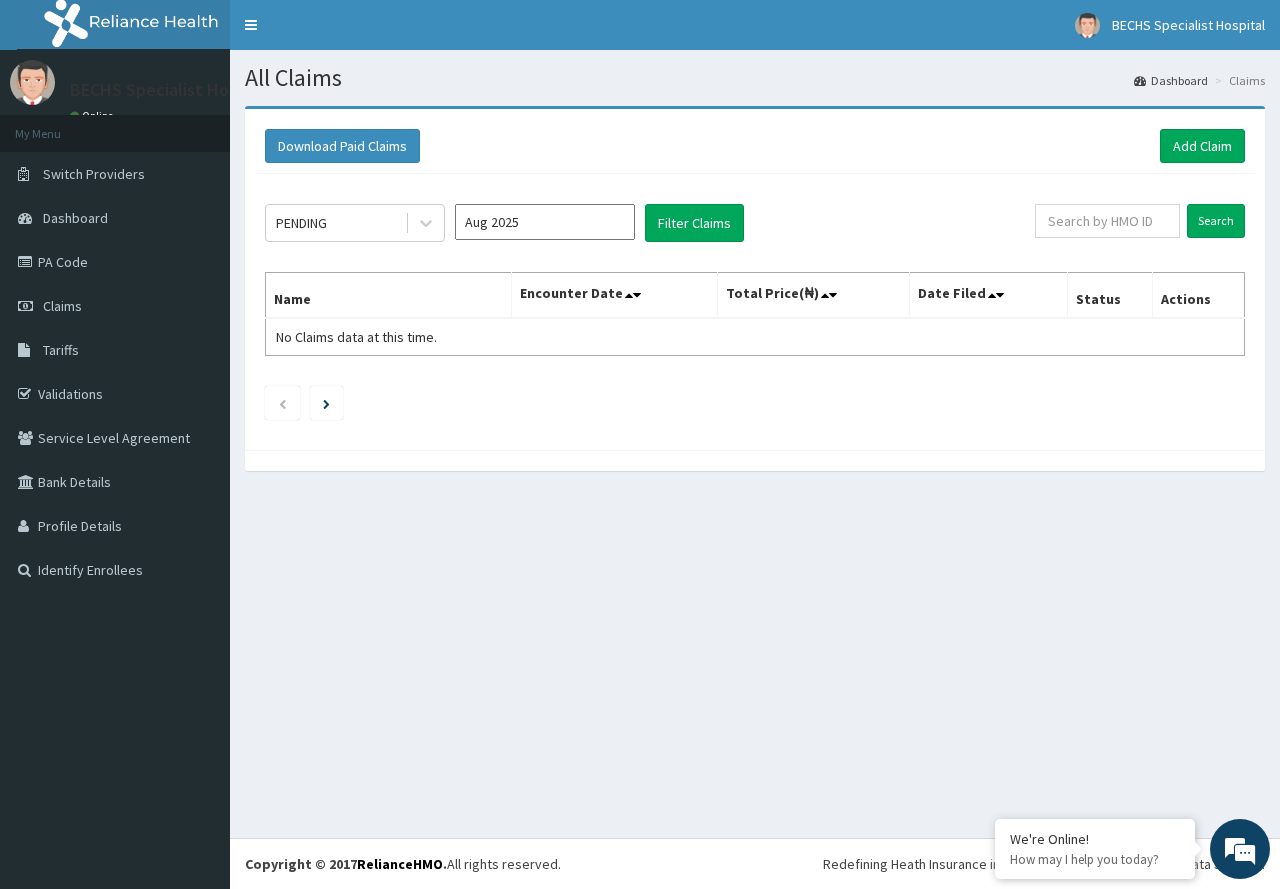scroll, scrollTop: 0, scrollLeft: 0, axis: both 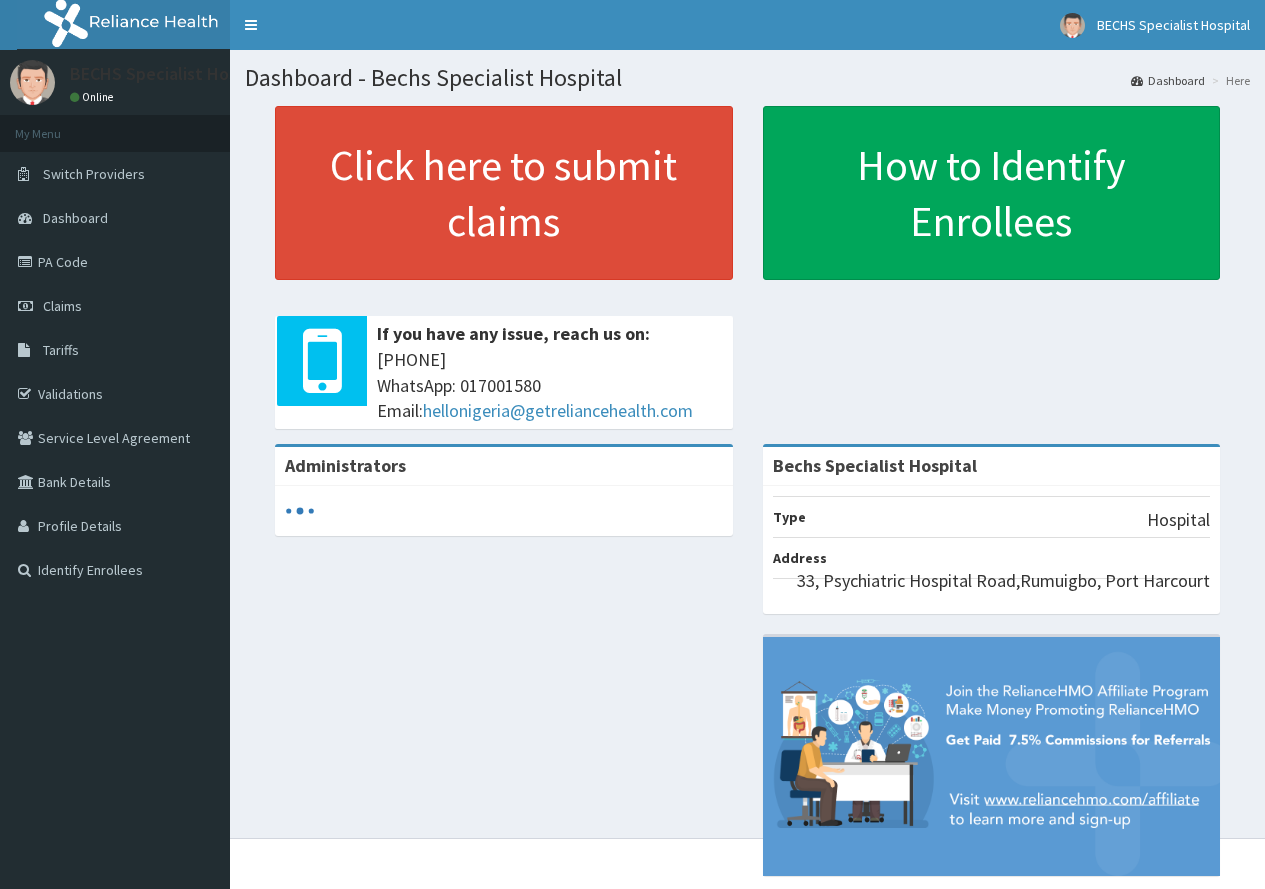 click on "Claims" at bounding box center (62, 306) 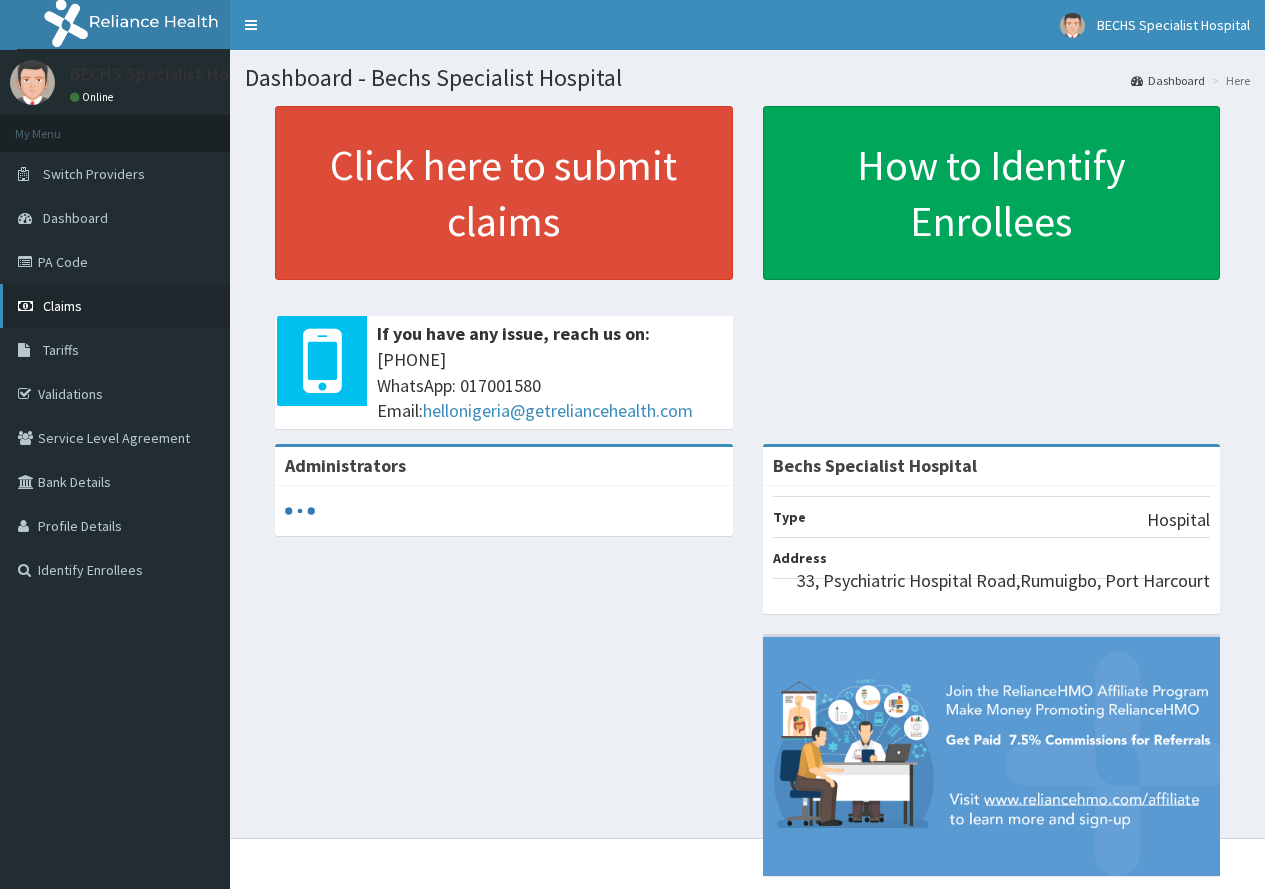 scroll, scrollTop: 0, scrollLeft: 0, axis: both 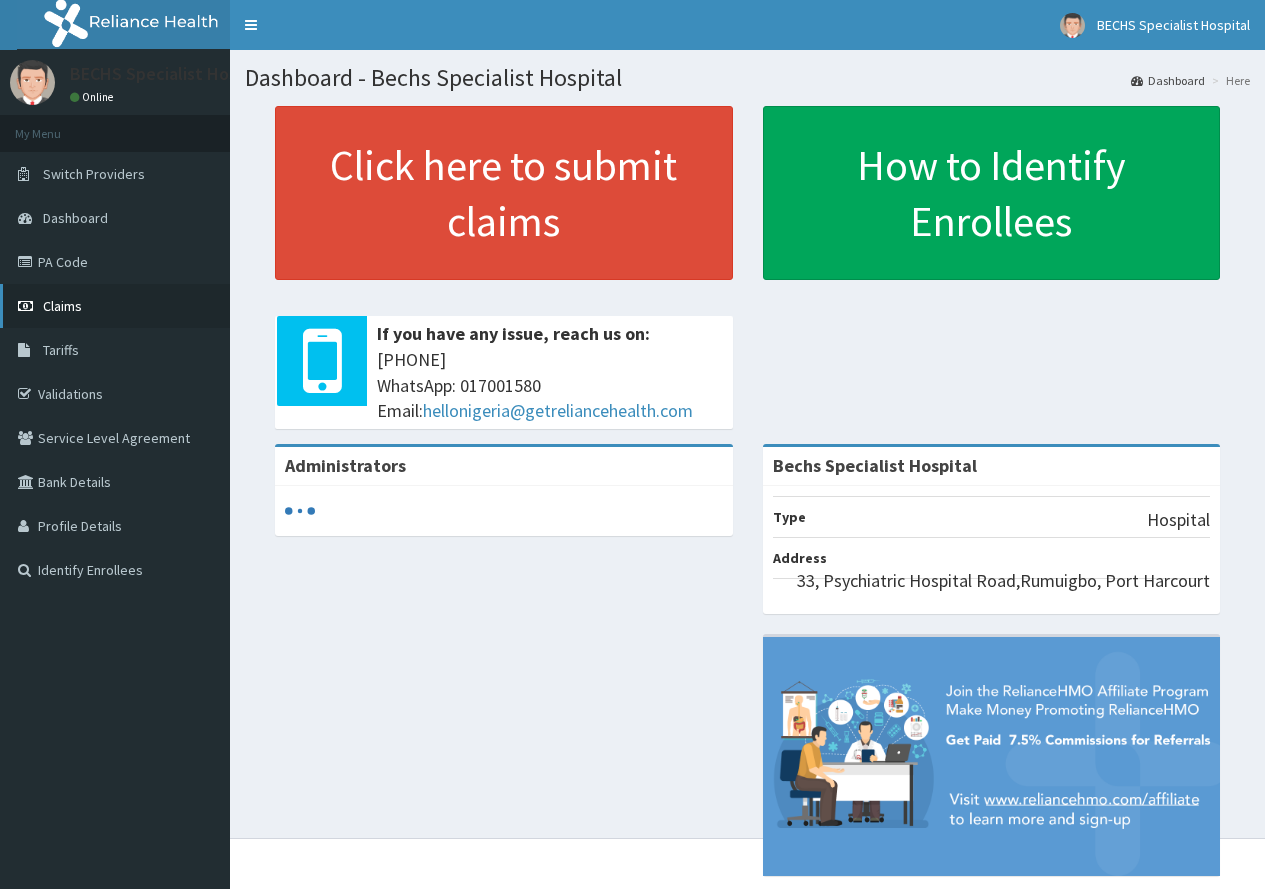 click on "Claims" at bounding box center [62, 306] 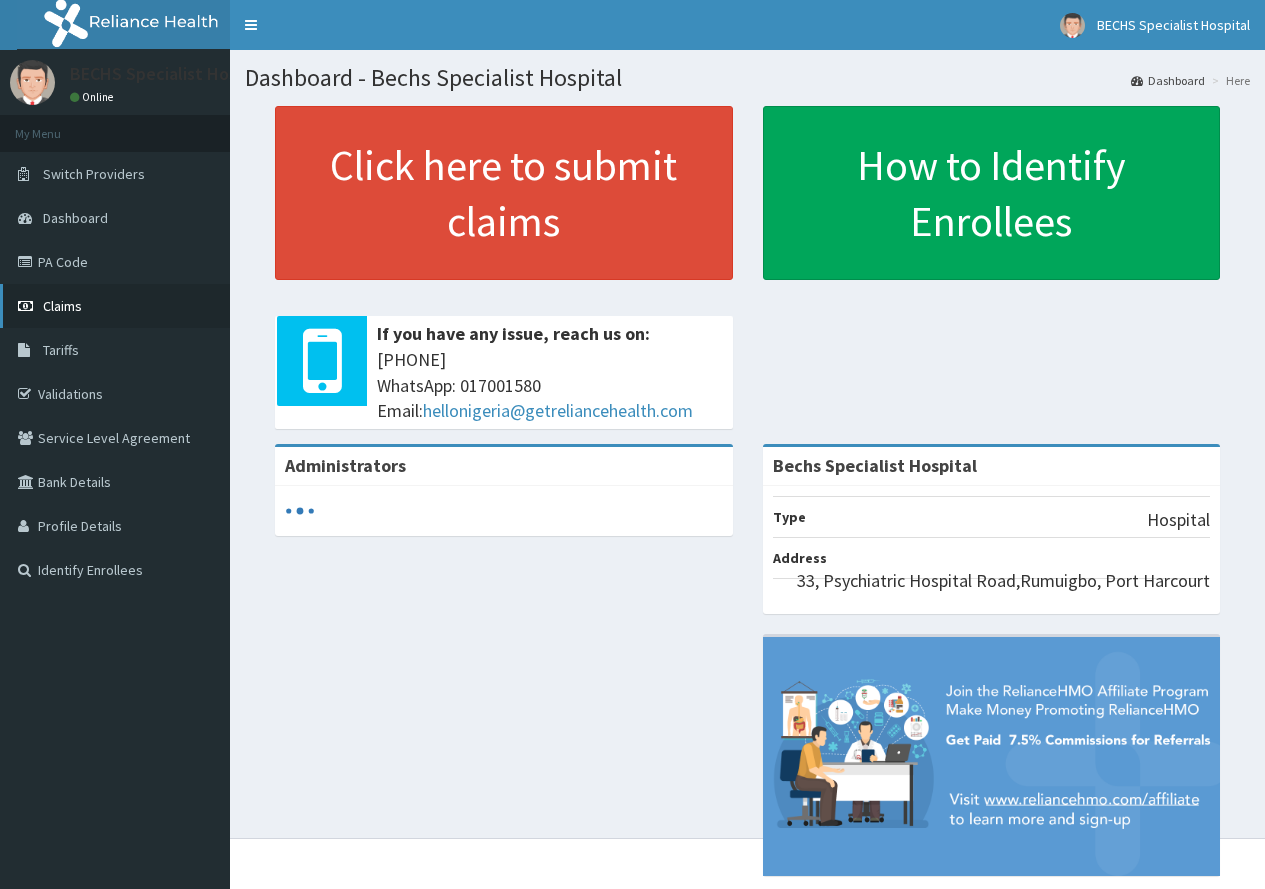 click on "Claims" at bounding box center [62, 306] 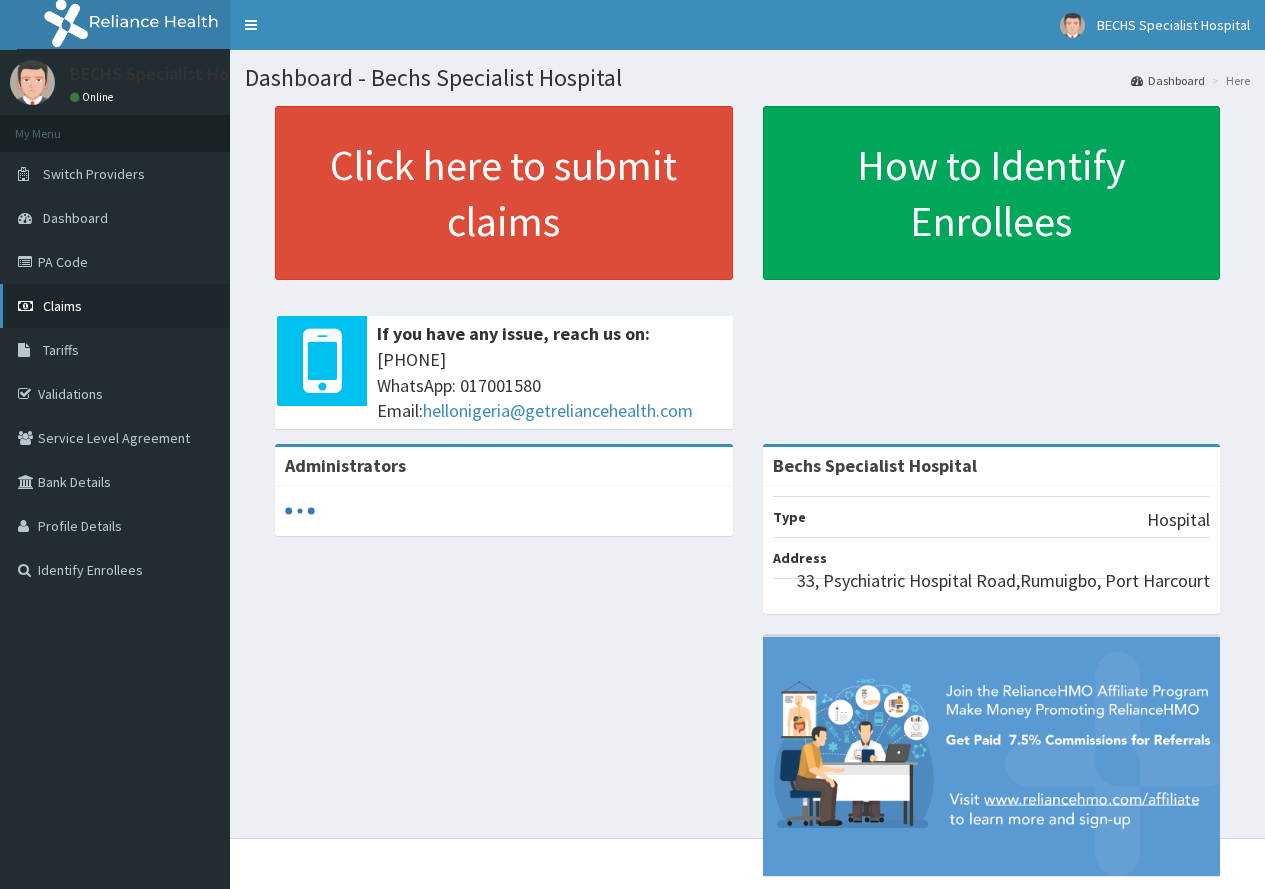 click on "Claims" at bounding box center (62, 306) 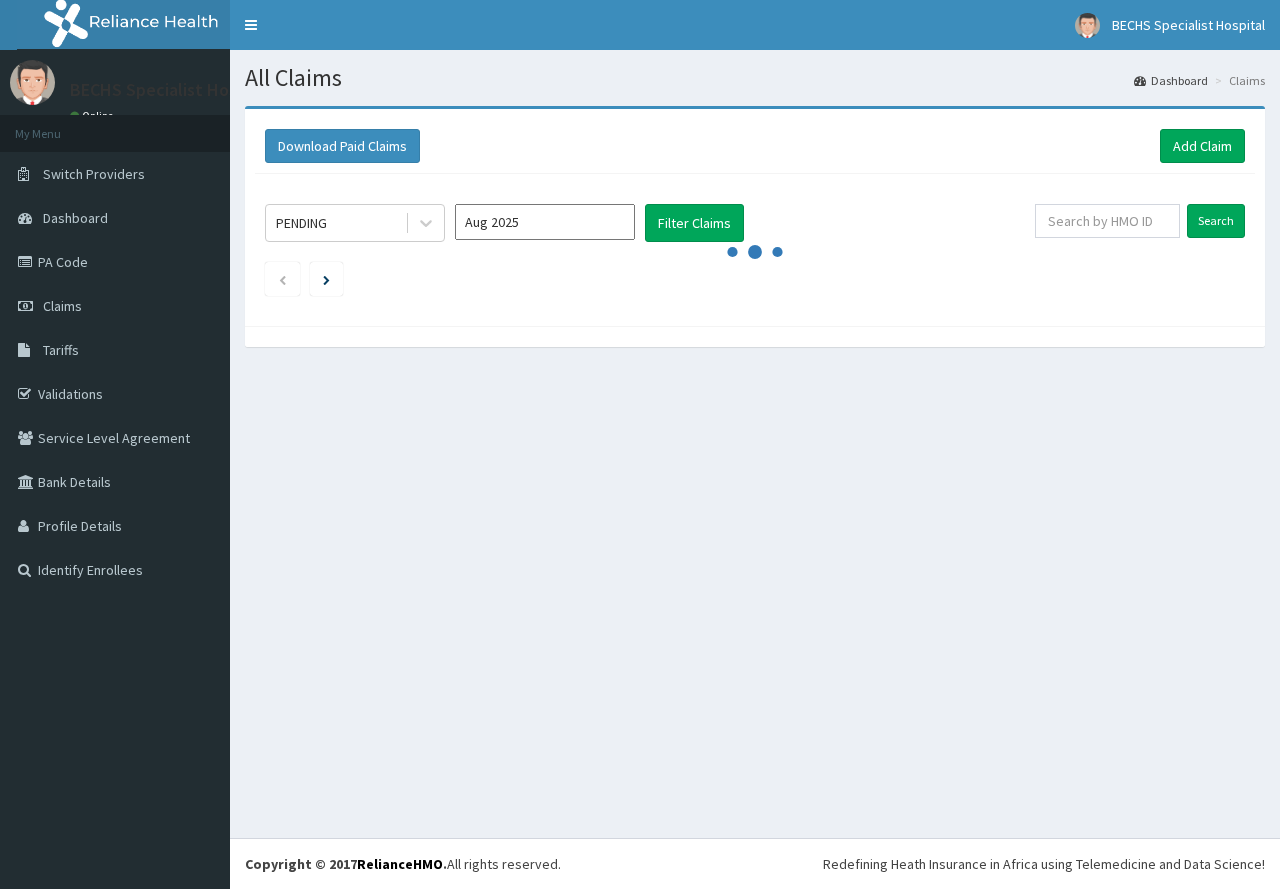 scroll, scrollTop: 0, scrollLeft: 0, axis: both 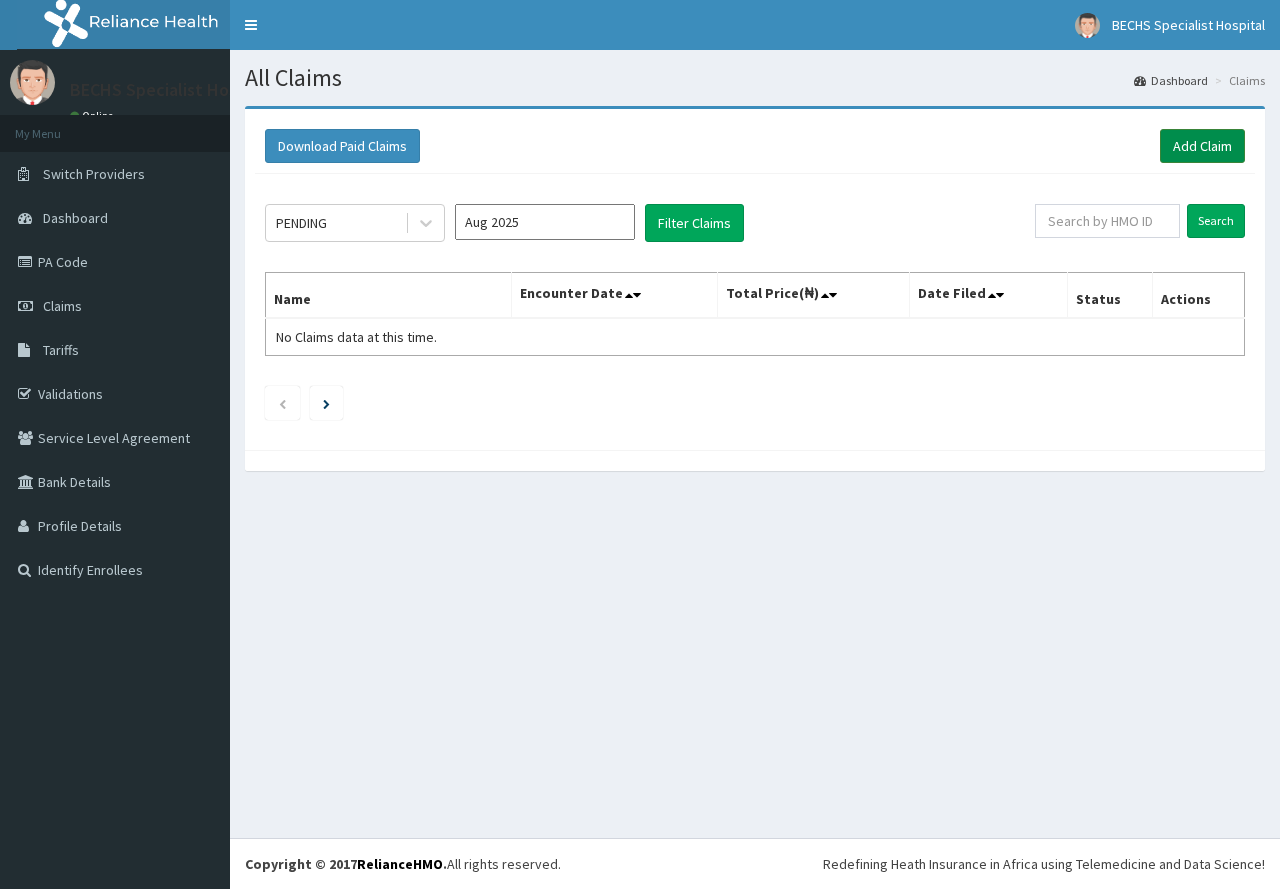 click on "Add Claim" at bounding box center (1202, 146) 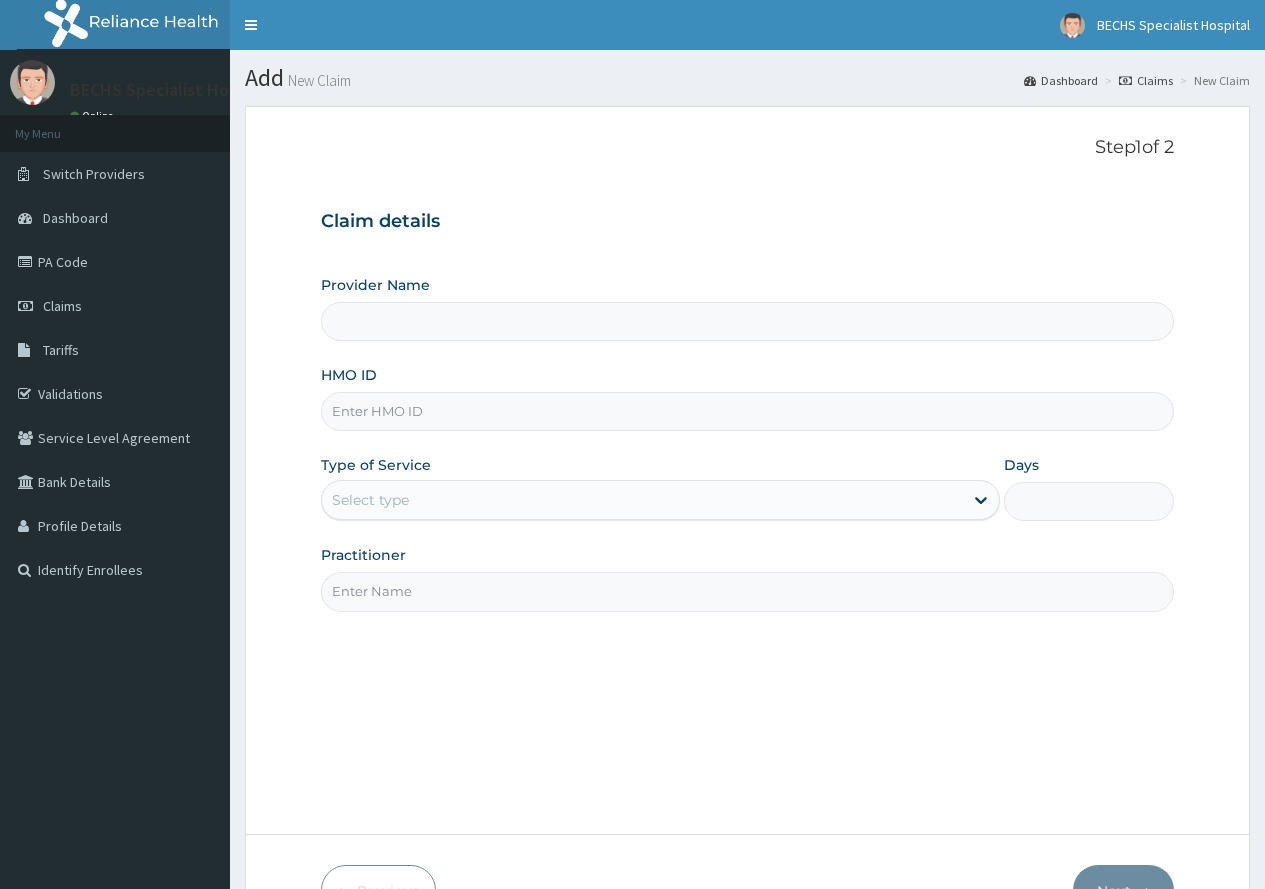 scroll, scrollTop: 0, scrollLeft: 0, axis: both 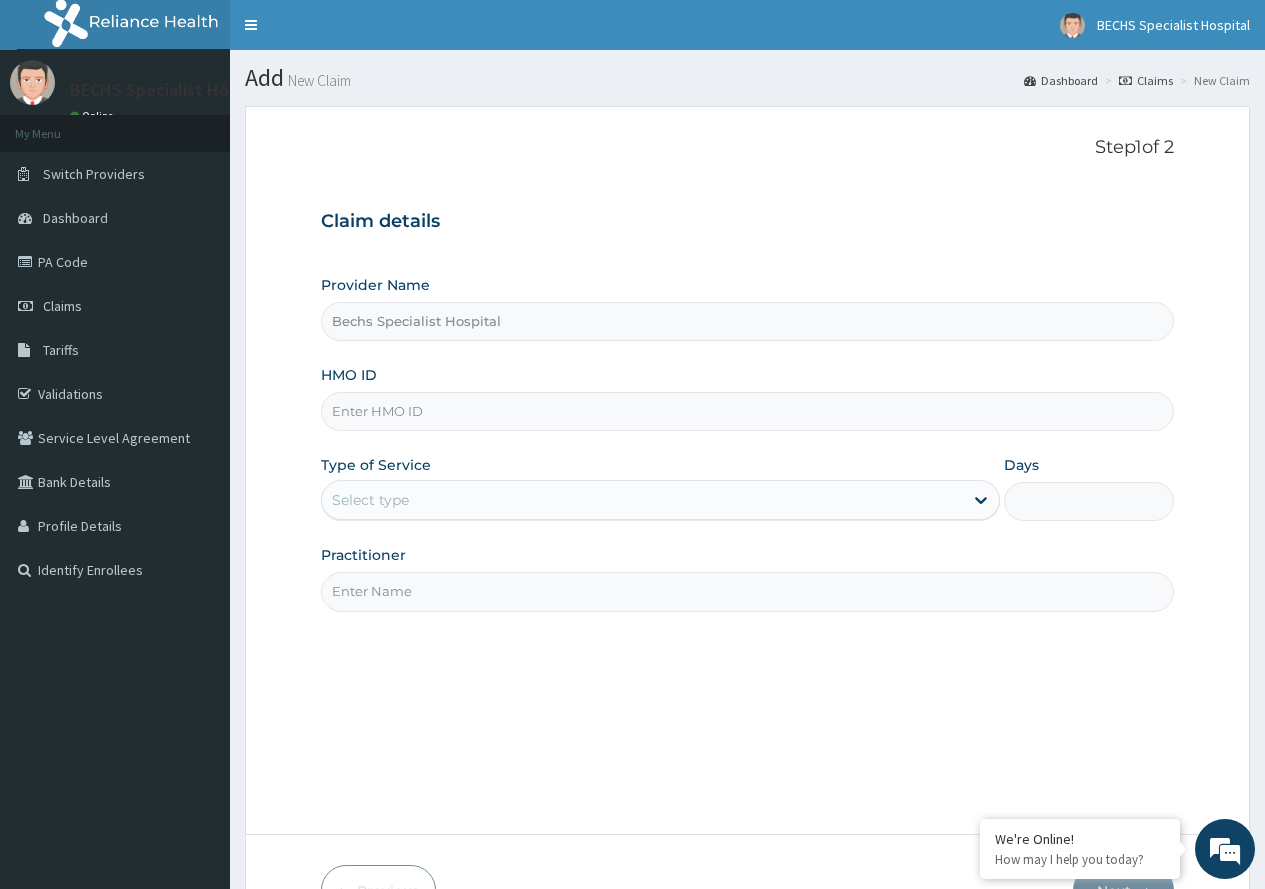 type on "FCC/11698/A" 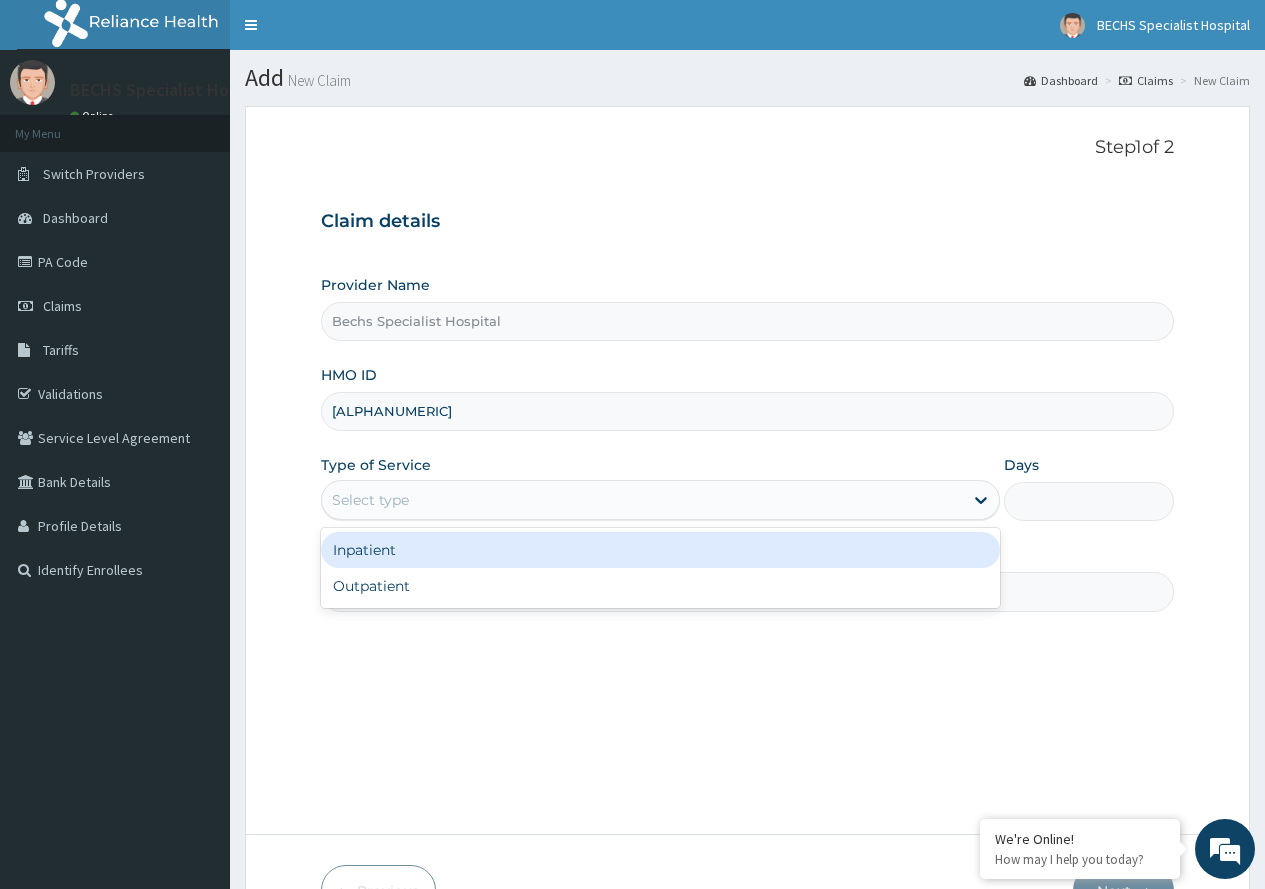 click on "Select type" at bounding box center [642, 500] 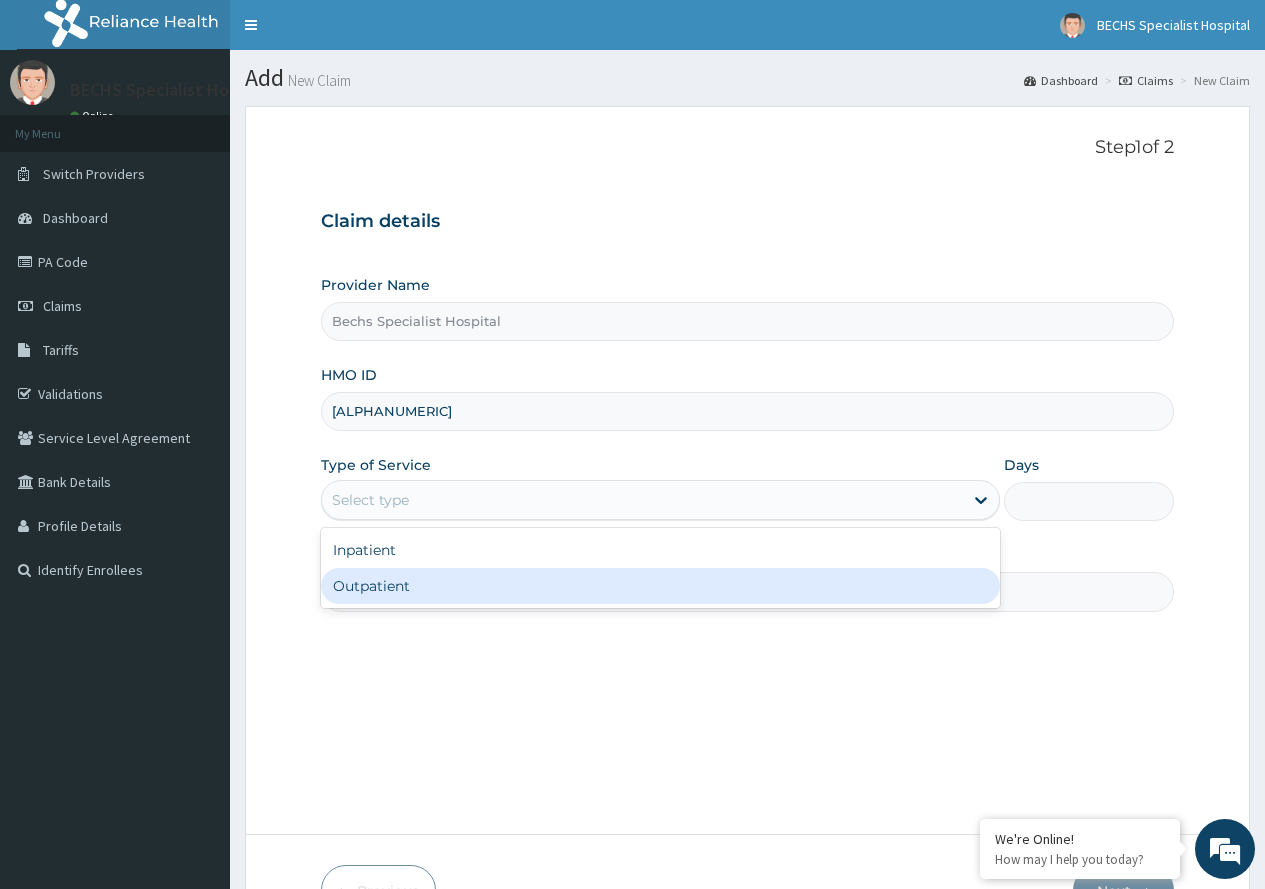 click on "Outpatient" at bounding box center (660, 586) 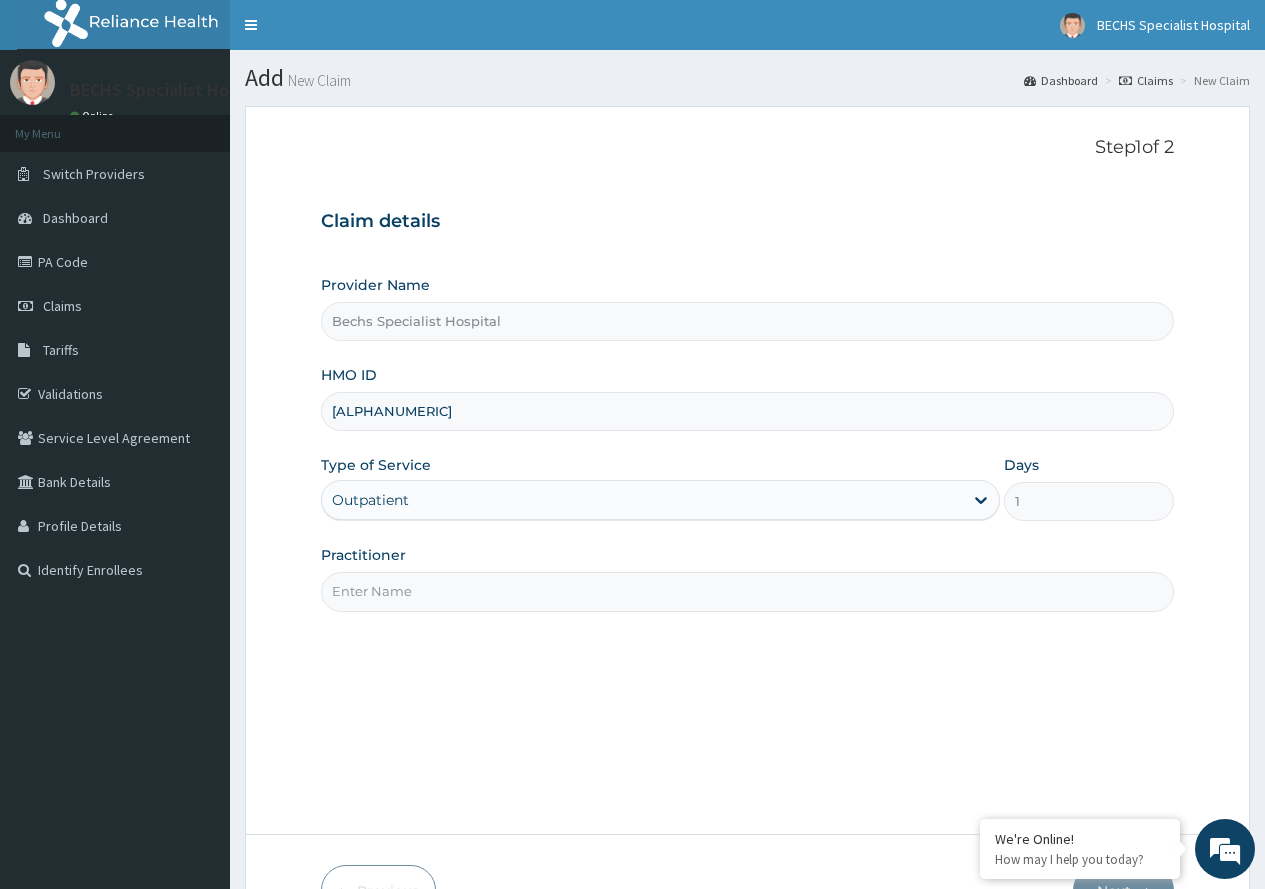 click on "Practitioner" at bounding box center [747, 591] 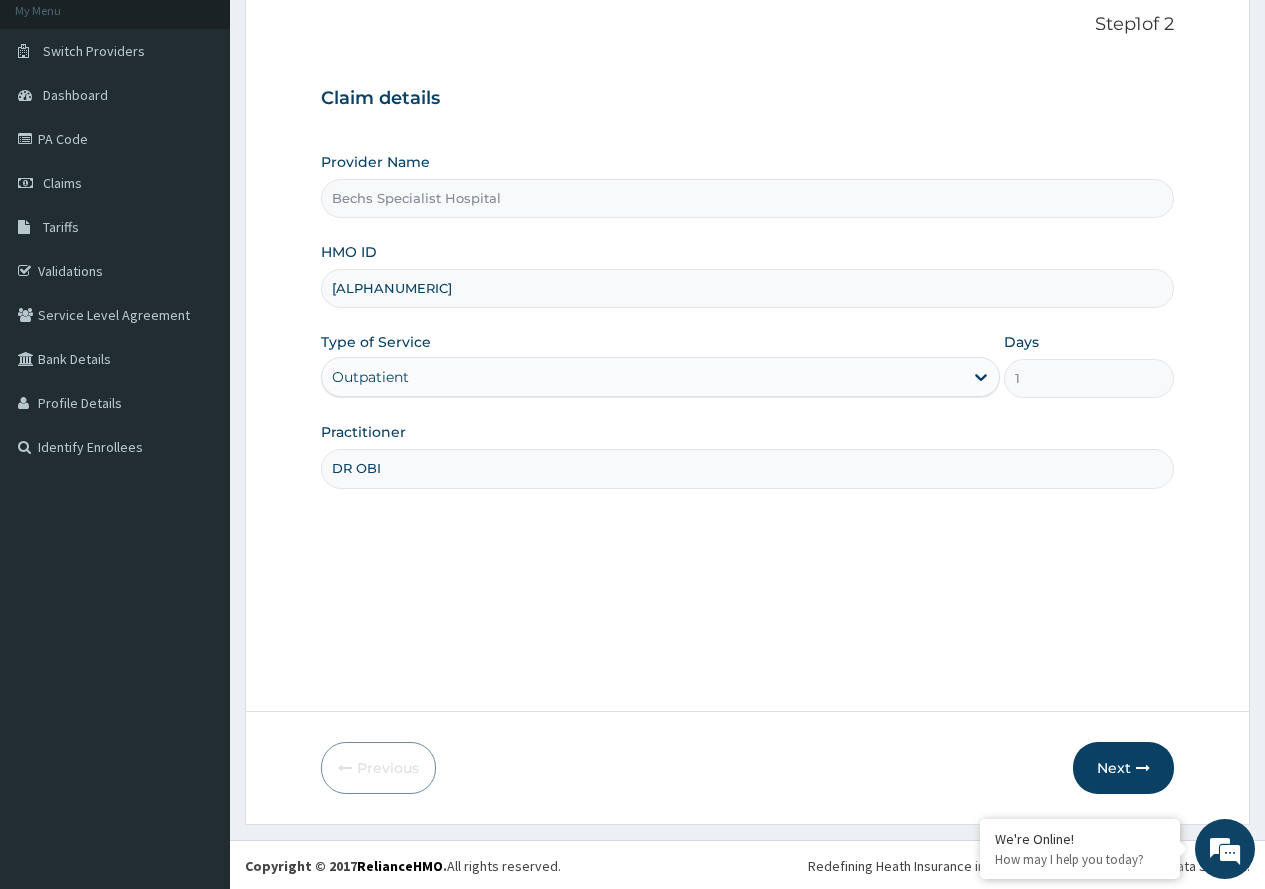 scroll, scrollTop: 125, scrollLeft: 0, axis: vertical 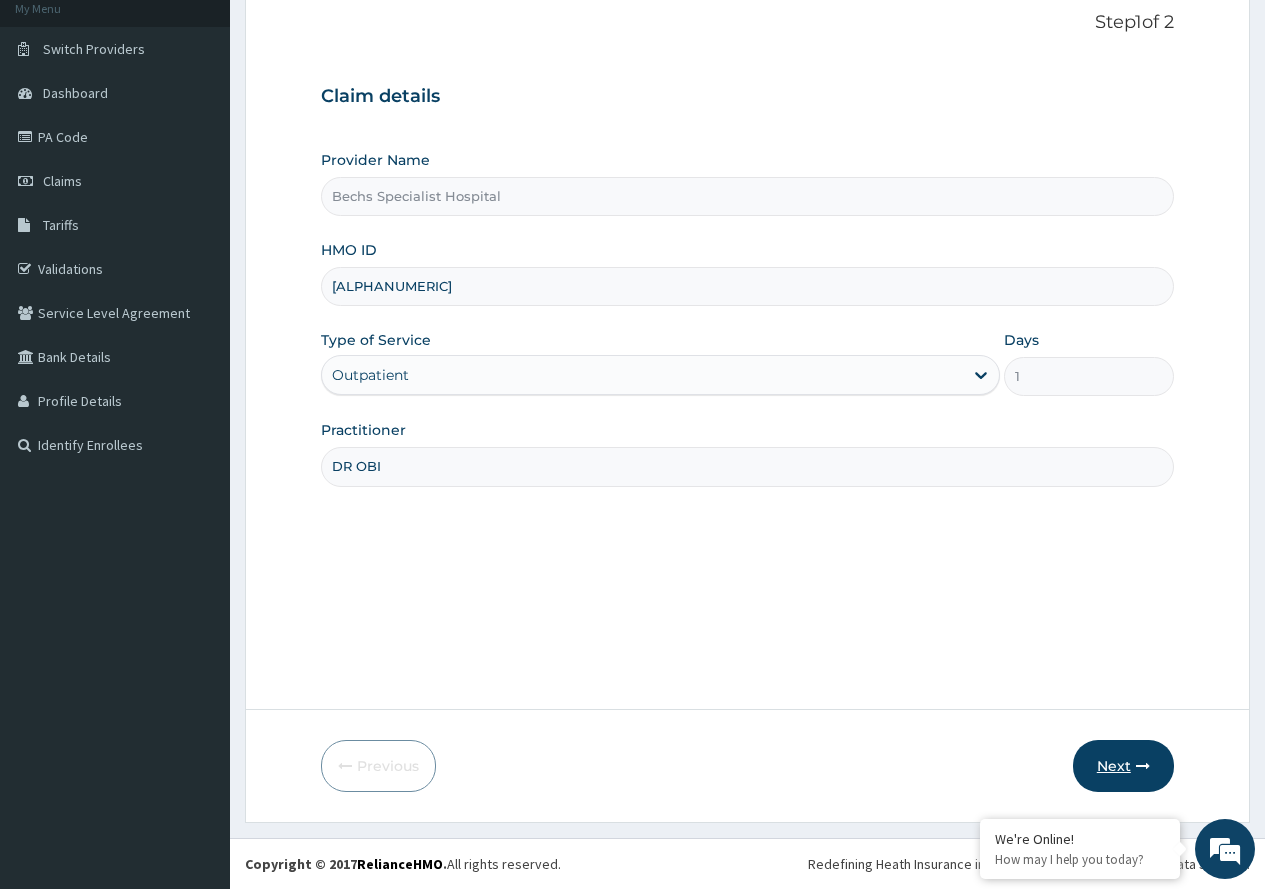 click on "Next" at bounding box center [1123, 766] 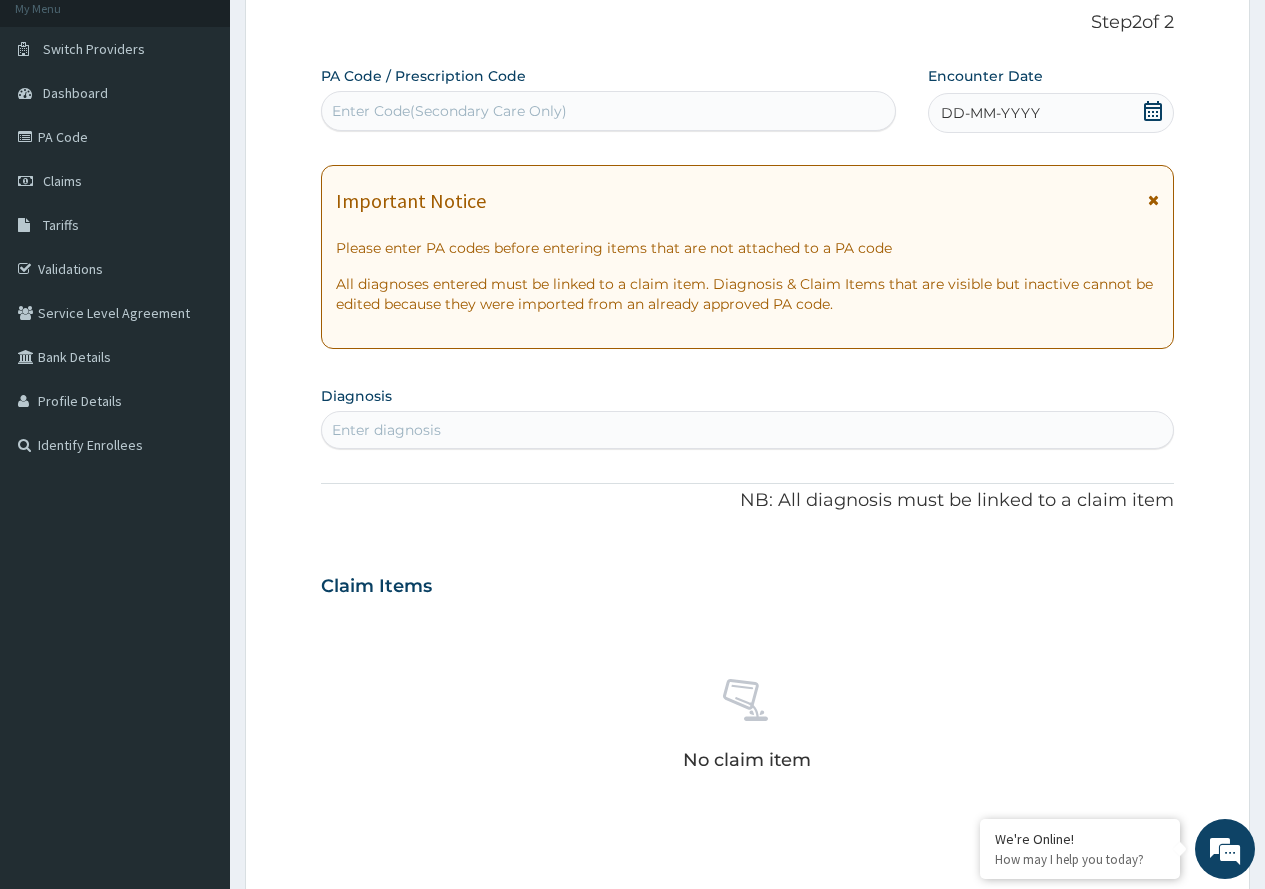 click 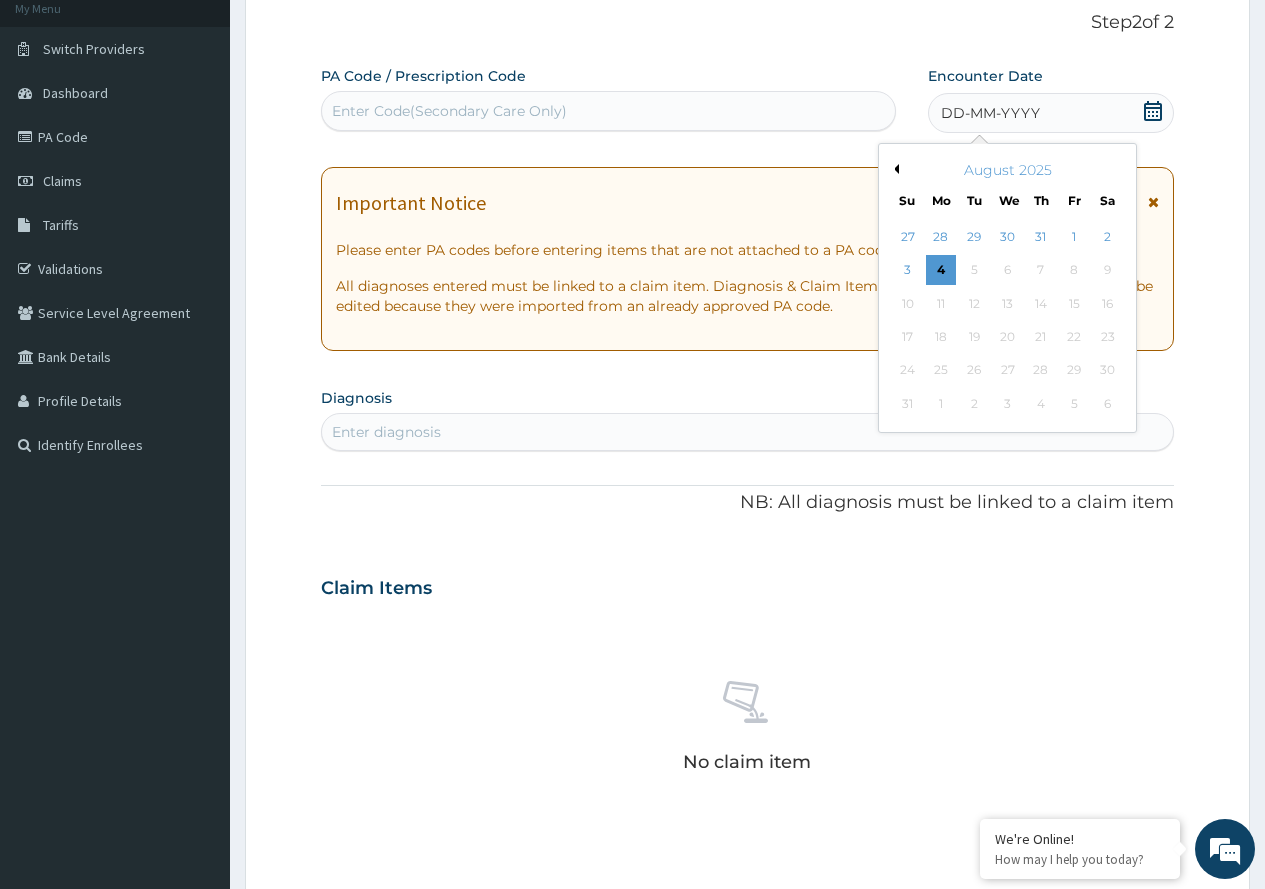 scroll, scrollTop: 0, scrollLeft: 0, axis: both 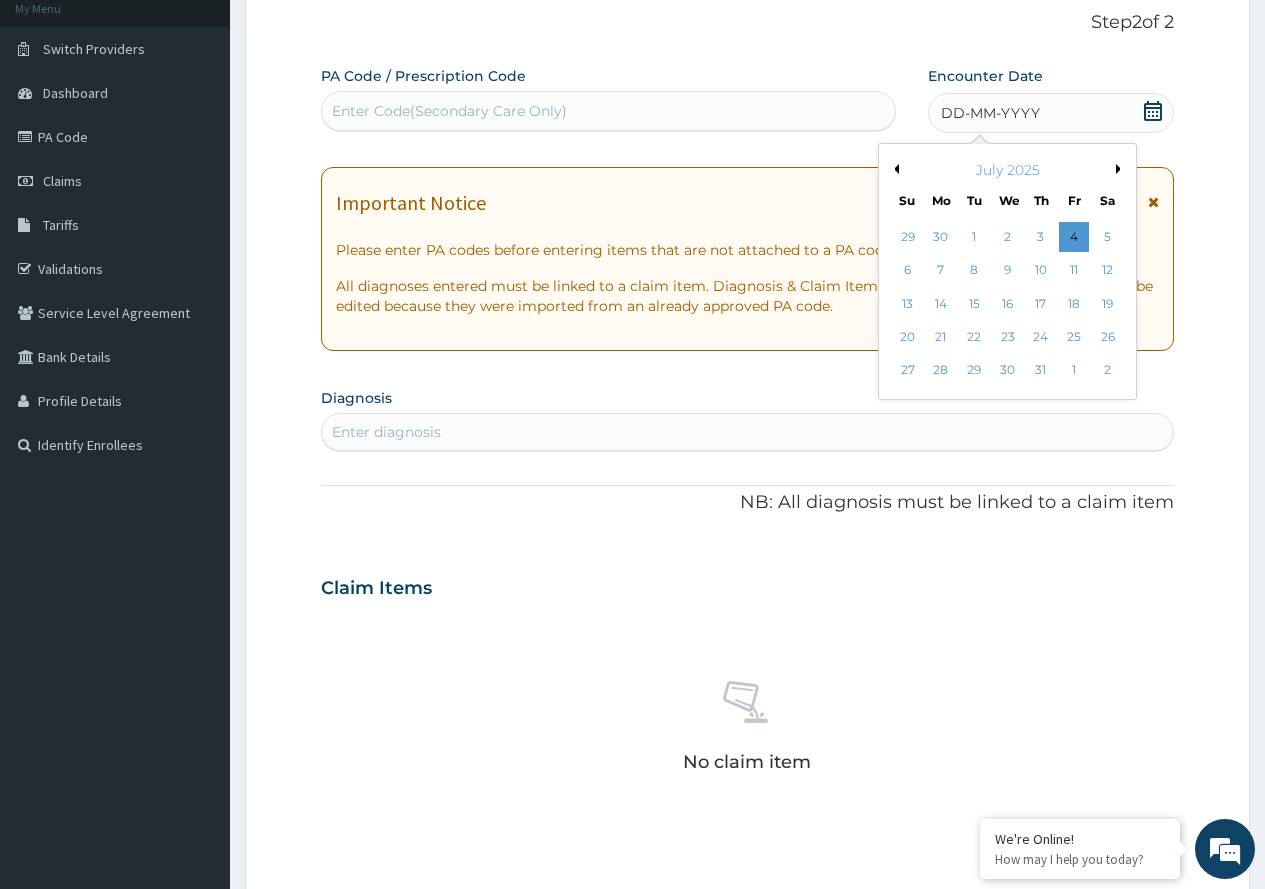 click on "Previous Month" at bounding box center [894, 169] 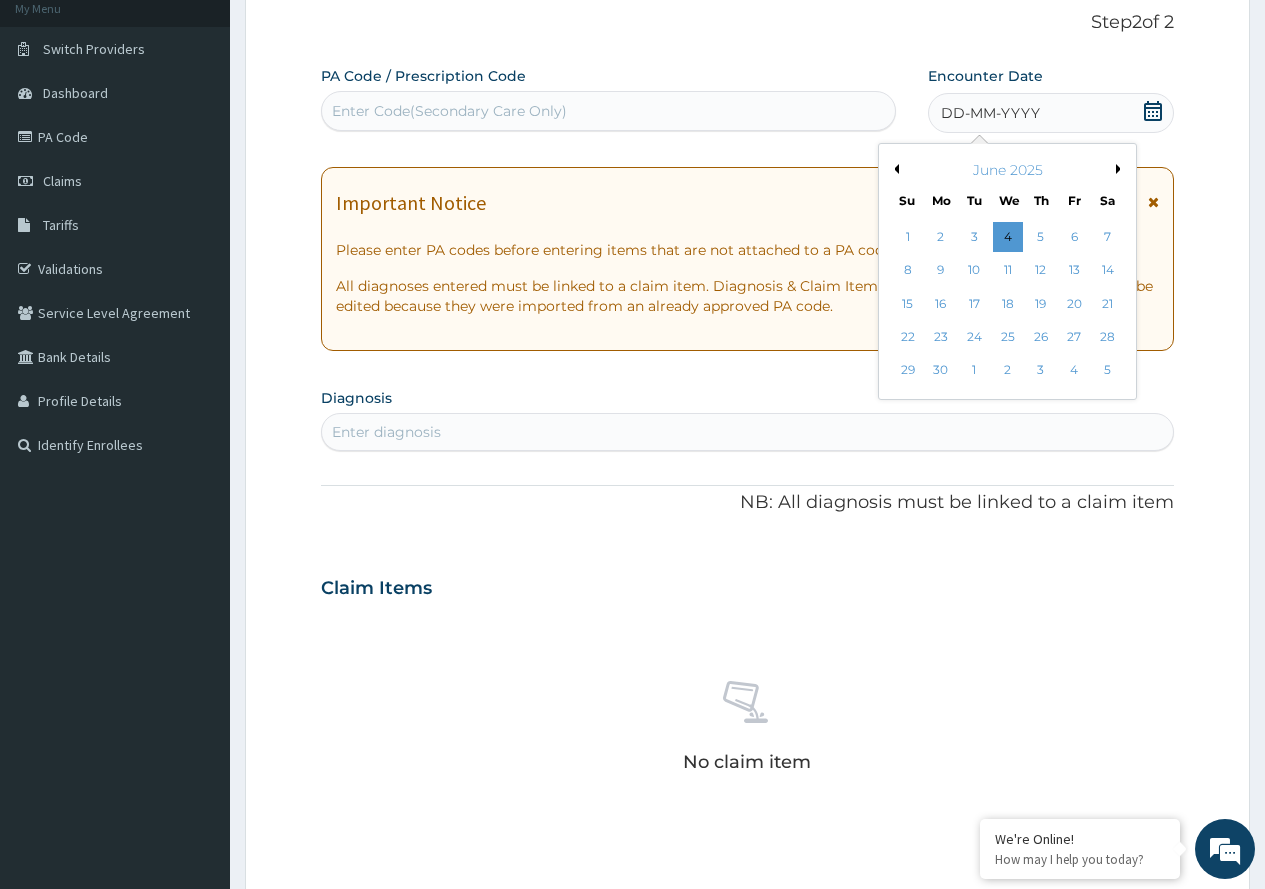 click on "Previous Month" at bounding box center (894, 169) 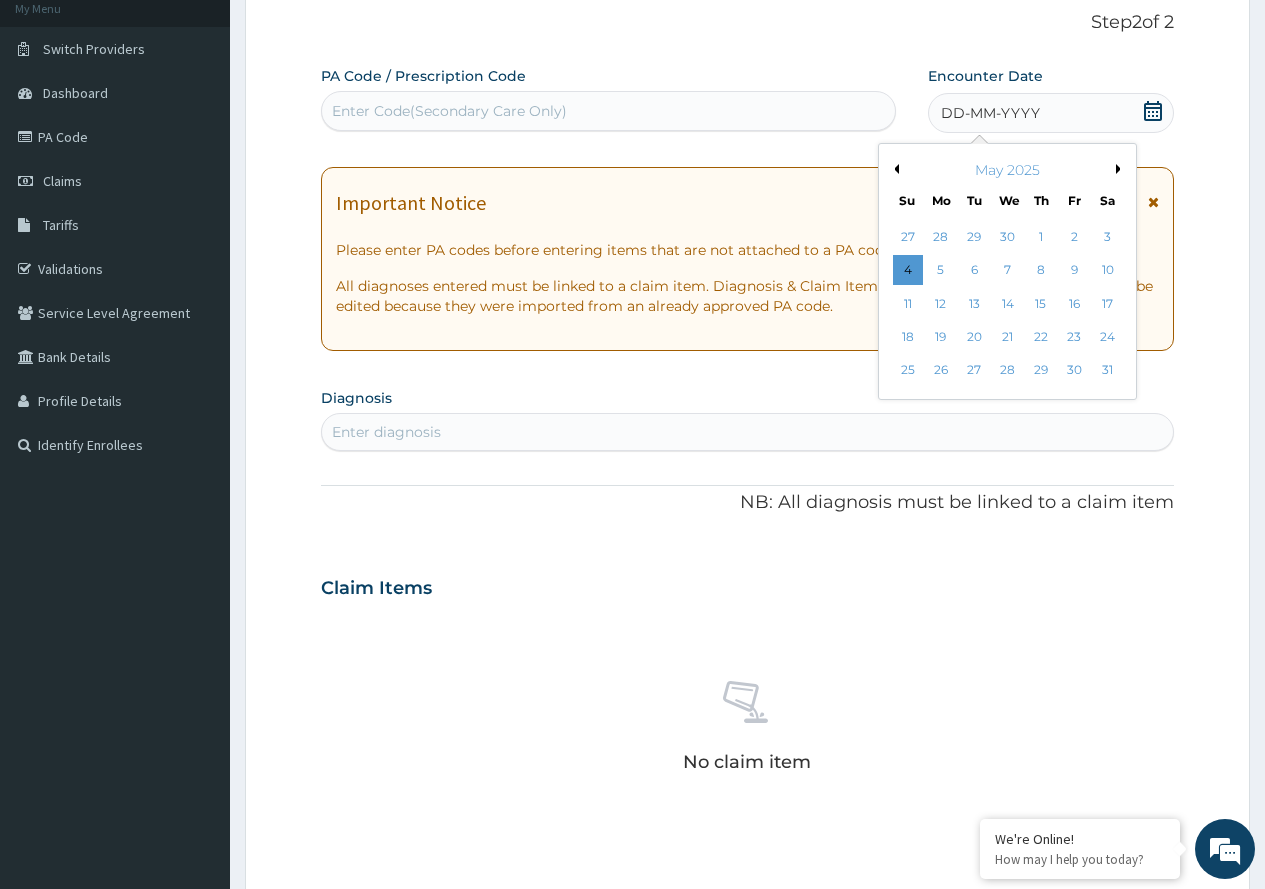 click on "Previous Month" at bounding box center (894, 169) 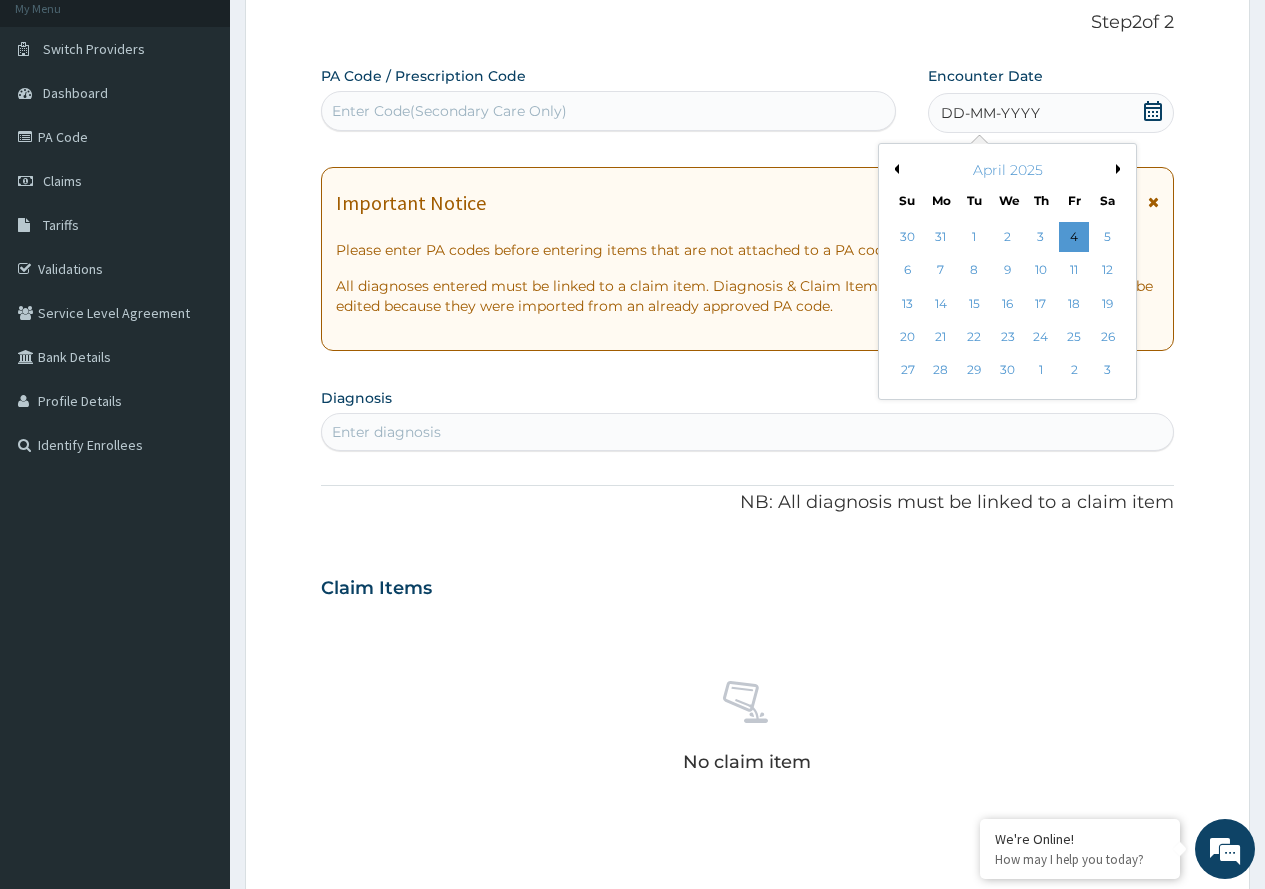 click on "Previous Month" at bounding box center (894, 169) 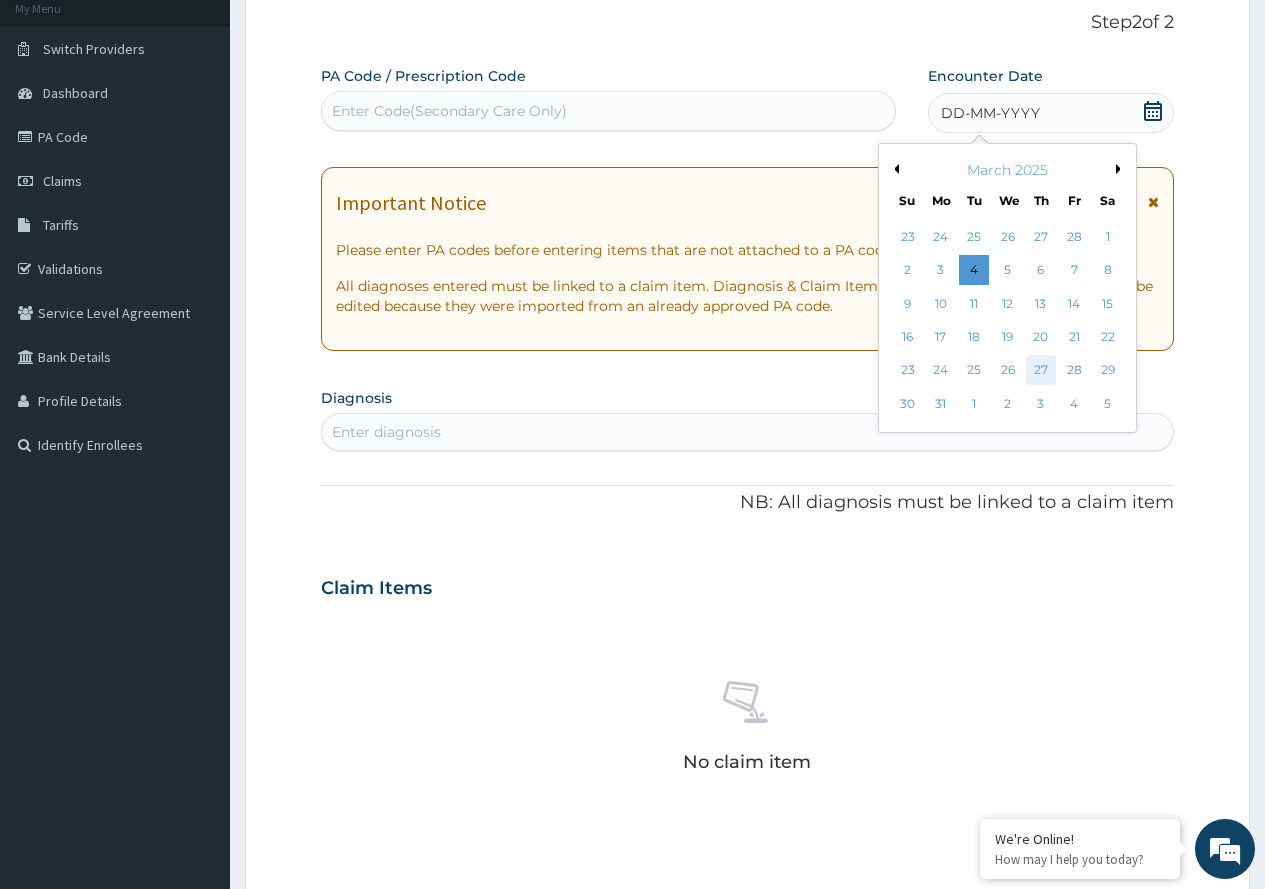 click on "27" at bounding box center [1041, 371] 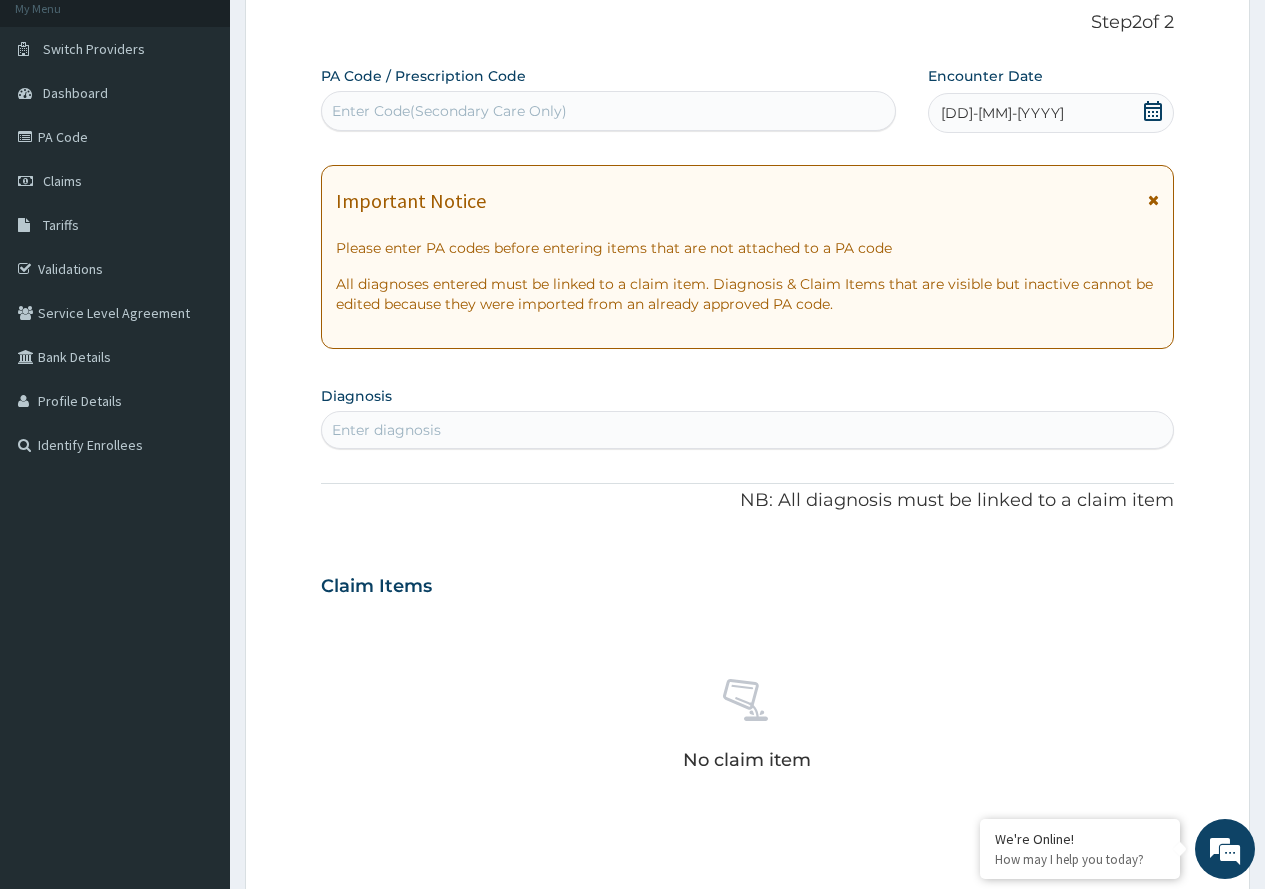 click on "Enter diagnosis" at bounding box center [747, 430] 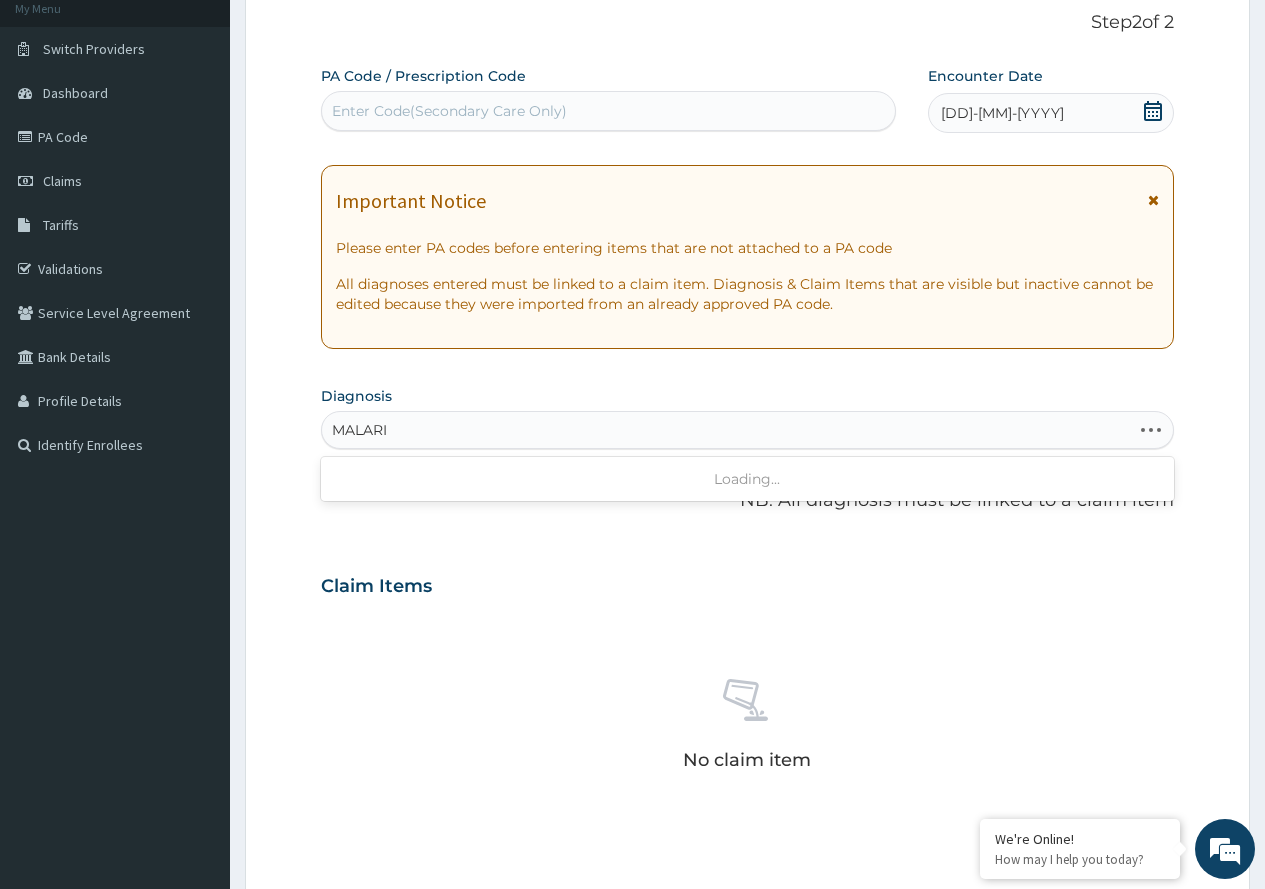 type on "MALARIA" 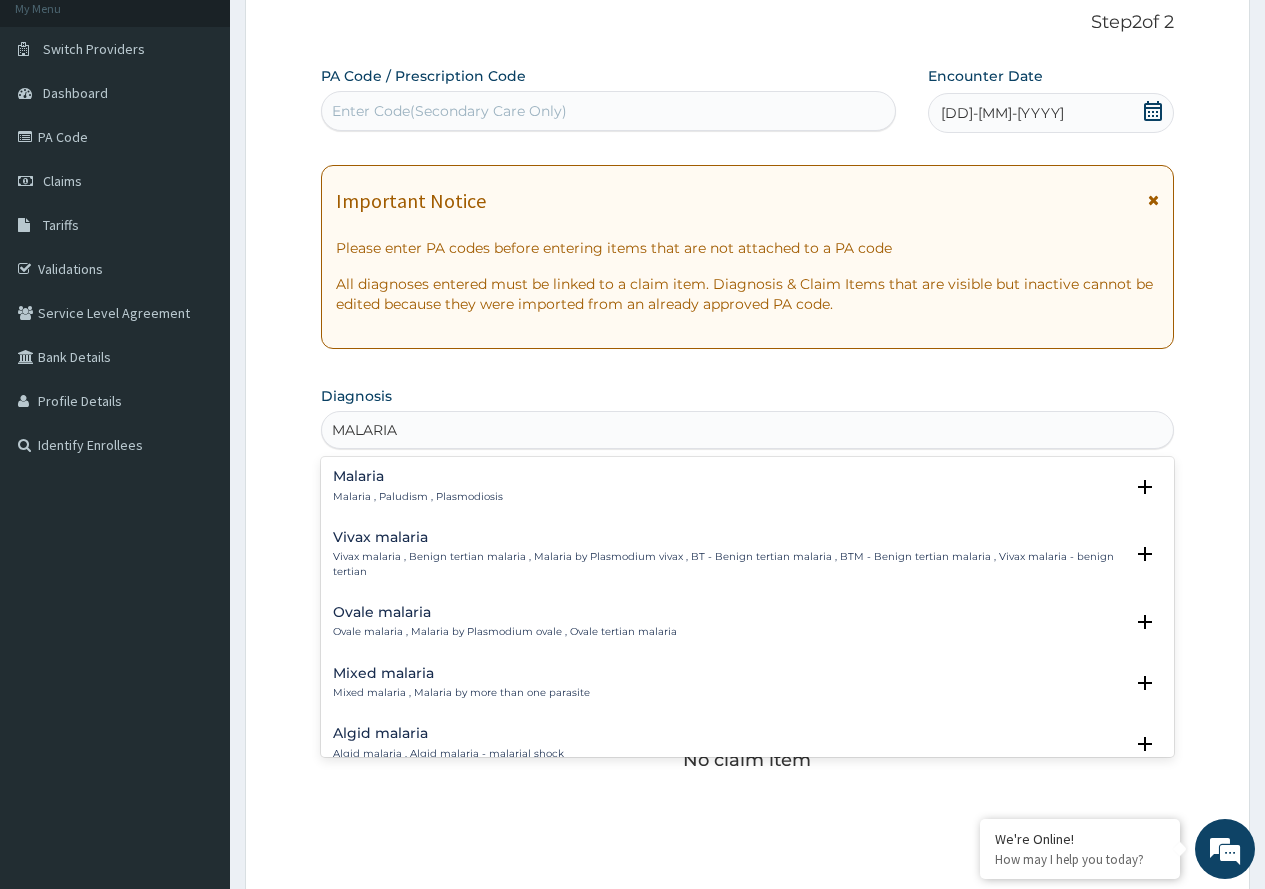 click on "Malaria Malaria , Paludism , Plasmodiosis" at bounding box center (418, 486) 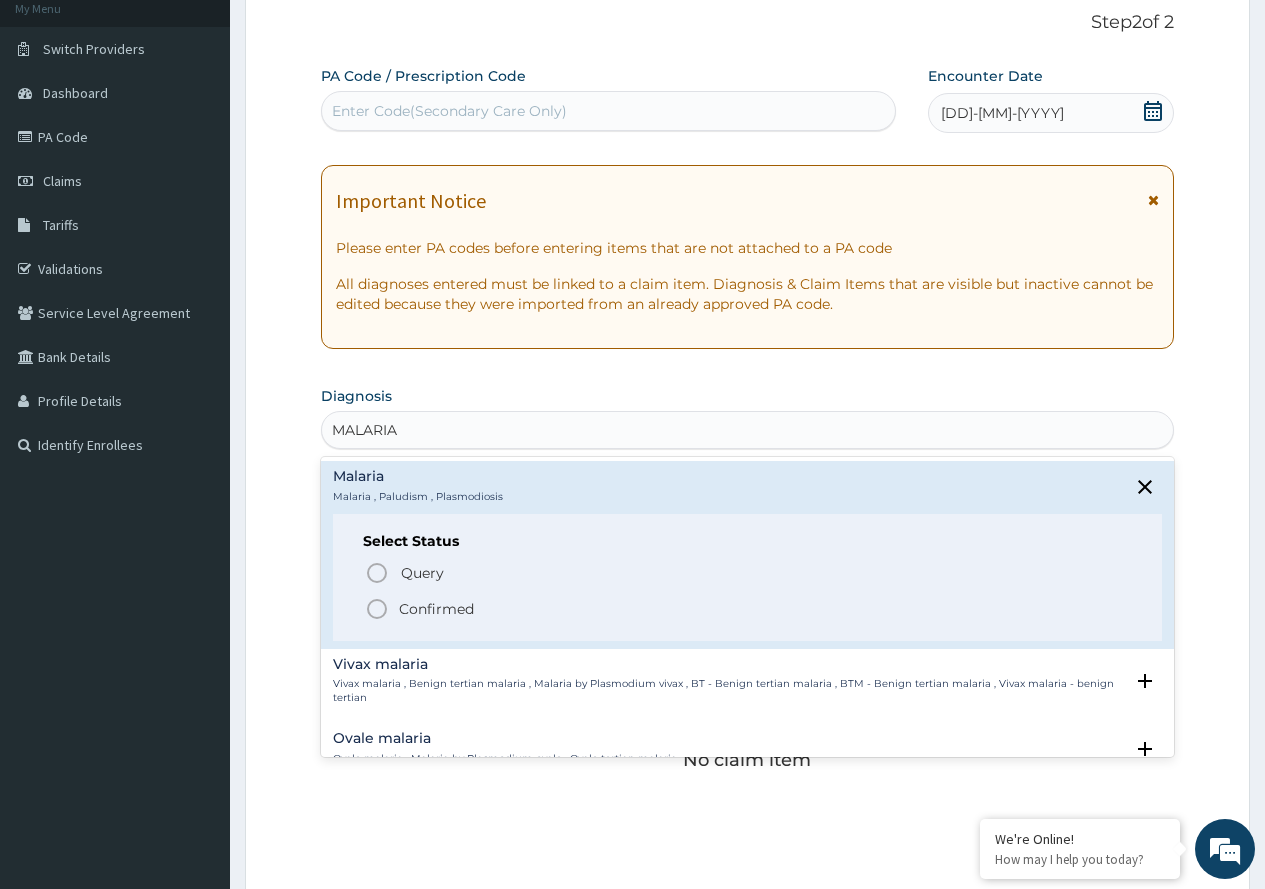 click 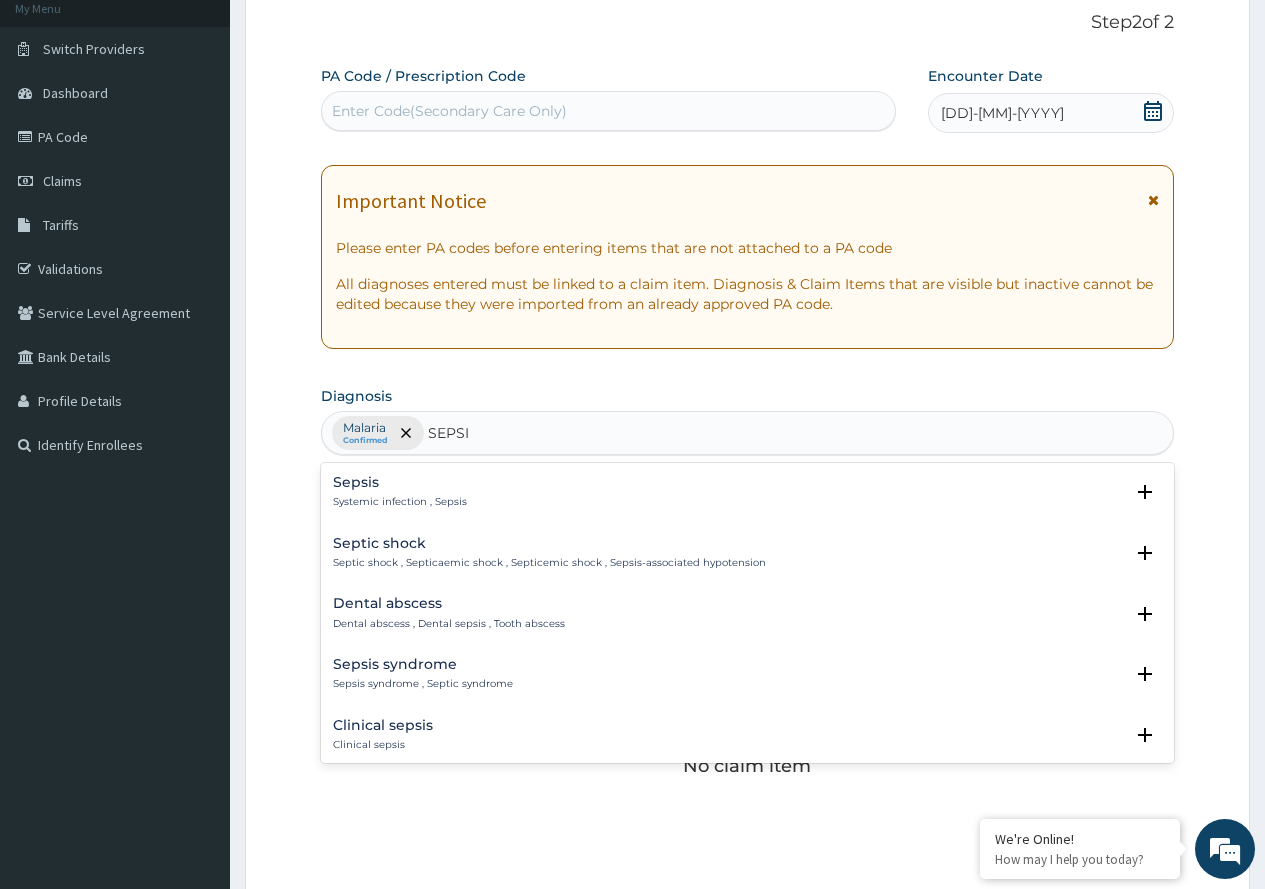 type on "SEPSIS" 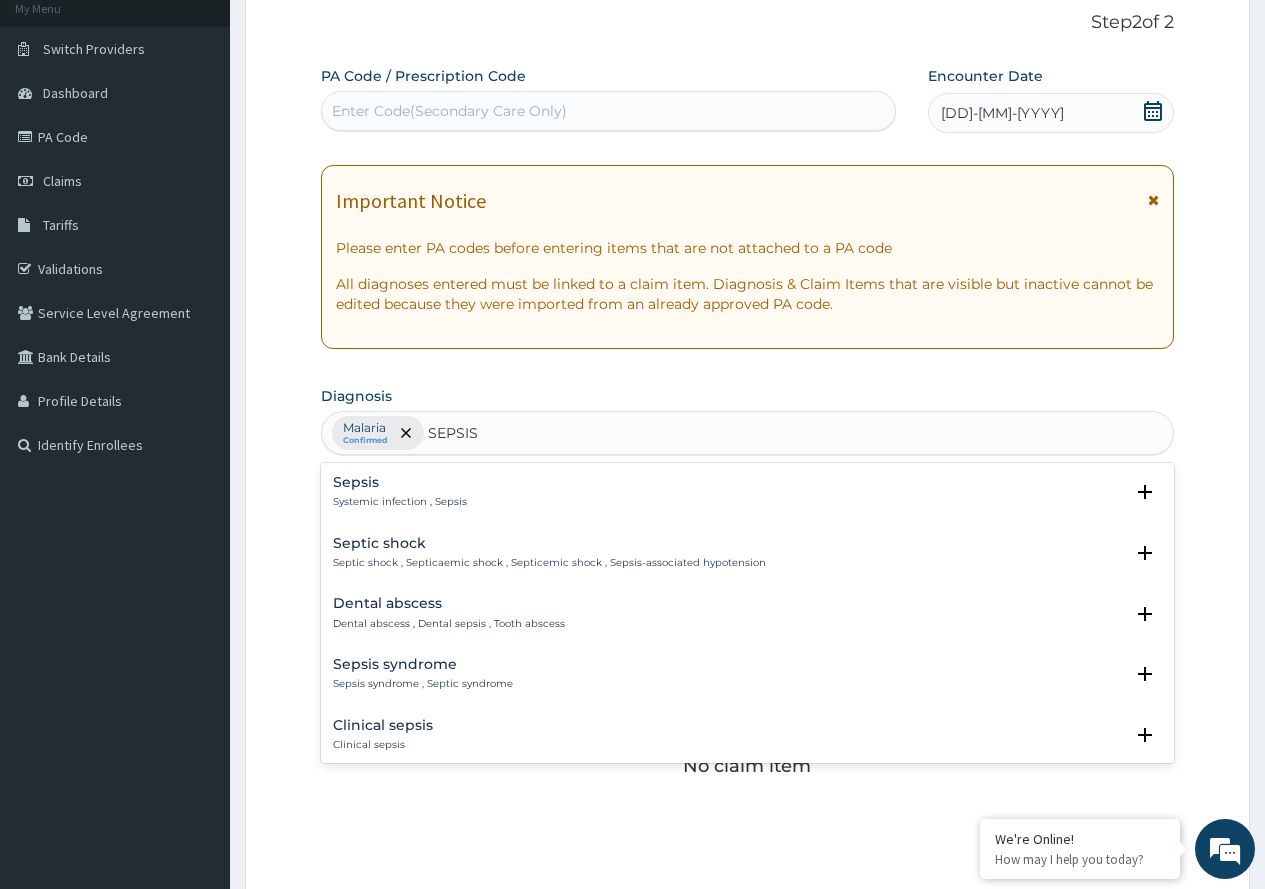 click on "Sepsis" at bounding box center (400, 482) 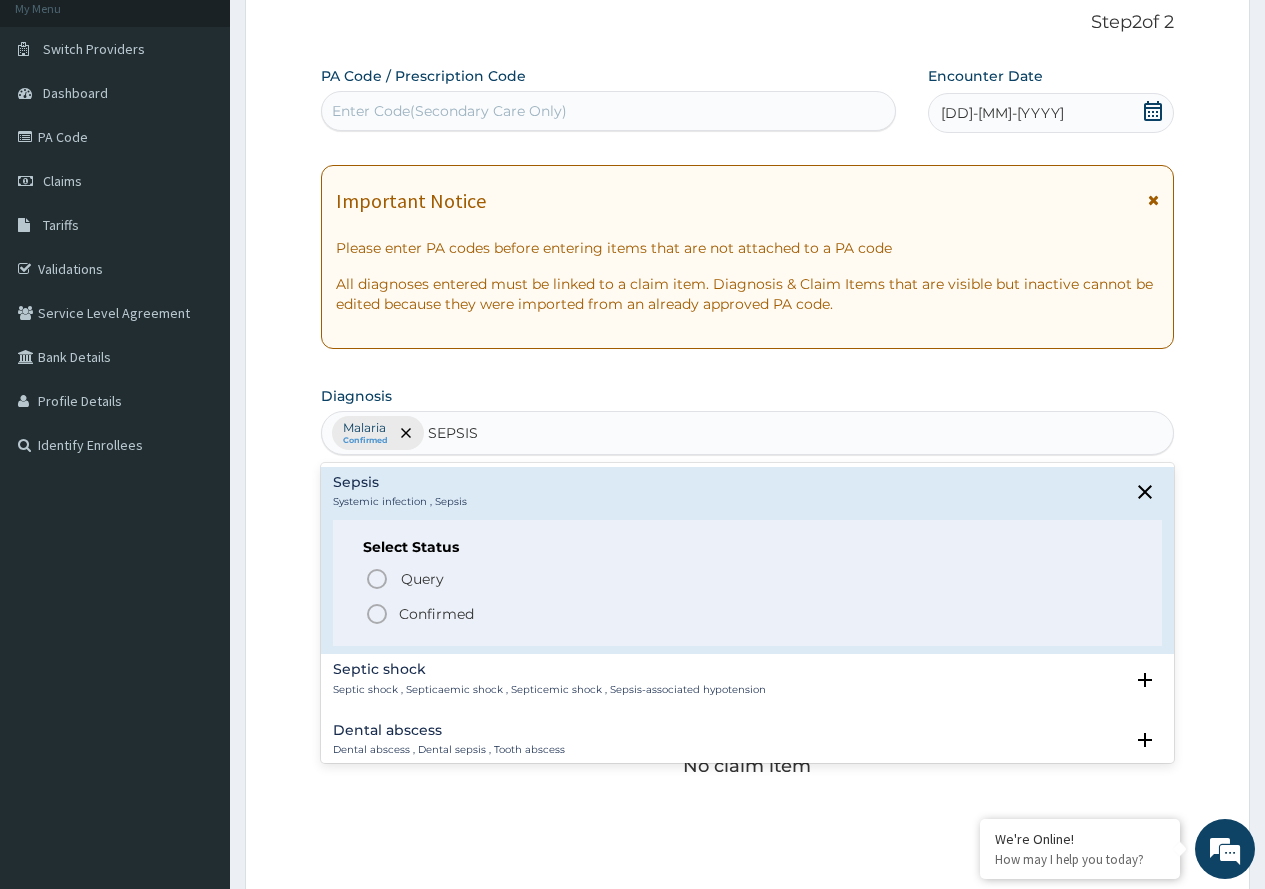 click 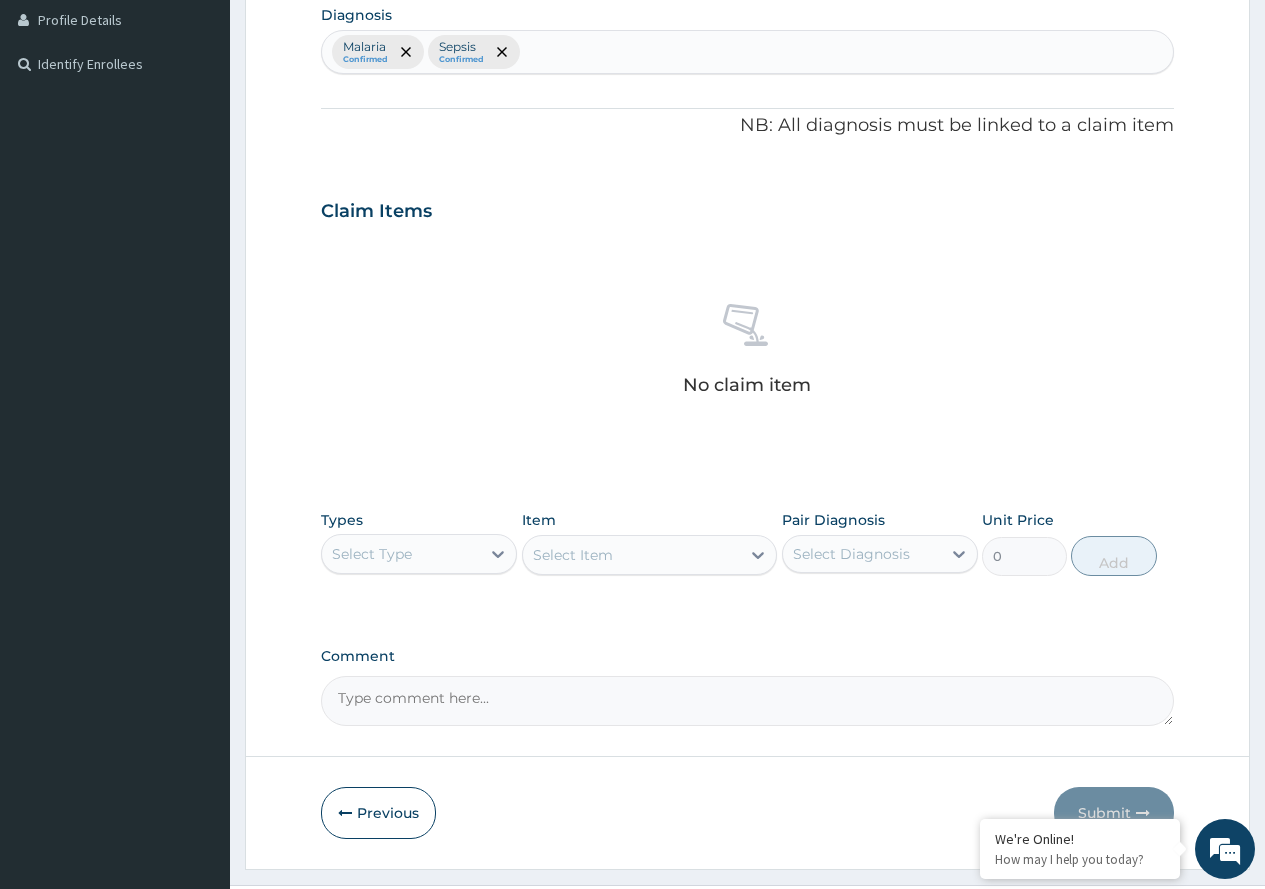 scroll, scrollTop: 553, scrollLeft: 0, axis: vertical 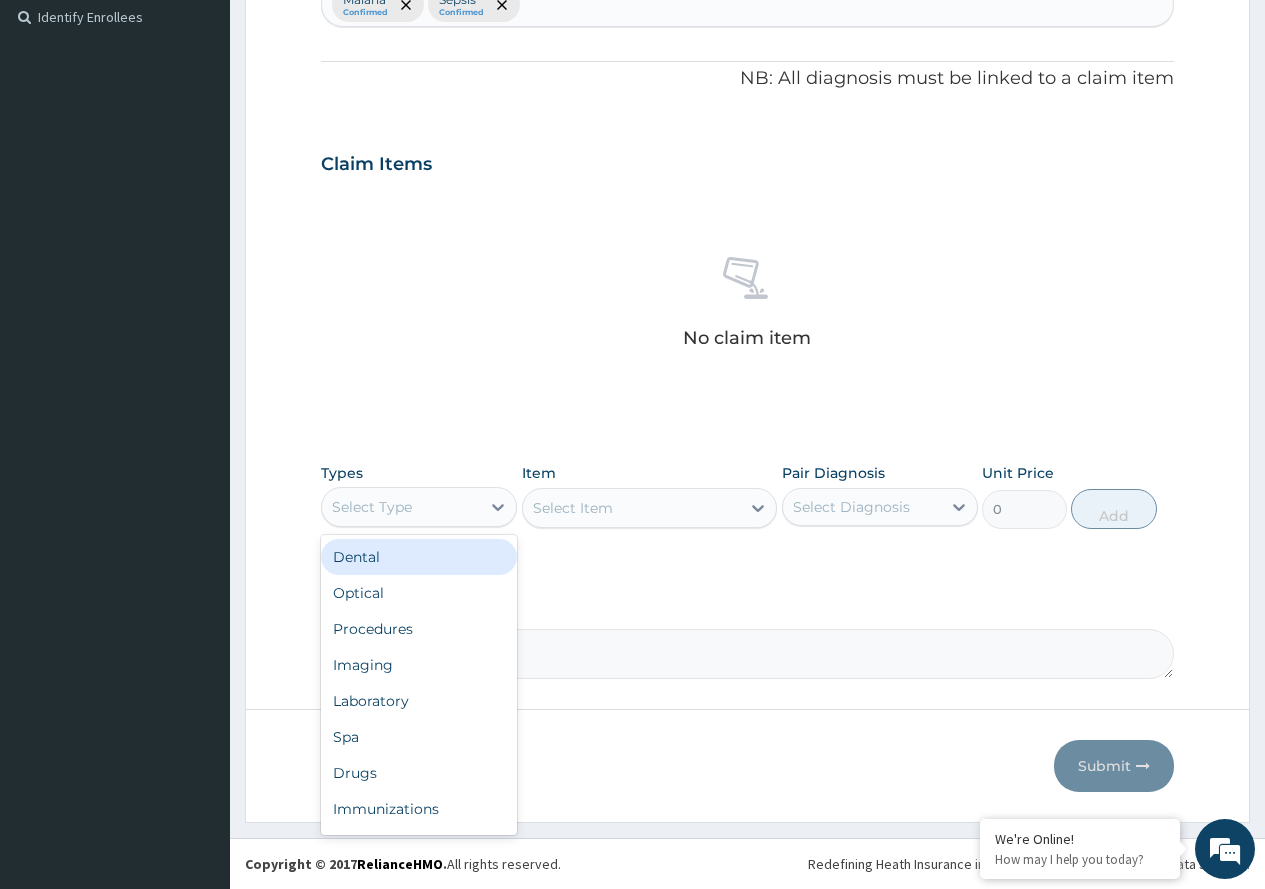 click on "Select Type" at bounding box center (401, 507) 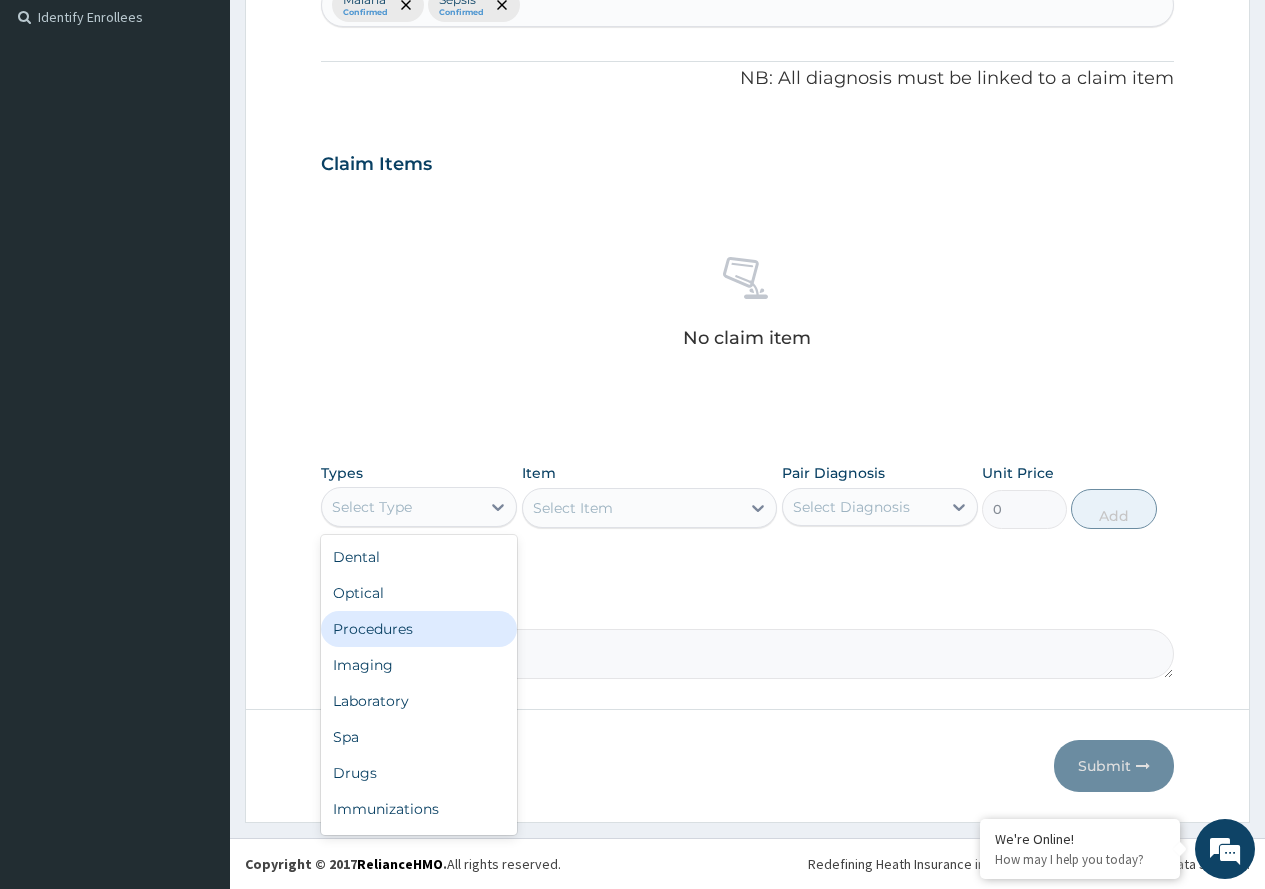 click on "Procedures" at bounding box center (419, 629) 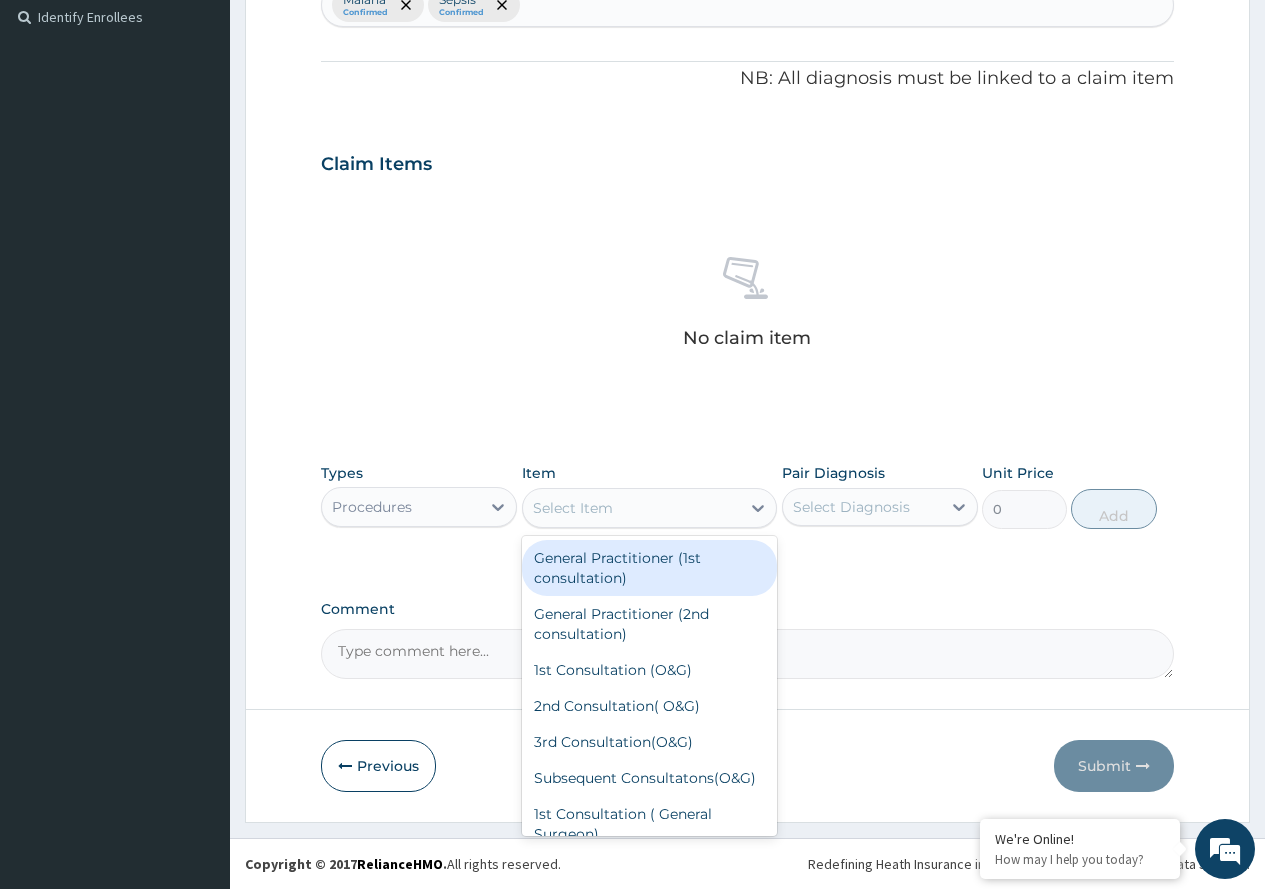 click 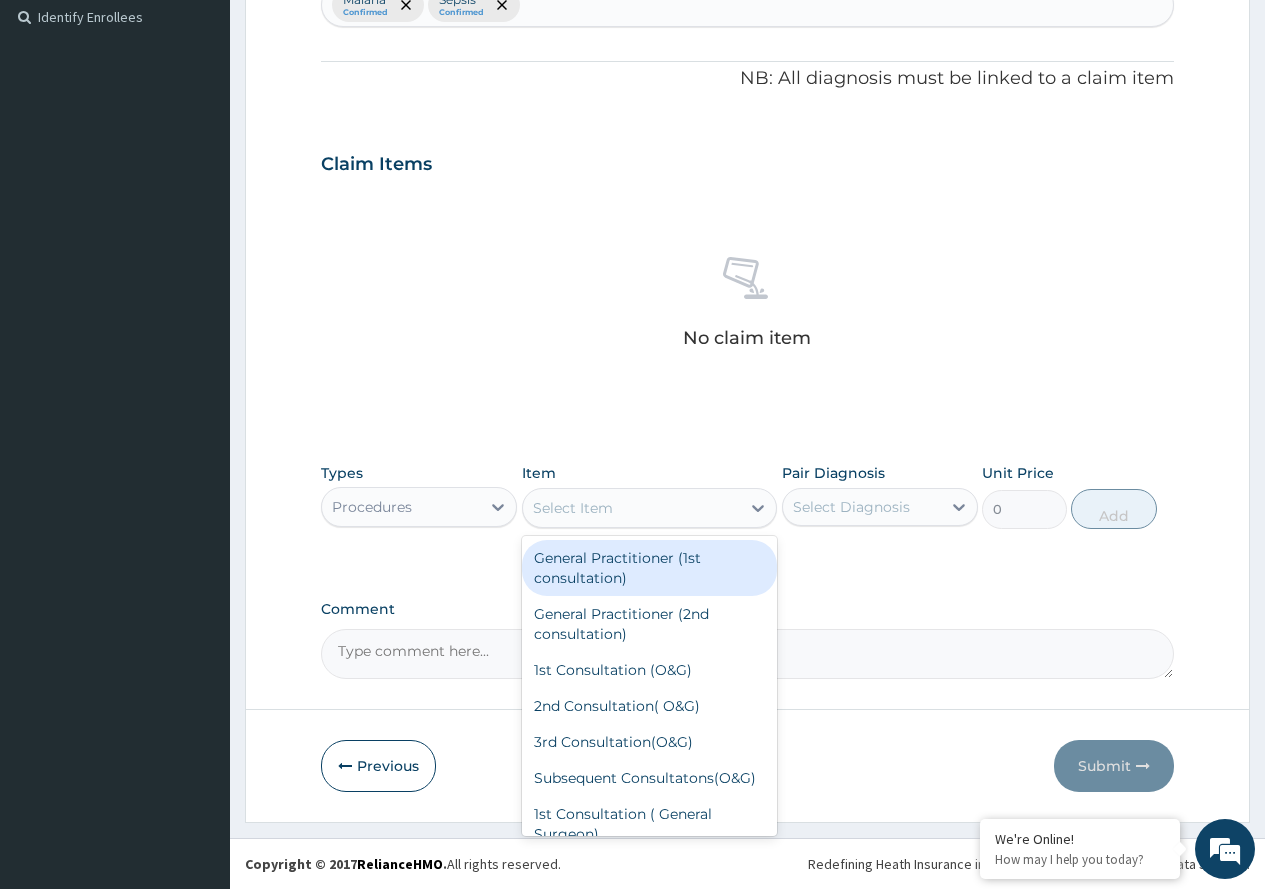 click on "General Practitioner (1st consultation)" at bounding box center [650, 568] 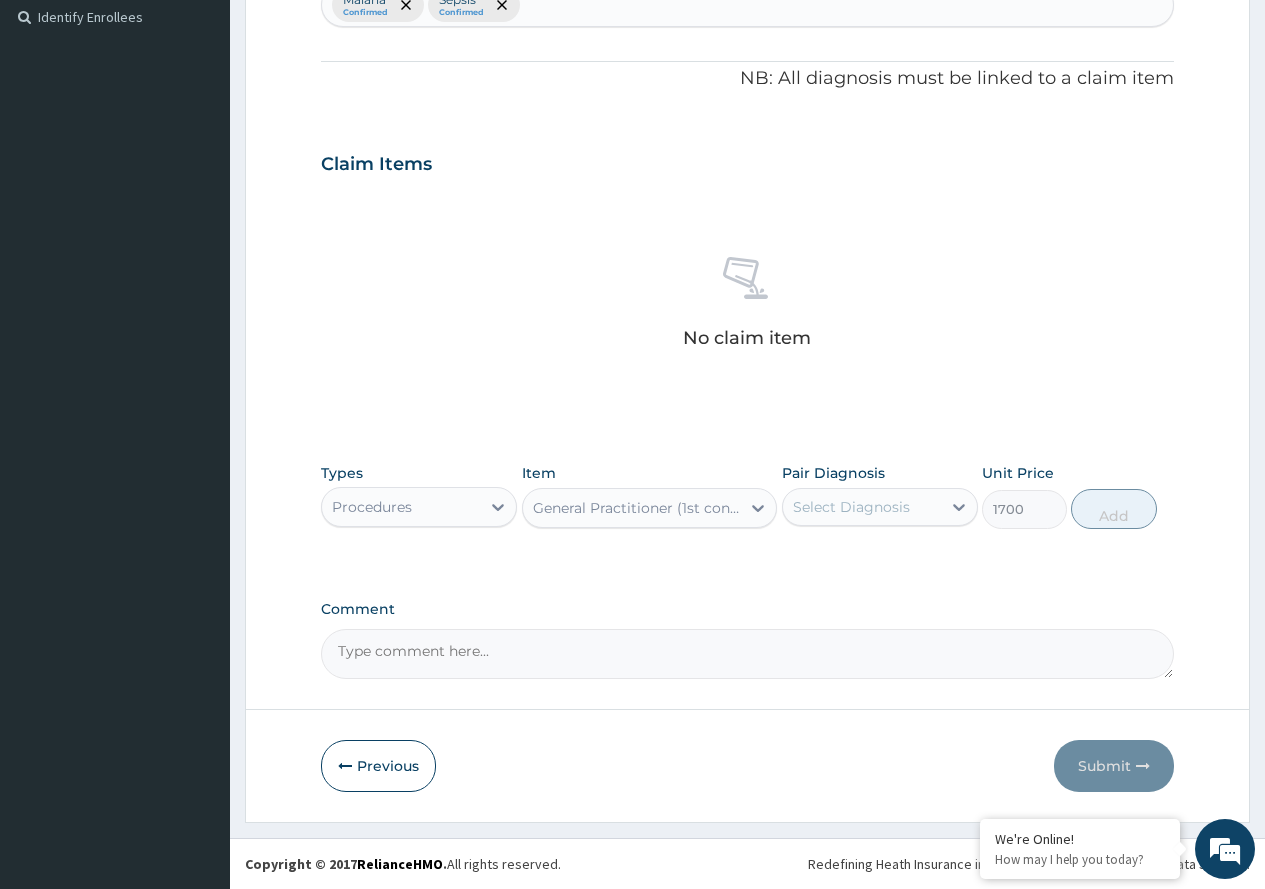 click on "Select Diagnosis" at bounding box center [851, 507] 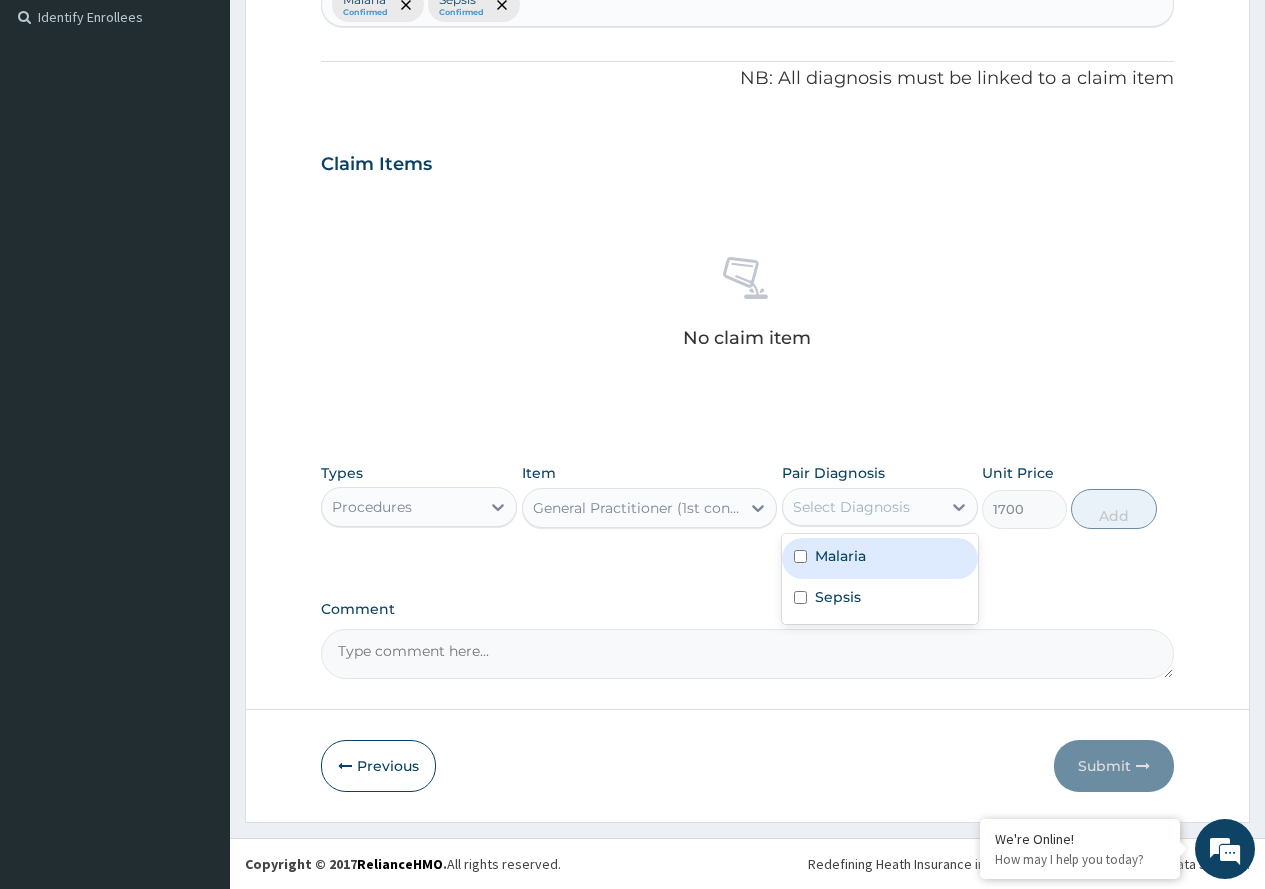 click on "Malaria" at bounding box center (880, 558) 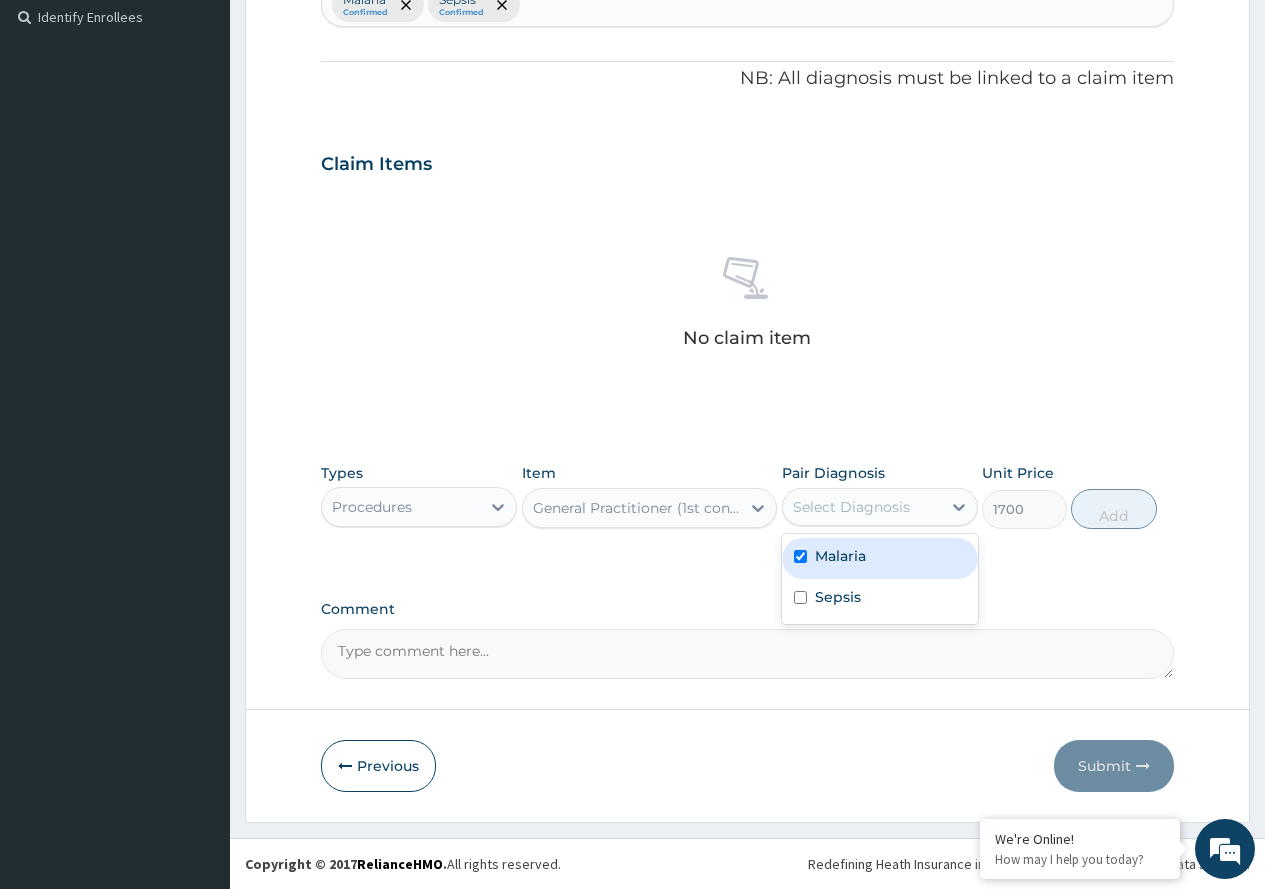 checkbox on "true" 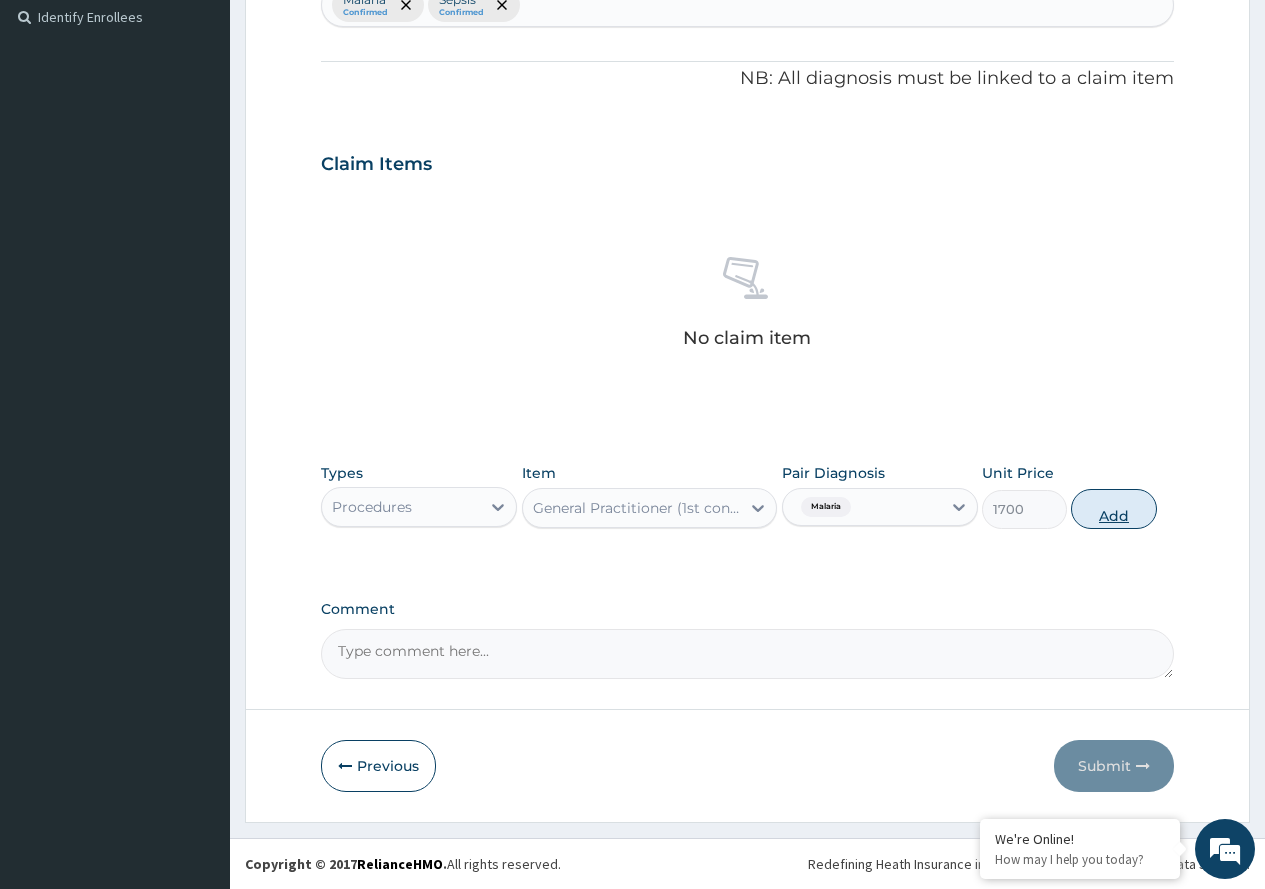 click on "Add" at bounding box center (1113, 509) 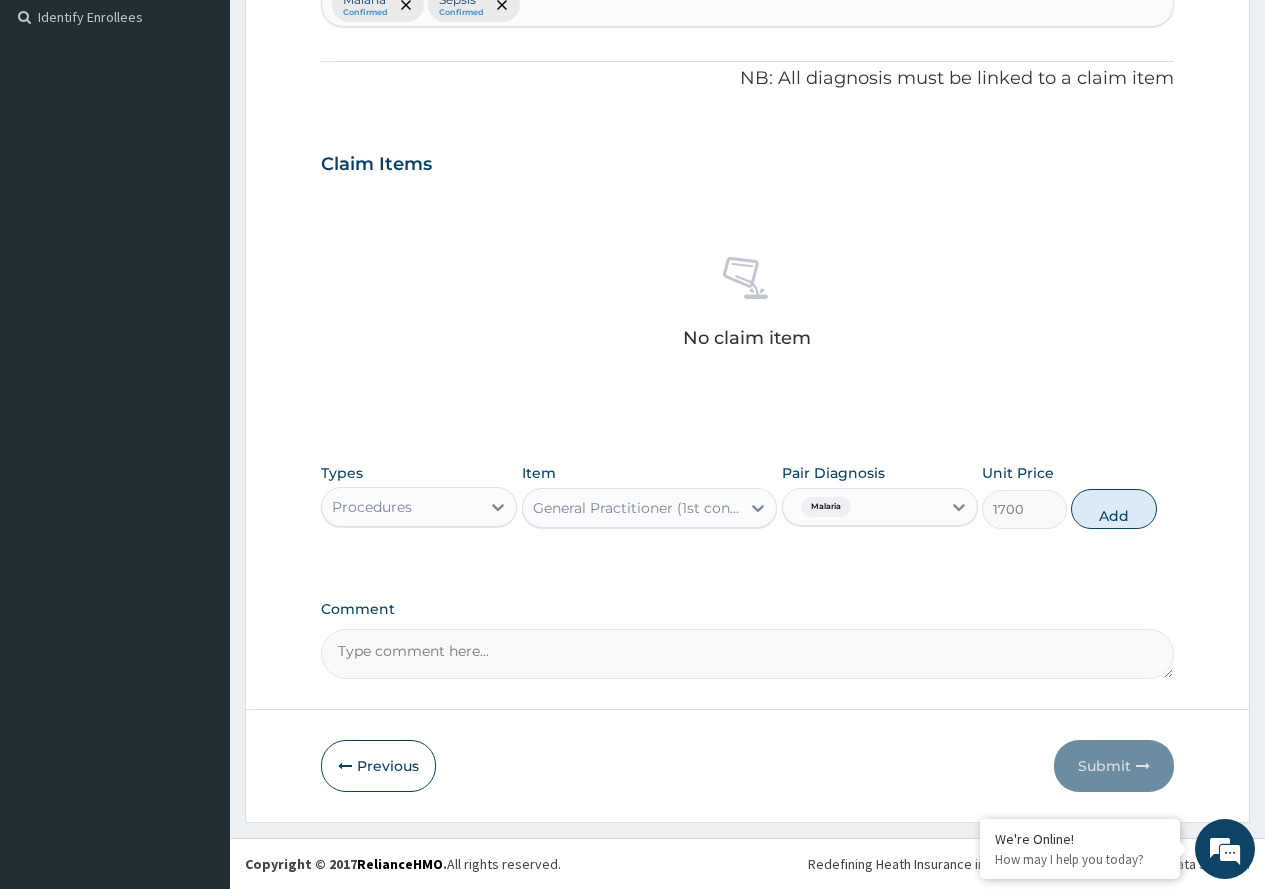 type on "0" 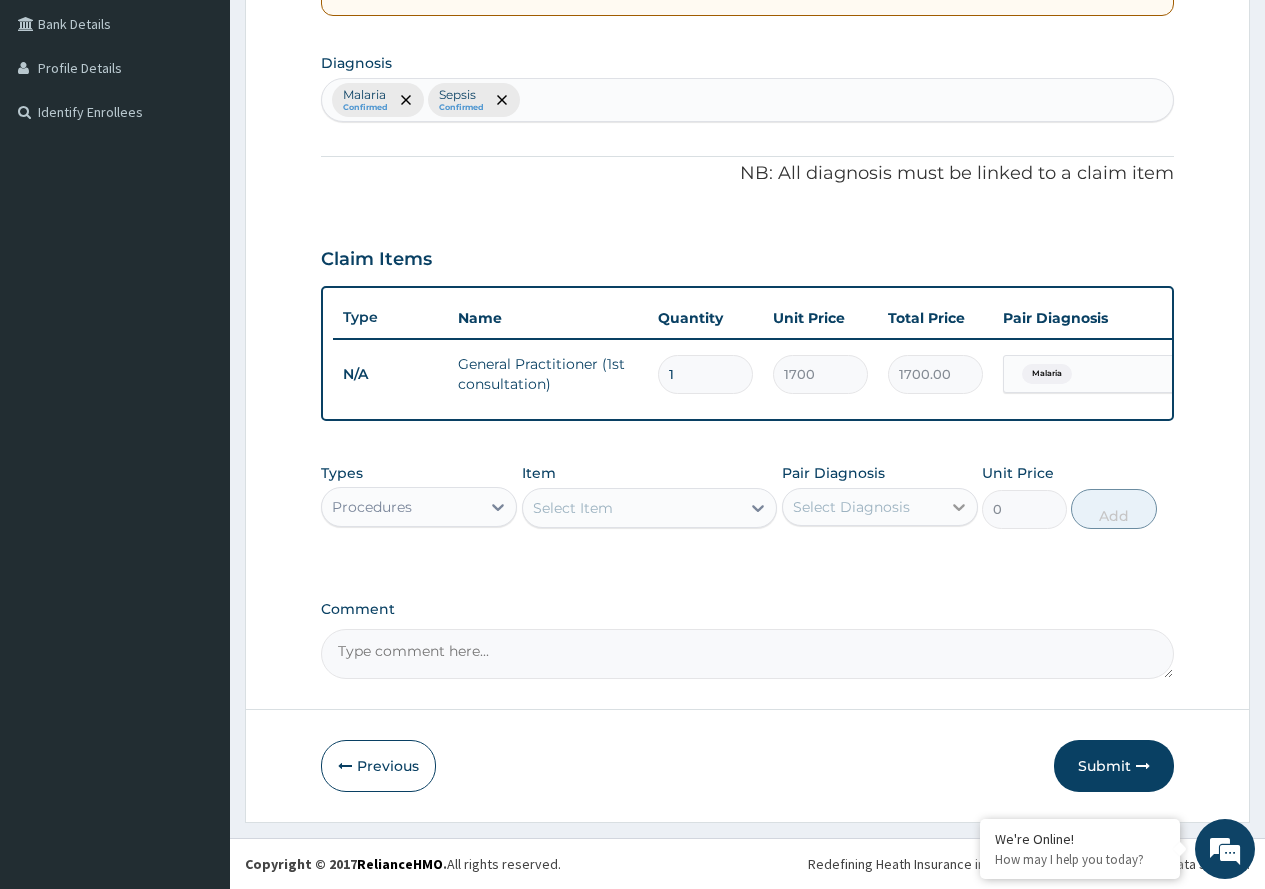 scroll, scrollTop: 473, scrollLeft: 0, axis: vertical 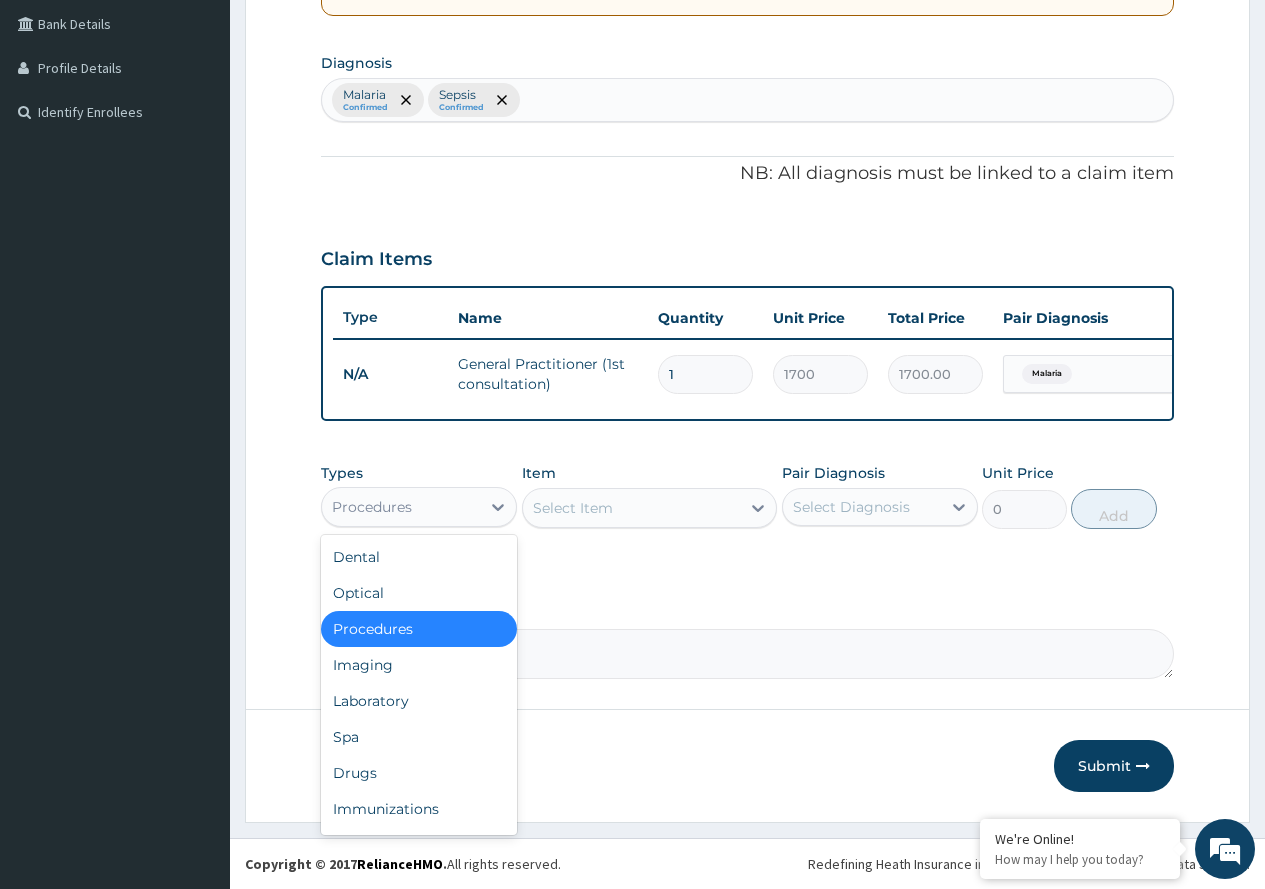 click on "Procedures" at bounding box center (401, 507) 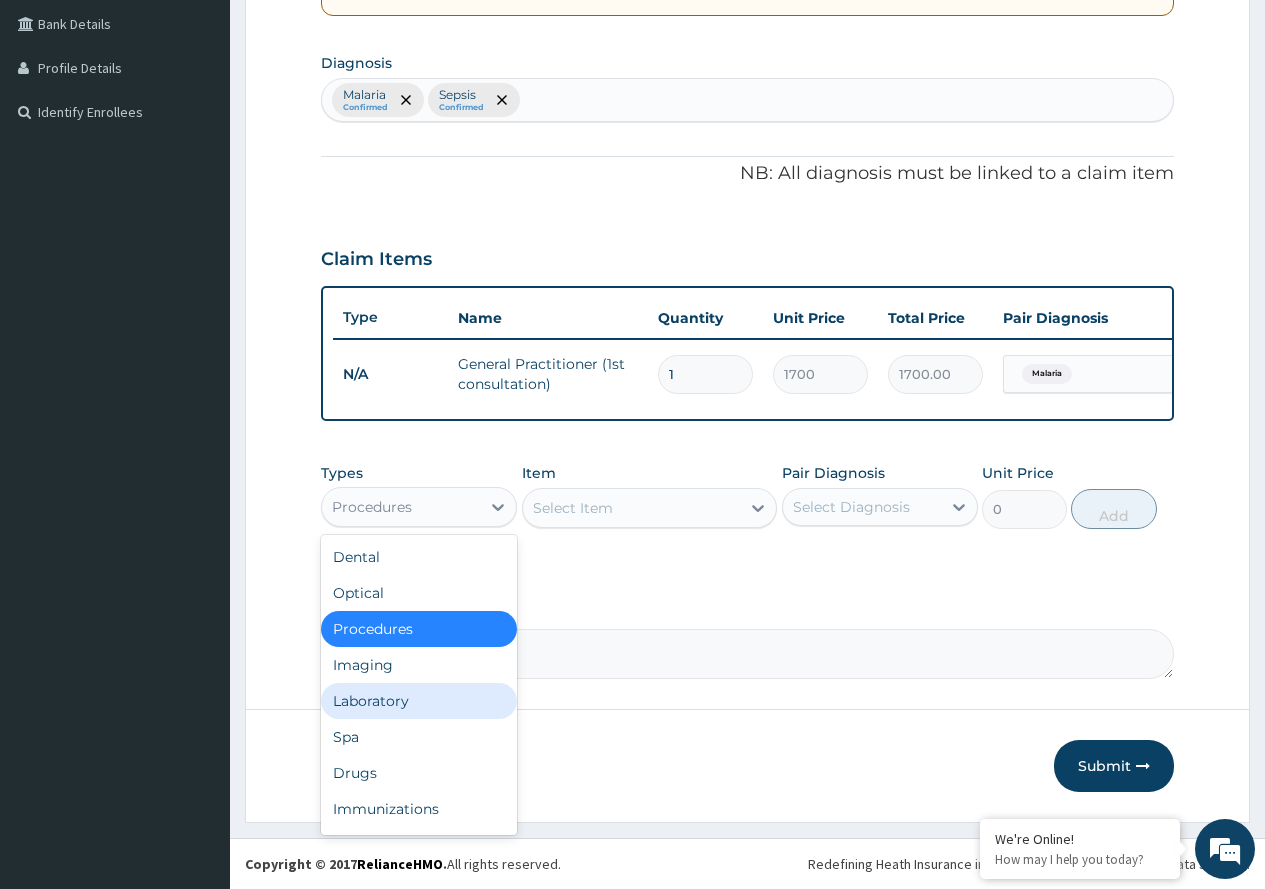 click on "Laboratory" at bounding box center [419, 701] 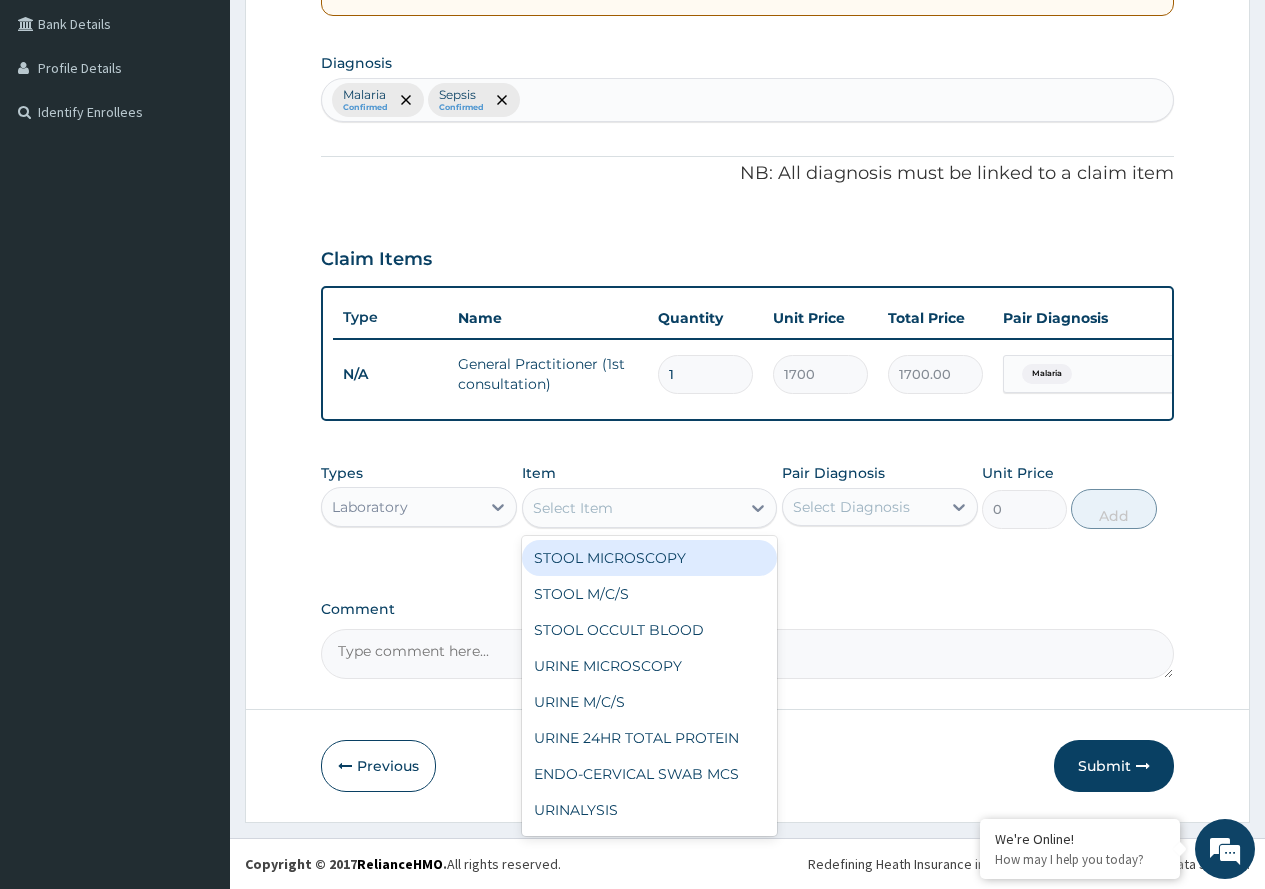 click 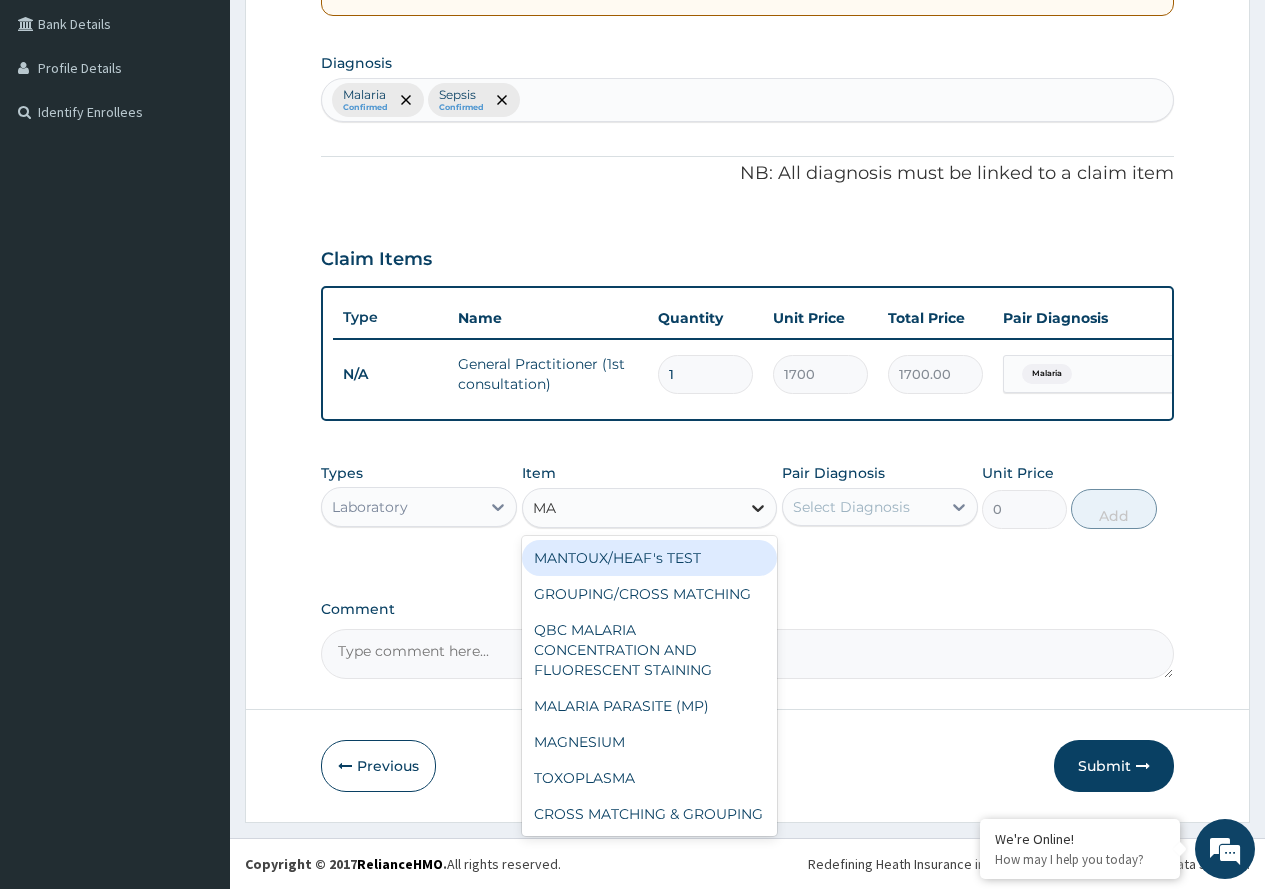 type on "MAL" 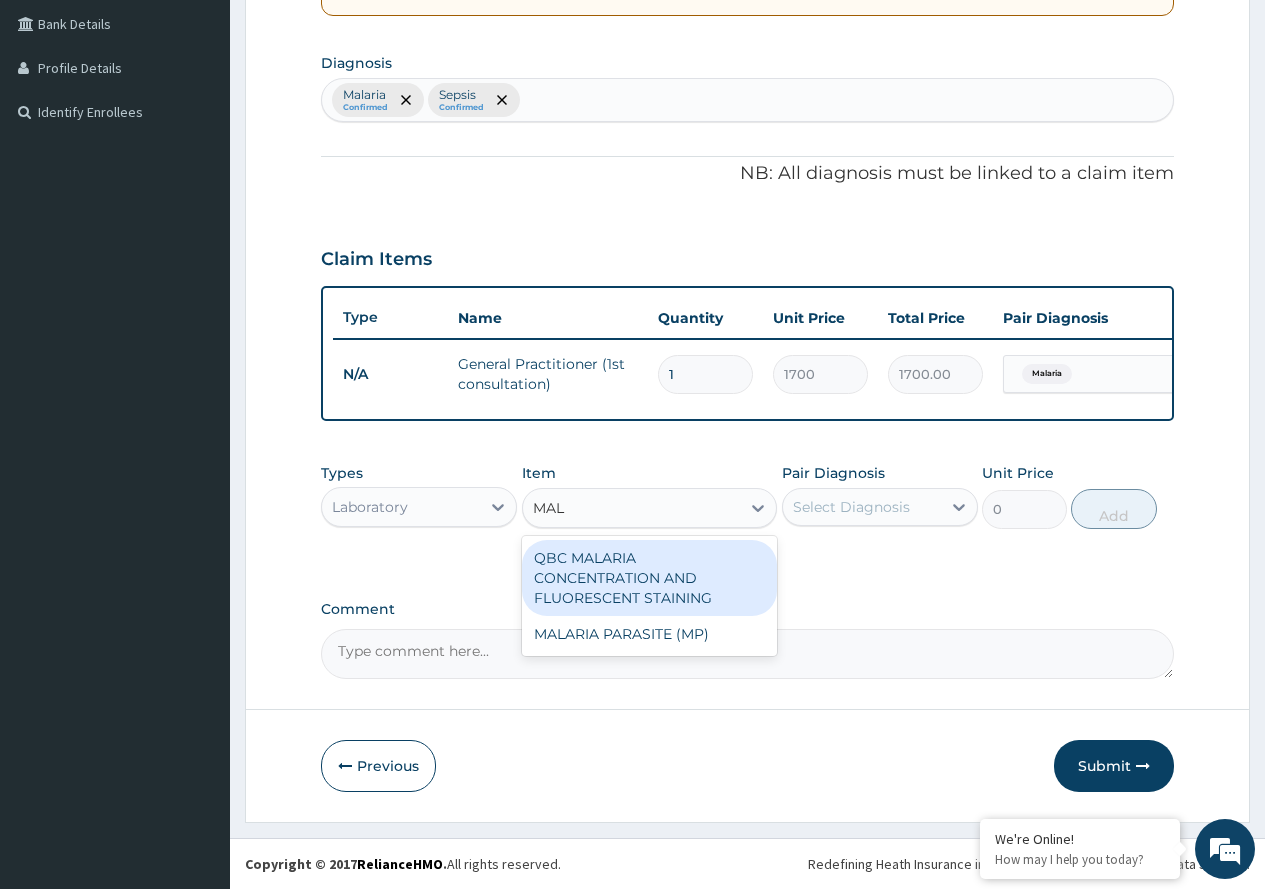 click on "QBC MALARIA CONCENTRATION AND FLUORESCENT STAINING" at bounding box center [650, 578] 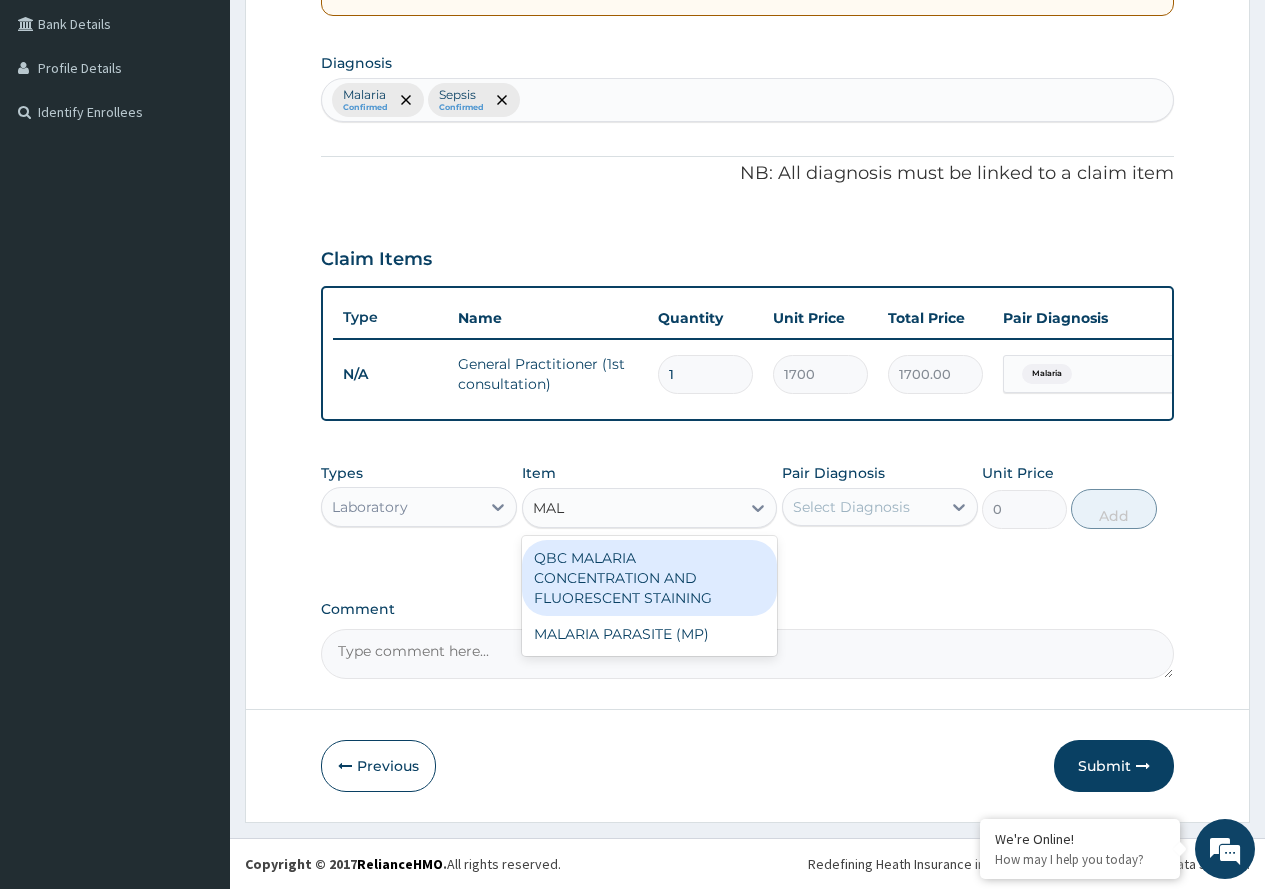 type 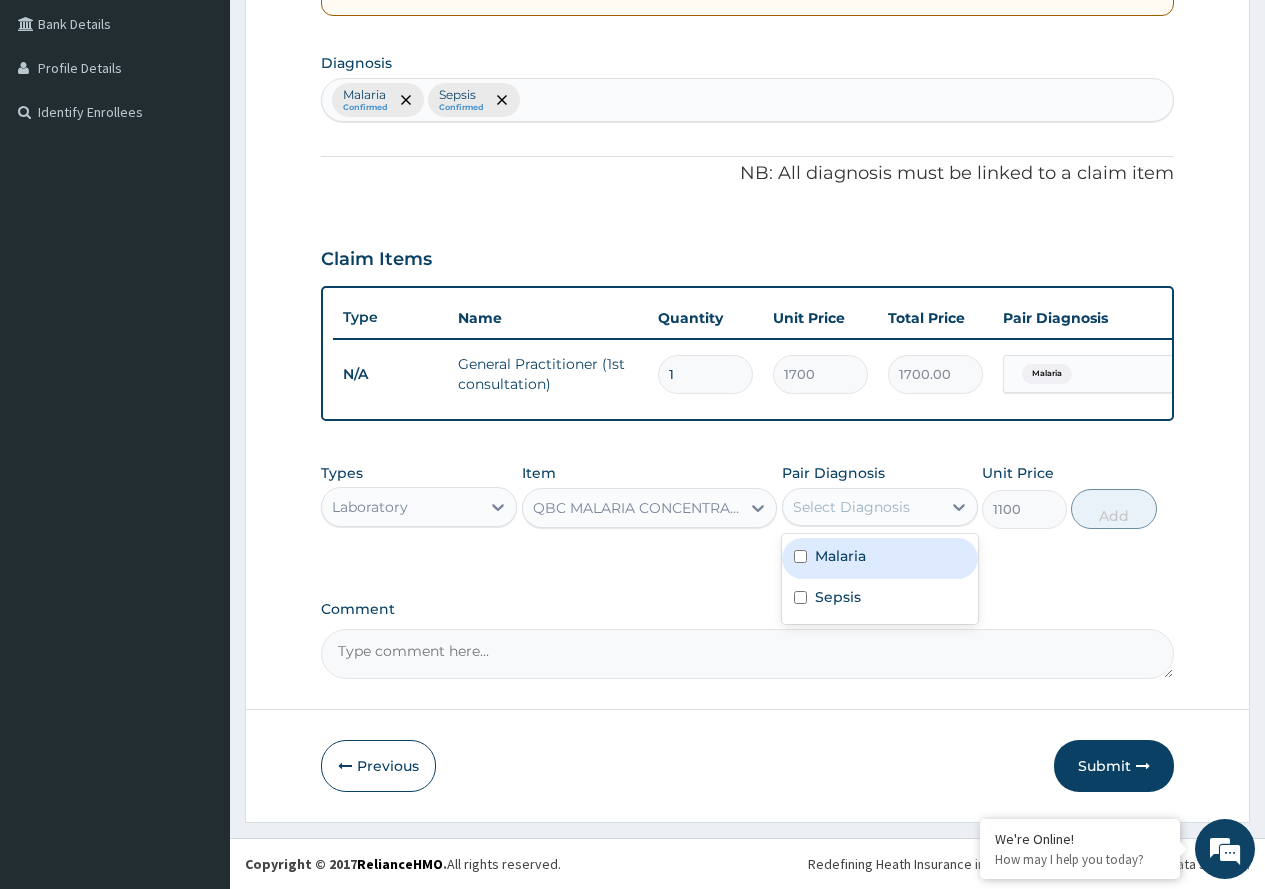 click on "Select Diagnosis" at bounding box center (862, 507) 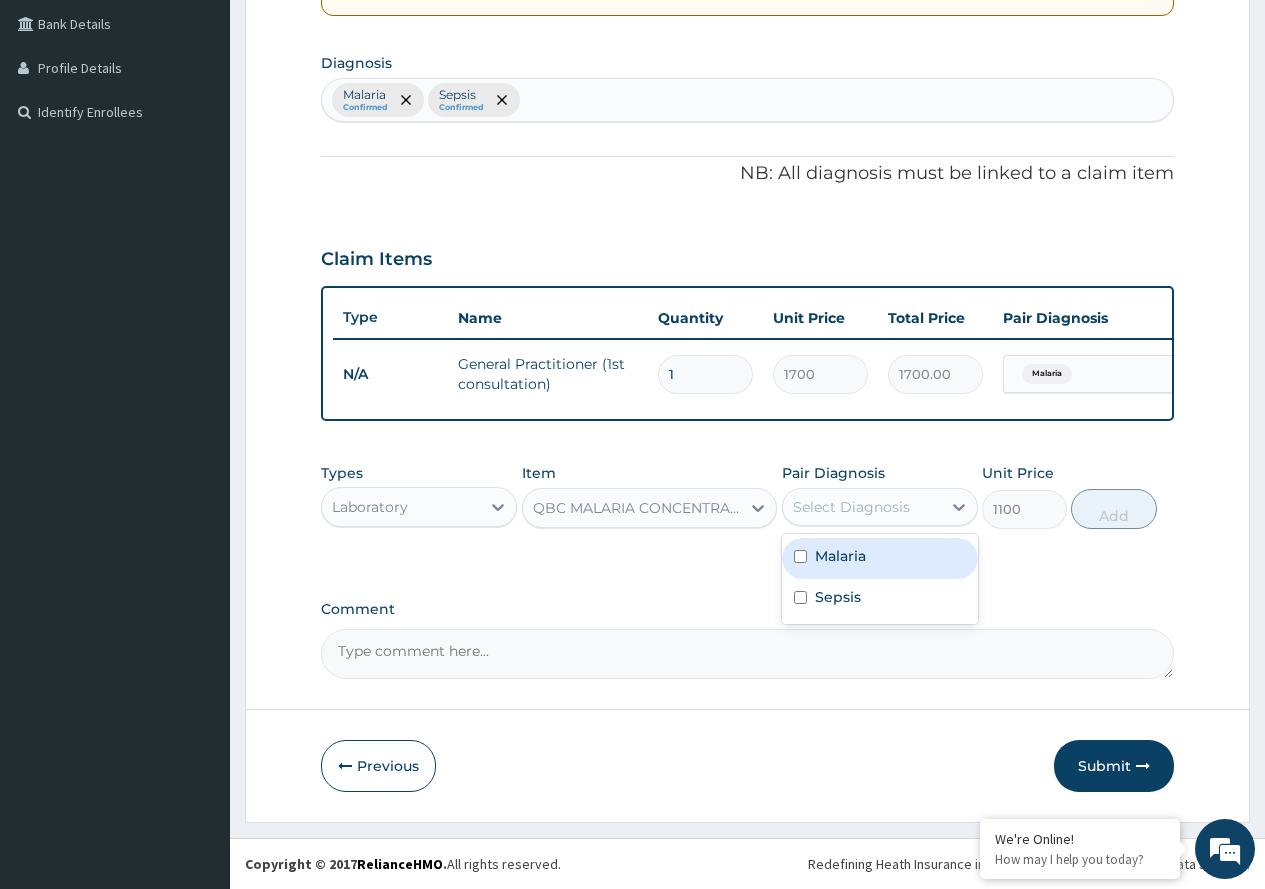click on "Malaria" at bounding box center (880, 558) 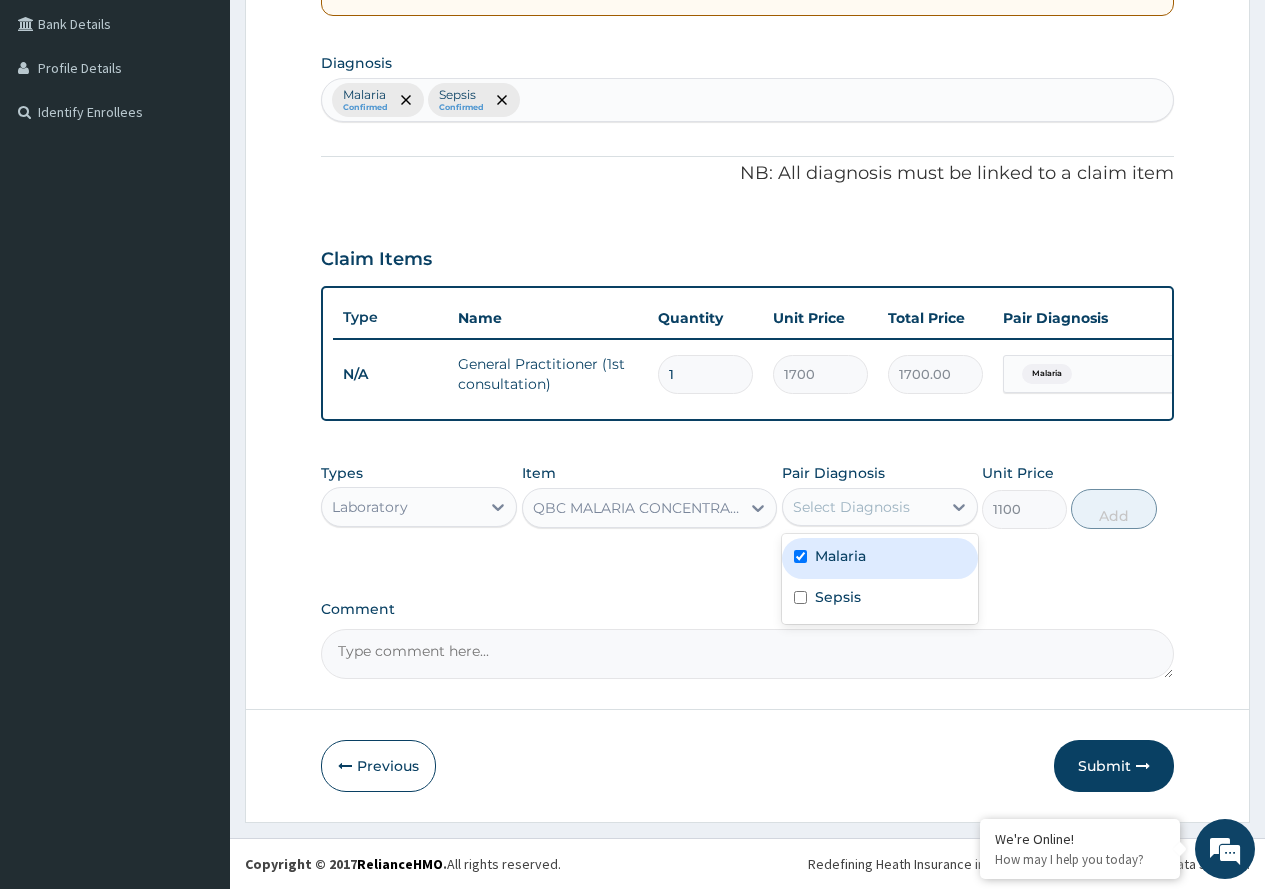 checkbox on "true" 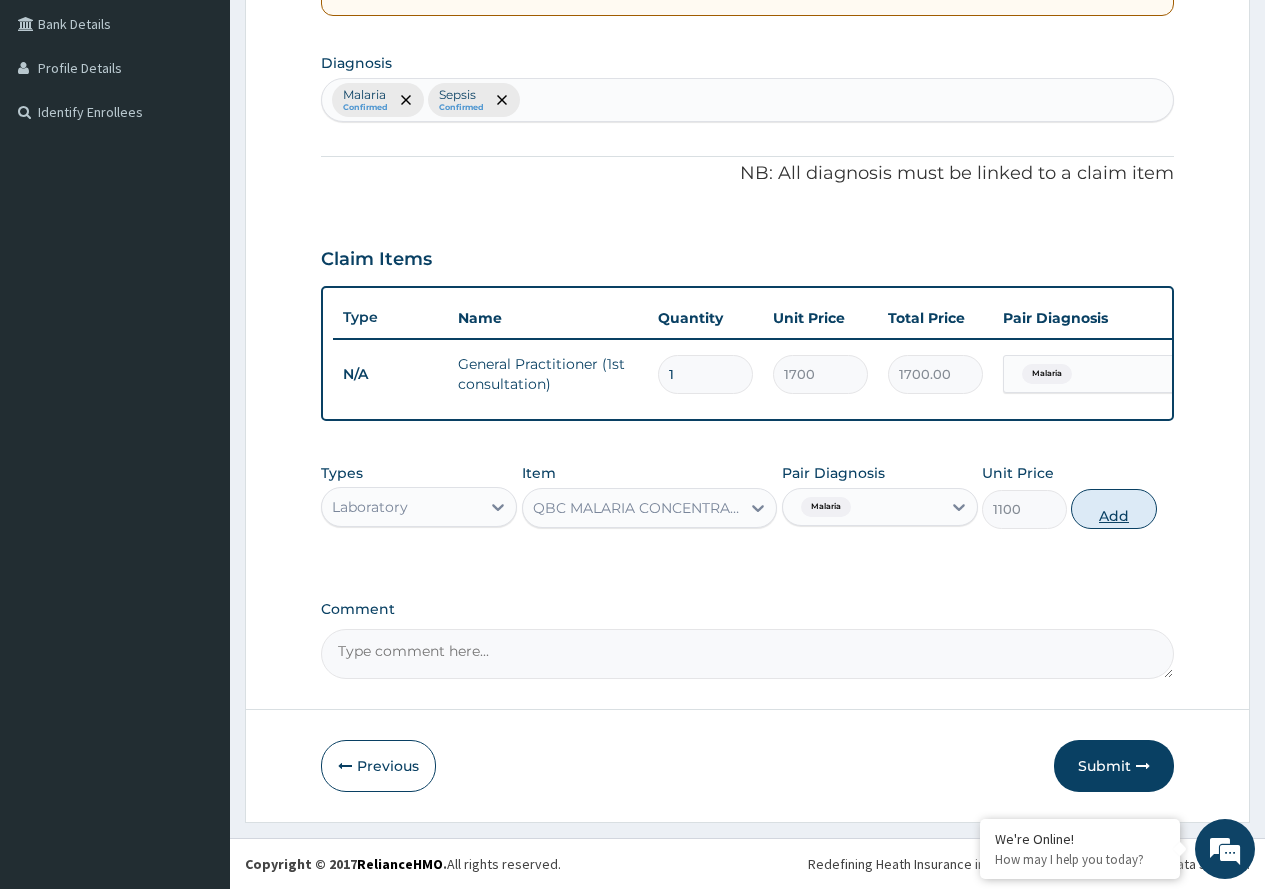 click on "Add" at bounding box center (1113, 509) 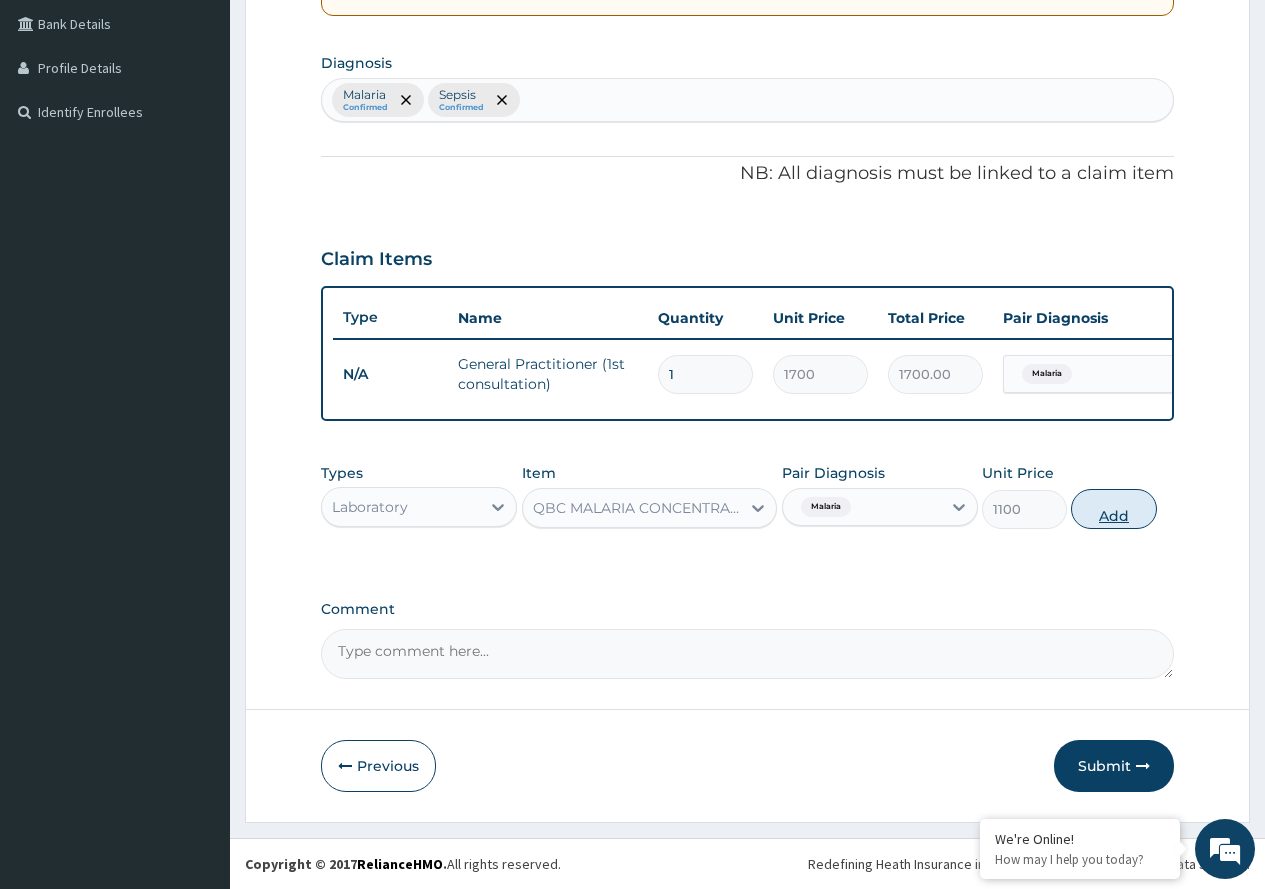 type on "0" 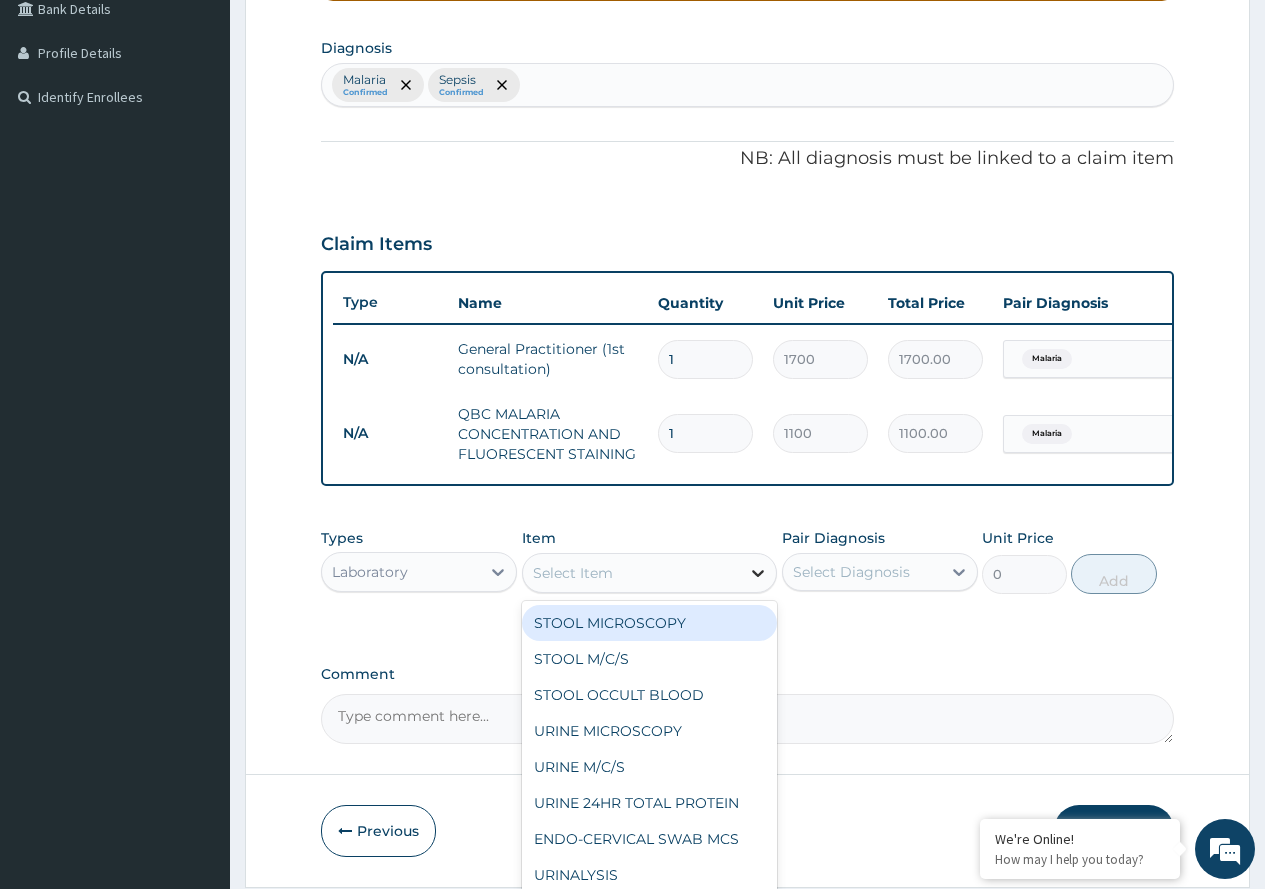 click 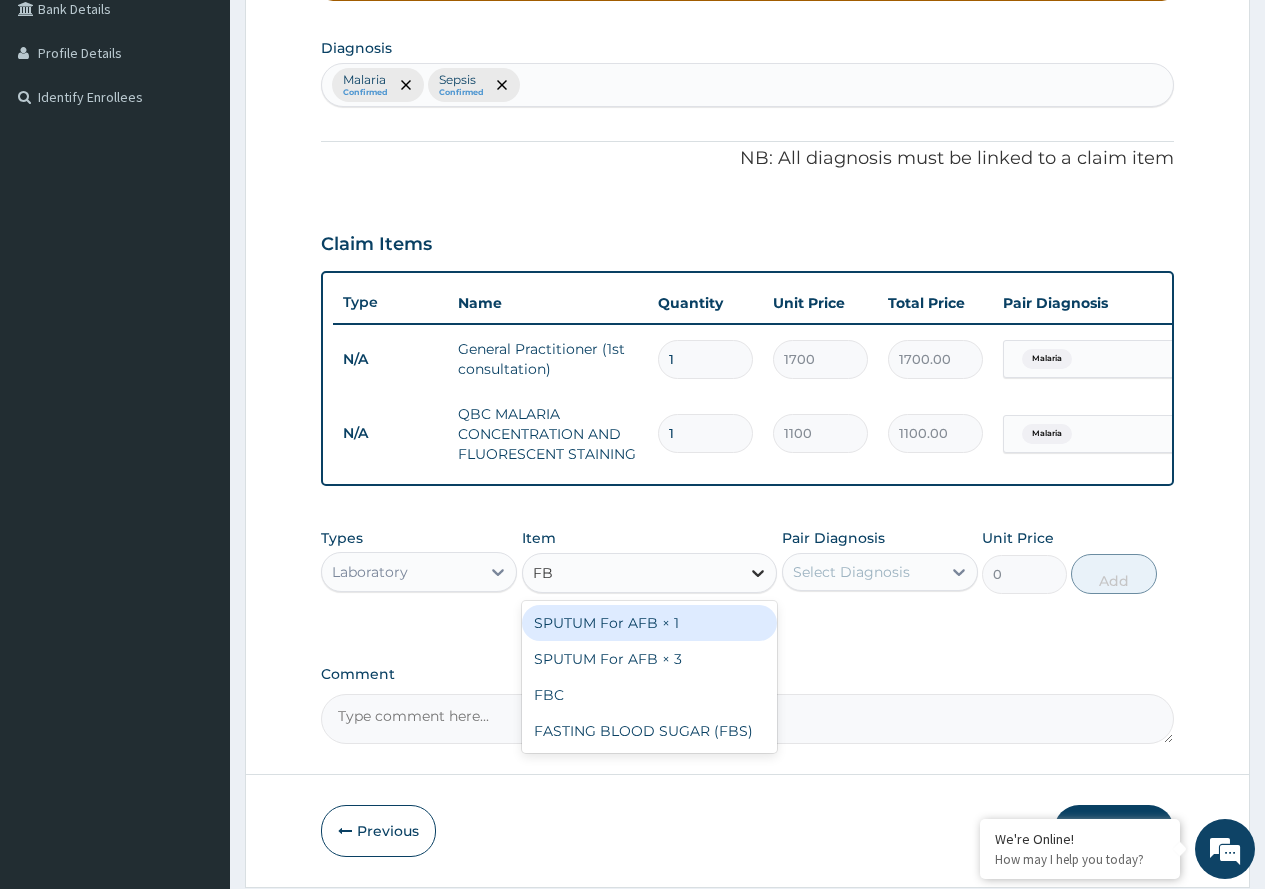 type on "FBC" 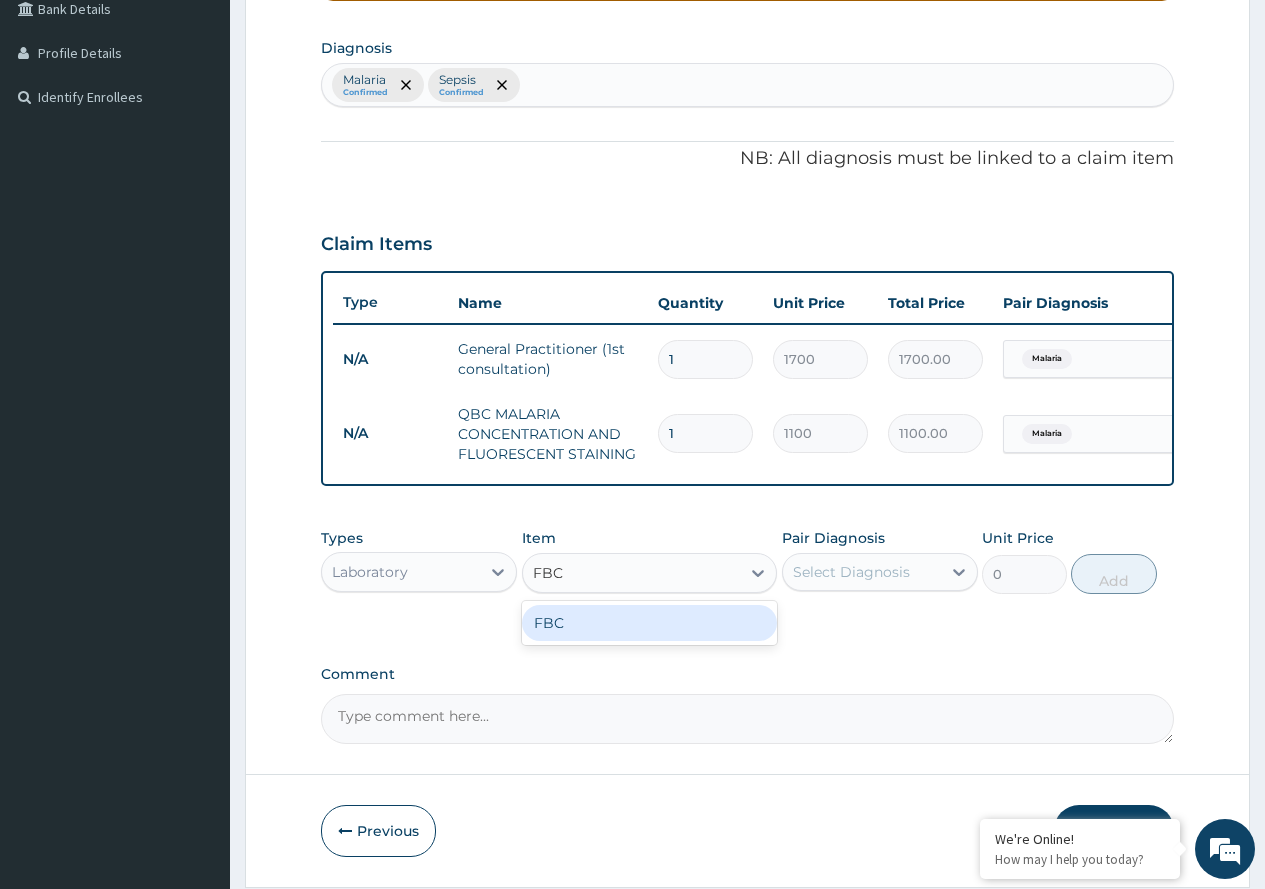 click on "FBC" at bounding box center (650, 623) 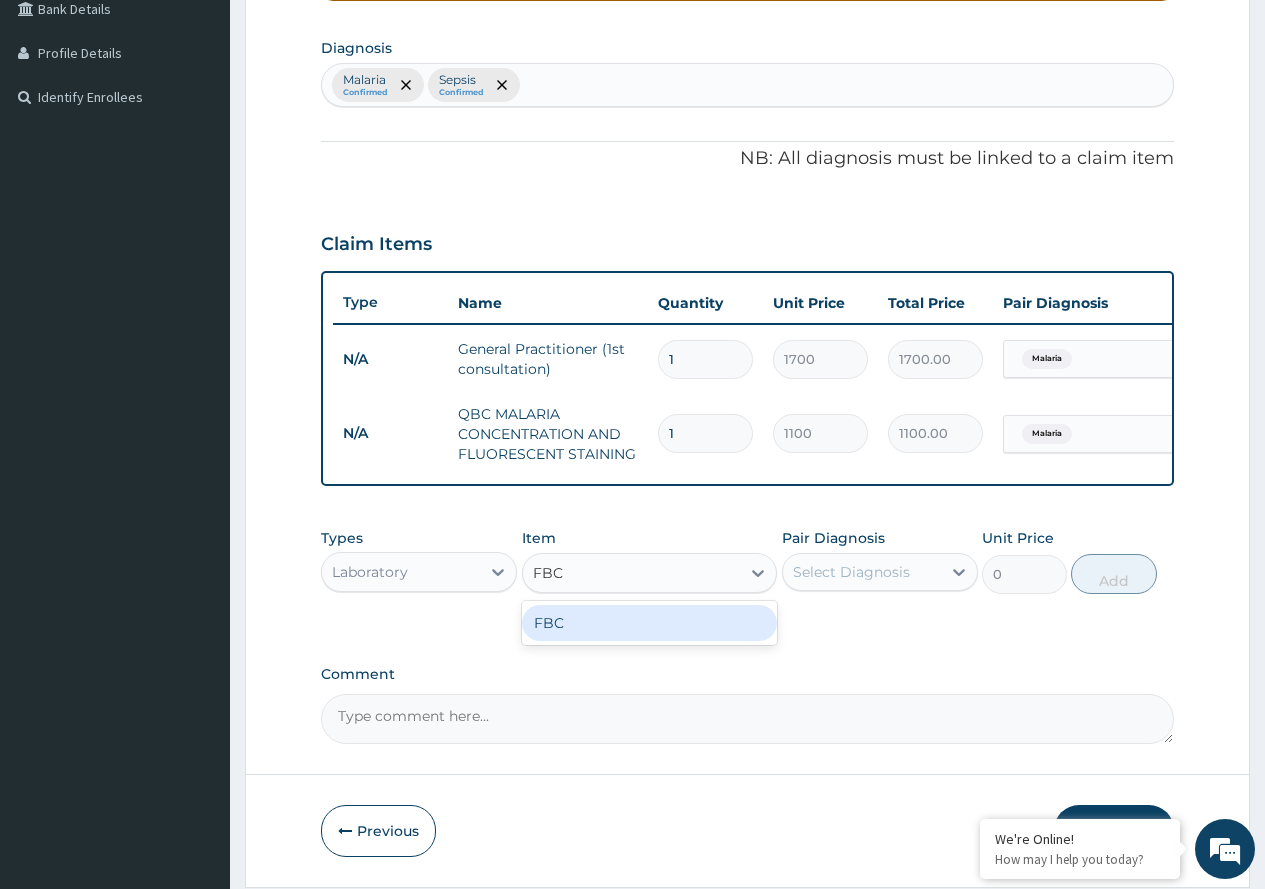type 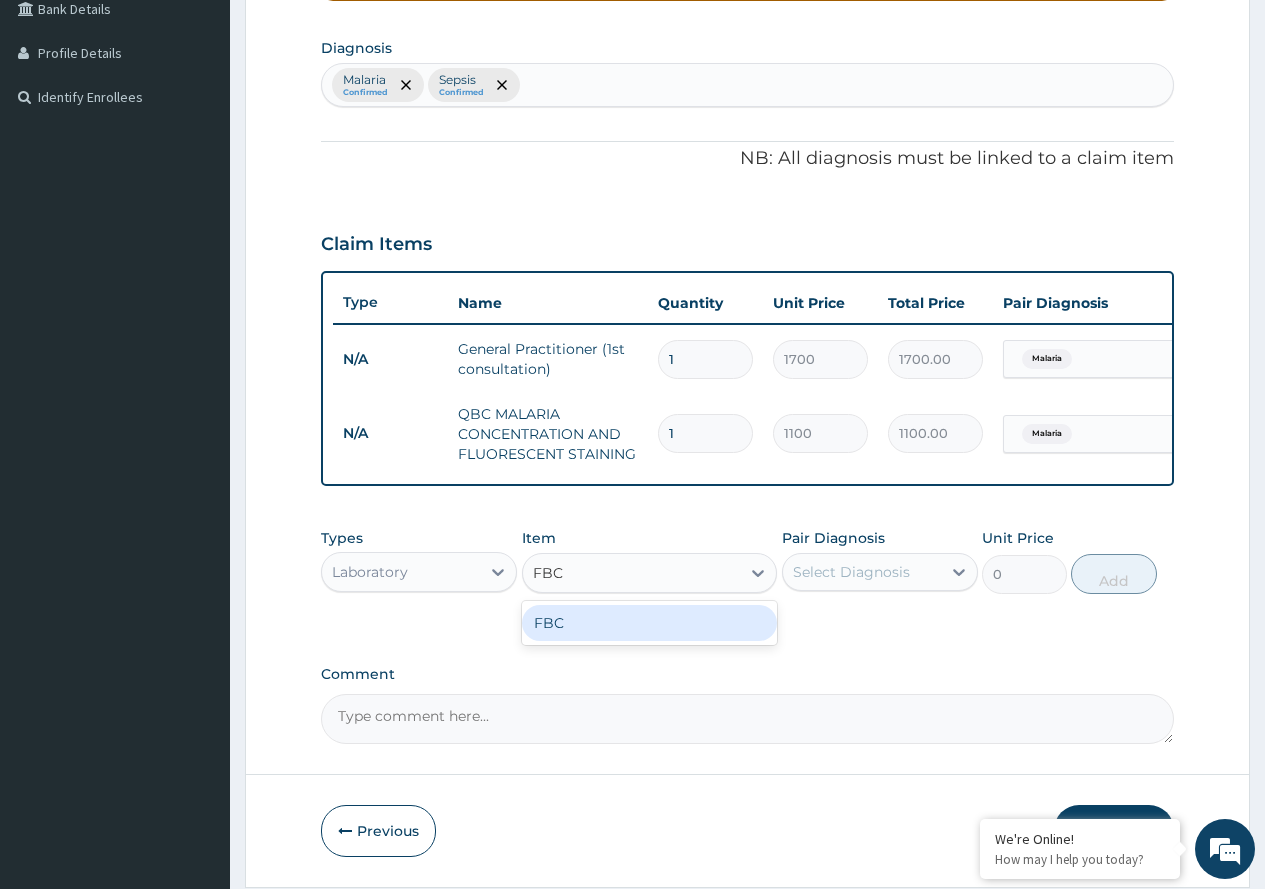 type on "1800" 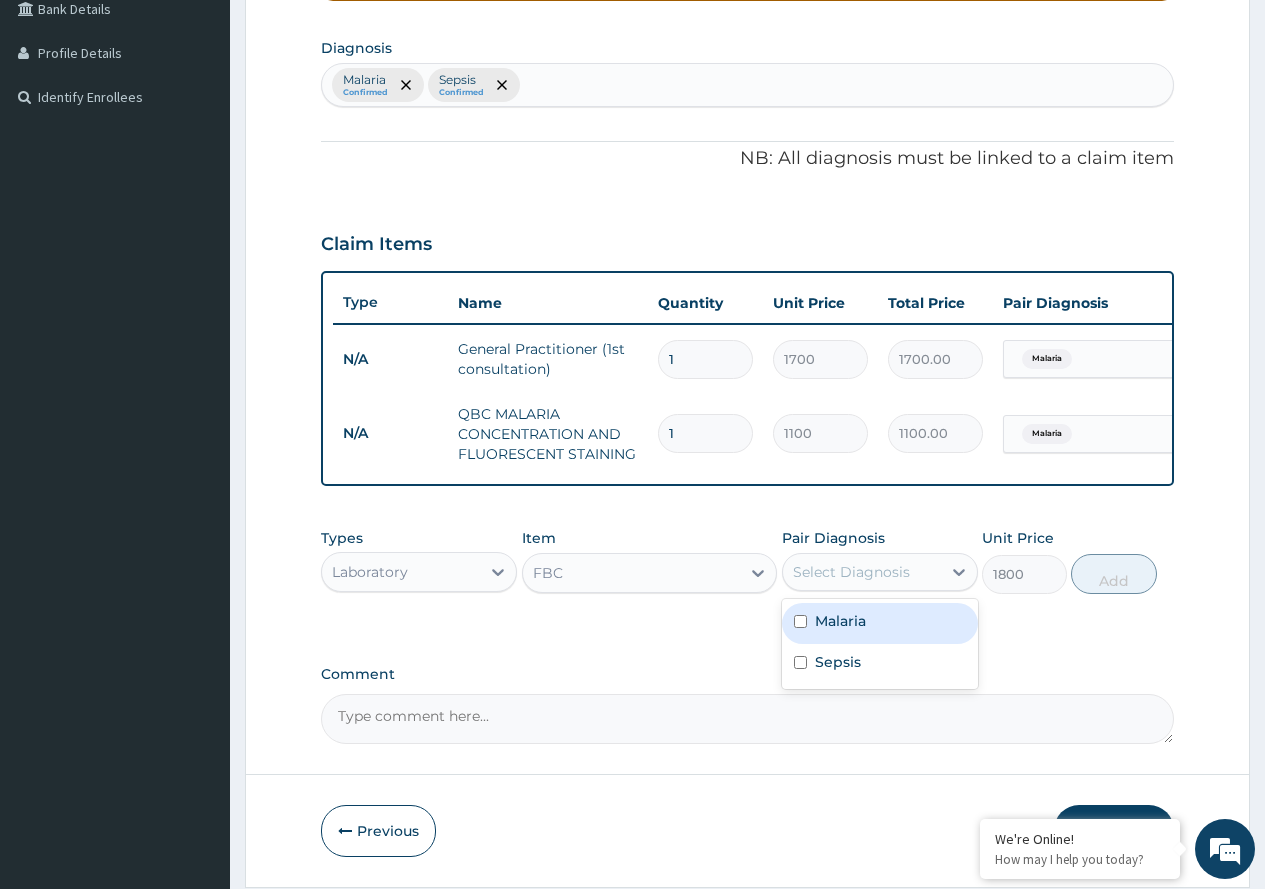 click on "Select Diagnosis" at bounding box center (862, 572) 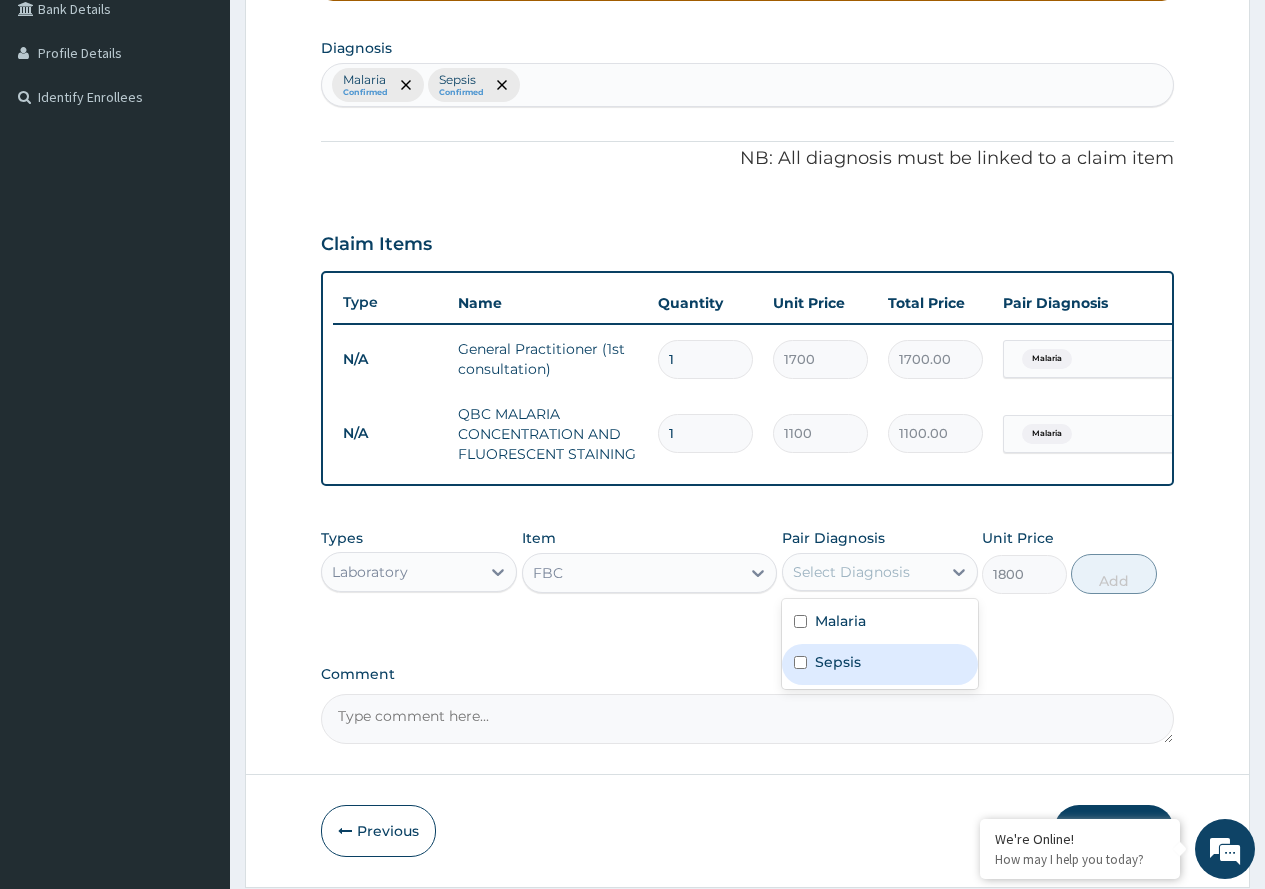 click on "Sepsis" at bounding box center (880, 664) 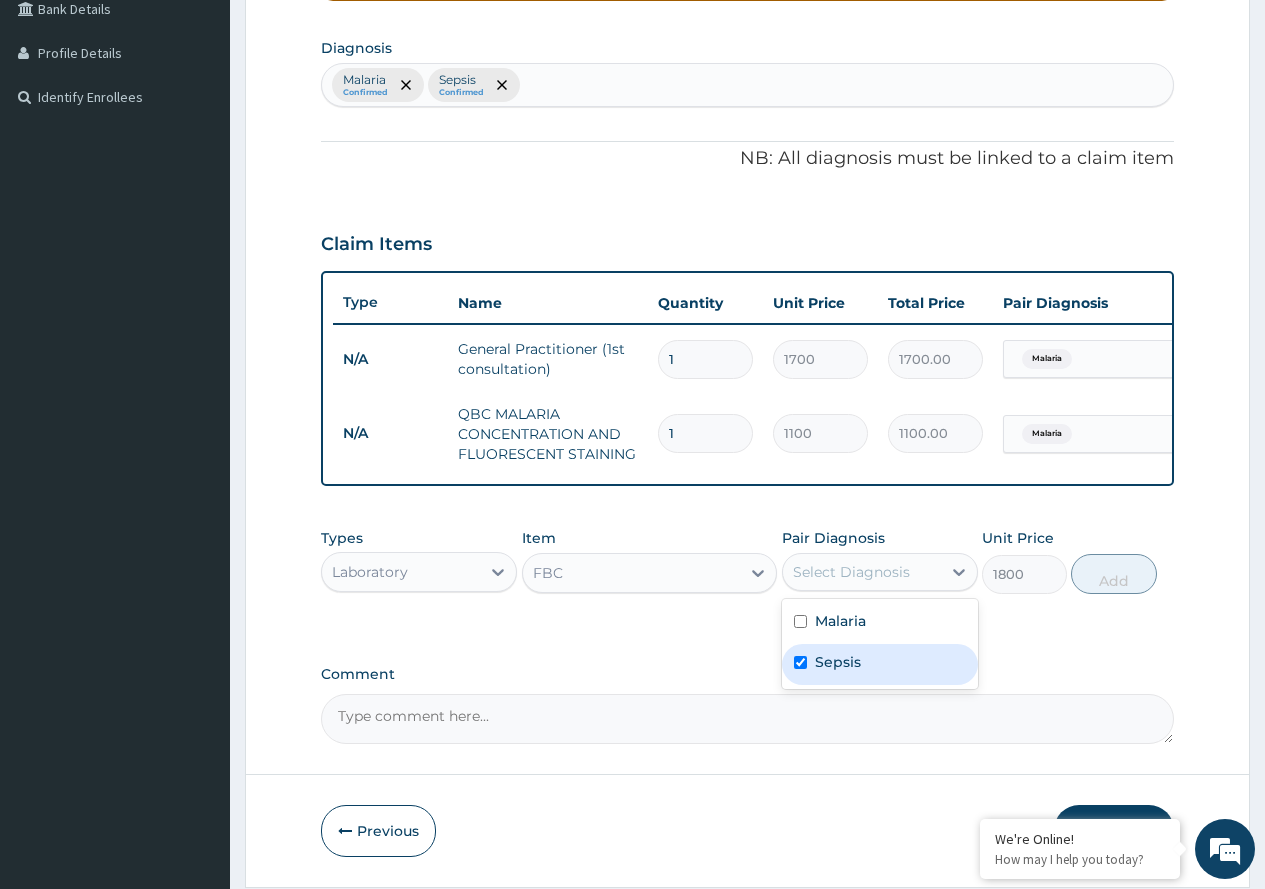 checkbox on "true" 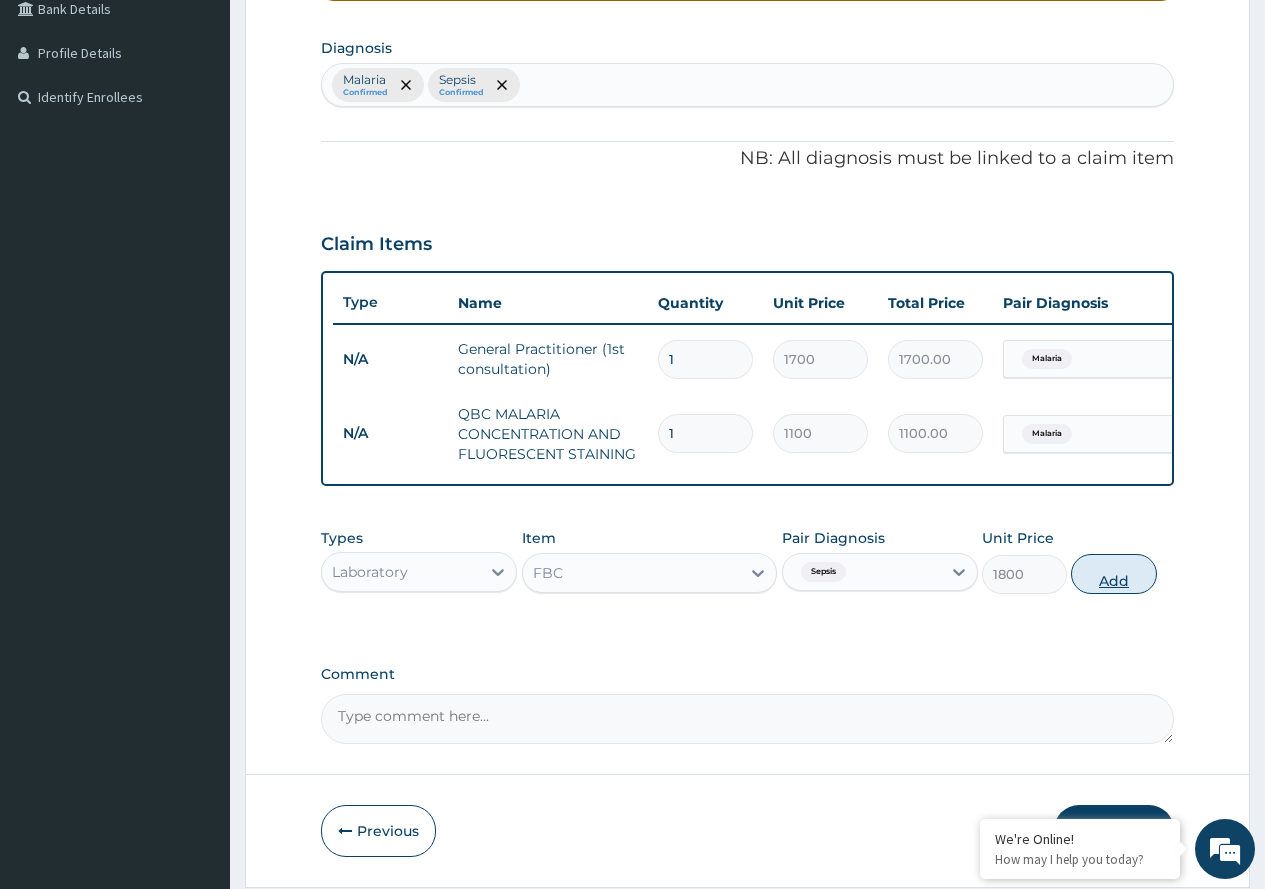 click on "Add" at bounding box center (1113, 574) 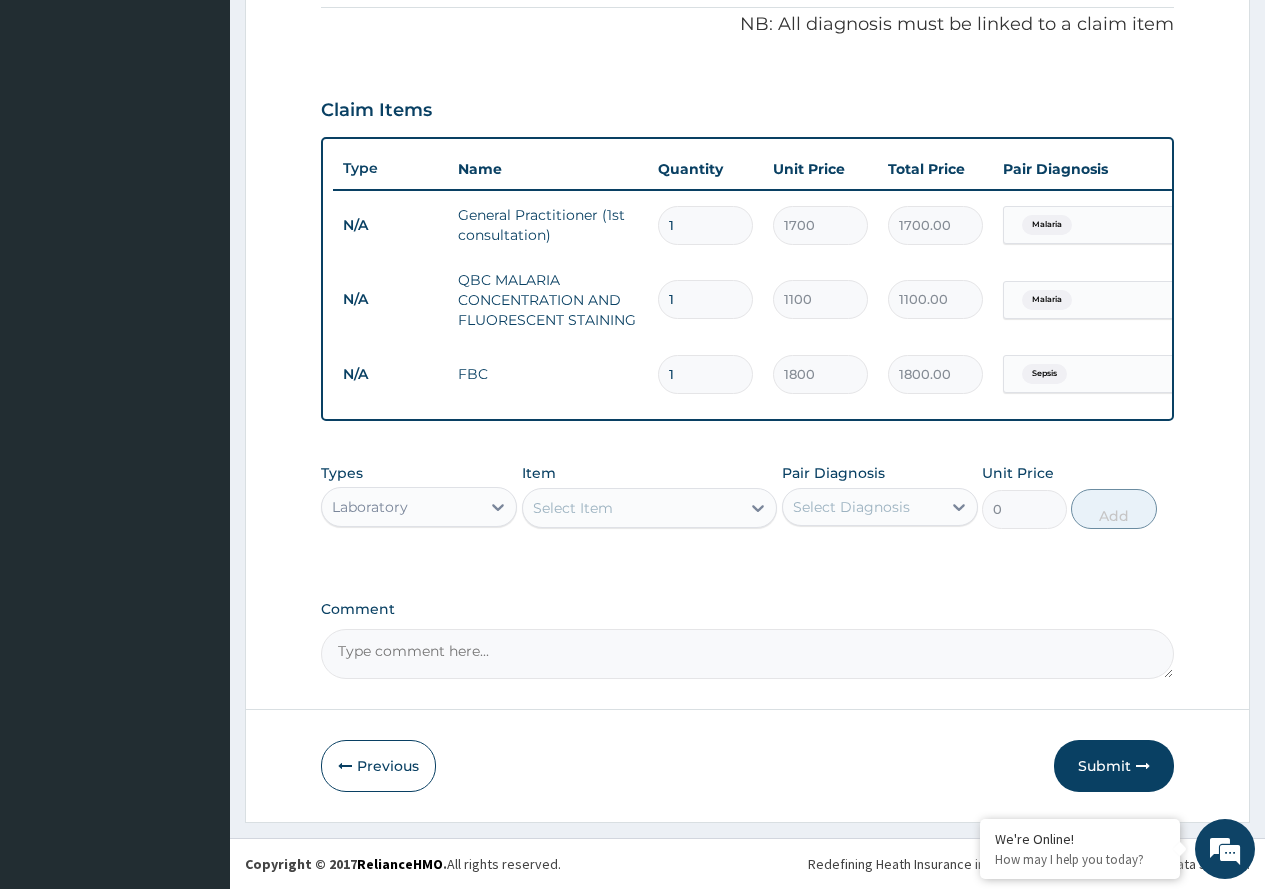 scroll, scrollTop: 622, scrollLeft: 0, axis: vertical 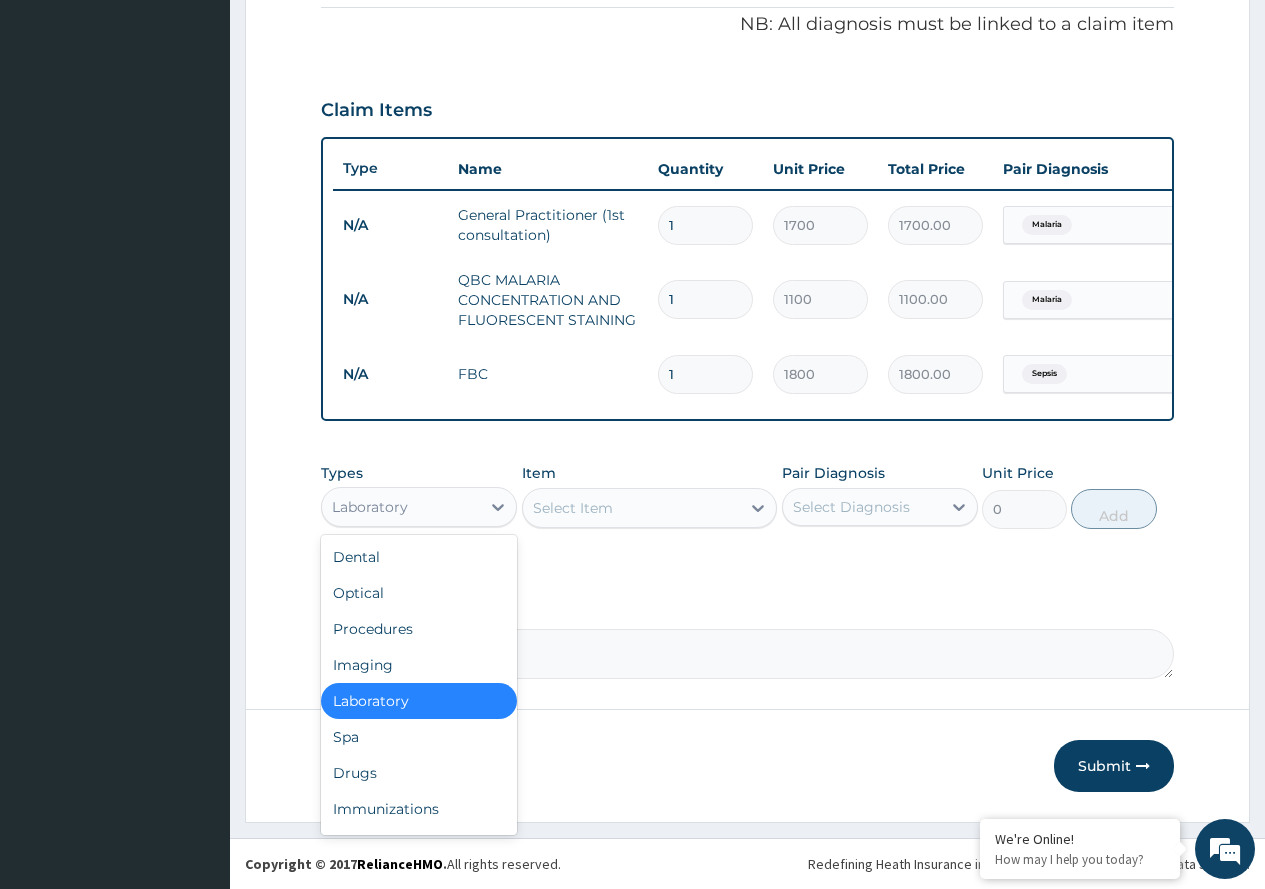 click on "Laboratory" at bounding box center [401, 507] 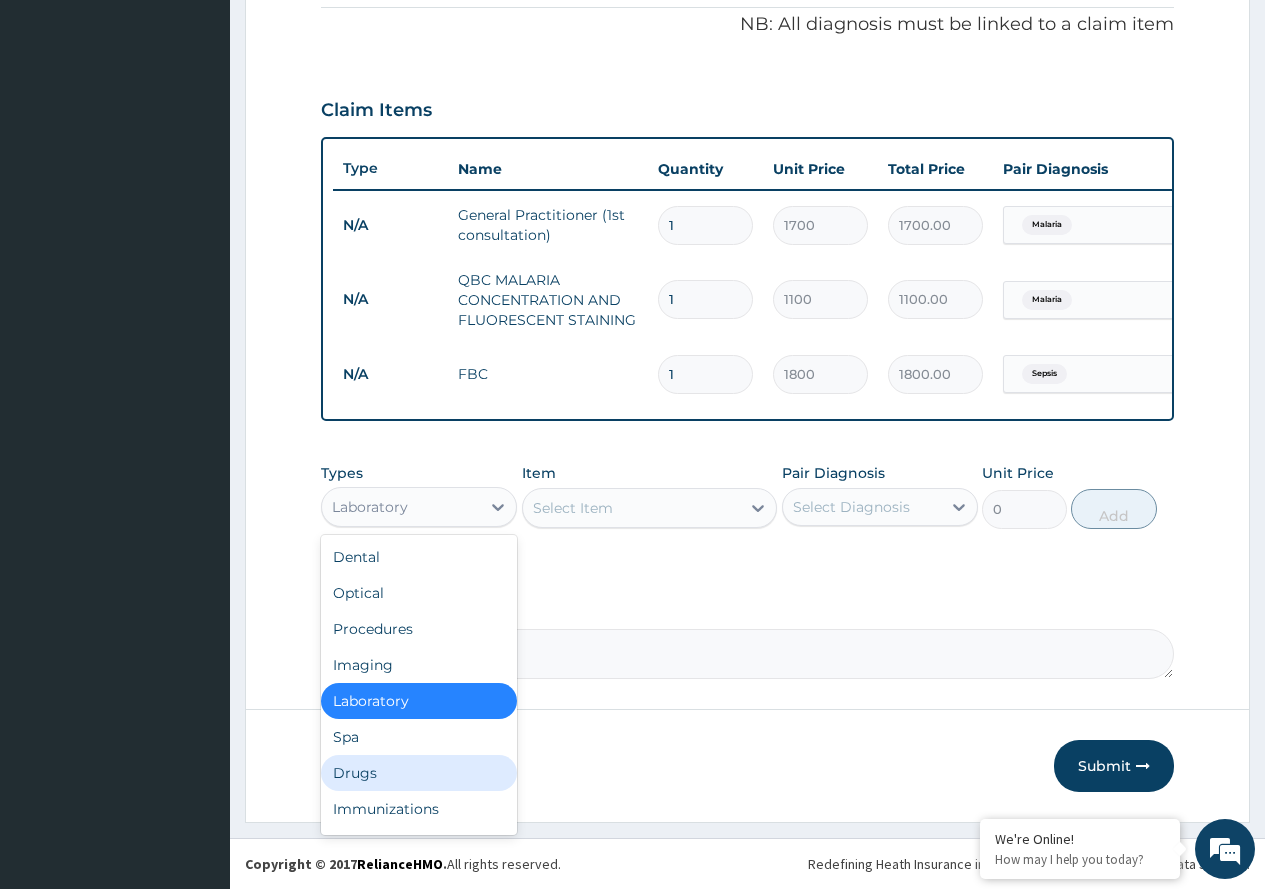 click on "Drugs" at bounding box center (419, 773) 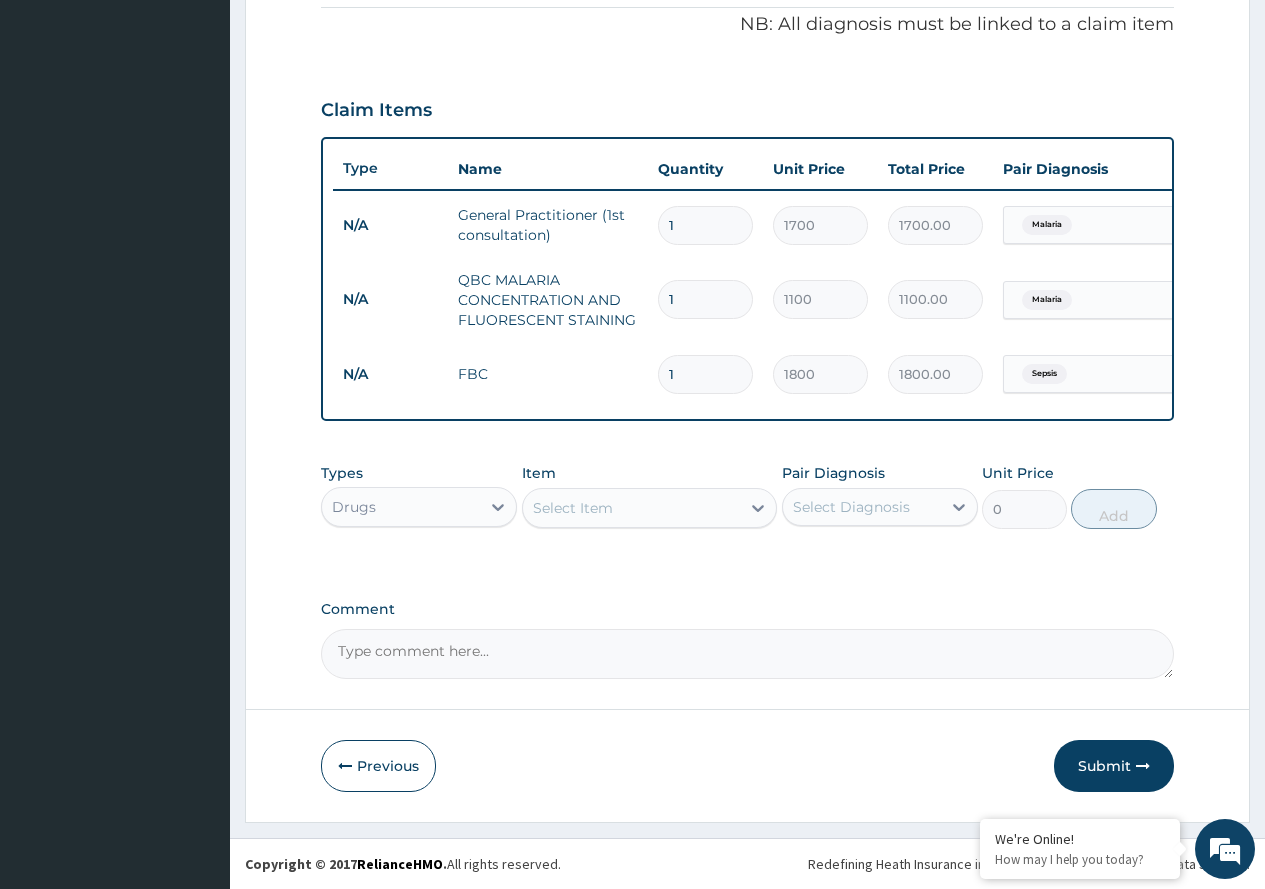 click 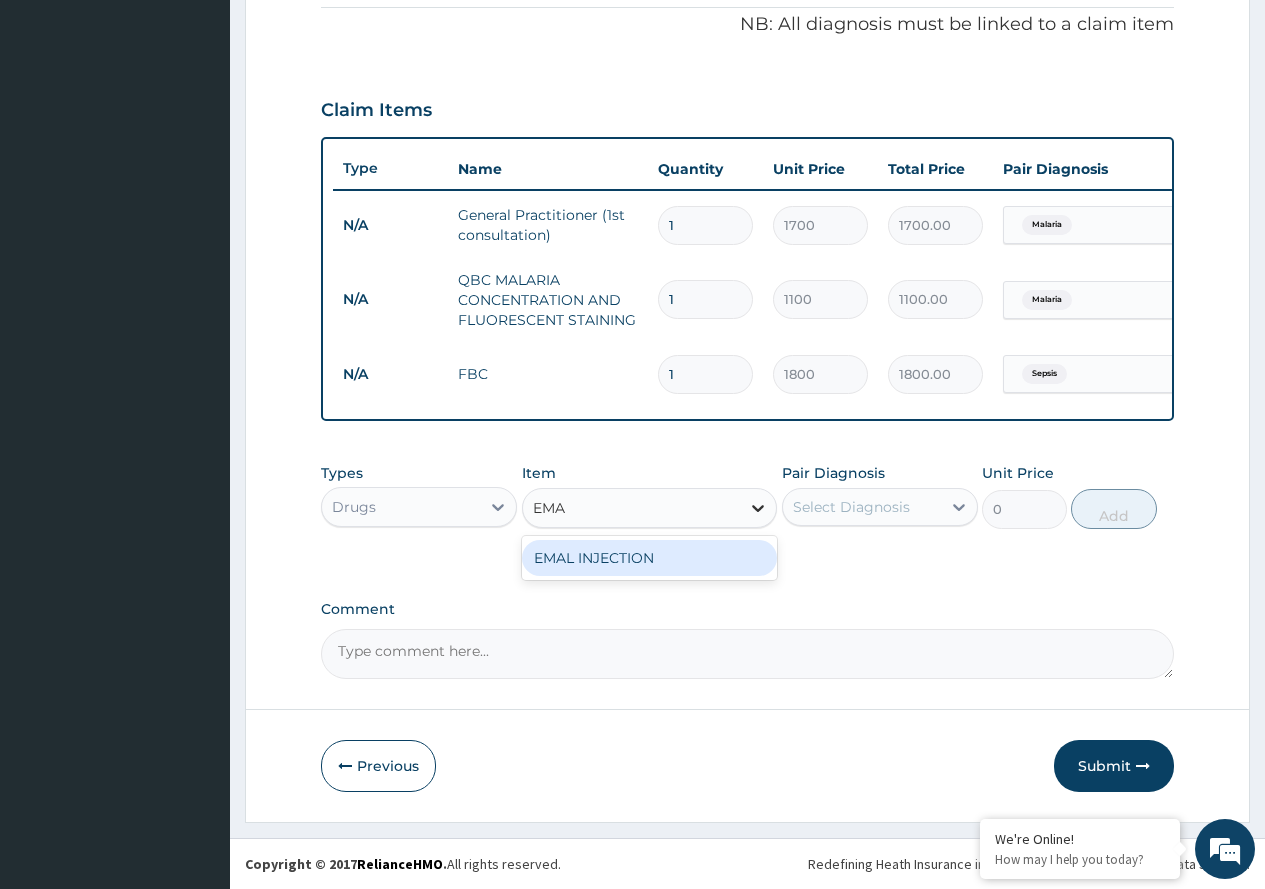 type on "EMAL" 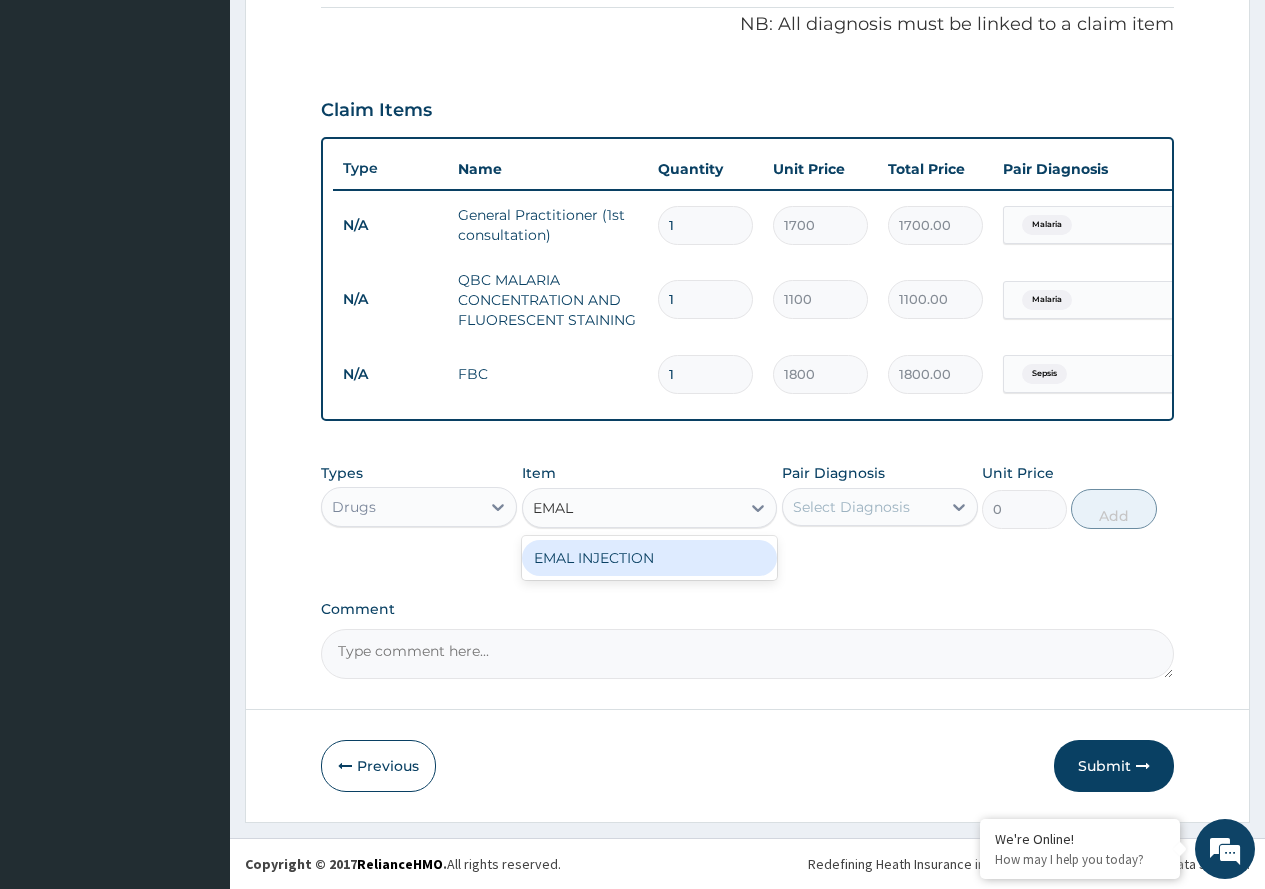 click on "EMAL INJECTION" at bounding box center (650, 558) 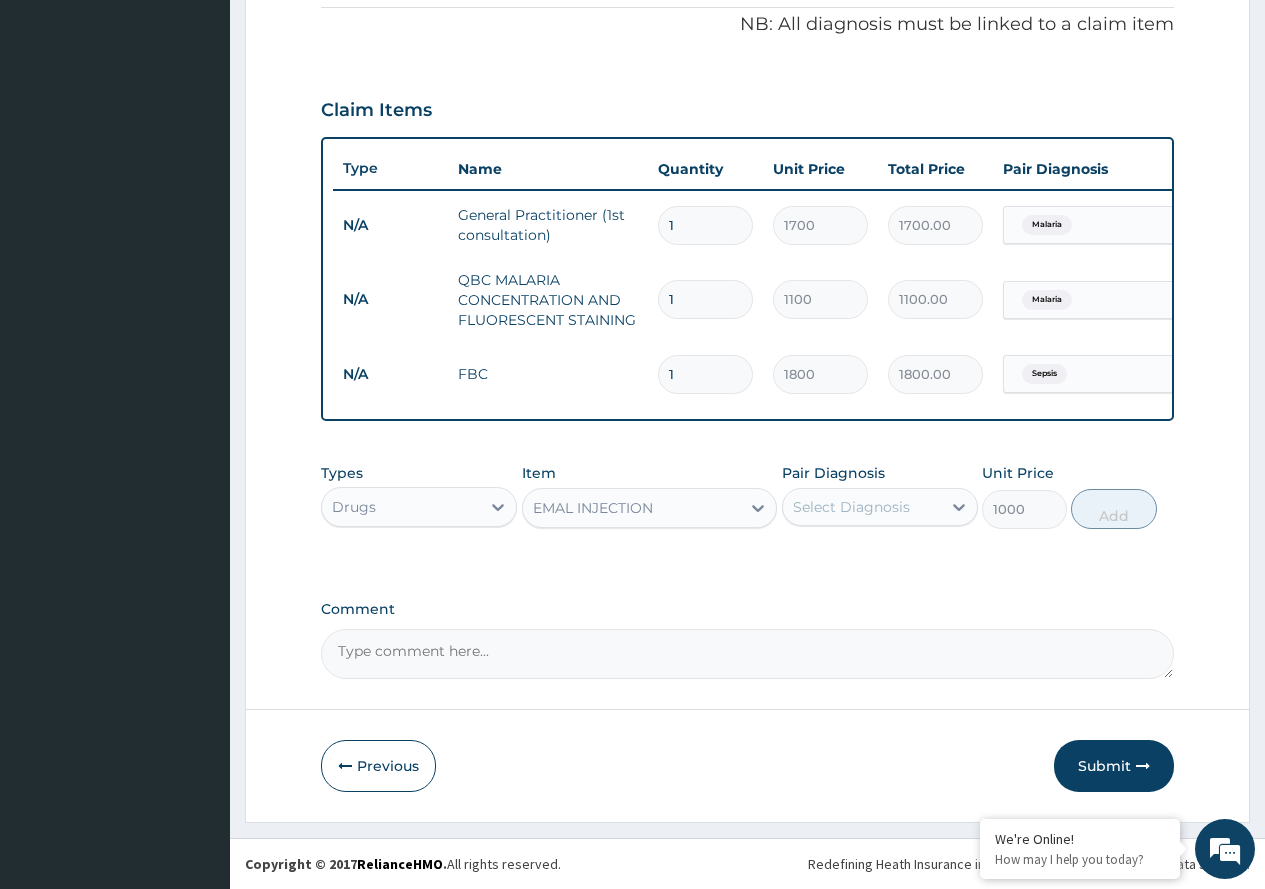 click on "Select Diagnosis" at bounding box center [851, 507] 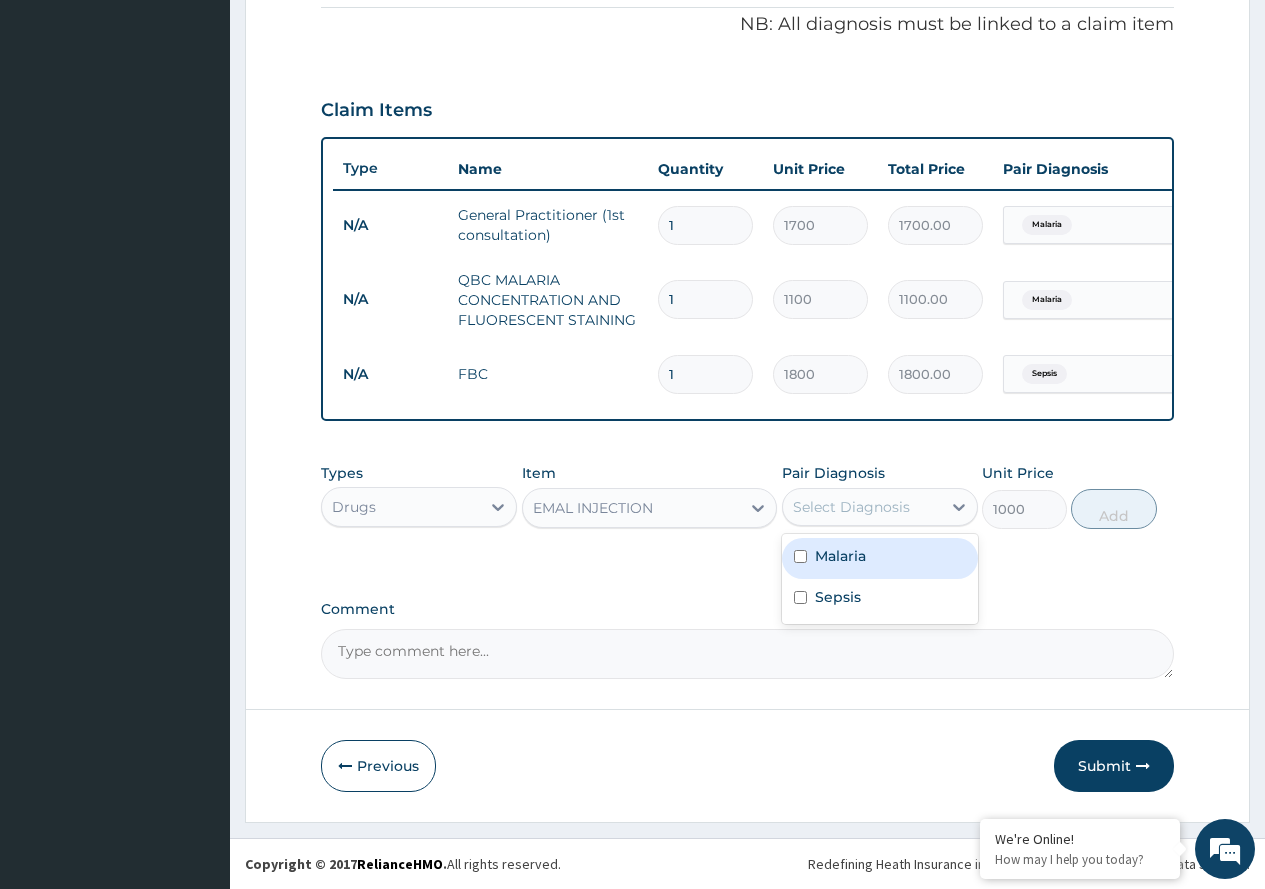 click on "Malaria" at bounding box center (840, 556) 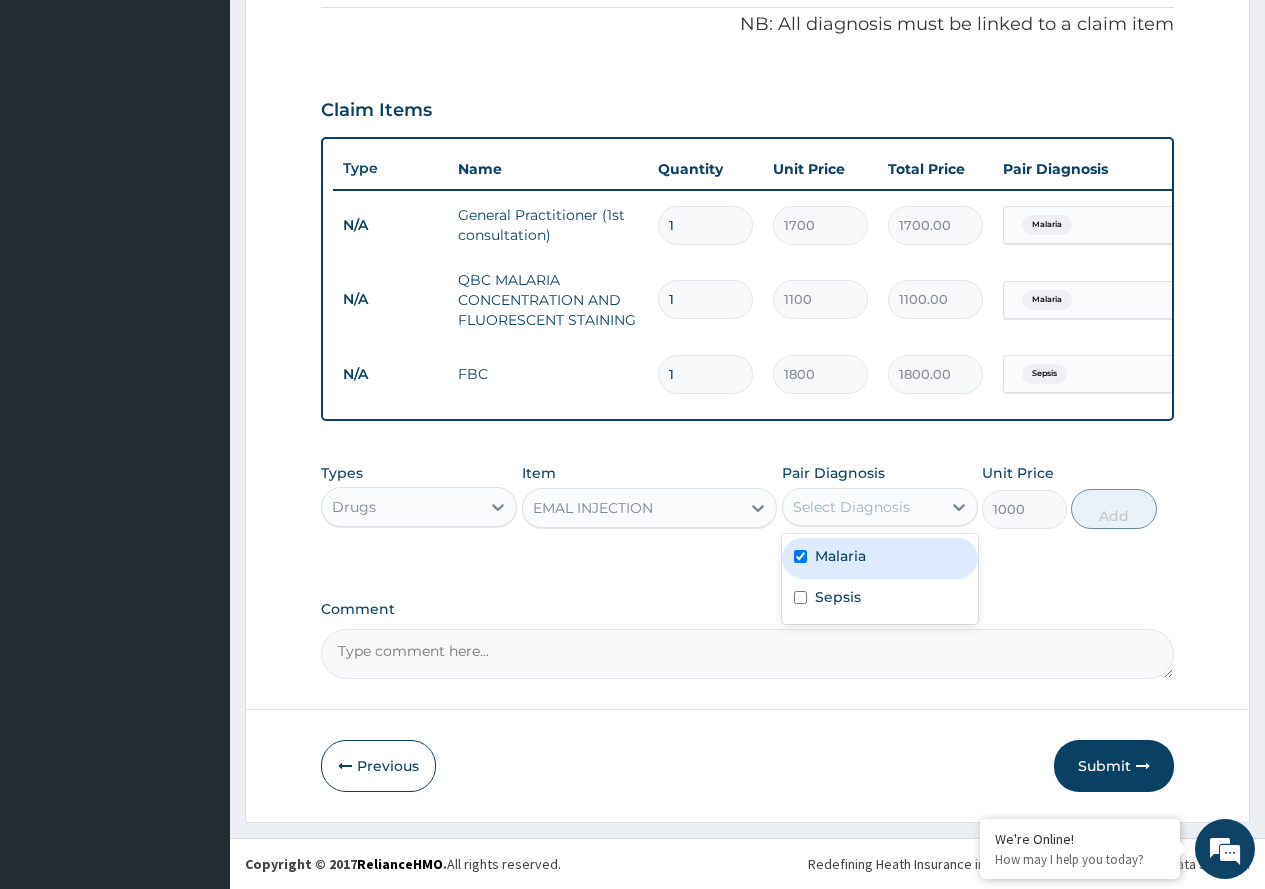 checkbox on "true" 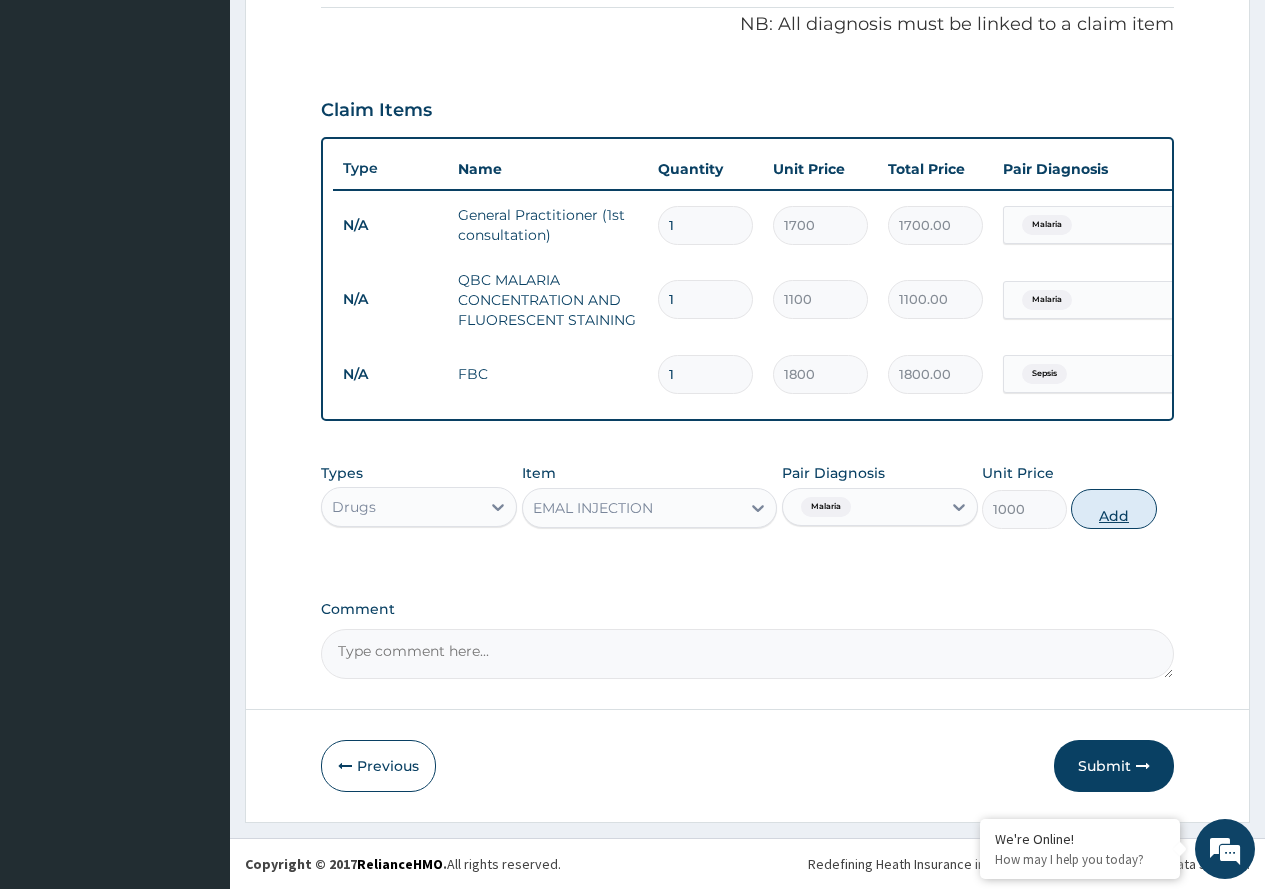 click on "Add" at bounding box center [1113, 509] 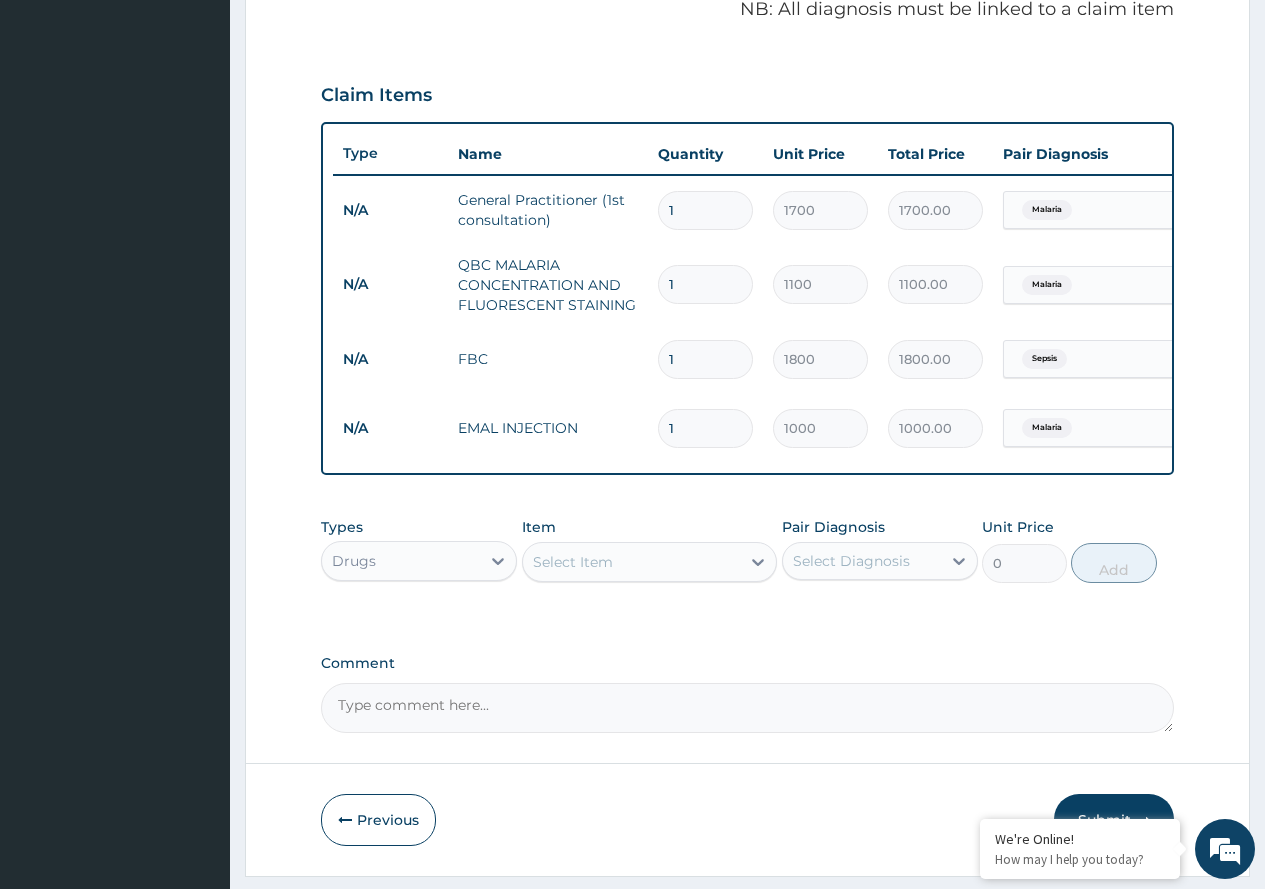 type 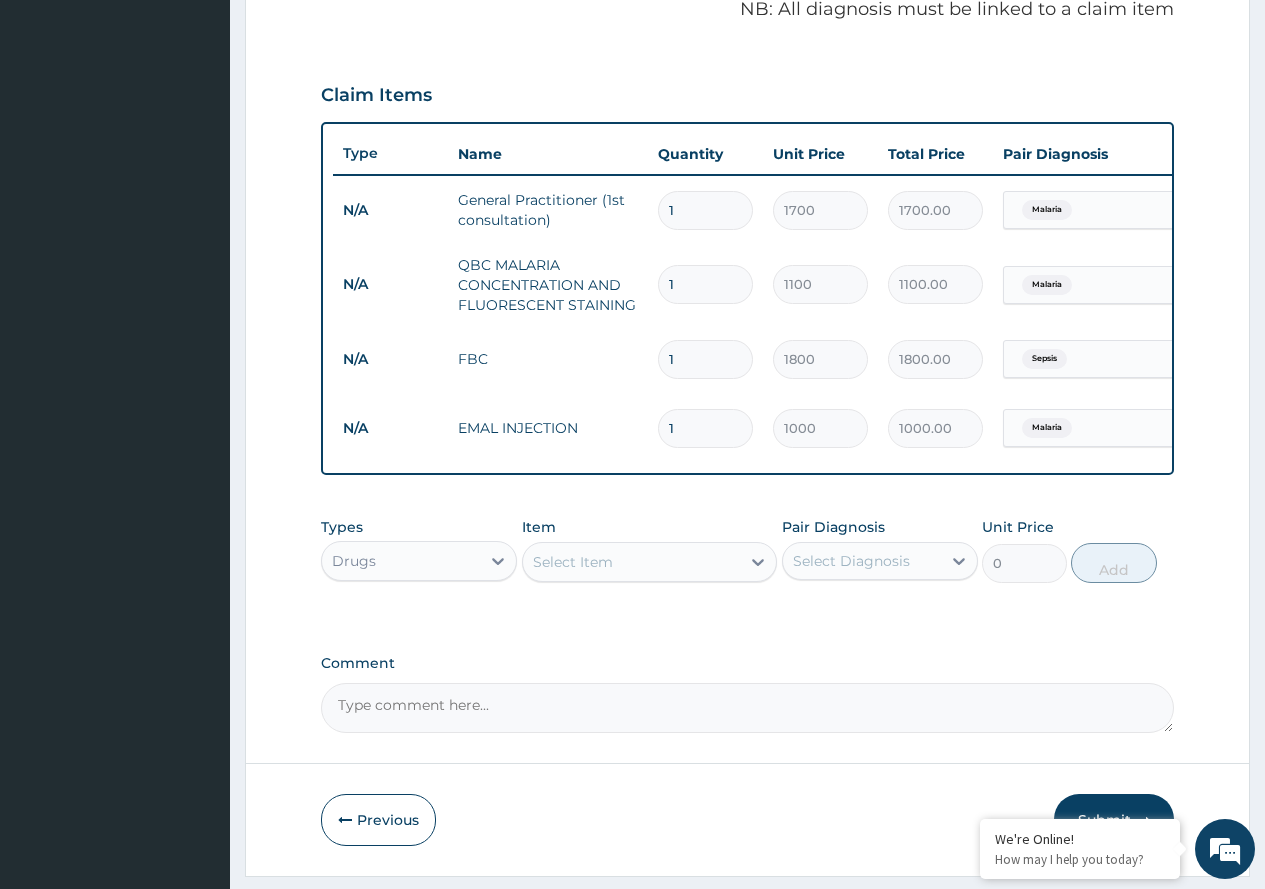 type on "0.00" 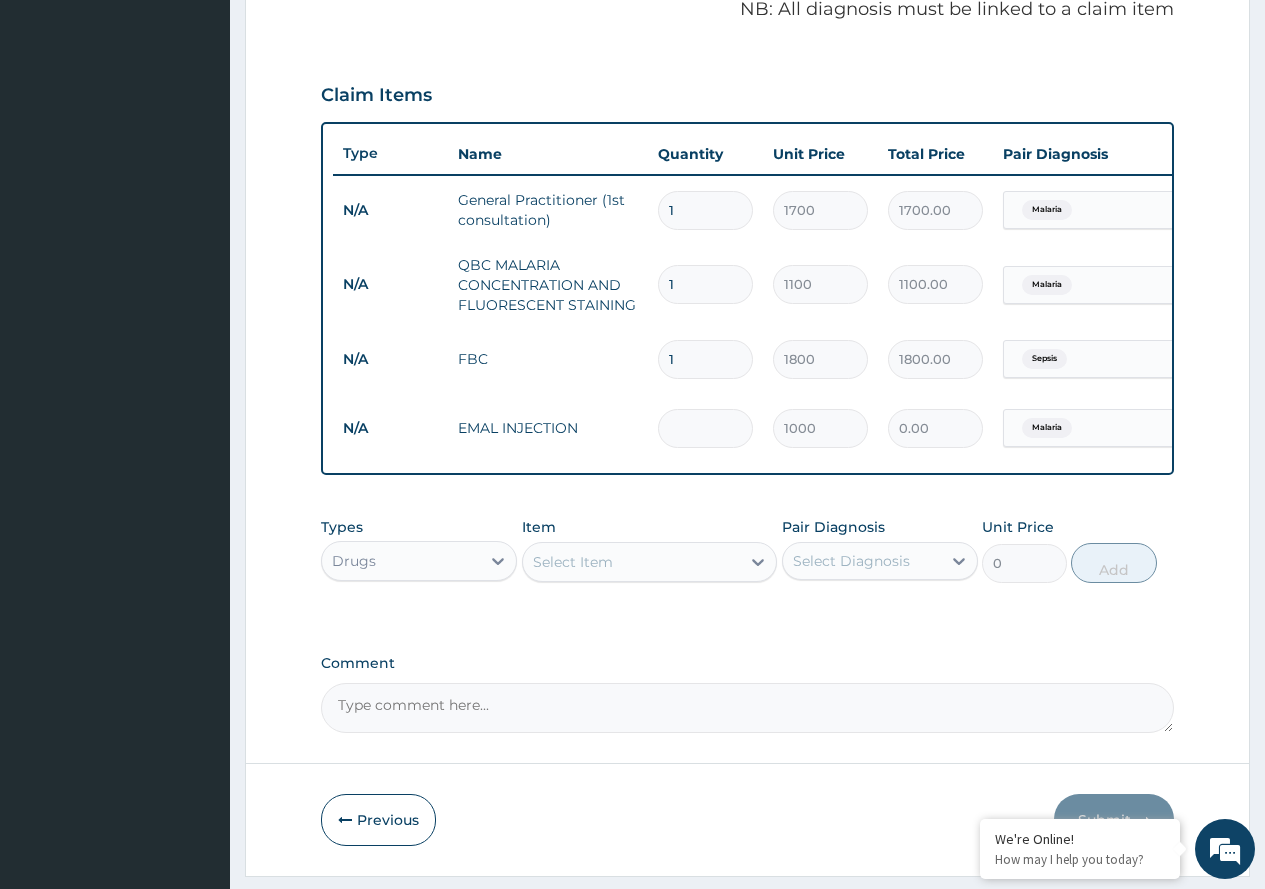 type on "3" 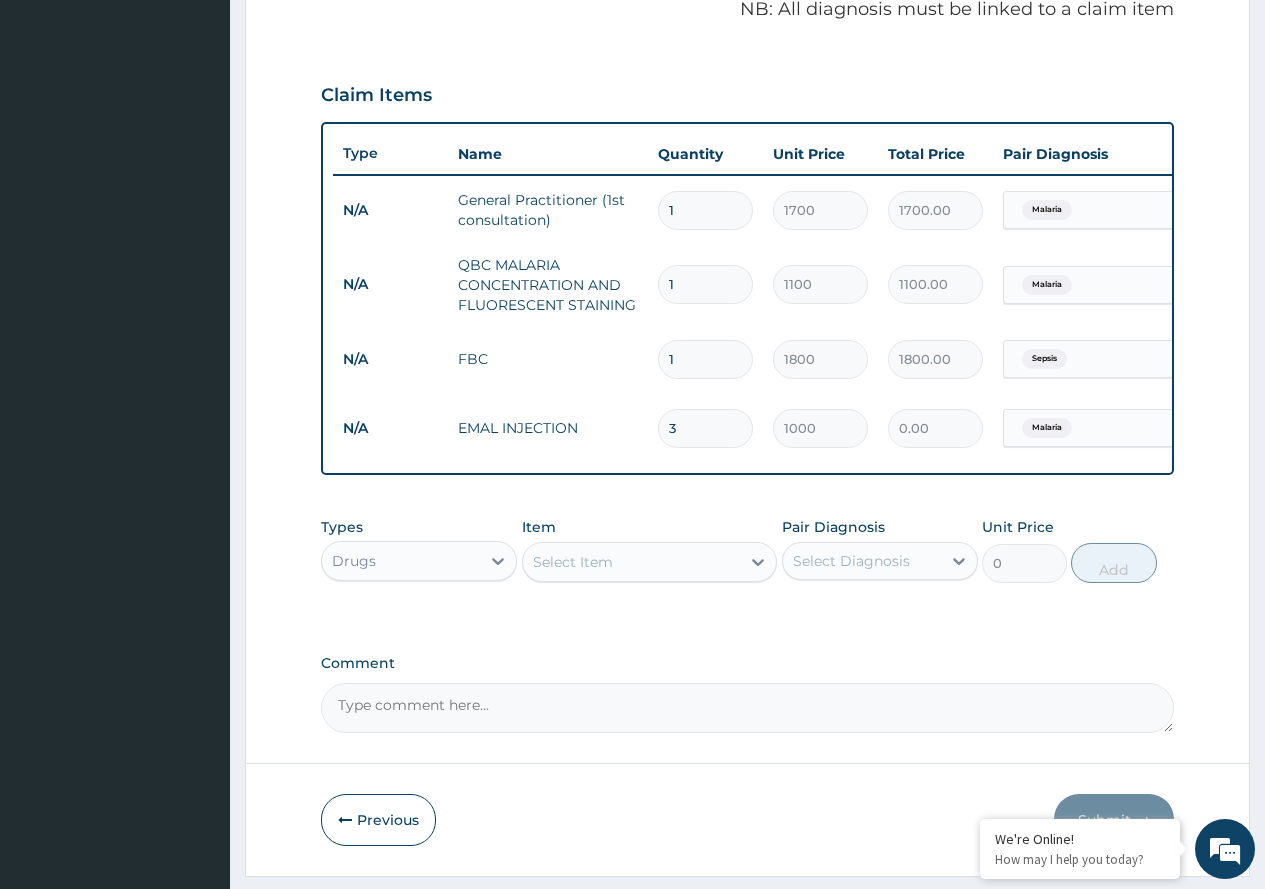 type on "3000.00" 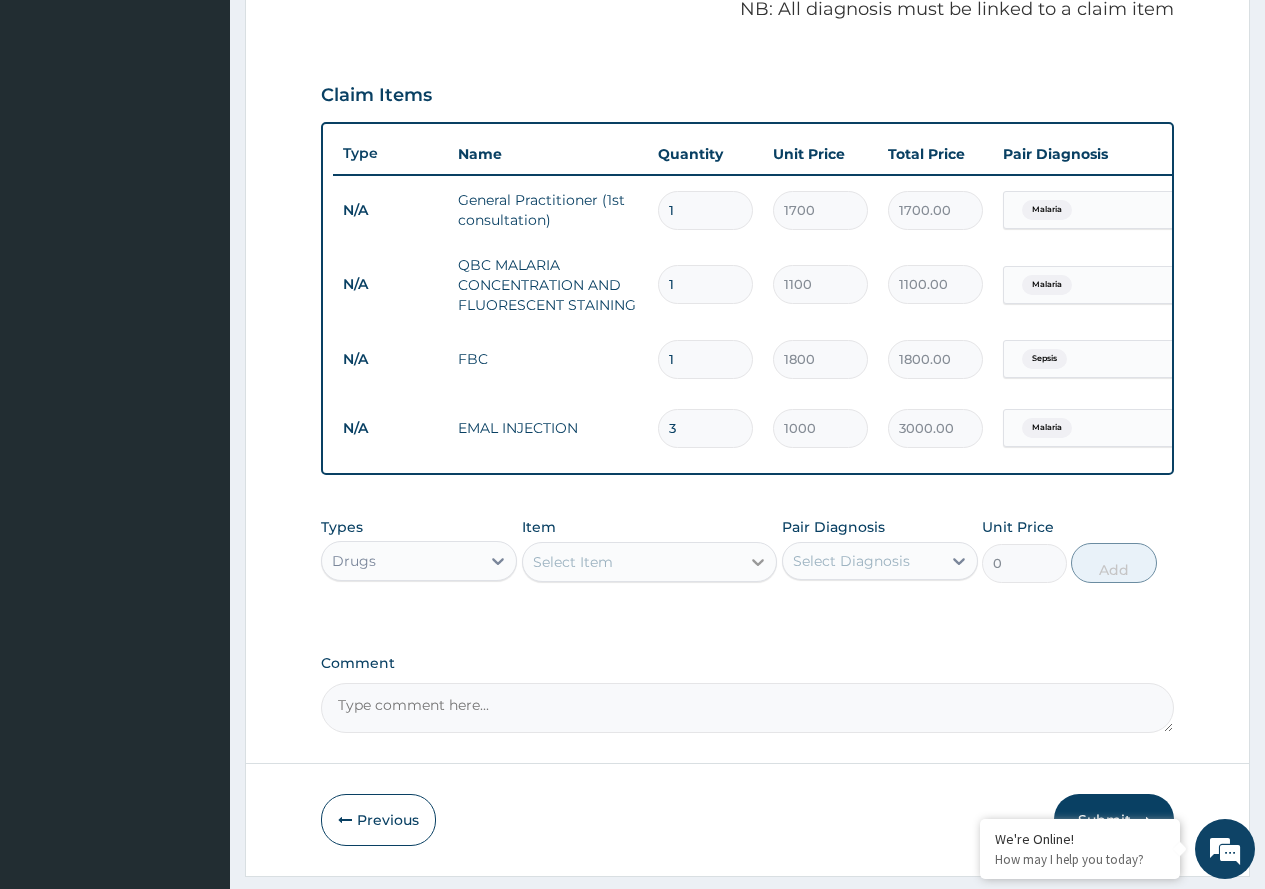 type on "3" 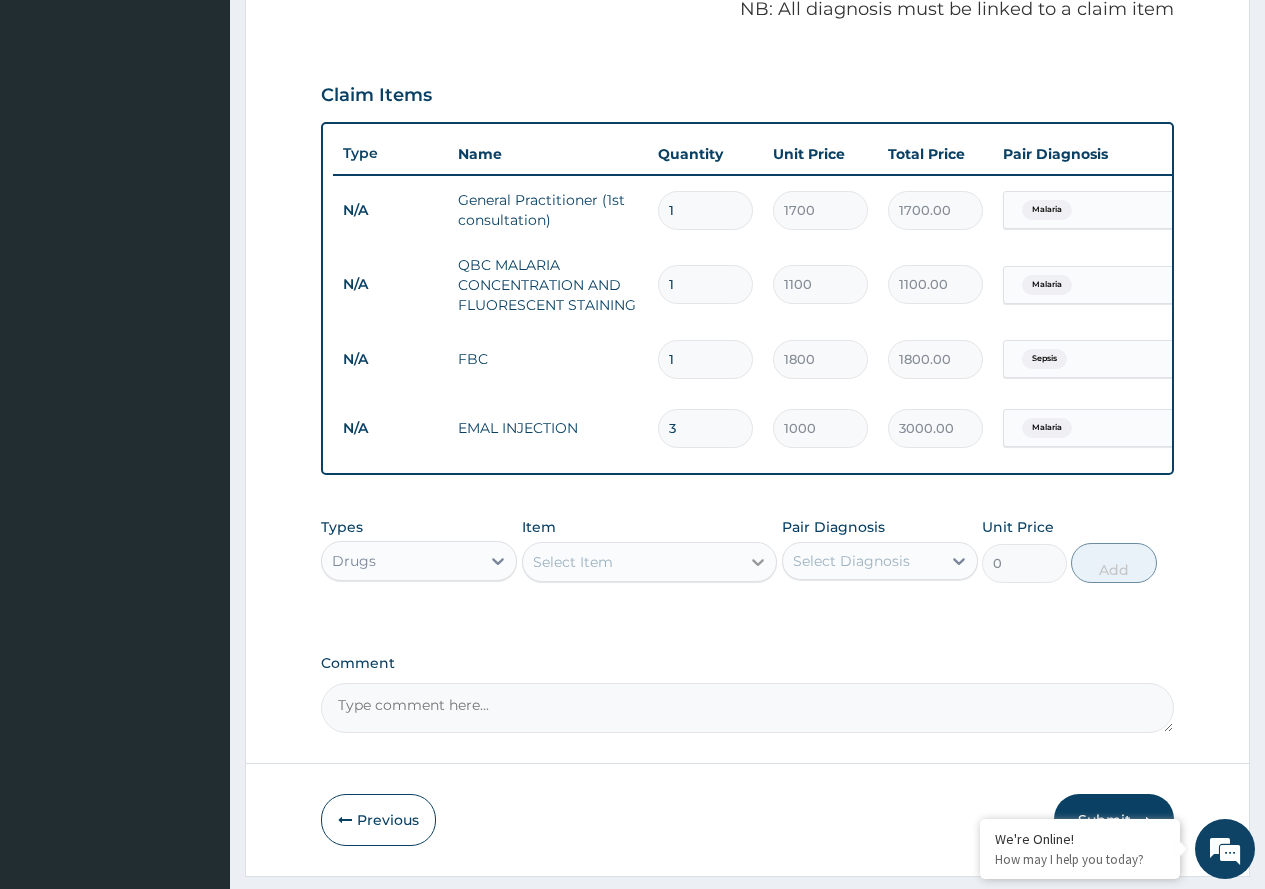 click 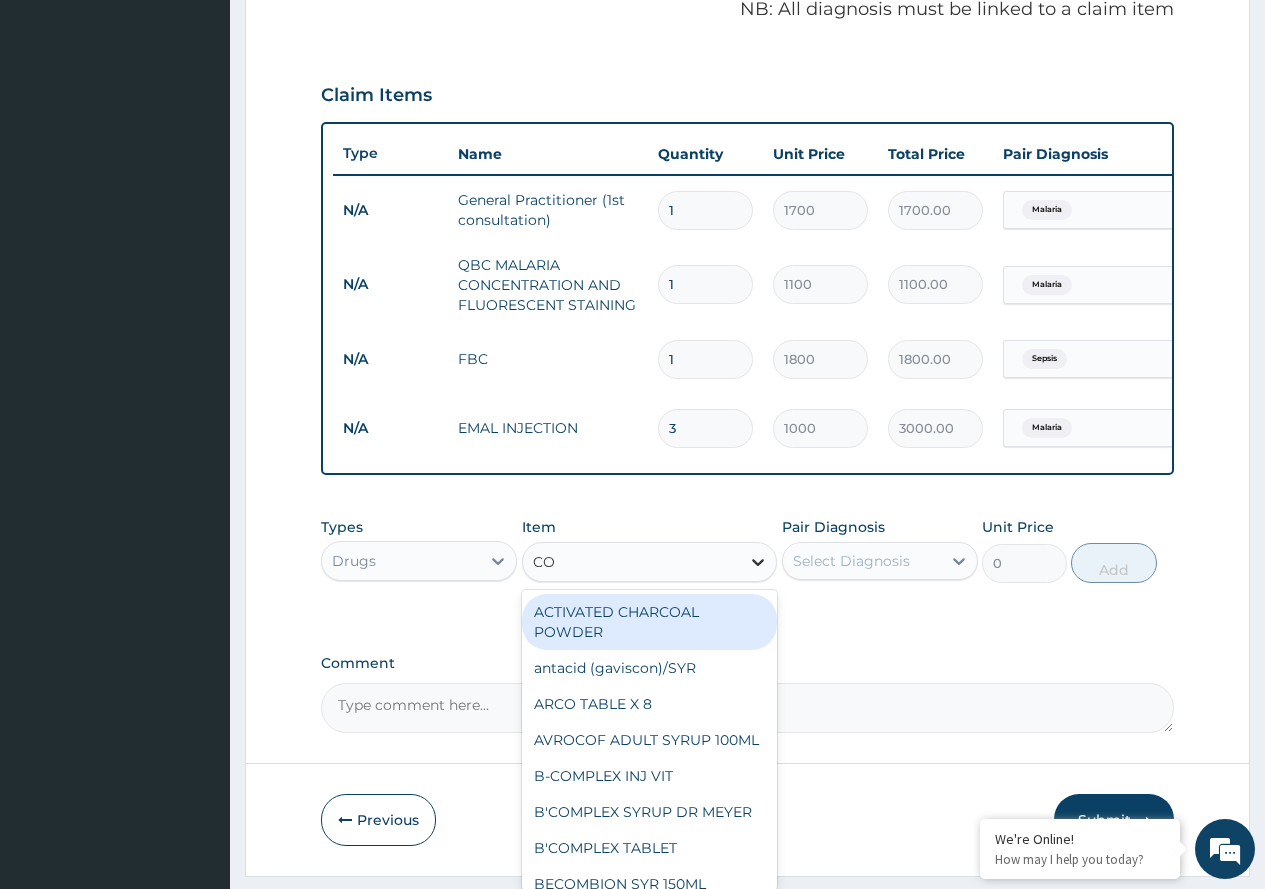type on "COA" 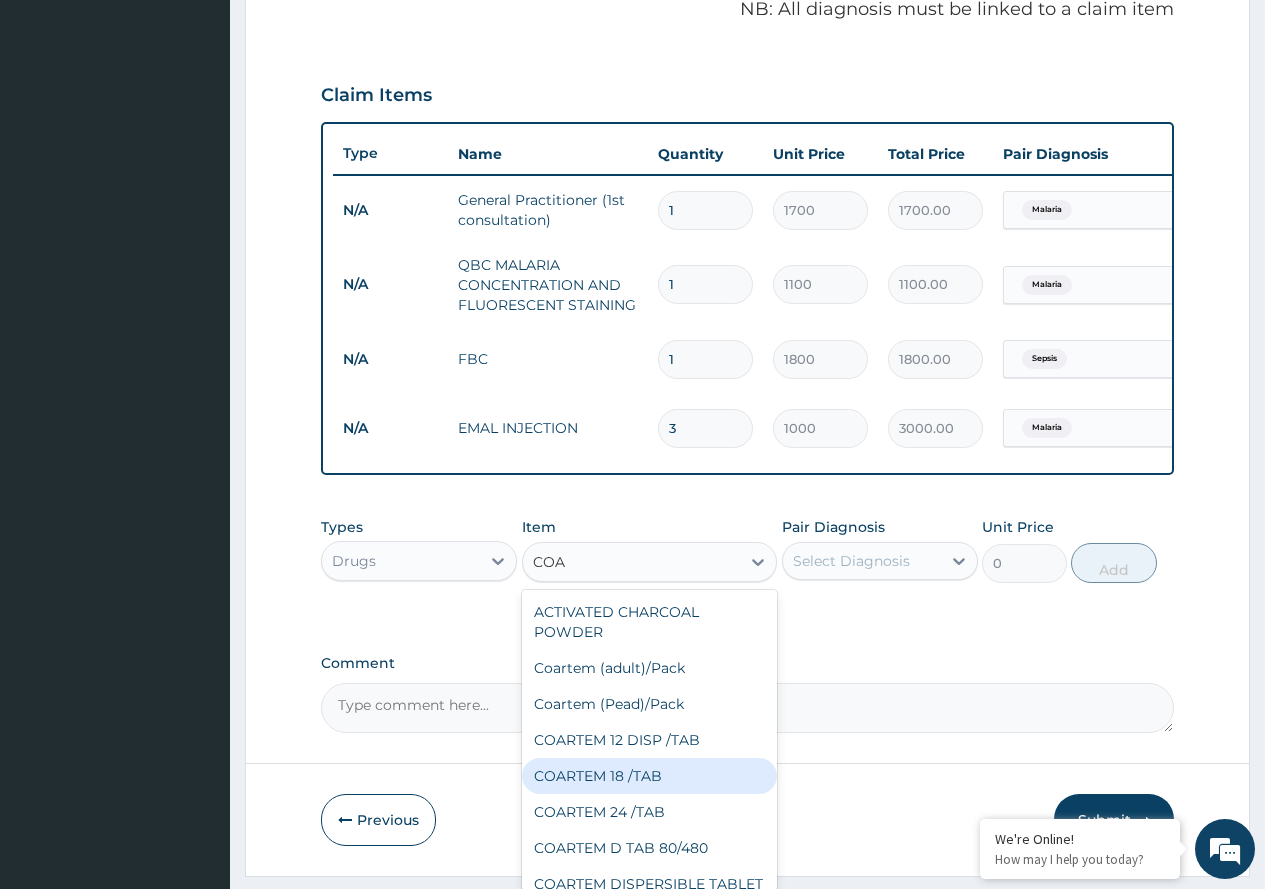 click on "COARTEM 18 /TAB" at bounding box center (650, 776) 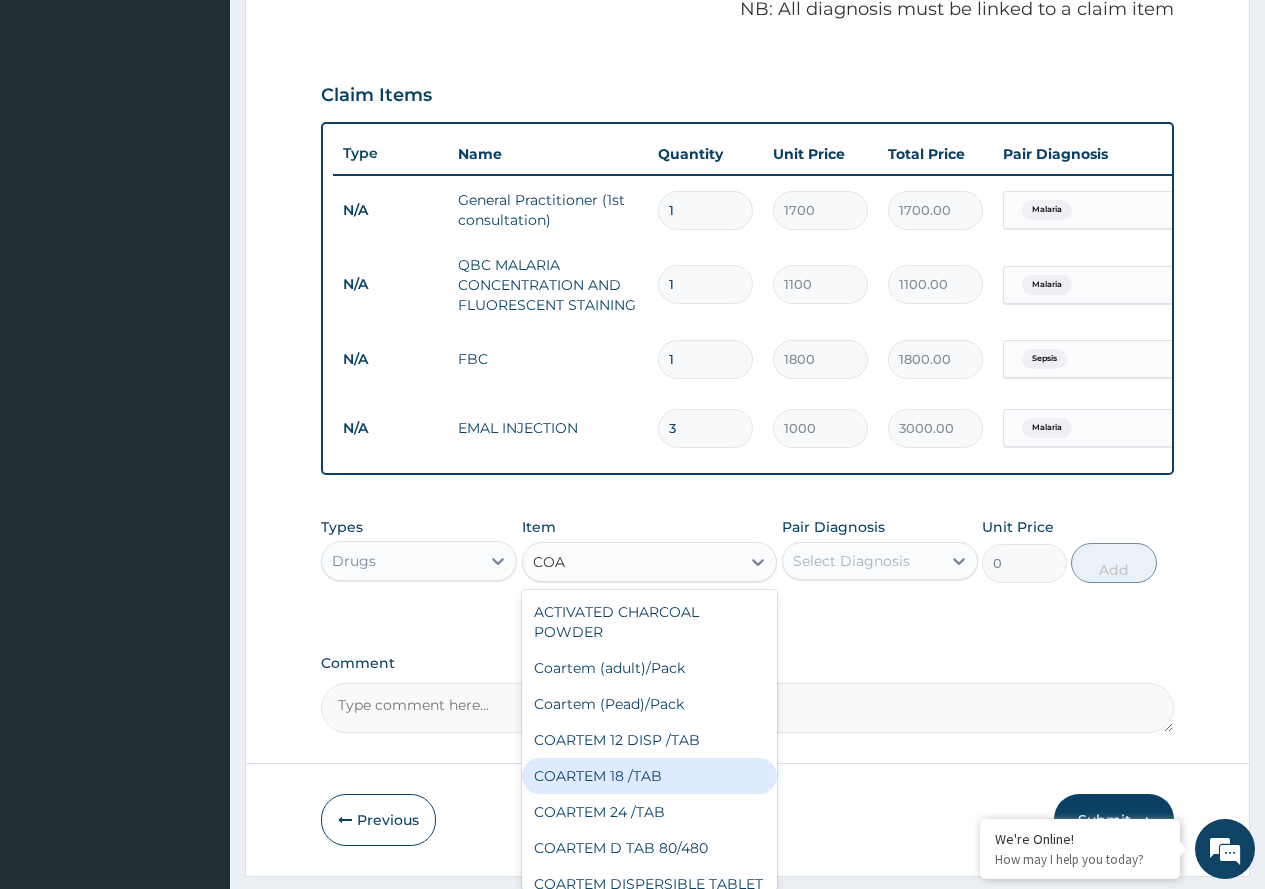 type 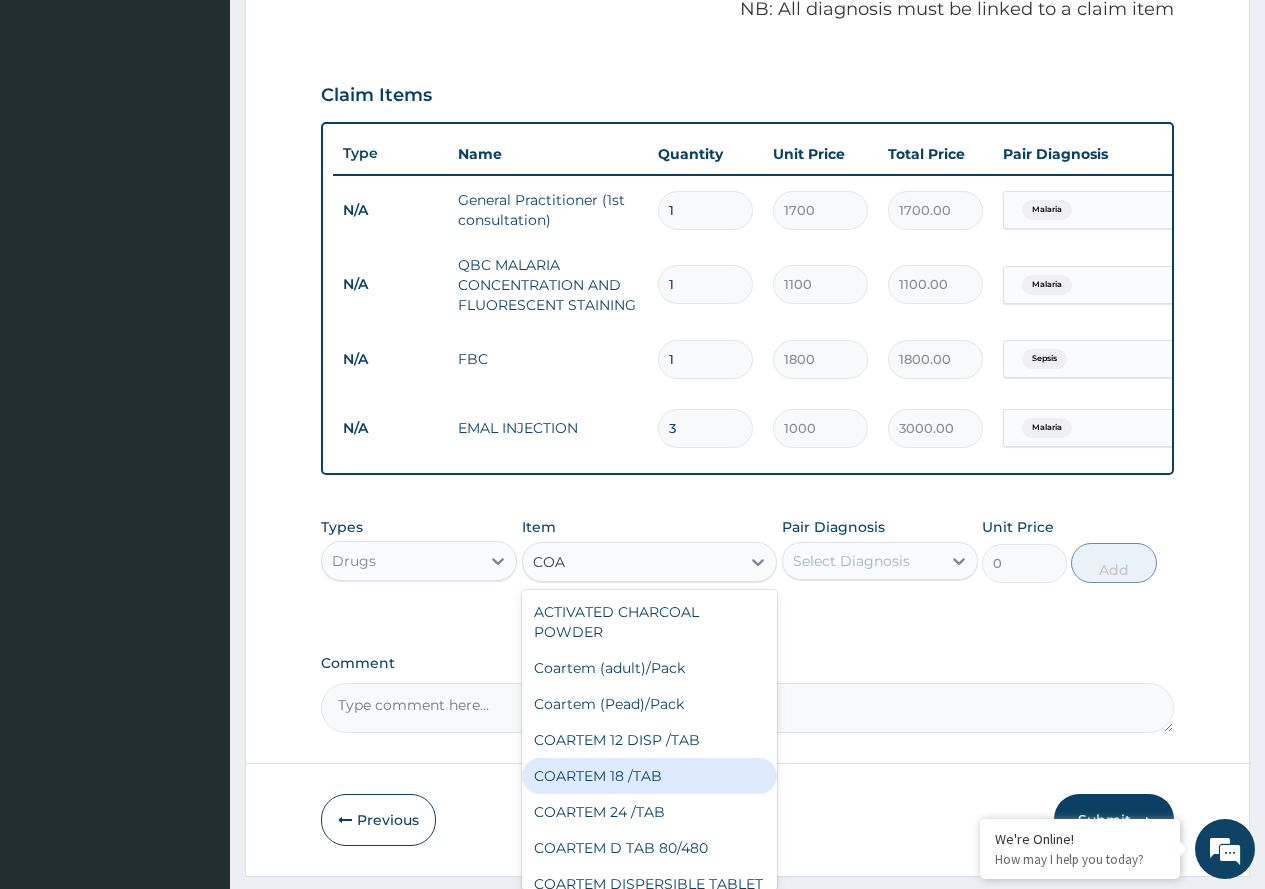 type on "400" 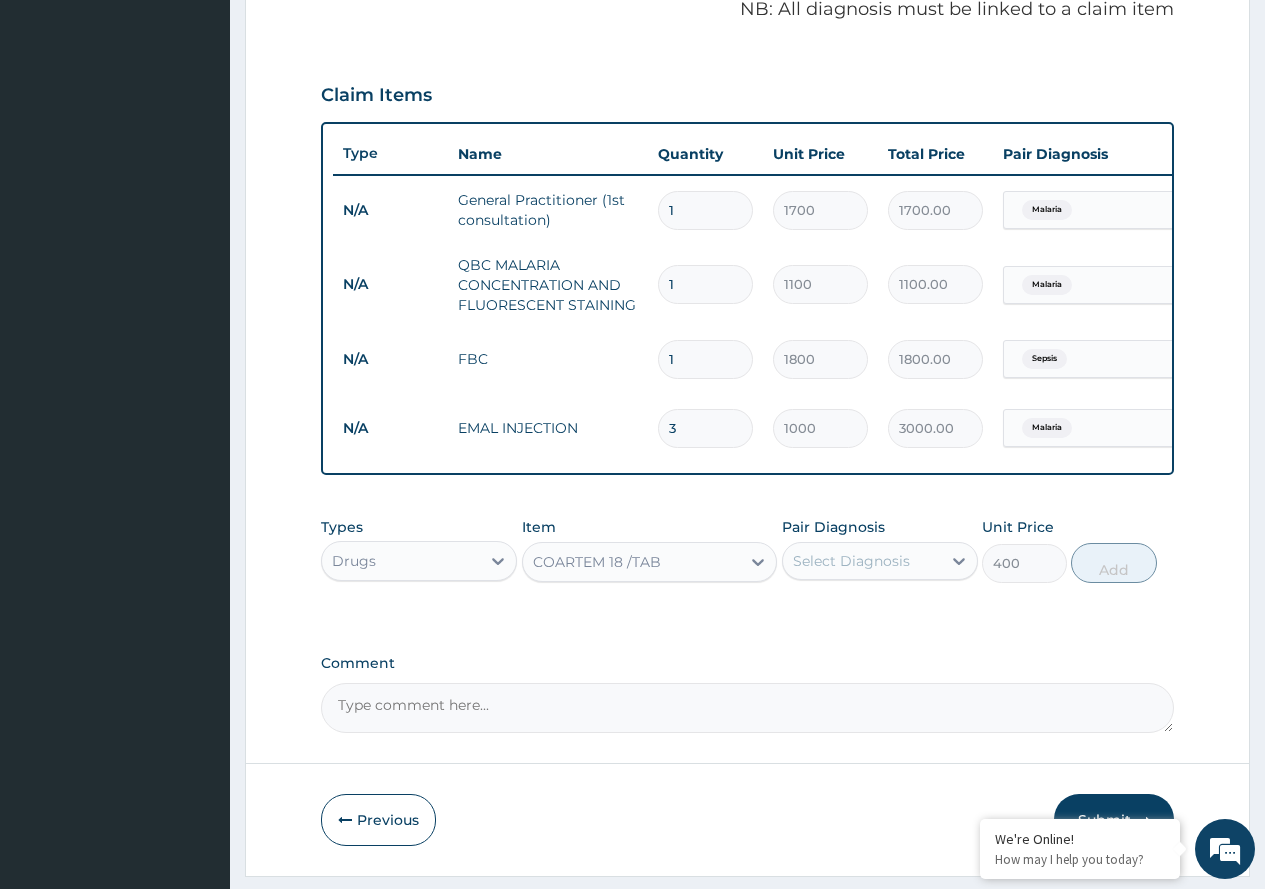 click on "Select Diagnosis" at bounding box center (862, 561) 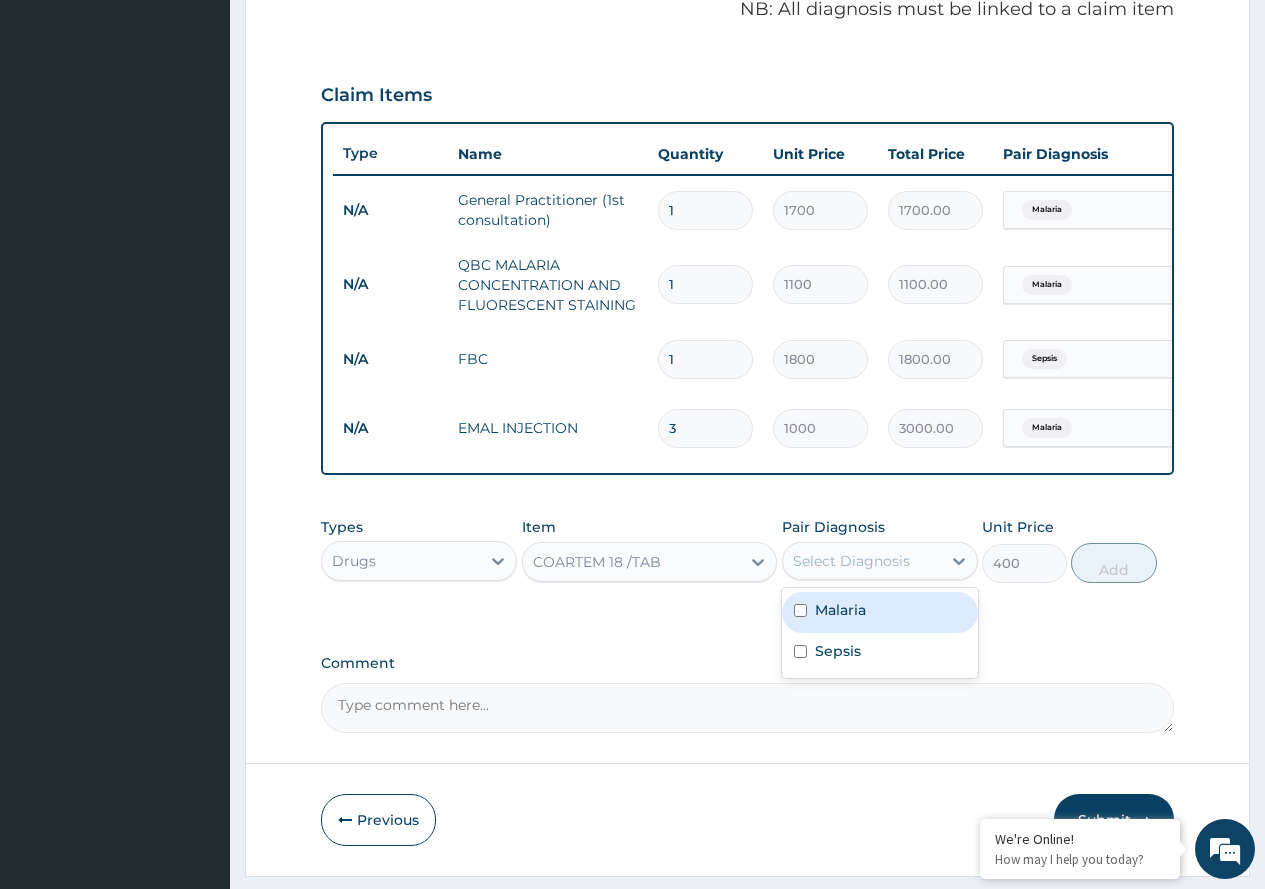 click on "Malaria" at bounding box center (880, 612) 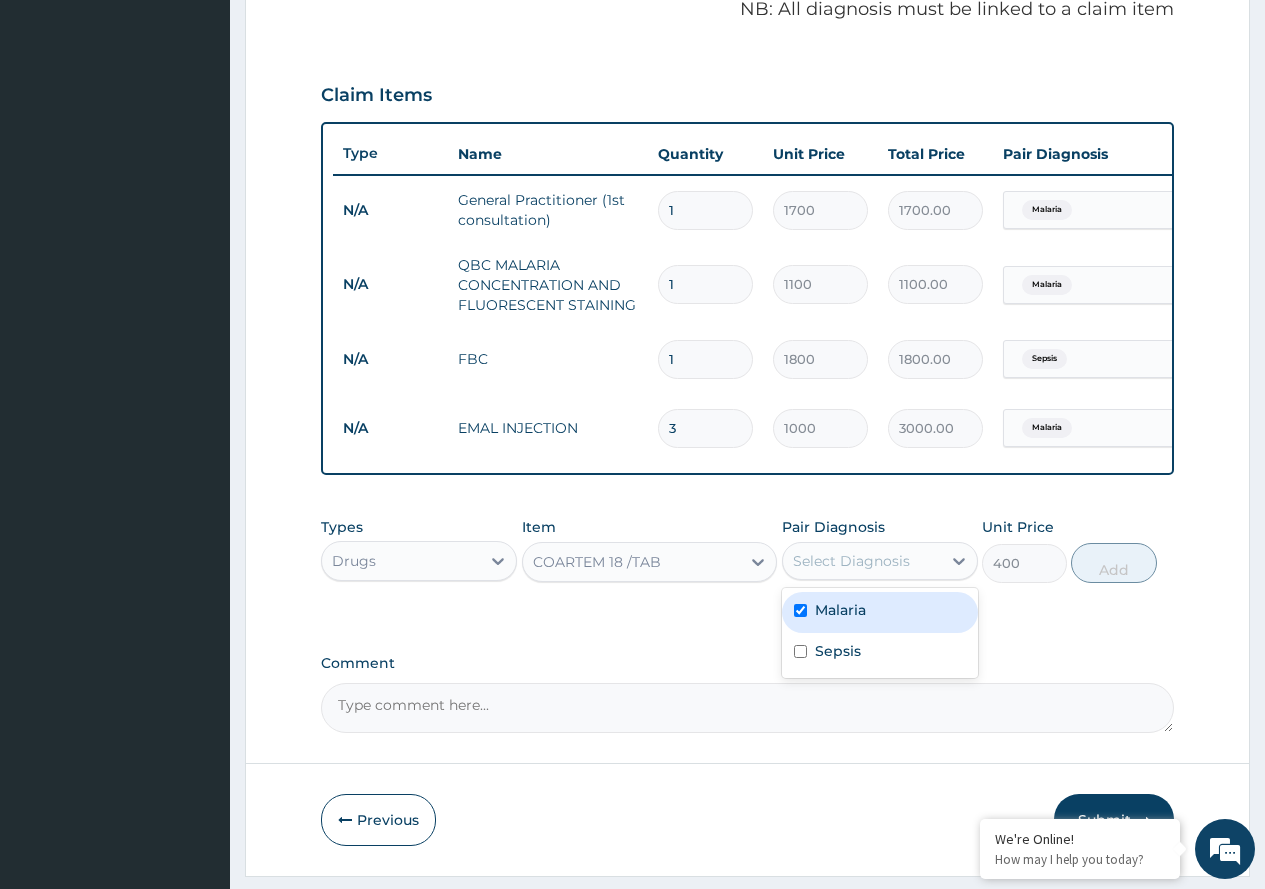 checkbox on "true" 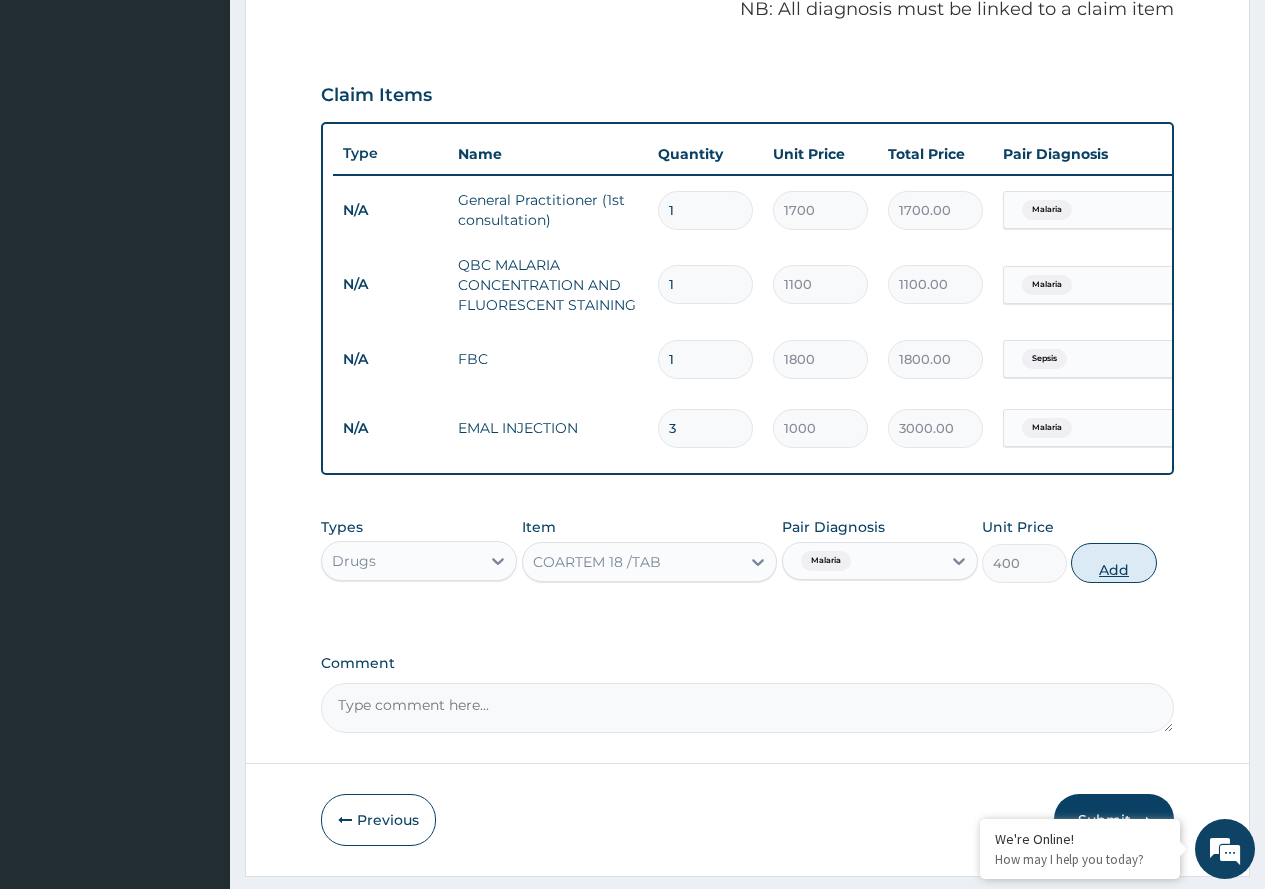 click on "Add" at bounding box center [1113, 563] 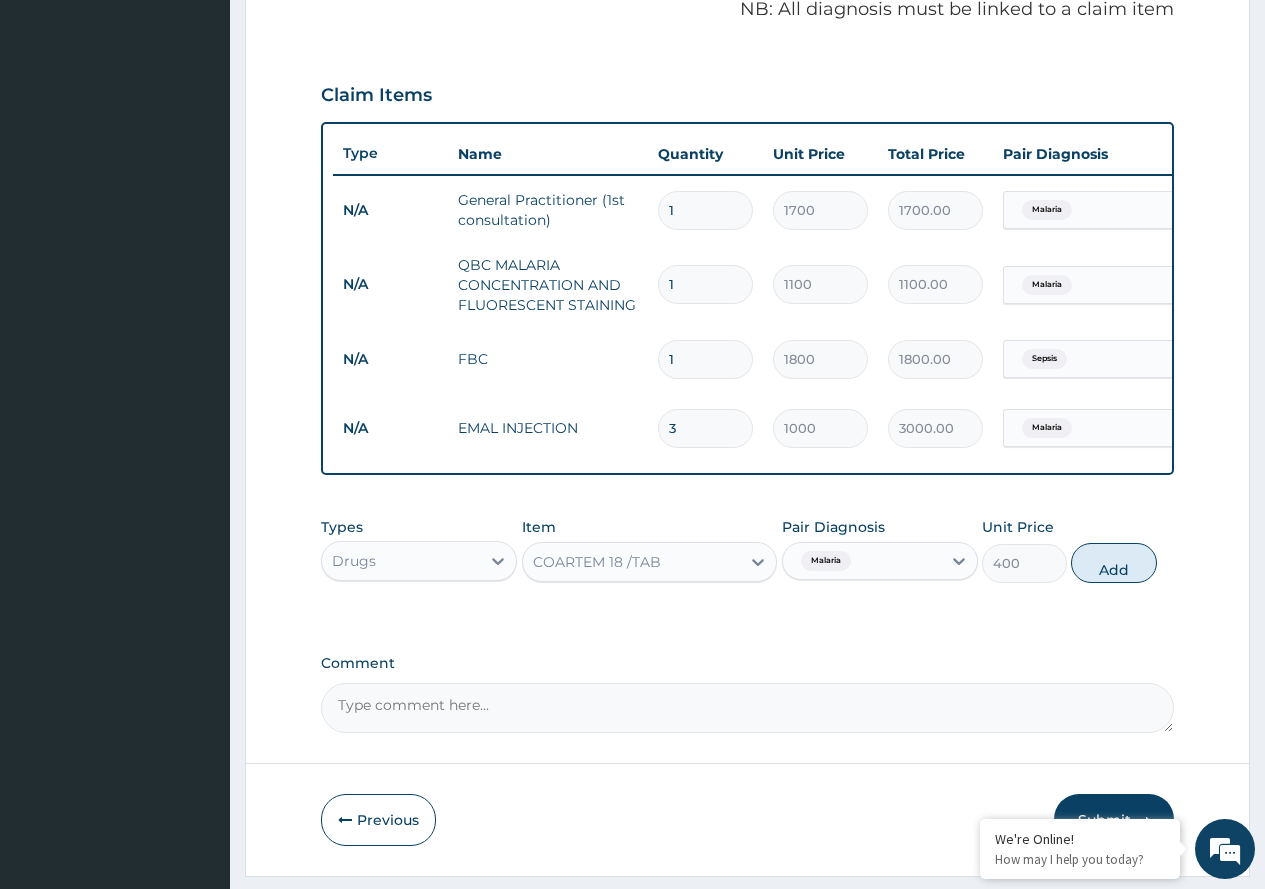 type on "0" 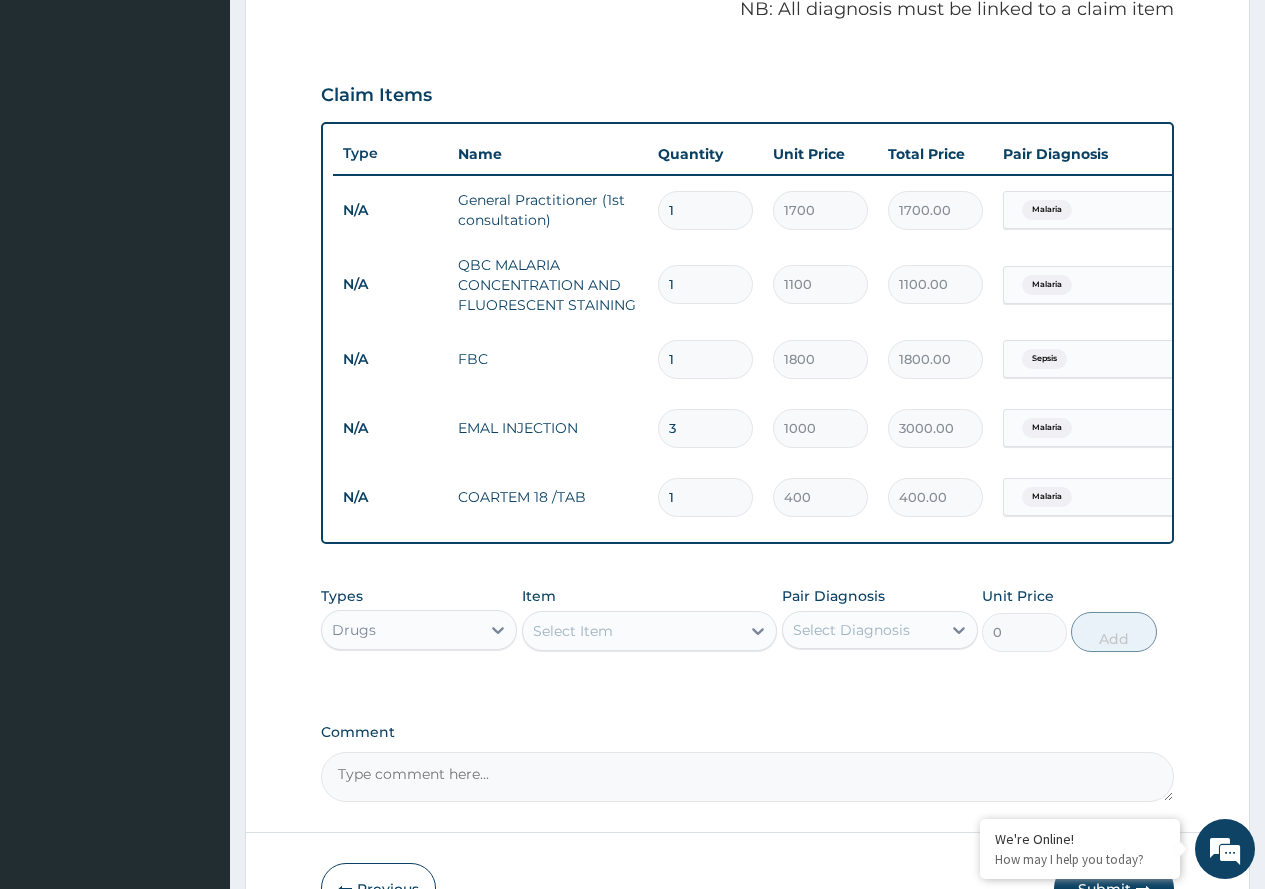 type on "18" 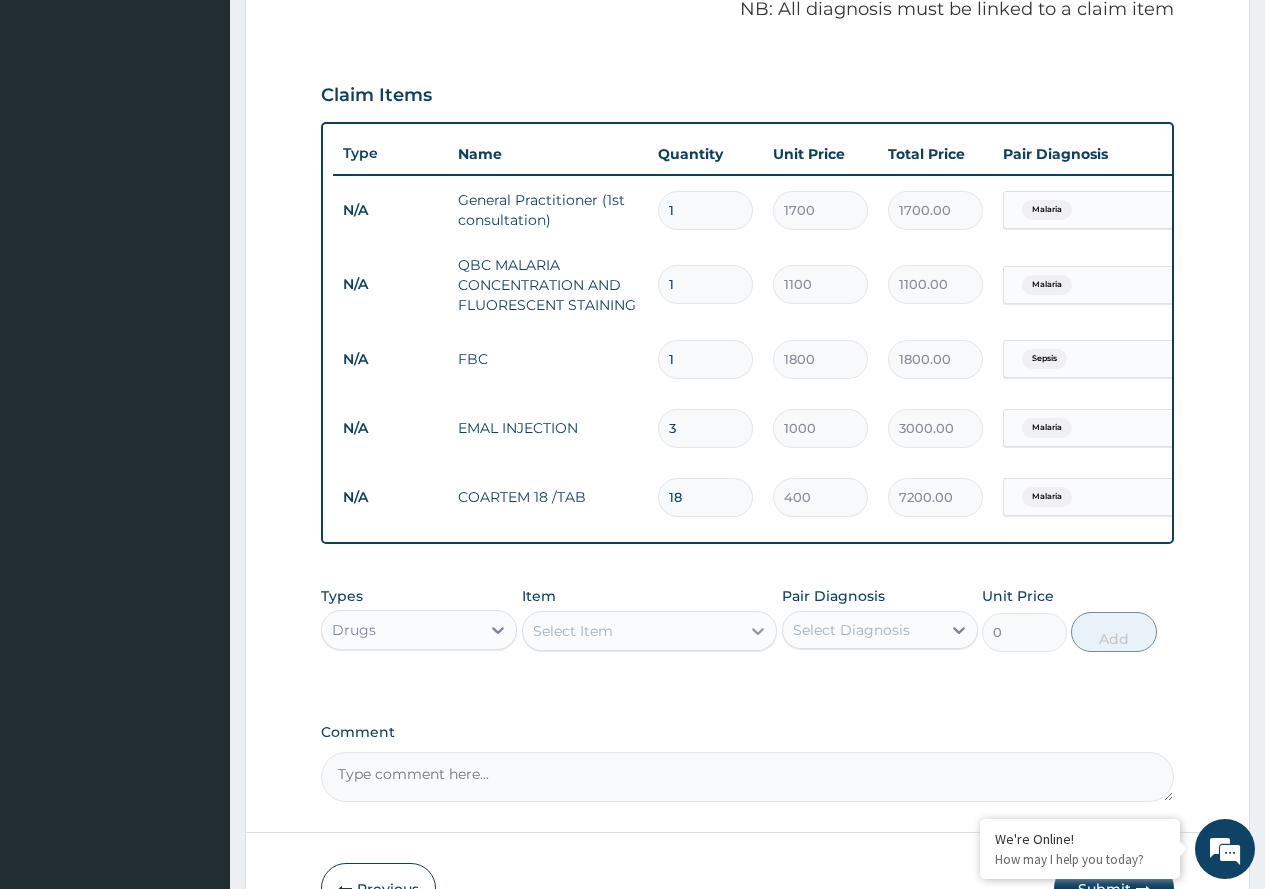 type on "18" 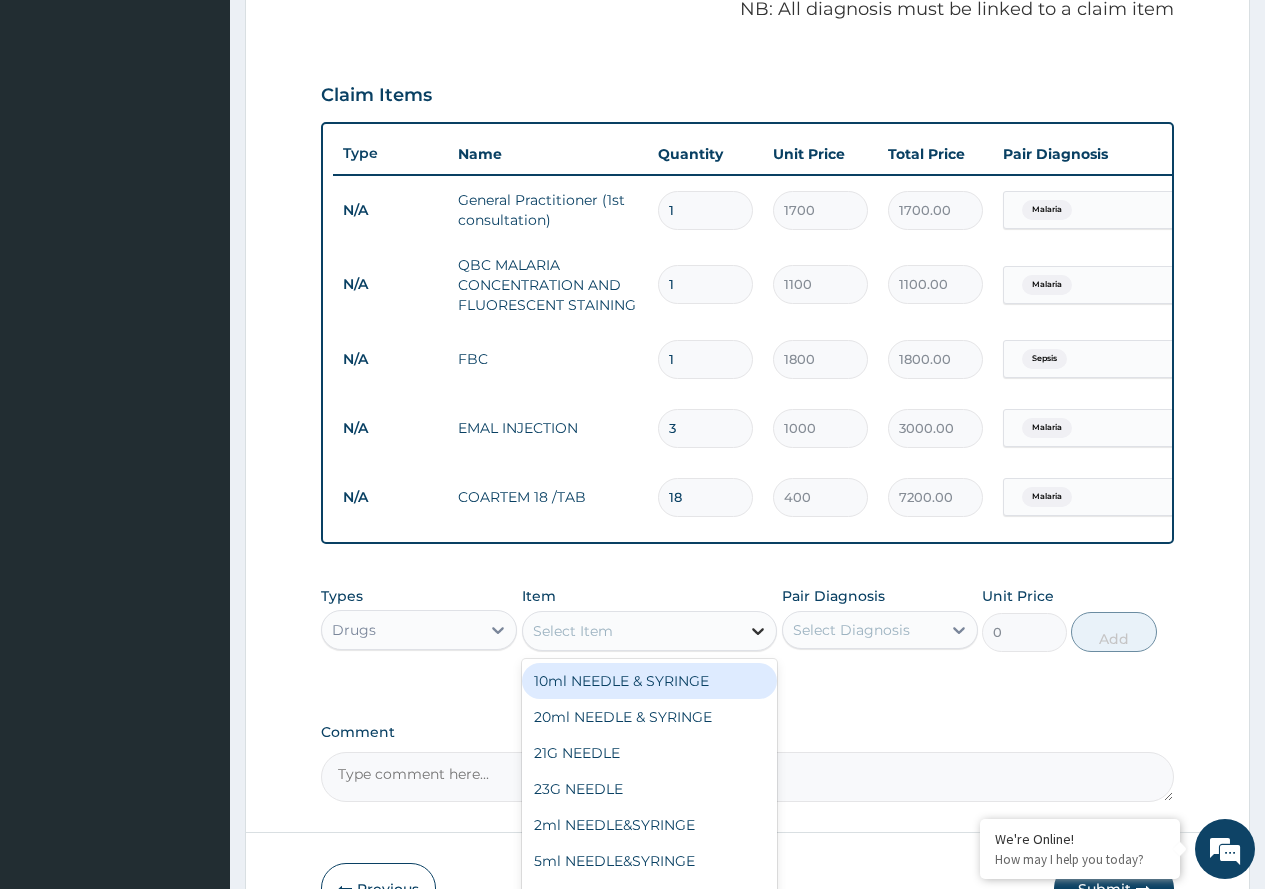 click 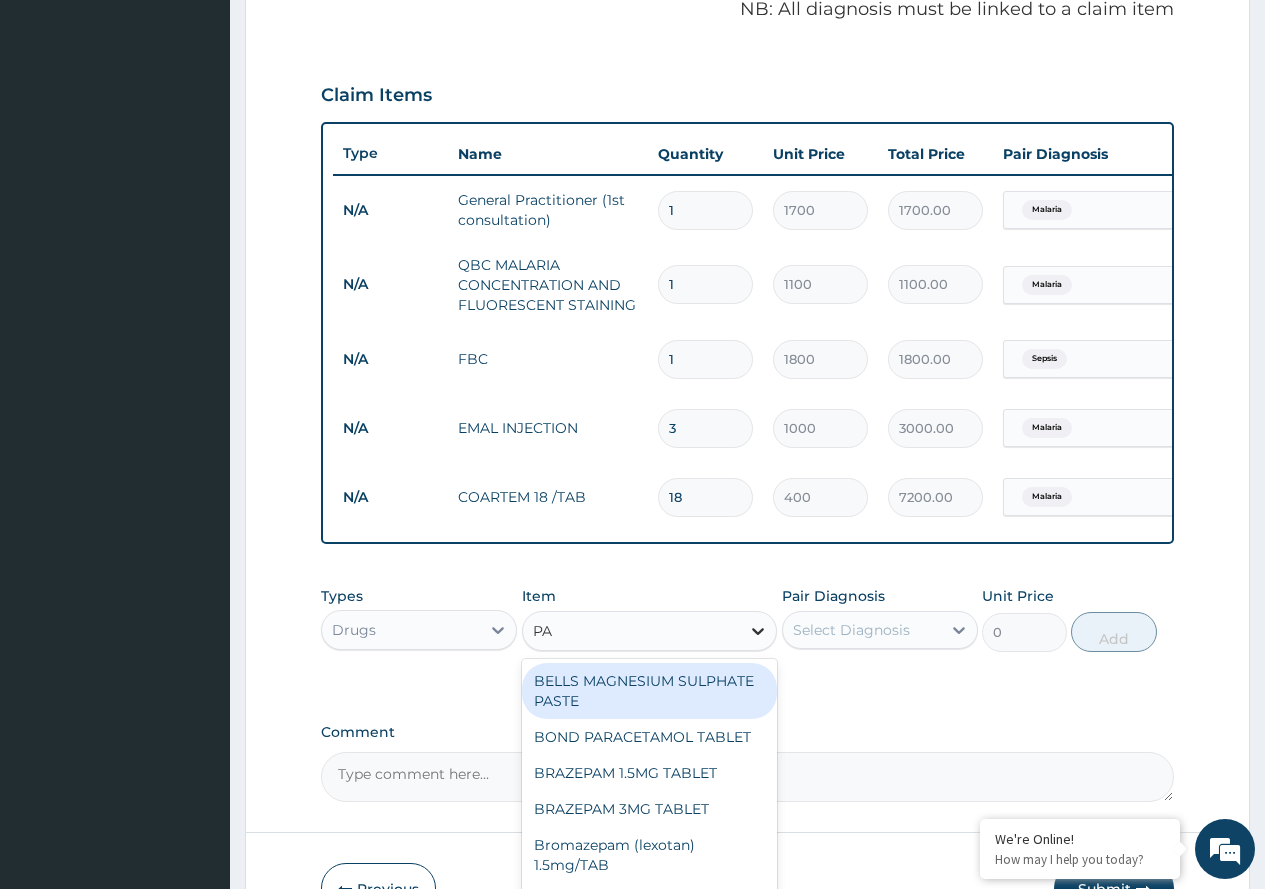 type on "PAR" 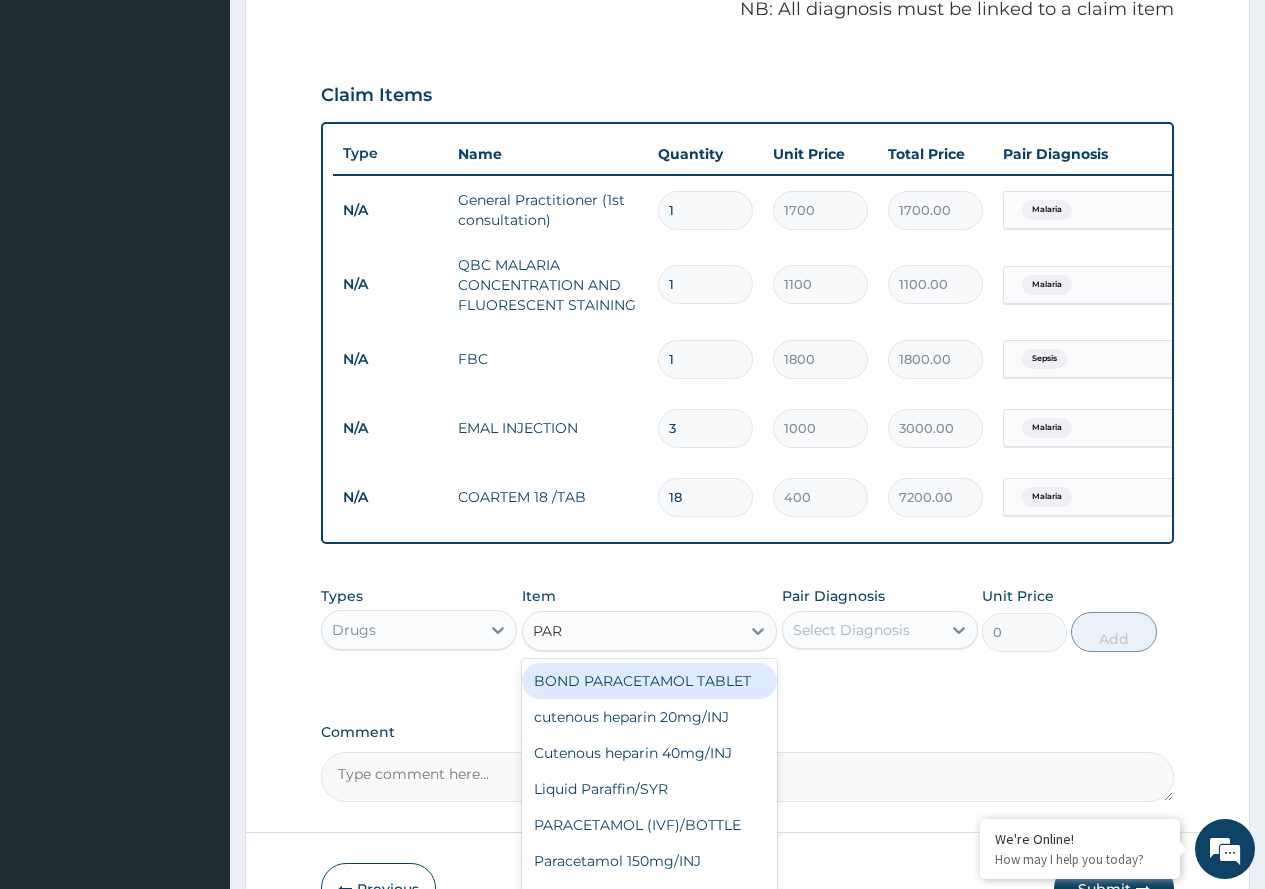 click on "BOND PARACETAMOL TABLET" at bounding box center [650, 681] 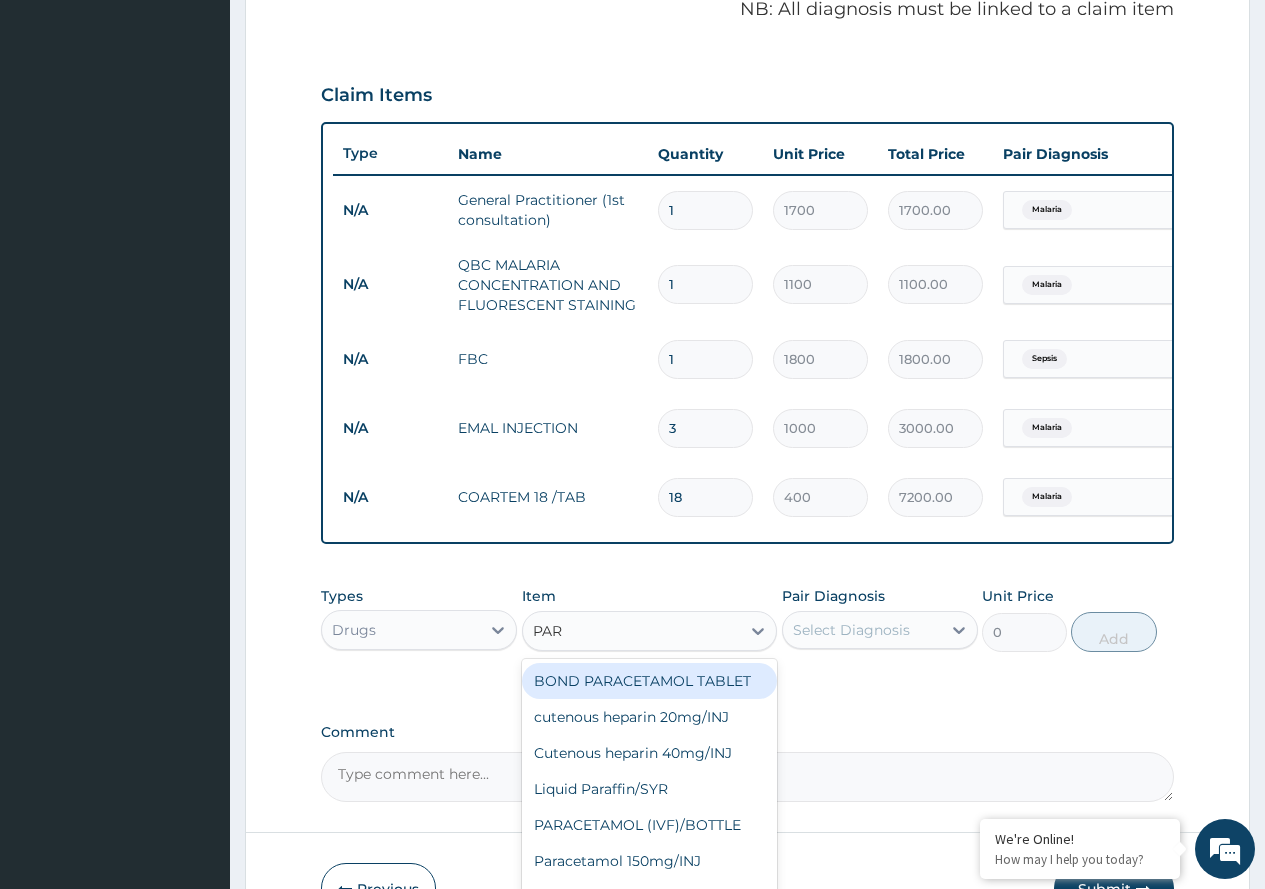 type 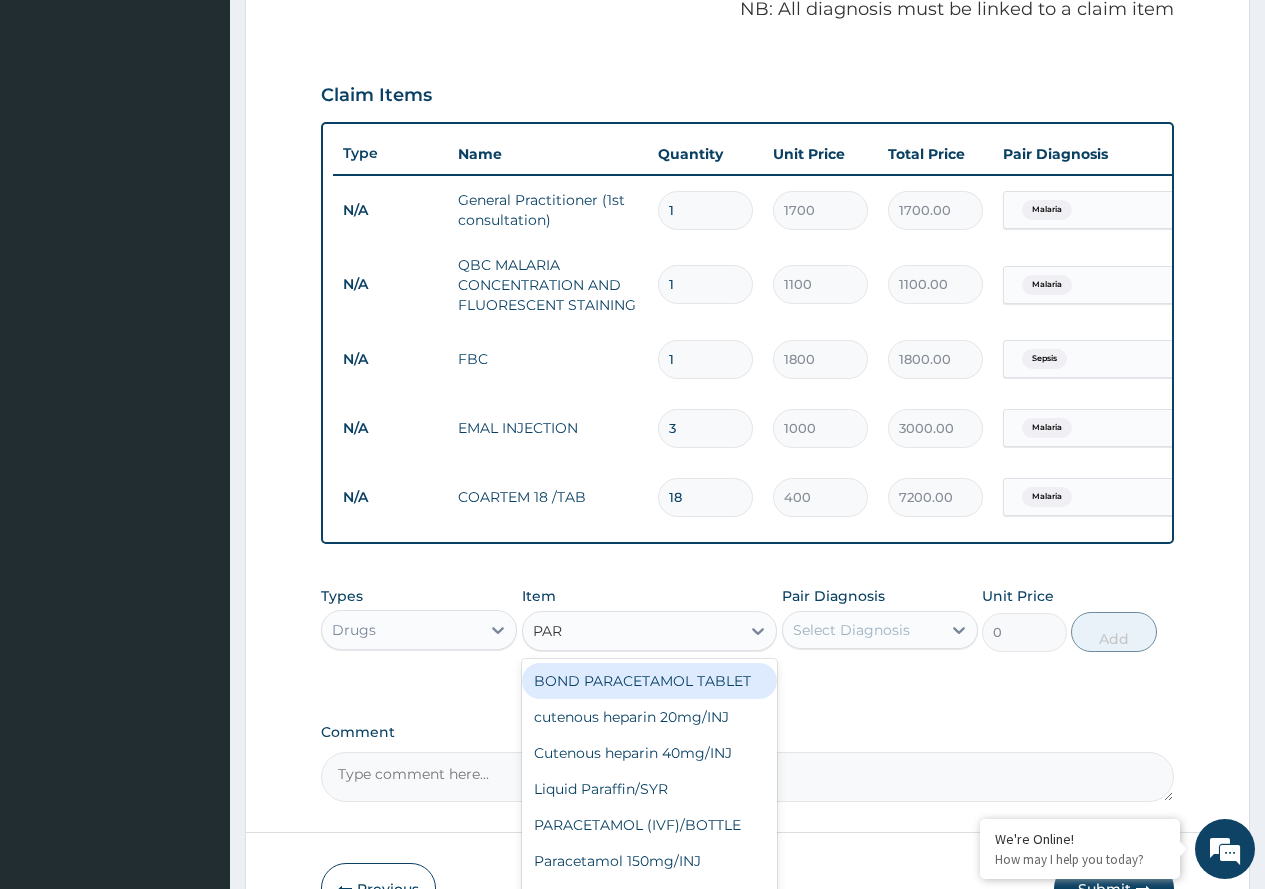 type on "10" 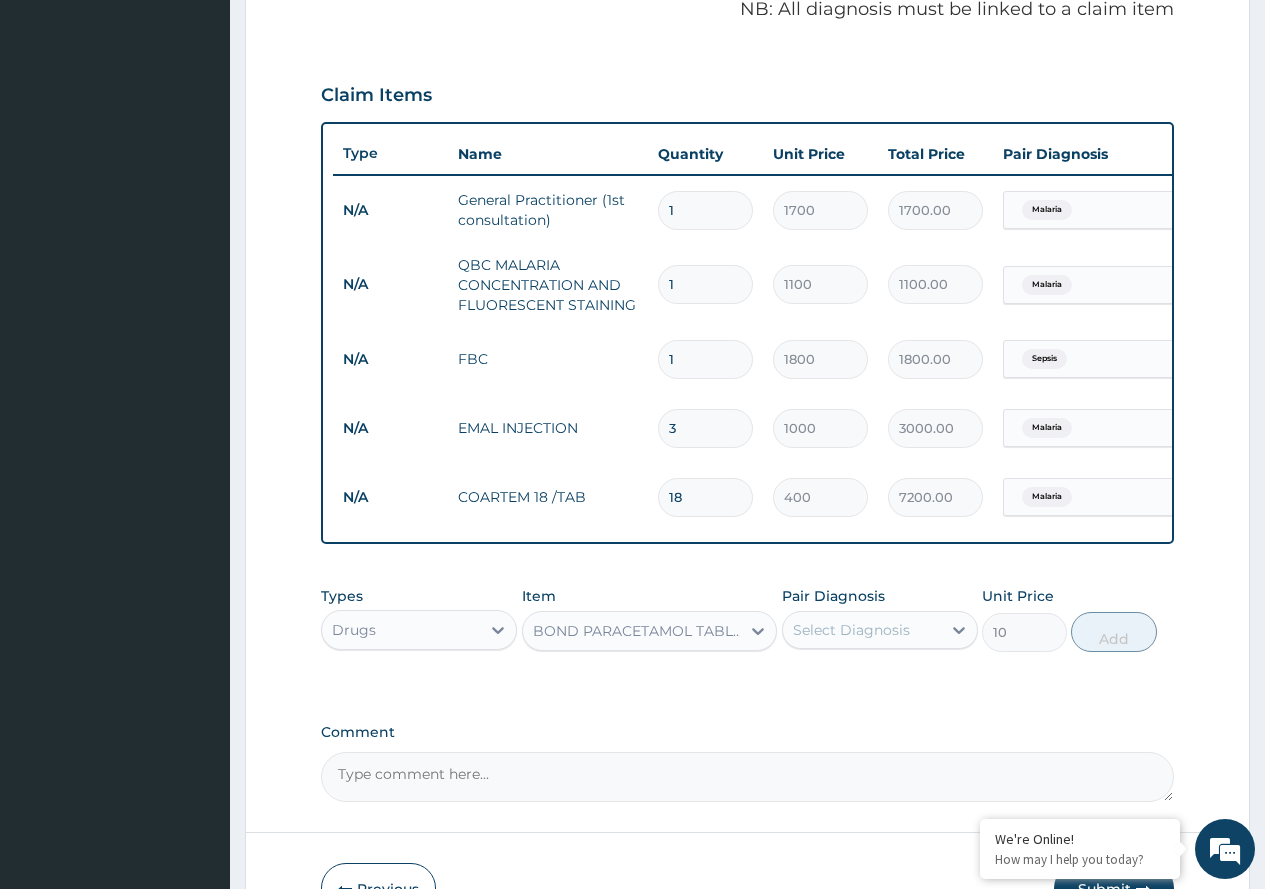 click on "Select Diagnosis" at bounding box center (851, 630) 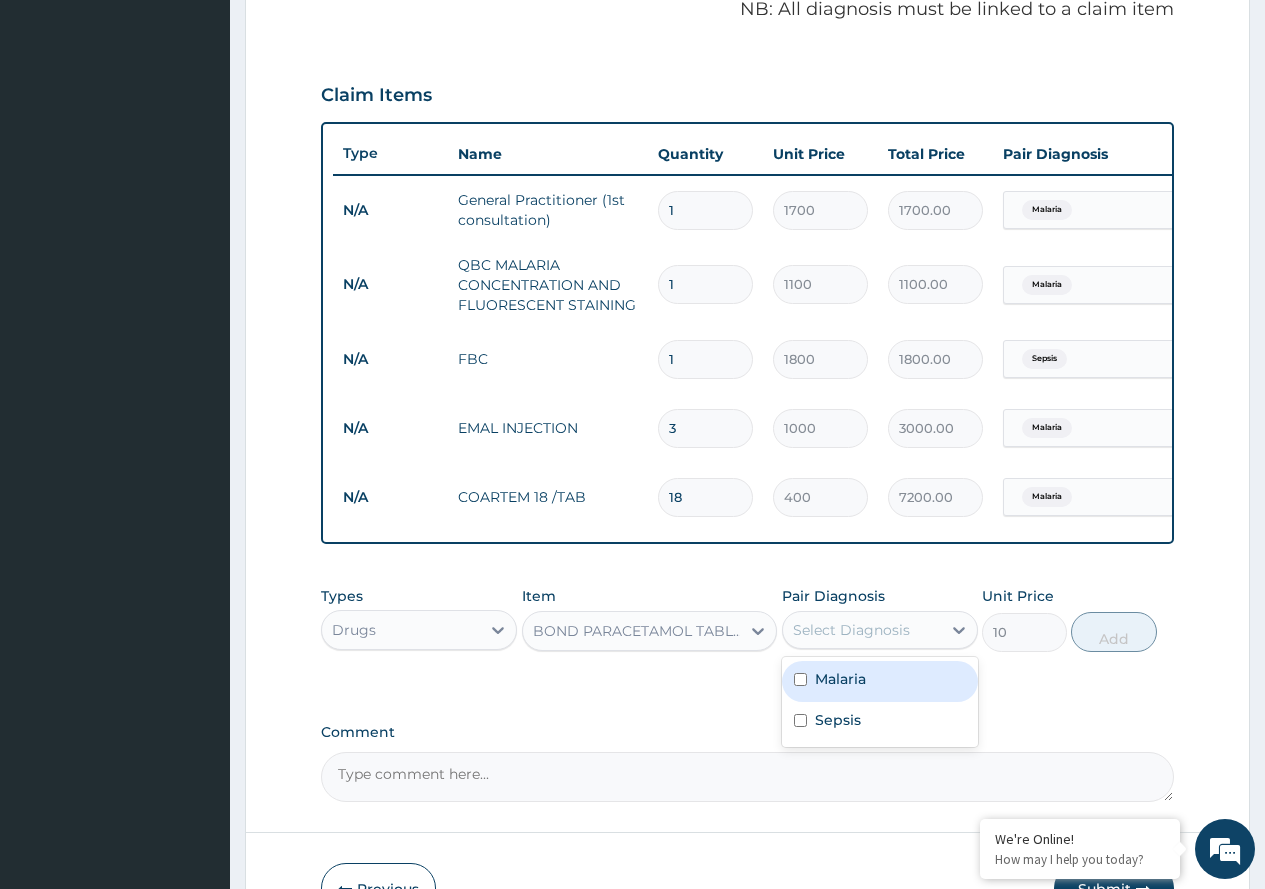 click on "Malaria" at bounding box center [880, 681] 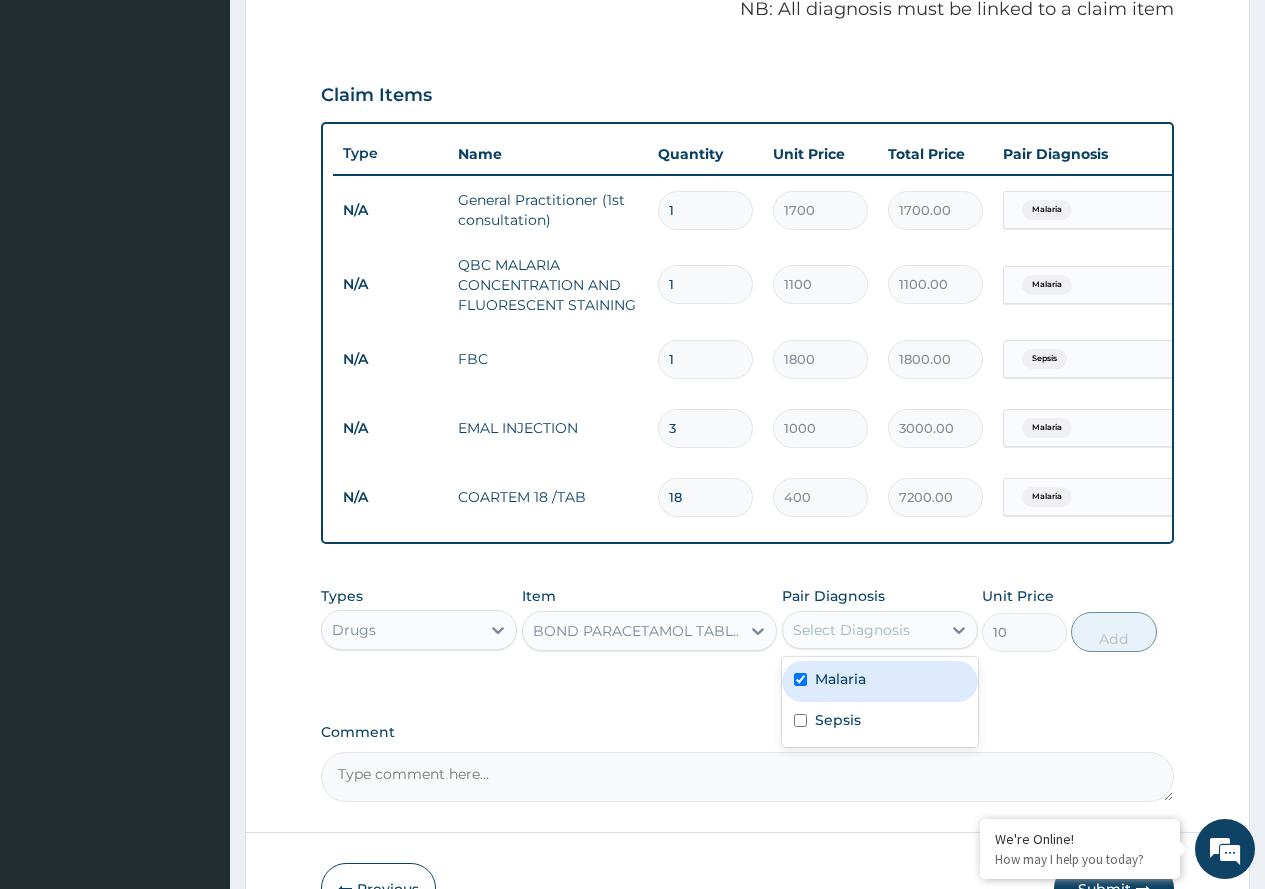 checkbox on "true" 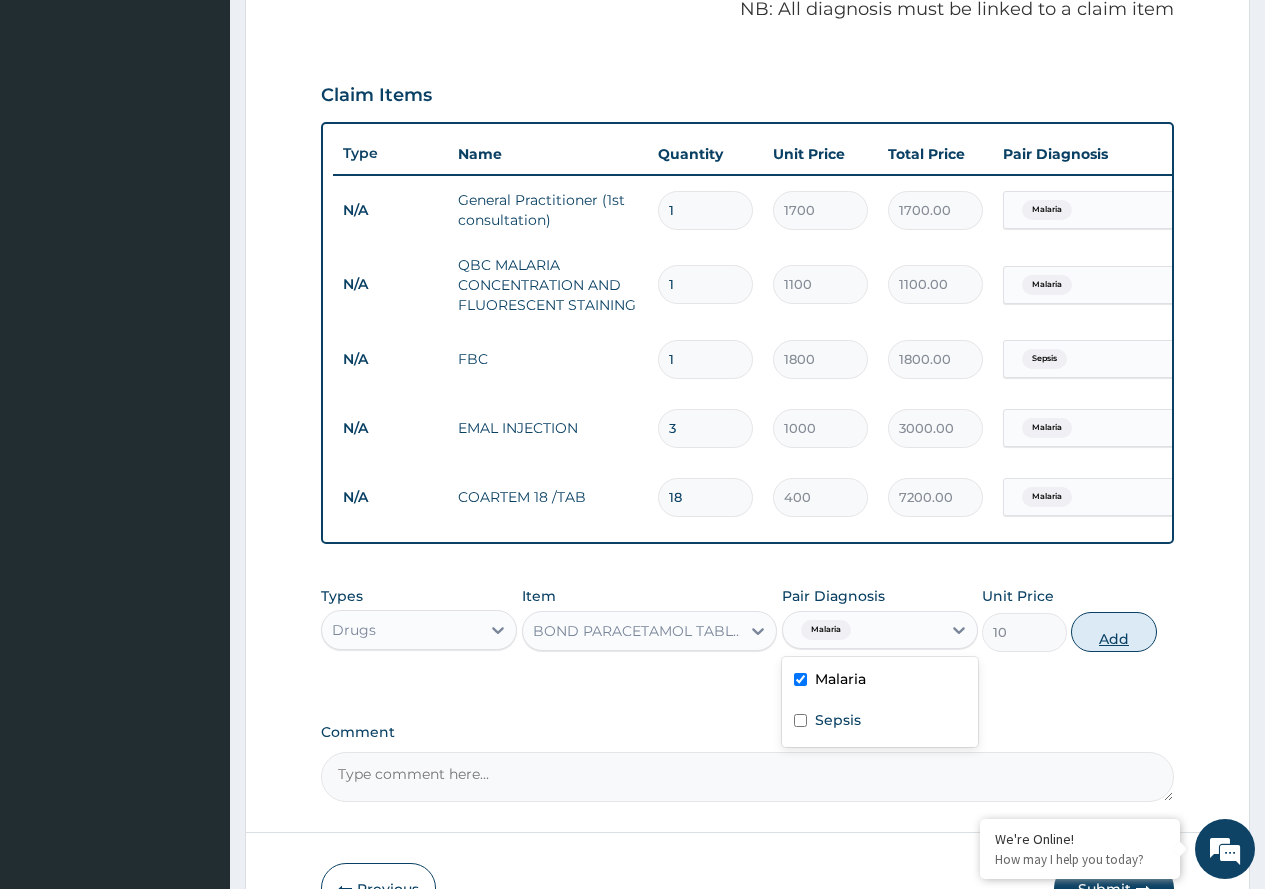 click on "Add" at bounding box center (1113, 632) 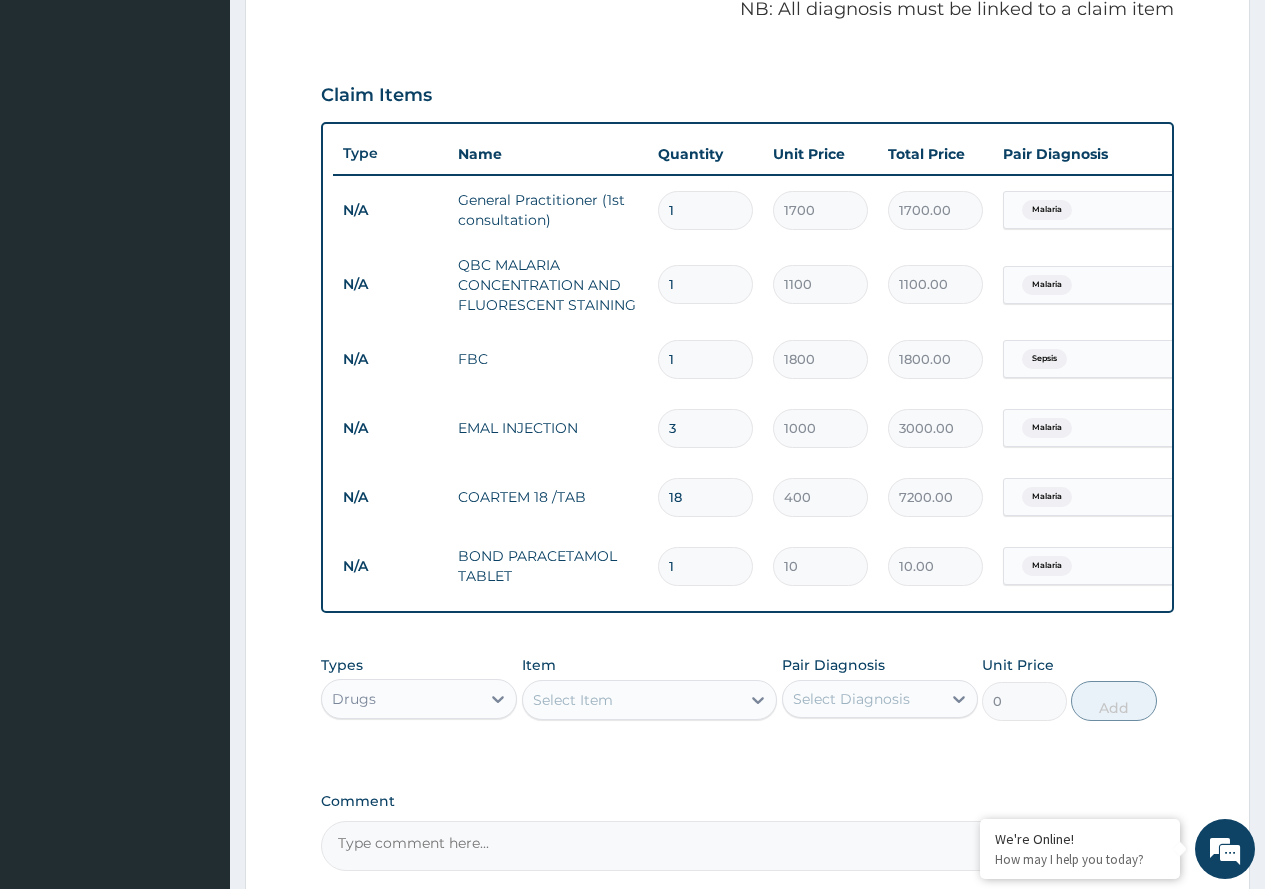 click on "1" at bounding box center (705, 566) 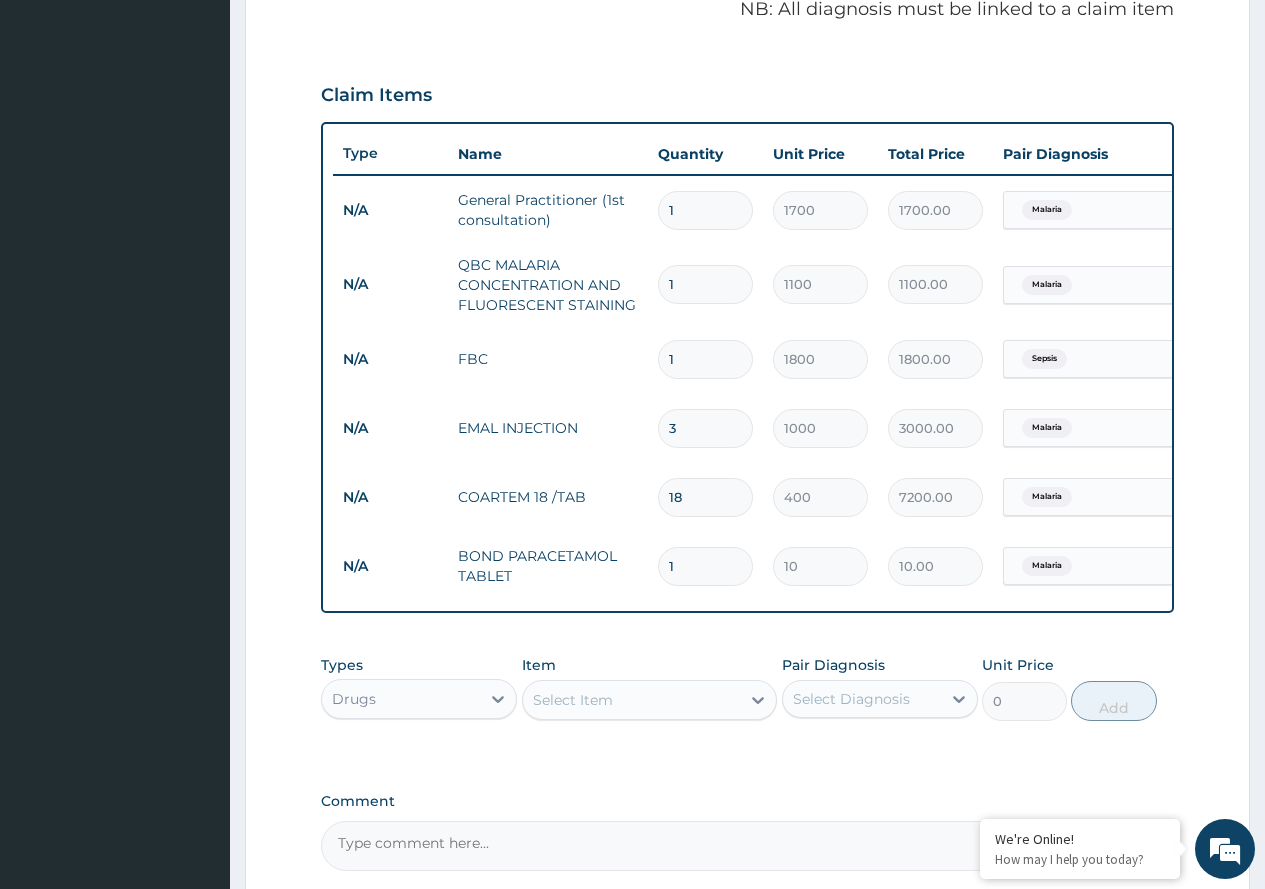 type on "21" 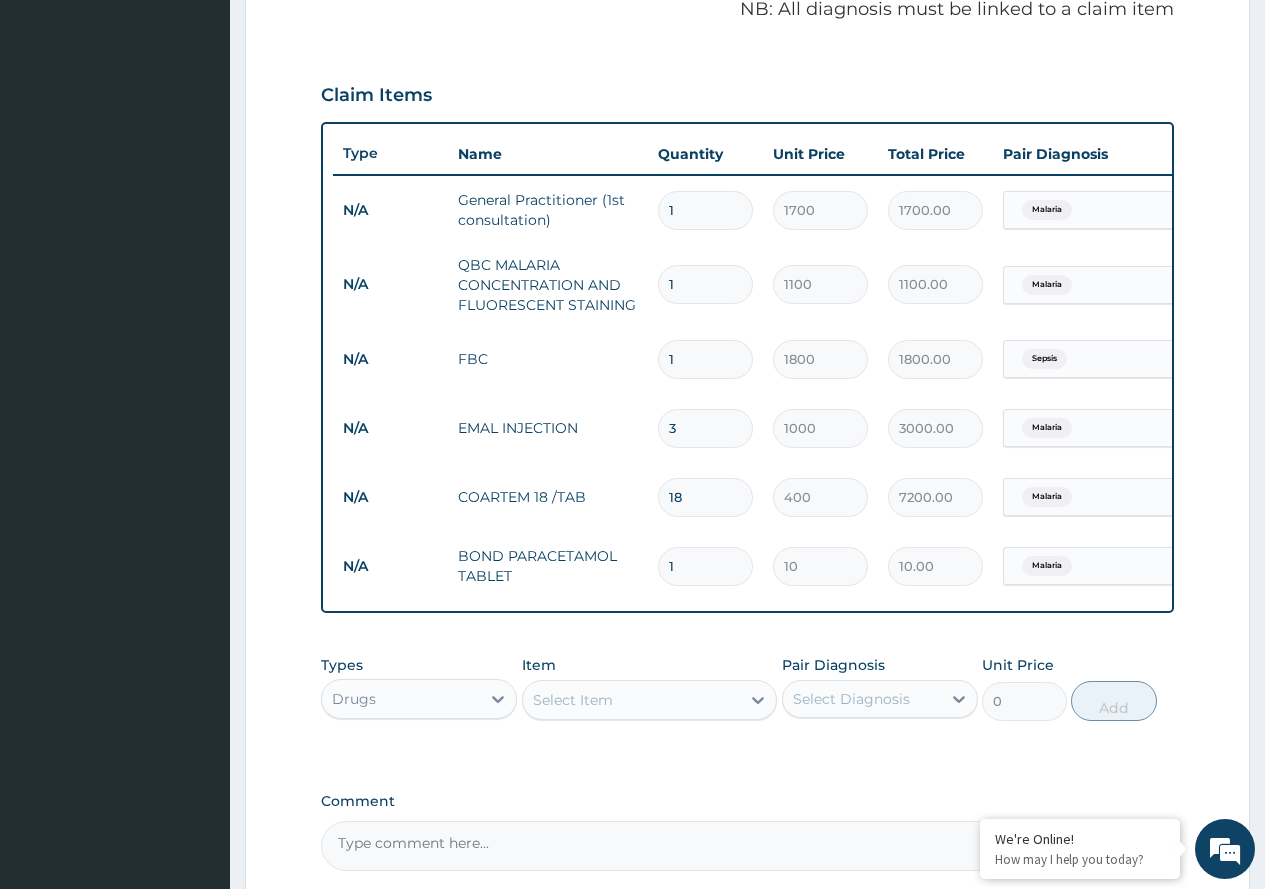 type on "210.00" 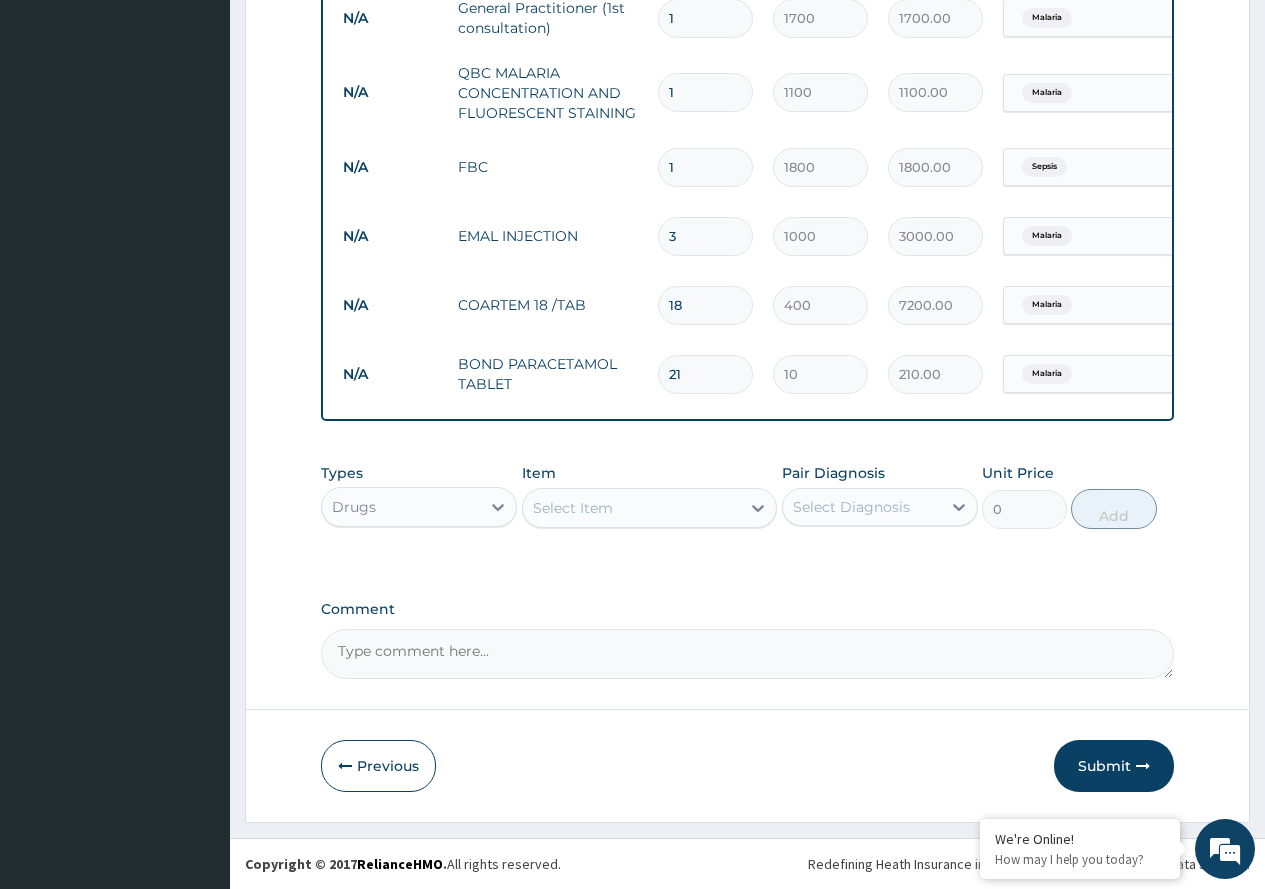 scroll, scrollTop: 822, scrollLeft: 0, axis: vertical 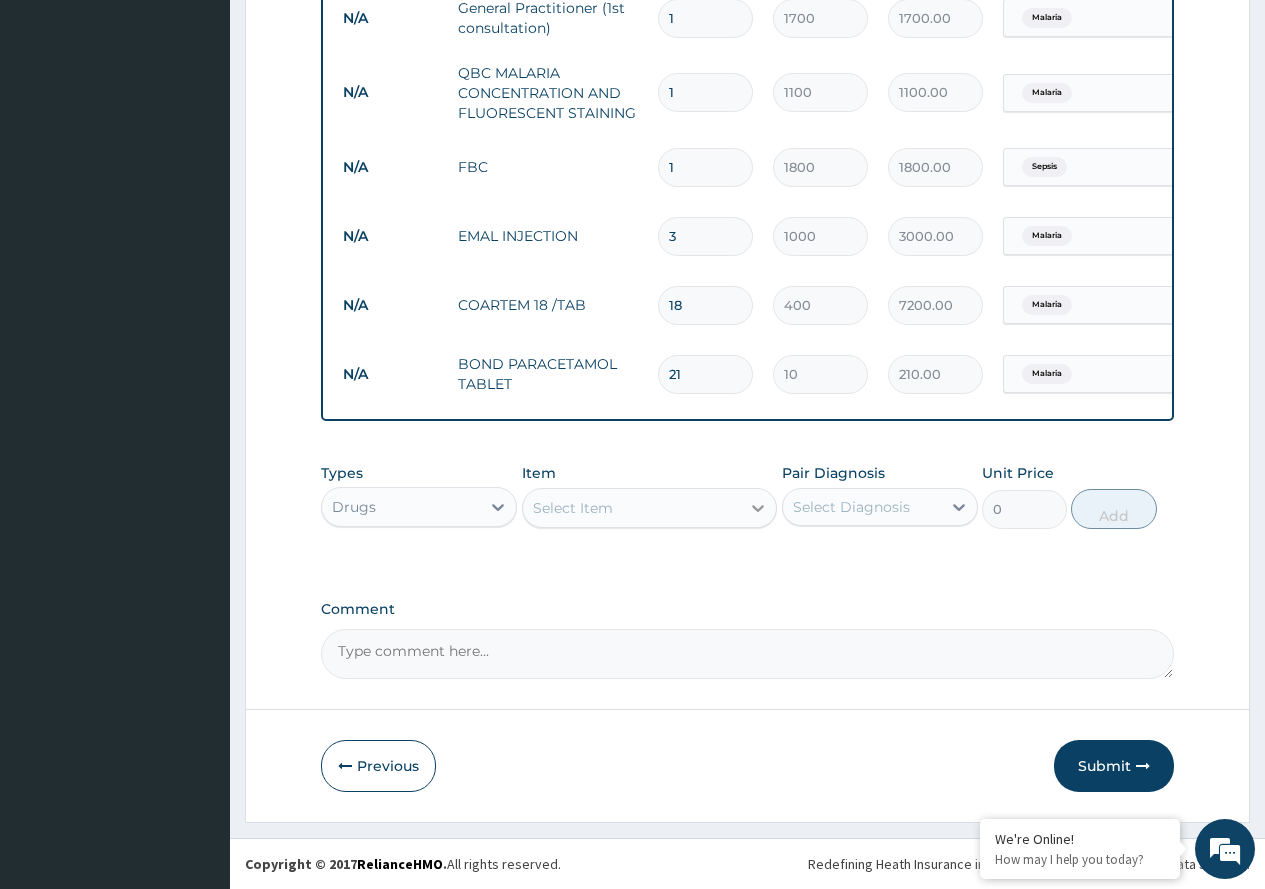 type on "21" 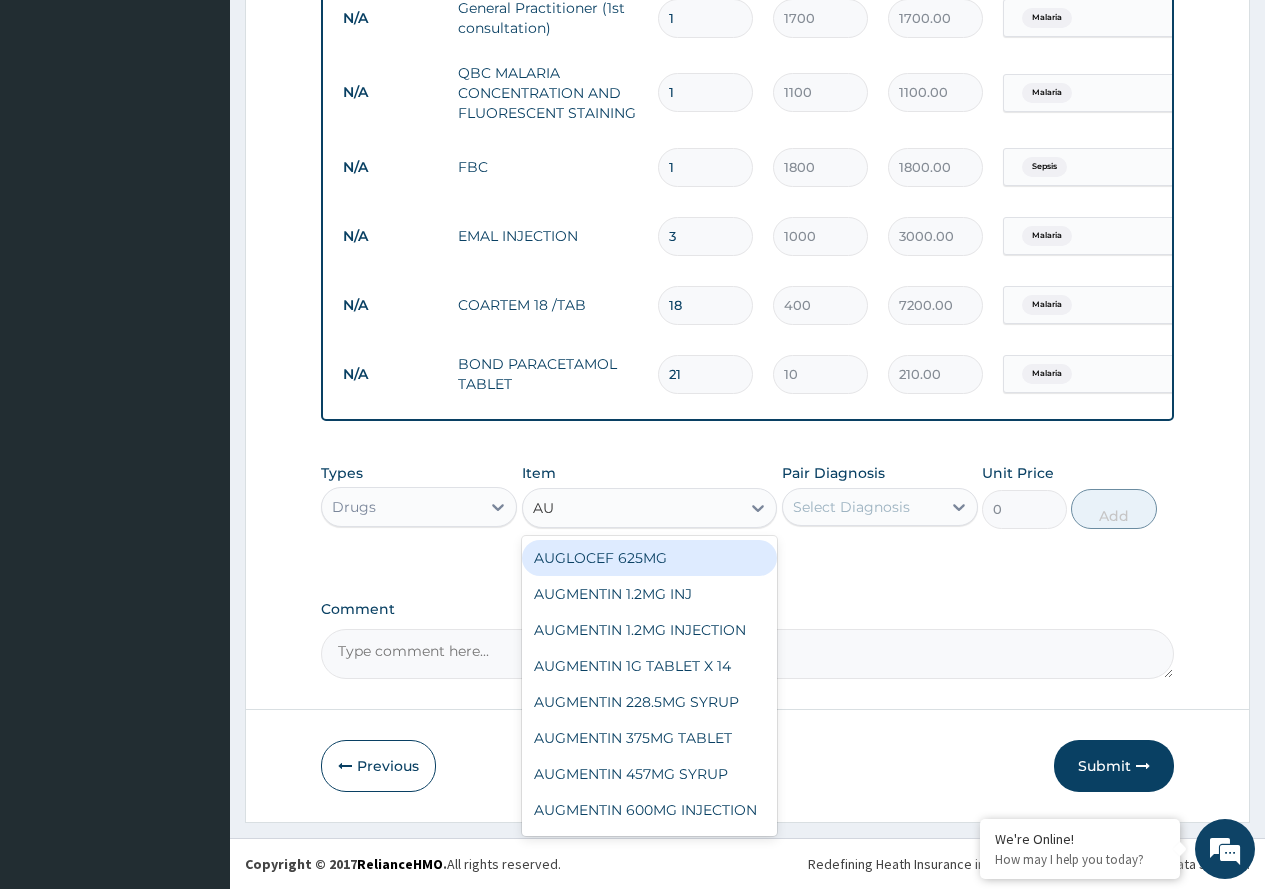 type on "AUG" 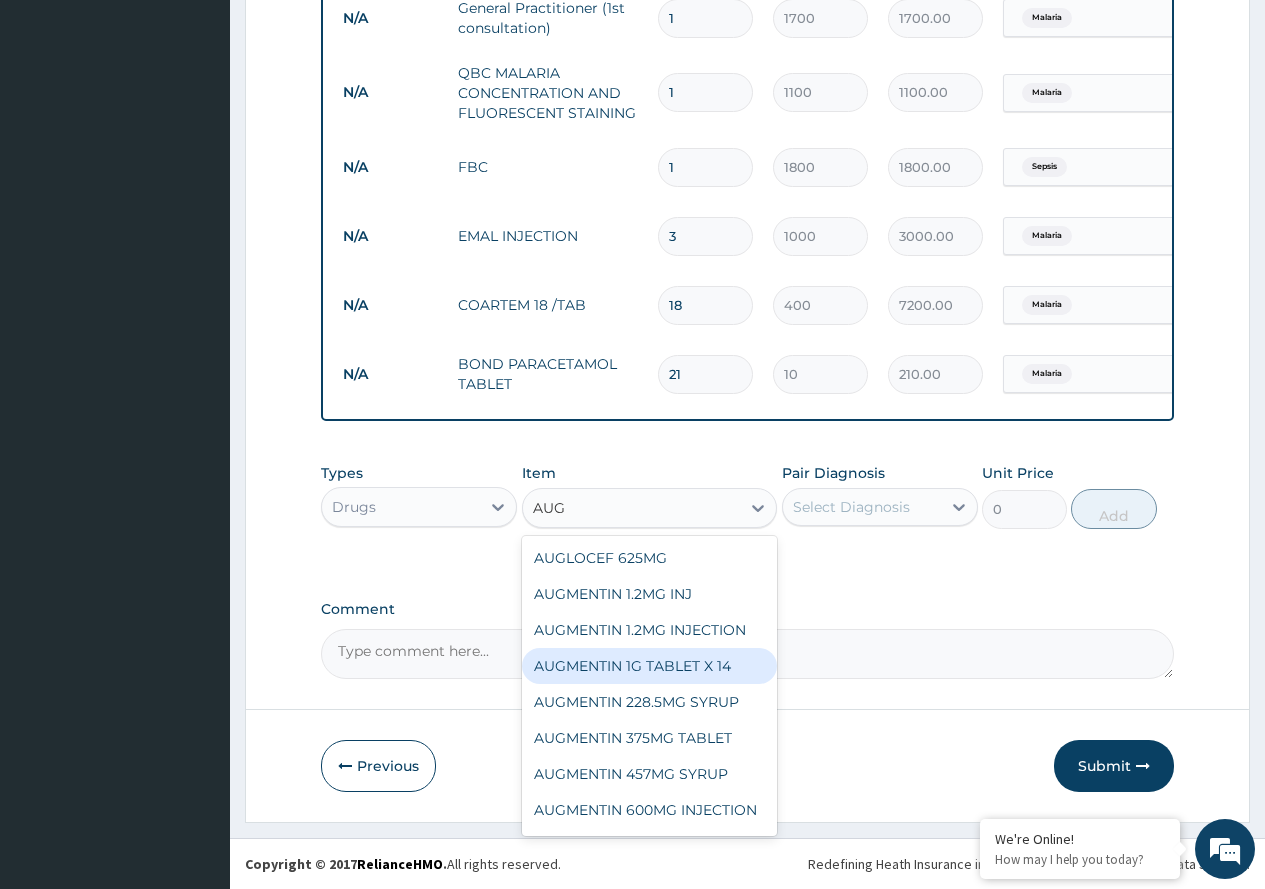 click on "AUGMENTIN 1G TABLET X 14" at bounding box center (650, 666) 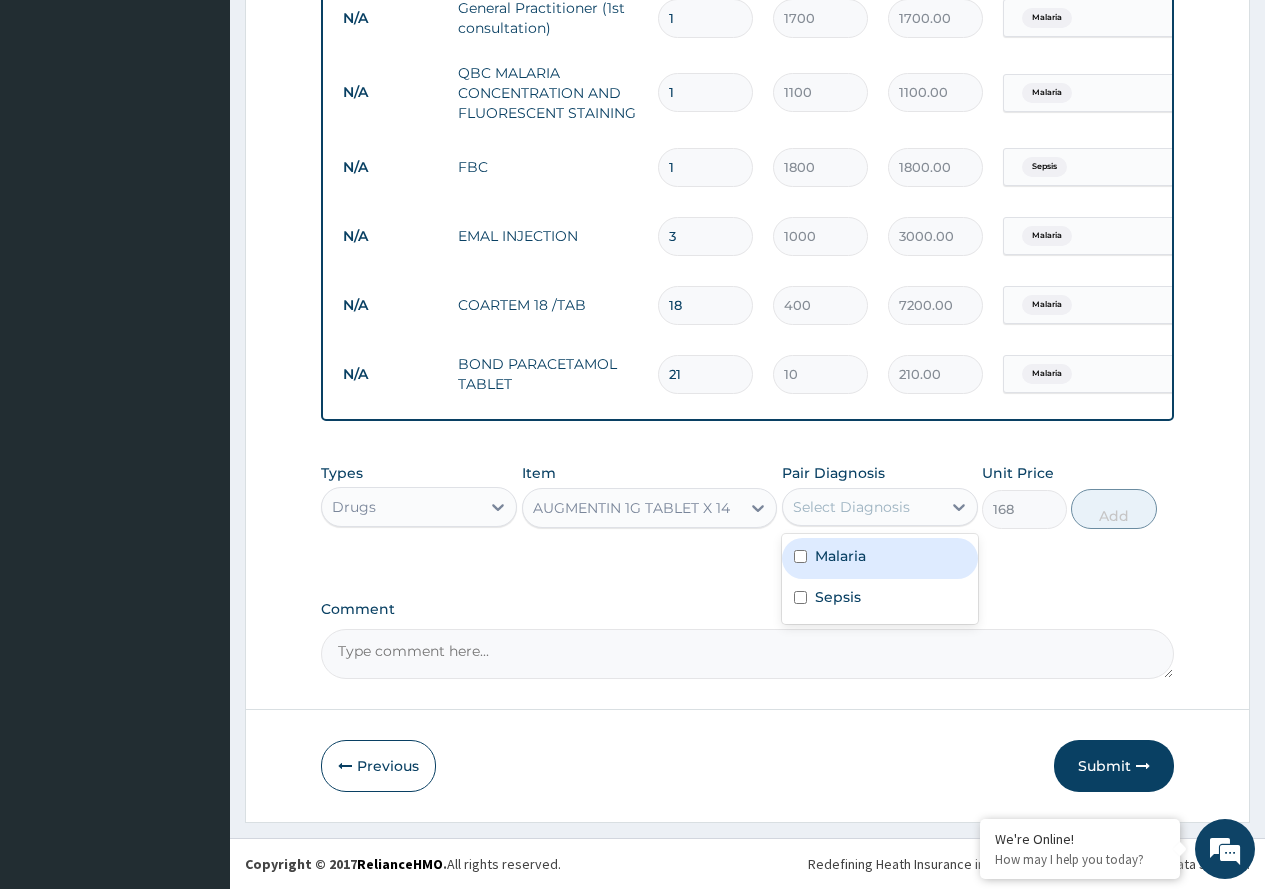 click on "Select Diagnosis" at bounding box center [851, 507] 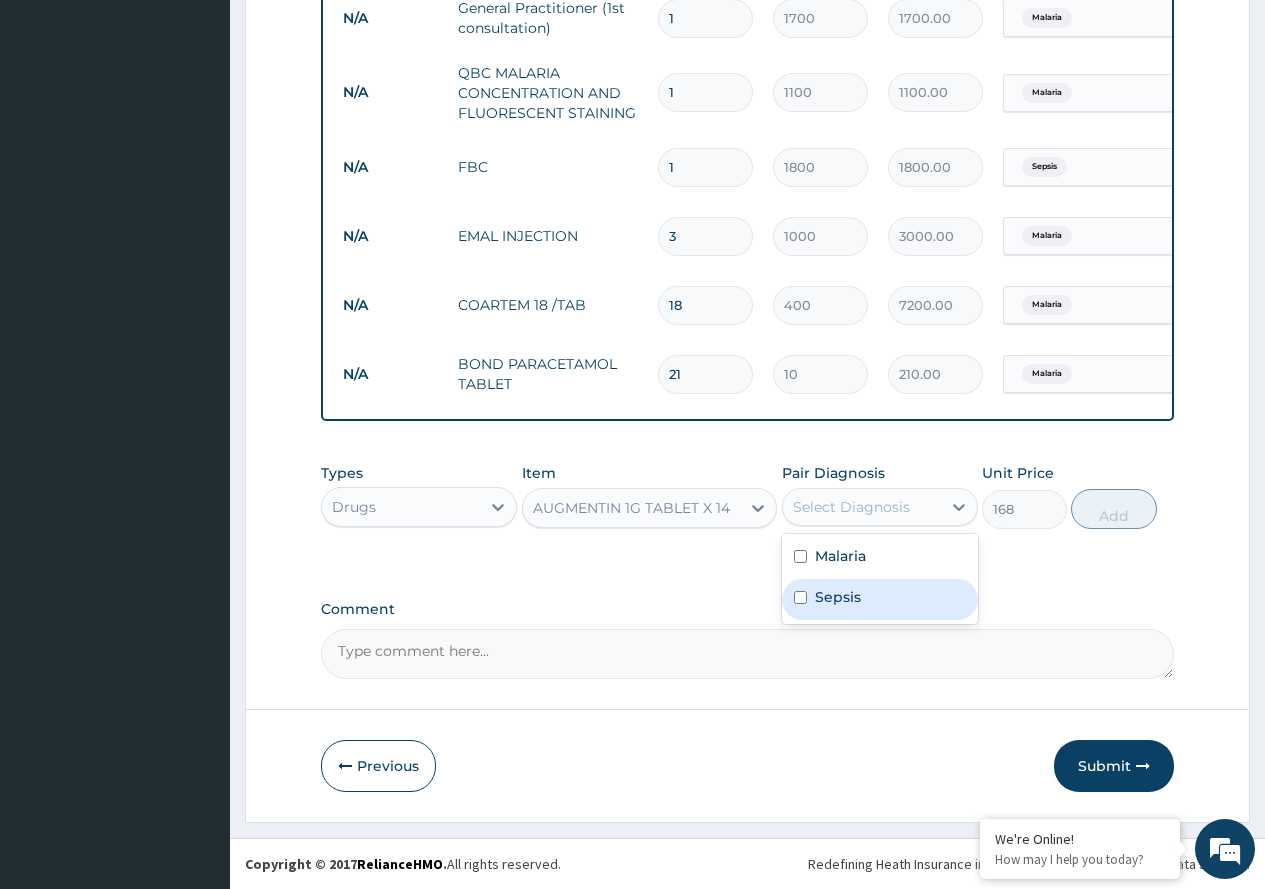 click on "Sepsis" at bounding box center [880, 599] 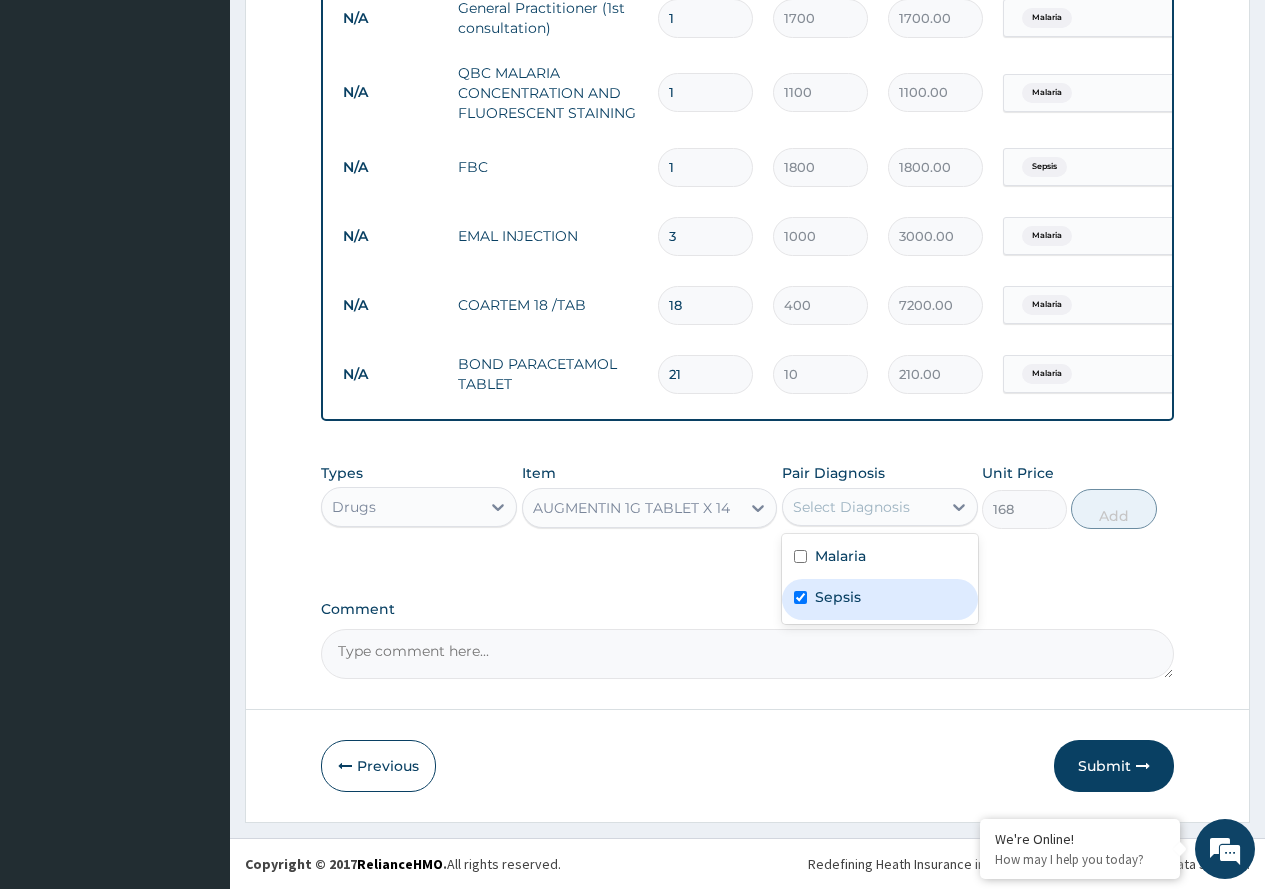 checkbox on "true" 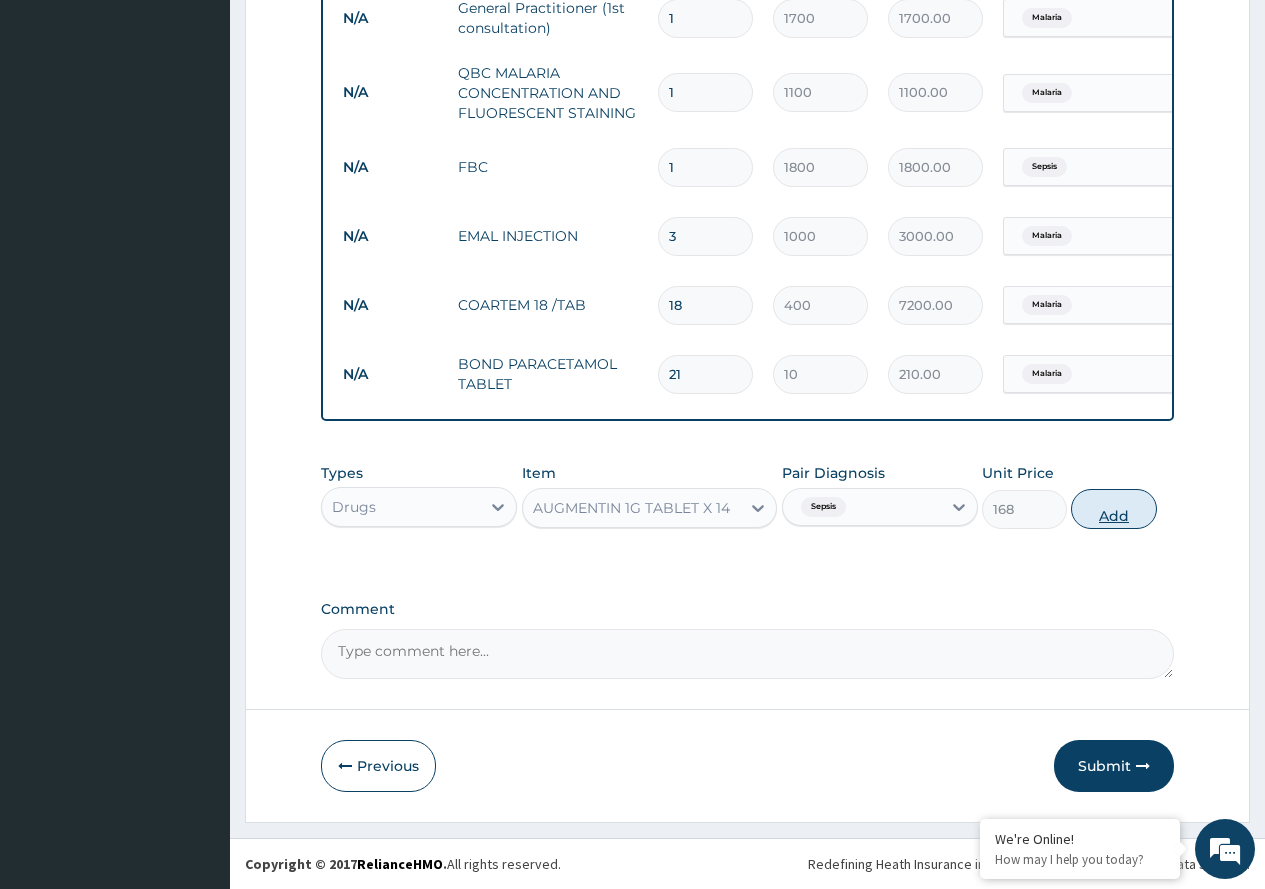 click on "Add" at bounding box center [1113, 509] 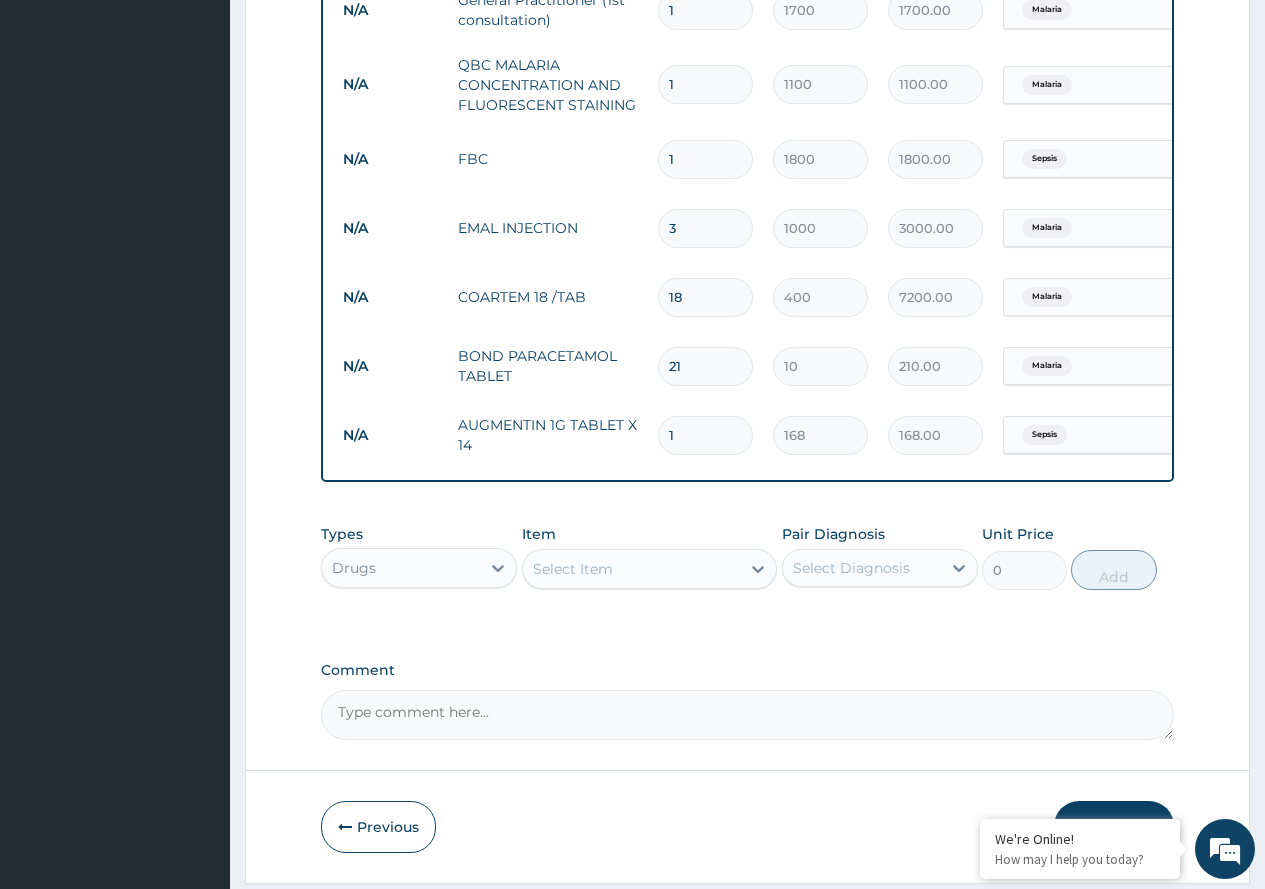 type on "14" 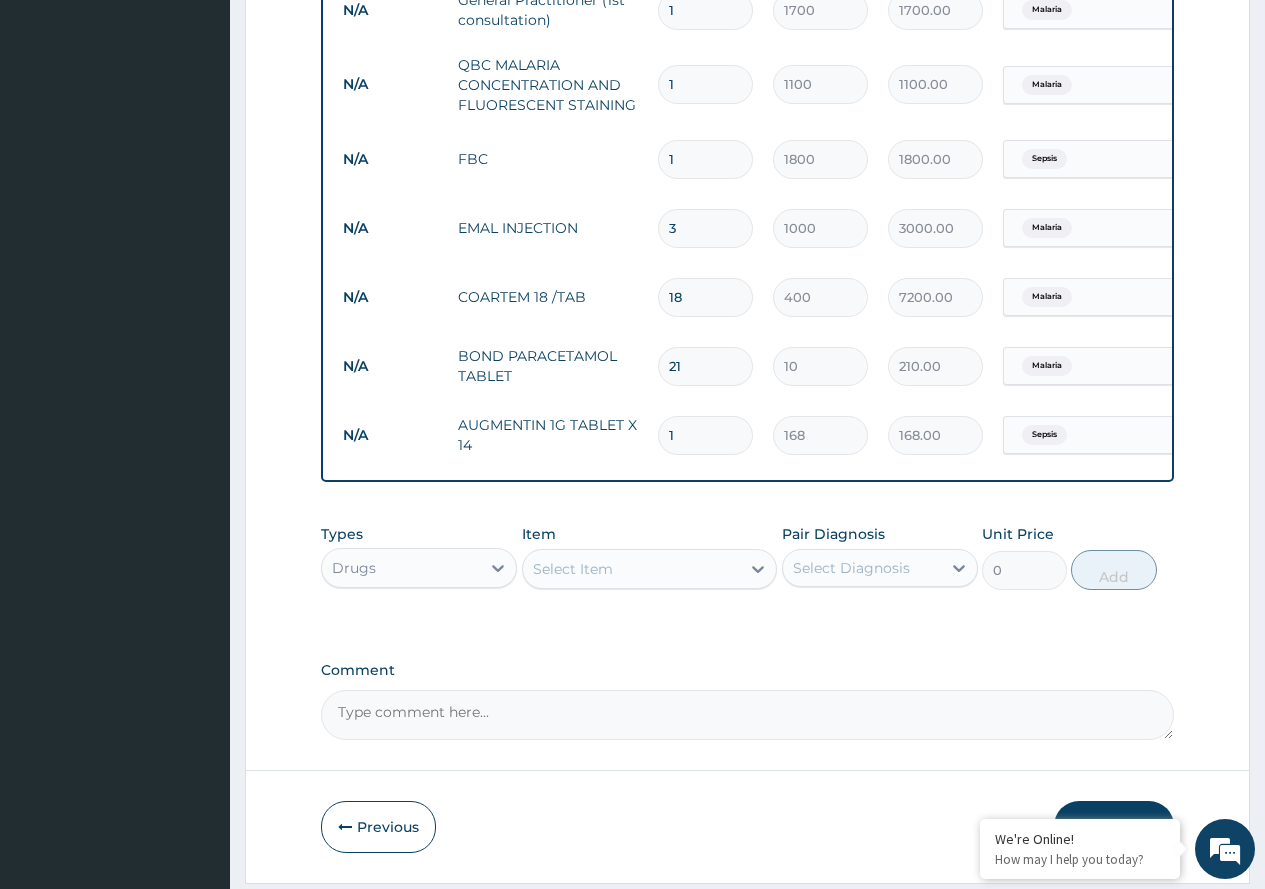 type on "2352.00" 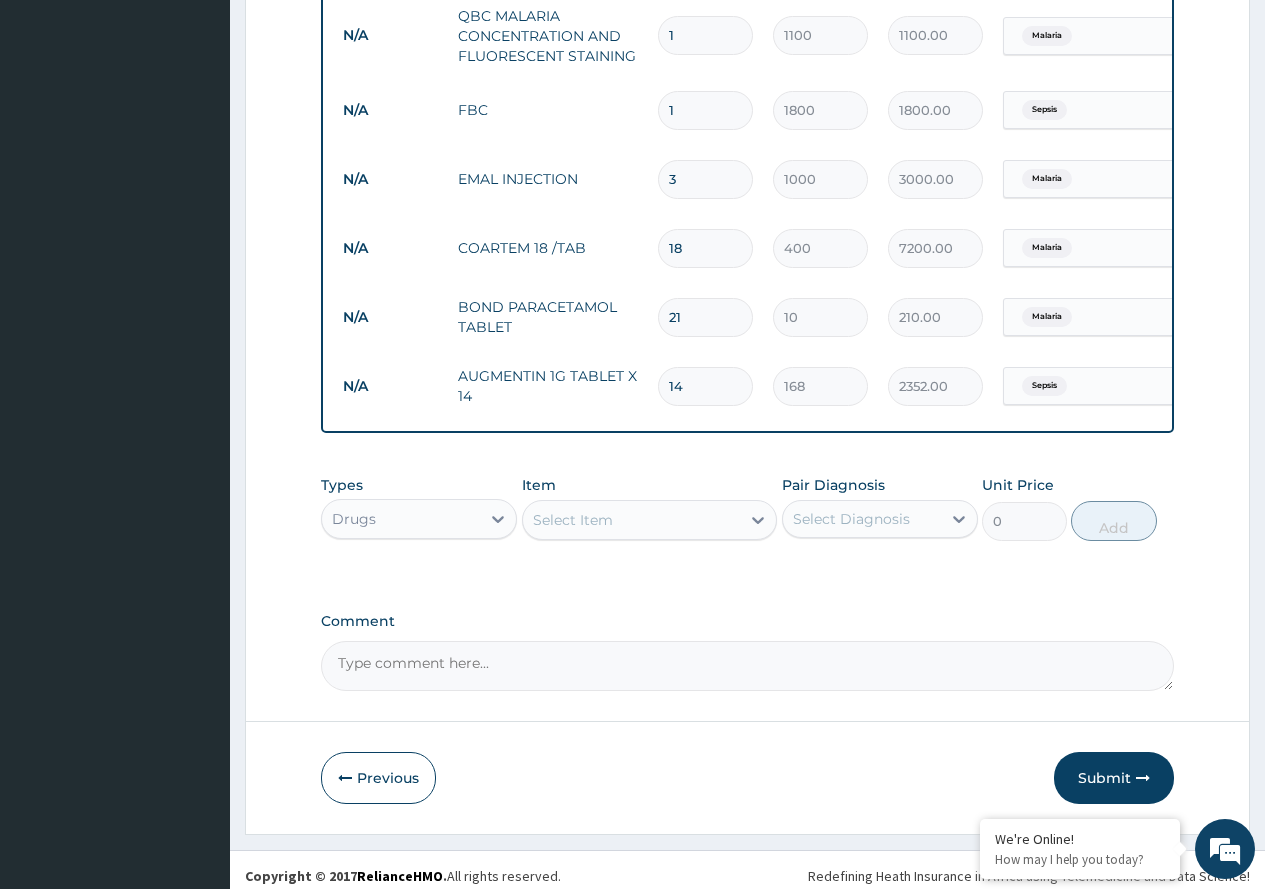 scroll, scrollTop: 898, scrollLeft: 0, axis: vertical 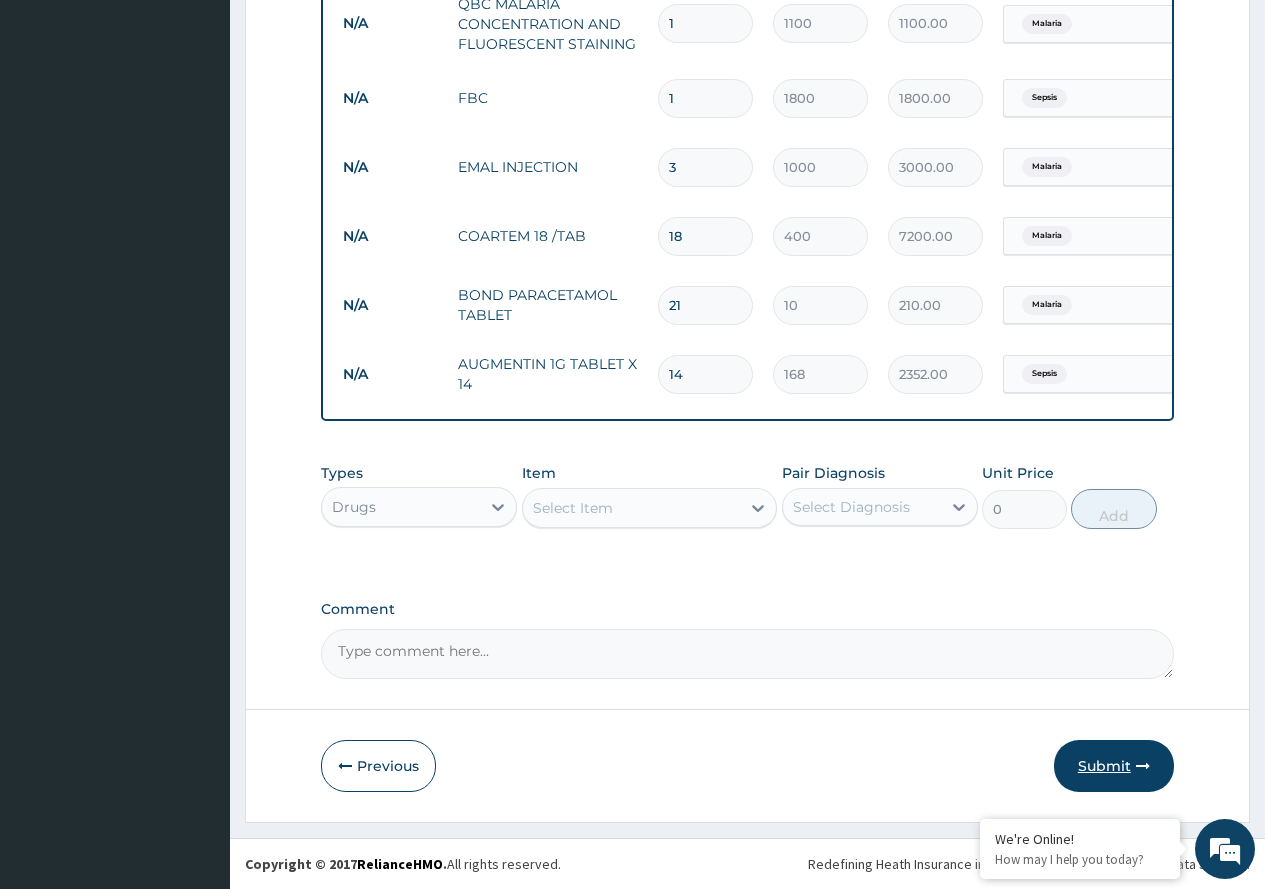type on "14" 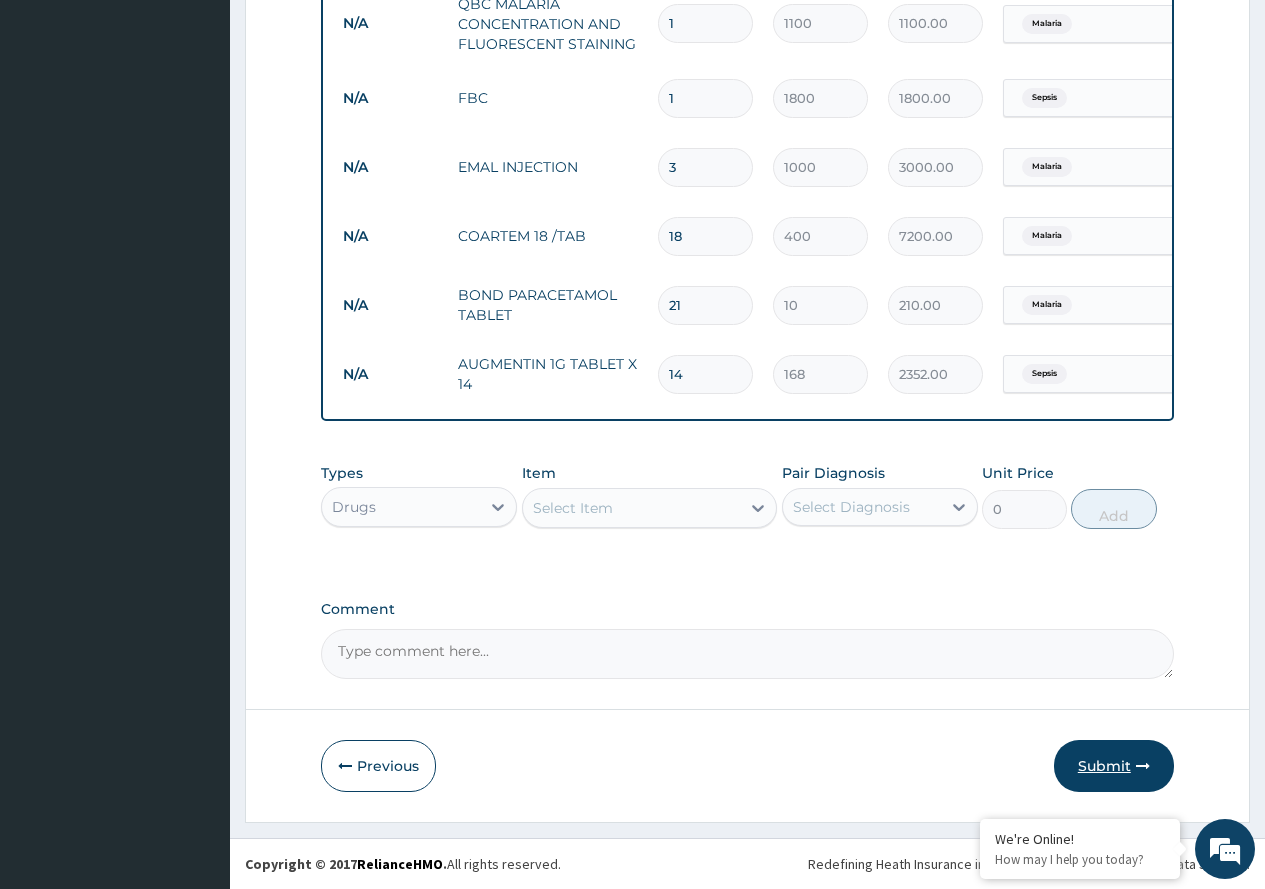 click on "Submit" at bounding box center [1114, 766] 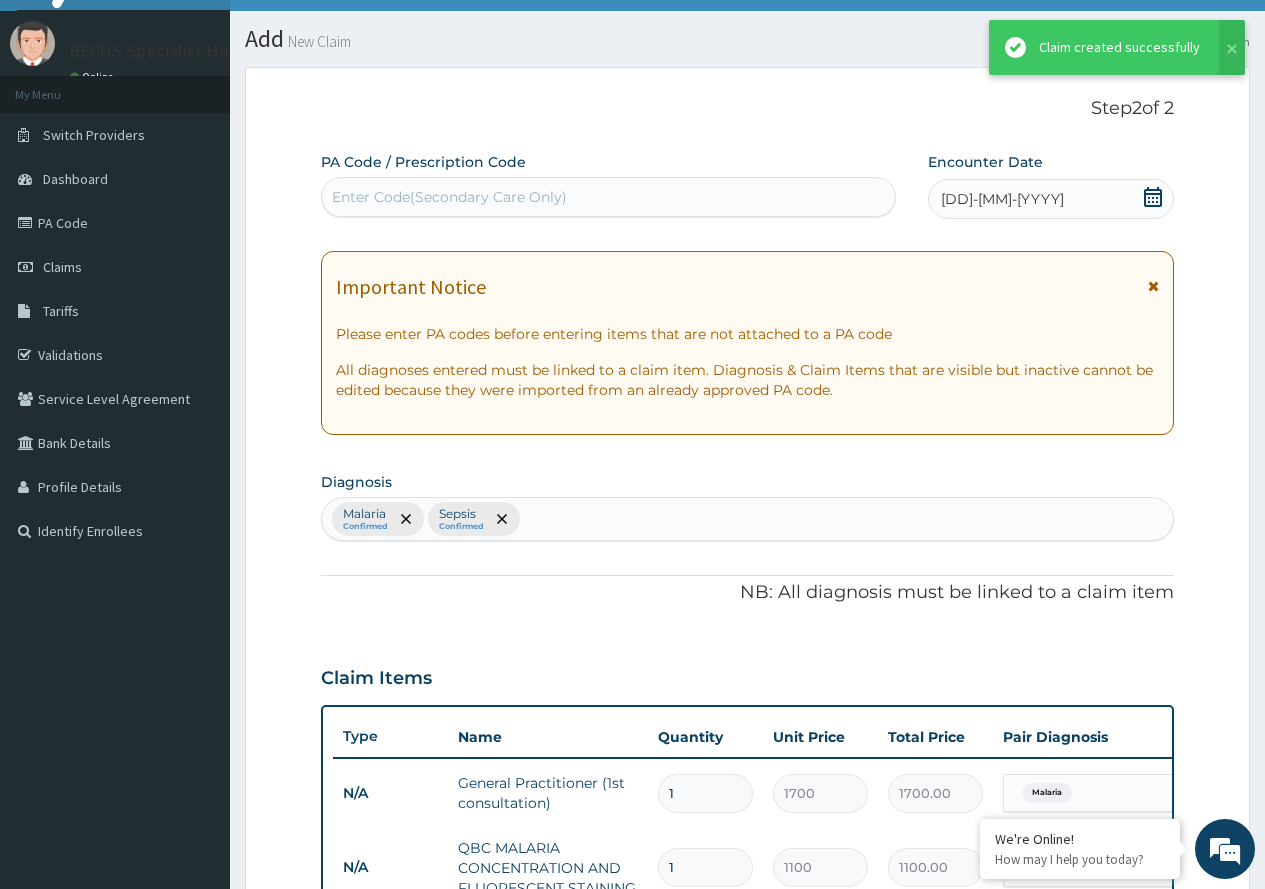 scroll, scrollTop: 898, scrollLeft: 0, axis: vertical 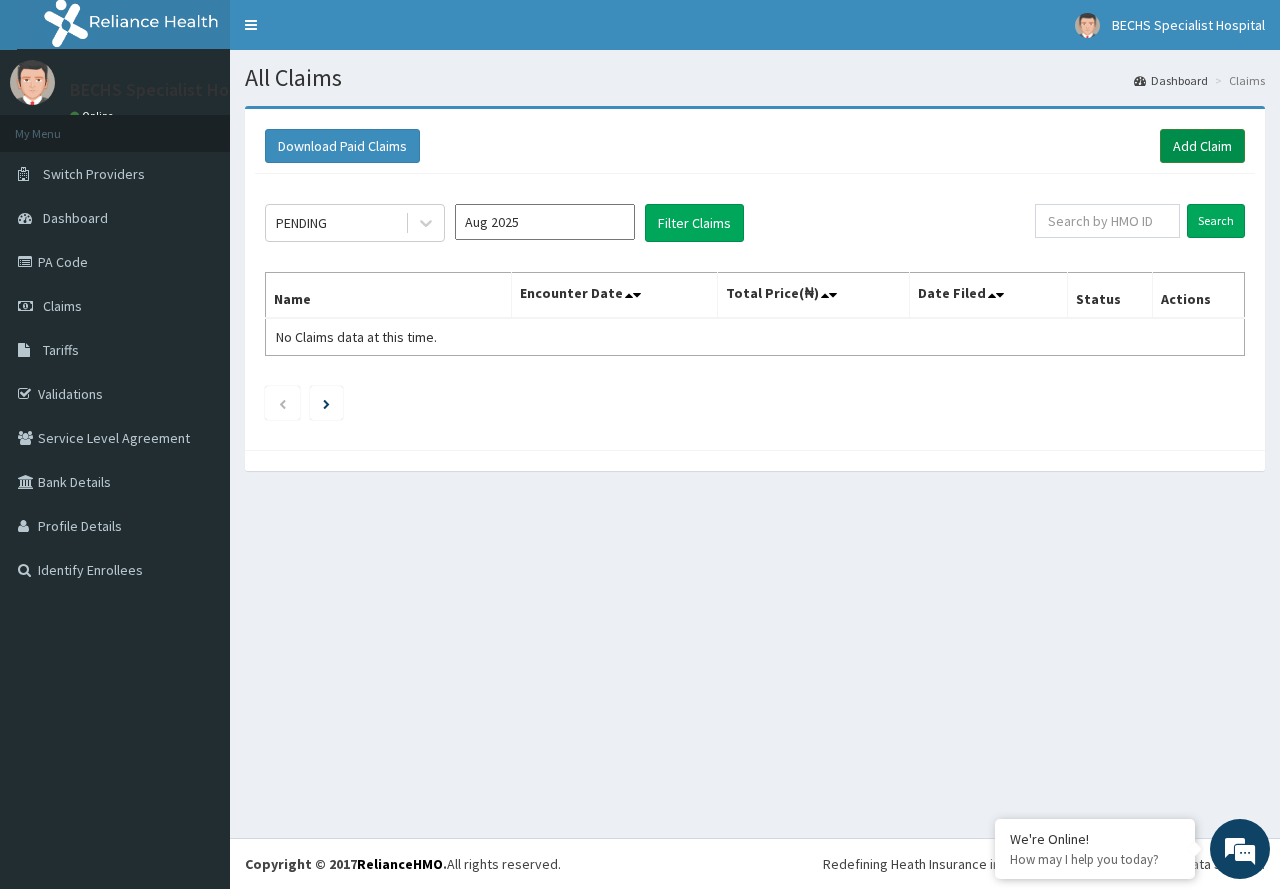 click on "Add Claim" at bounding box center [1202, 146] 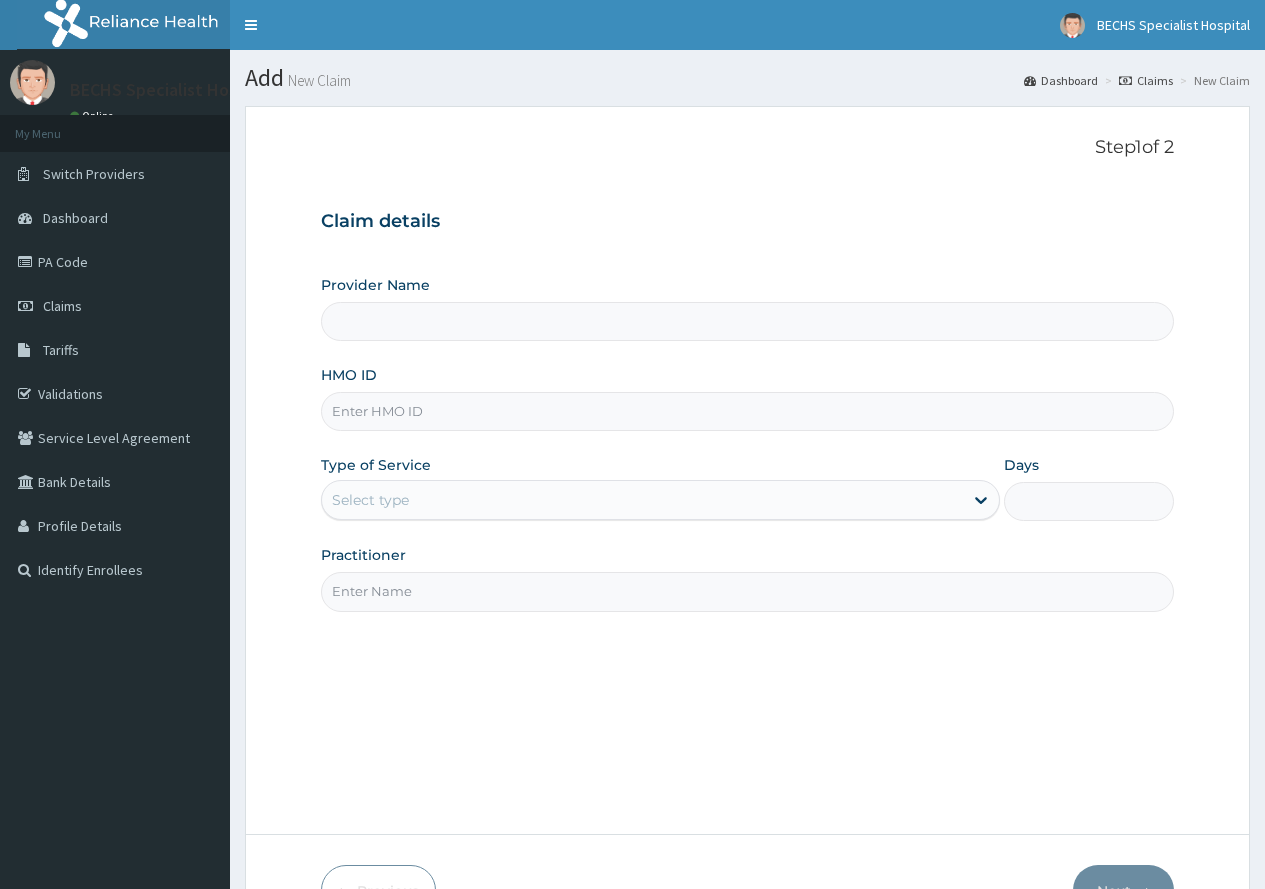 scroll, scrollTop: 0, scrollLeft: 0, axis: both 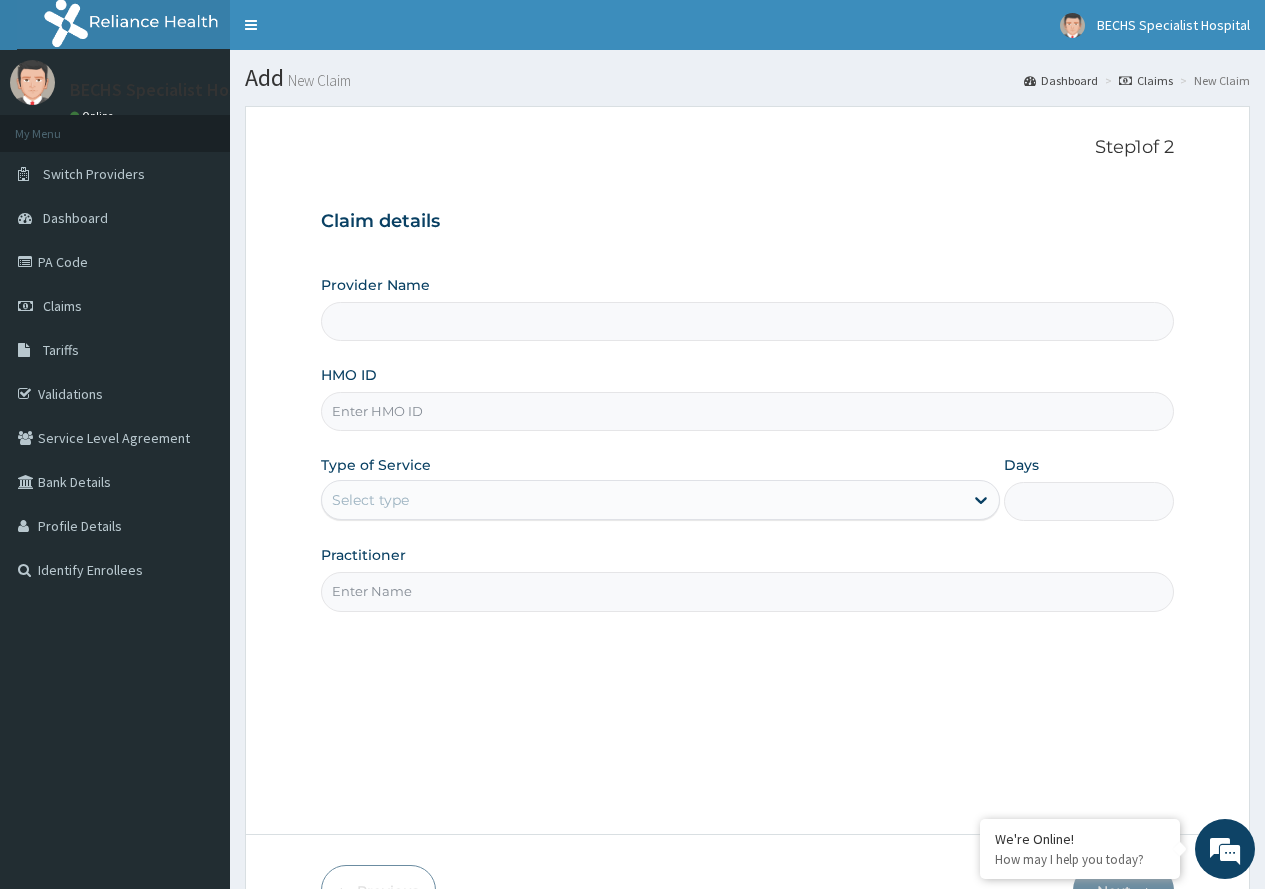 type on "Bechs Specialist Hospital" 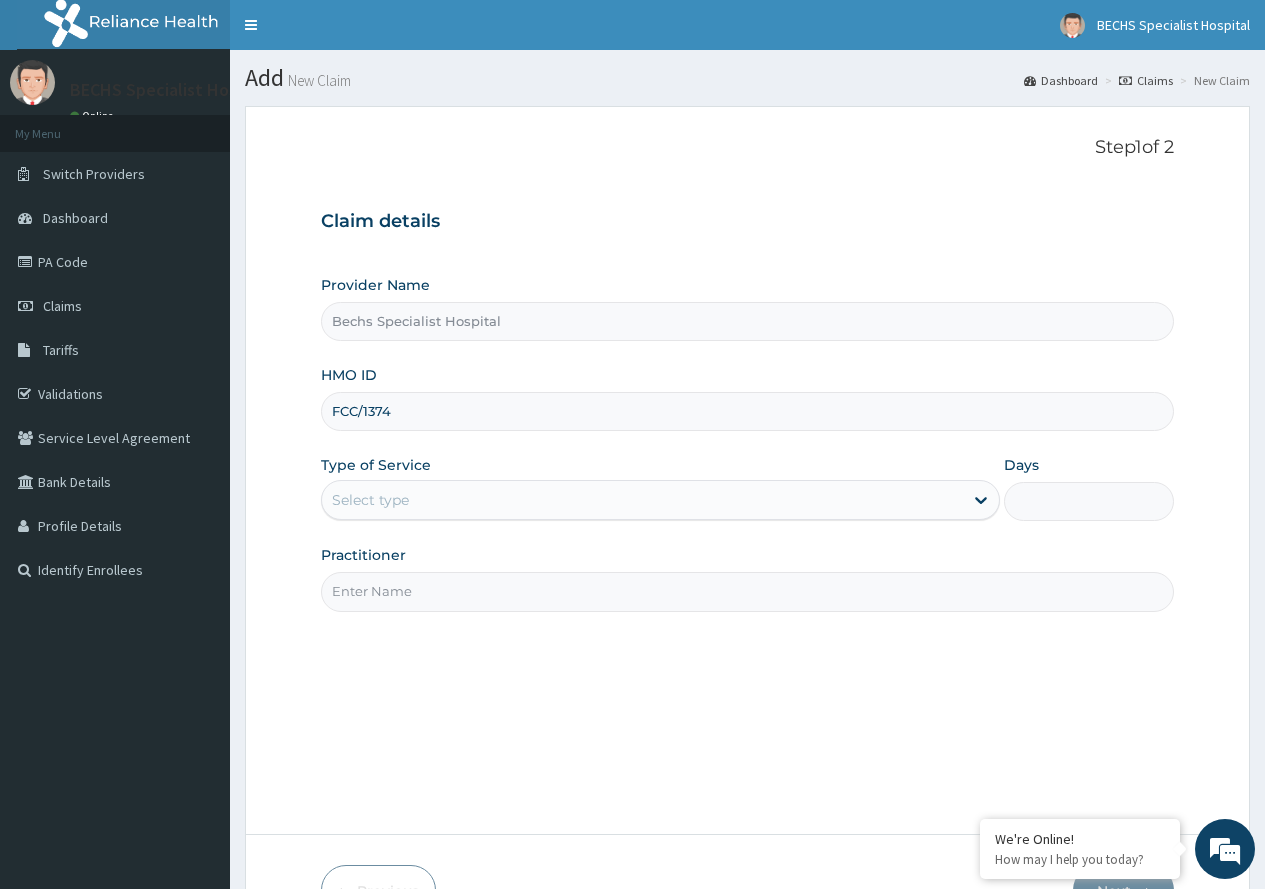 scroll, scrollTop: 0, scrollLeft: 0, axis: both 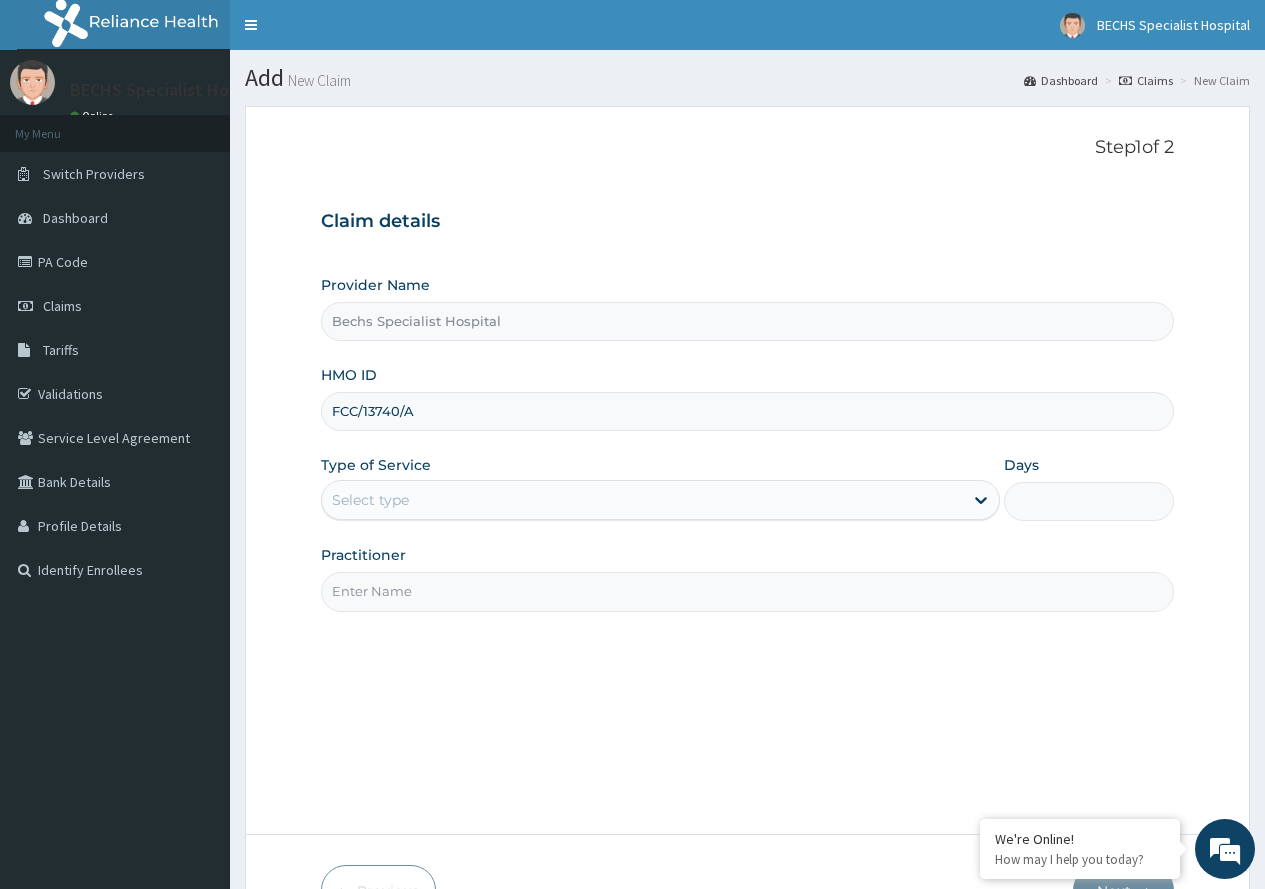 type on "FCC/13740/A" 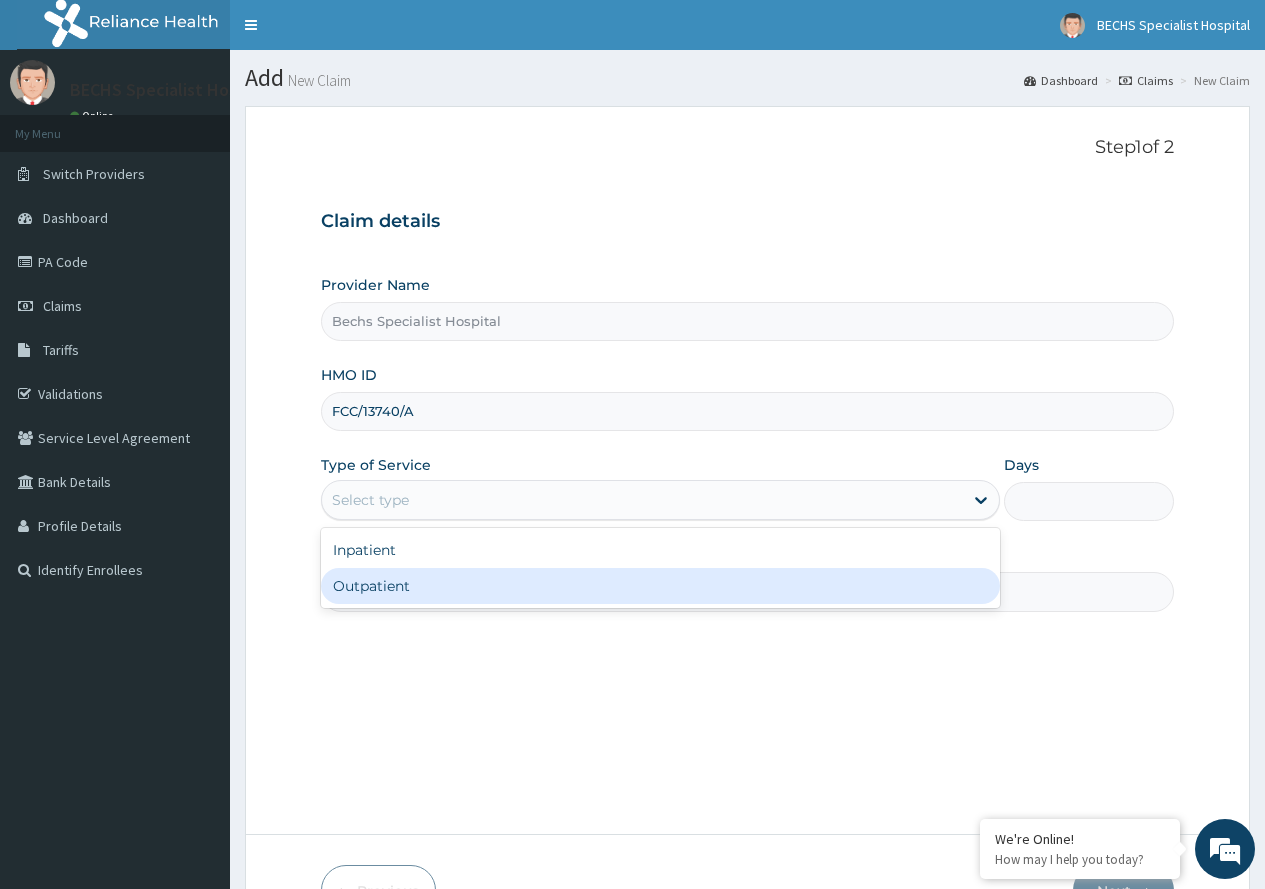 click on "Outpatient" at bounding box center (660, 586) 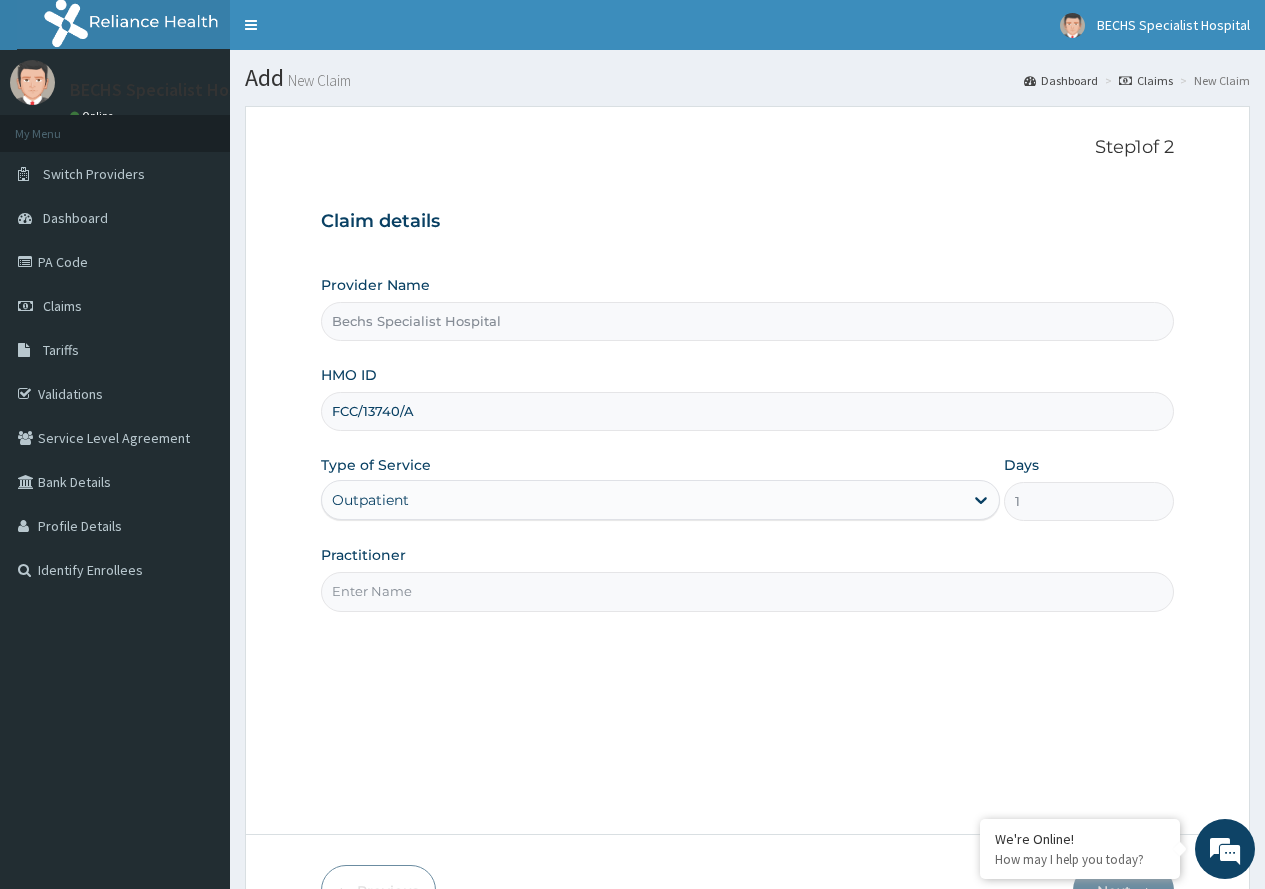 click on "Practitioner" at bounding box center [747, 591] 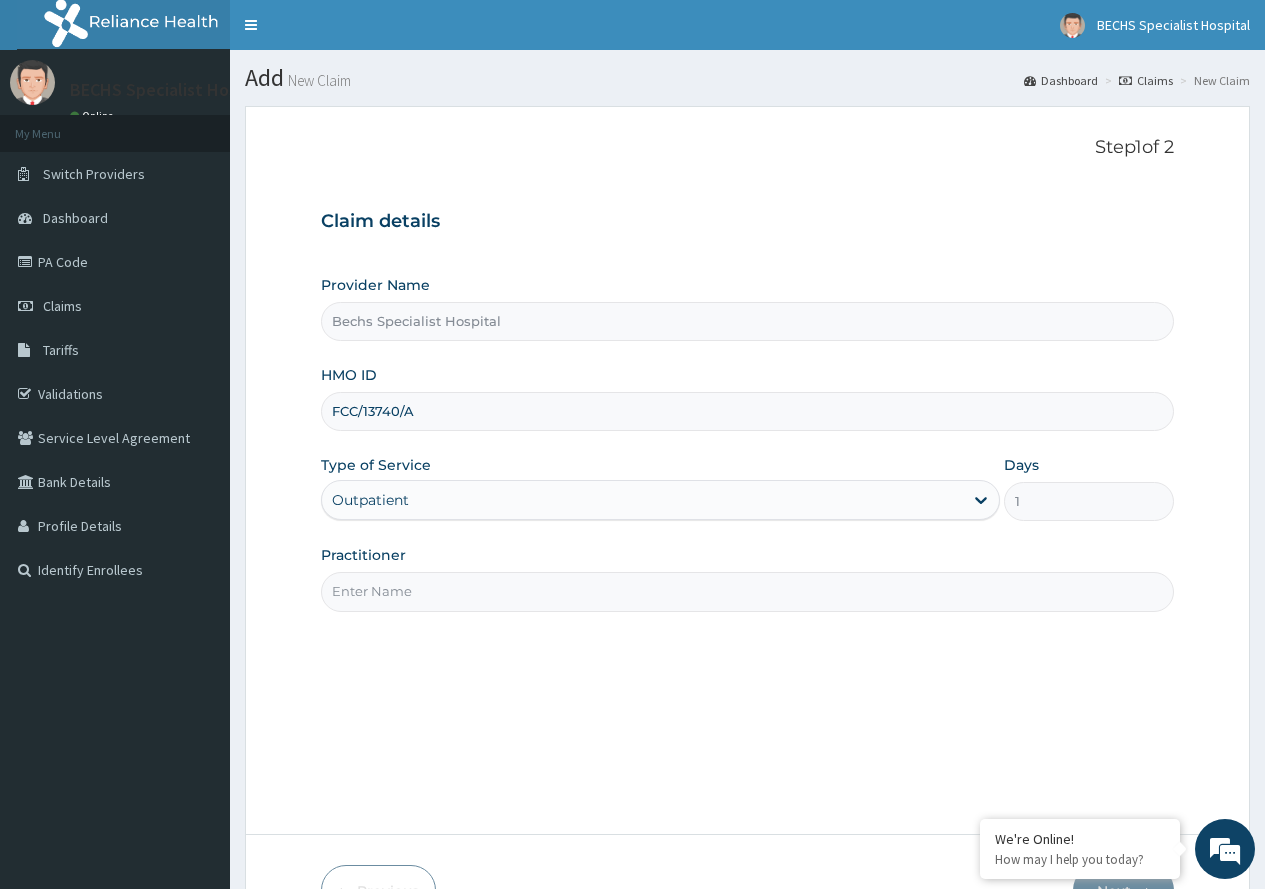 type on "DR OBI" 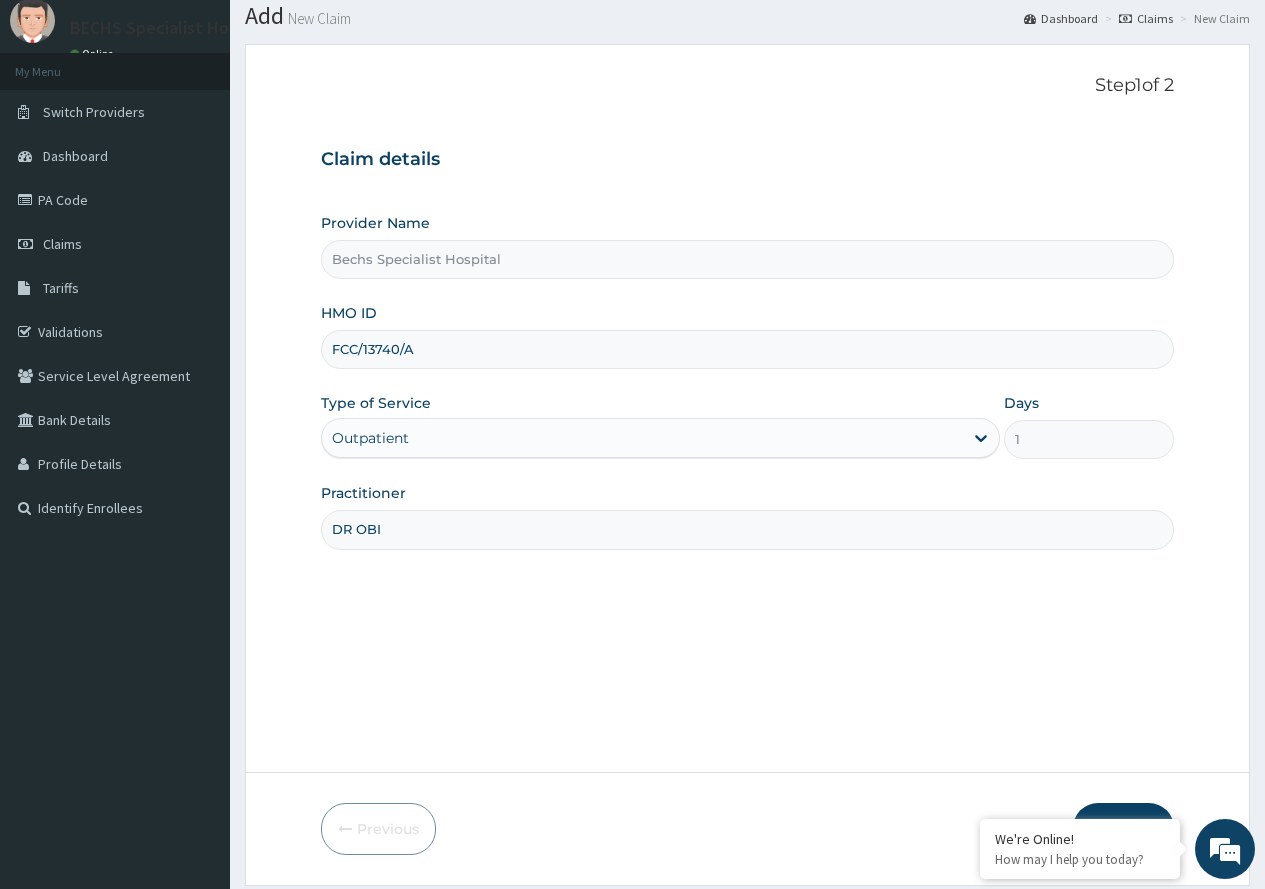 scroll, scrollTop: 125, scrollLeft: 0, axis: vertical 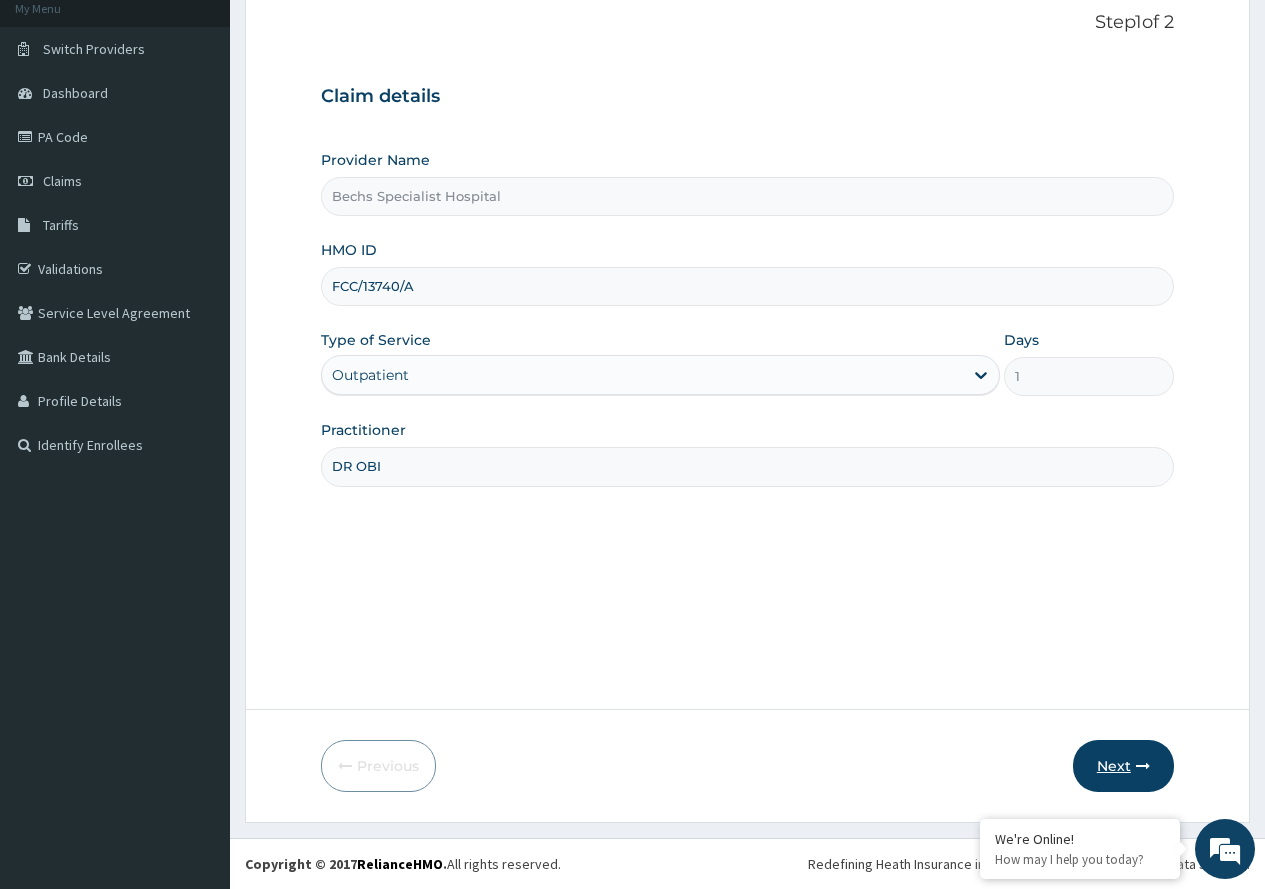 click on "Next" at bounding box center (1123, 766) 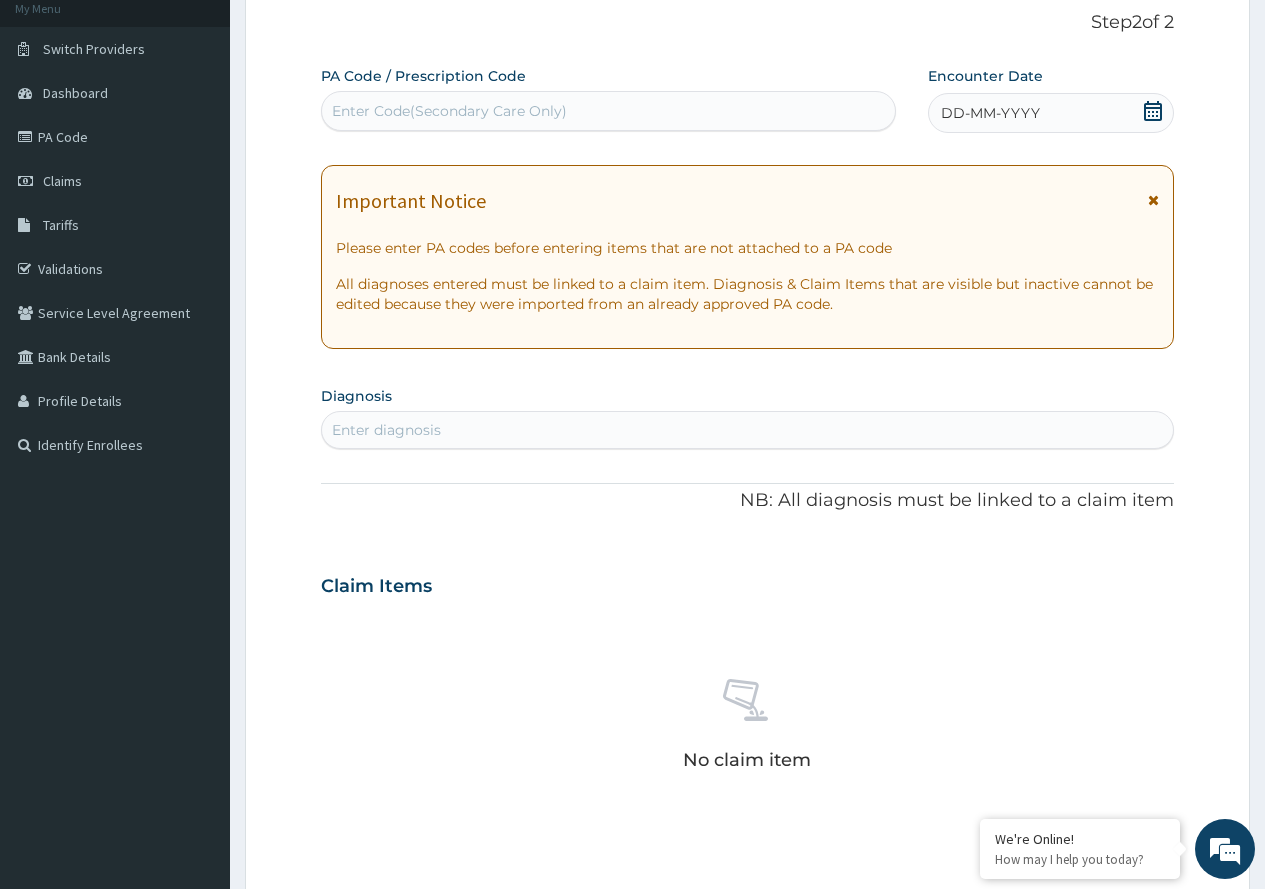 click 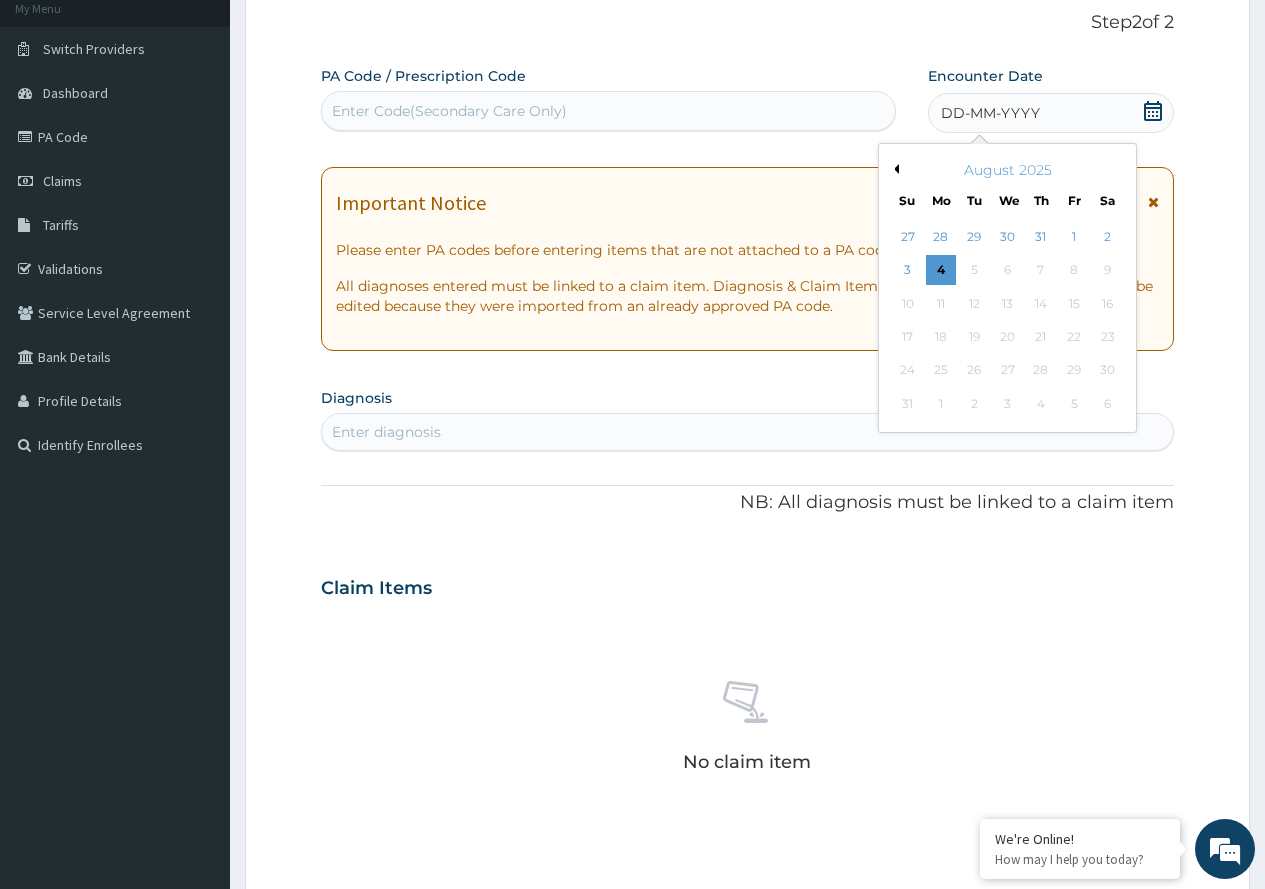 click on "August 2025" at bounding box center [1007, 170] 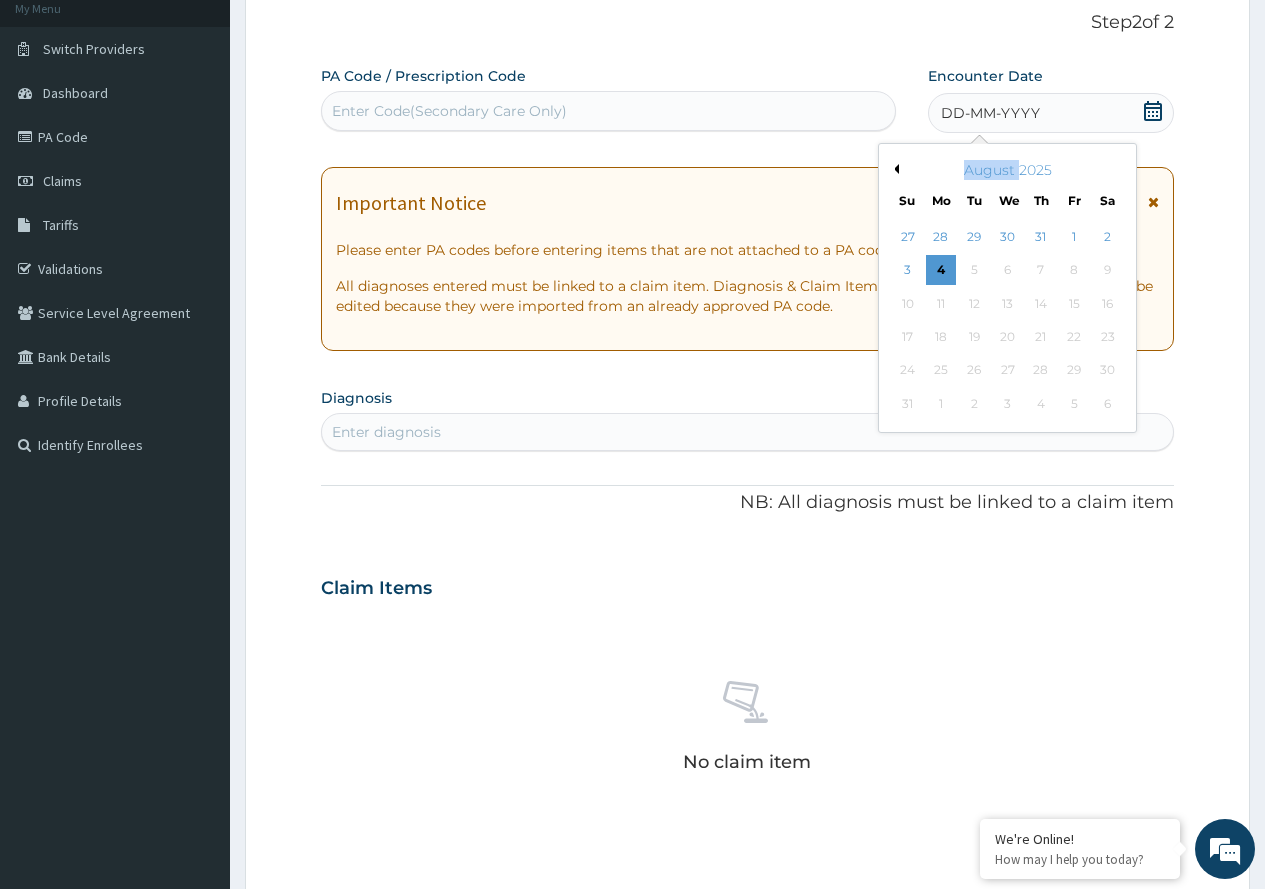 click on "August 2025" at bounding box center [1007, 170] 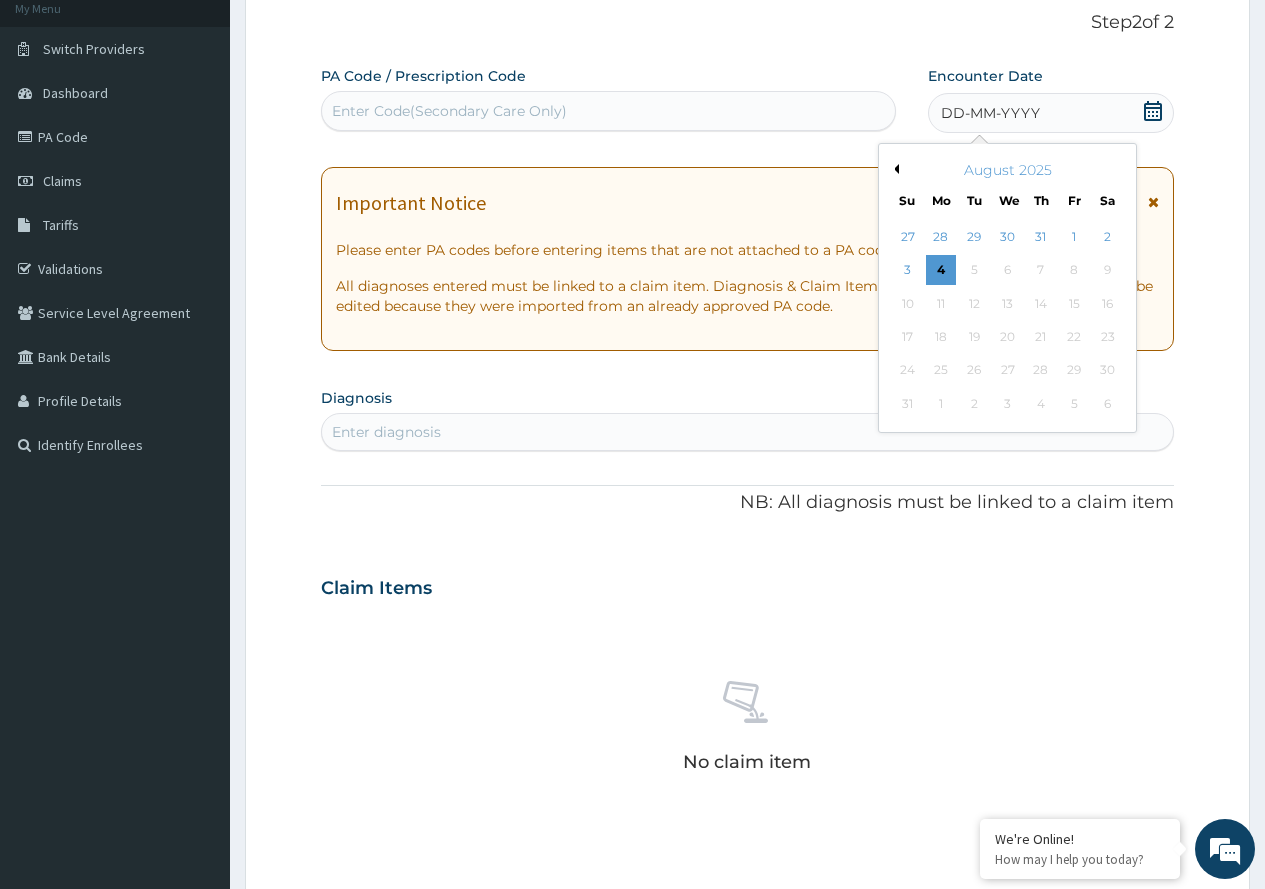 click on "August 2025" at bounding box center (1007, 170) 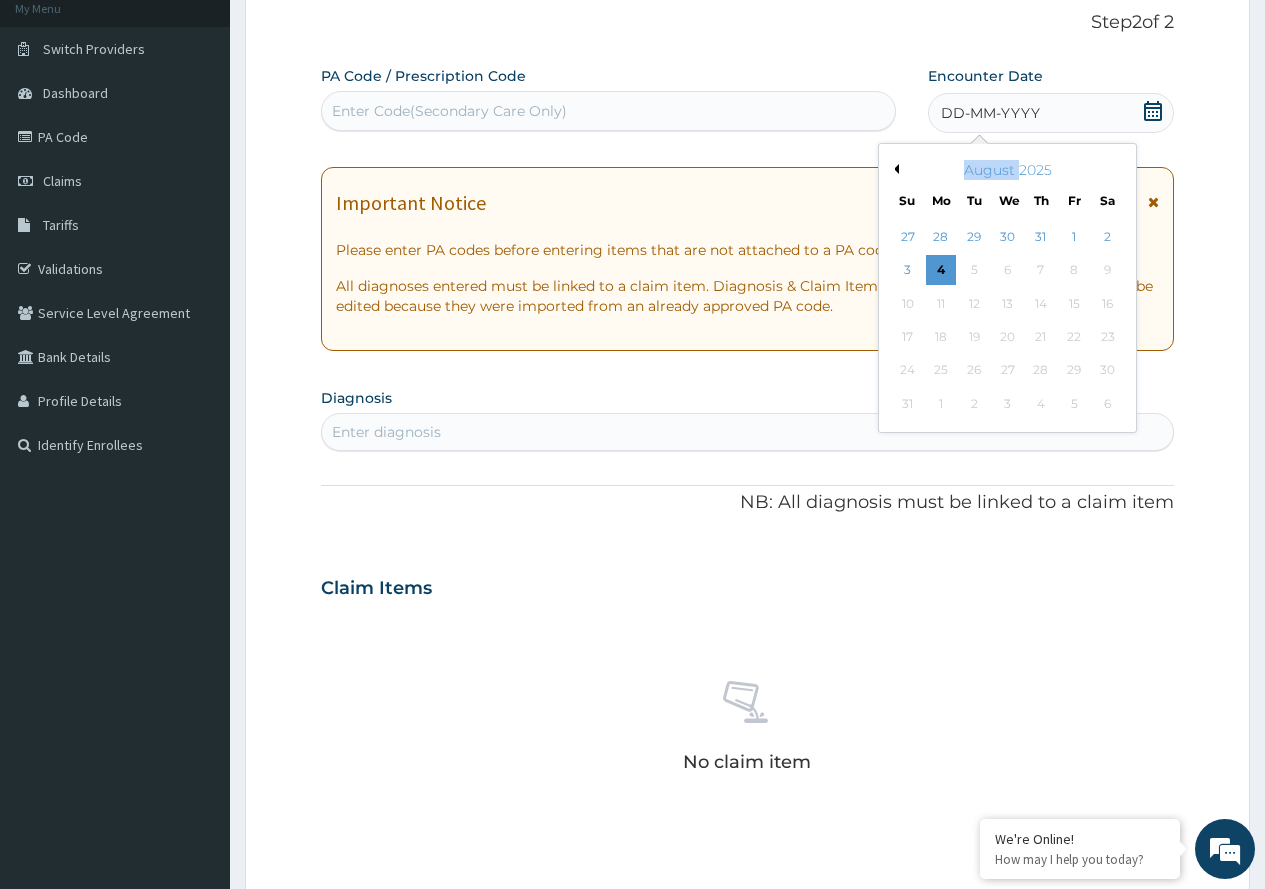 click on "August 2025" at bounding box center [1007, 170] 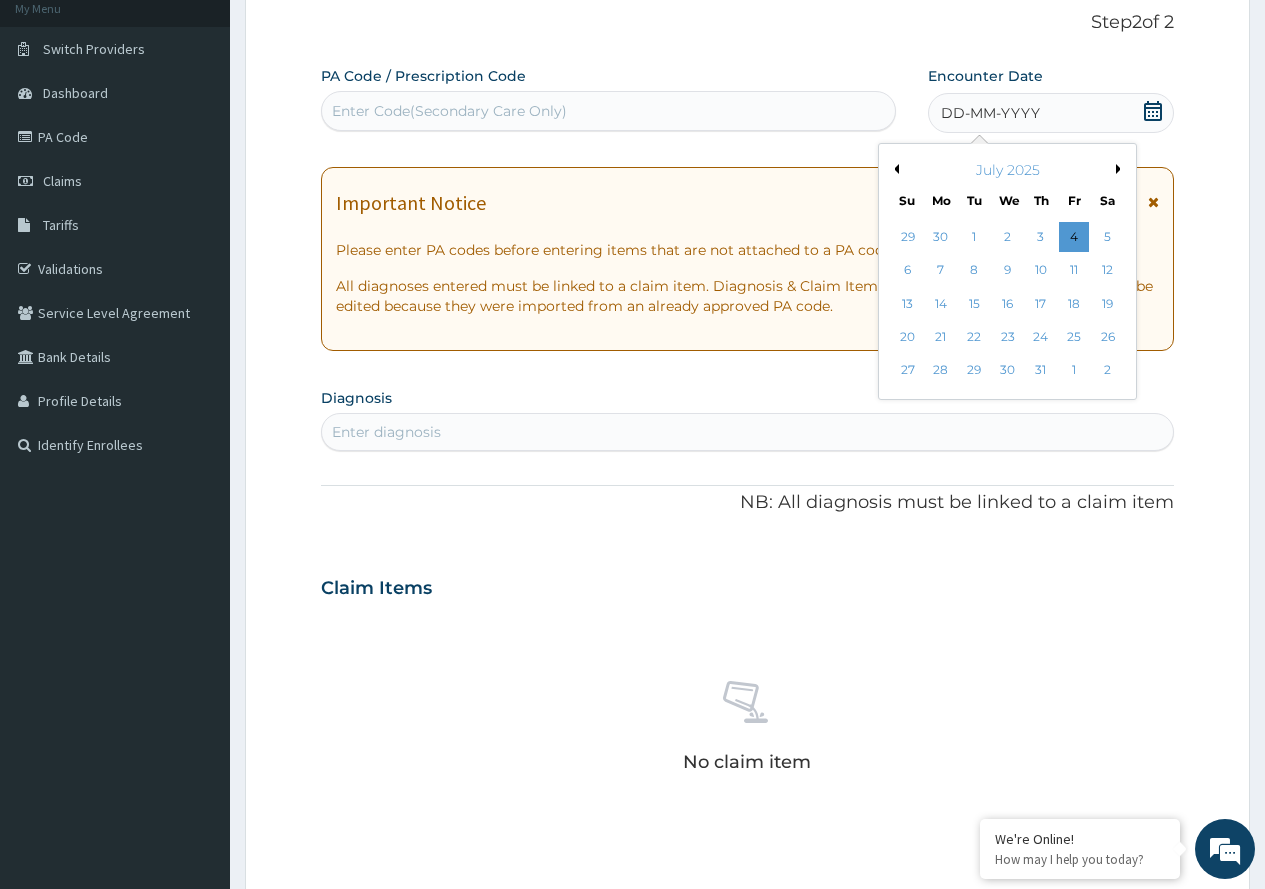 click on "Previous Month" at bounding box center [894, 169] 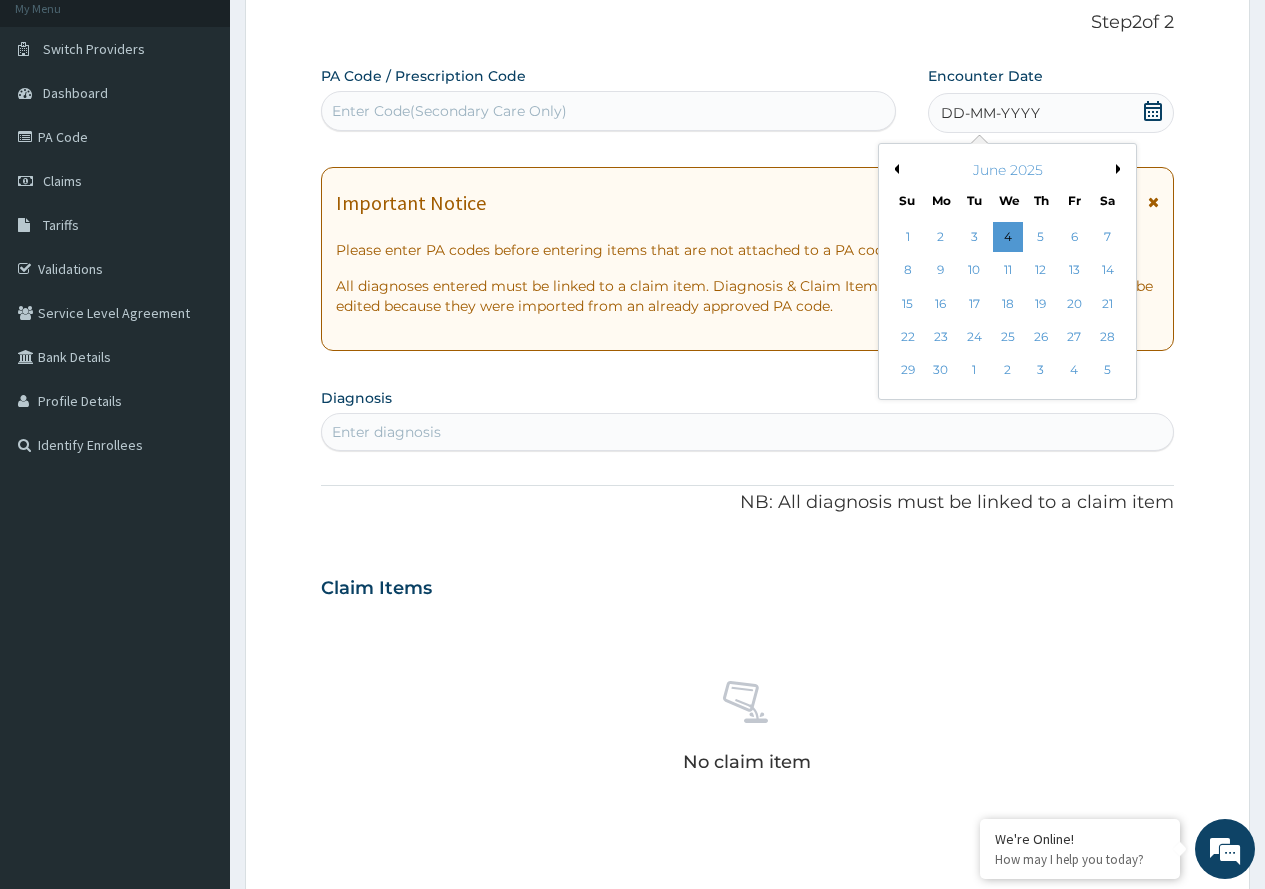 click on "Previous Month" at bounding box center [894, 169] 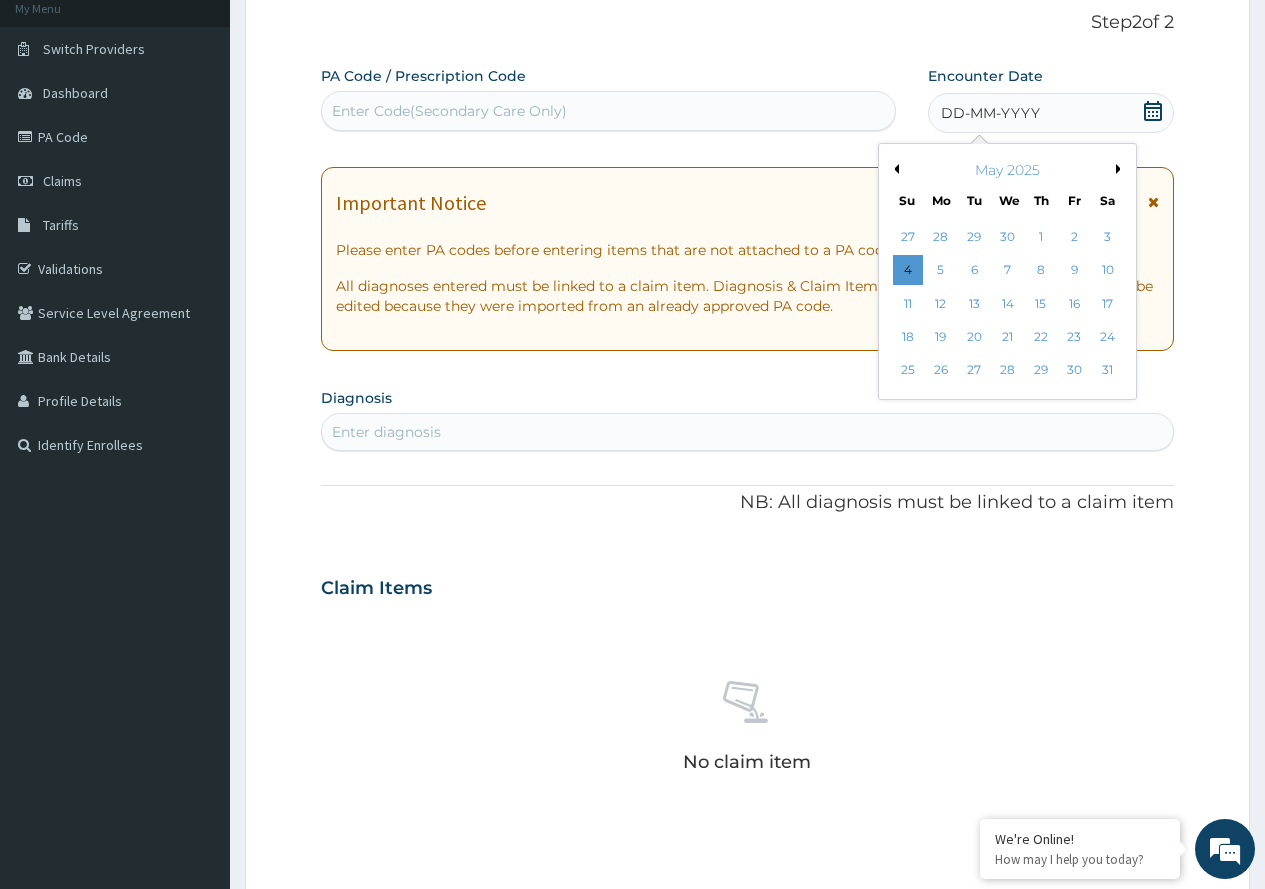 click on "Previous Month" at bounding box center [894, 169] 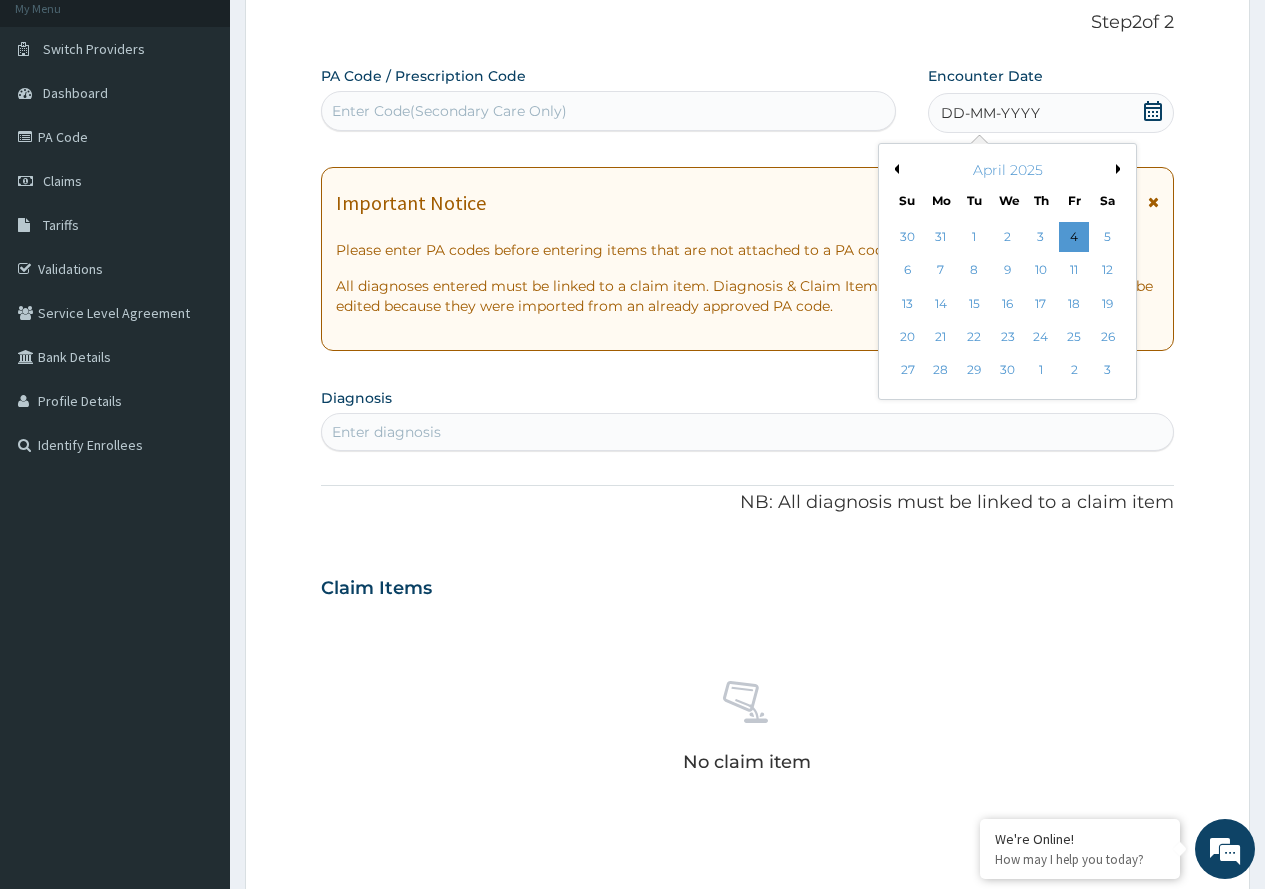 click on "Previous Month" at bounding box center (894, 169) 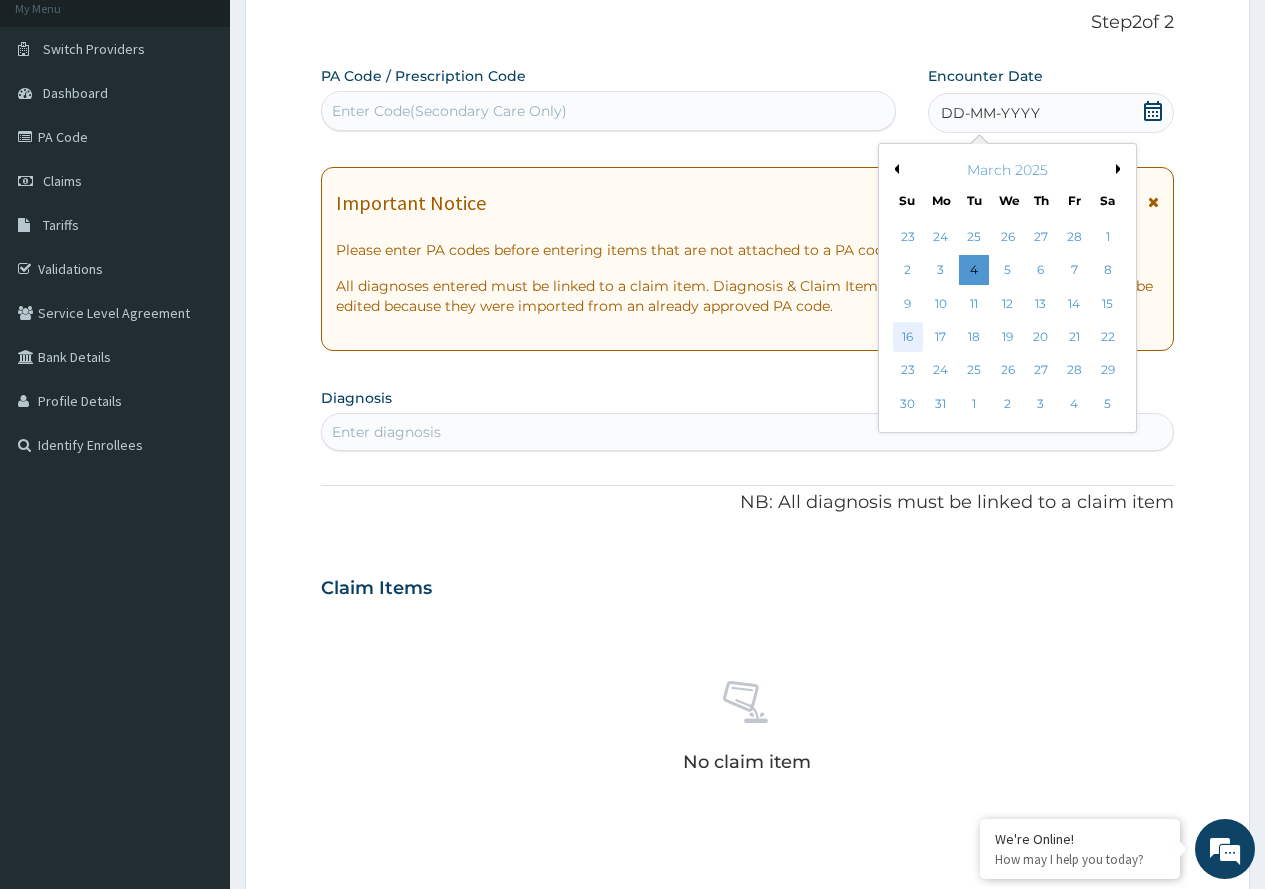 click on "16" at bounding box center (907, 337) 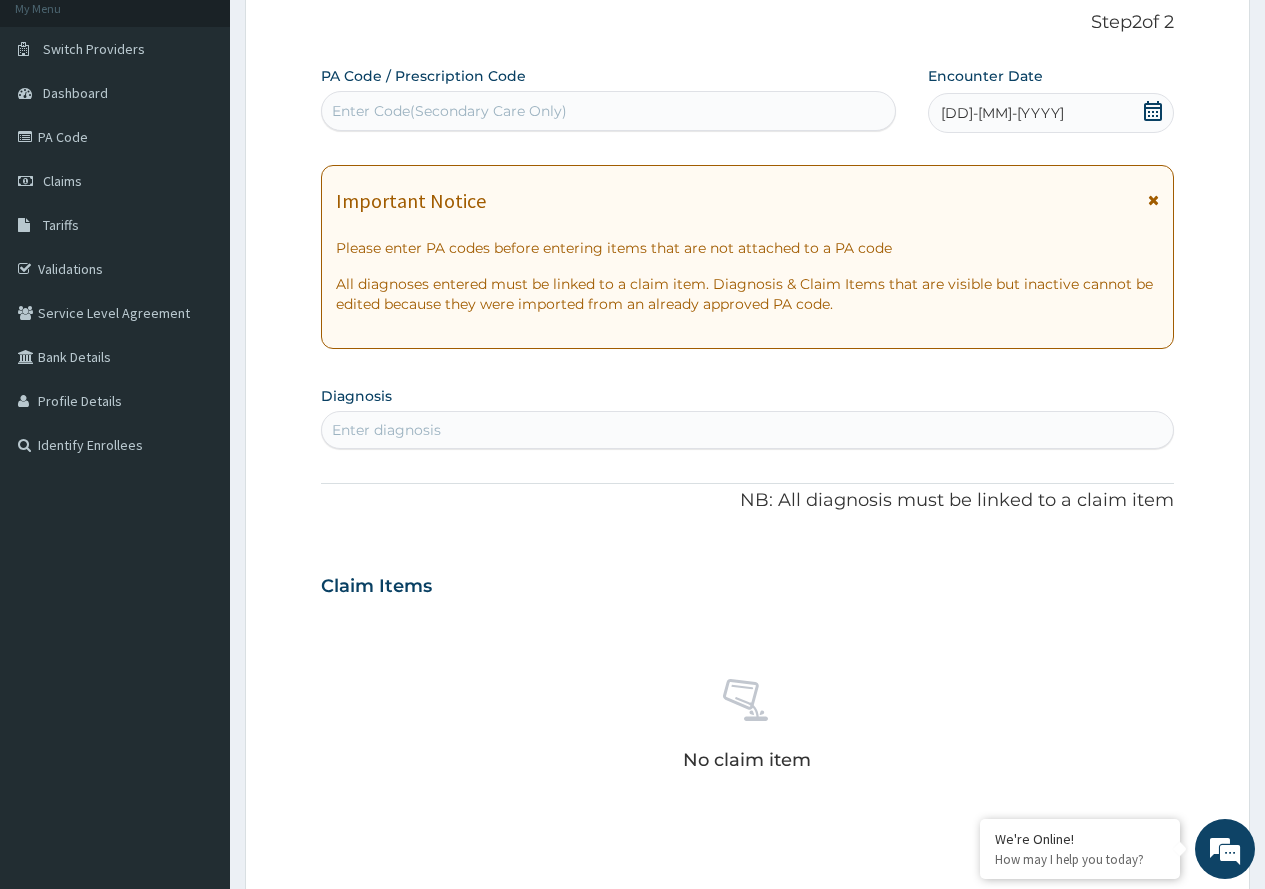 click on "Enter diagnosis" at bounding box center [747, 430] 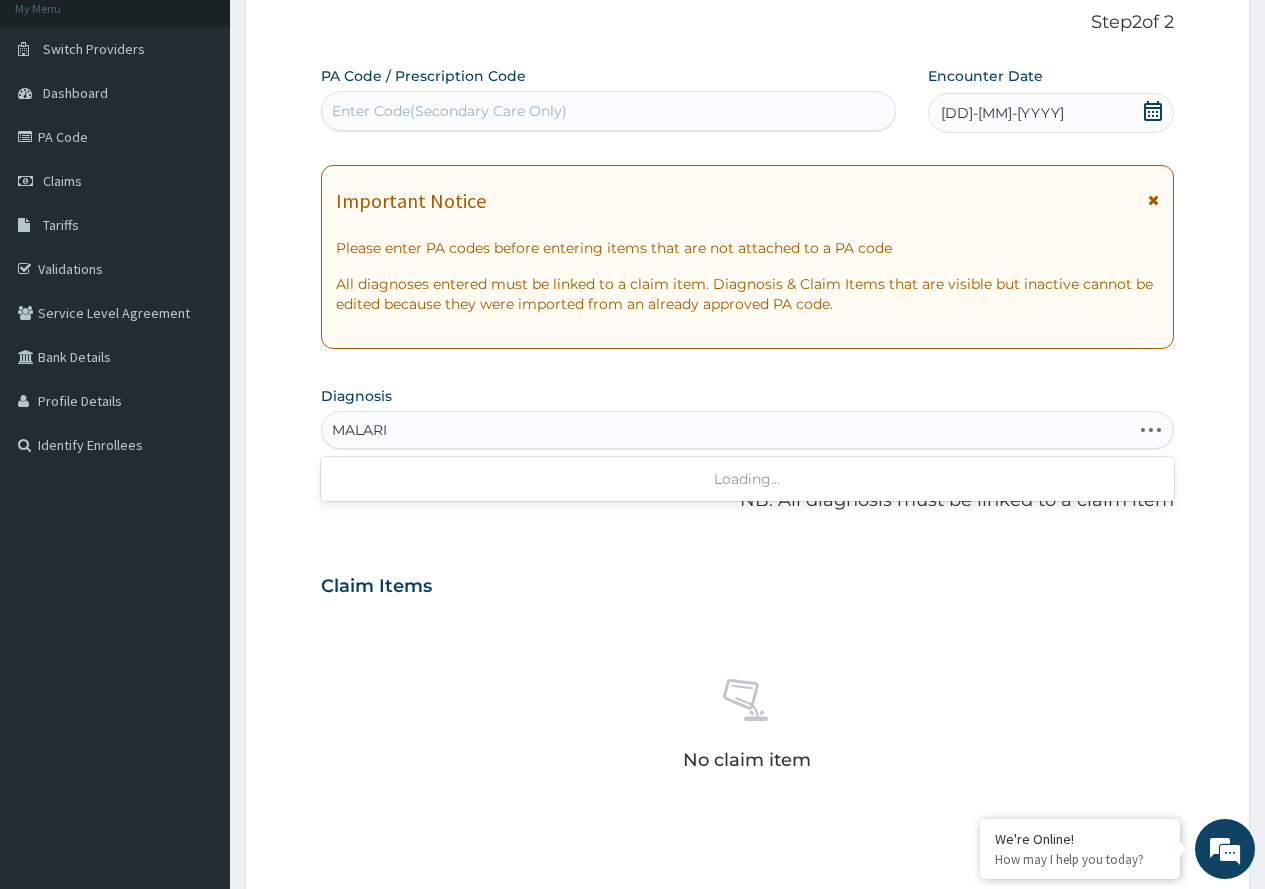 type on "MALARIA" 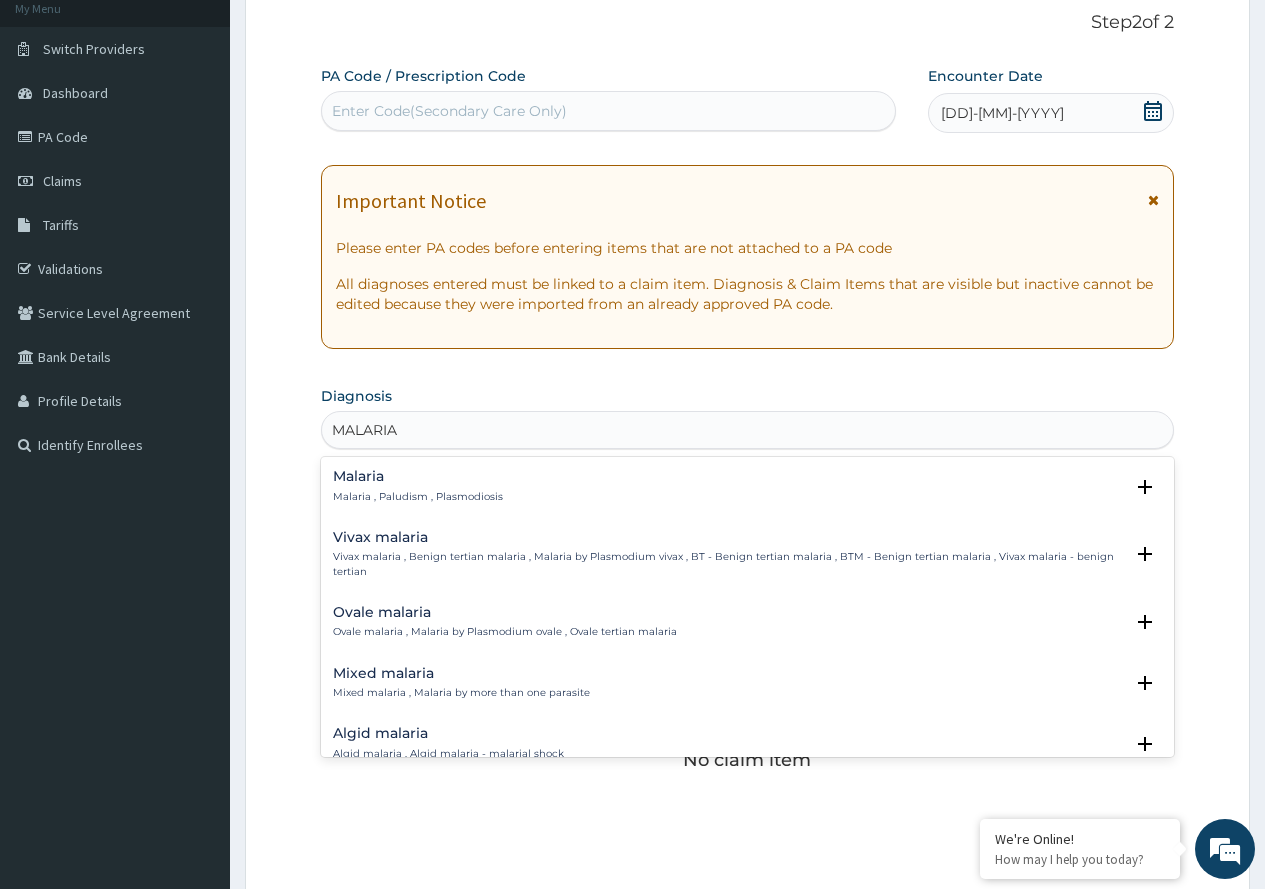 click on "Malaria" at bounding box center [418, 476] 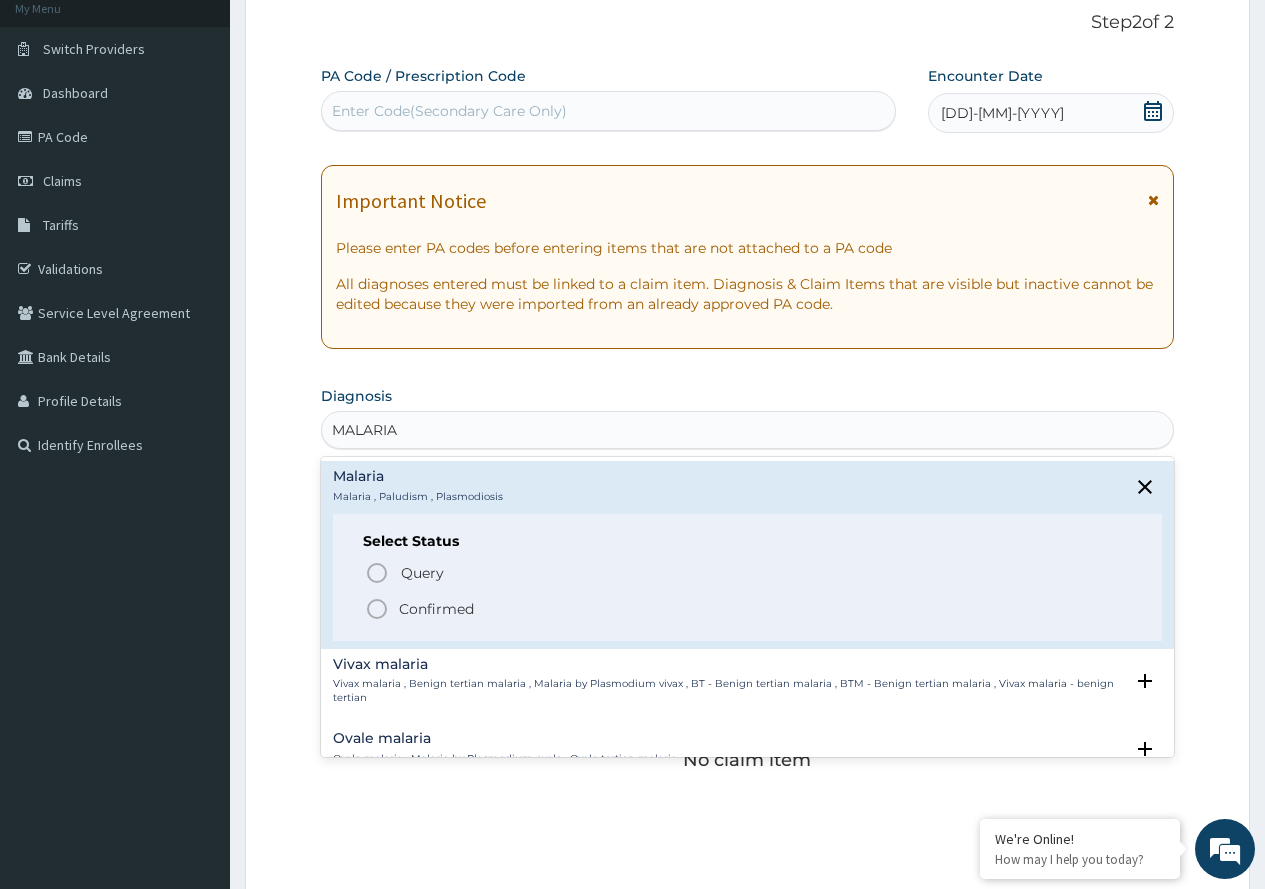 click 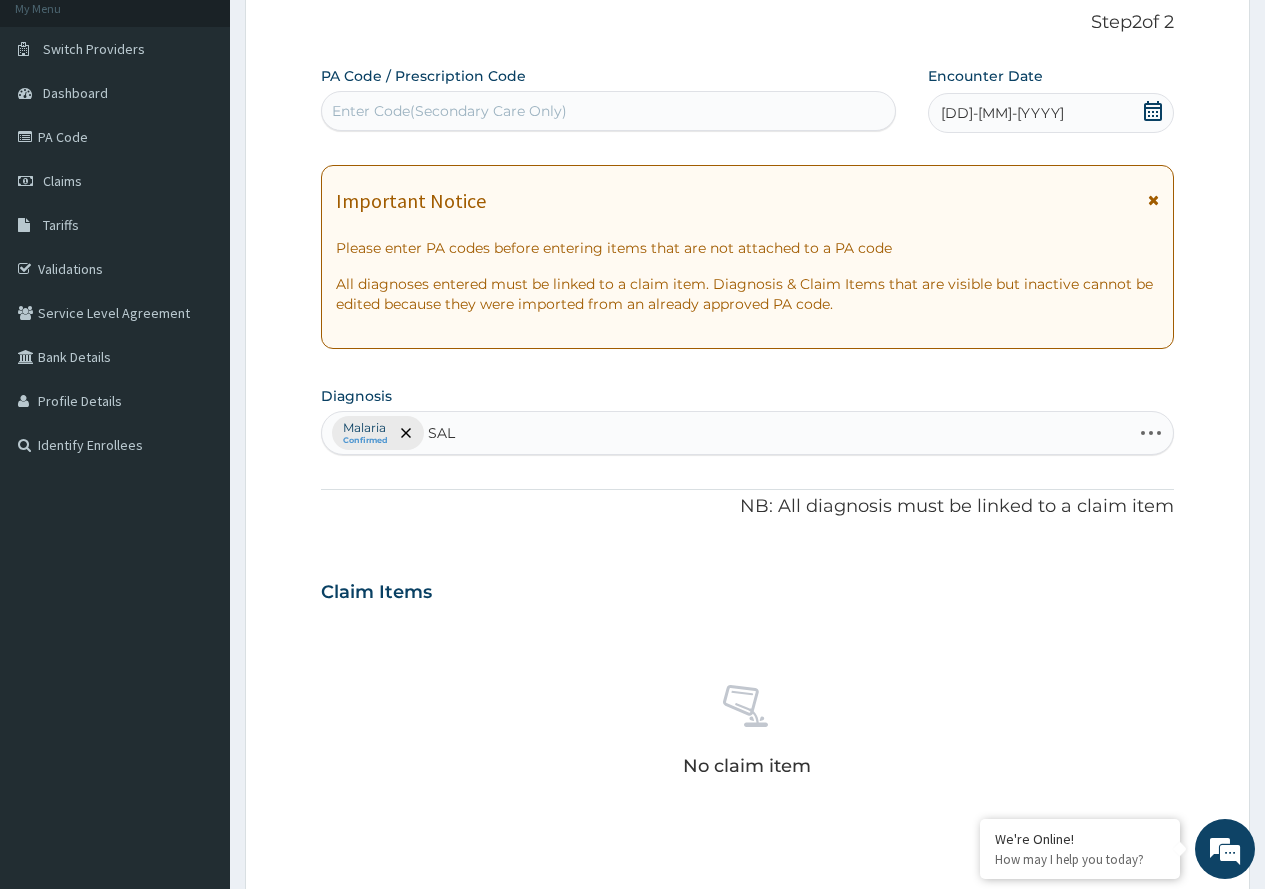 type on "SALM" 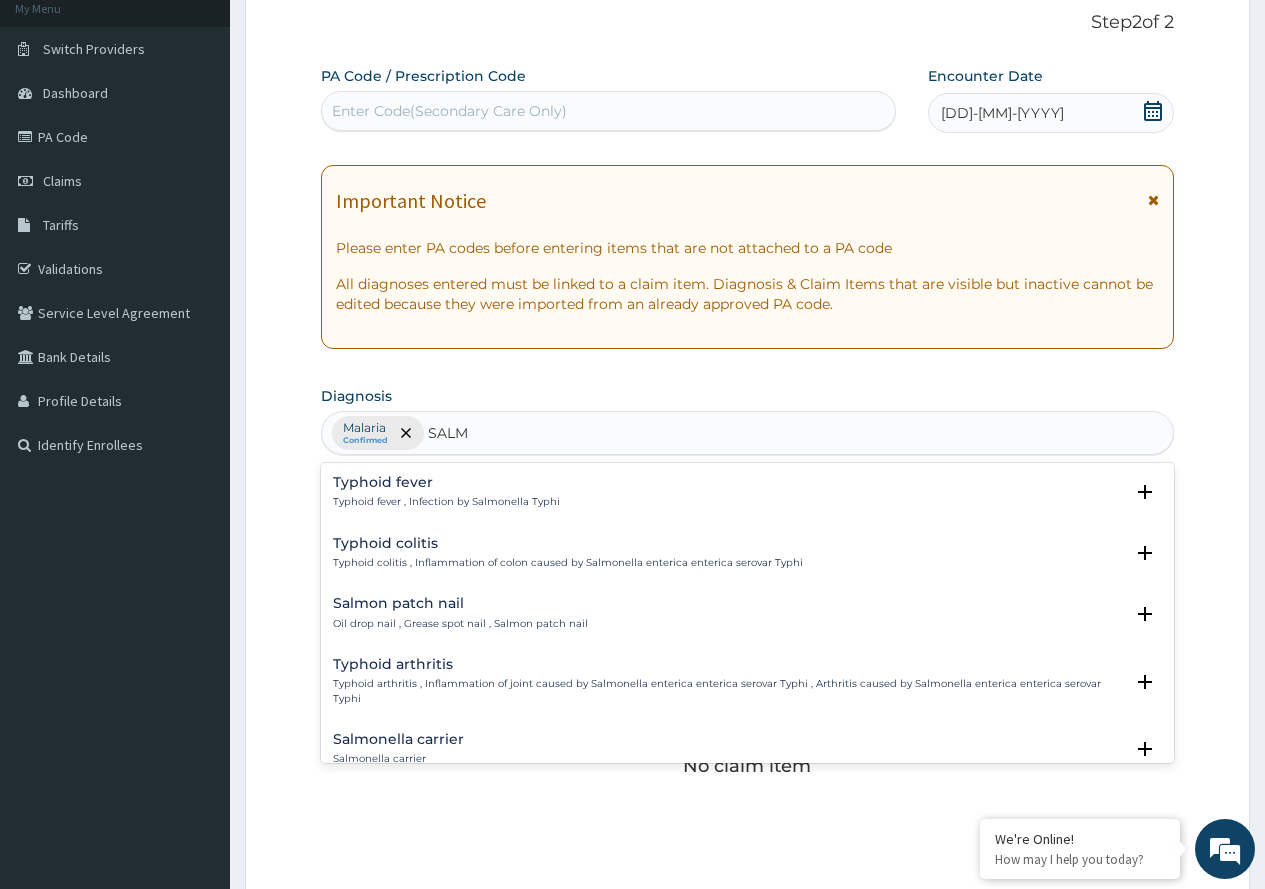 click on "Typhoid fever" at bounding box center (446, 482) 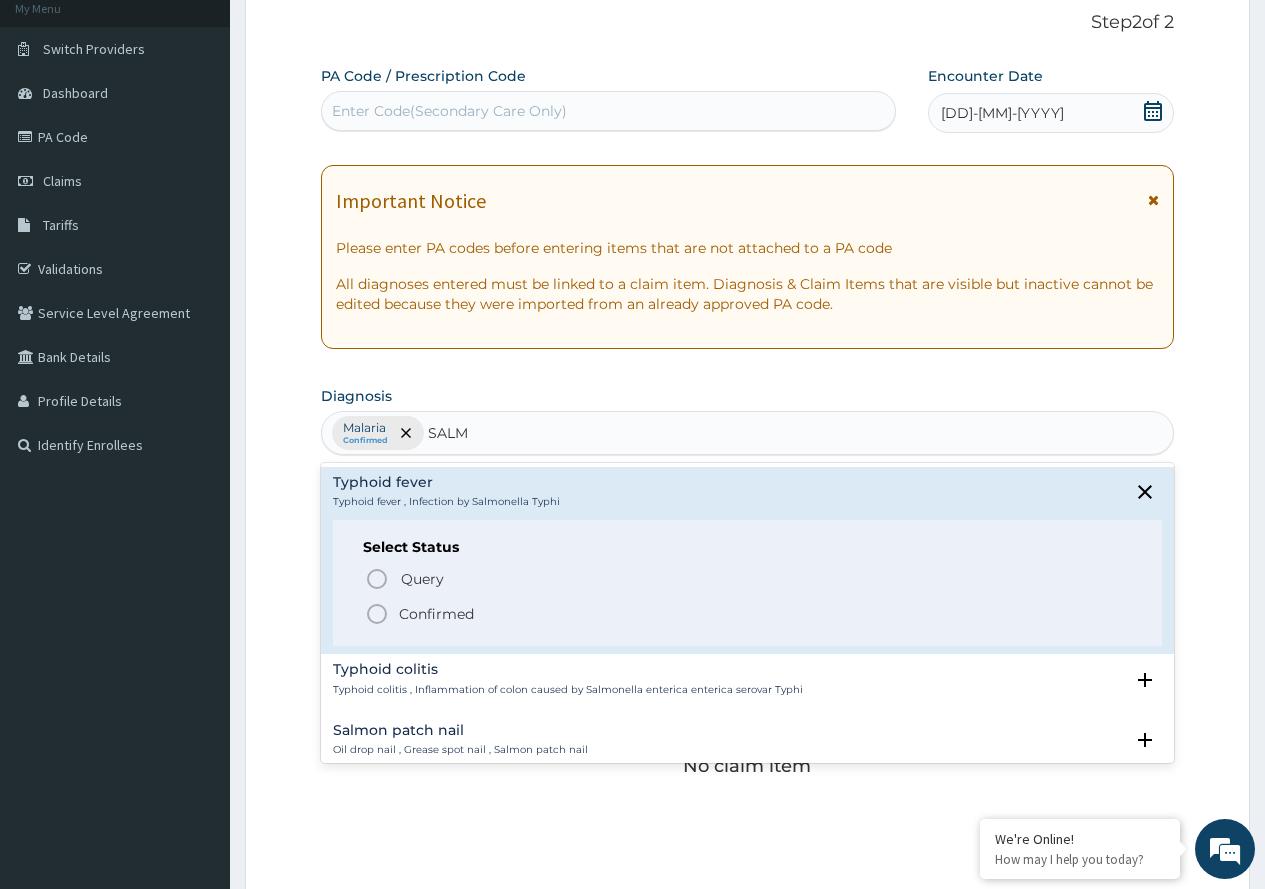 click 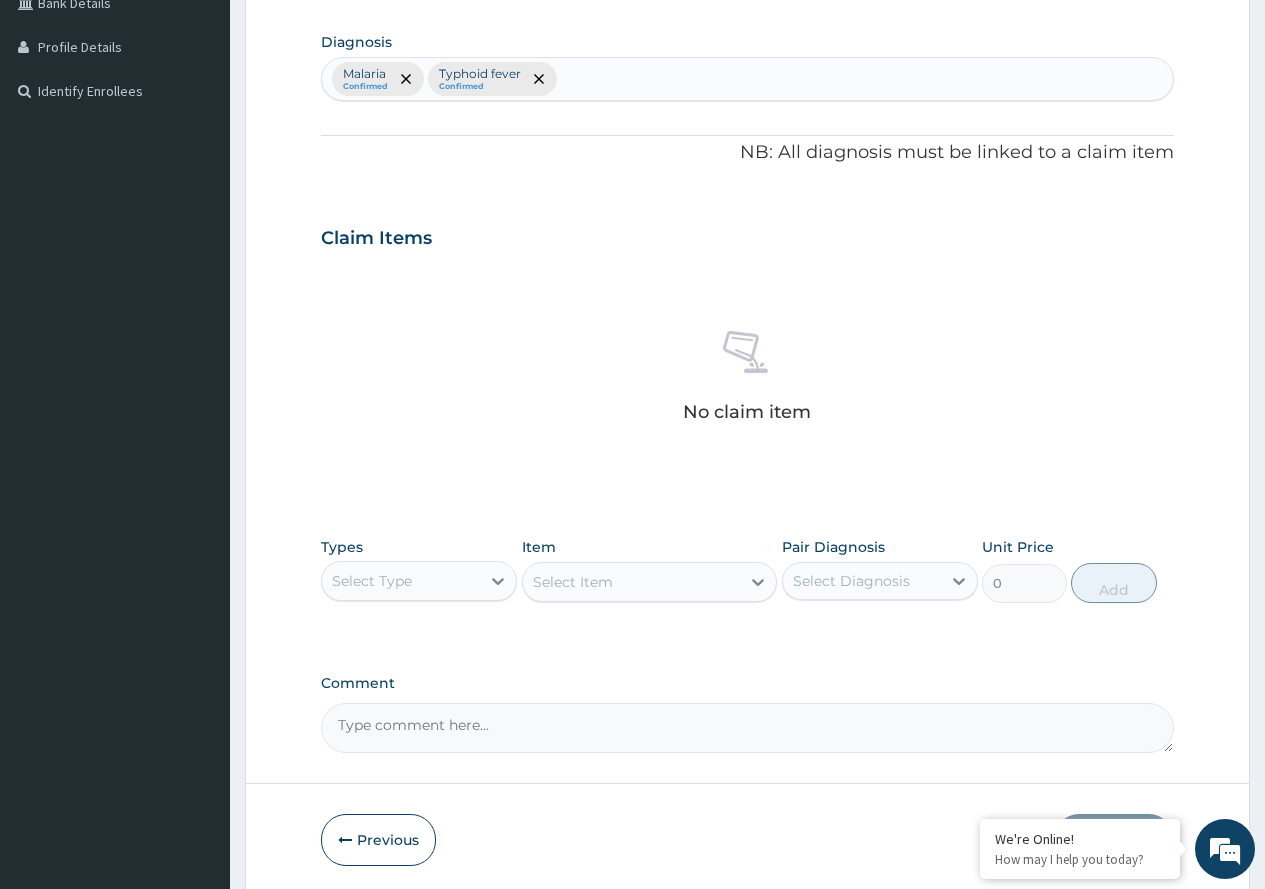 scroll, scrollTop: 553, scrollLeft: 0, axis: vertical 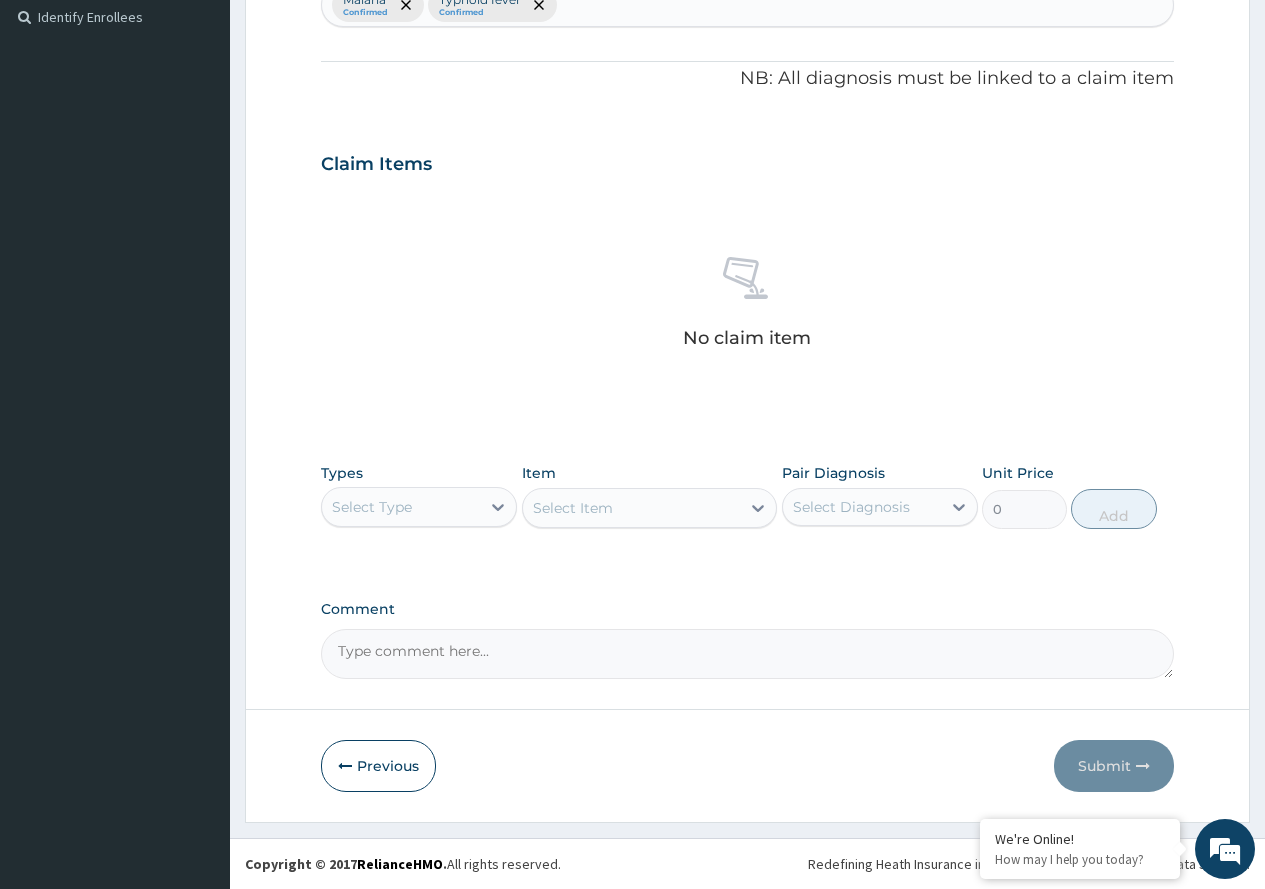 click on "Select Type" at bounding box center [401, 507] 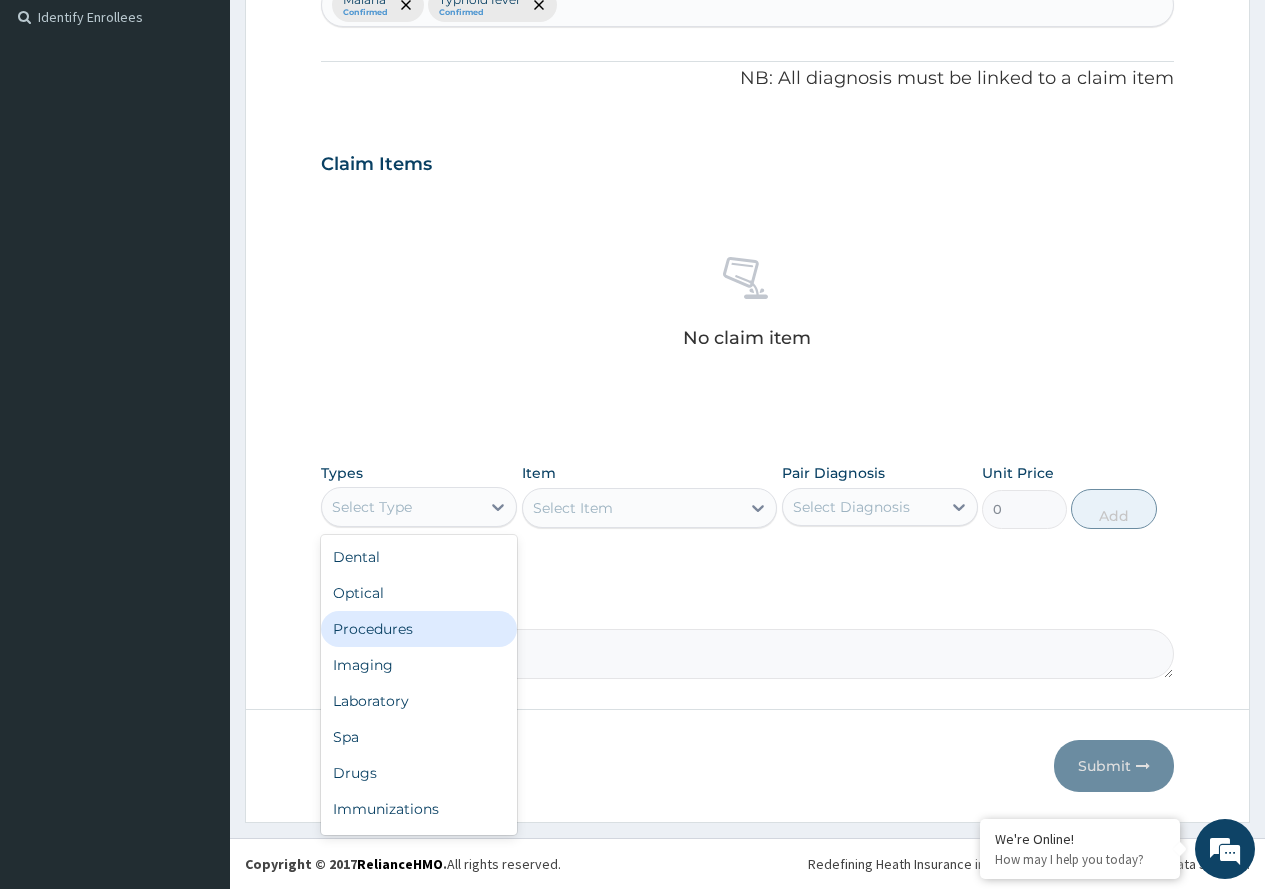 click on "Procedures" at bounding box center (419, 629) 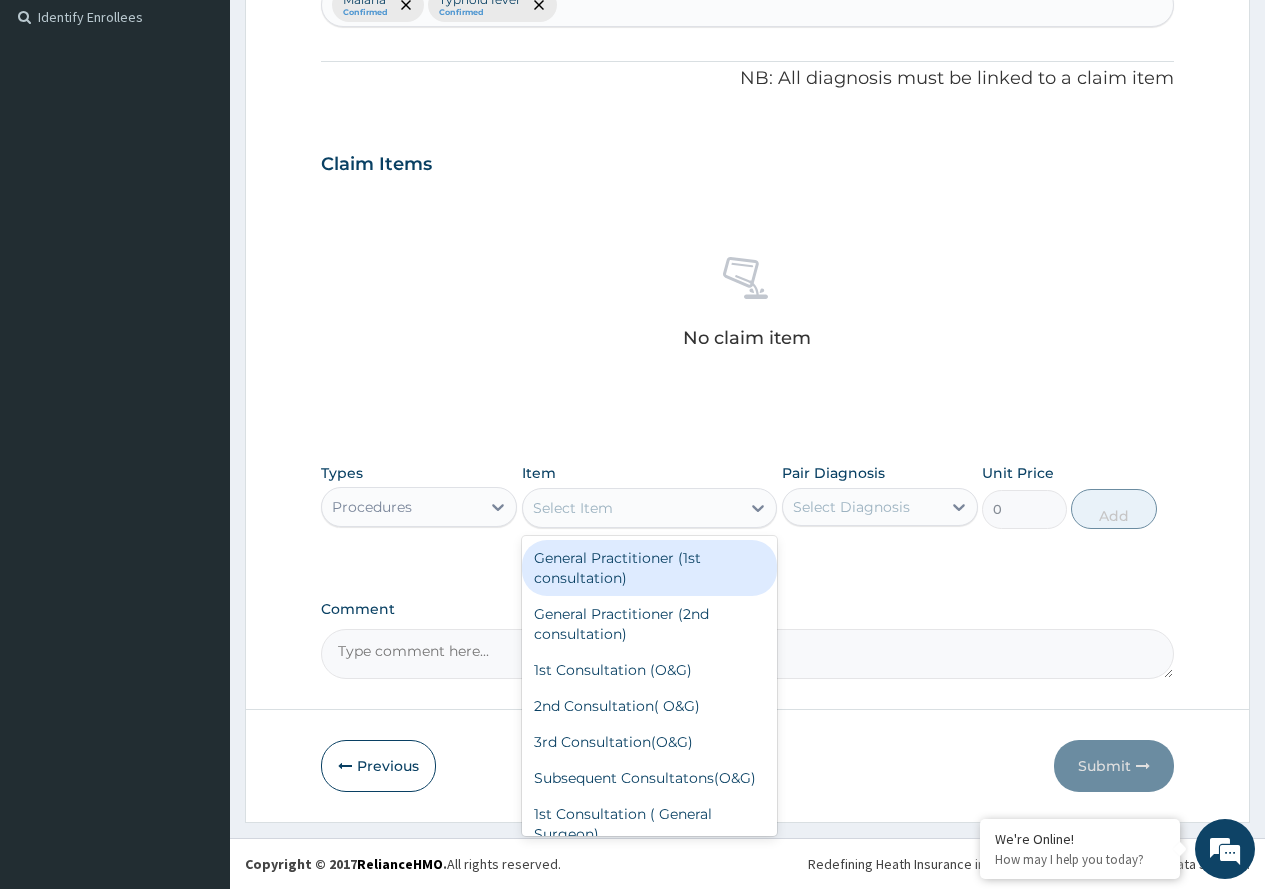 click at bounding box center (758, 508) 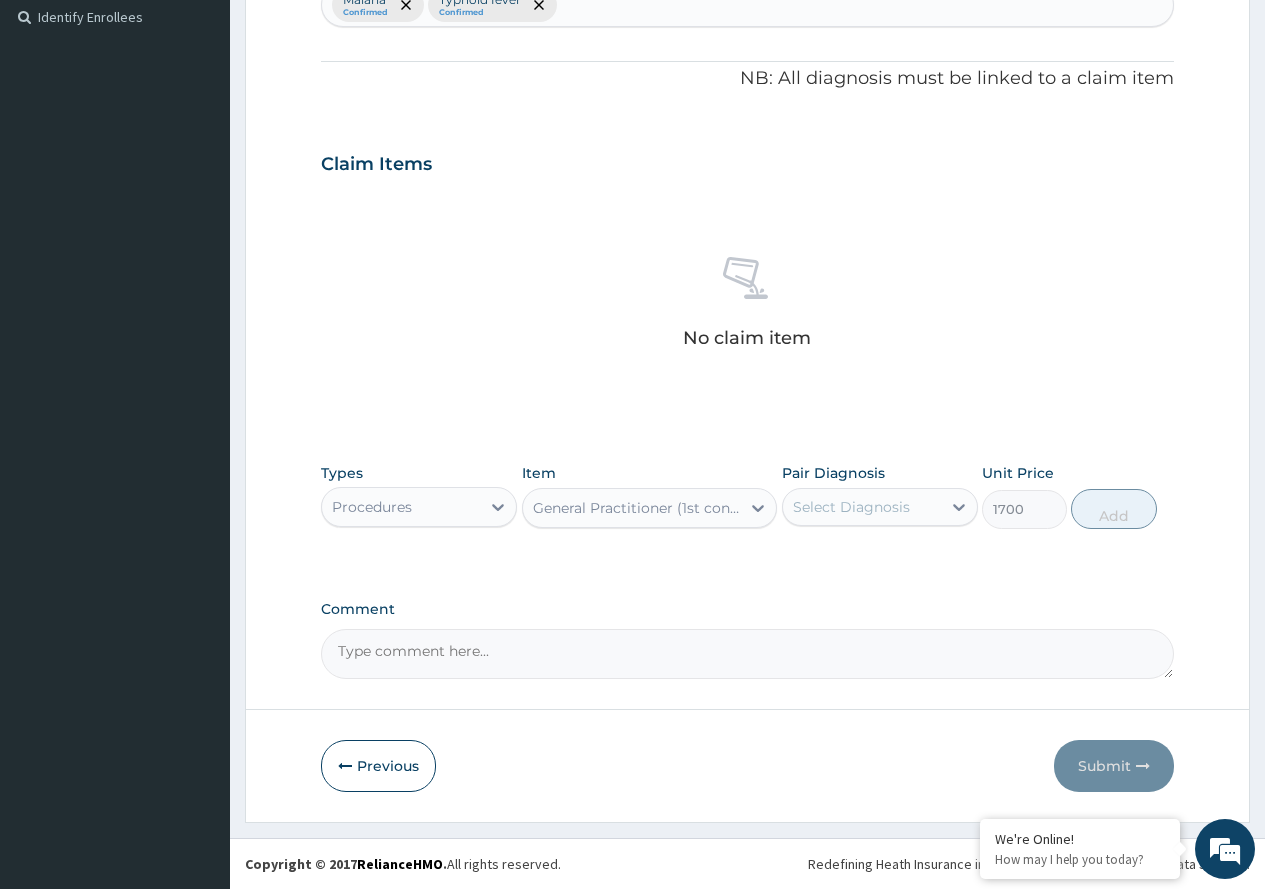 click on "Select Diagnosis" at bounding box center (851, 507) 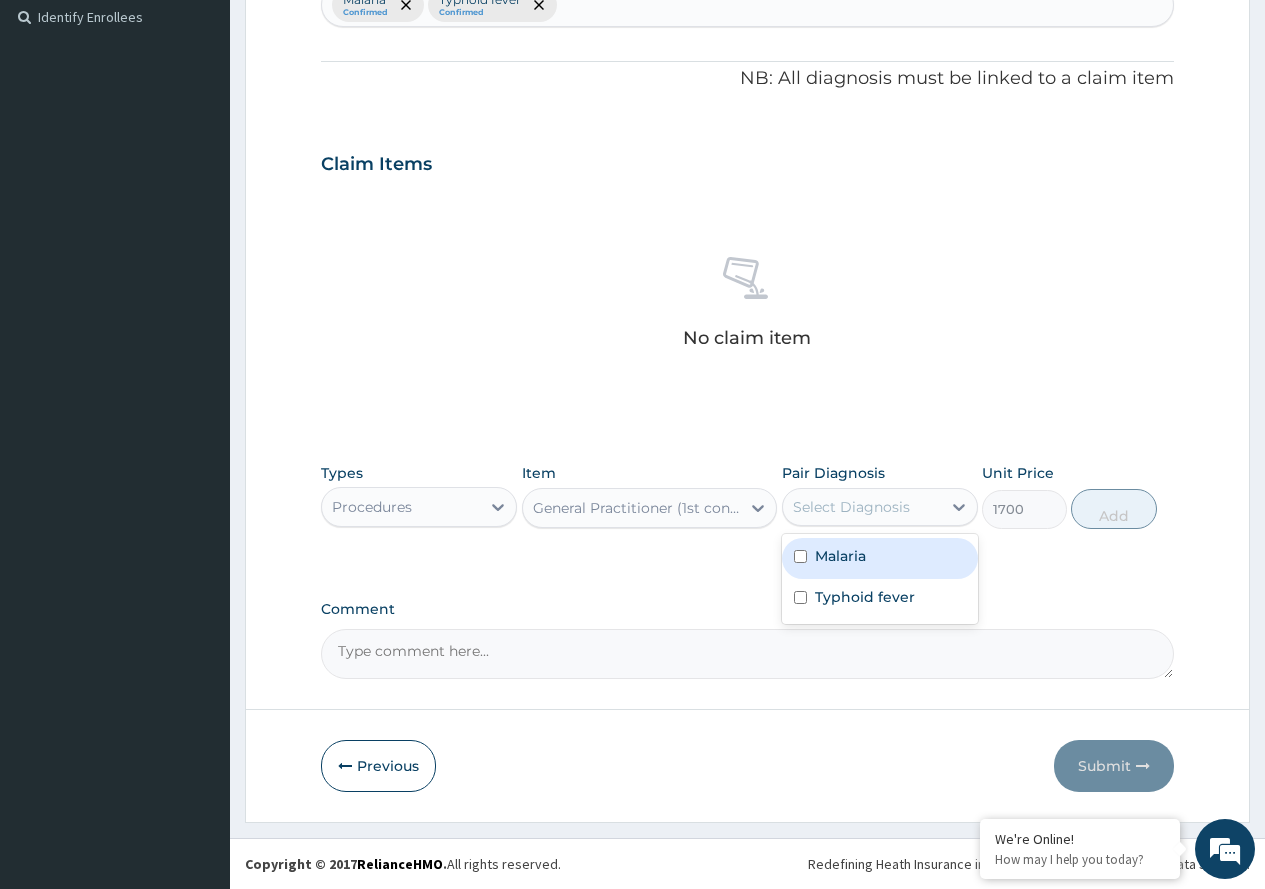 click on "Malaria" at bounding box center (880, 558) 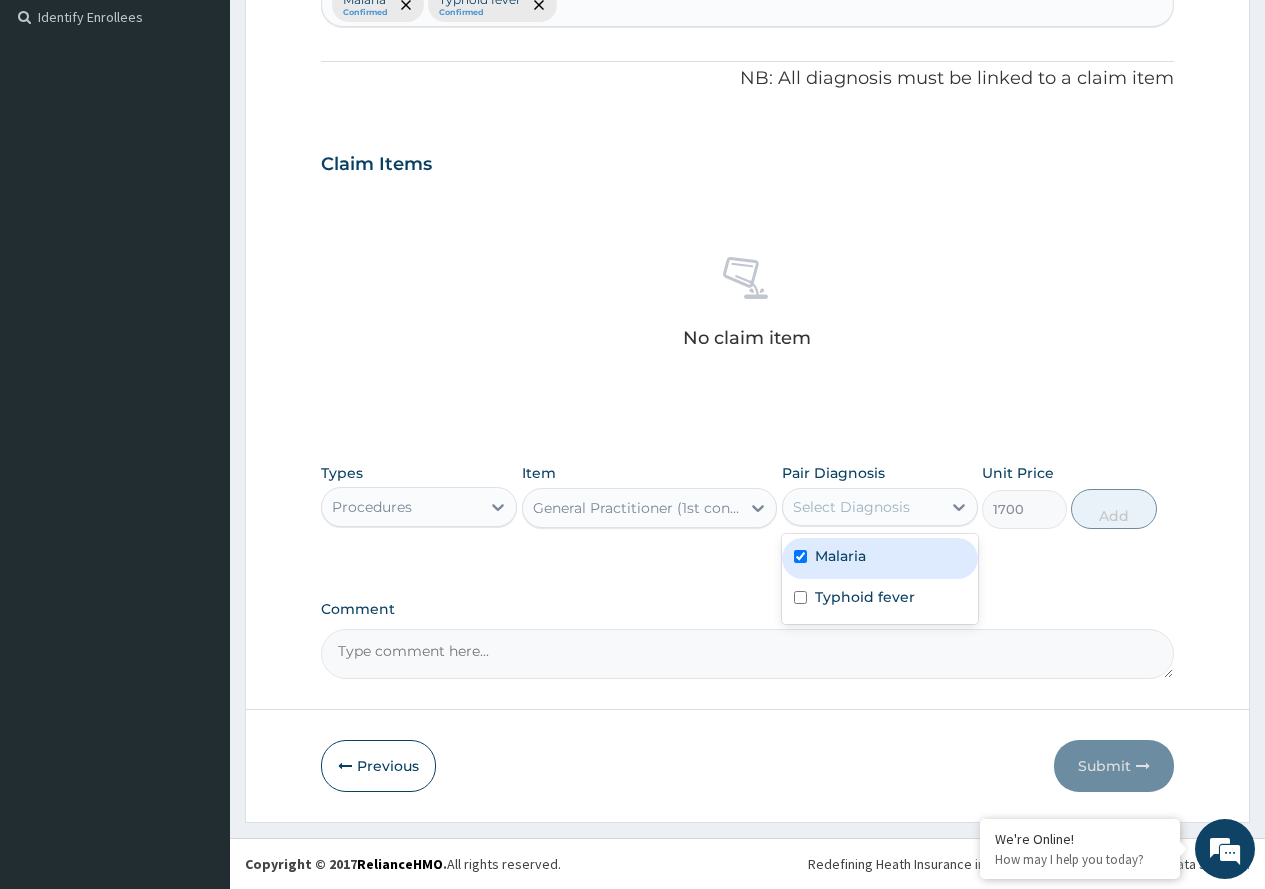 checkbox on "true" 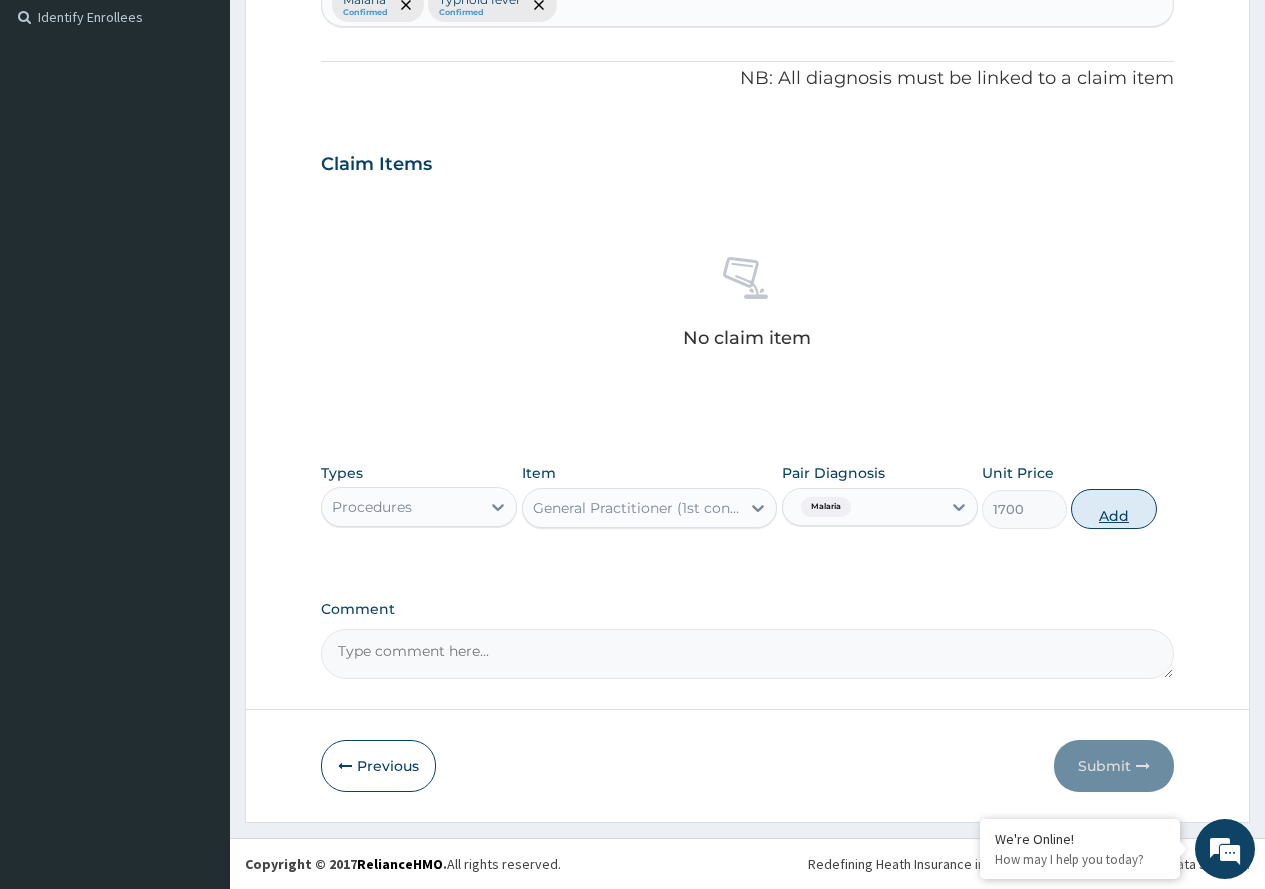 click on "Add" at bounding box center [1113, 509] 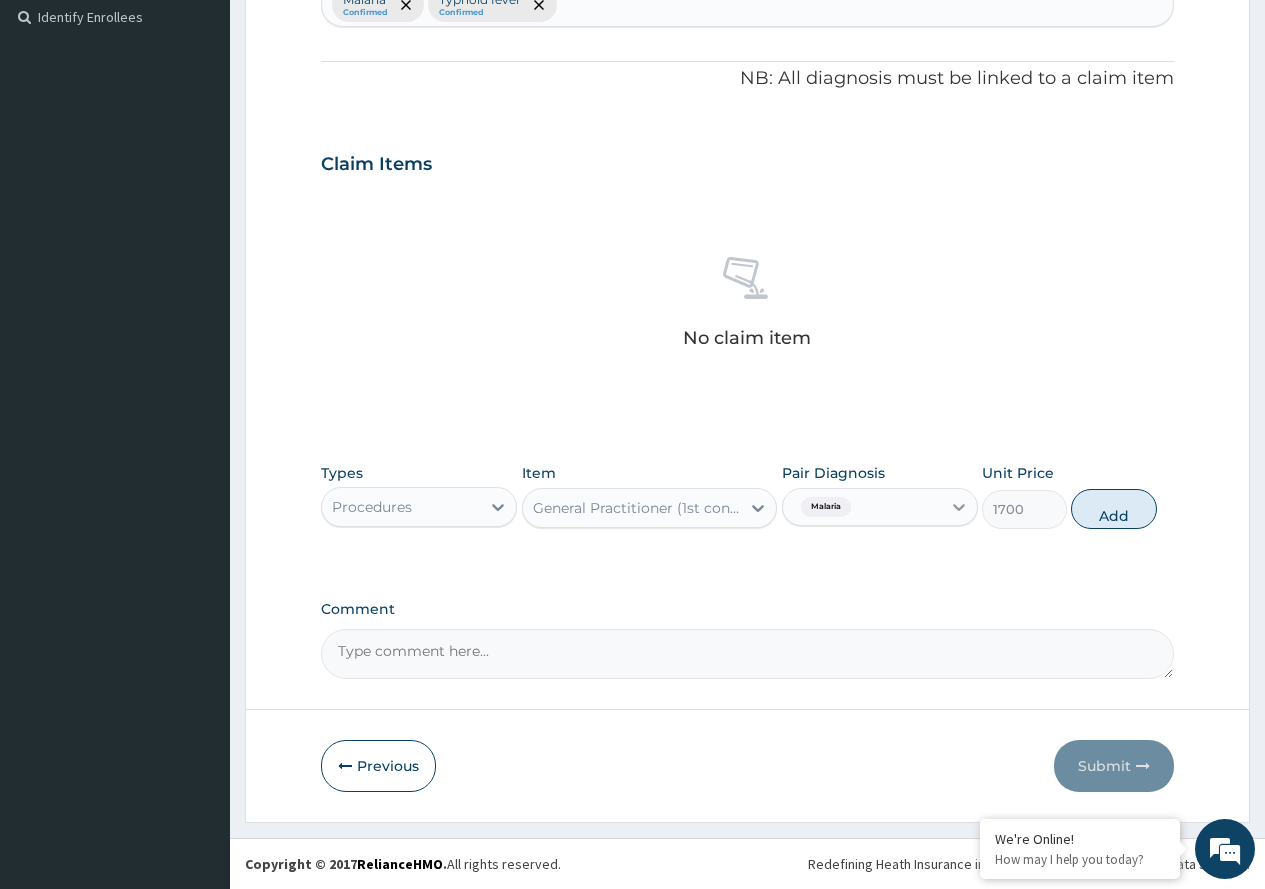 type on "0" 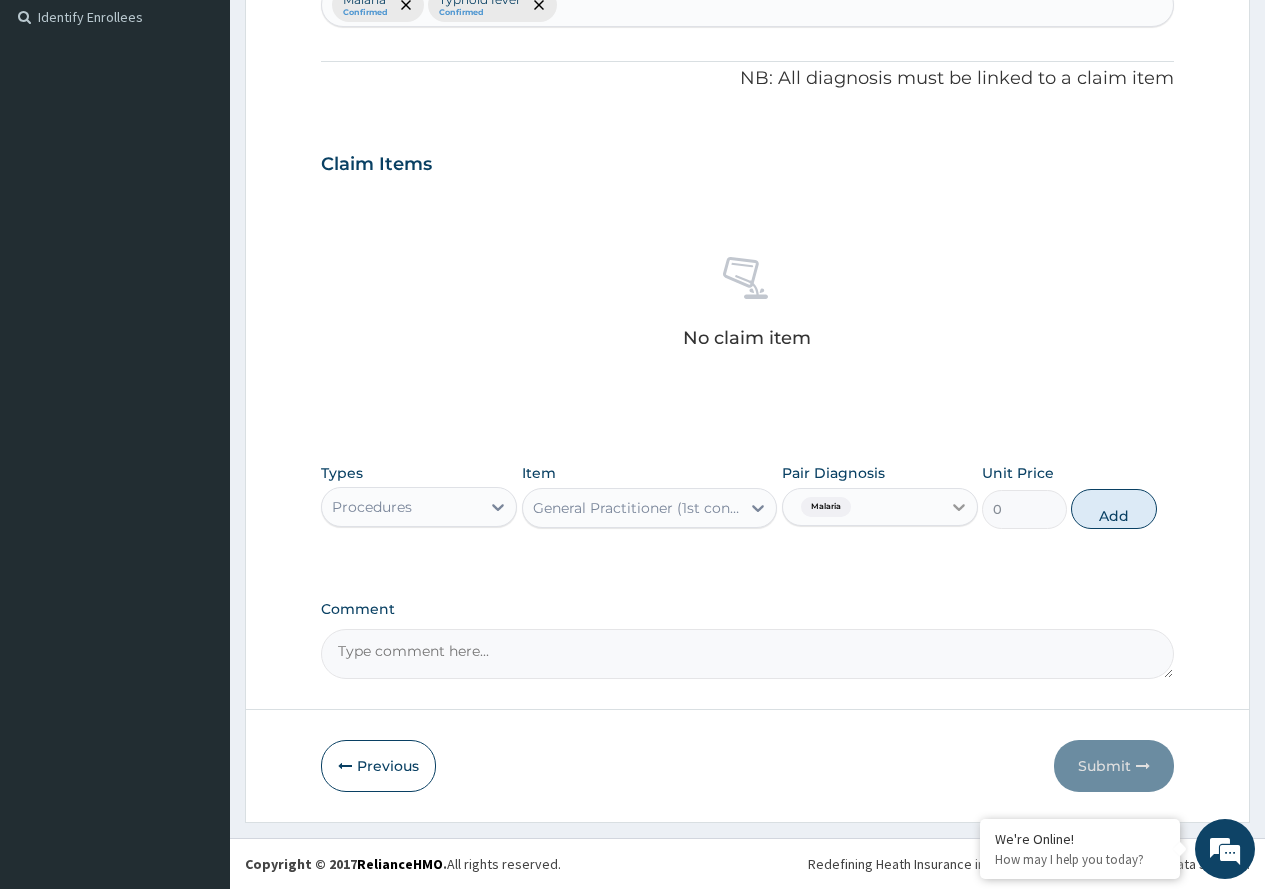 scroll, scrollTop: 473, scrollLeft: 0, axis: vertical 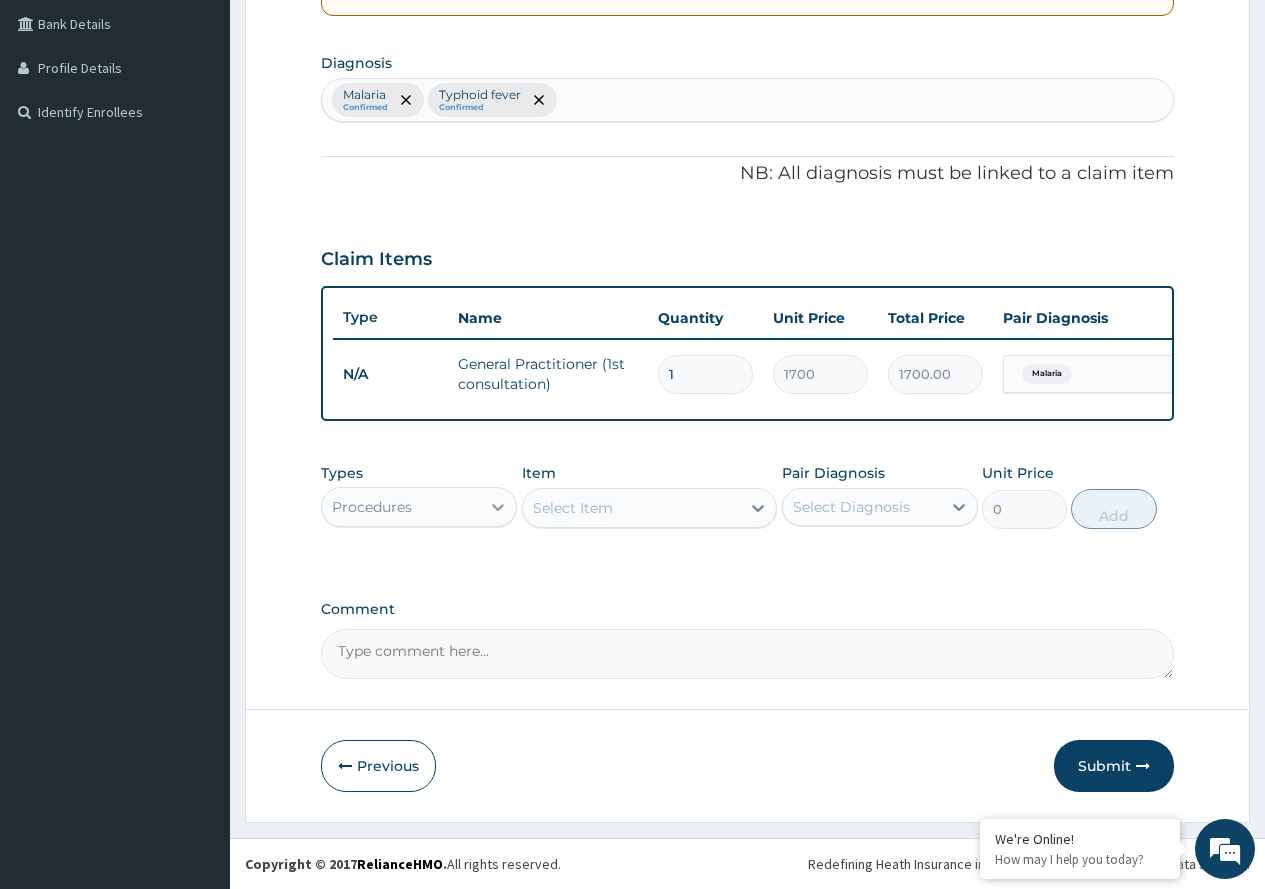 click 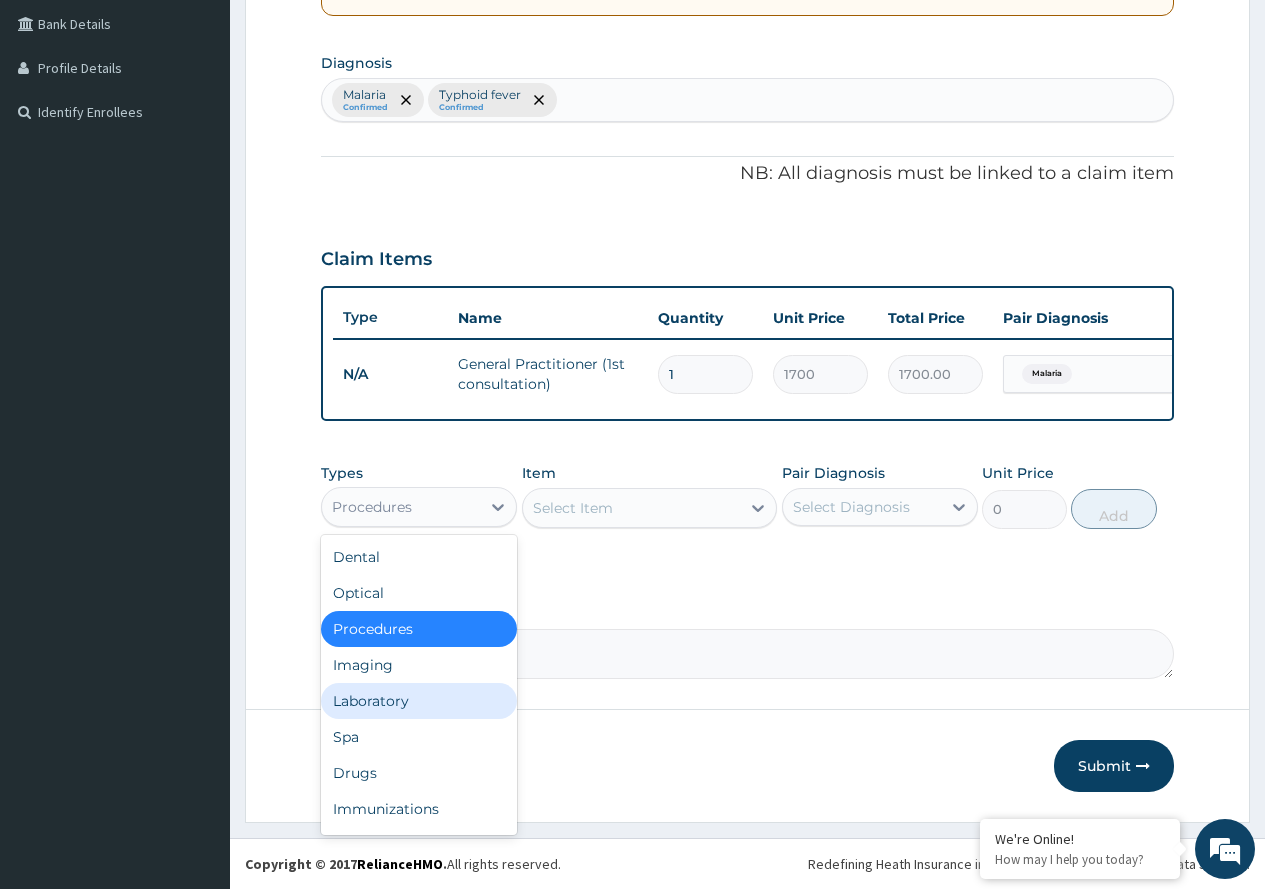 click on "Laboratory" at bounding box center [419, 701] 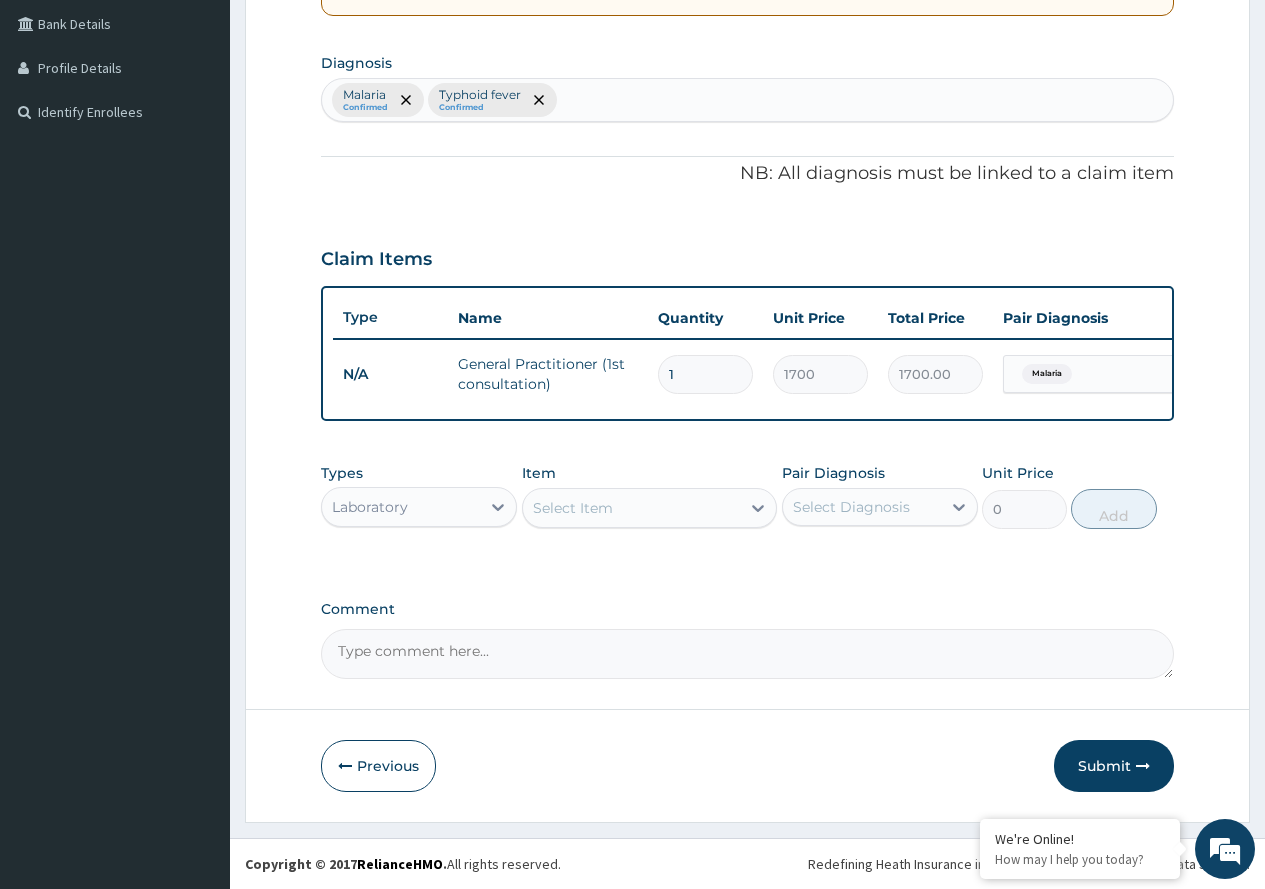 click 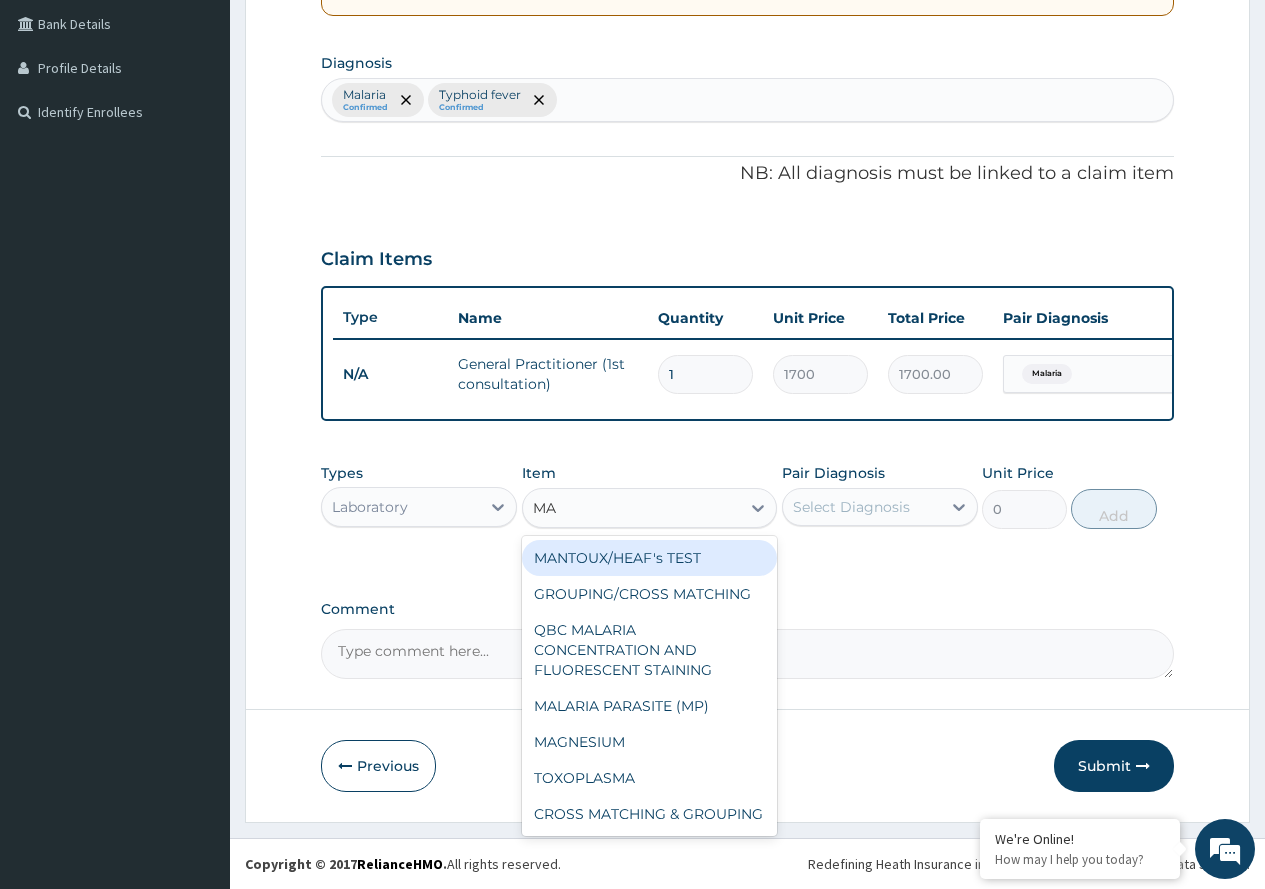 type on "MAL" 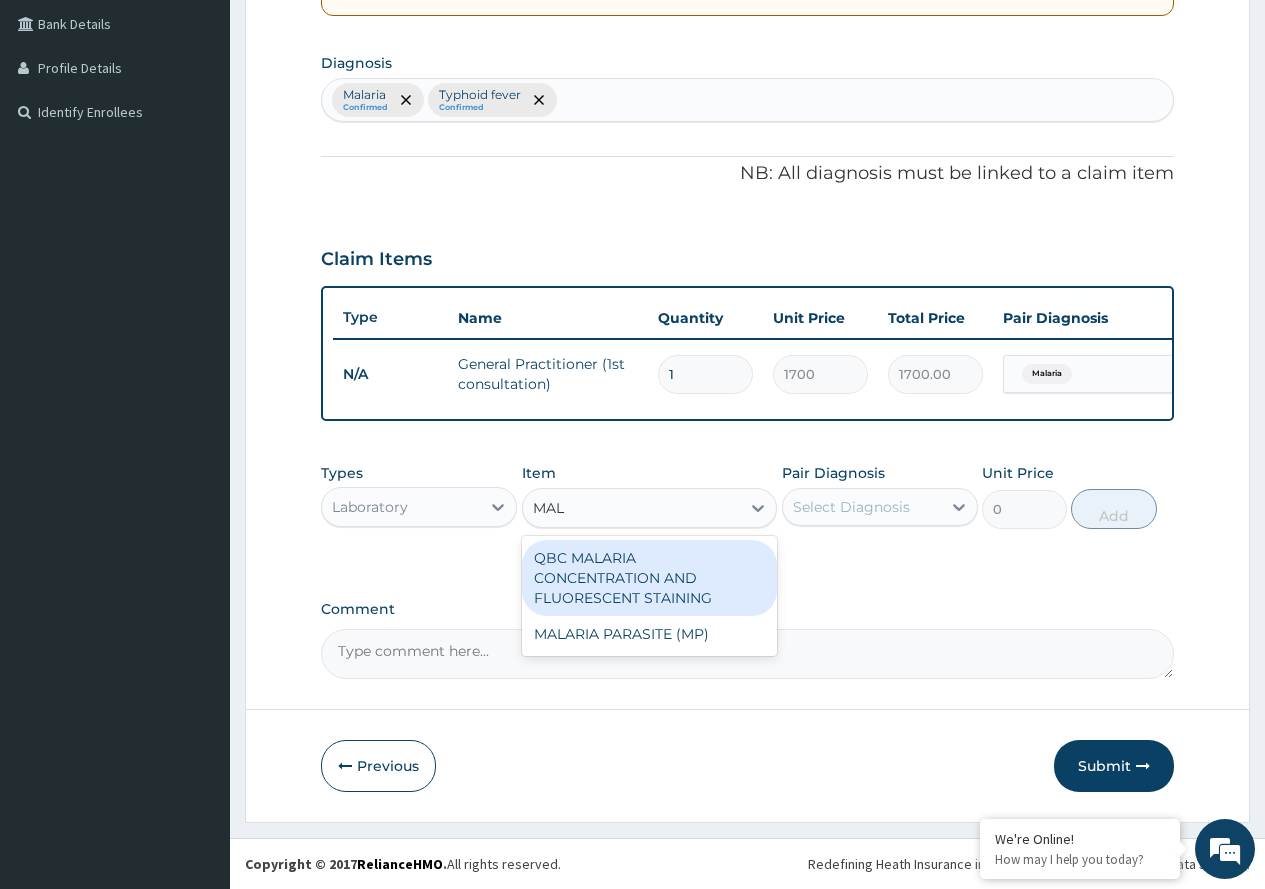 click on "QBC MALARIA CONCENTRATION AND FLUORESCENT STAINING" at bounding box center [650, 578] 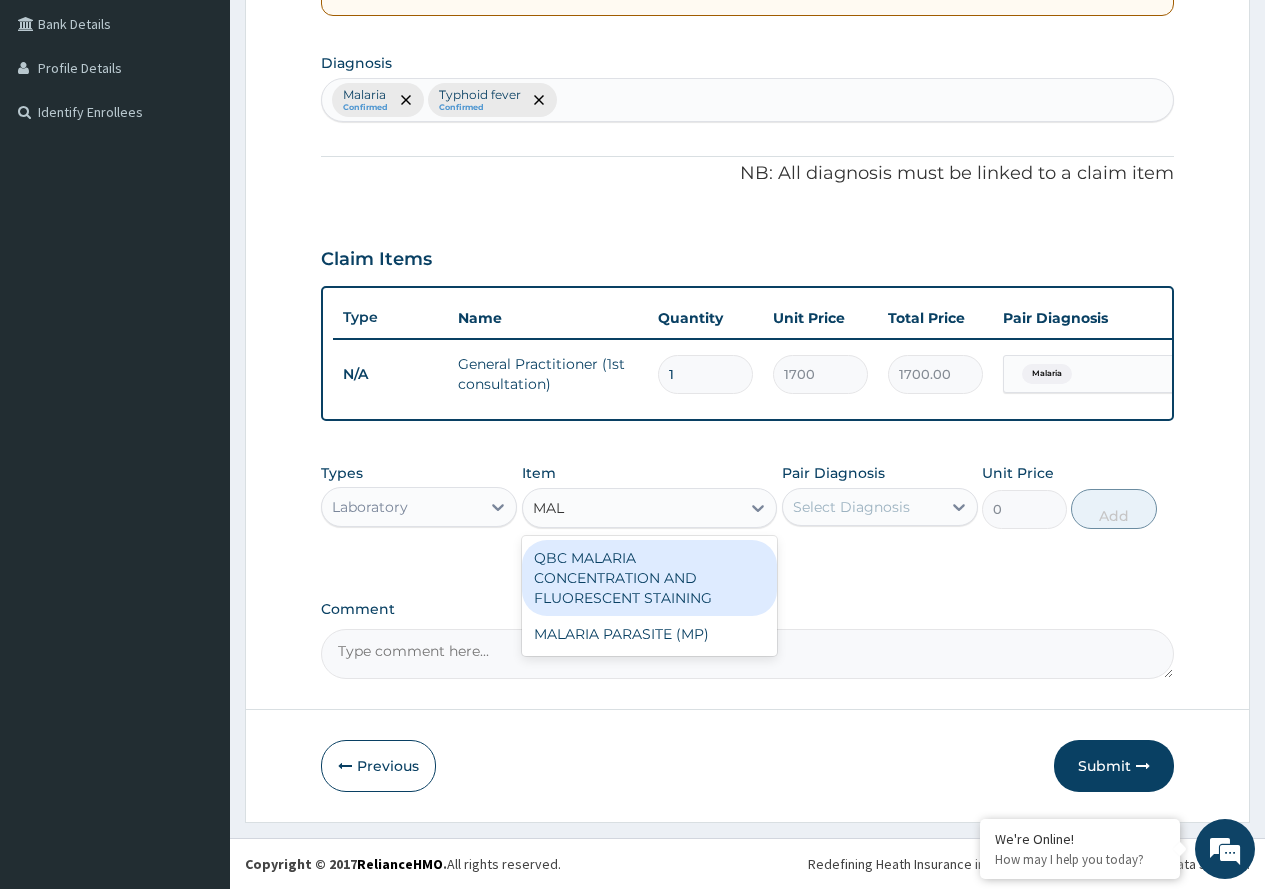 type 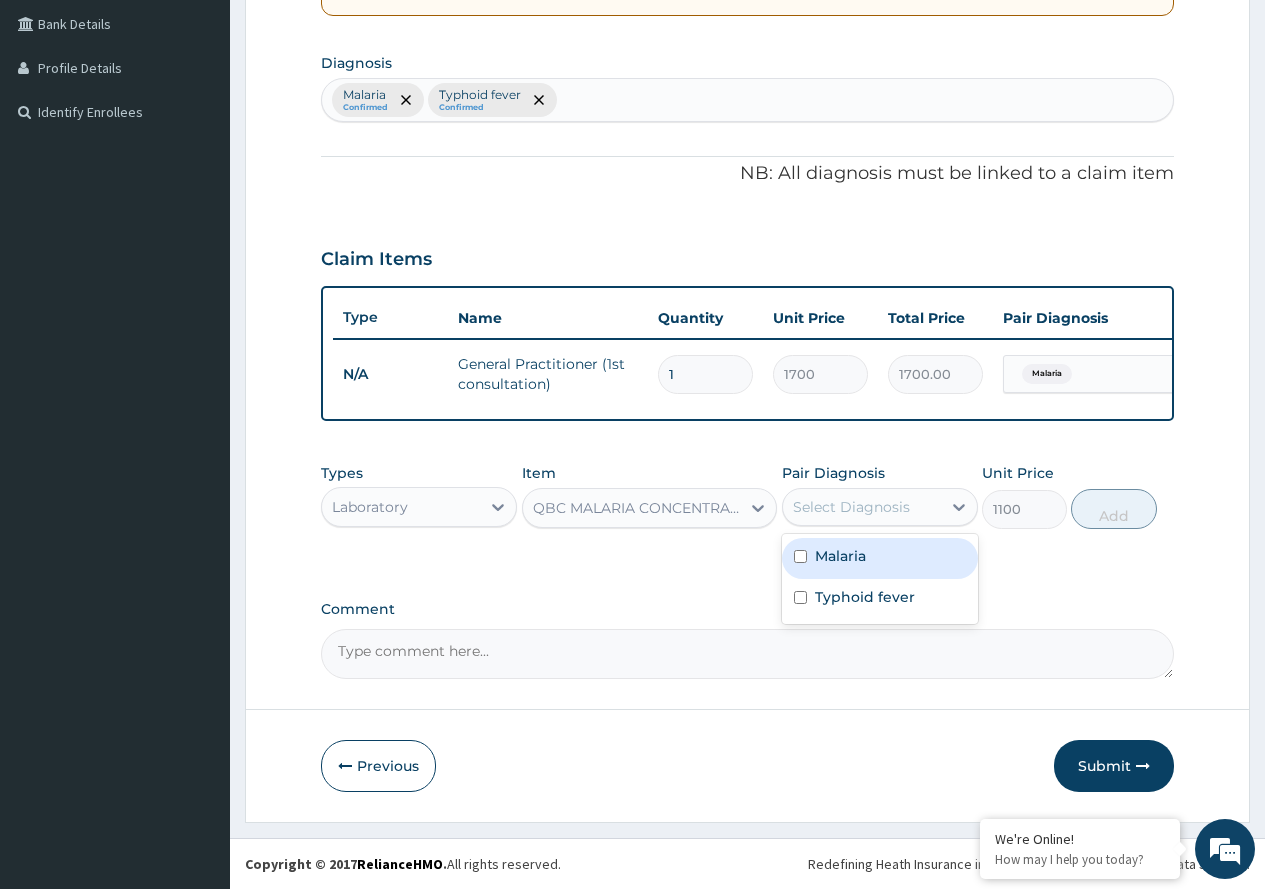 click on "Select Diagnosis" at bounding box center (862, 507) 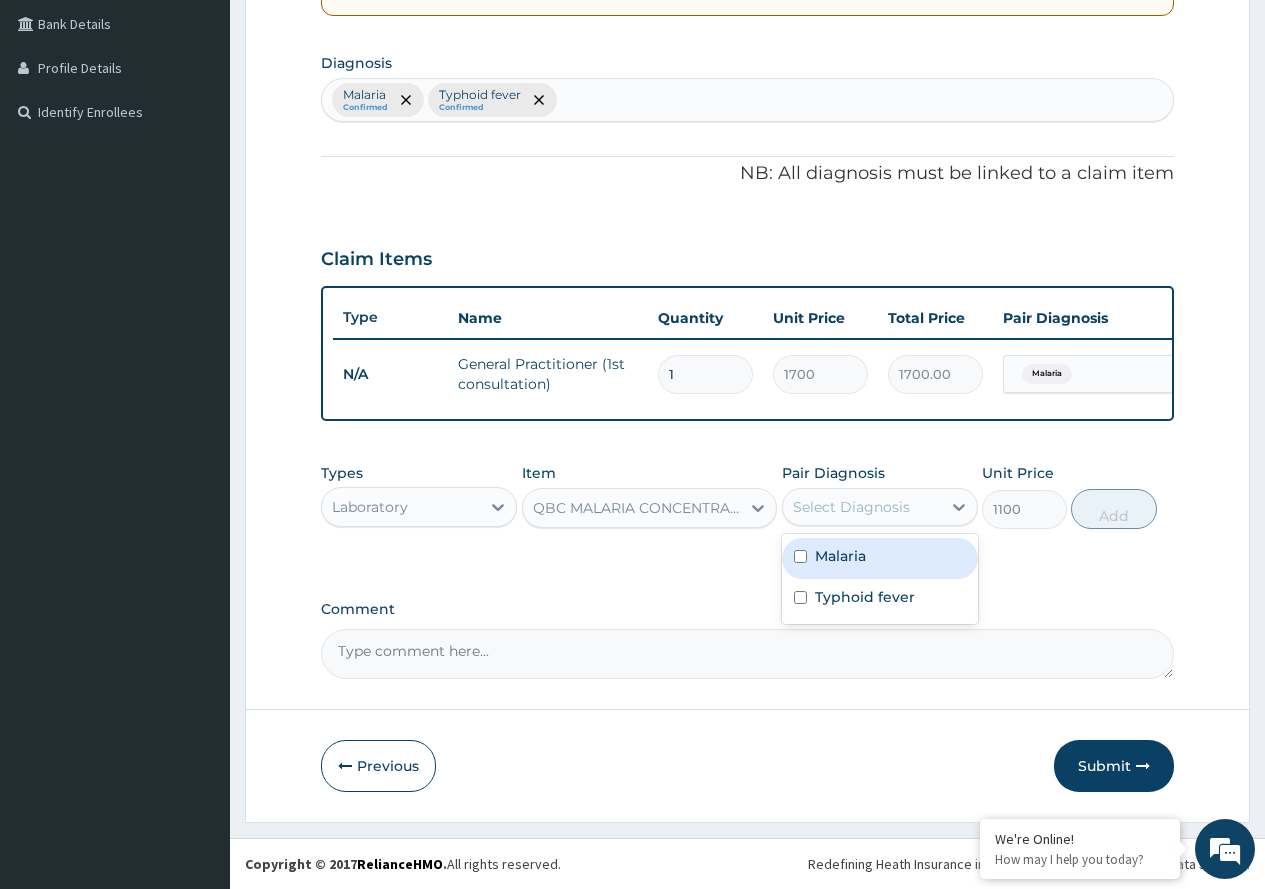 click on "Malaria" at bounding box center (880, 558) 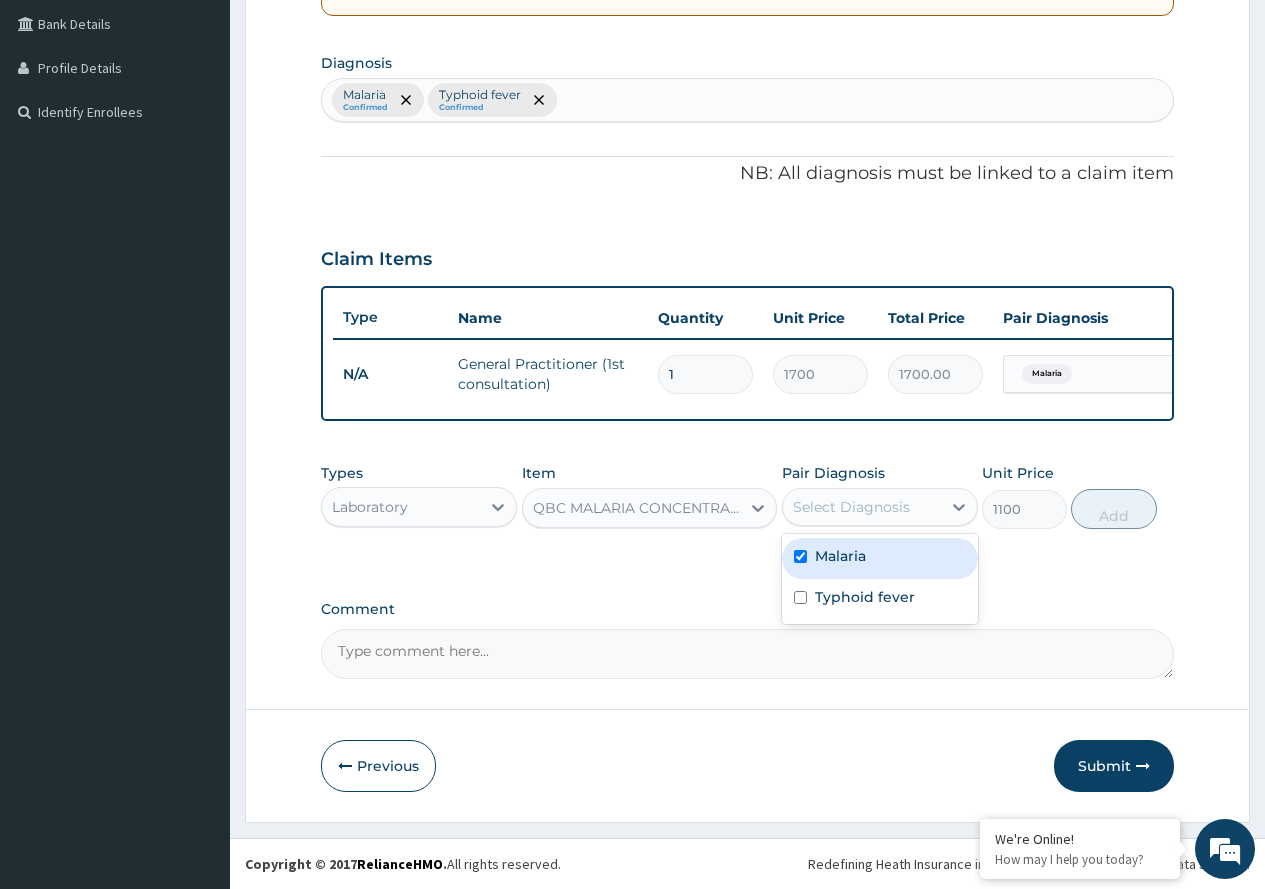 checkbox on "true" 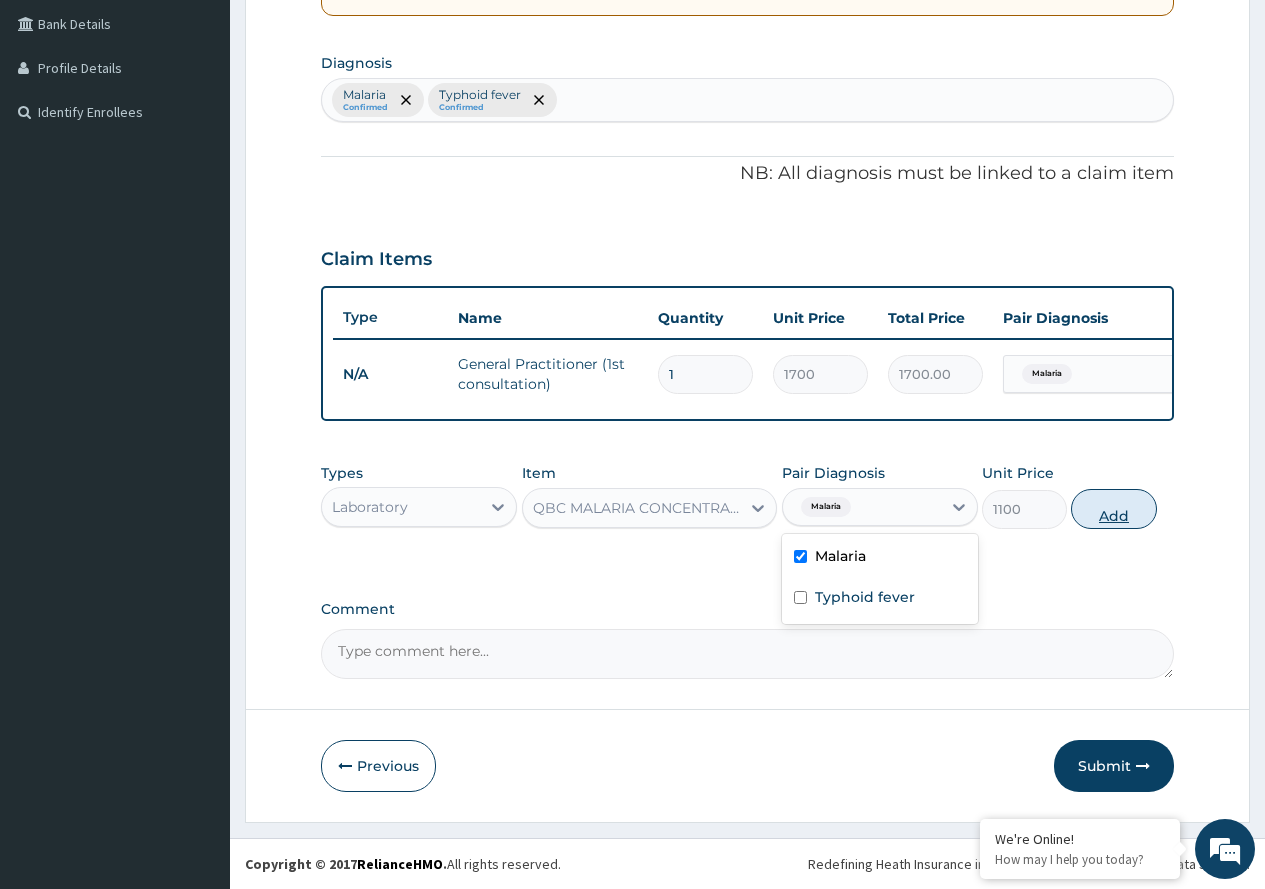 click on "Add" at bounding box center [1113, 509] 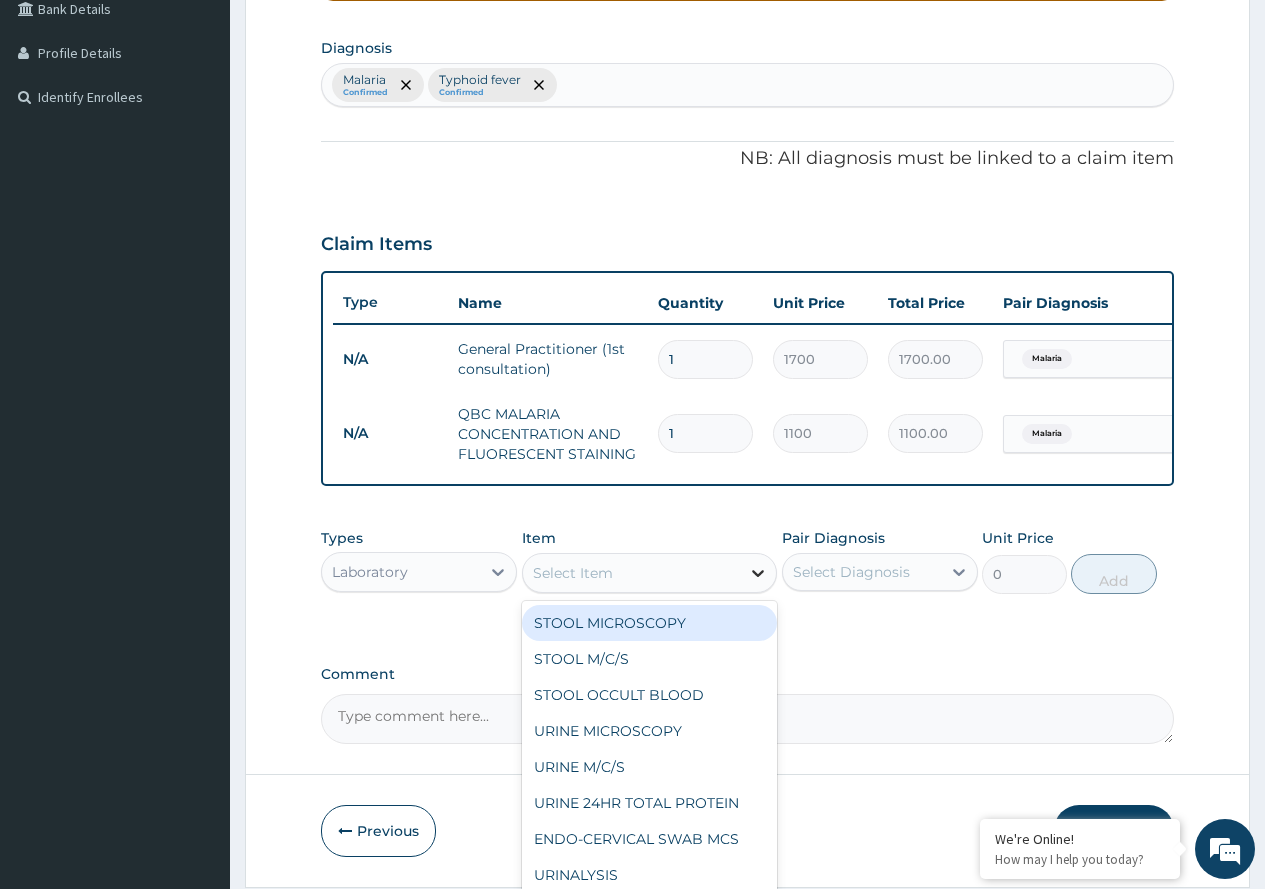 click at bounding box center [758, 573] 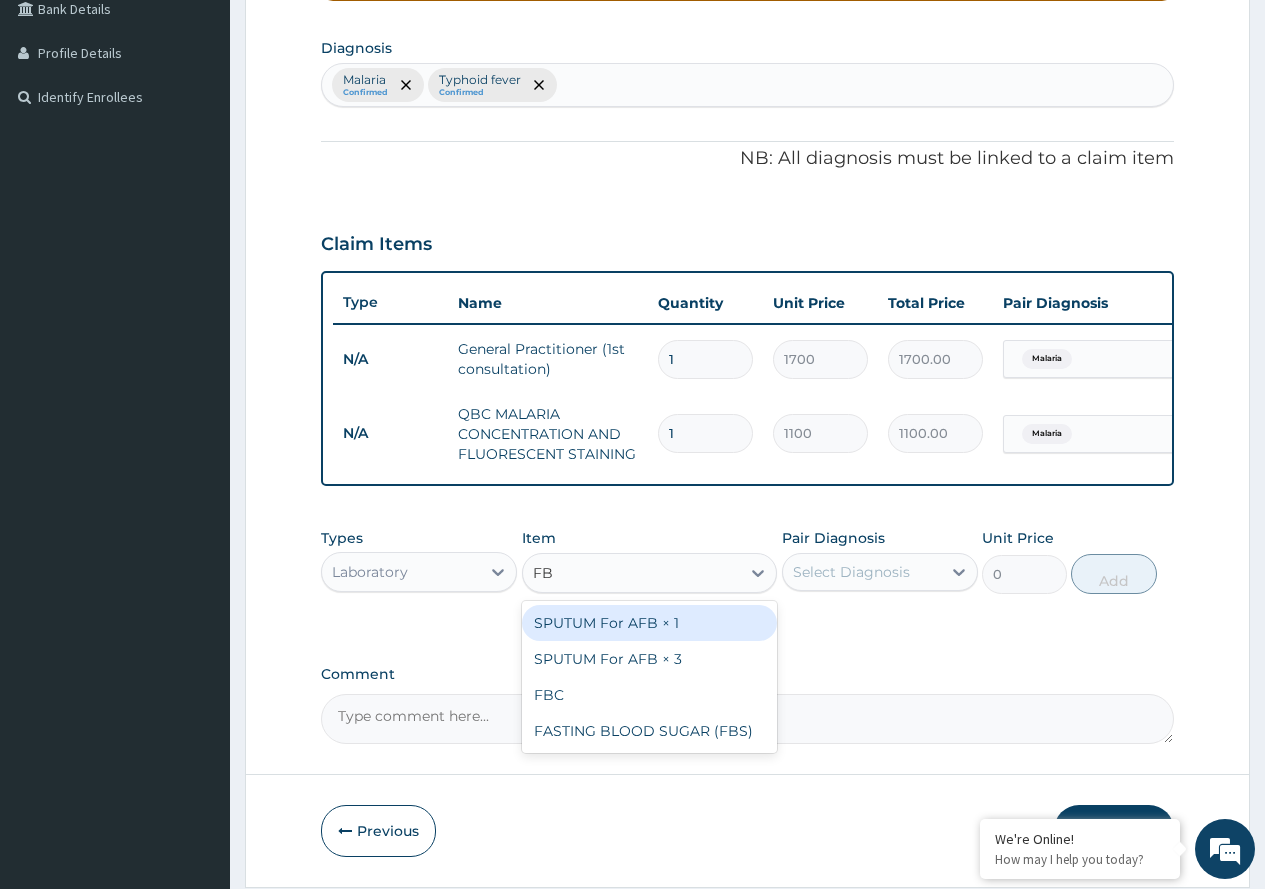 type on "FBC" 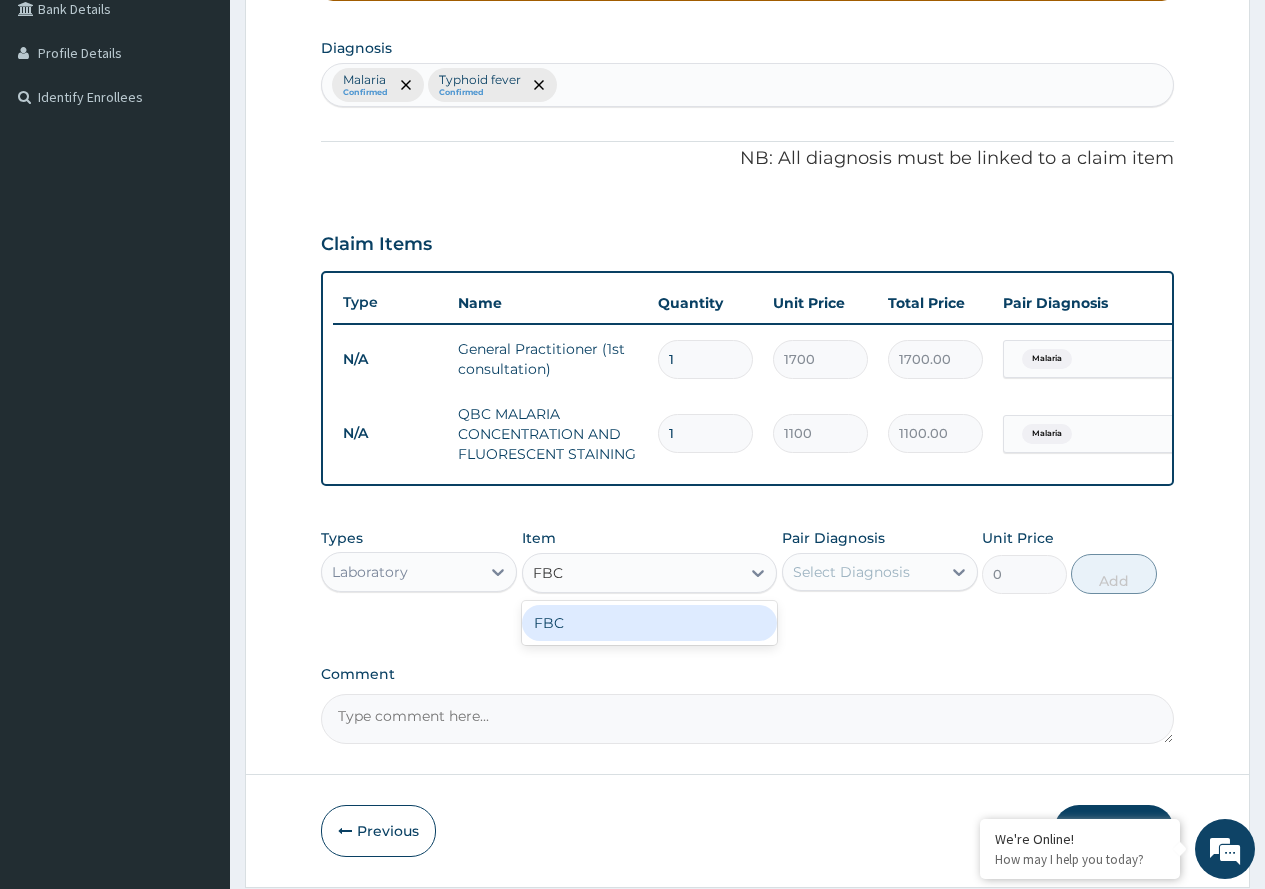 click on "FBC" at bounding box center [650, 623] 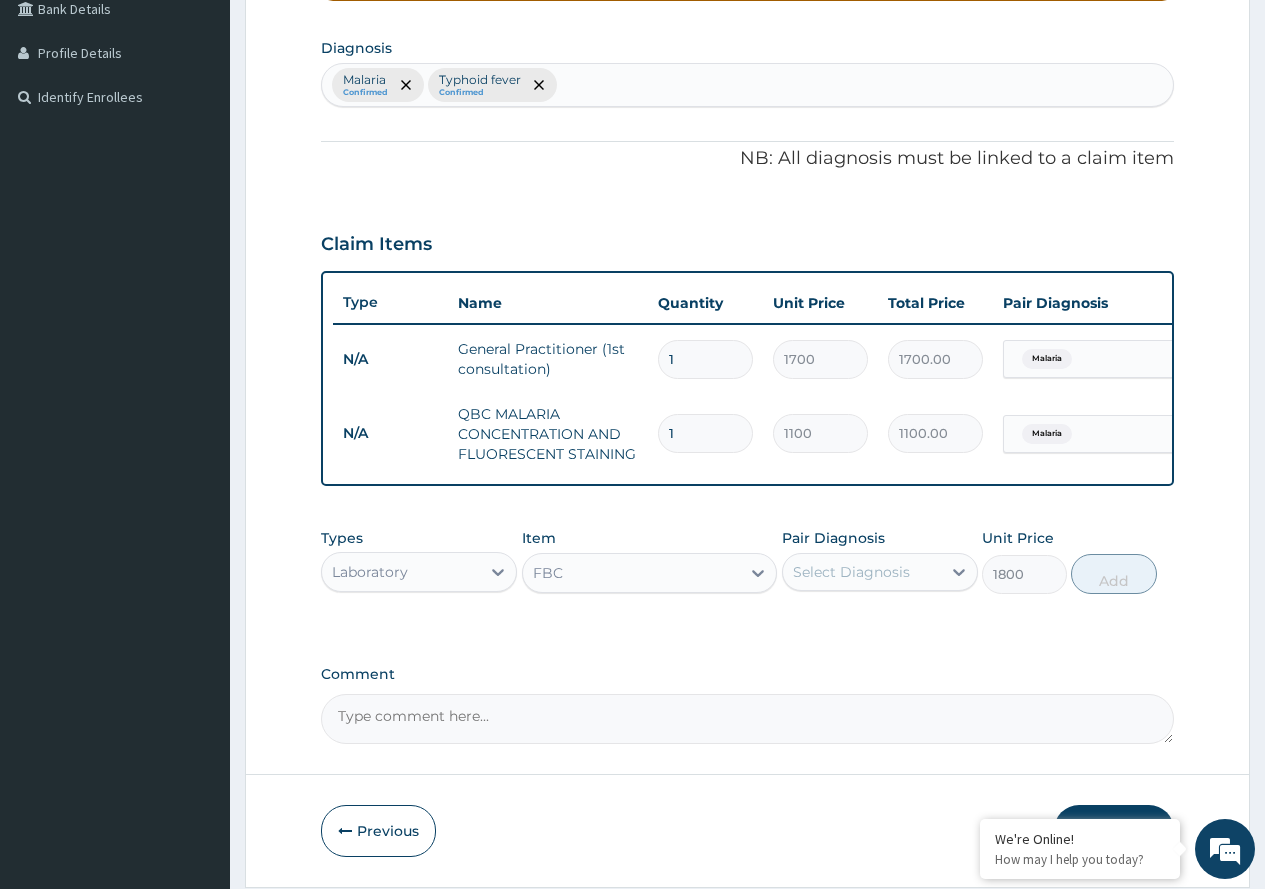 click on "Select Diagnosis" at bounding box center [851, 572] 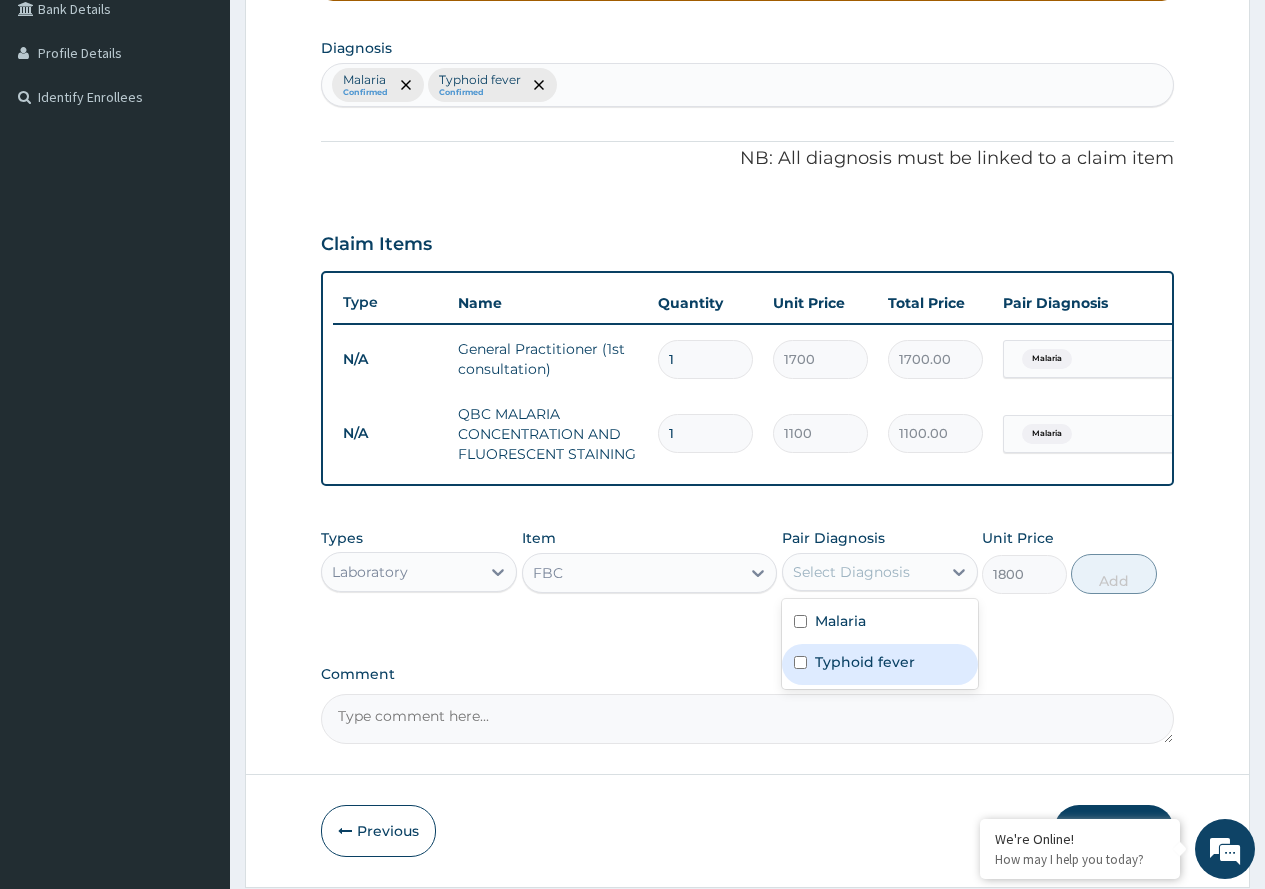 click on "Typhoid fever" at bounding box center [880, 664] 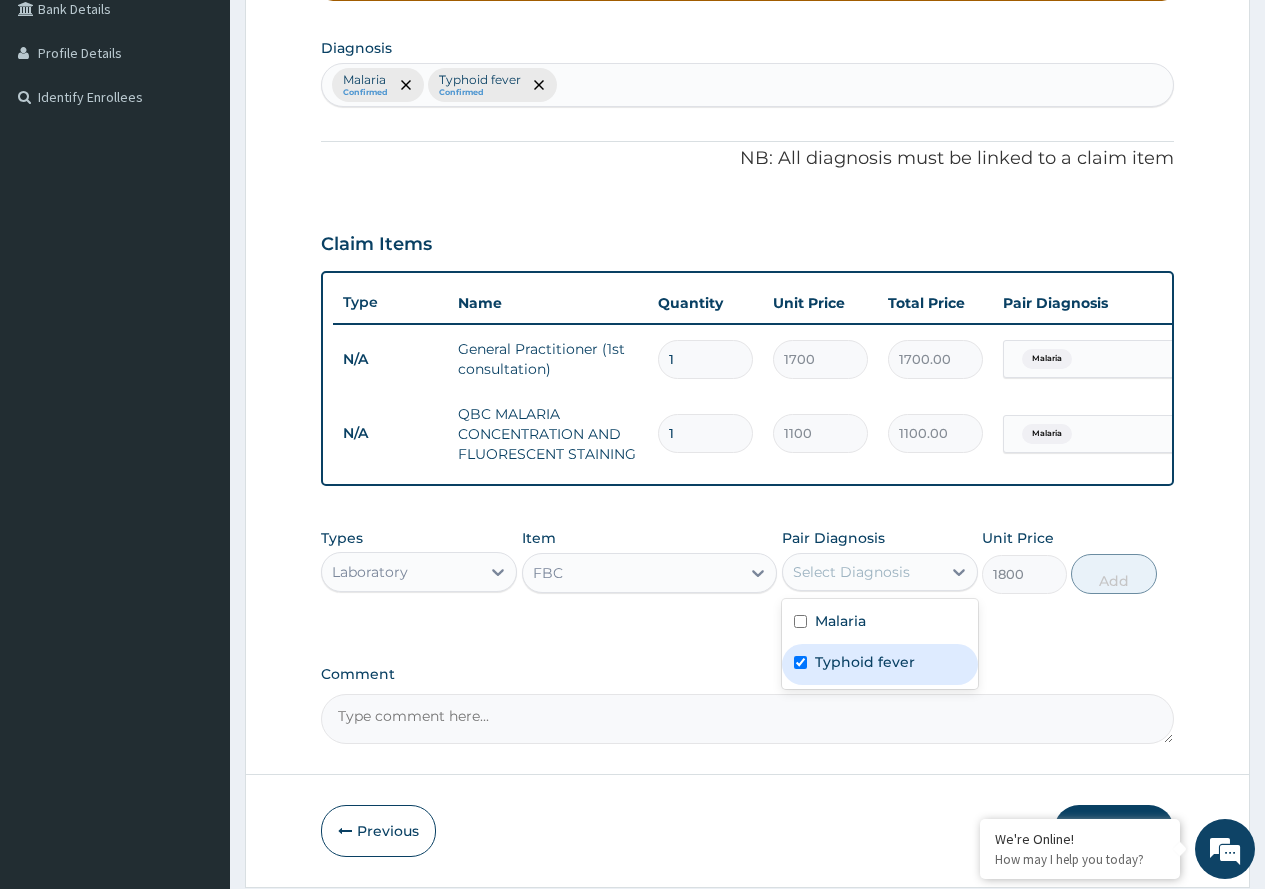 checkbox on "true" 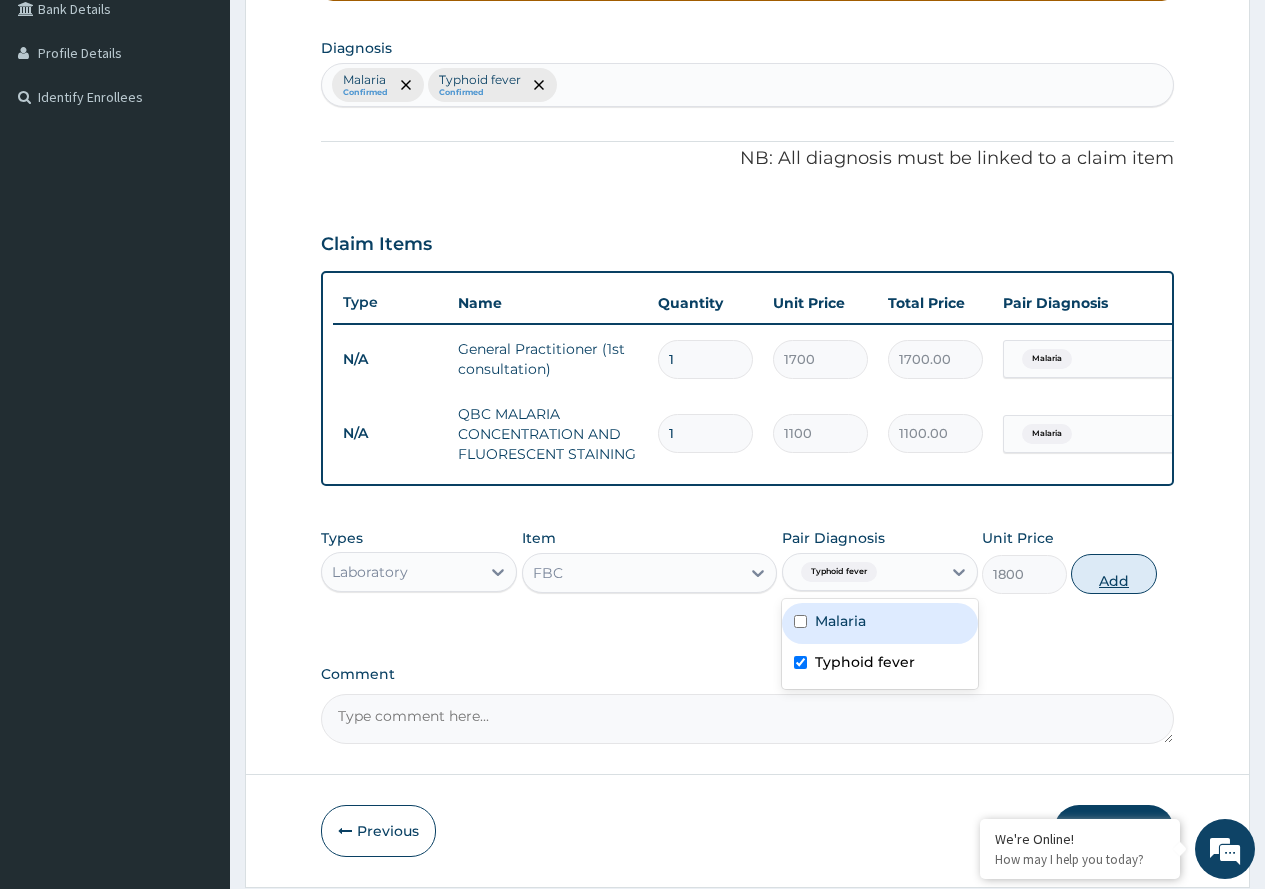 click on "Add" at bounding box center [1113, 574] 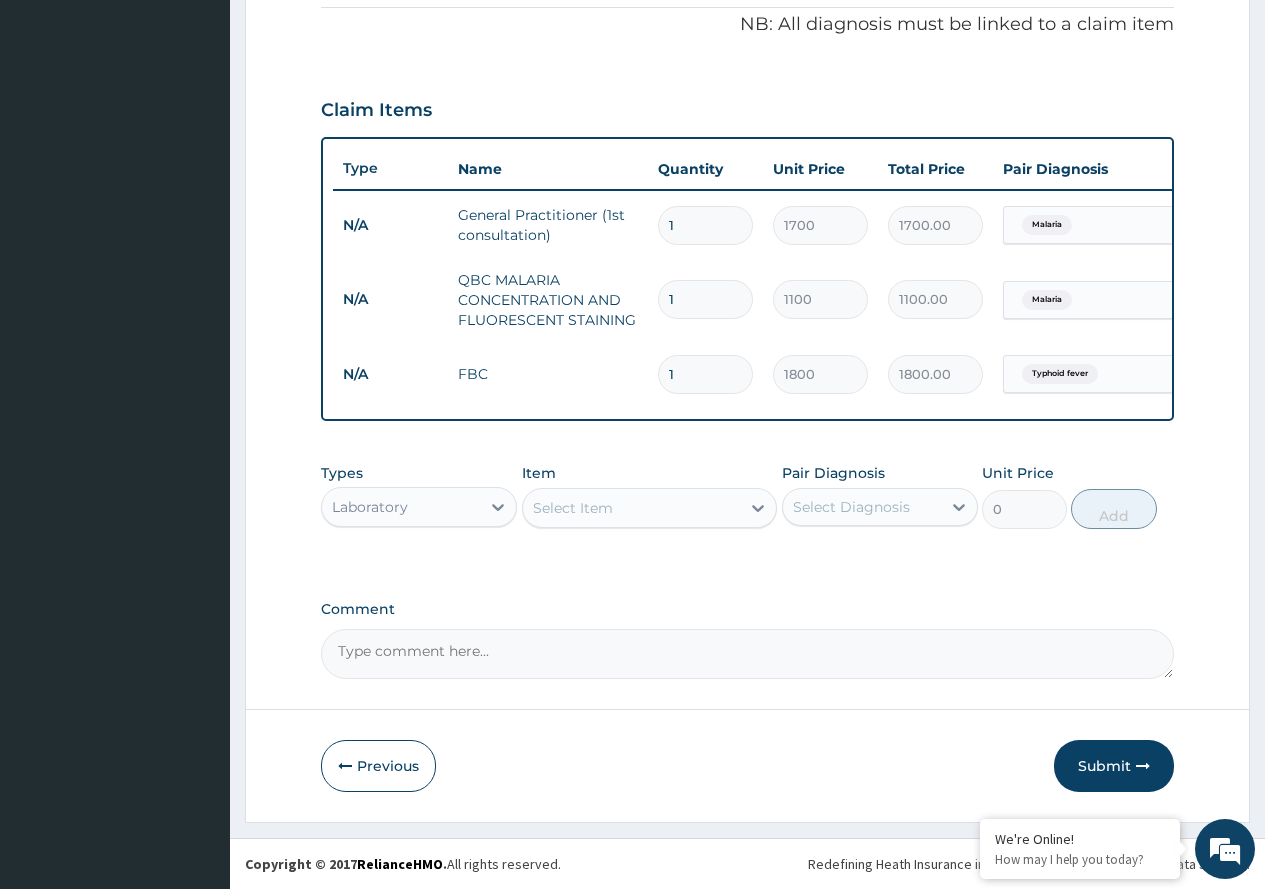 scroll, scrollTop: 622, scrollLeft: 0, axis: vertical 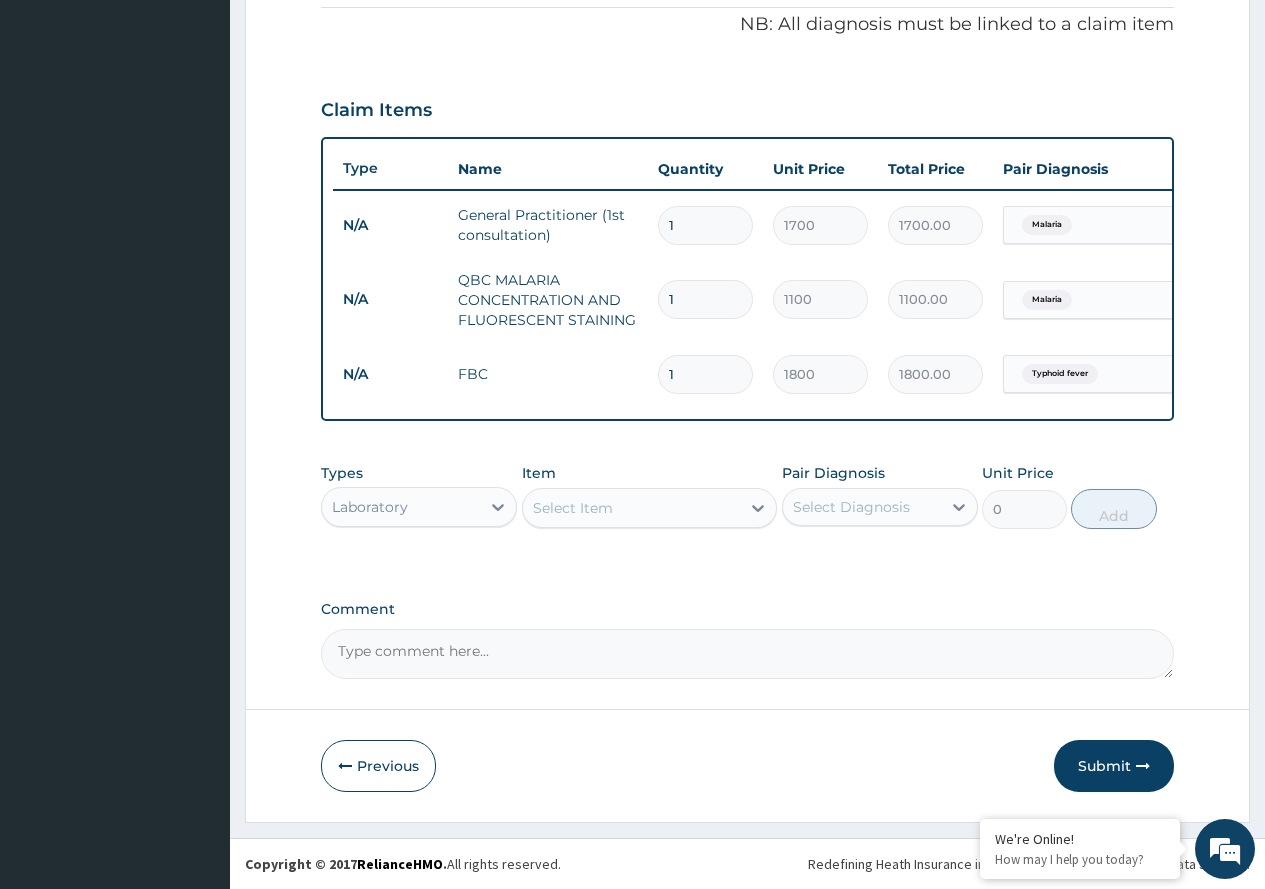 click on "Laboratory" at bounding box center [401, 507] 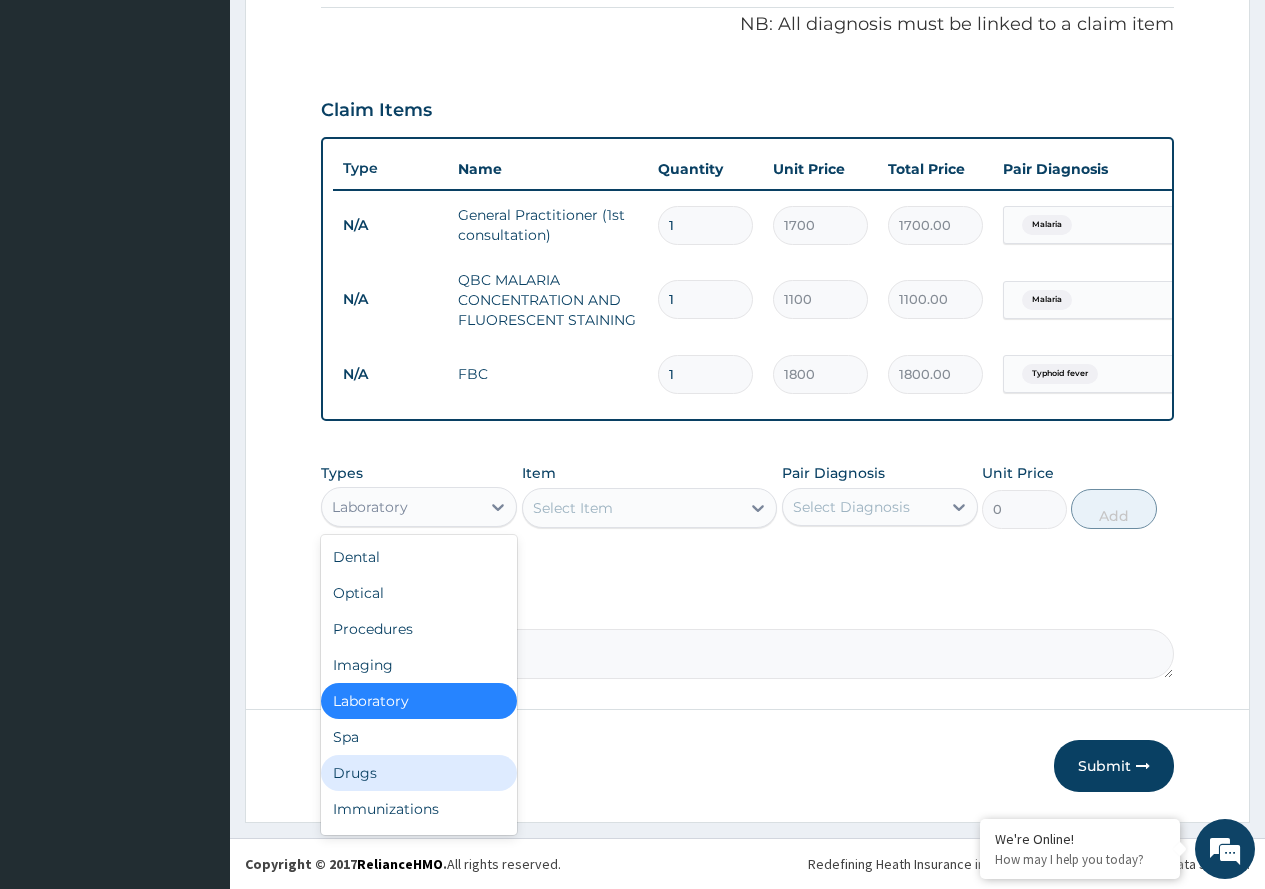 click on "Drugs" at bounding box center (419, 773) 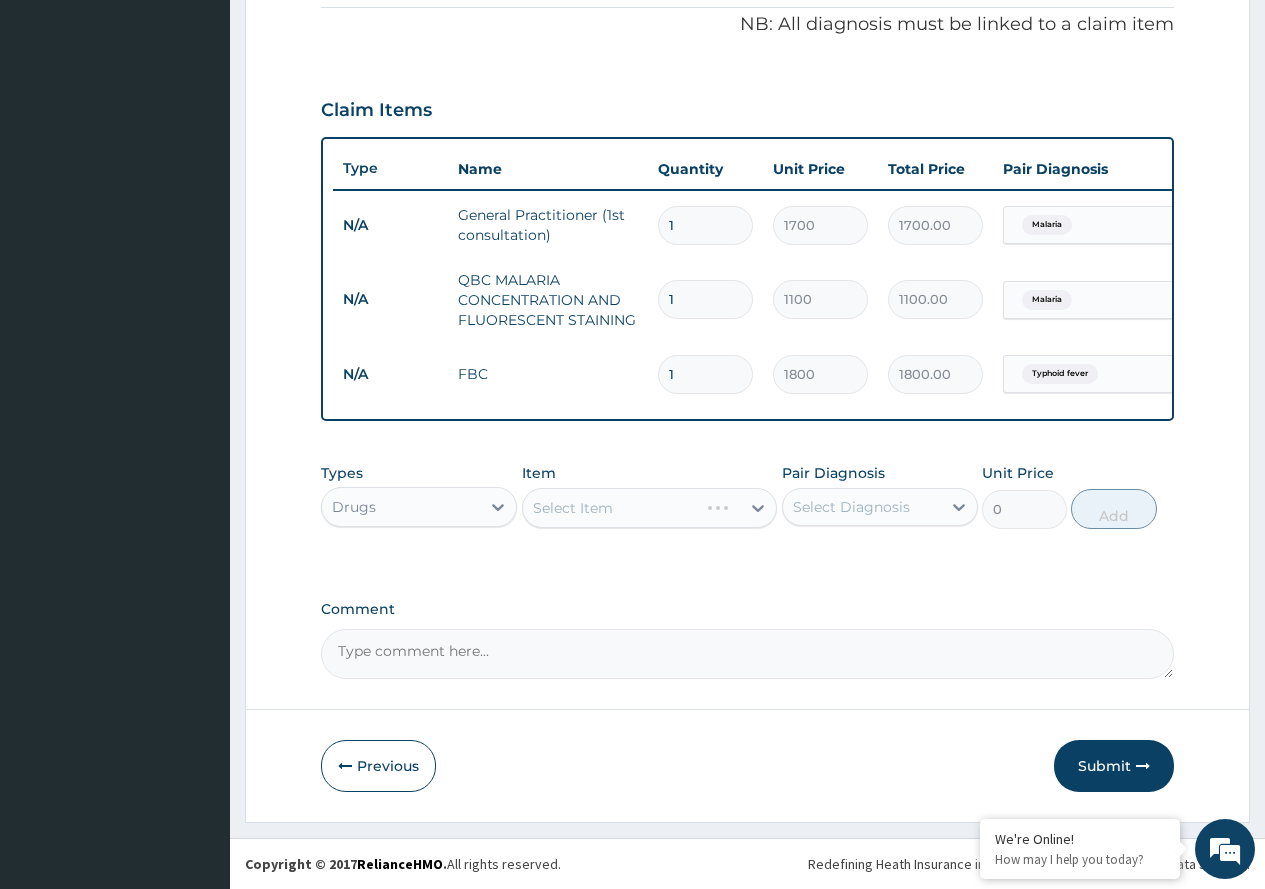 click on "Select Item" at bounding box center [650, 508] 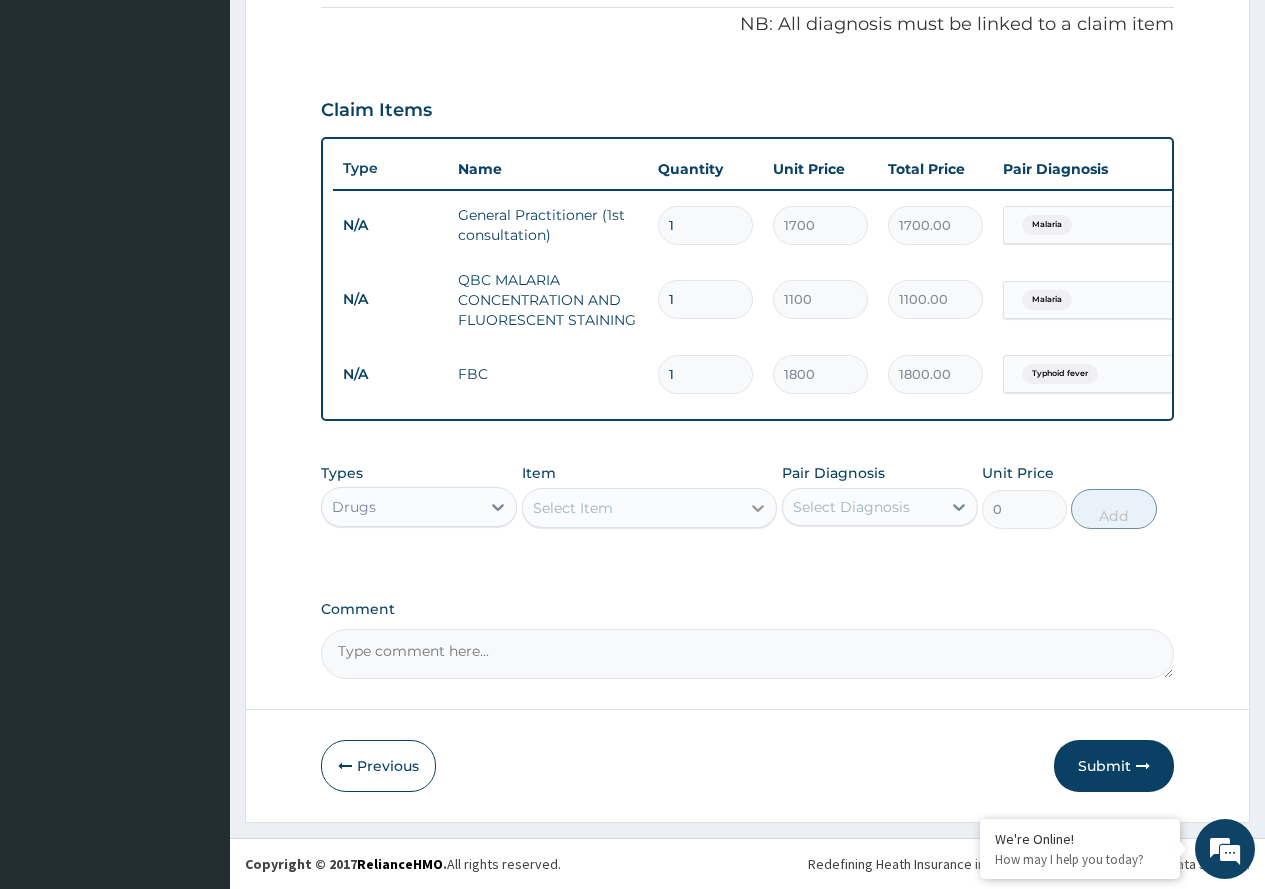 click 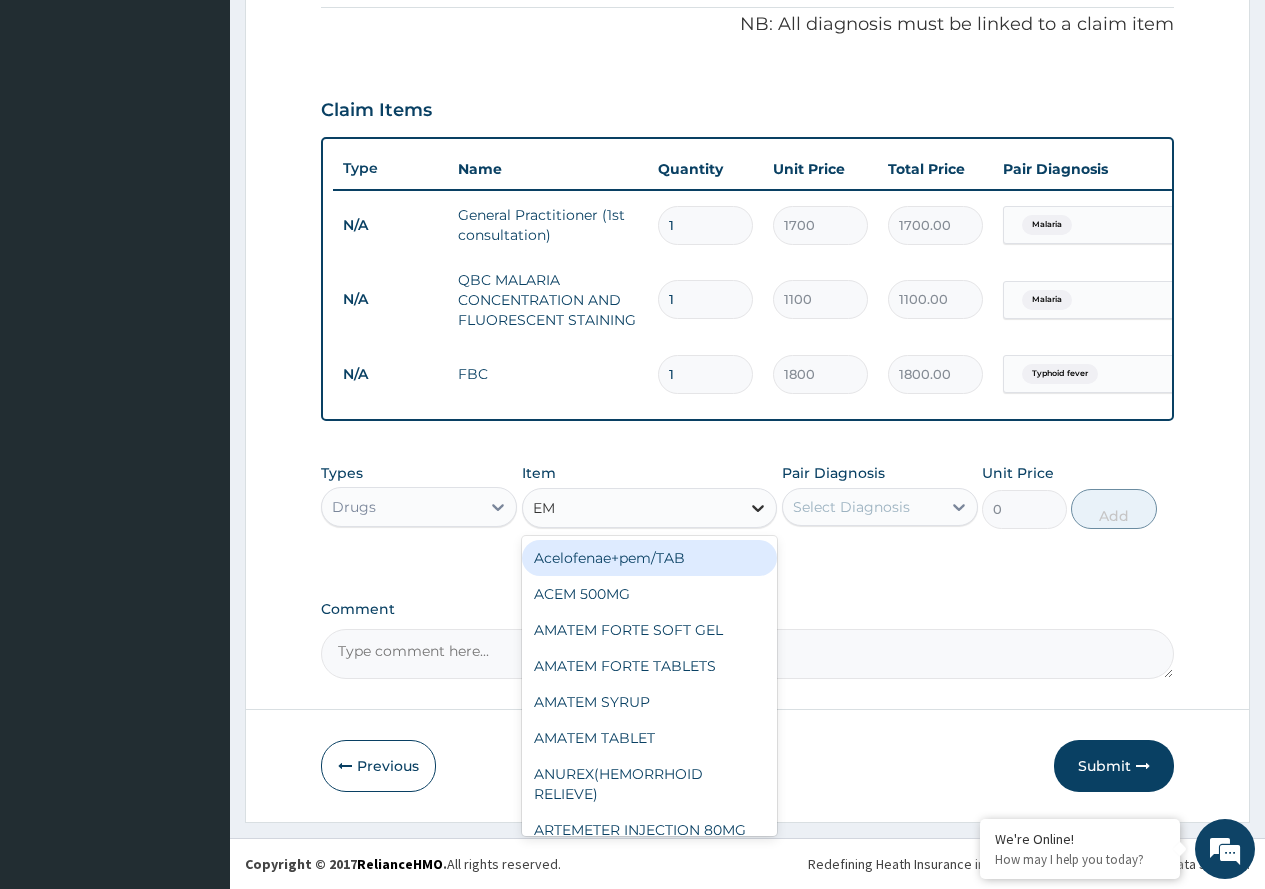type on "EMA" 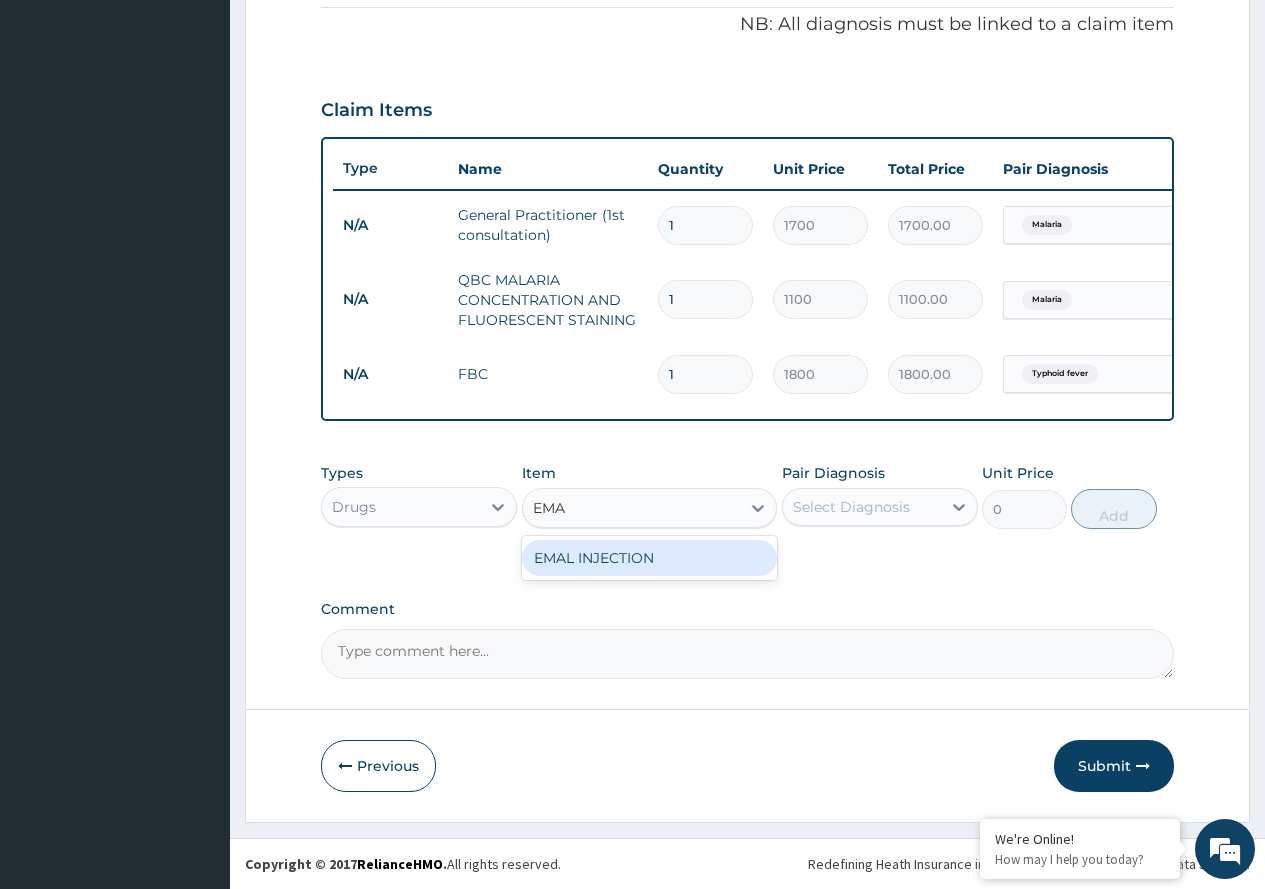 click on "EMAL INJECTION" at bounding box center (650, 558) 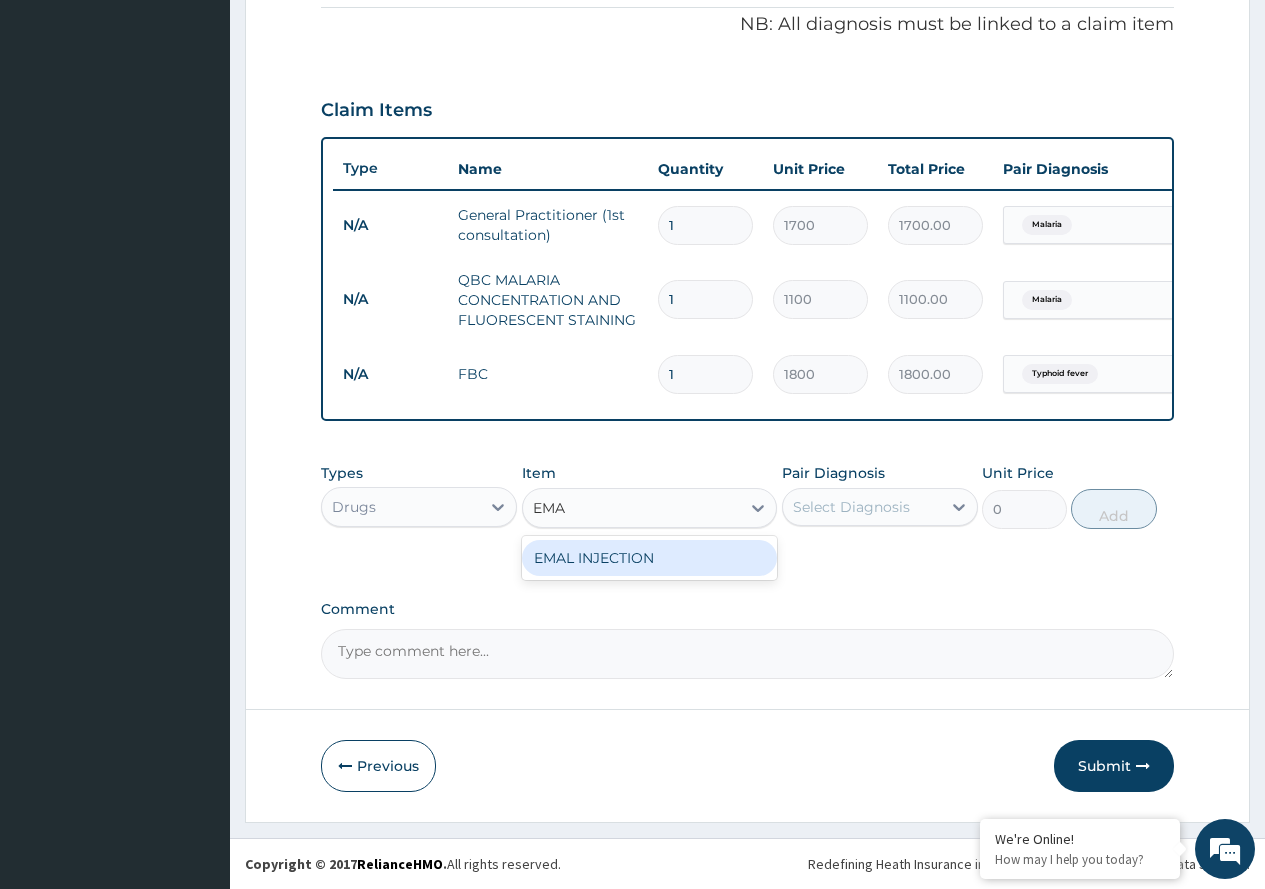 type 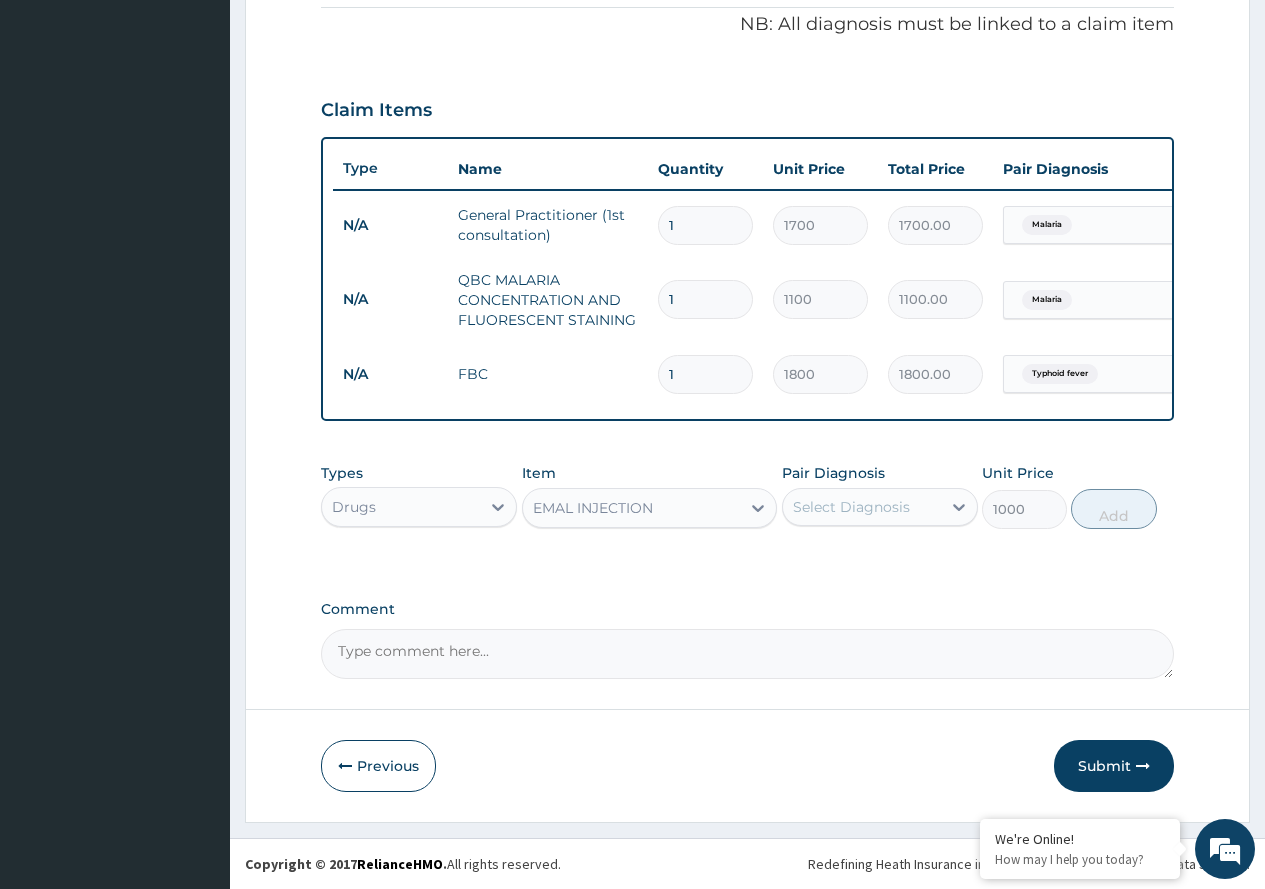 click on "Select Diagnosis" at bounding box center (851, 507) 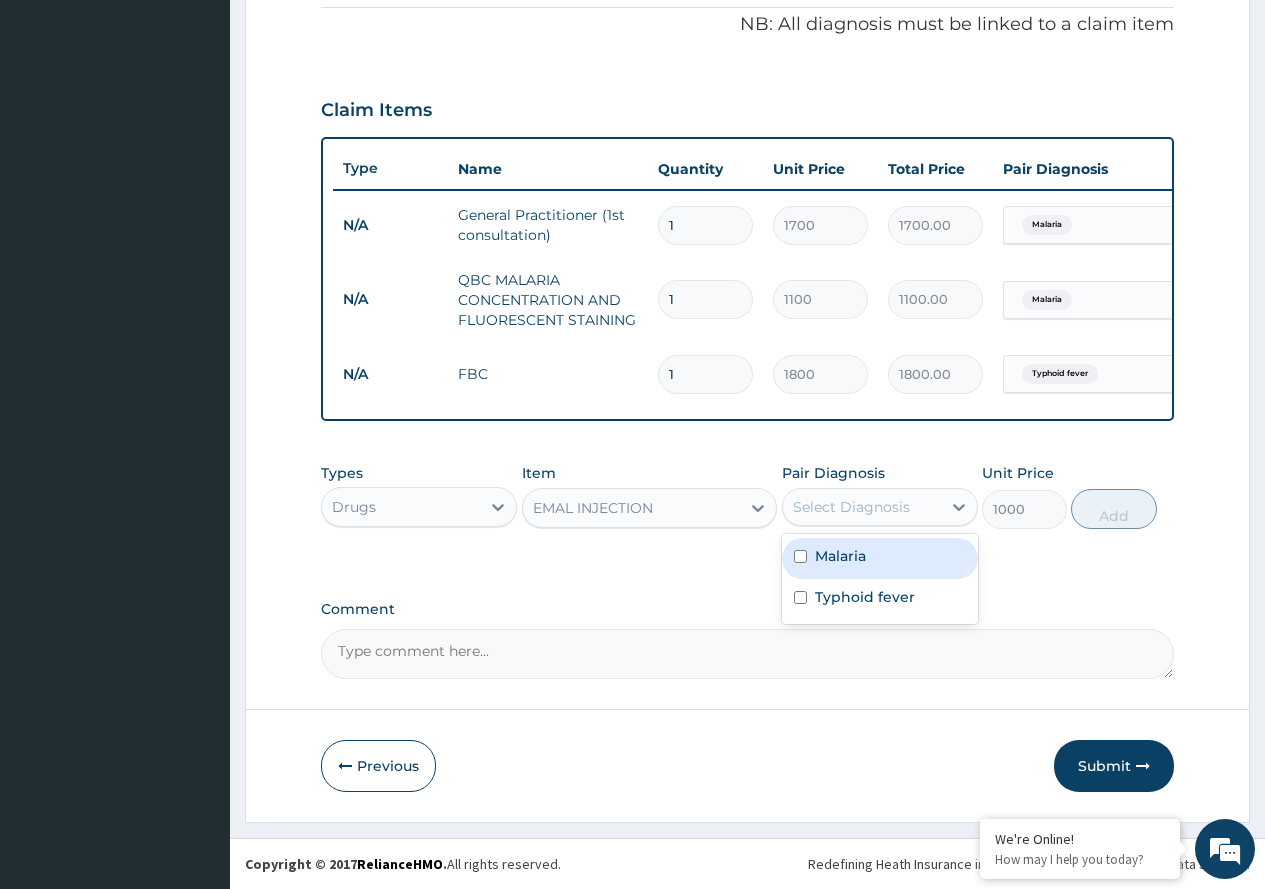click on "Malaria" at bounding box center [880, 558] 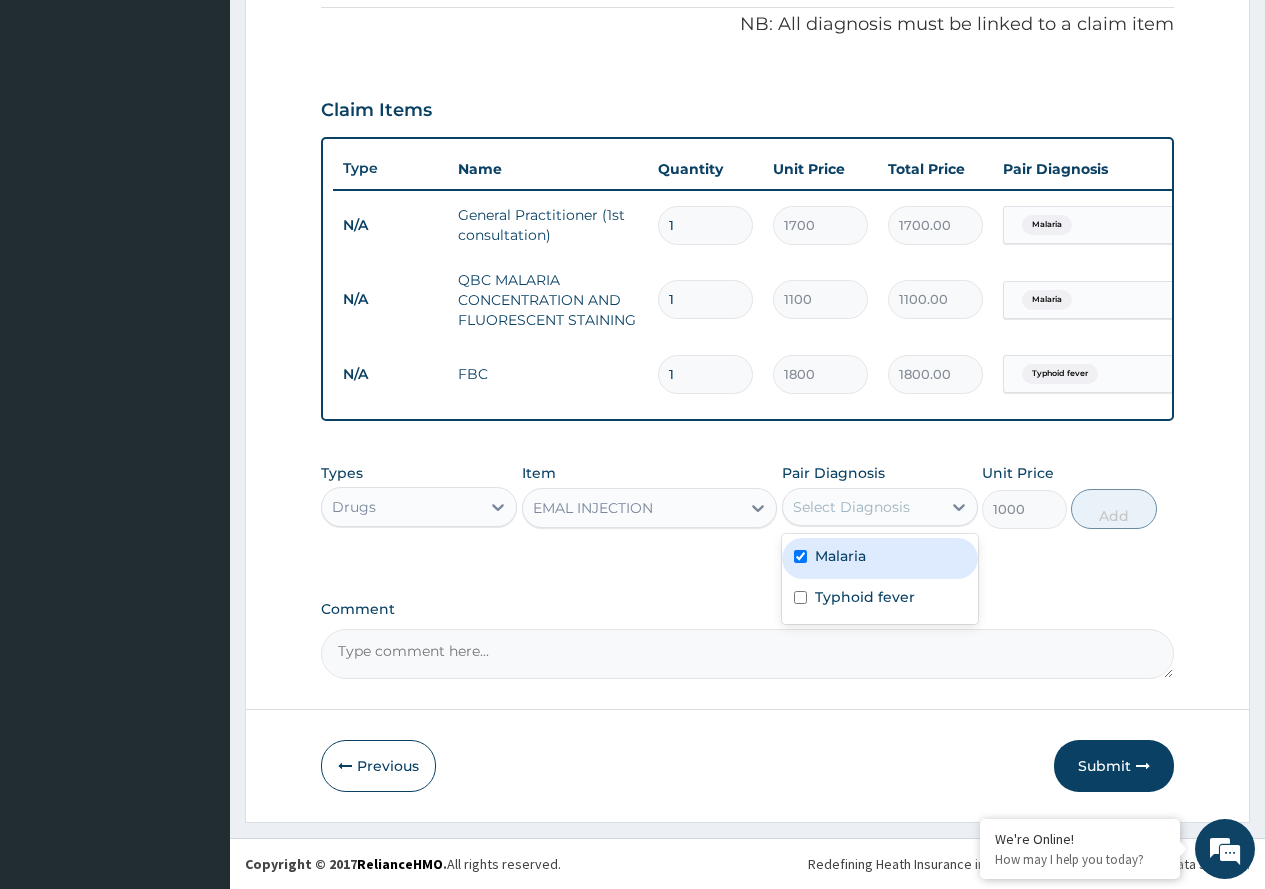 checkbox on "true" 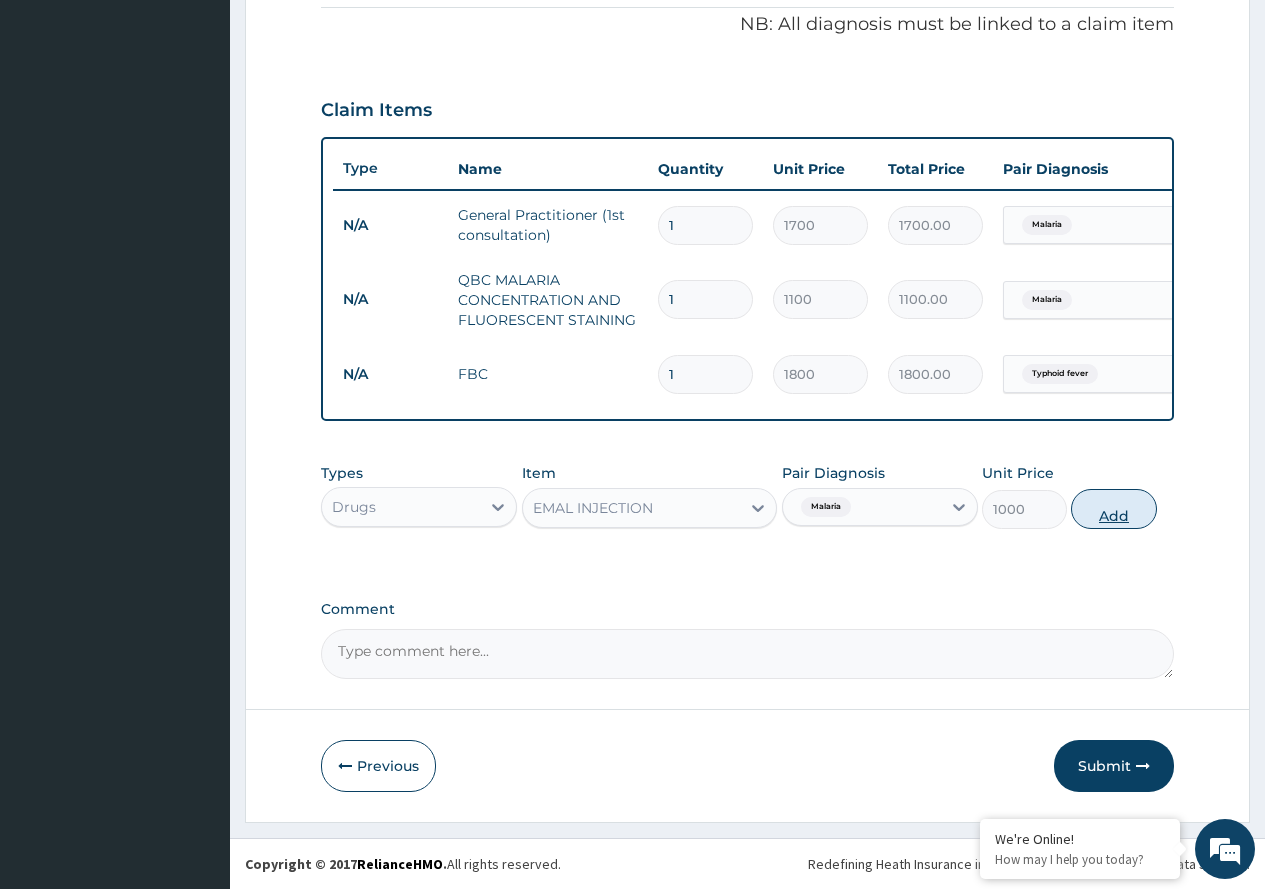 click on "Add" at bounding box center (1113, 509) 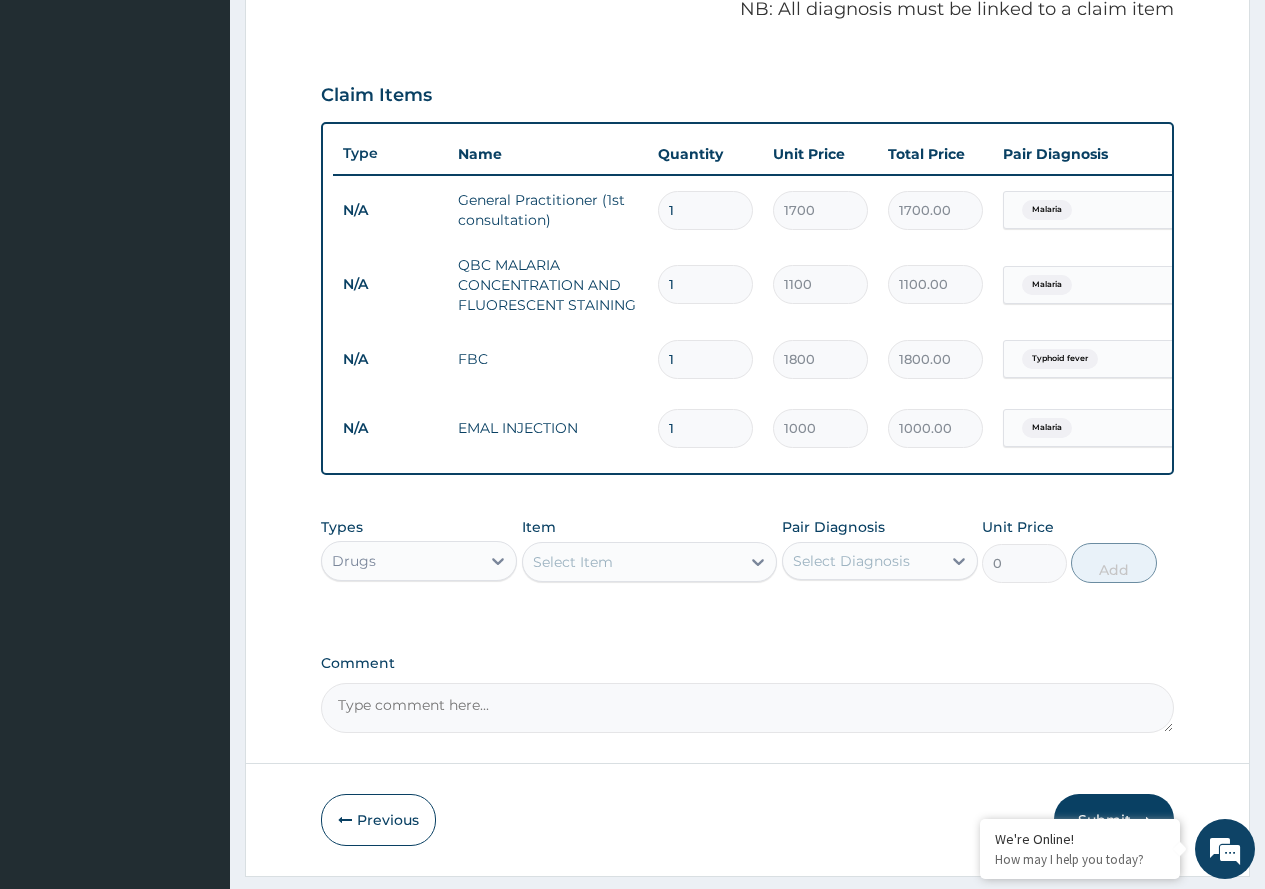type 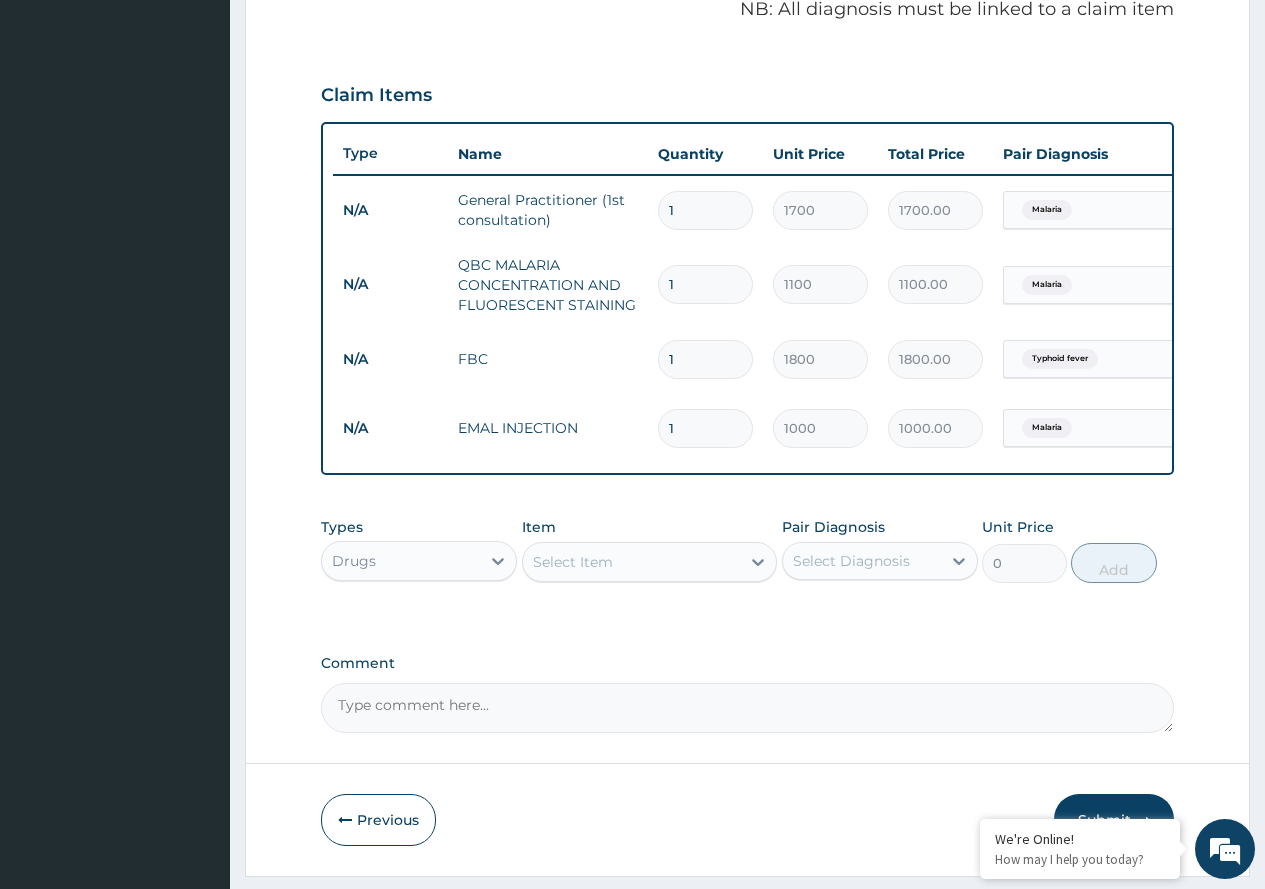 type on "0.00" 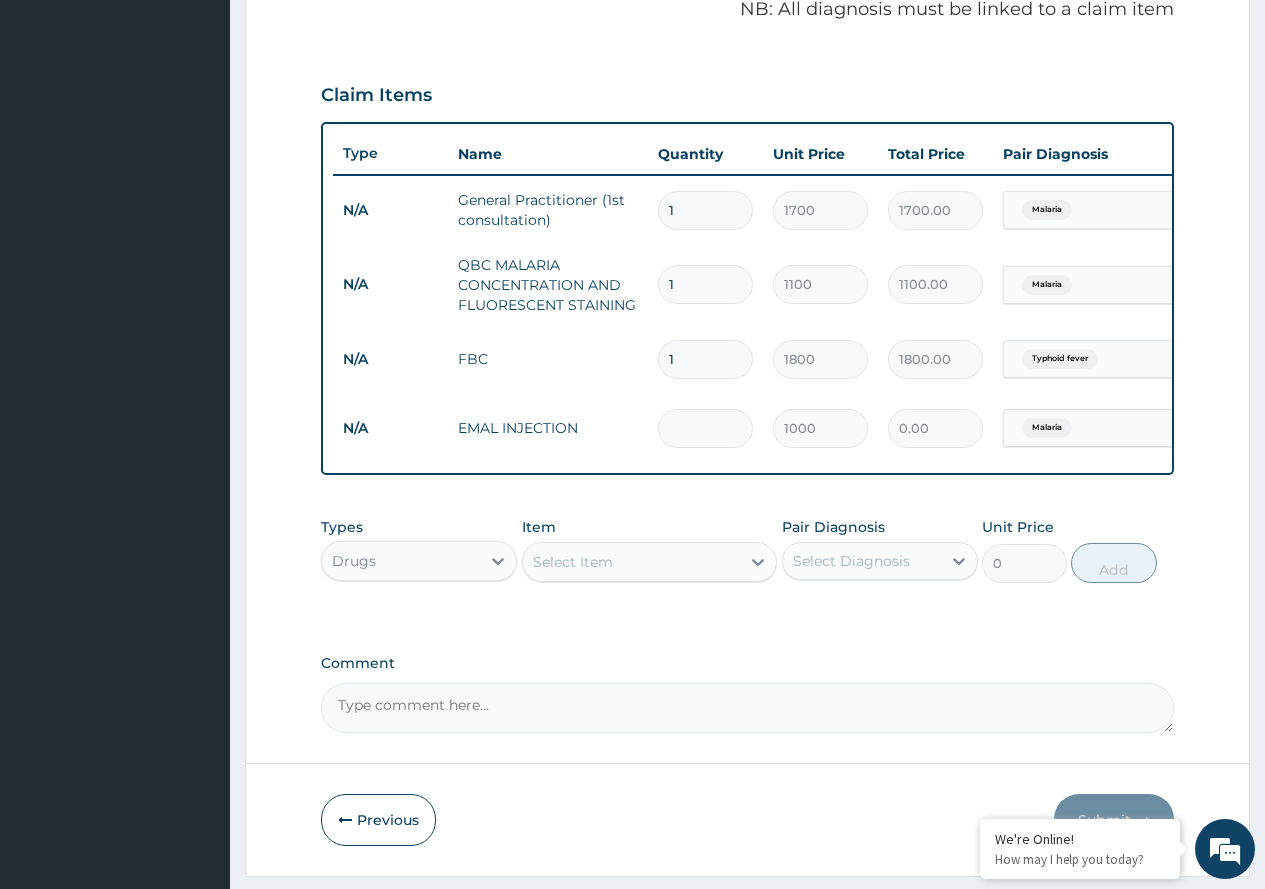 type on "3" 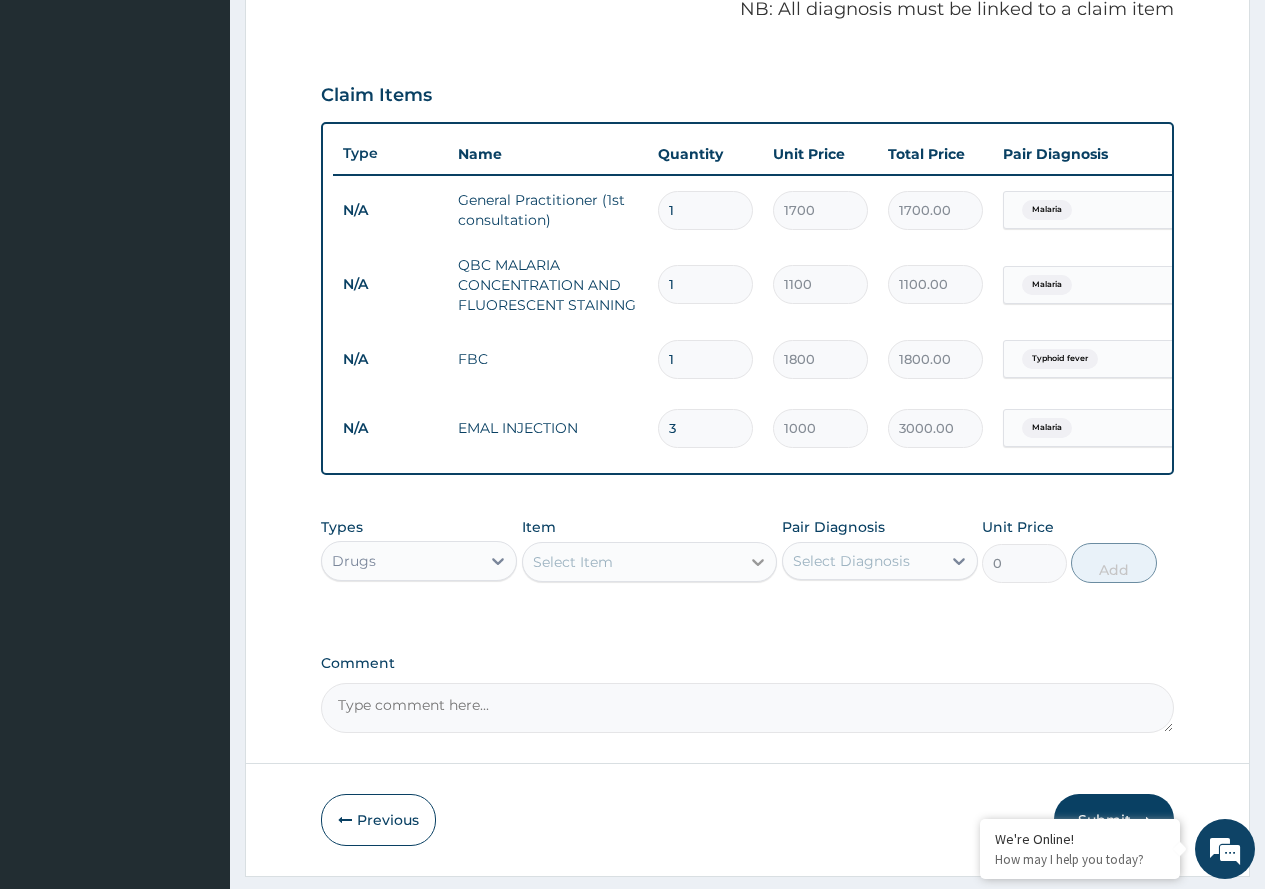 type on "3" 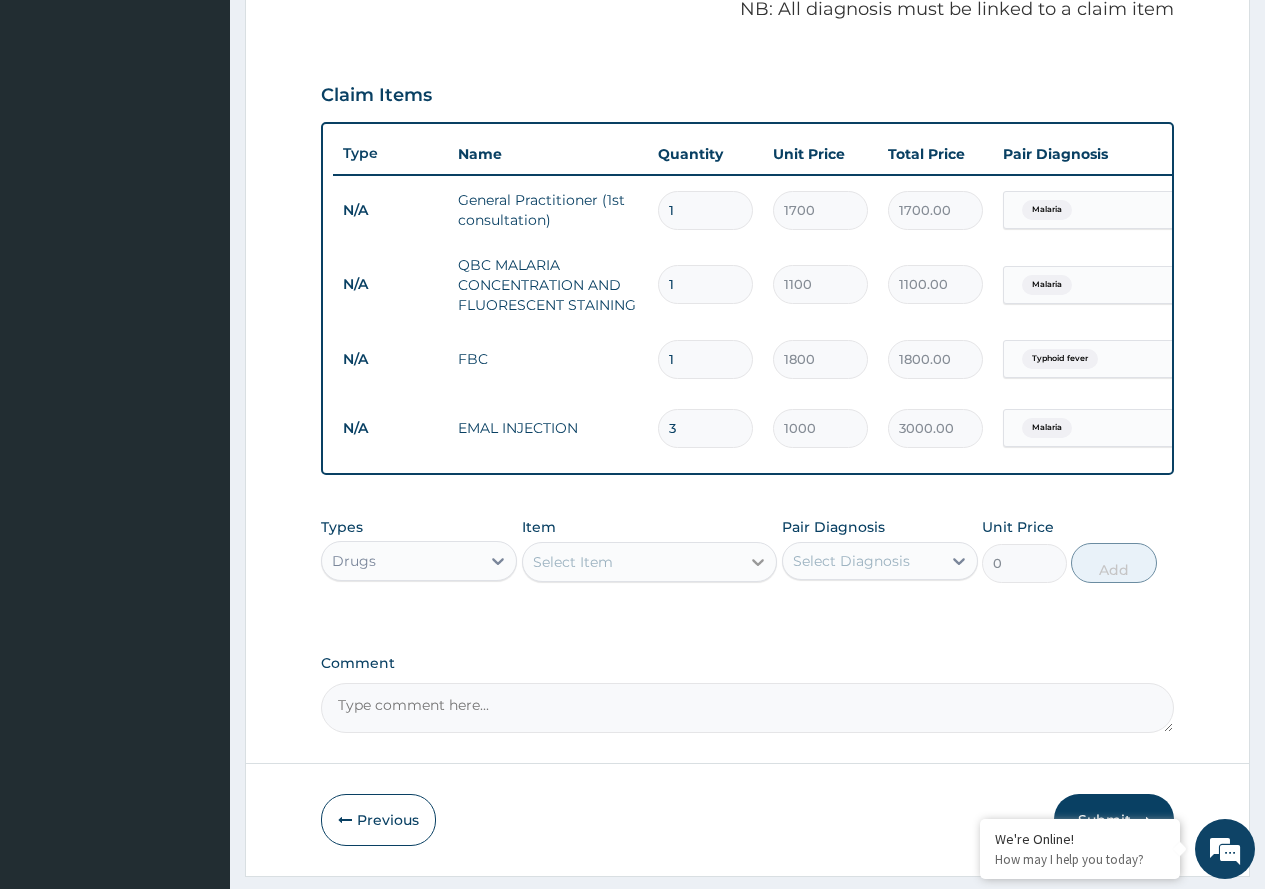 click 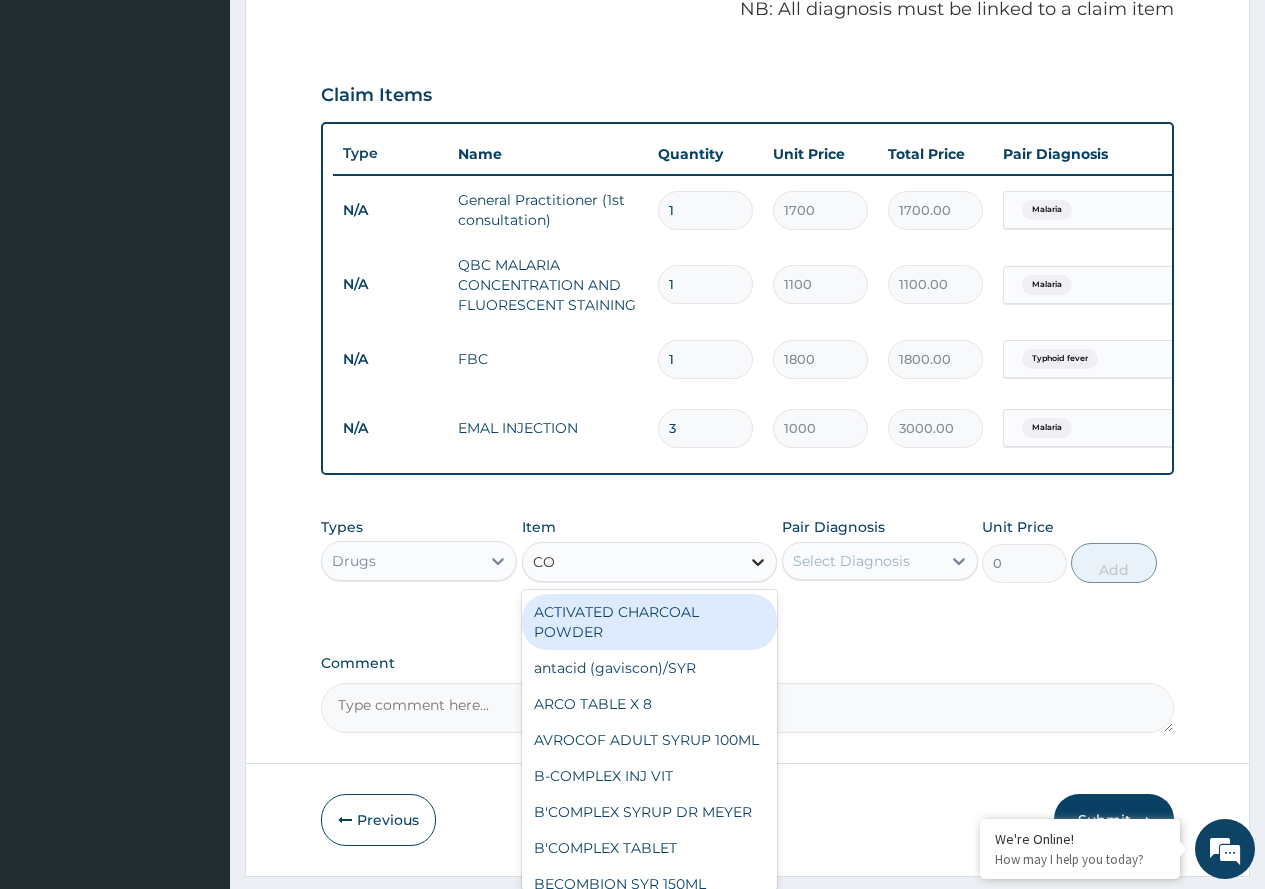 type on "COA" 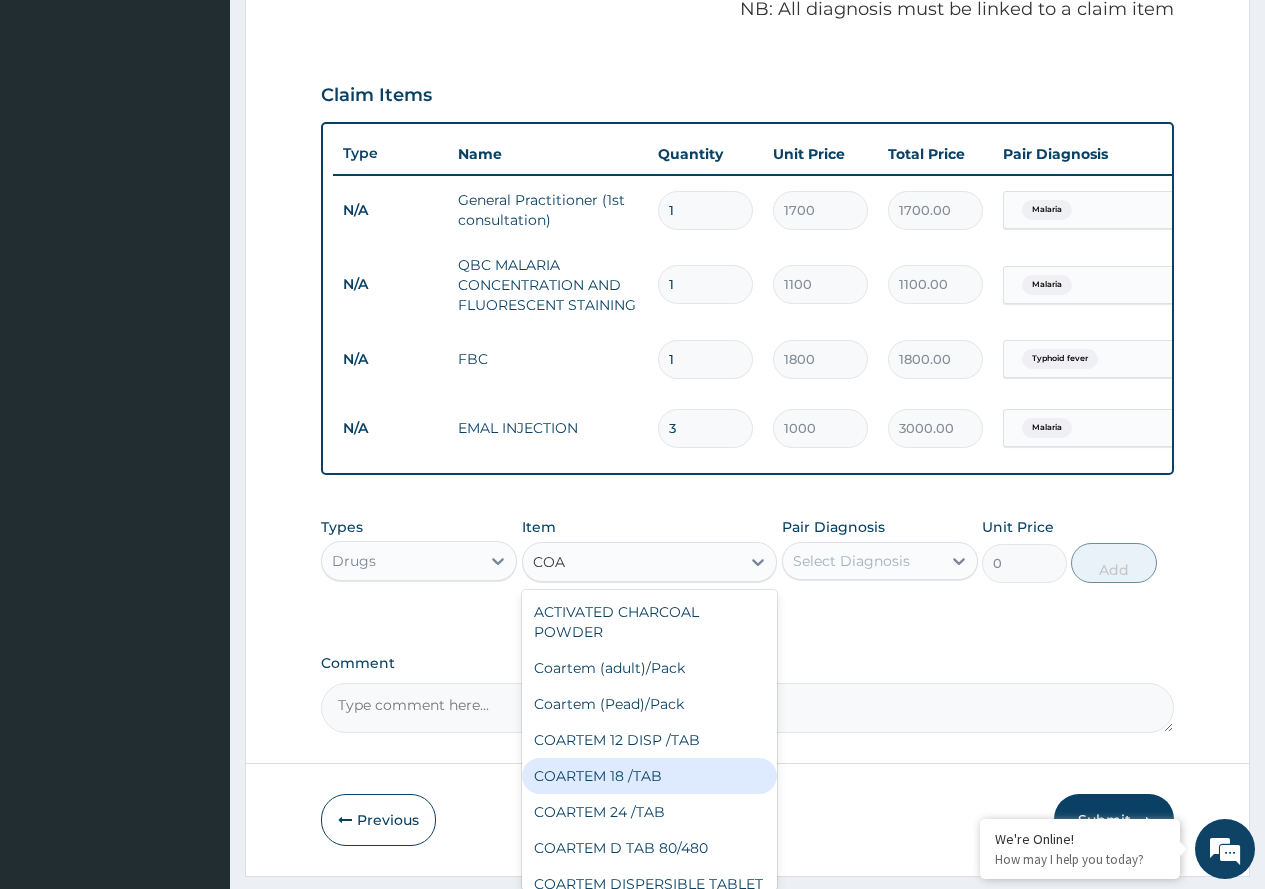 click on "COARTEM 18 /TAB" at bounding box center [650, 776] 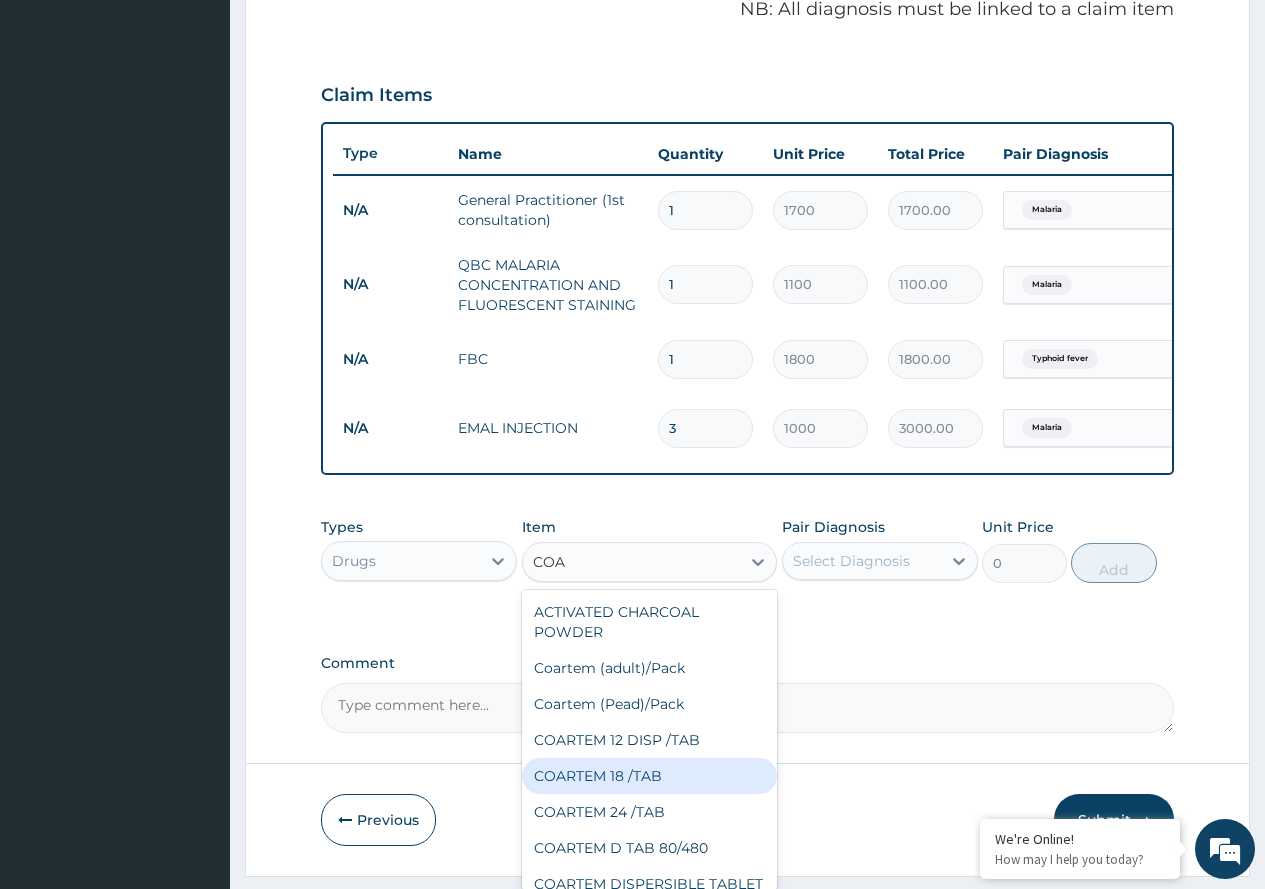 type 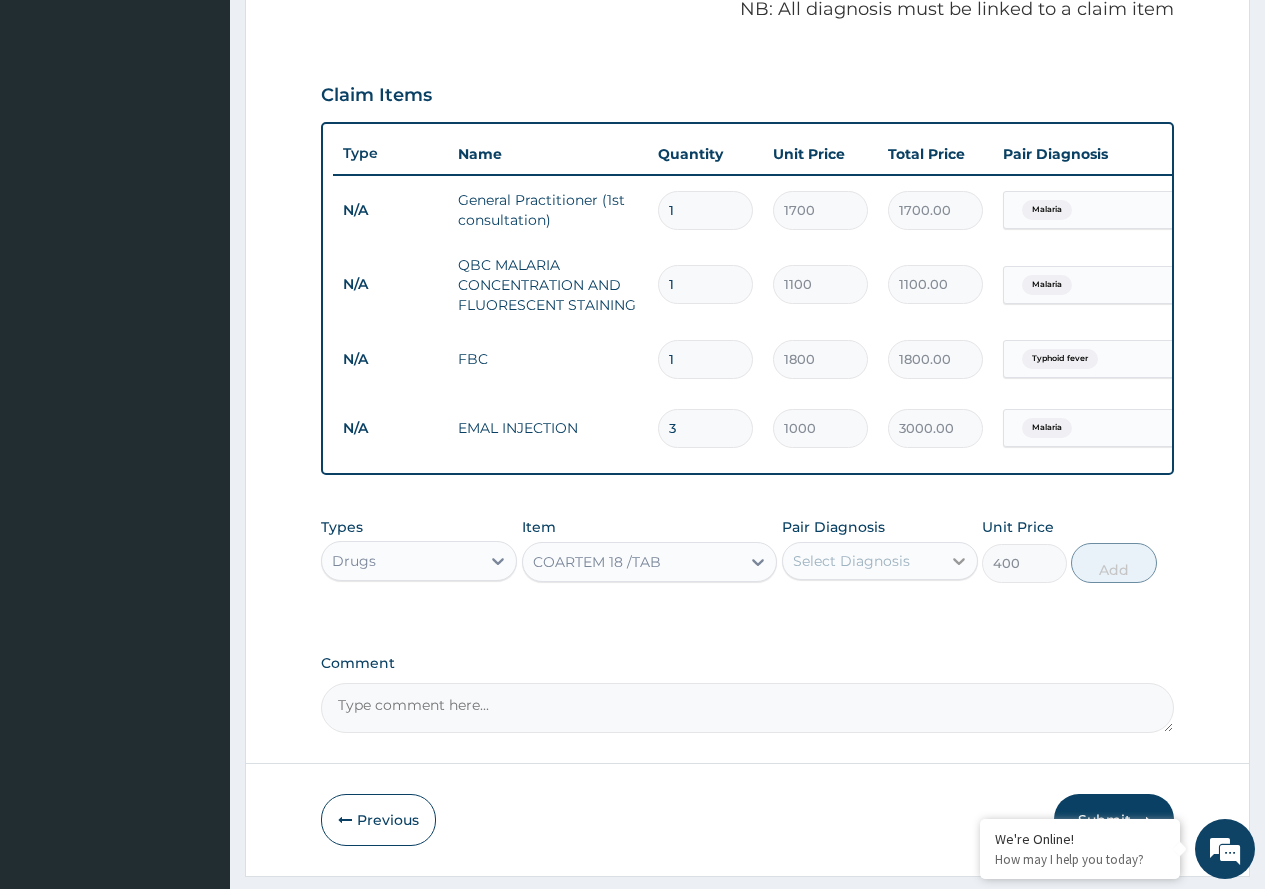 click at bounding box center [959, 561] 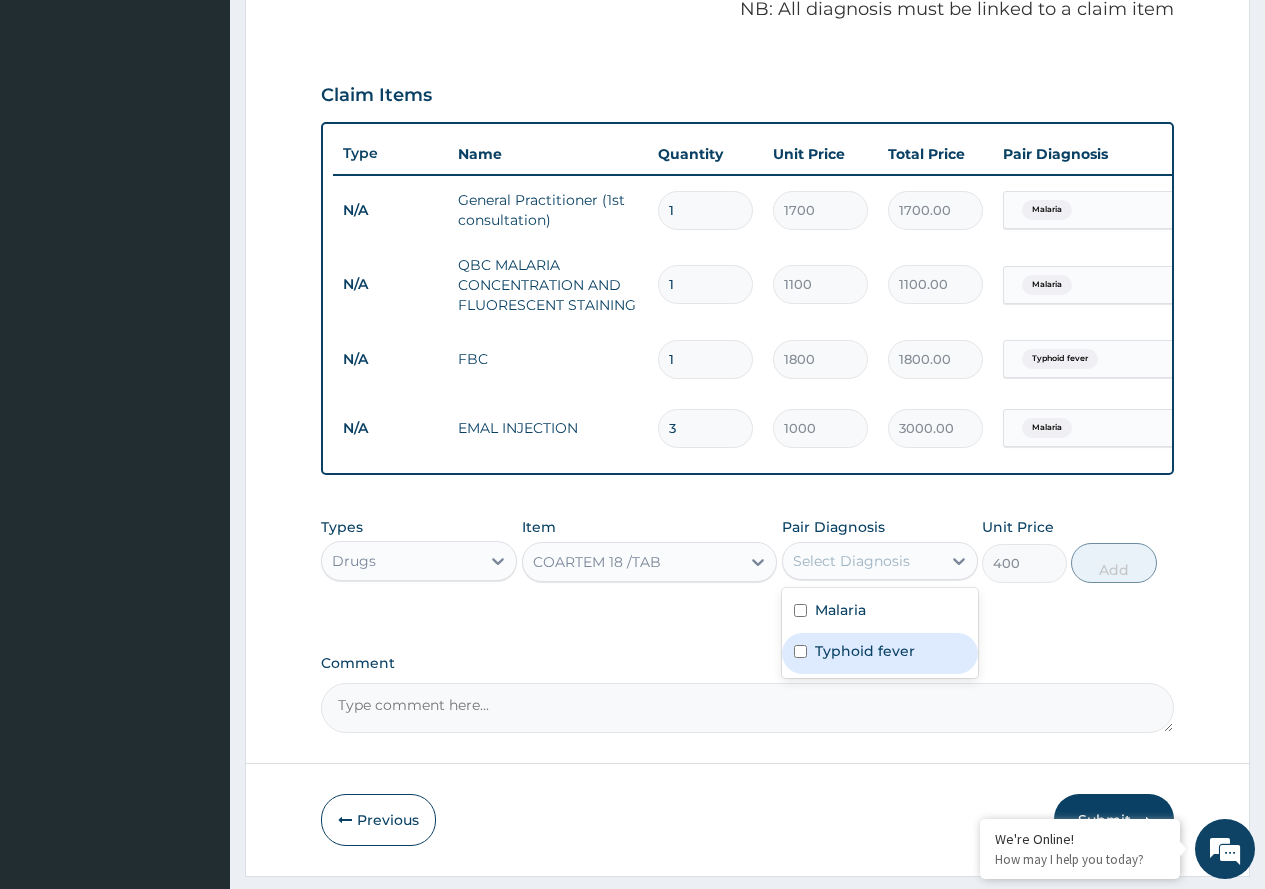 click on "Typhoid fever" at bounding box center (880, 653) 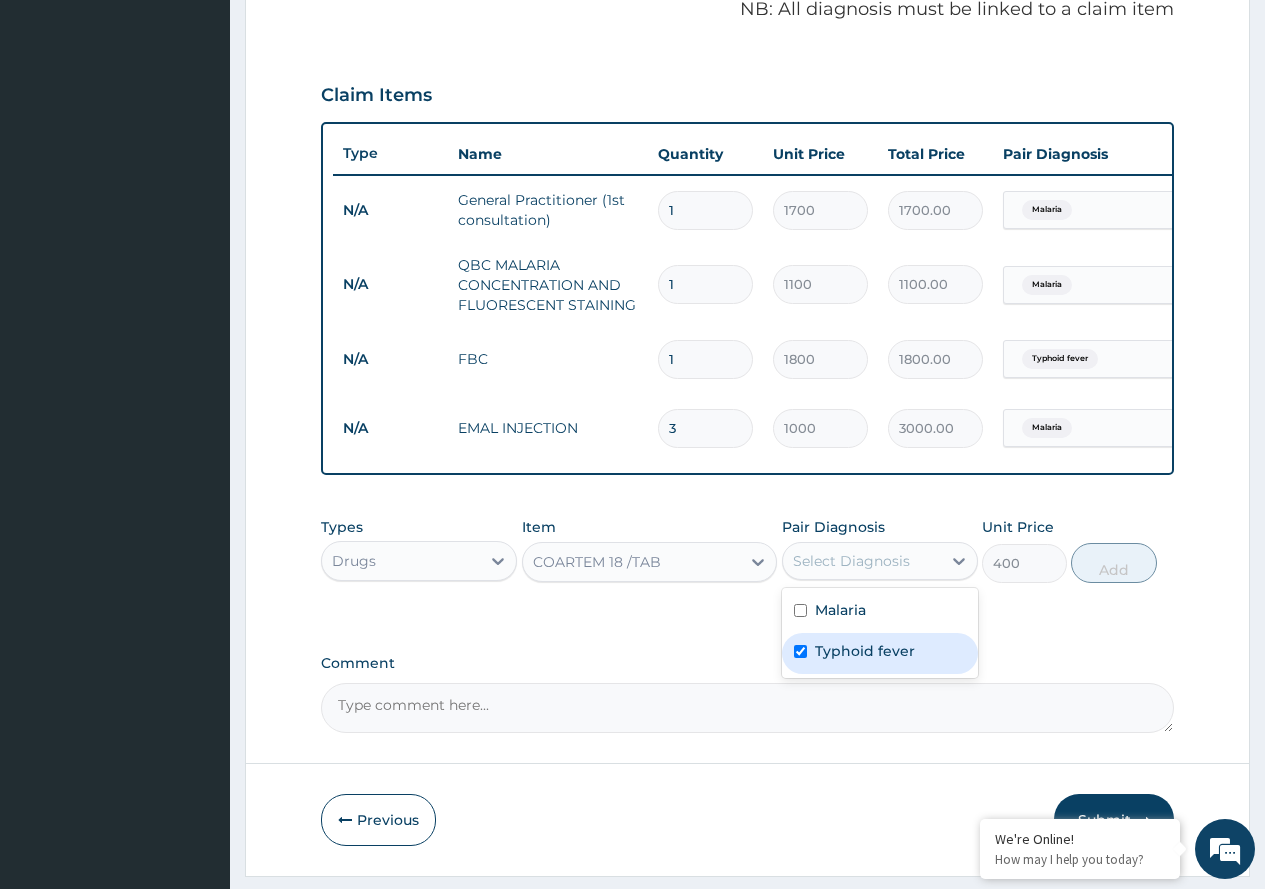 checkbox on "true" 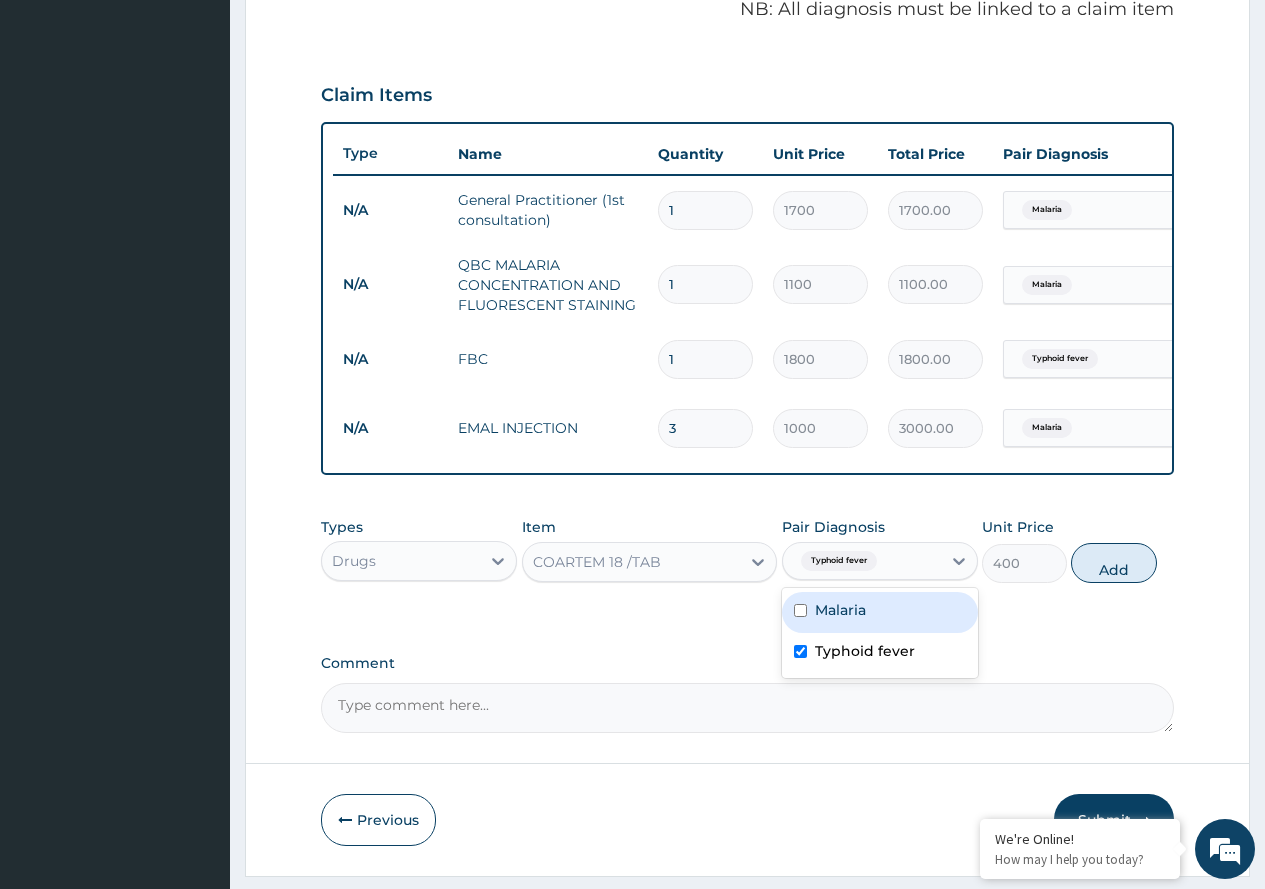 click on "Malaria" at bounding box center [880, 612] 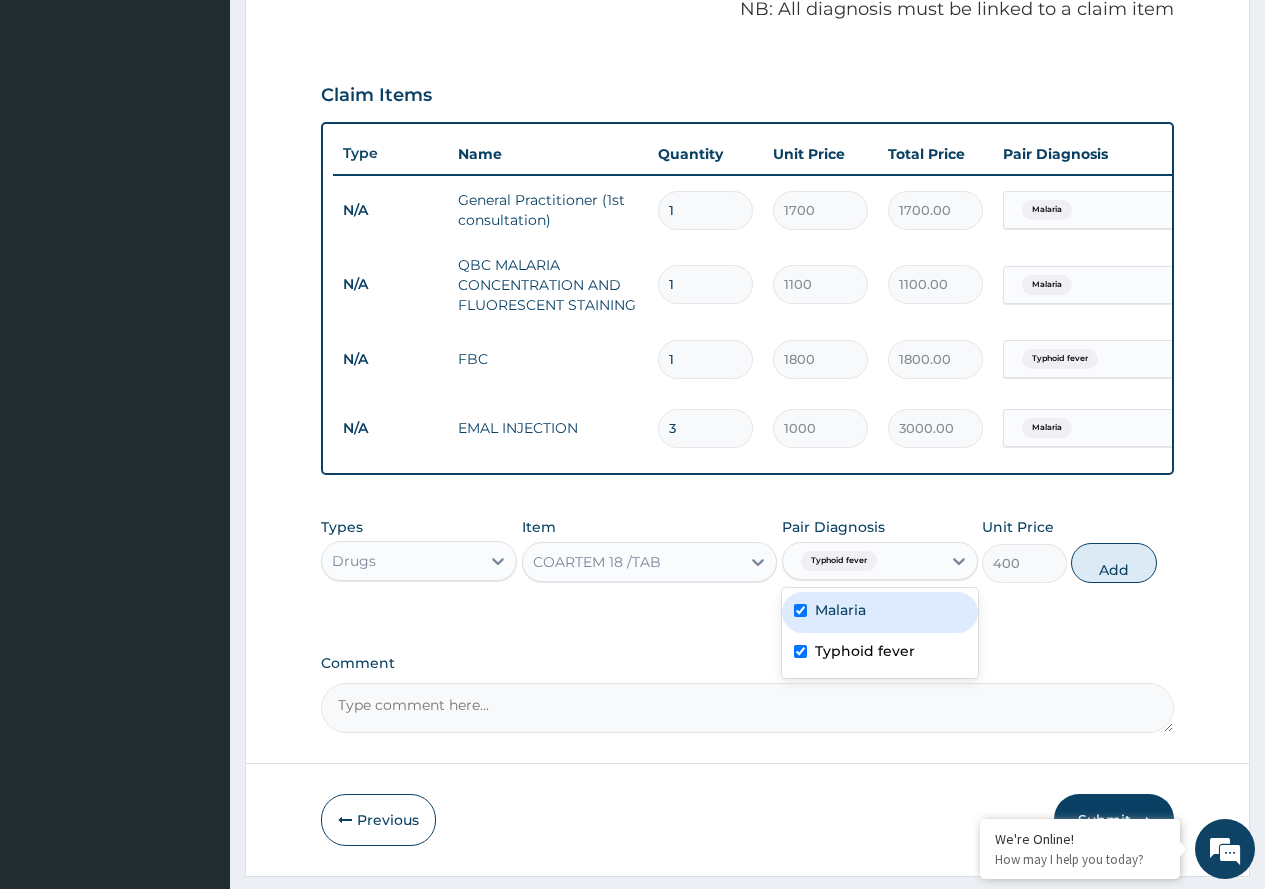 checkbox on "true" 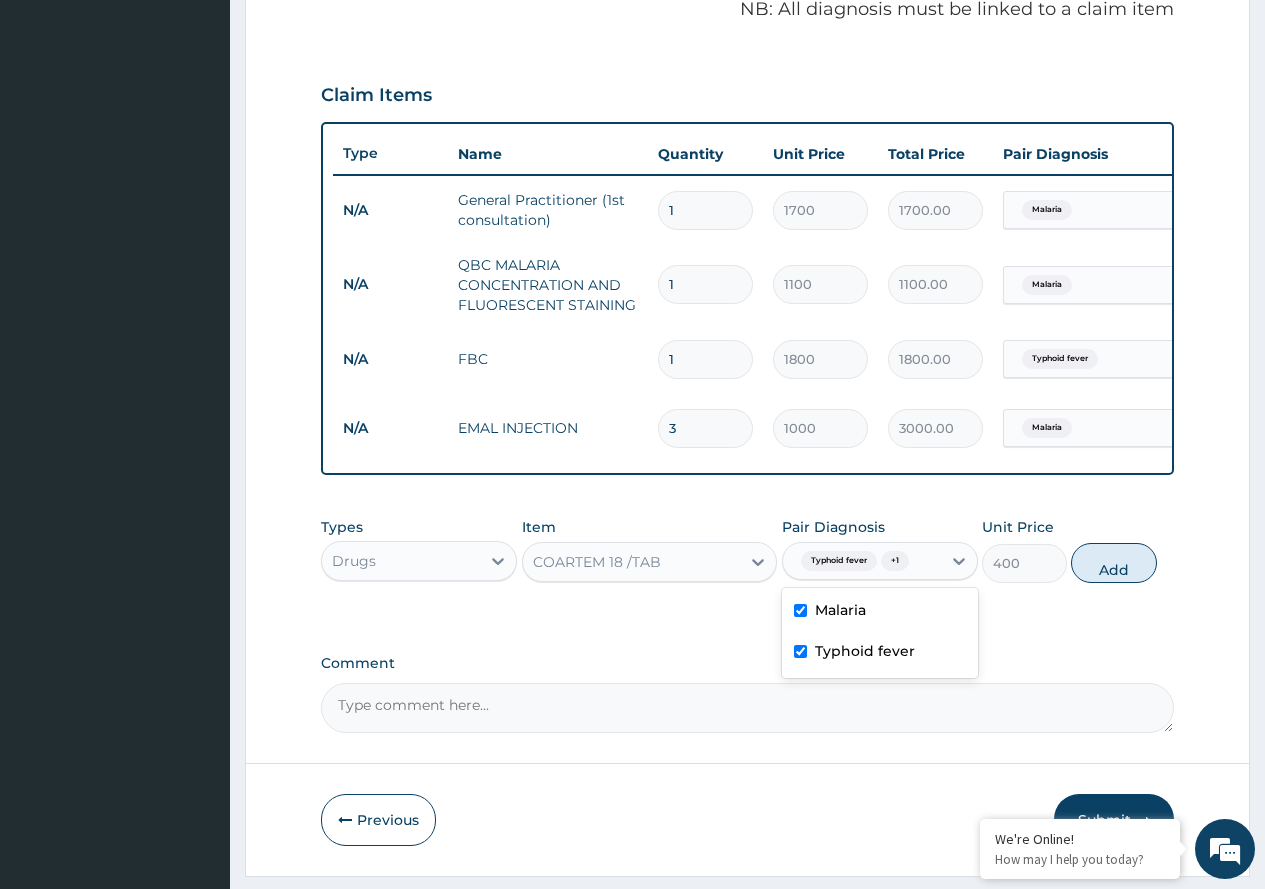 click on "Typhoid fever" at bounding box center [880, 653] 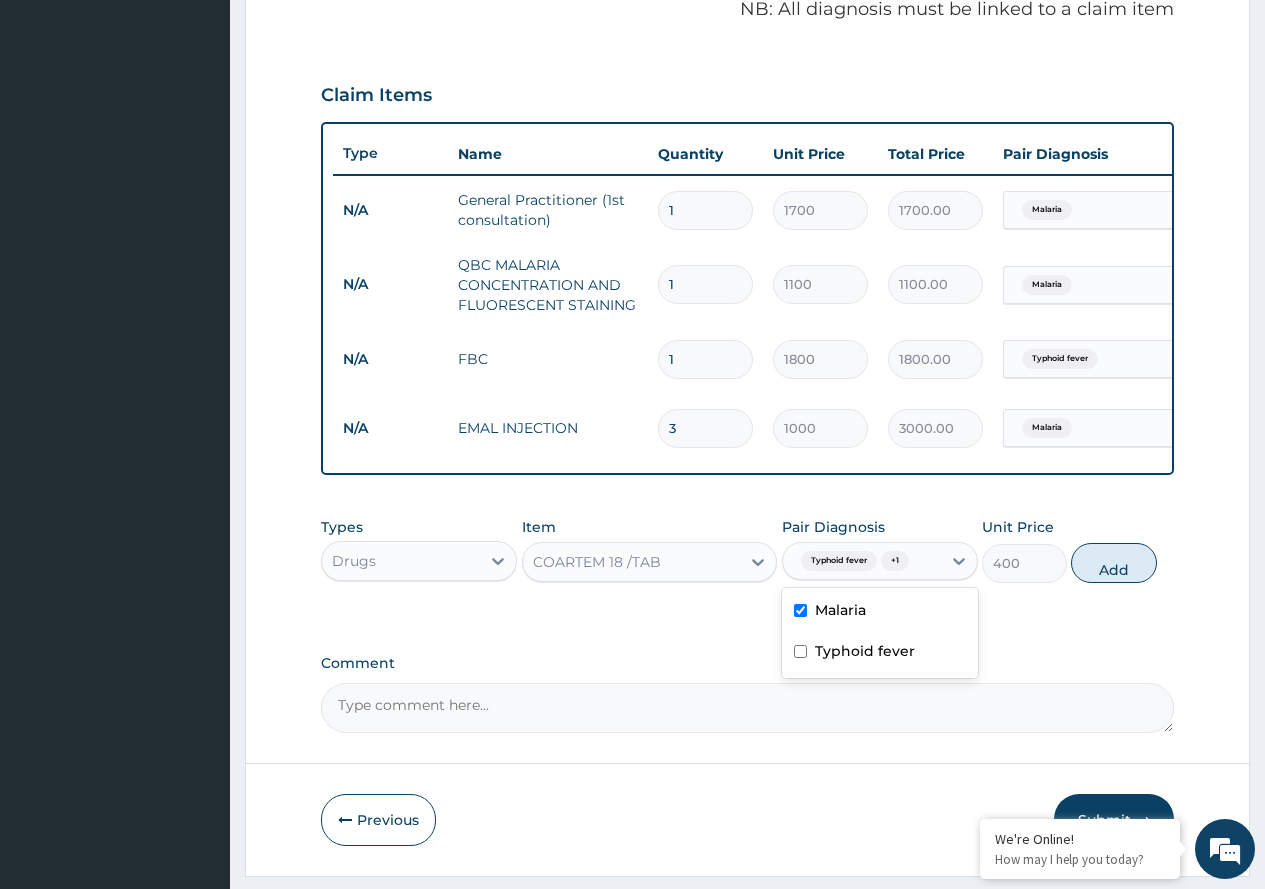 checkbox on "false" 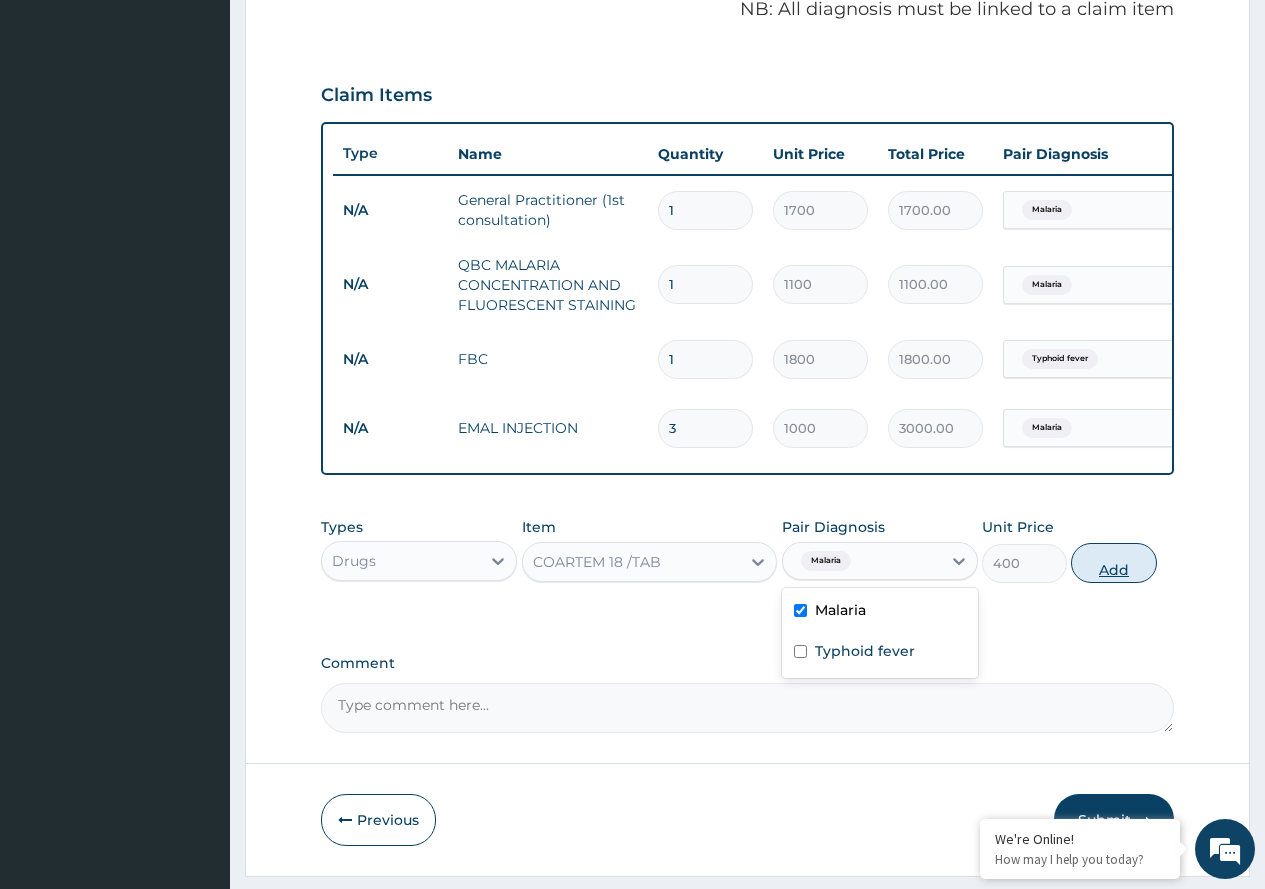 click on "Add" at bounding box center [1113, 563] 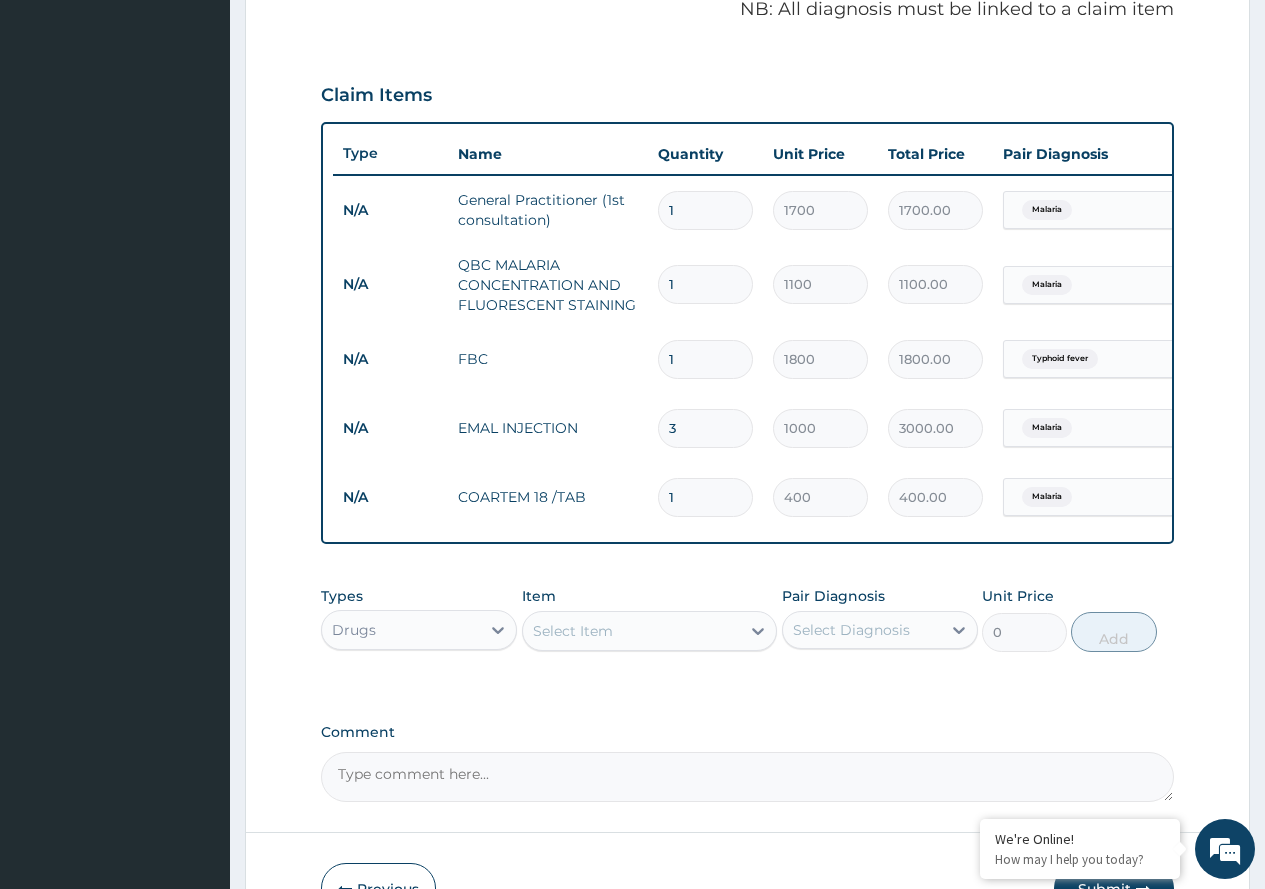 type on "18" 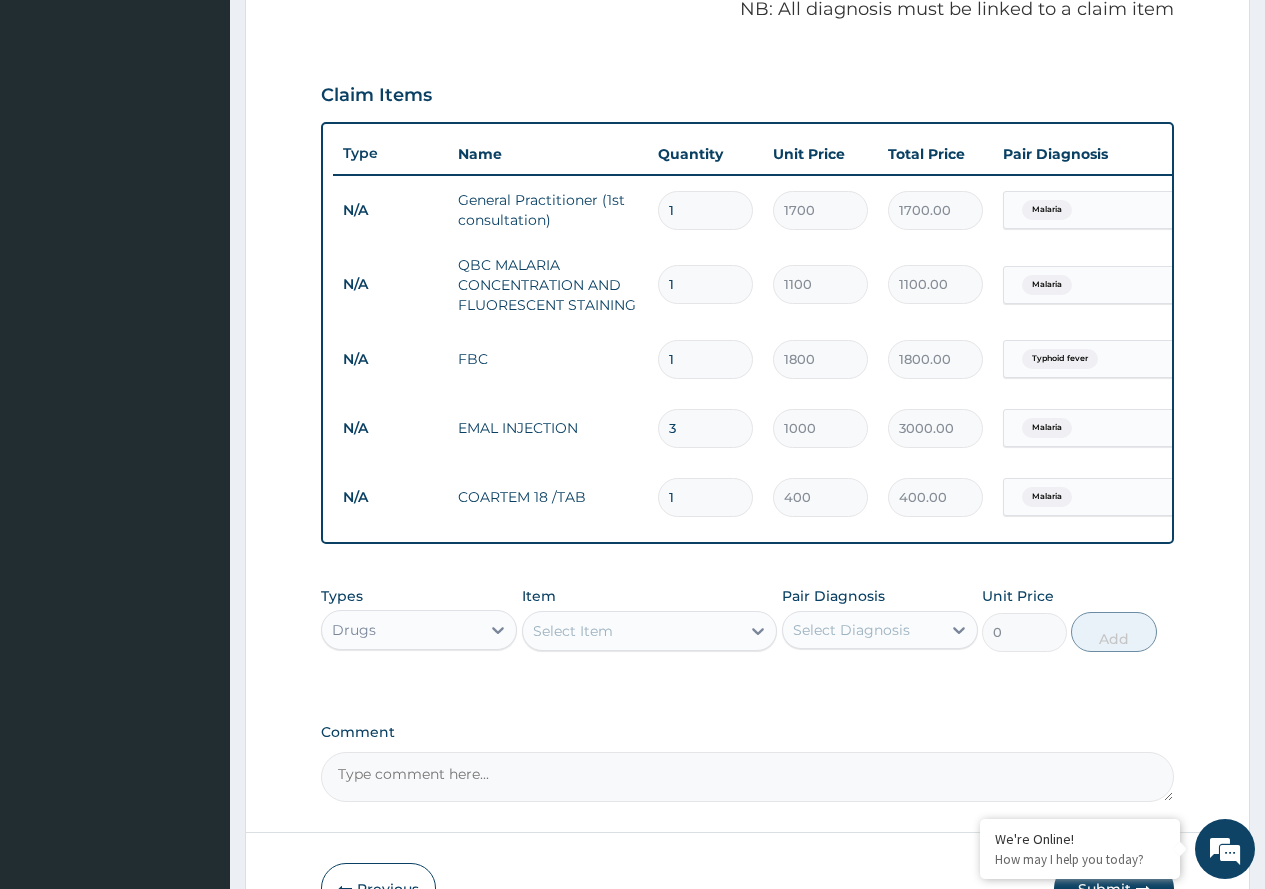 type on "7200.00" 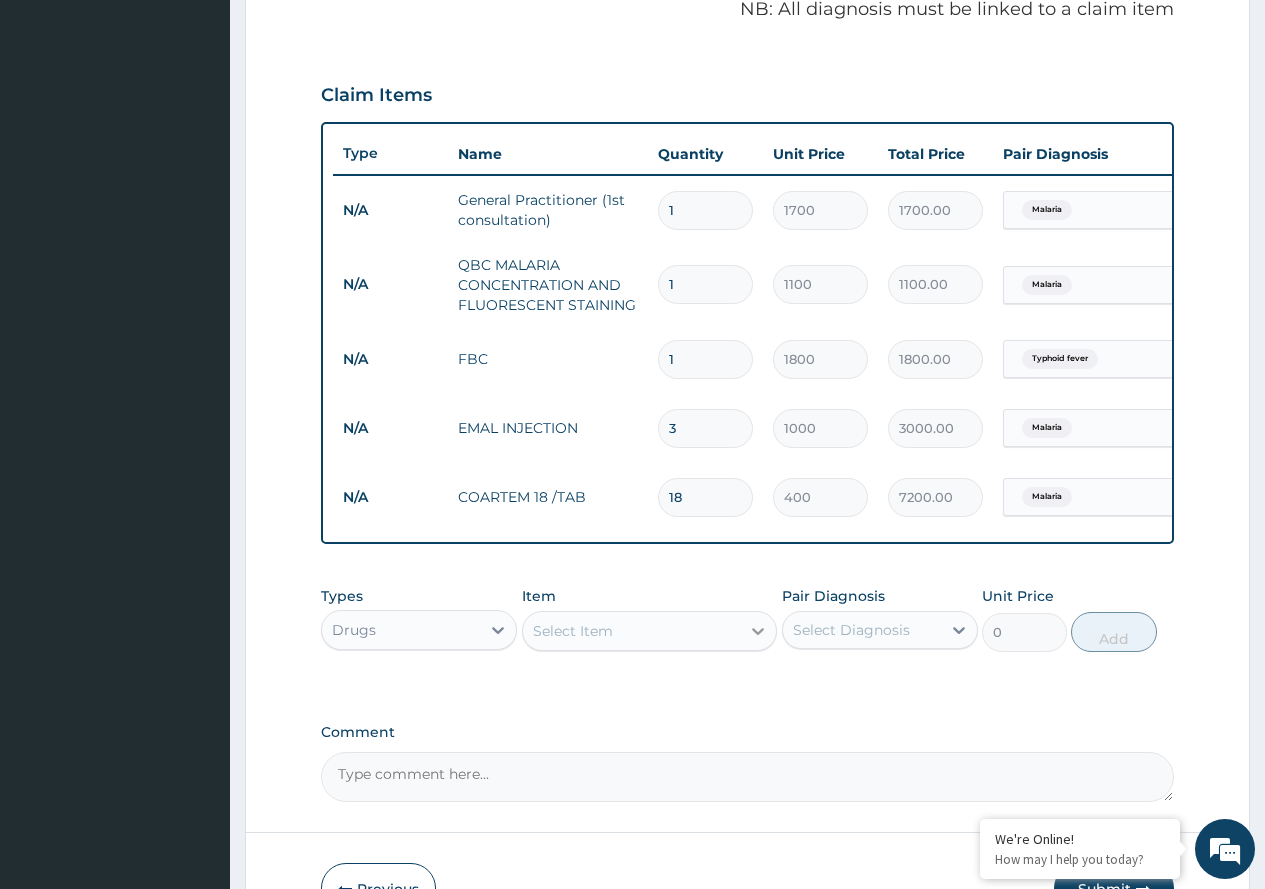 type on "18" 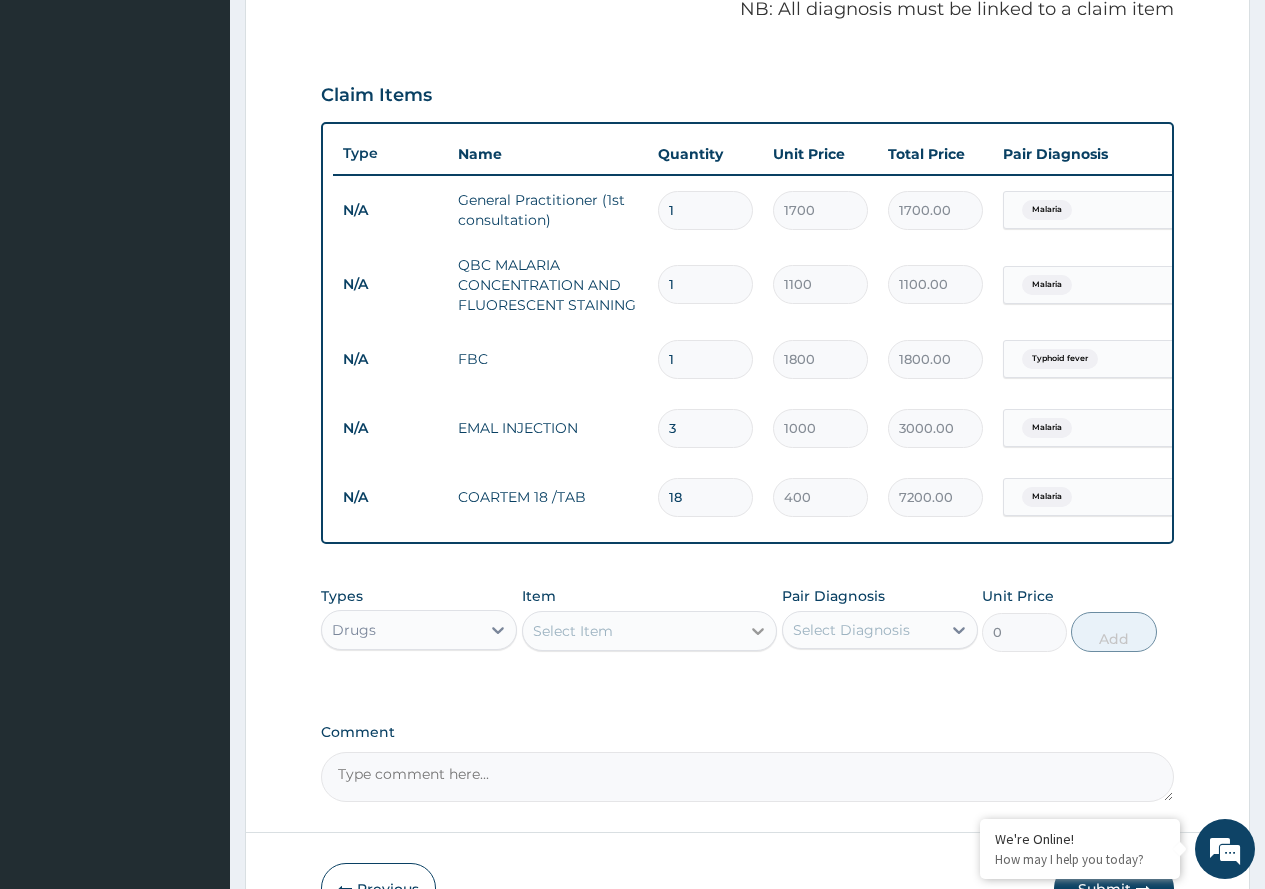 click 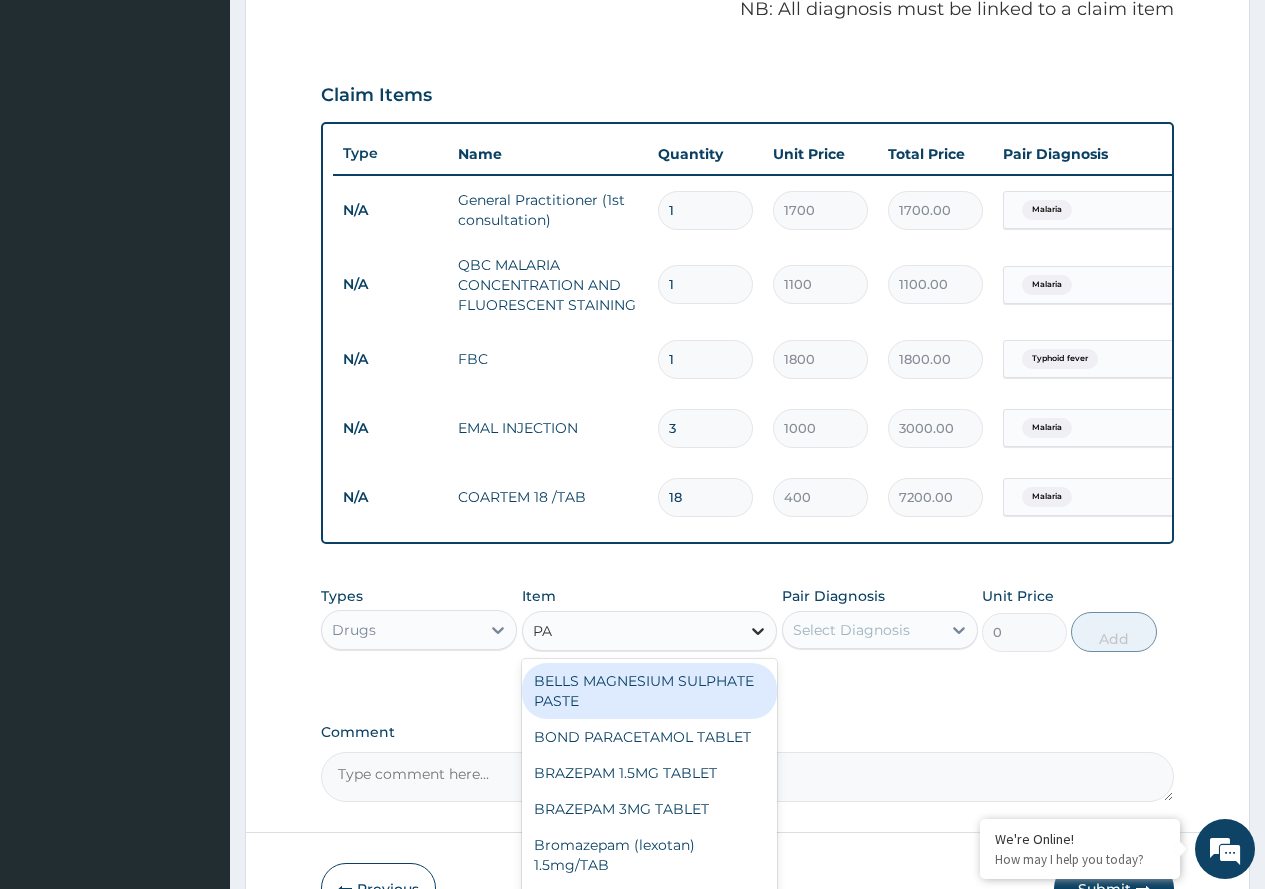 type on "PAR" 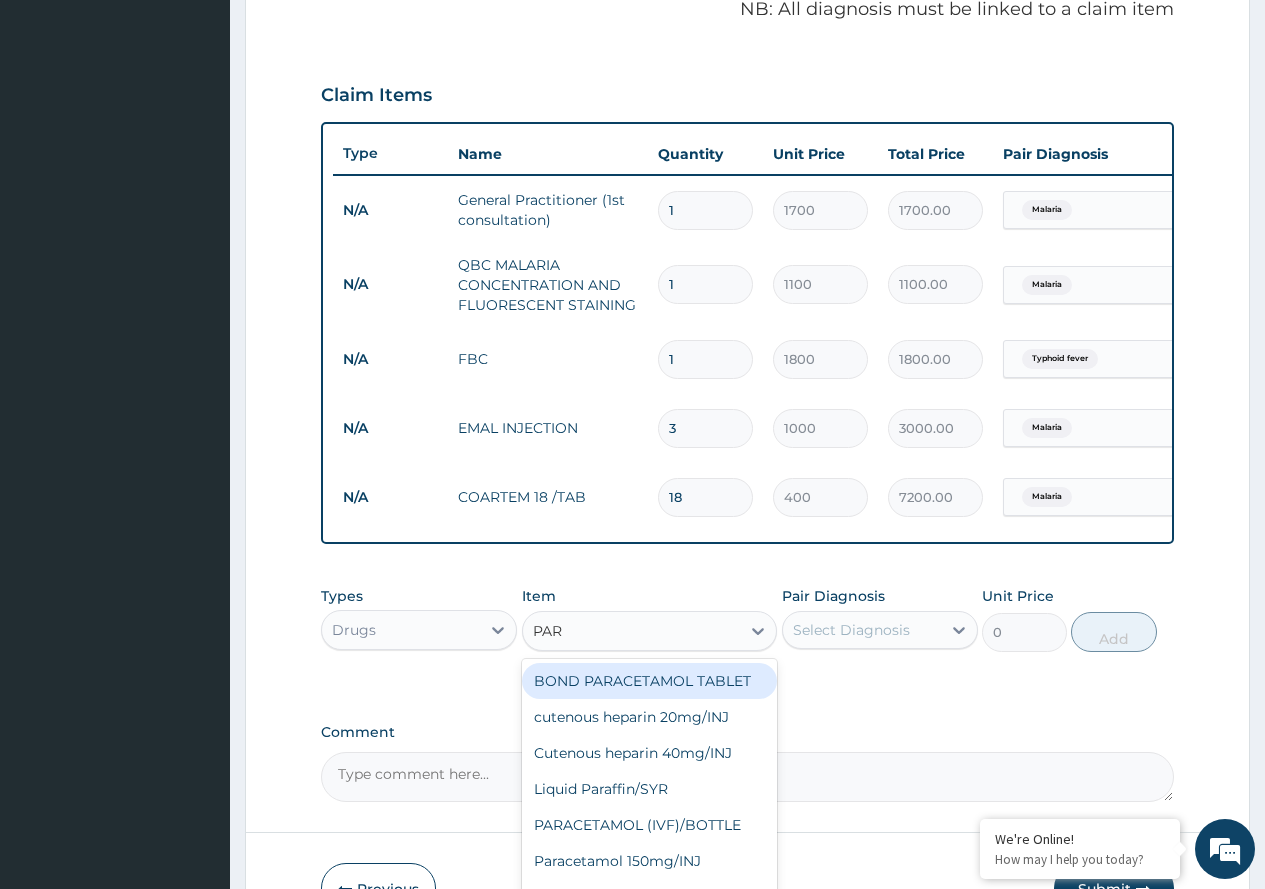 click on "BOND PARACETAMOL TABLET" at bounding box center [650, 681] 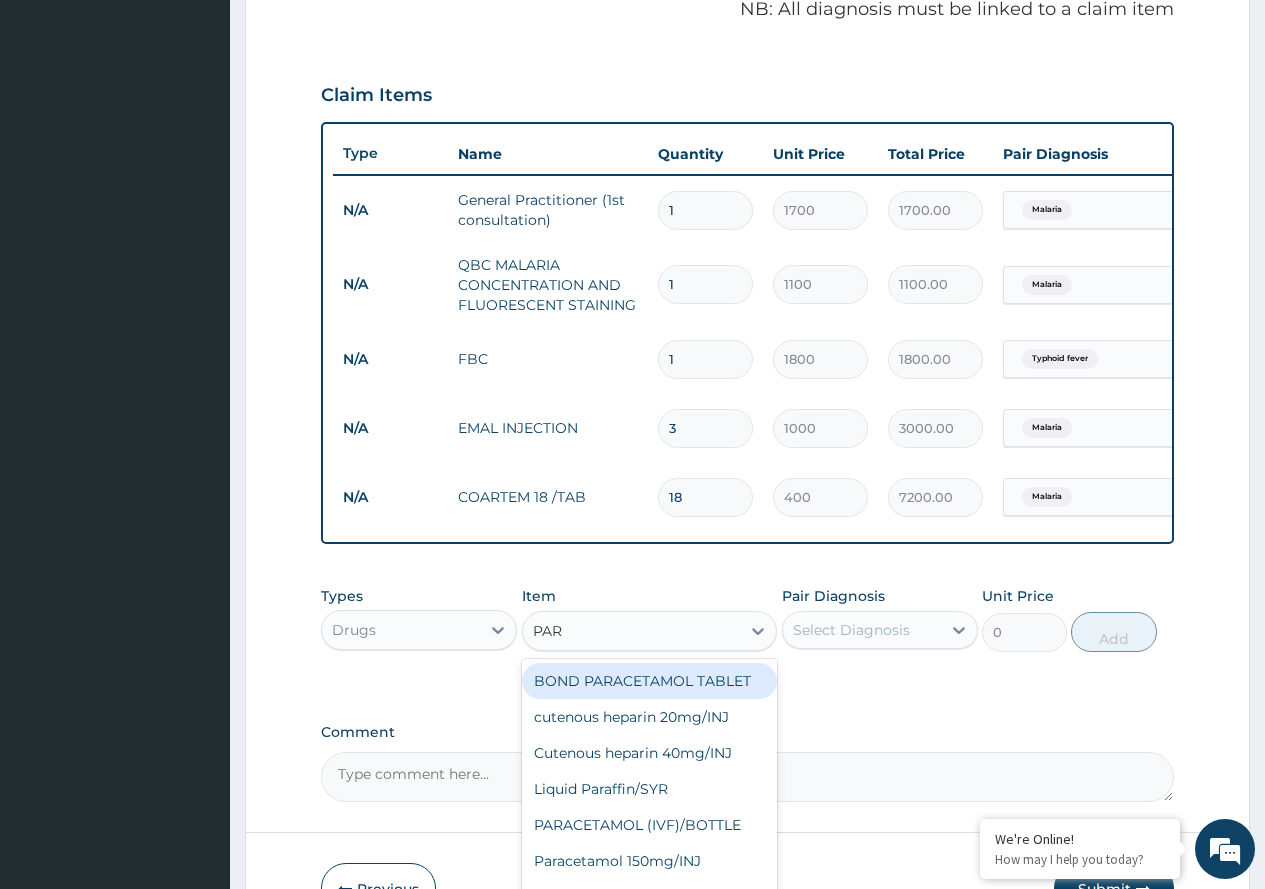 type 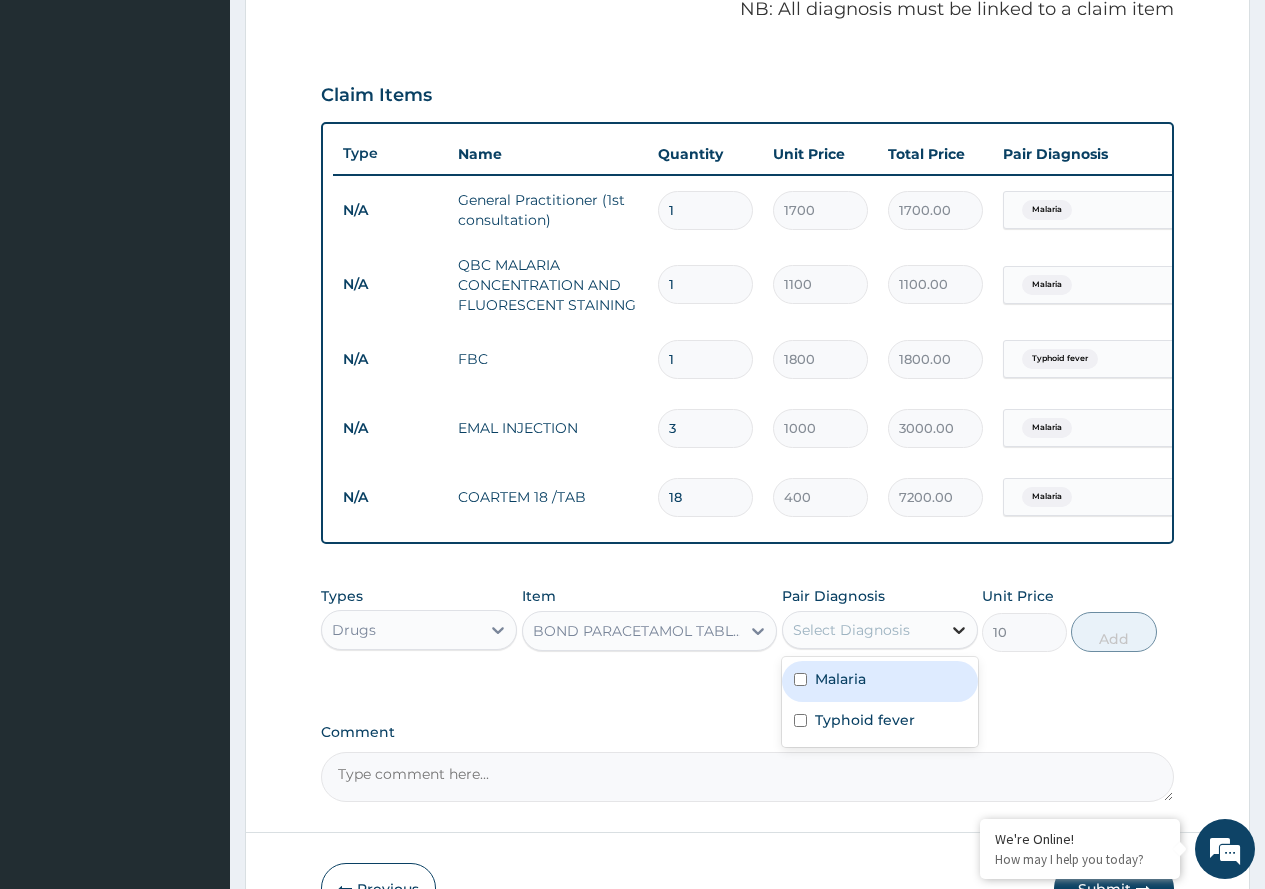 click 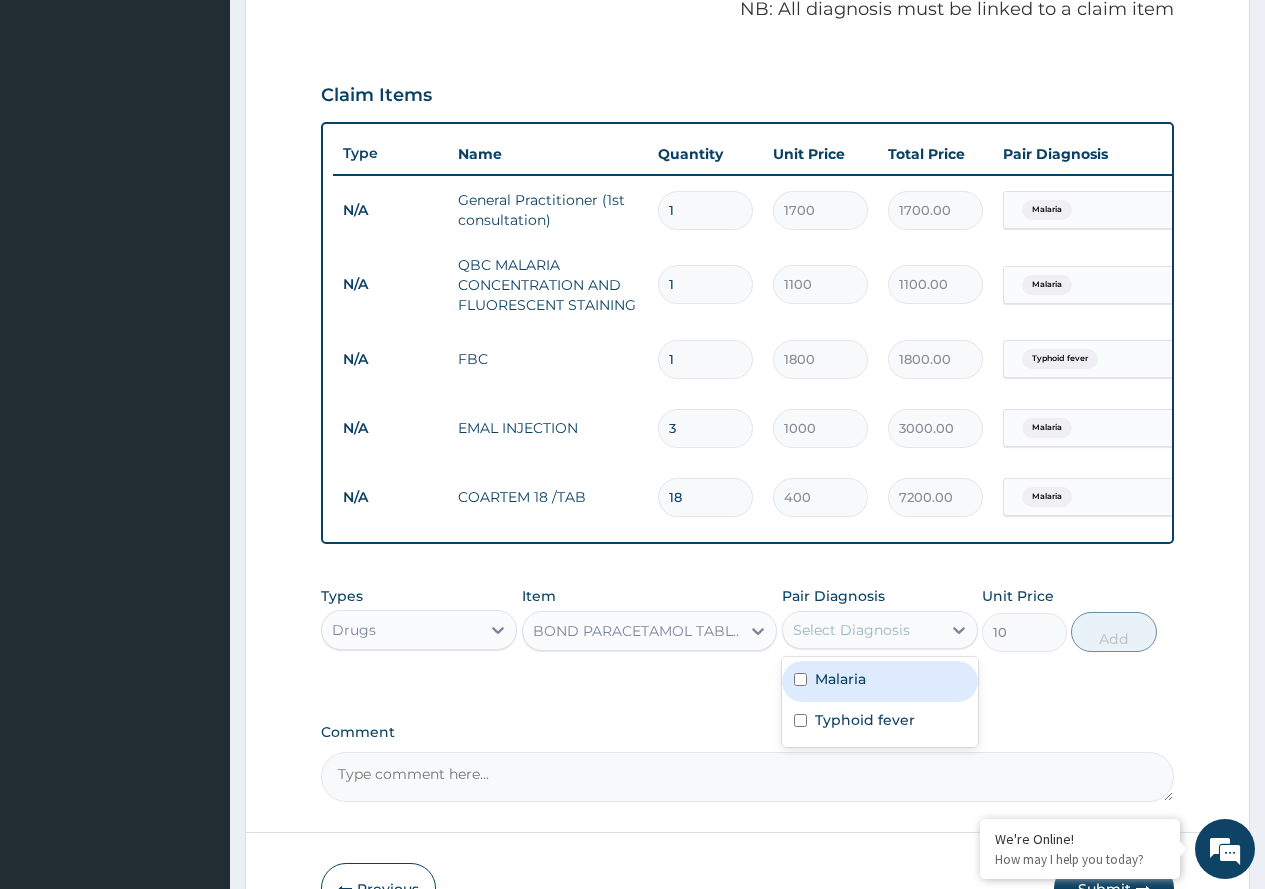 click on "Malaria" at bounding box center [880, 681] 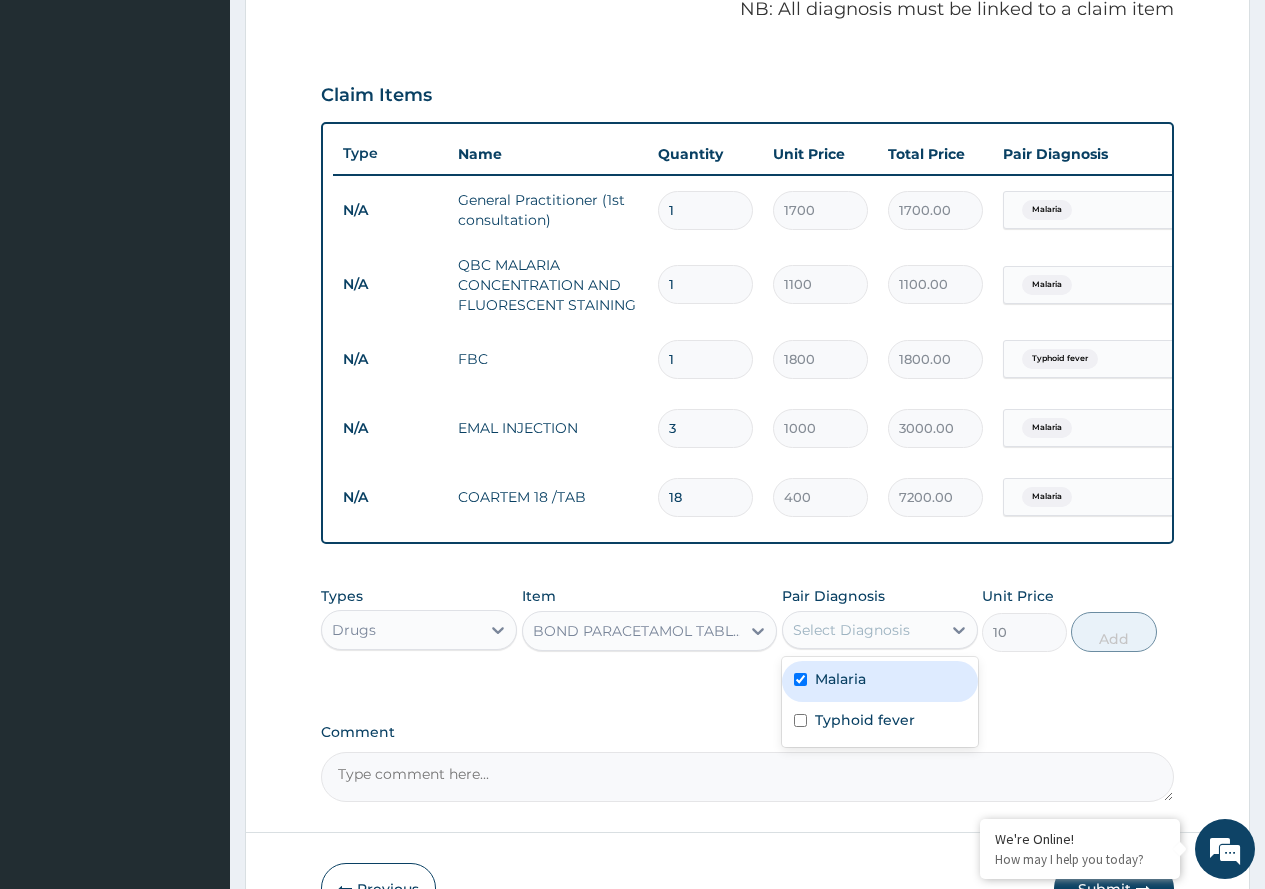 checkbox on "true" 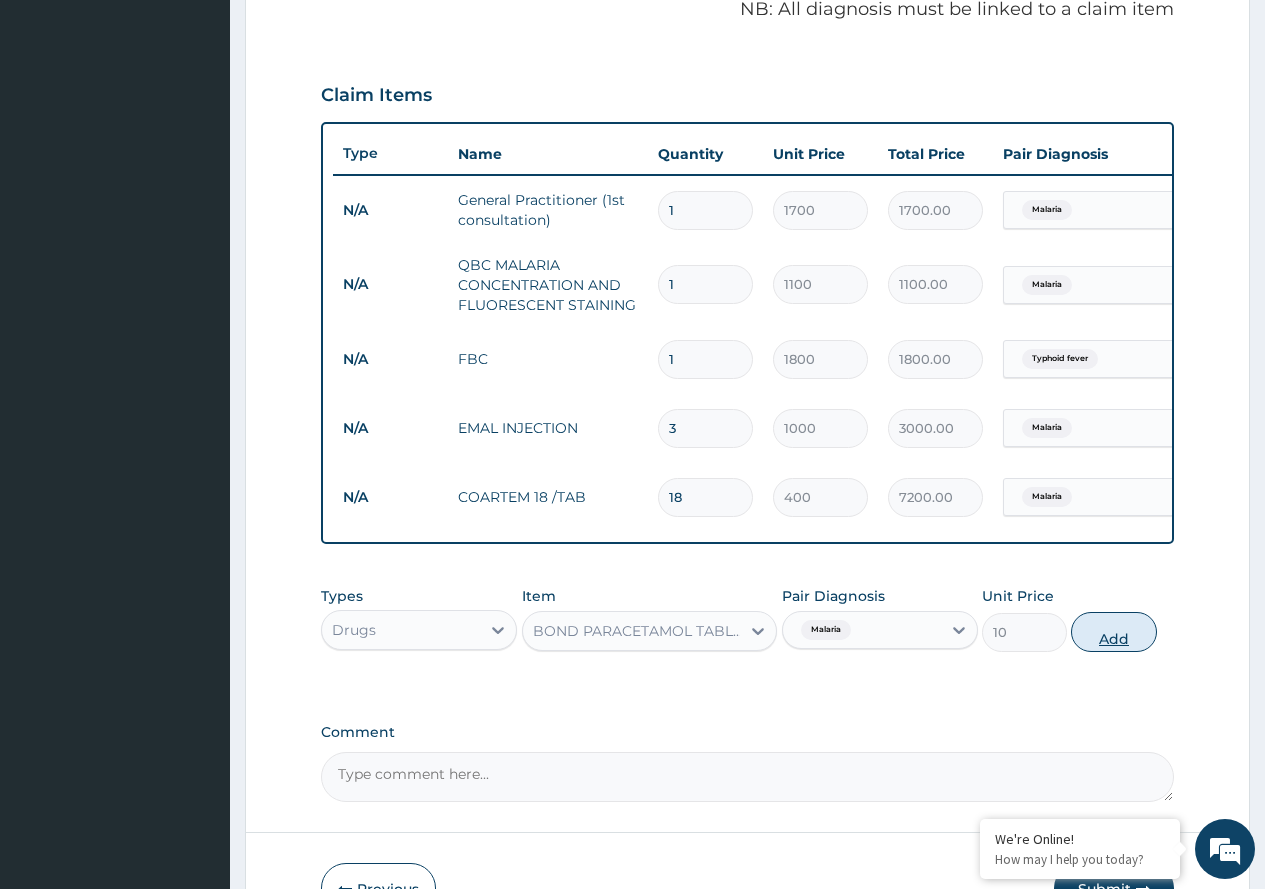 click on "Add" at bounding box center (1113, 632) 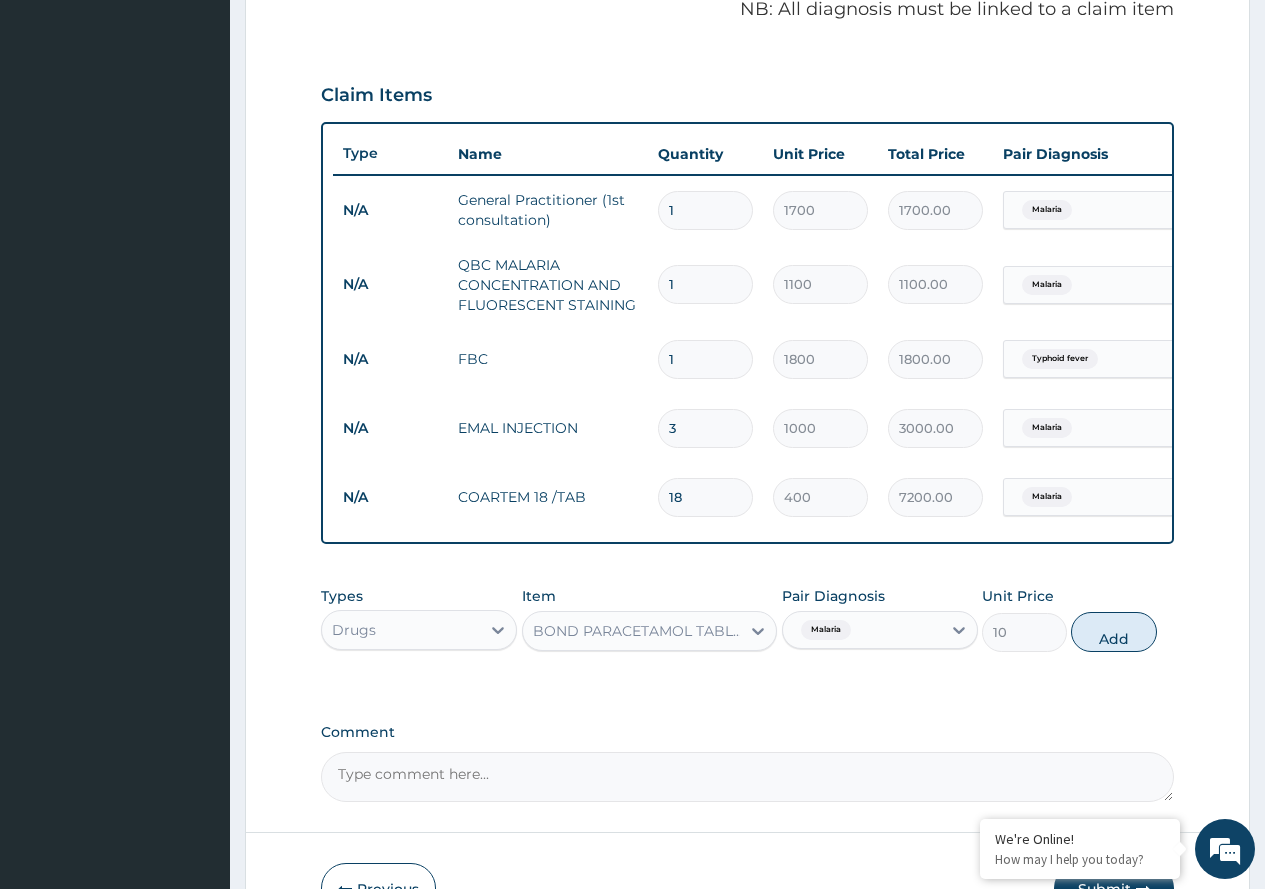 type on "0" 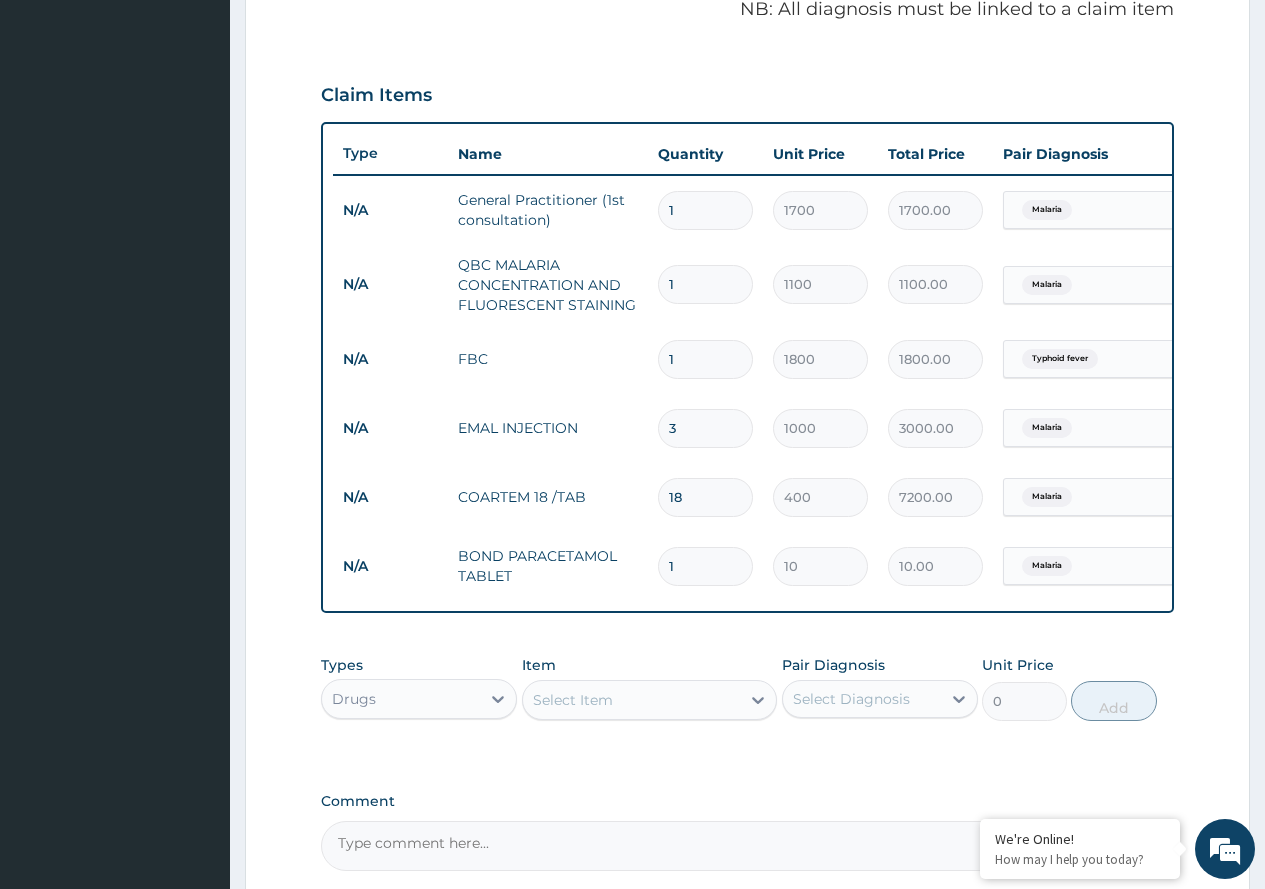 click on "1" at bounding box center [705, 566] 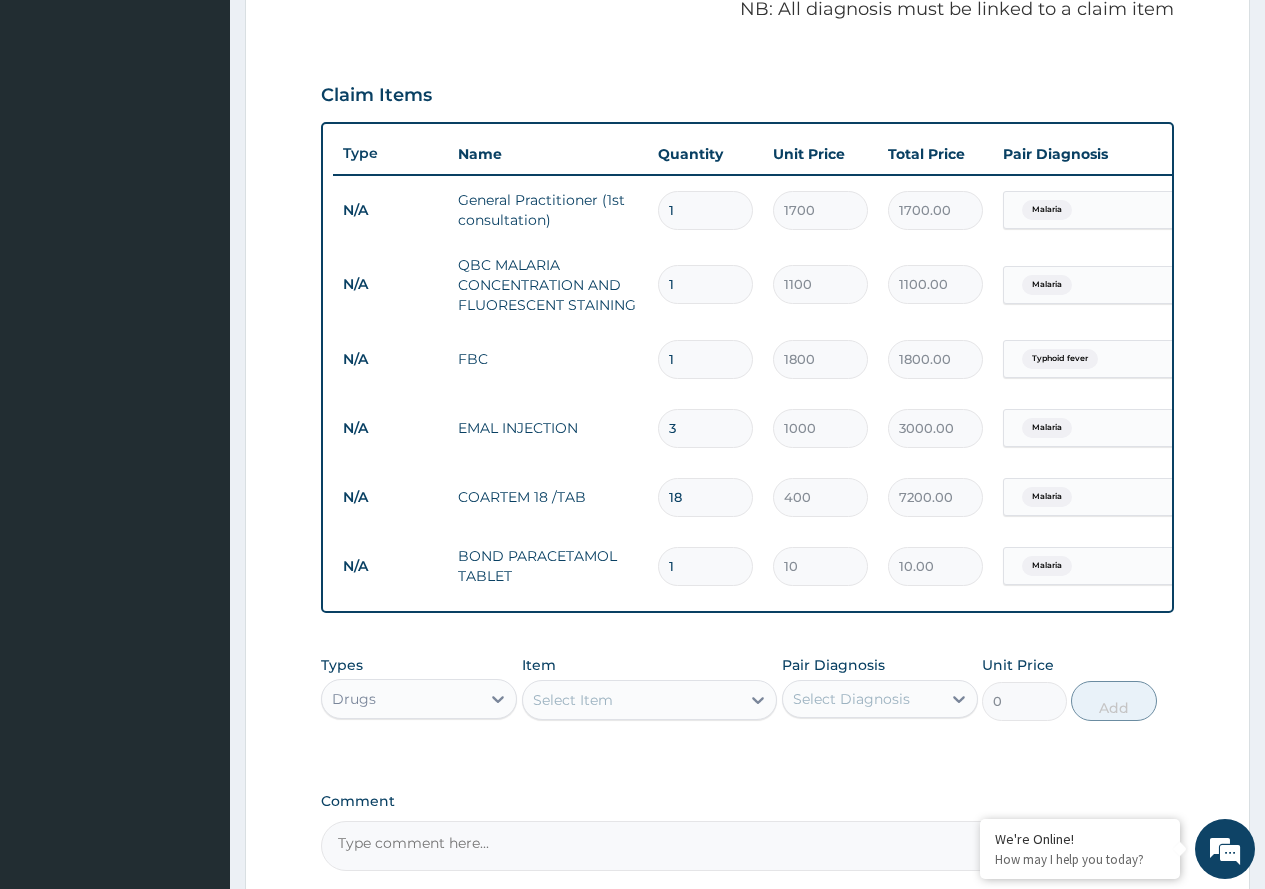 type on "21" 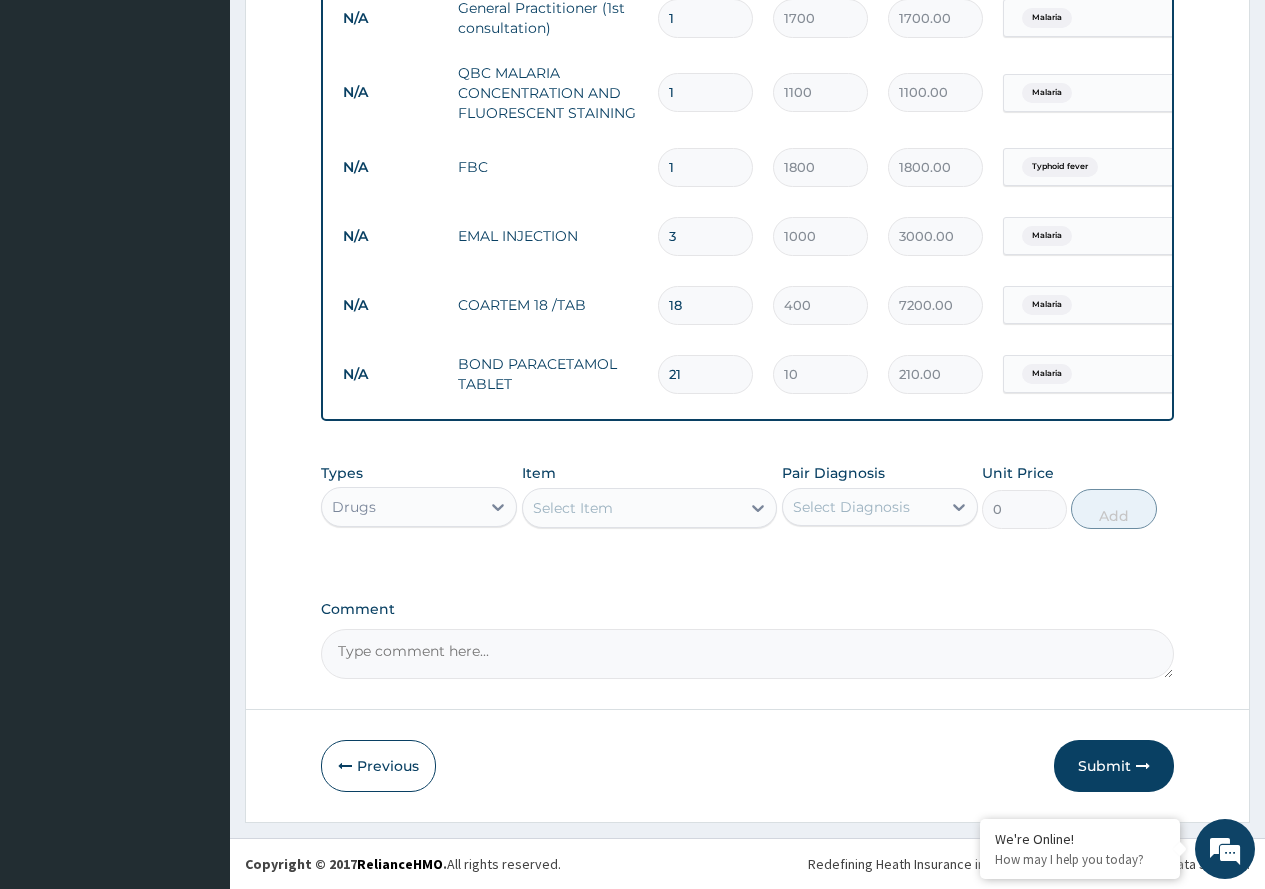 scroll, scrollTop: 829, scrollLeft: 0, axis: vertical 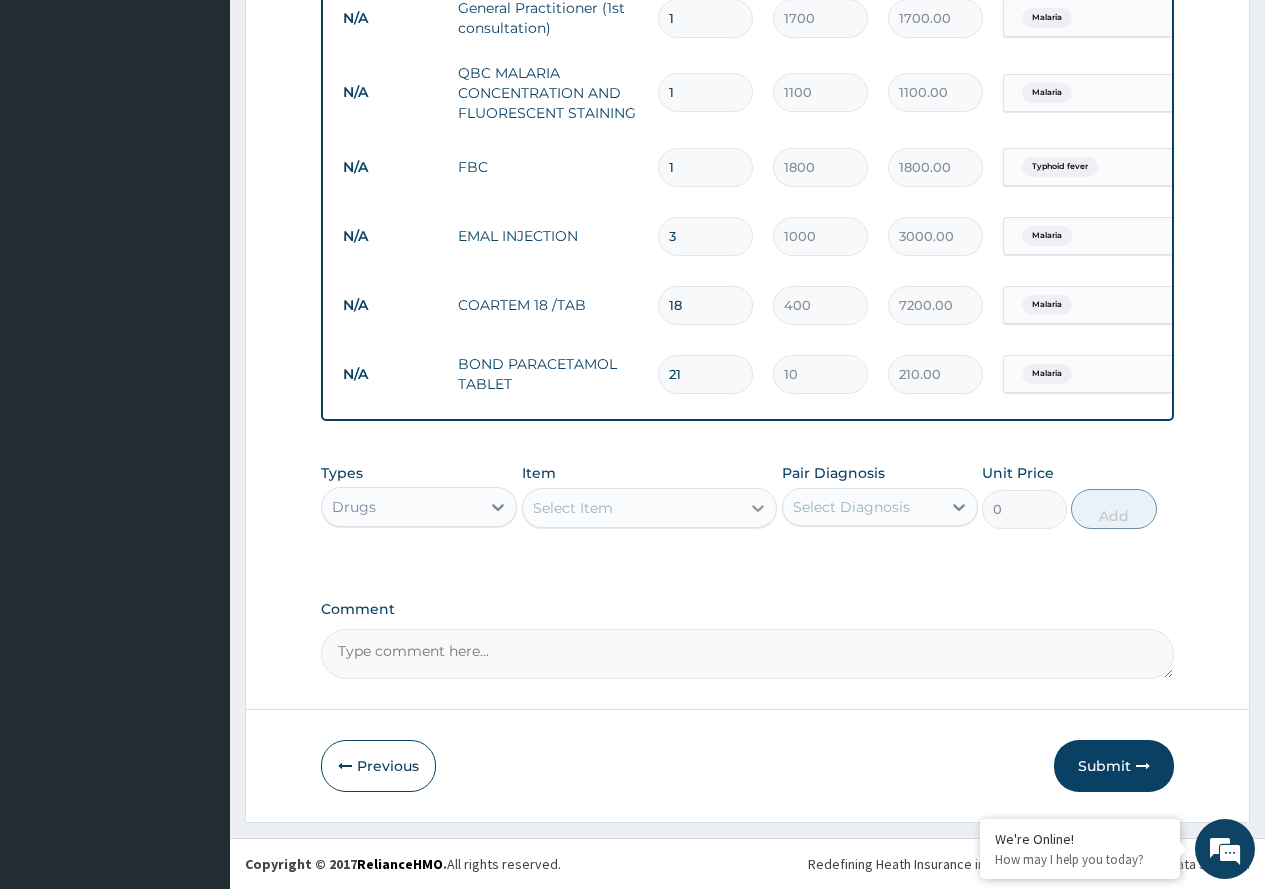 type on "21" 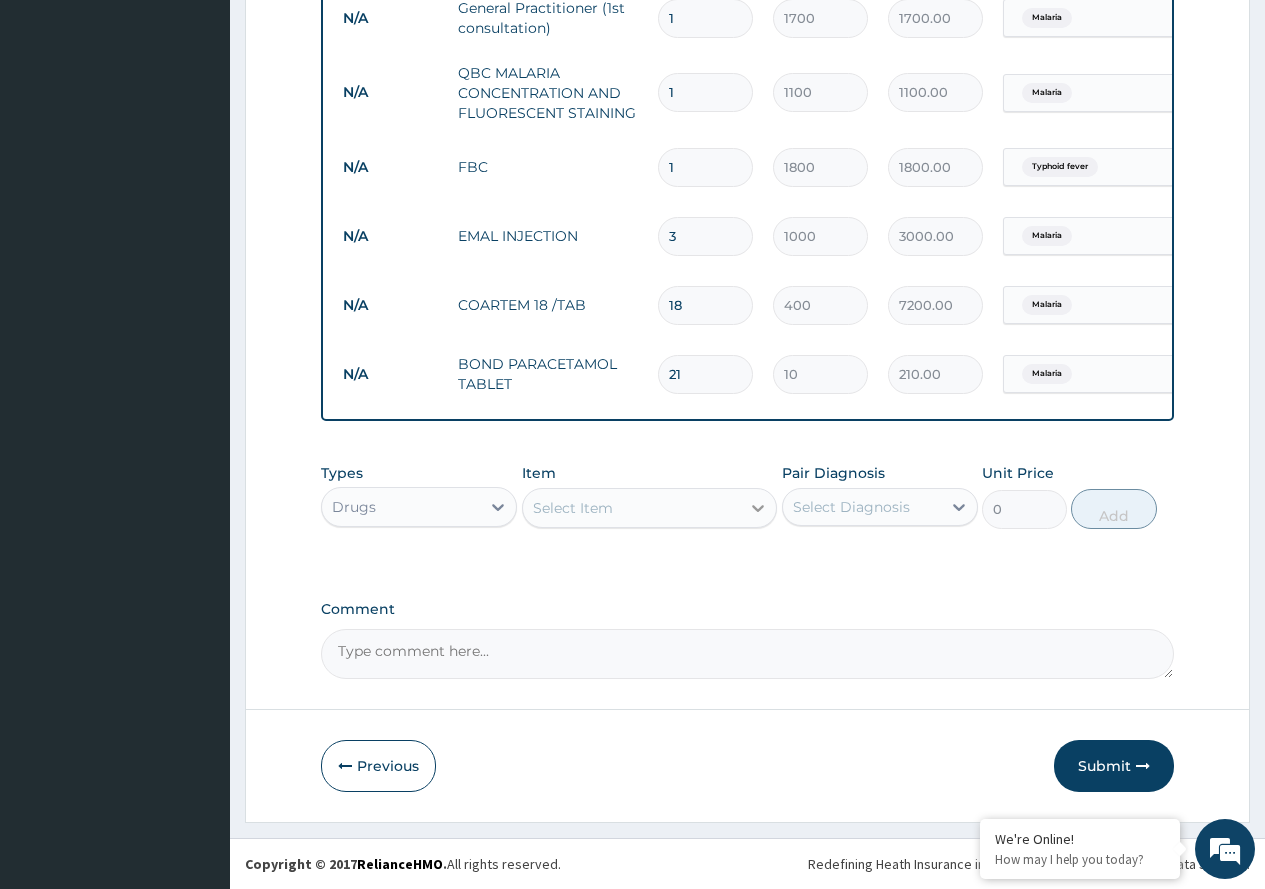 click 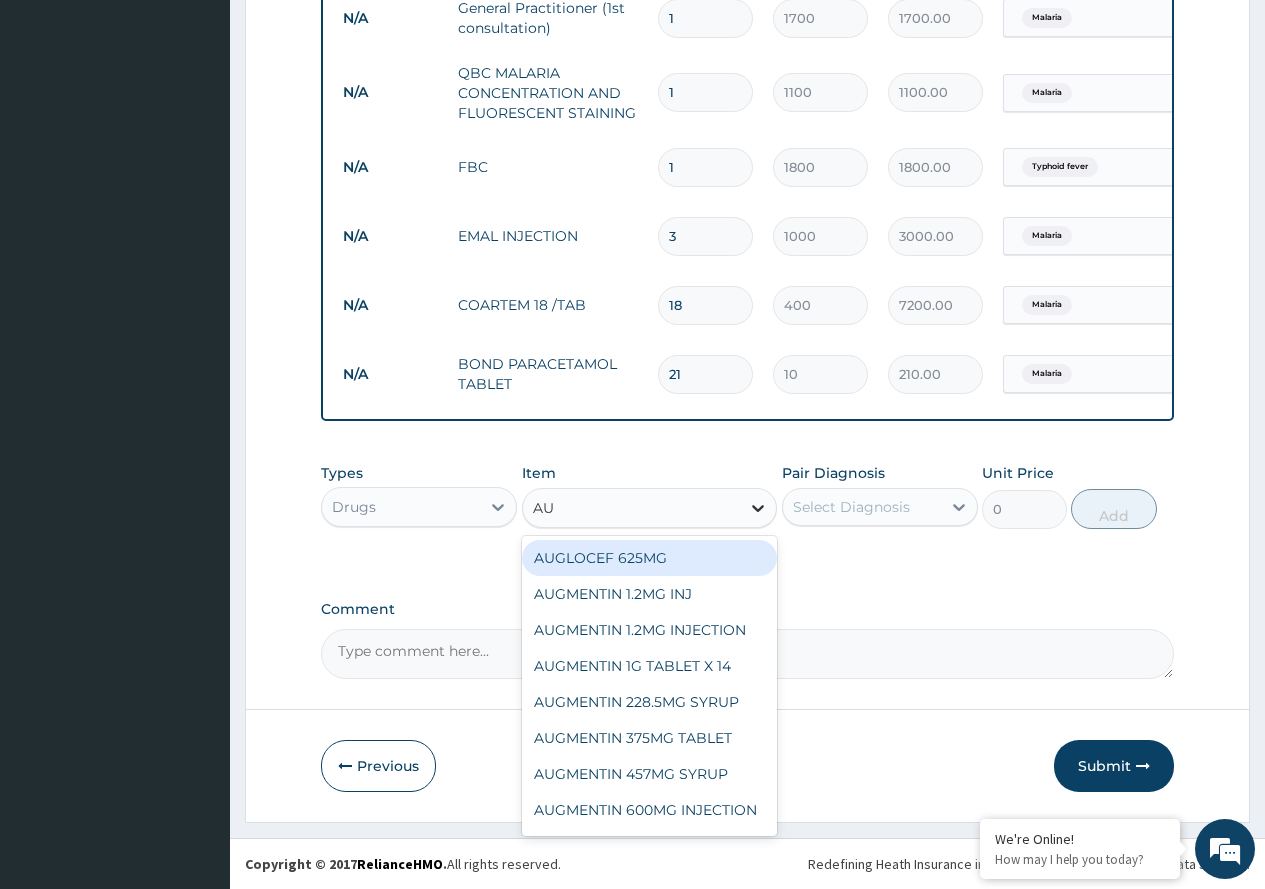 type on "AUG" 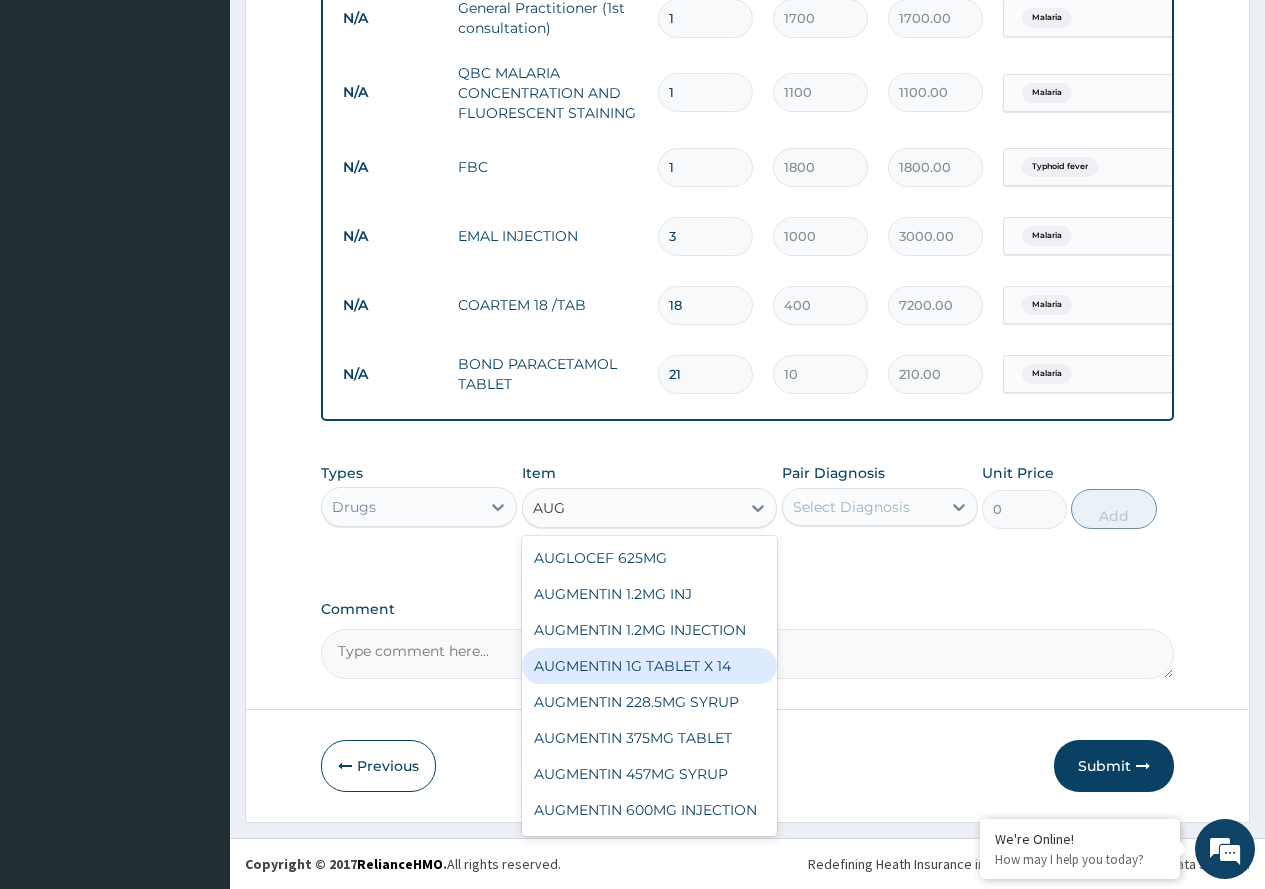 click on "AUGMENTIN 1G TABLET X 14" at bounding box center [650, 666] 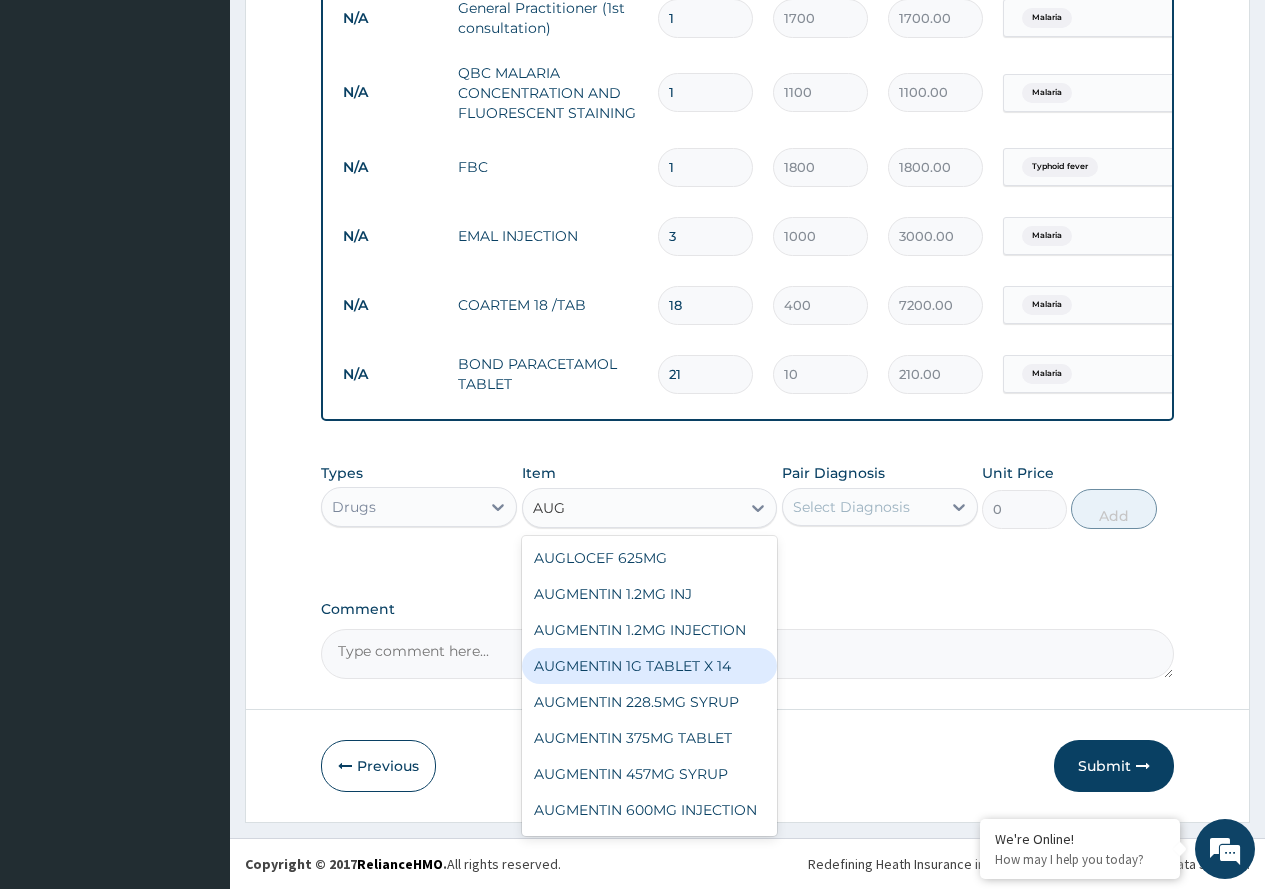 type 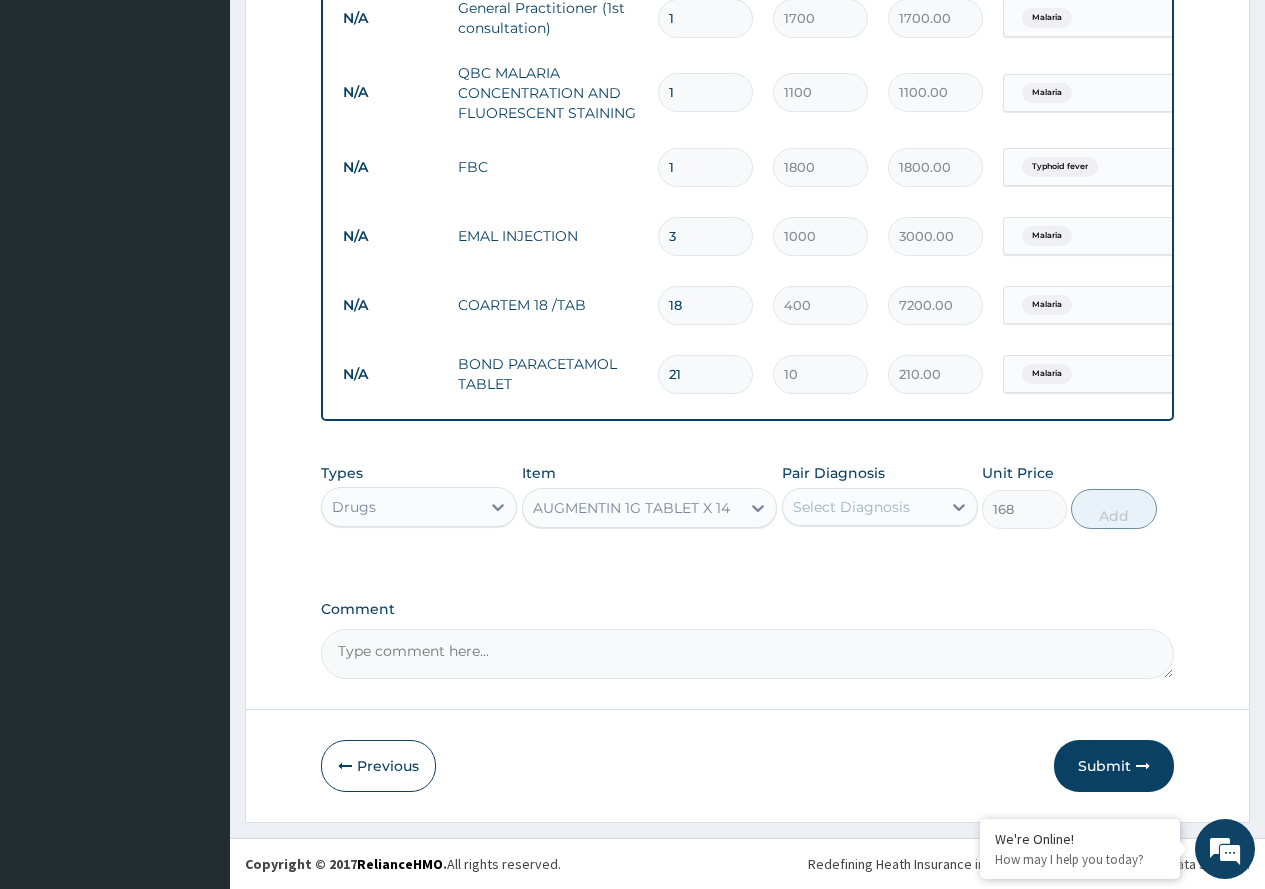 click on "Select Diagnosis" at bounding box center [851, 507] 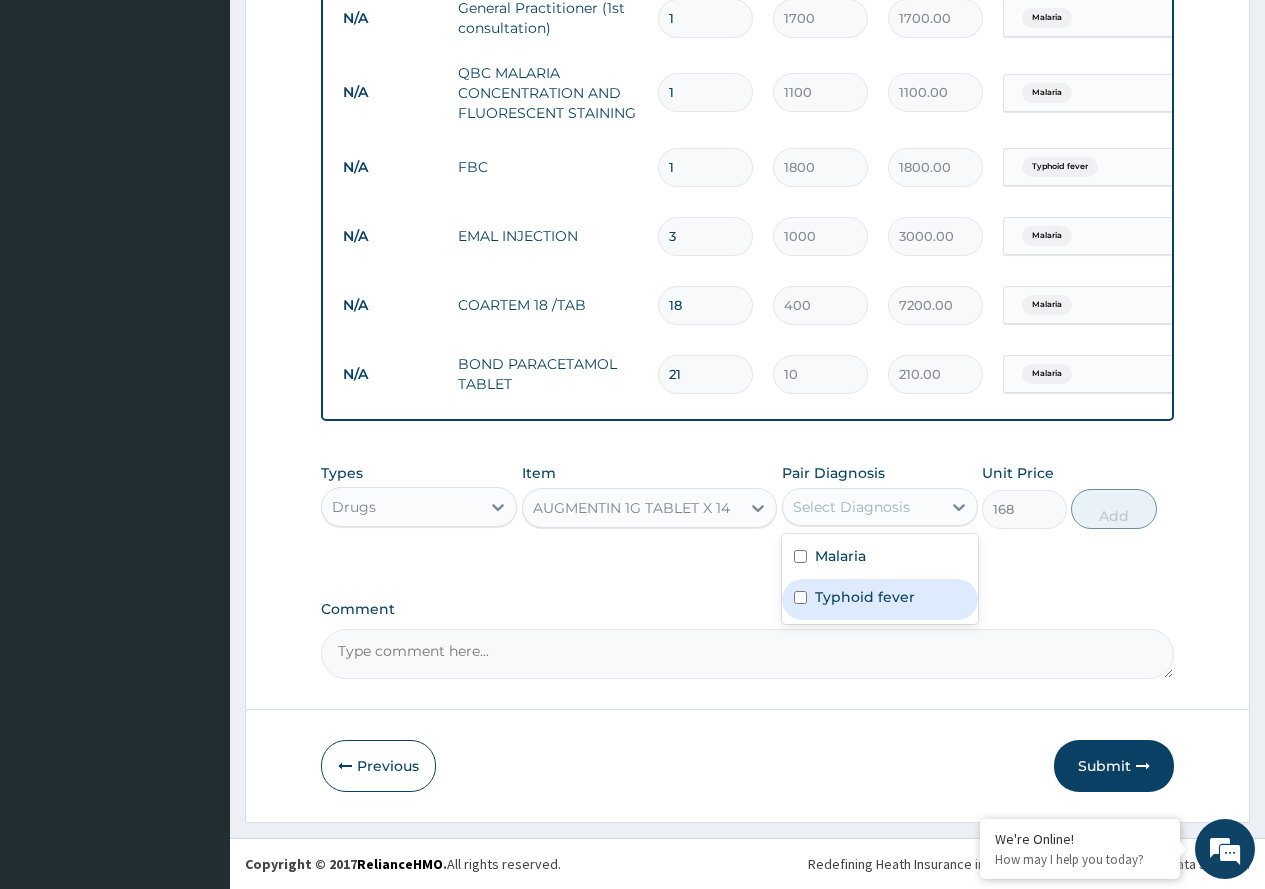 click on "Typhoid fever" at bounding box center (865, 597) 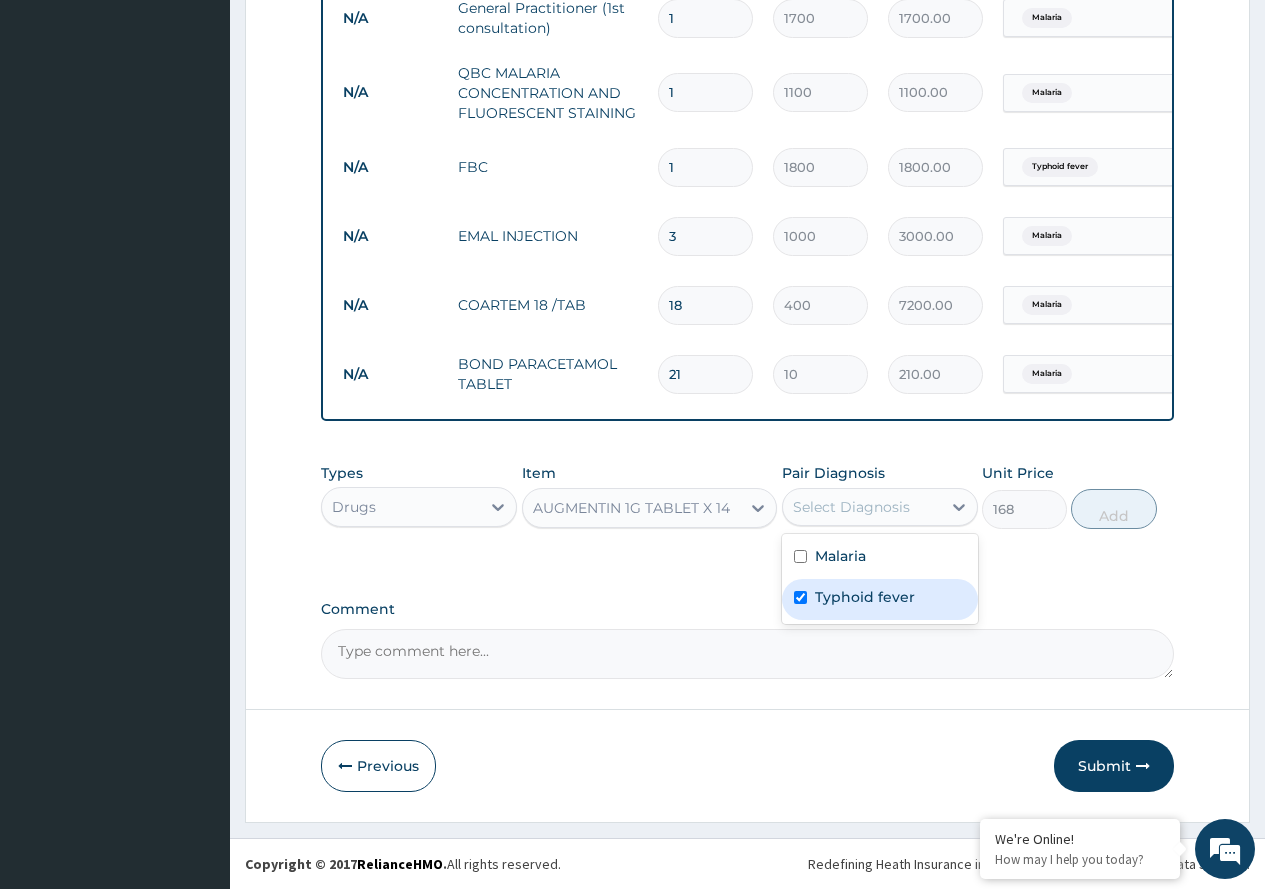 checkbox on "true" 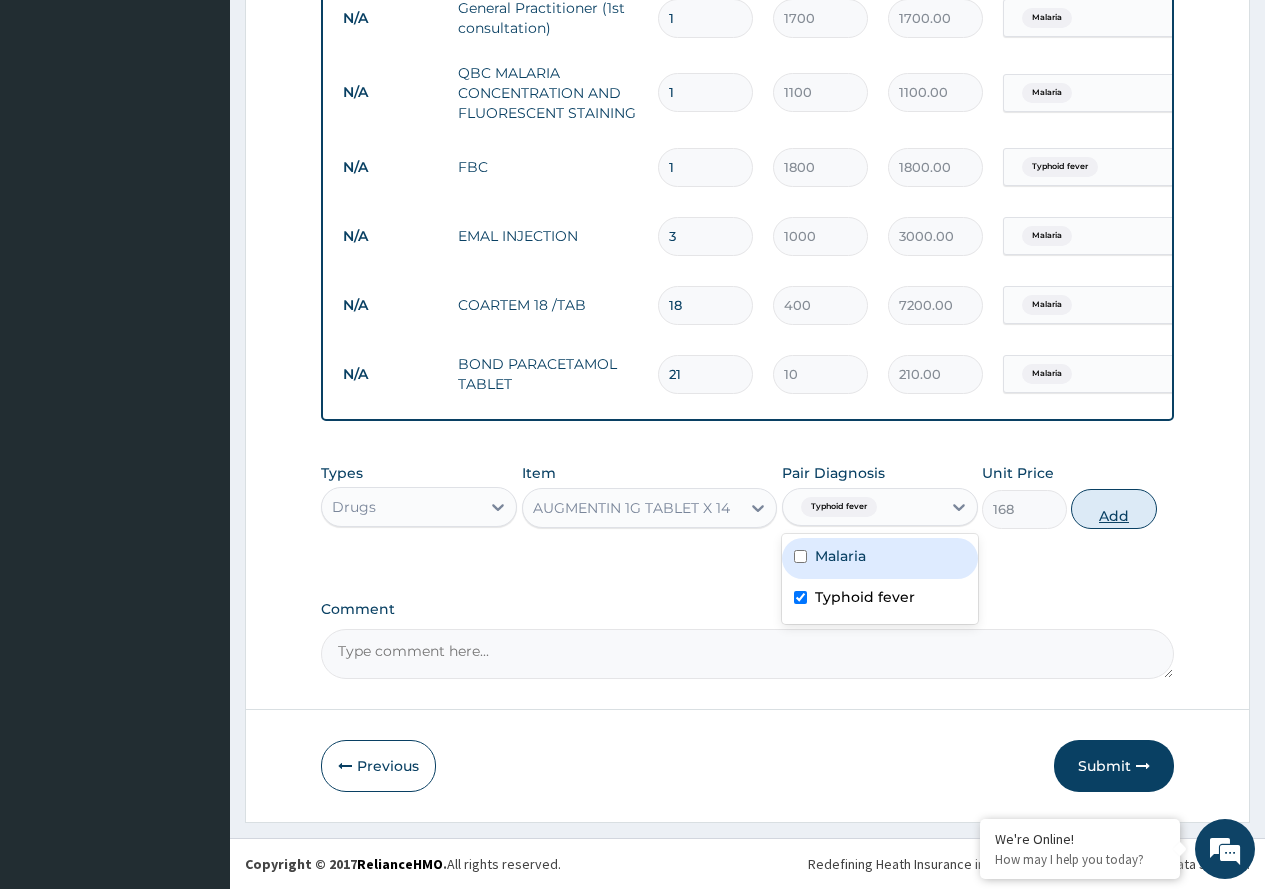 click on "Add" at bounding box center [1113, 509] 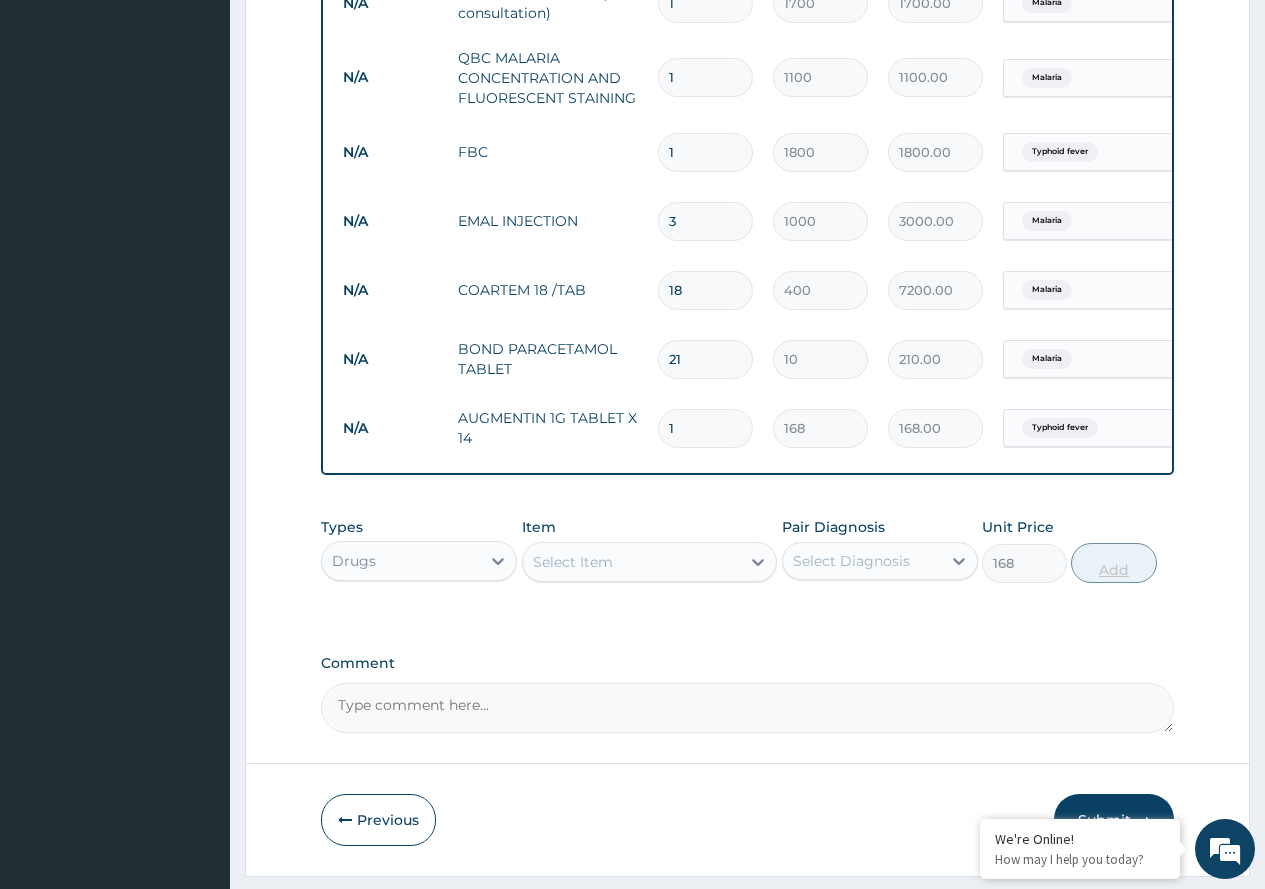 type on "0" 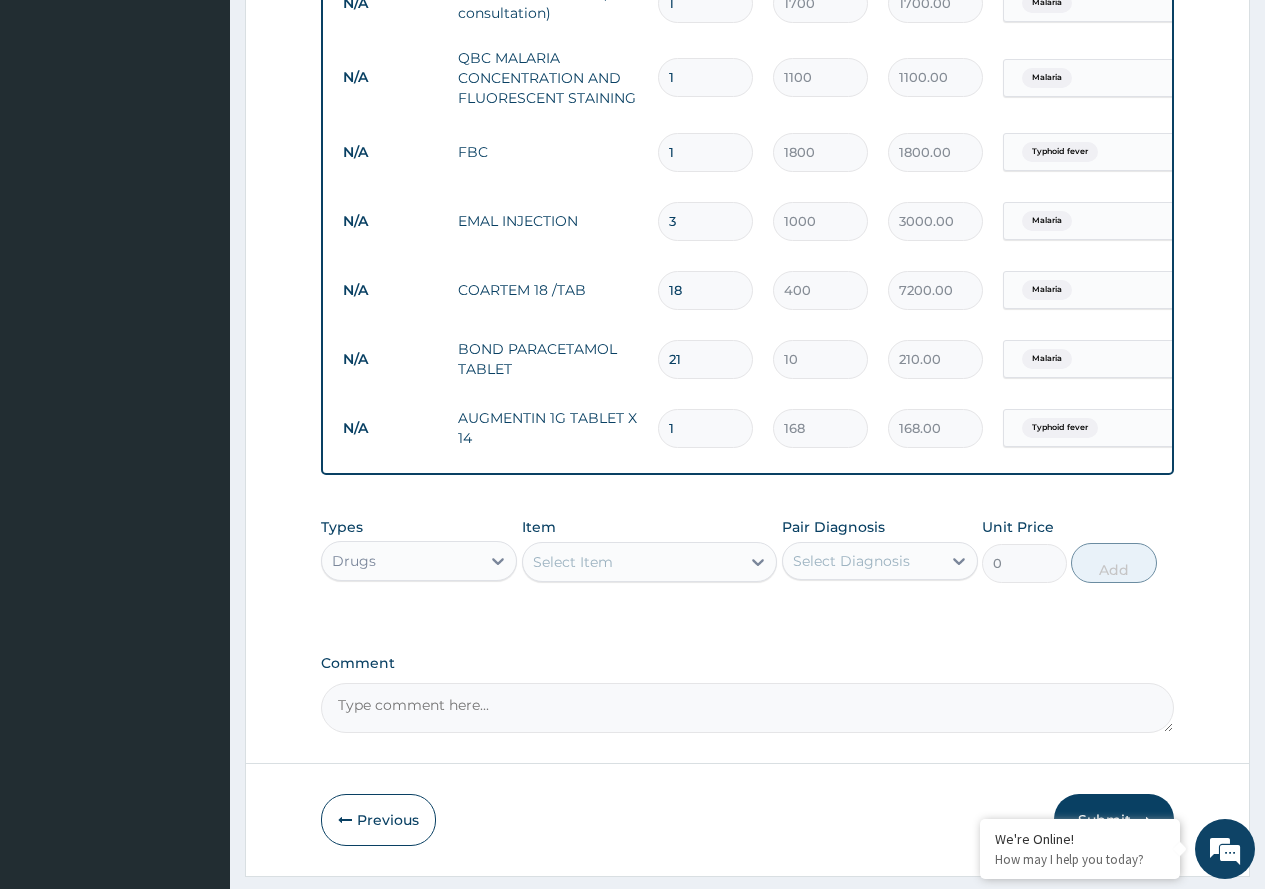 type on "14" 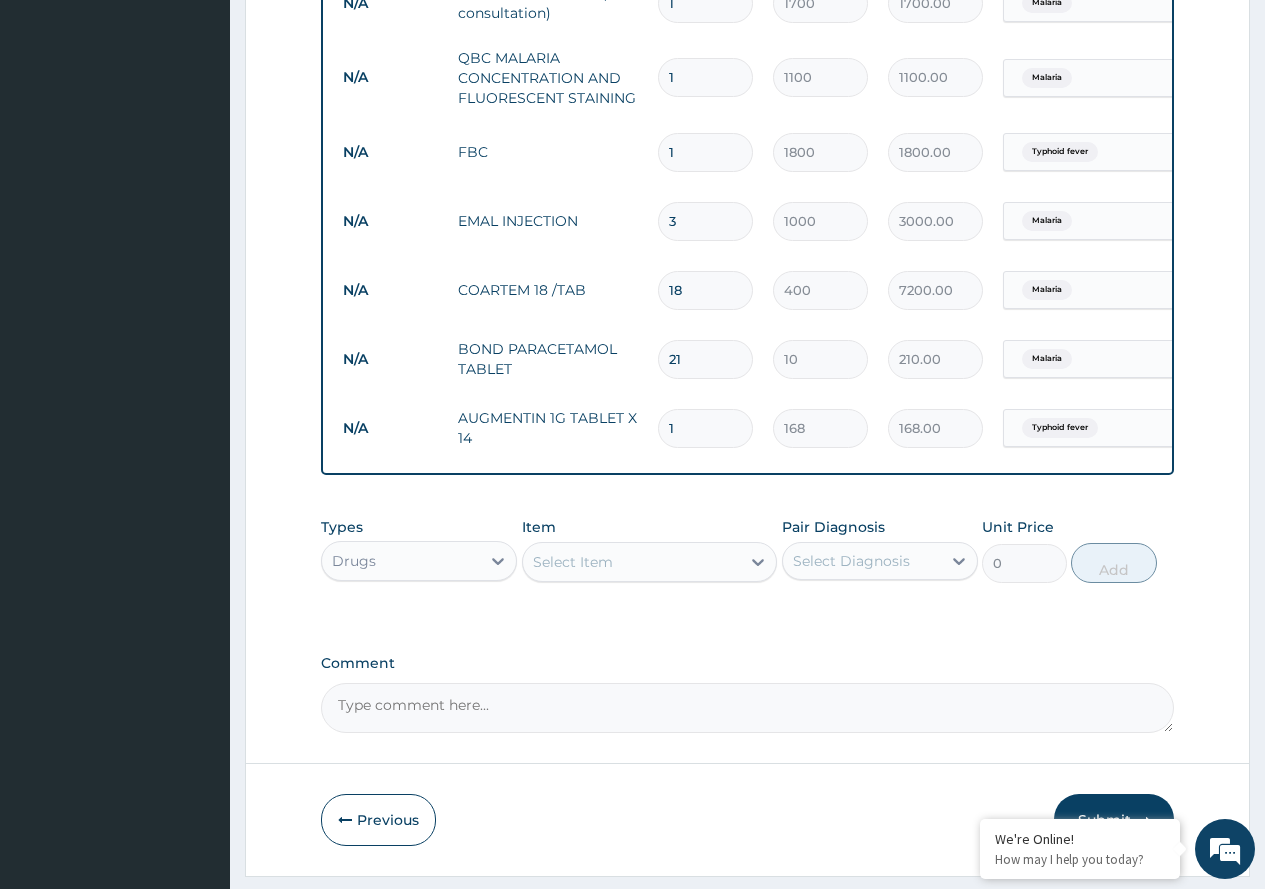 type on "2352.00" 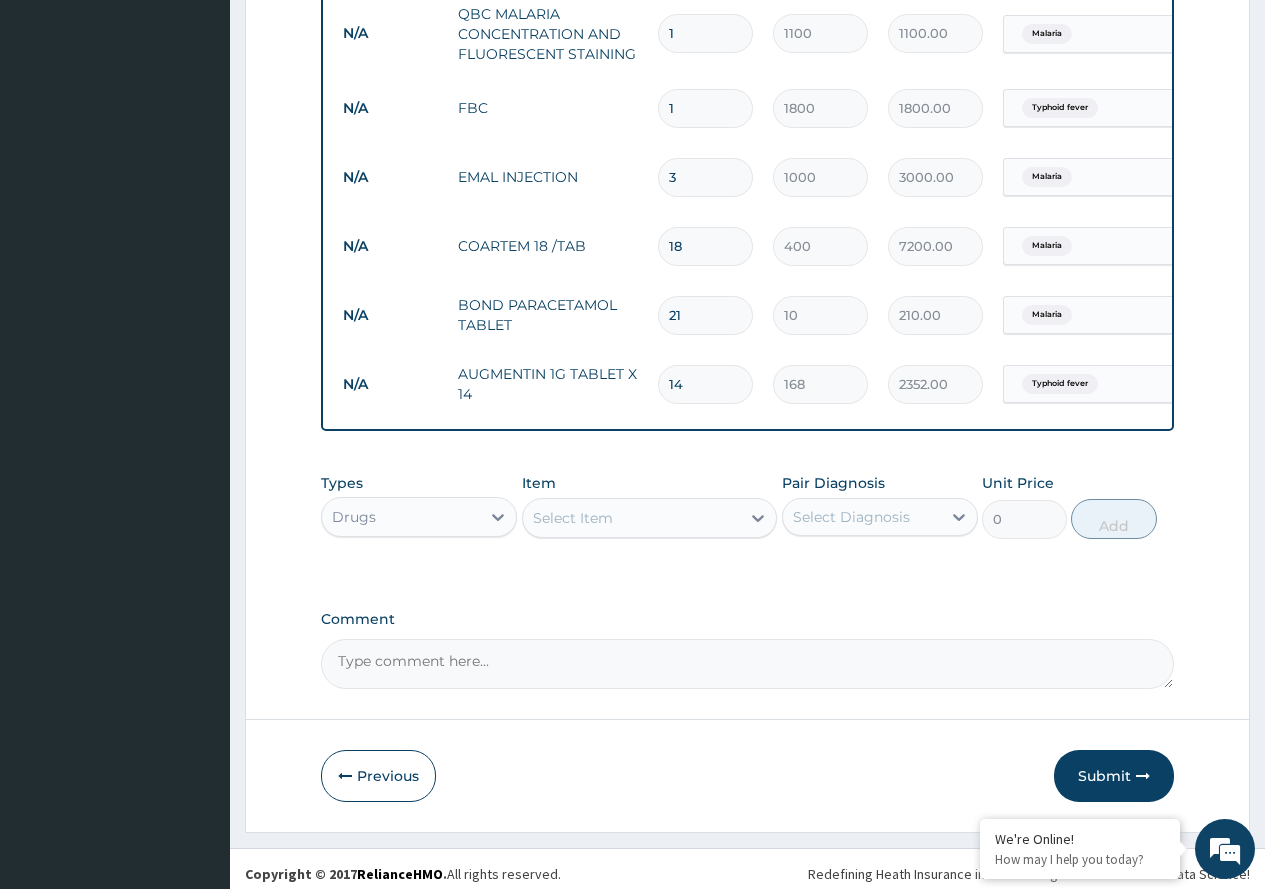 scroll, scrollTop: 898, scrollLeft: 0, axis: vertical 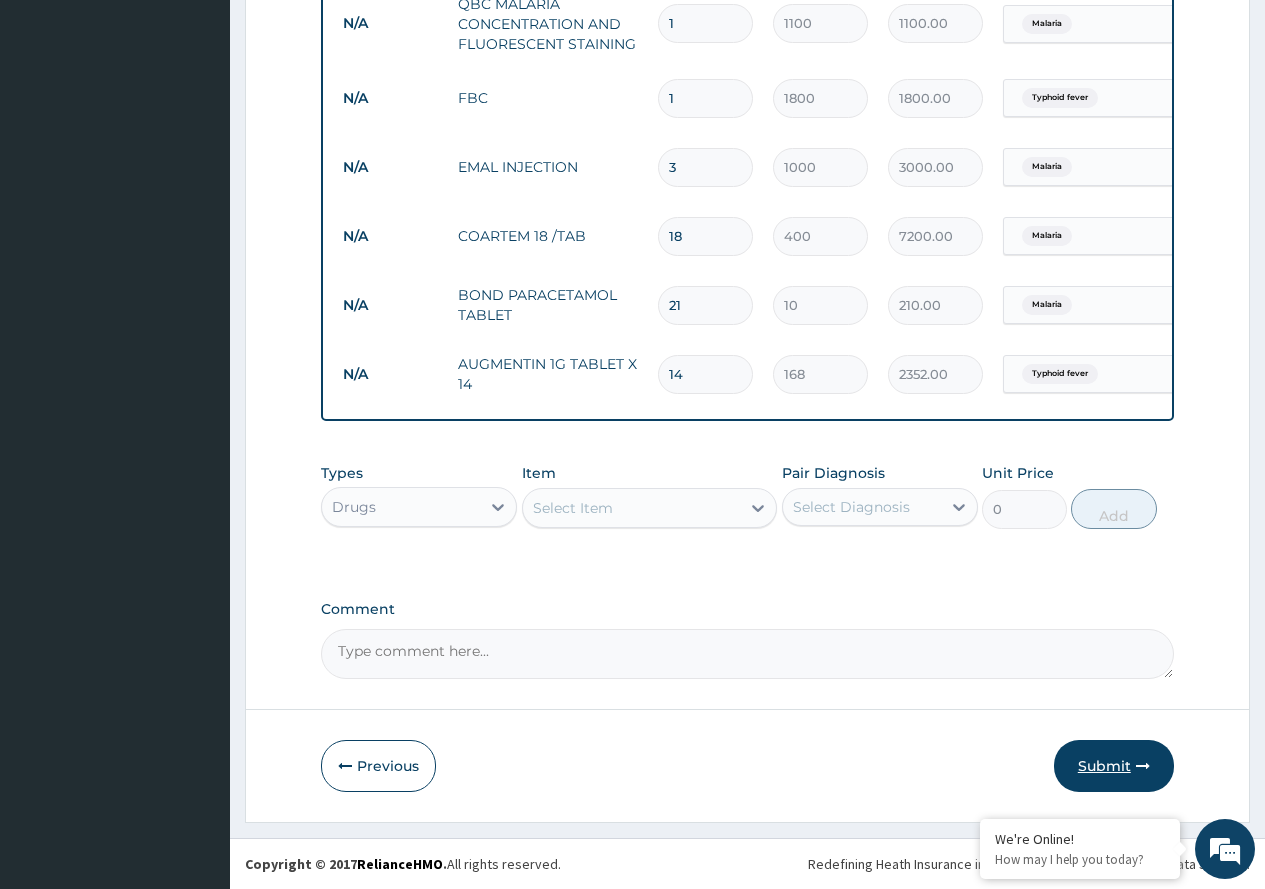 type on "14" 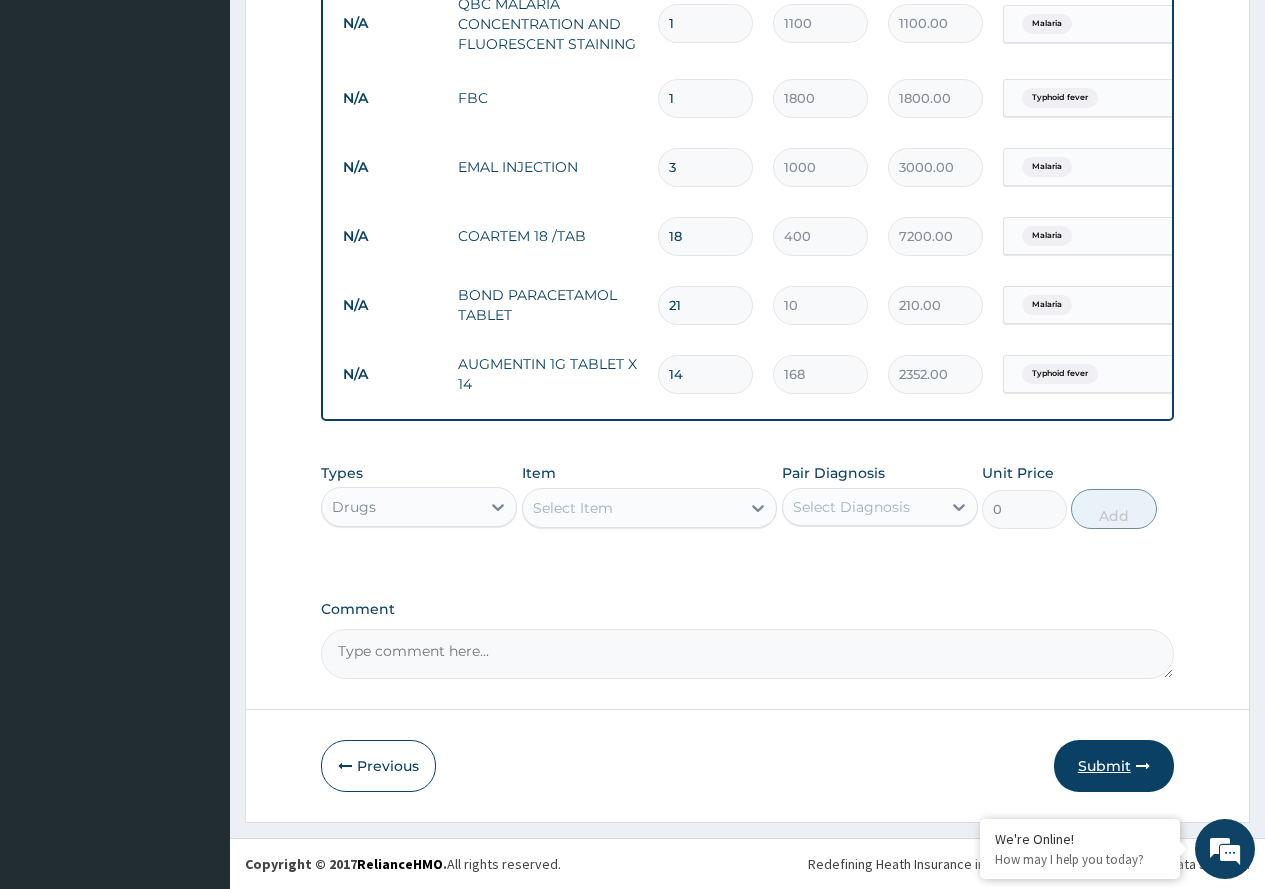 click on "Submit" at bounding box center [1114, 766] 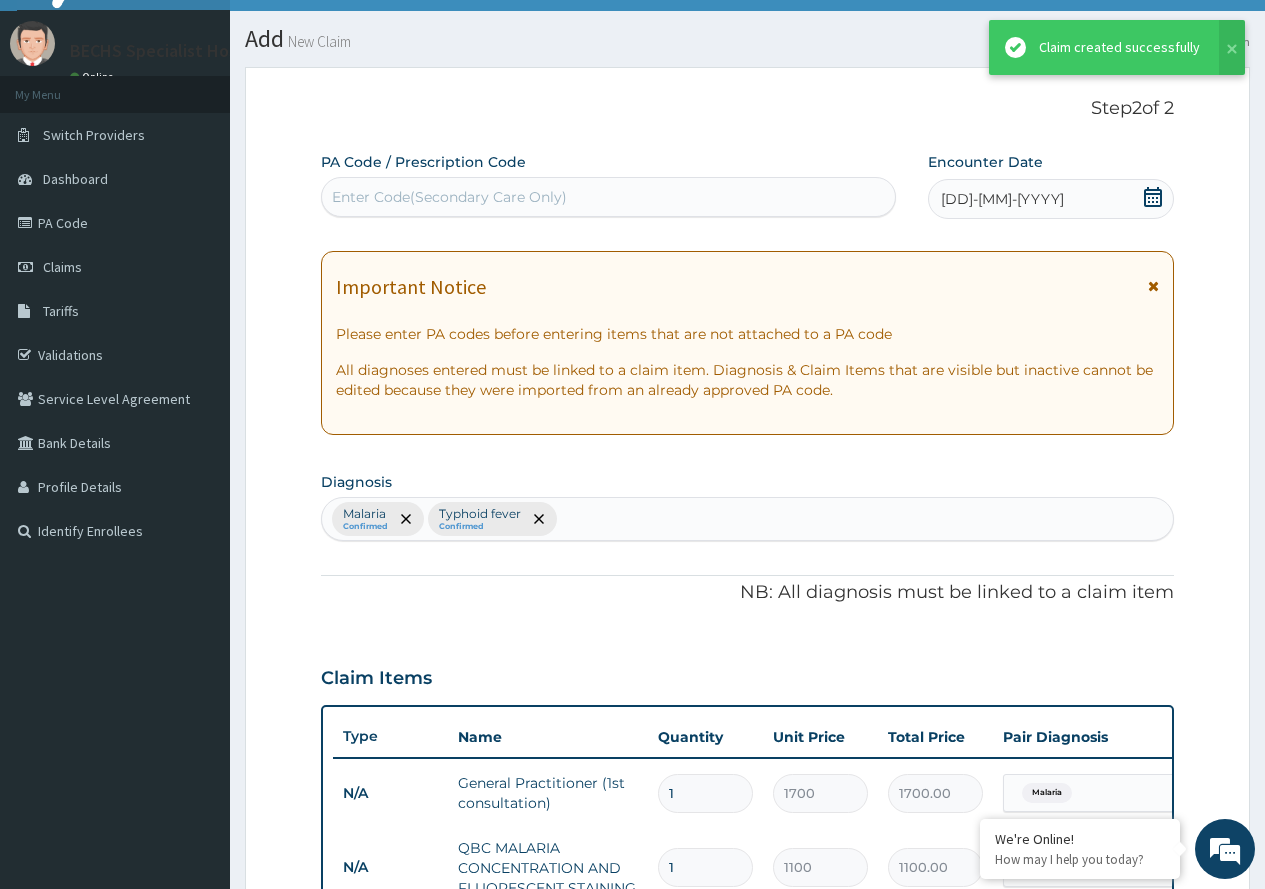 scroll, scrollTop: 898, scrollLeft: 0, axis: vertical 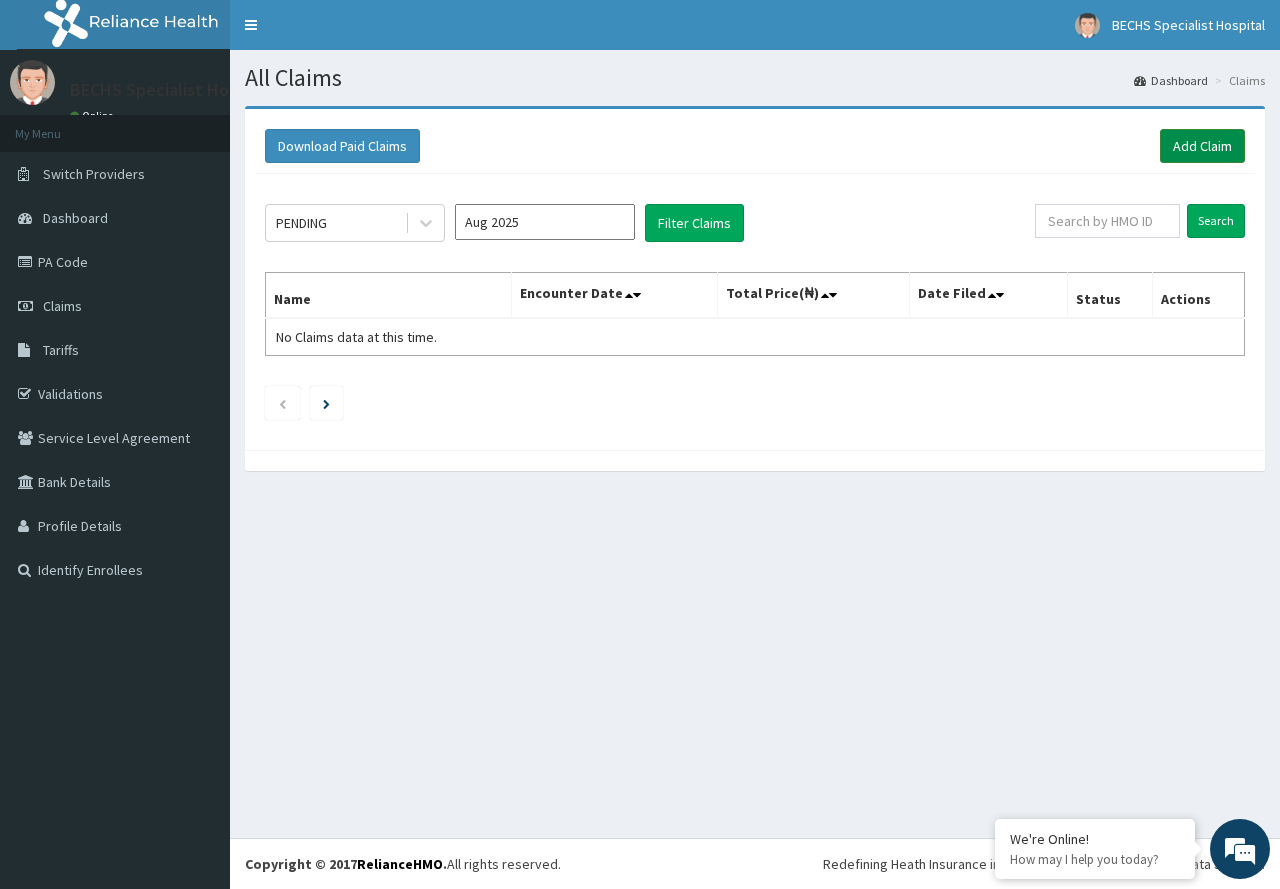 click on "Add Claim" at bounding box center [1202, 146] 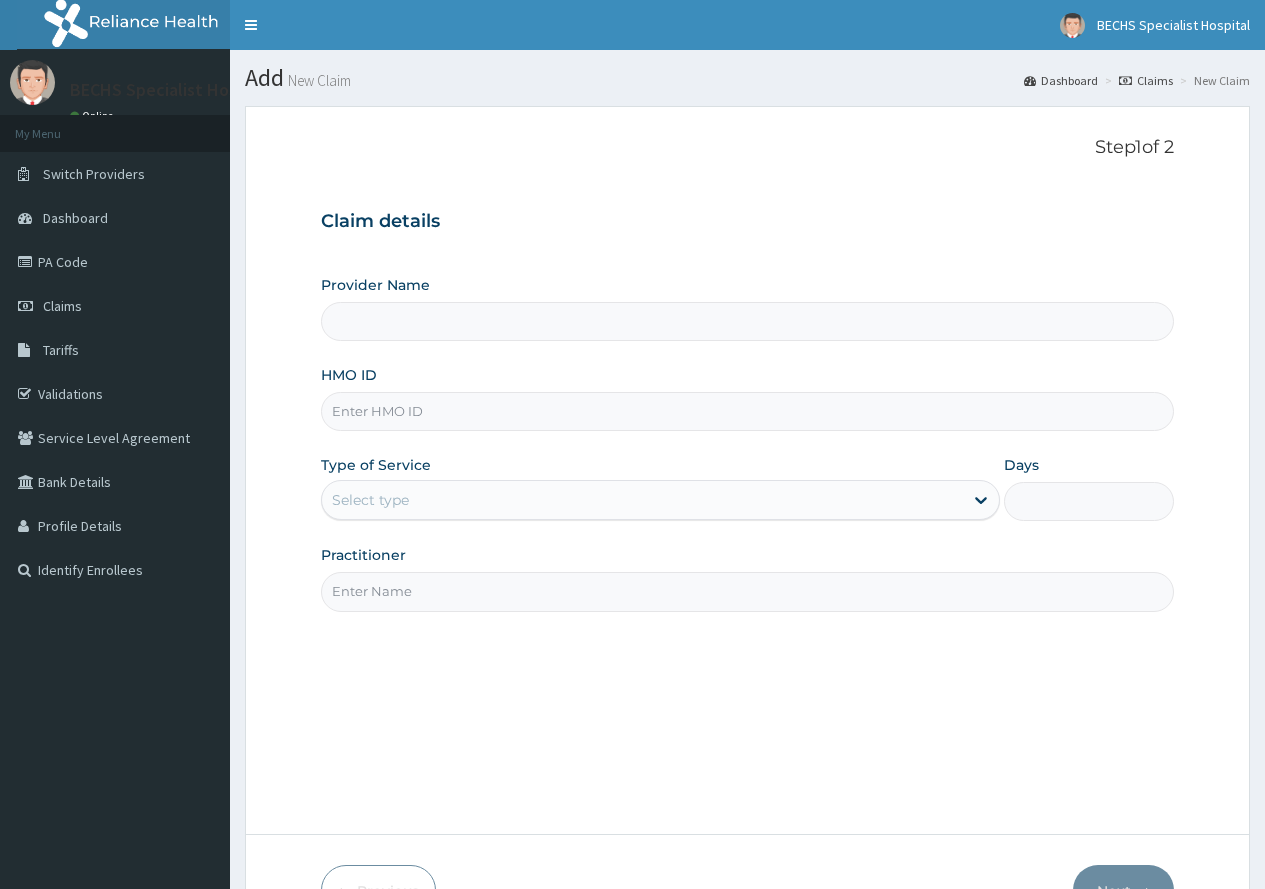 scroll, scrollTop: 0, scrollLeft: 0, axis: both 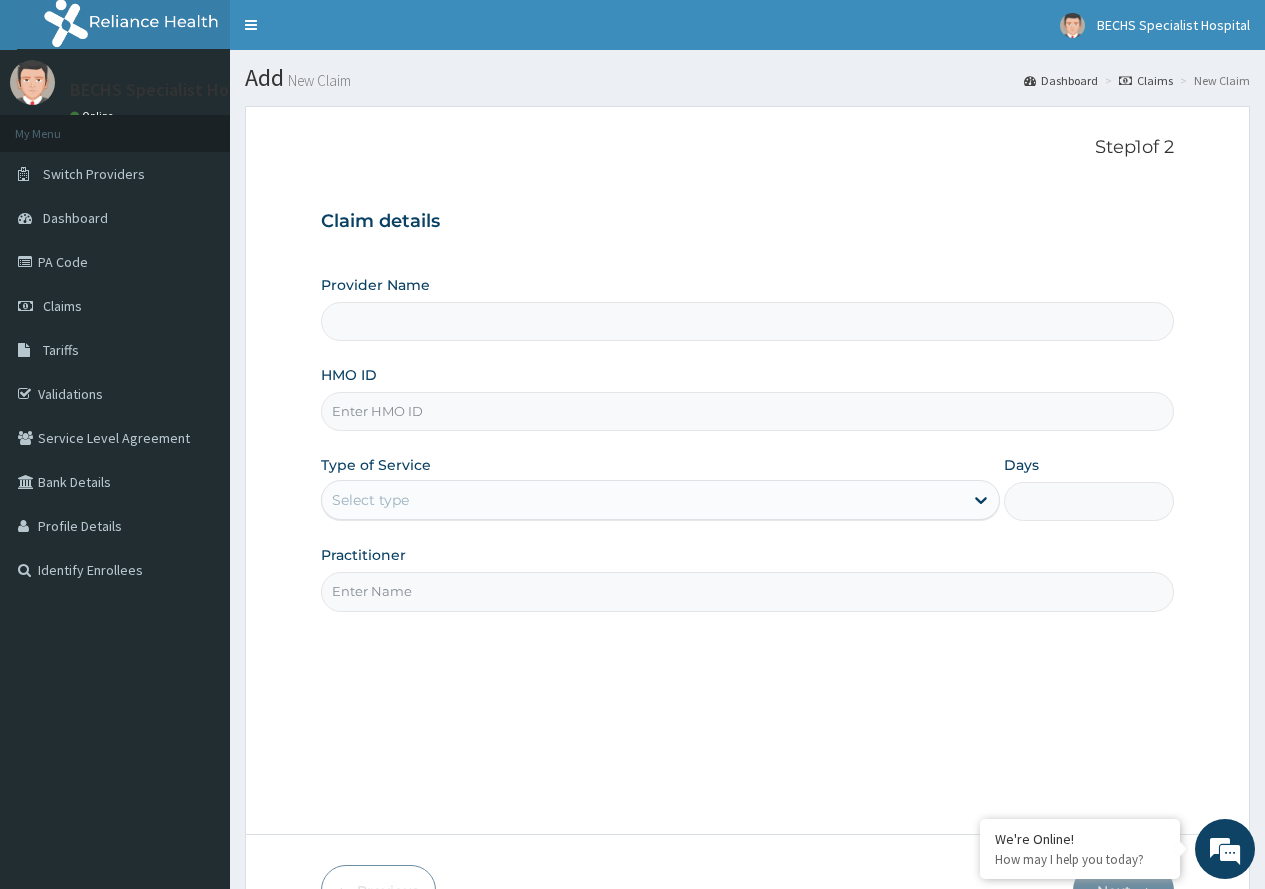 type on "Bechs Specialist Hospital" 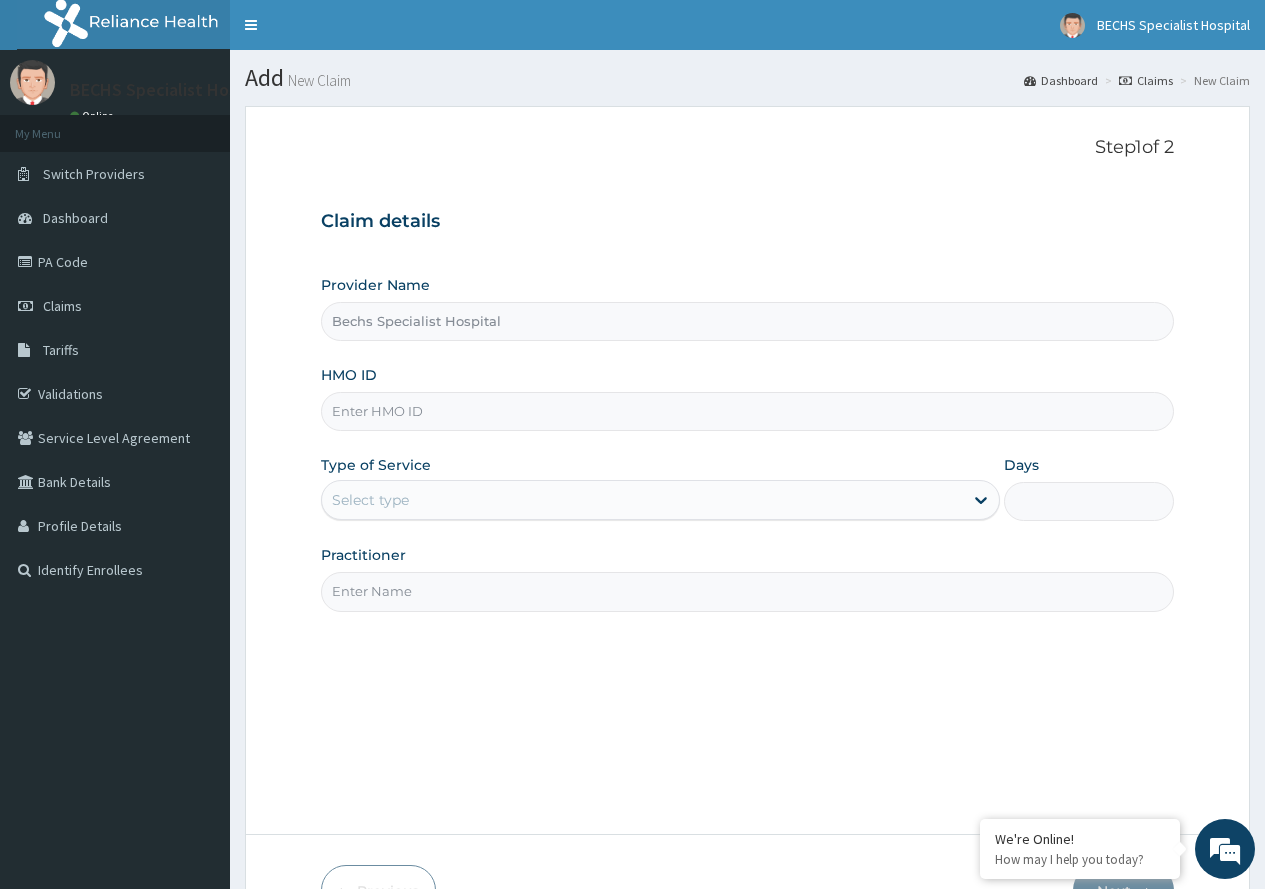 click on "HMO ID" at bounding box center [747, 411] 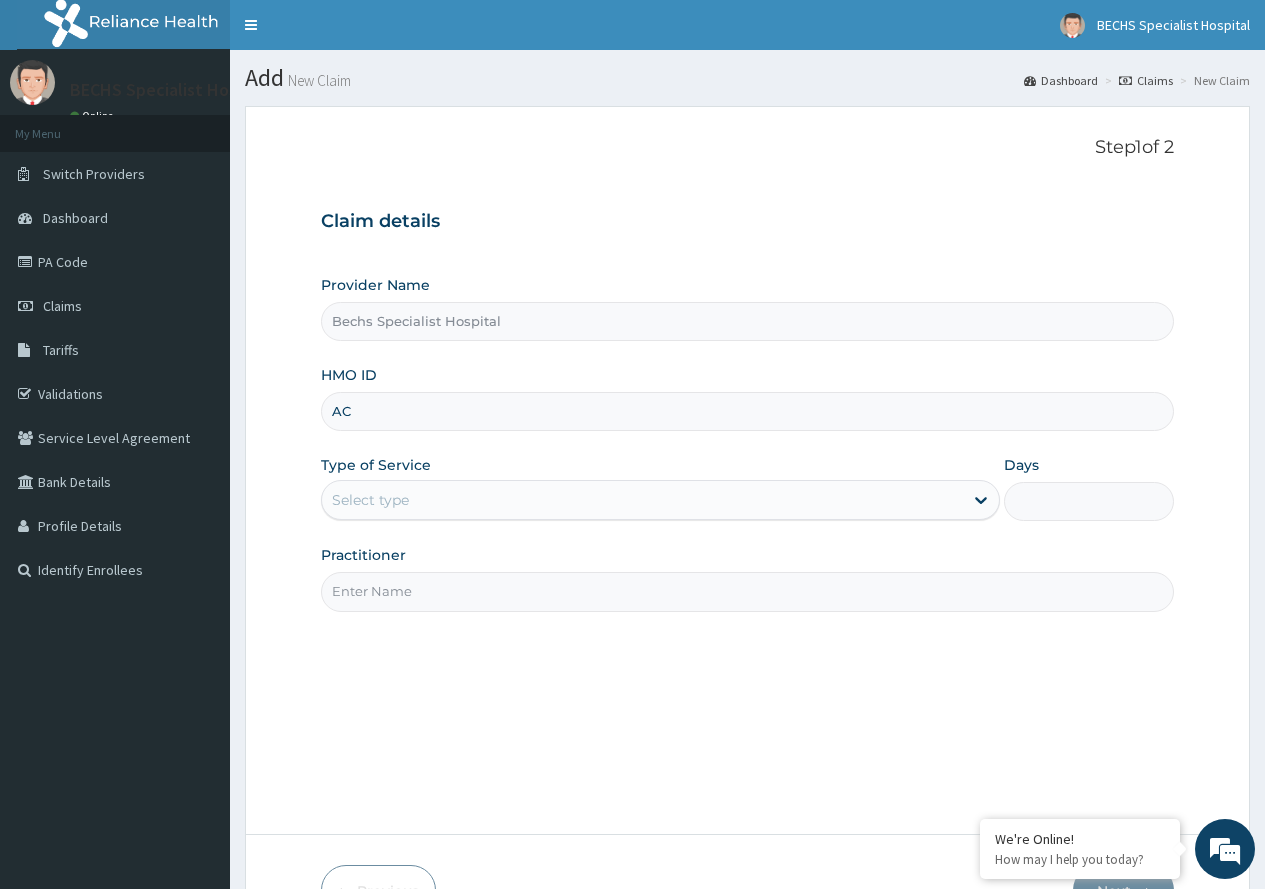 scroll, scrollTop: 0, scrollLeft: 0, axis: both 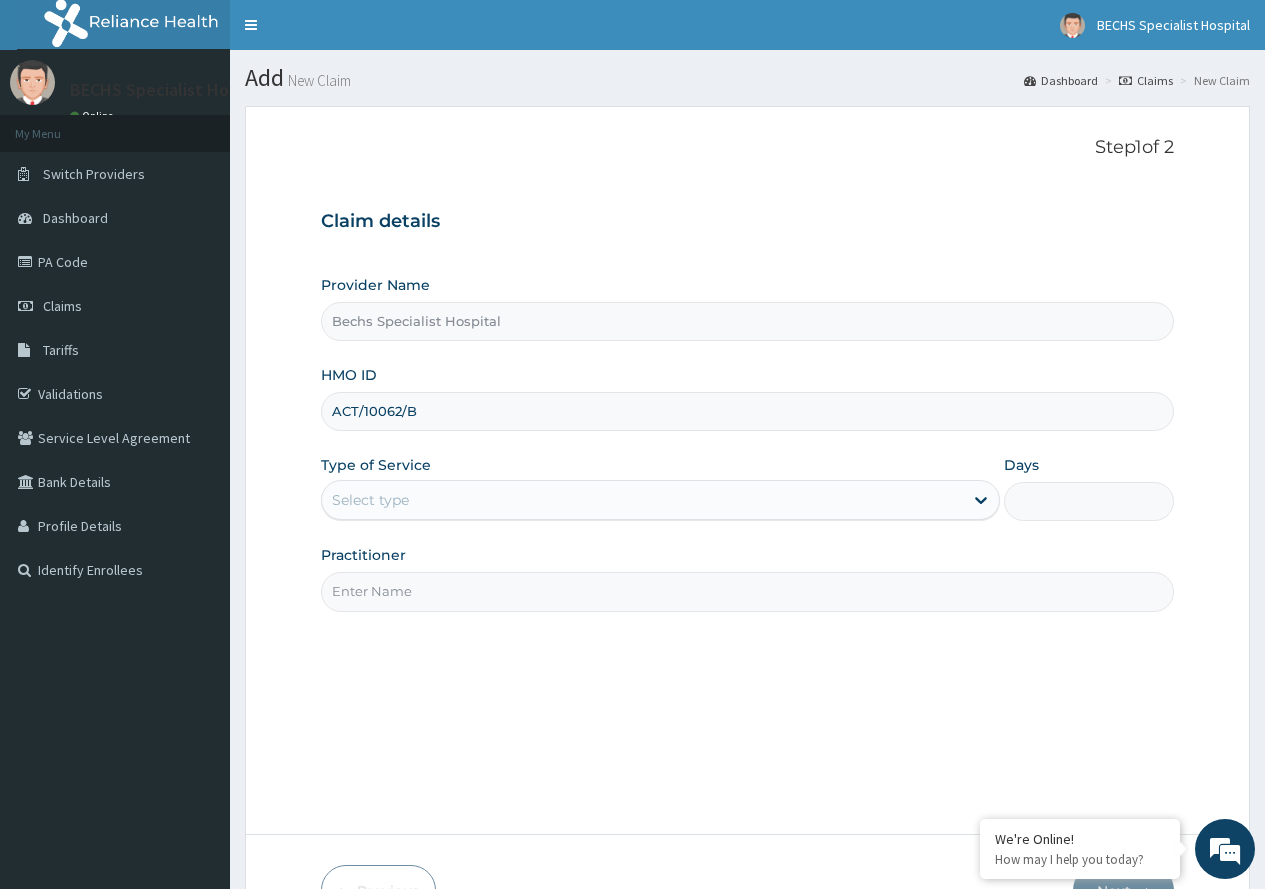 type on "ACT/10062/B" 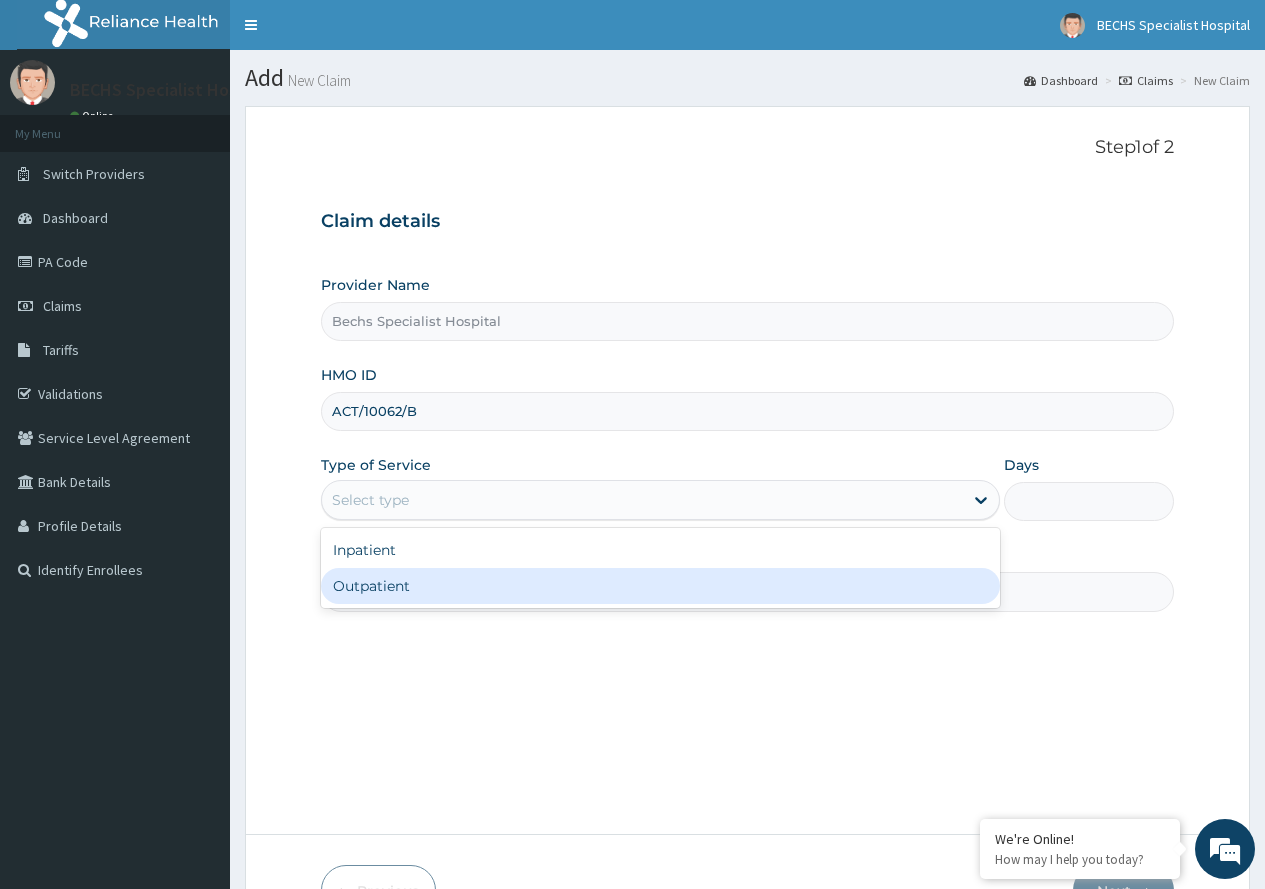 click on "Outpatient" at bounding box center (660, 586) 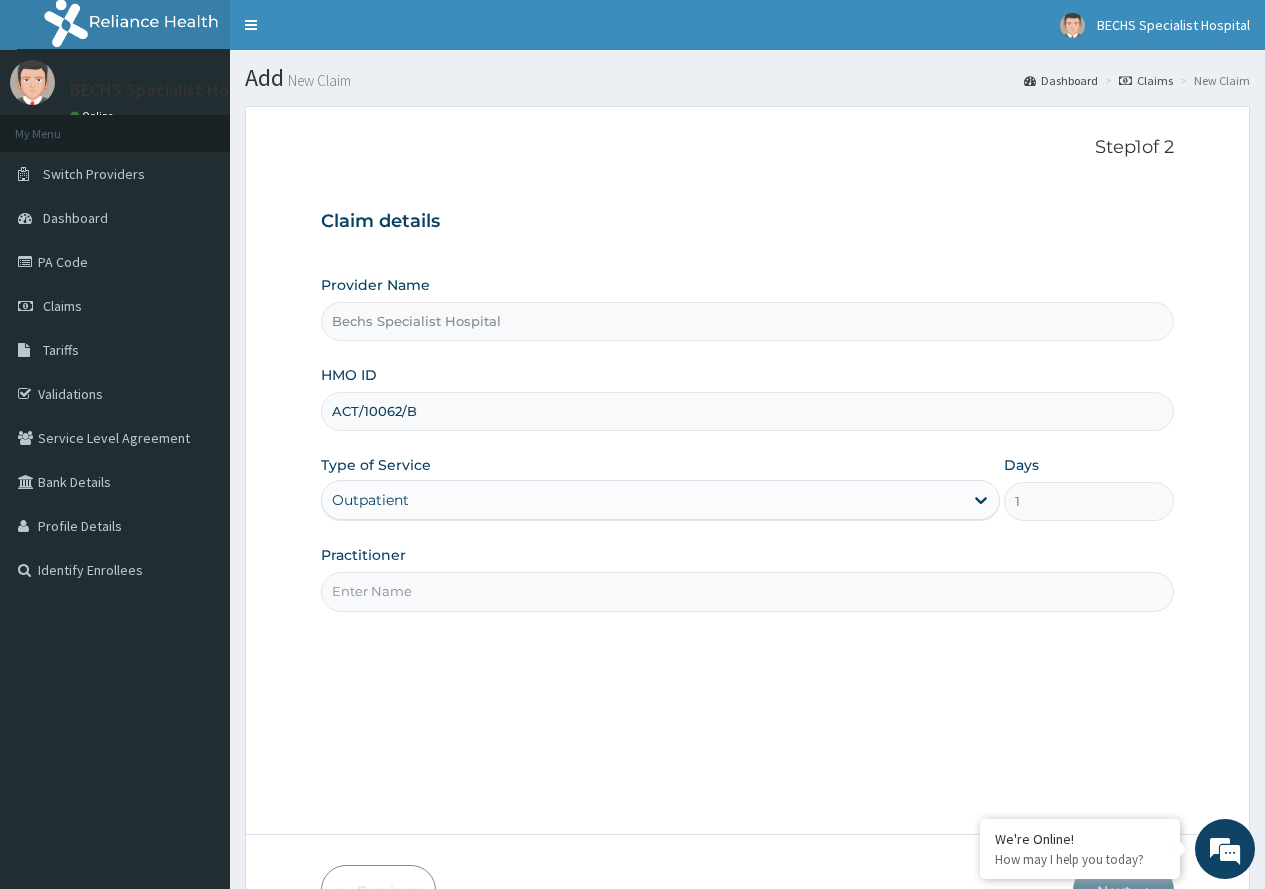 click on "Practitioner" at bounding box center (747, 591) 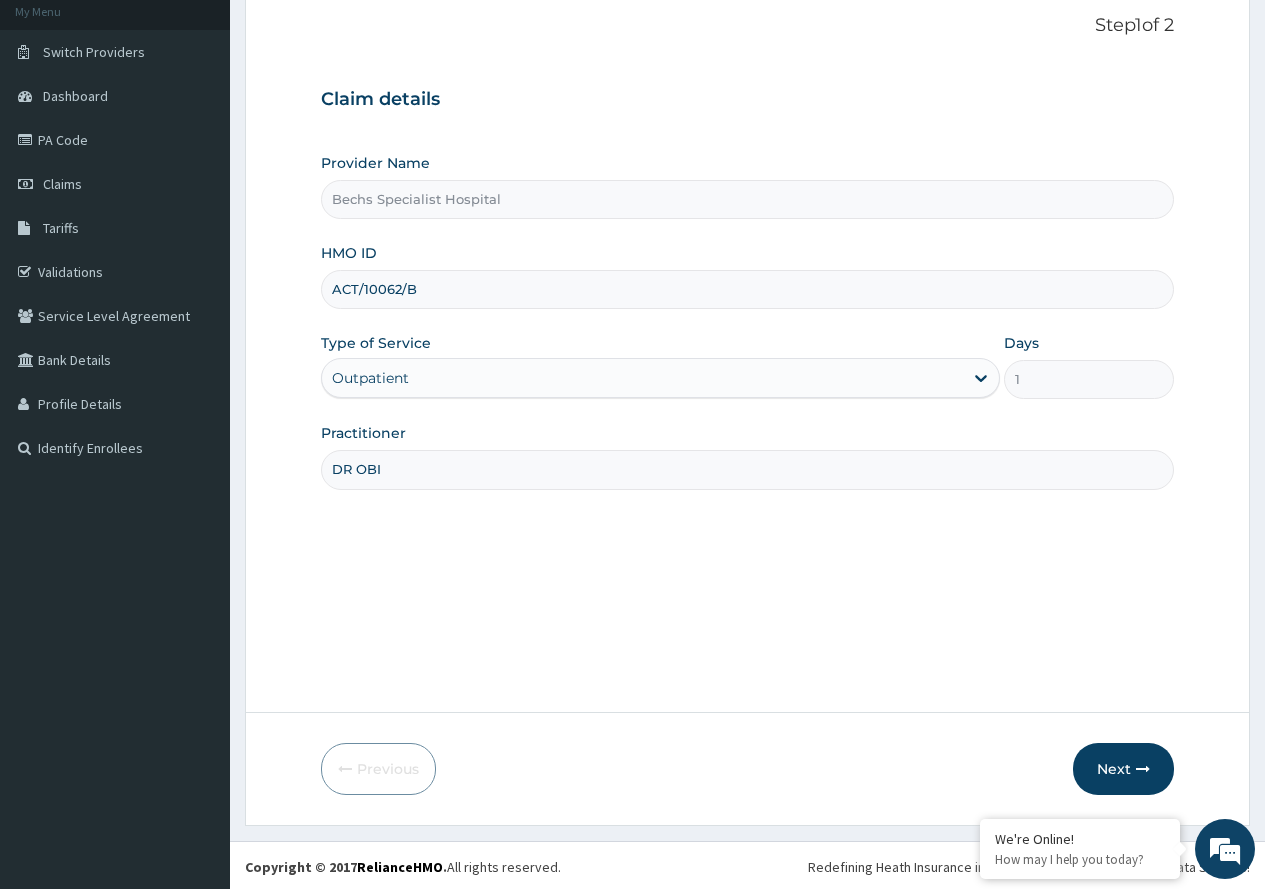 scroll, scrollTop: 125, scrollLeft: 0, axis: vertical 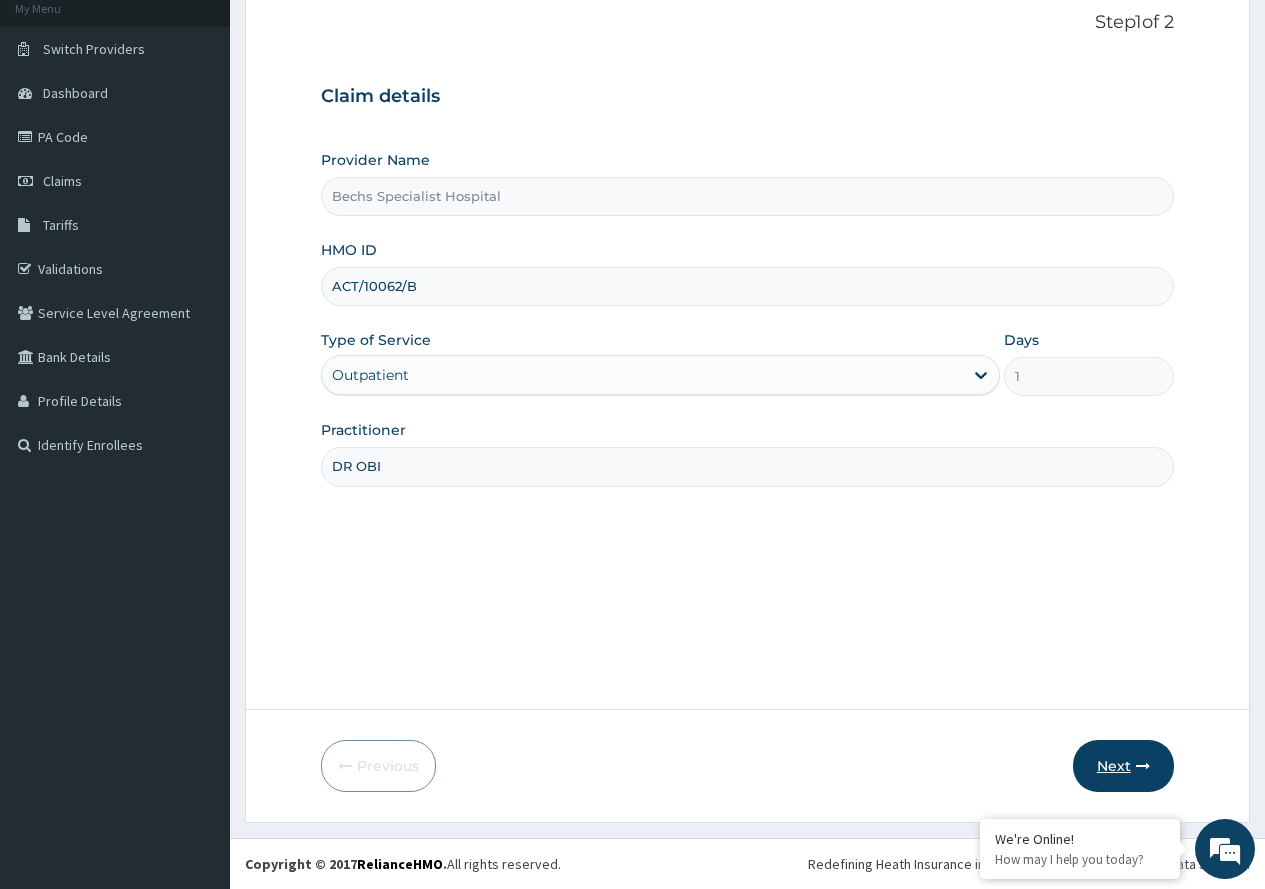 click on "Next" at bounding box center (1123, 766) 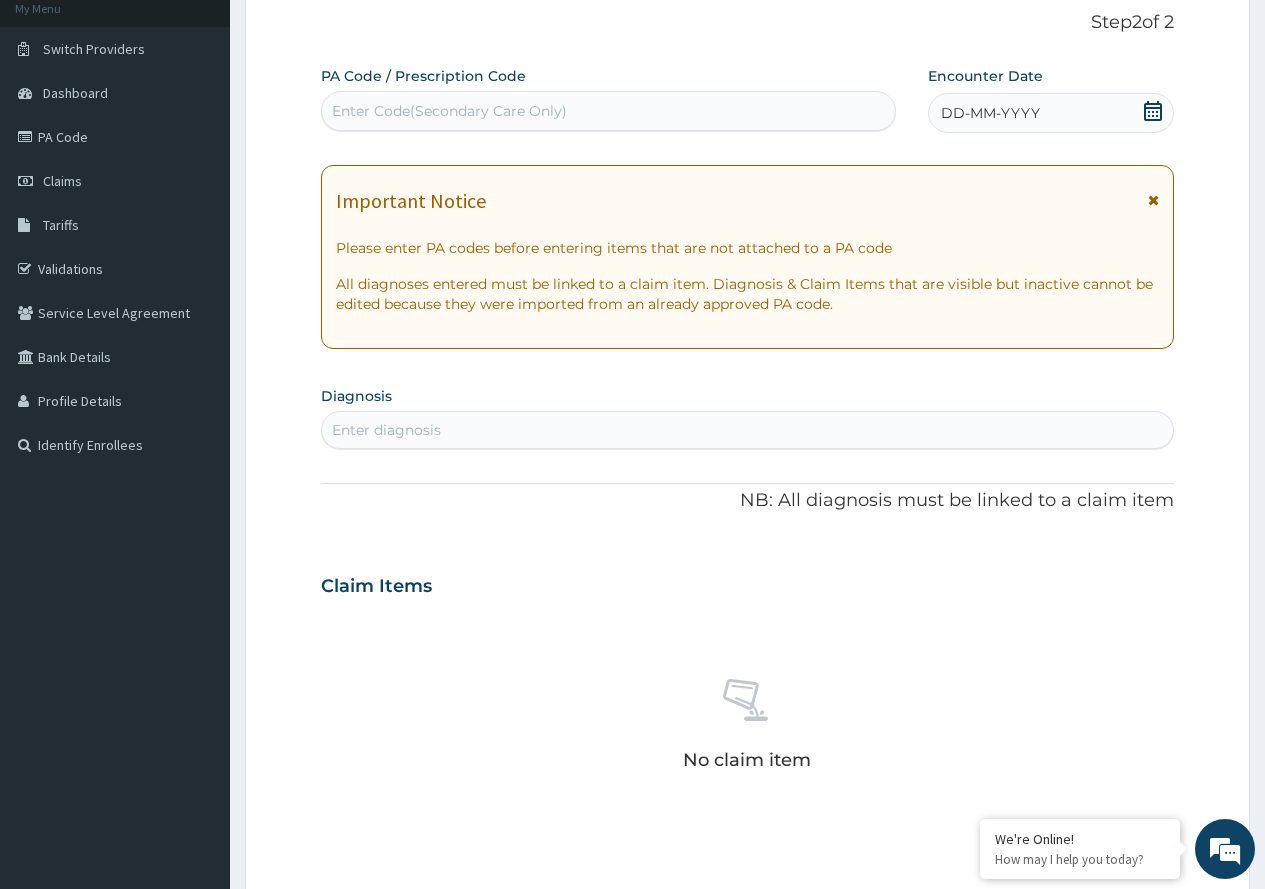 click 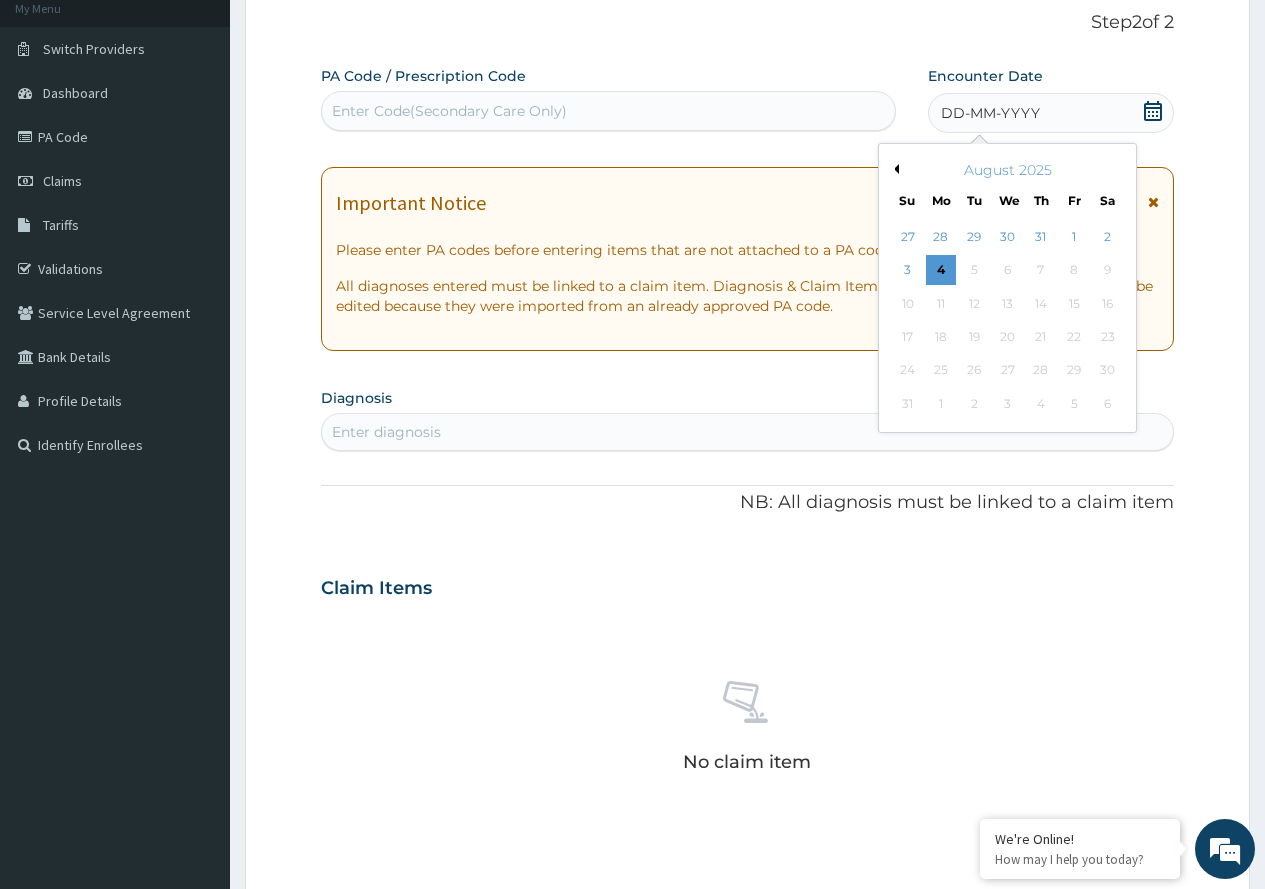 click on "Previous Month" at bounding box center [894, 169] 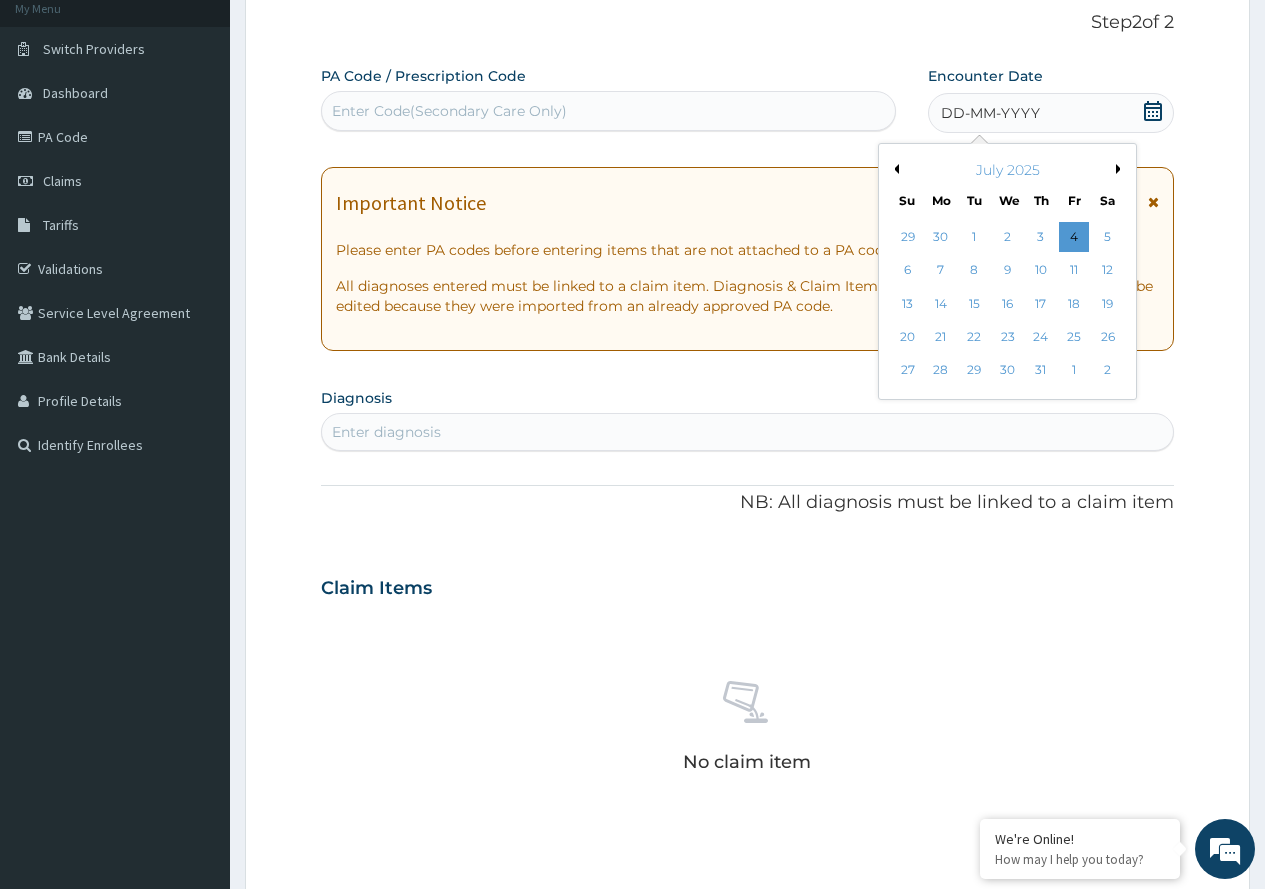 click on "Previous Month" at bounding box center (894, 169) 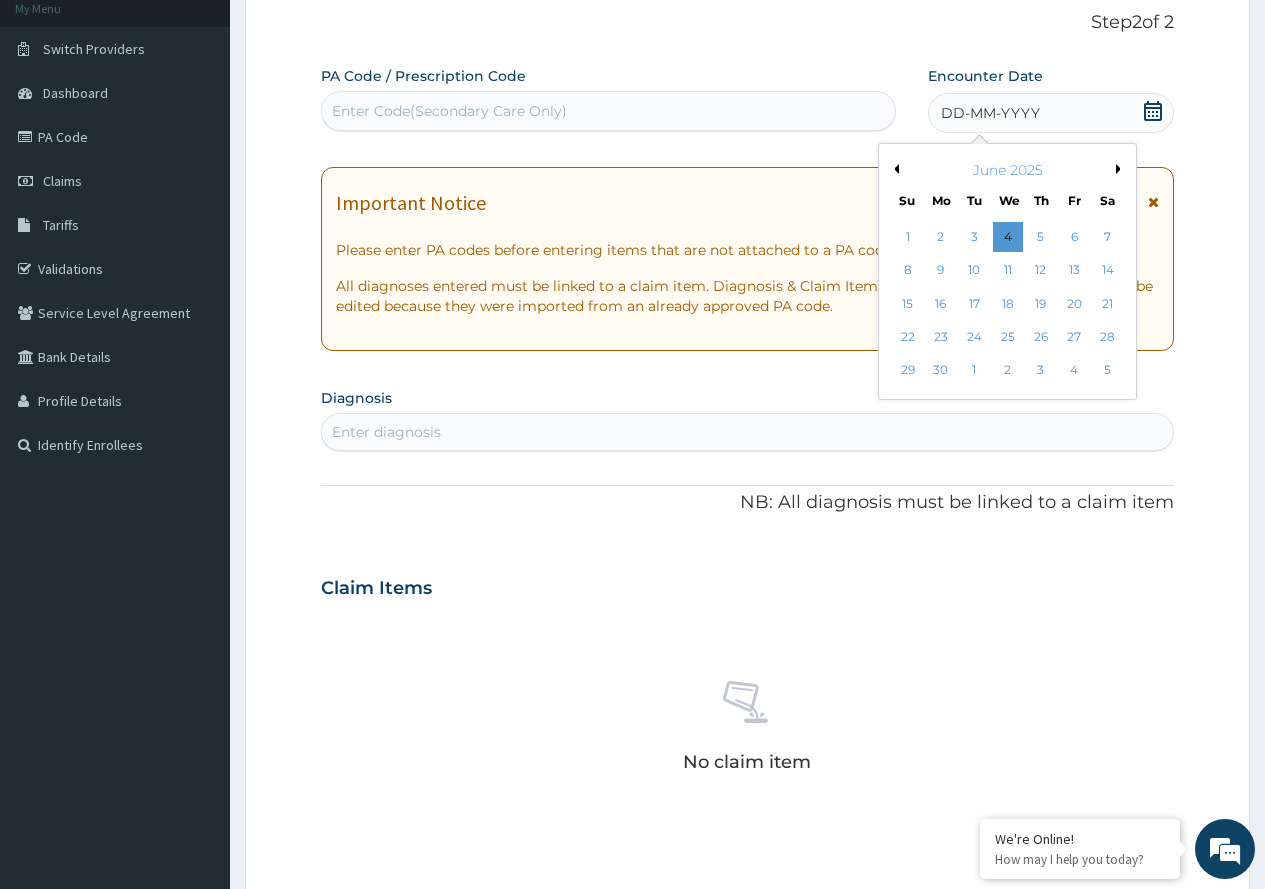 click on "Previous Month" at bounding box center (894, 169) 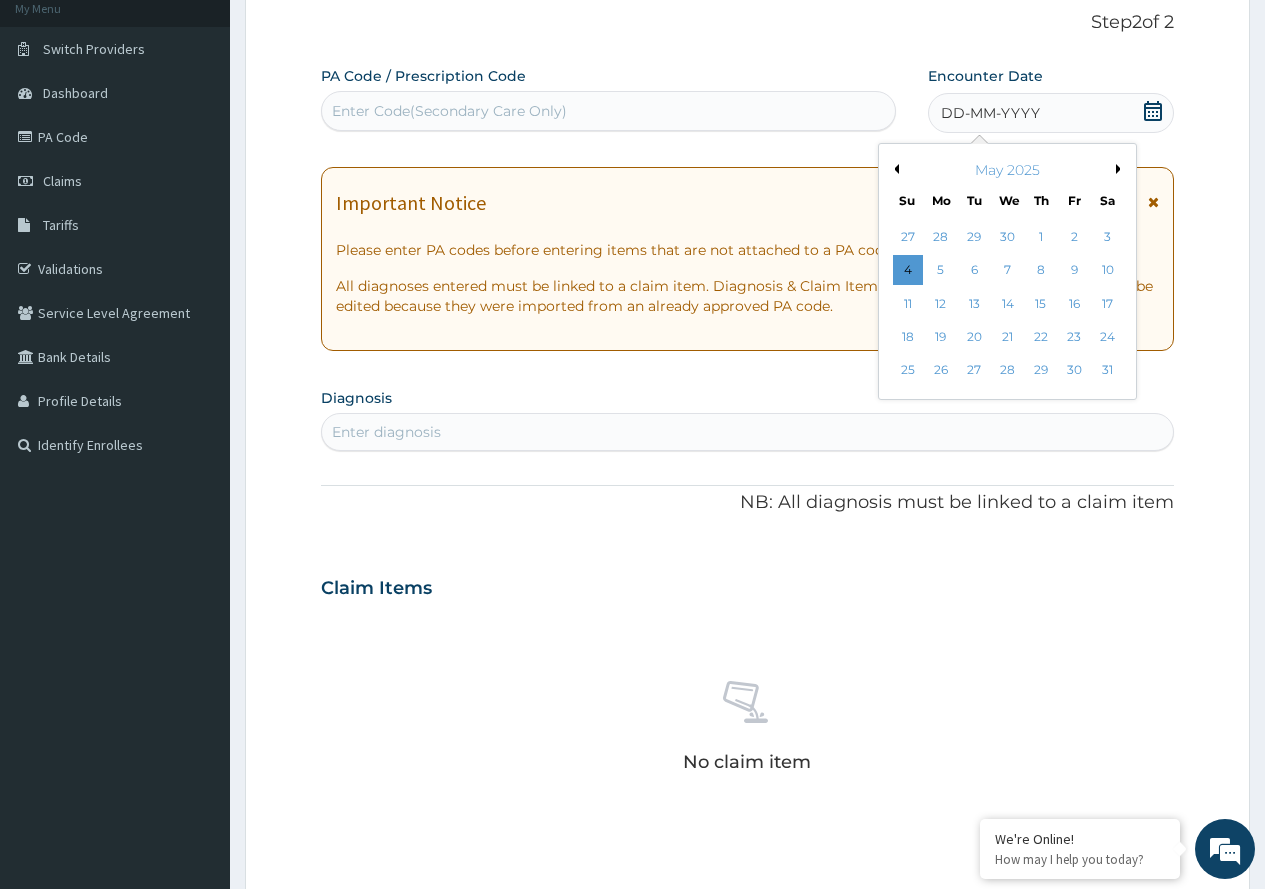 click on "Previous Month" at bounding box center (894, 169) 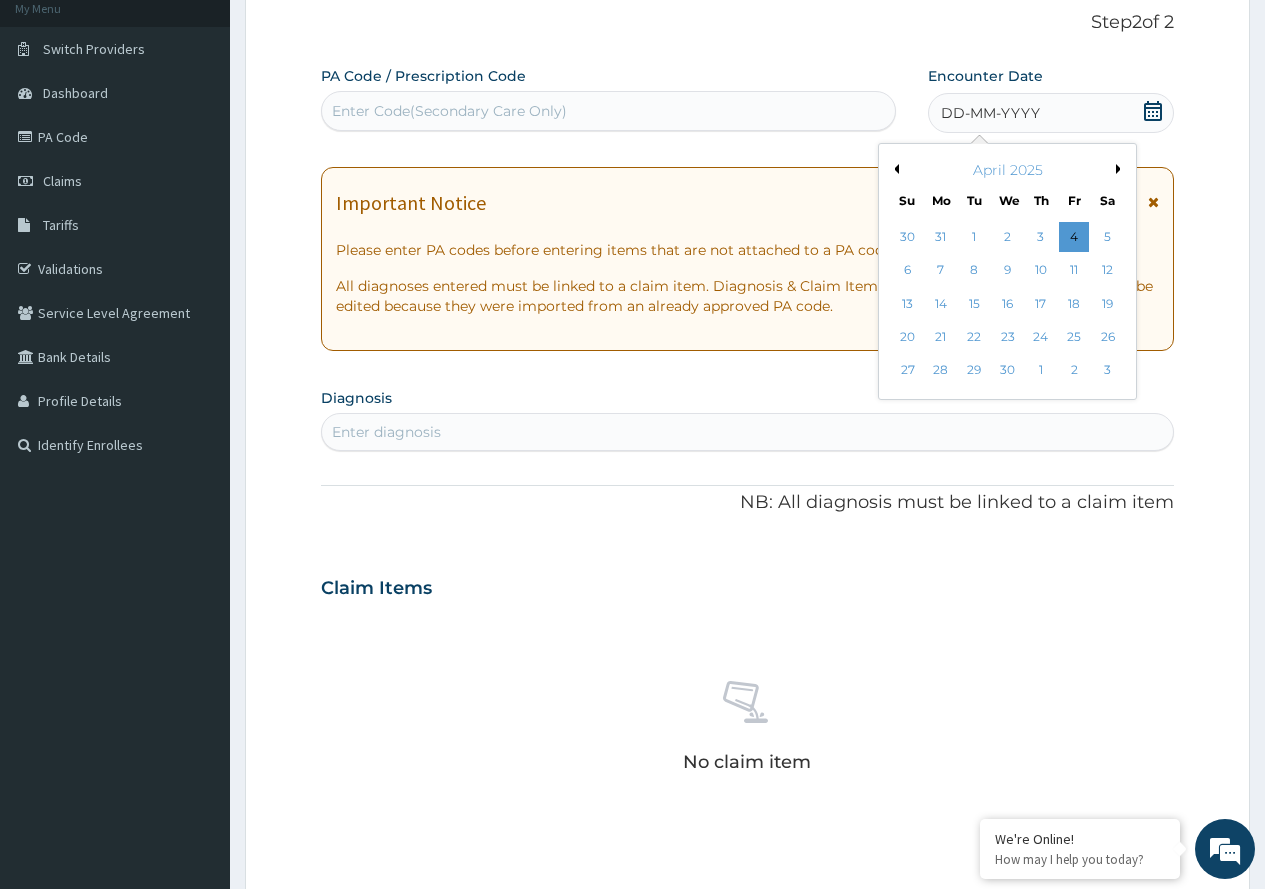 click on "Previous Month" at bounding box center [894, 169] 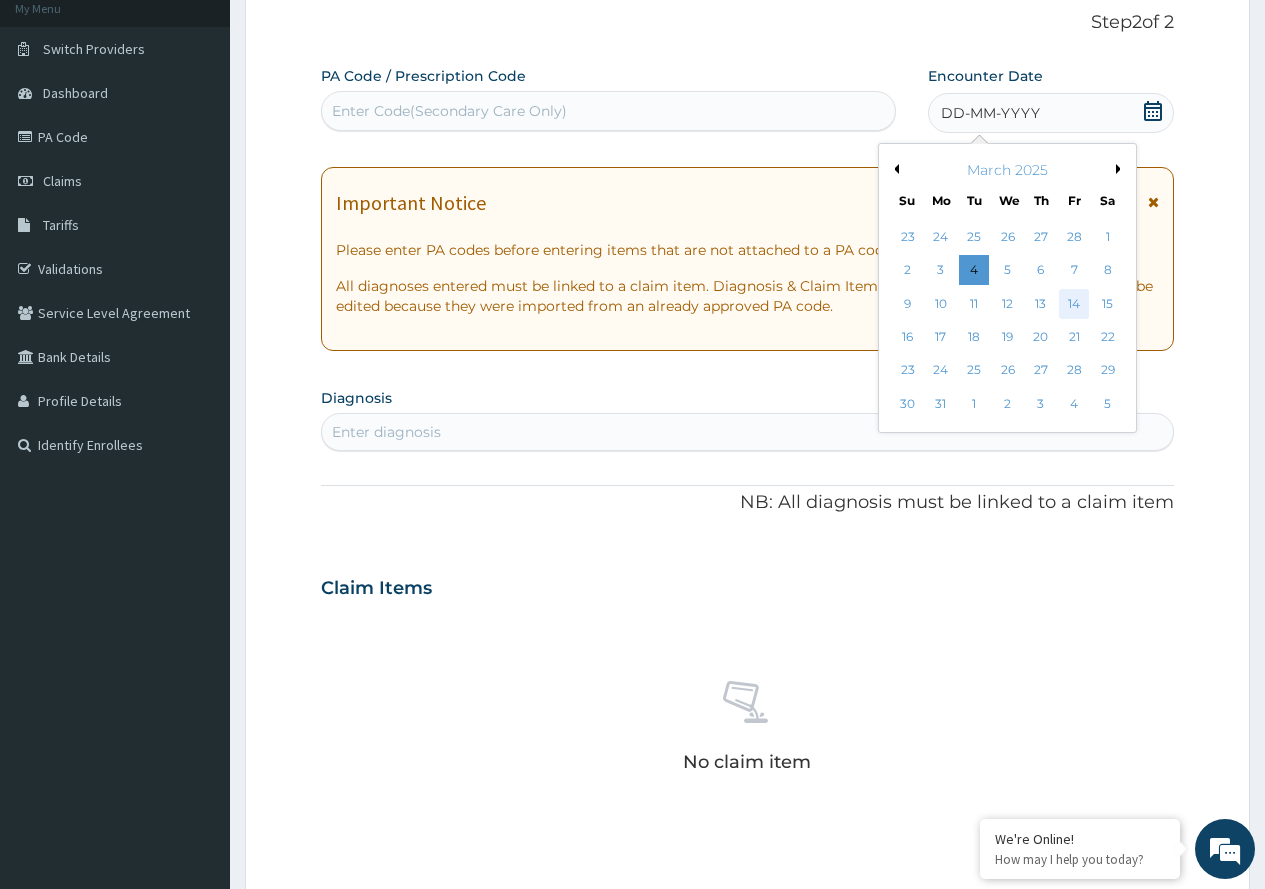 click on "14" at bounding box center (1074, 304) 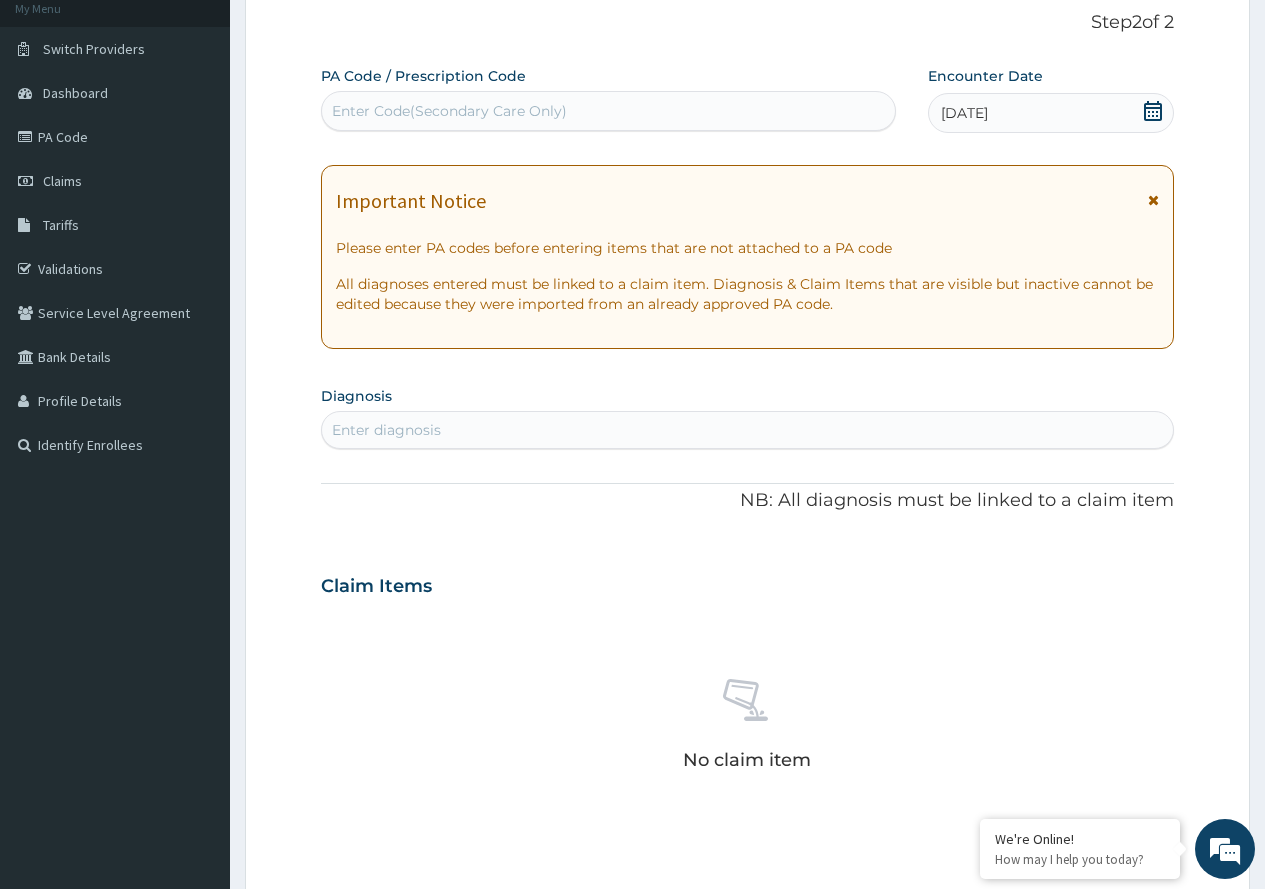 click on "Enter diagnosis" at bounding box center (747, 430) 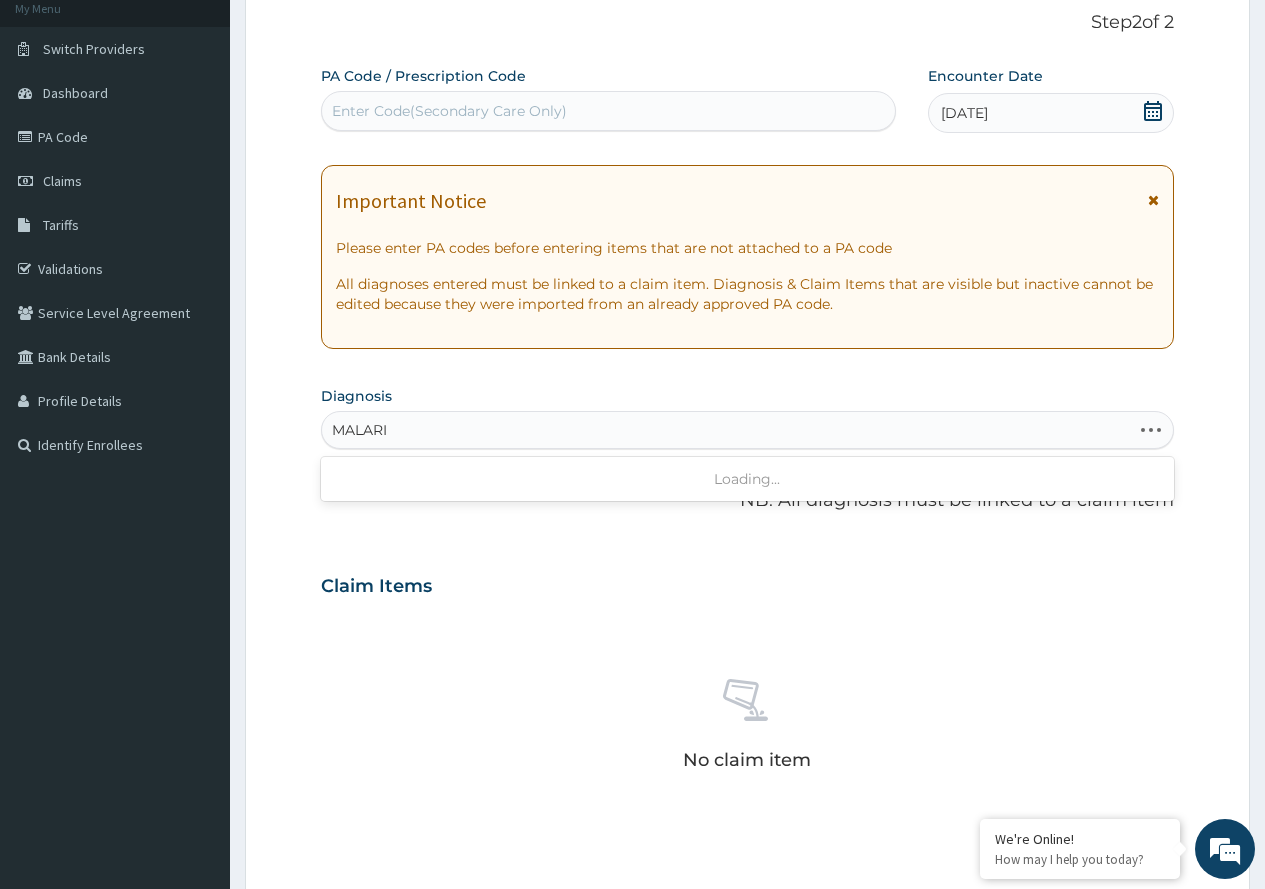 type on "MALARIA" 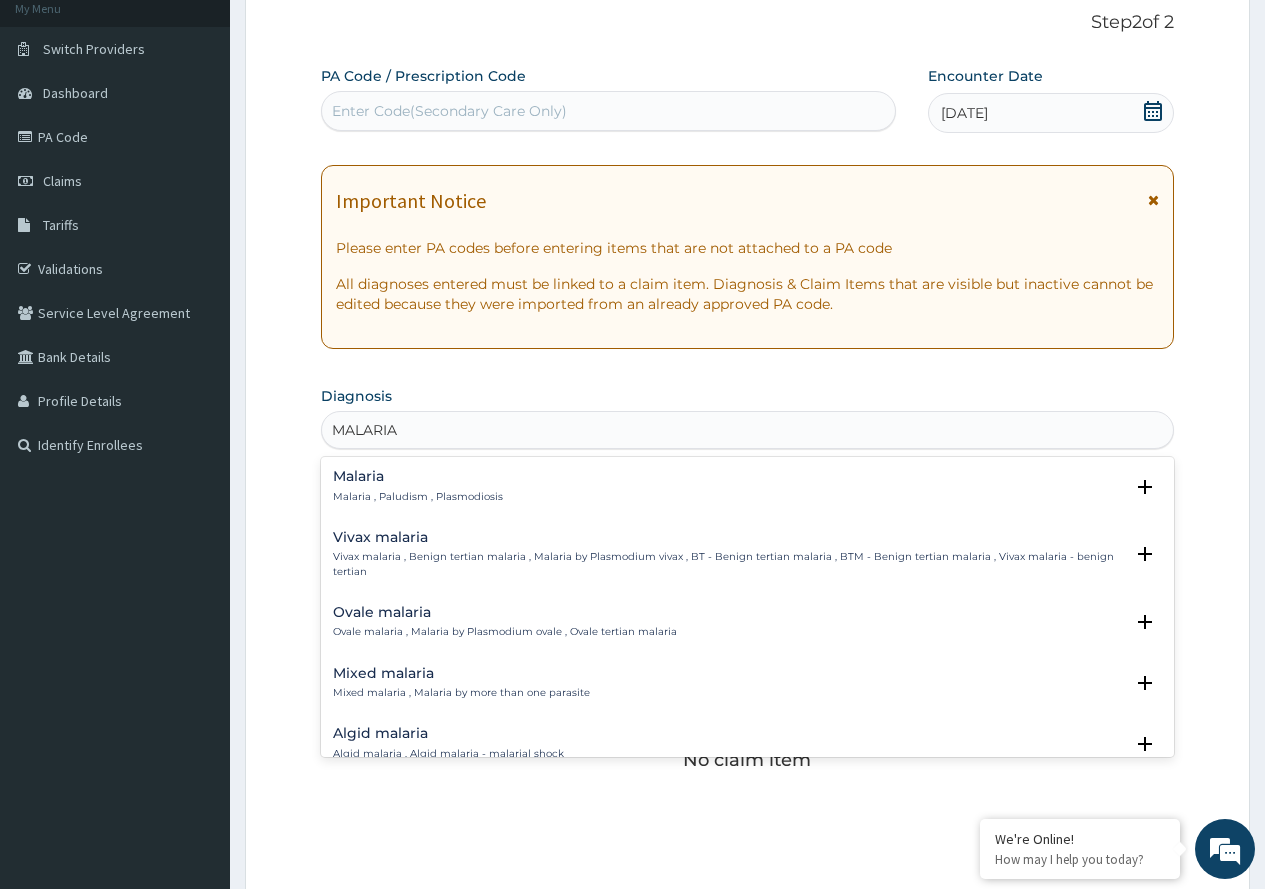 click on "Malaria Malaria , Paludism , Plasmodiosis" at bounding box center (418, 486) 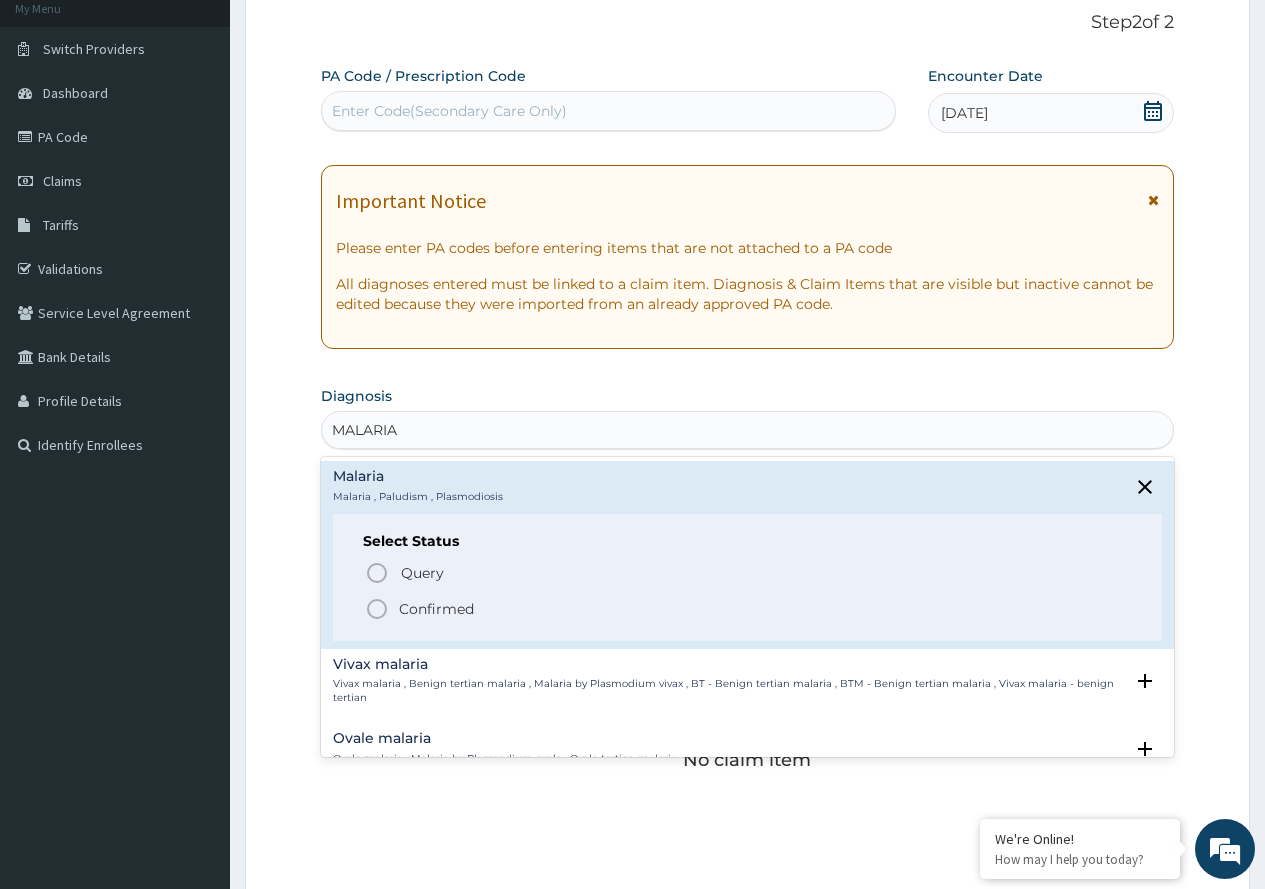 click 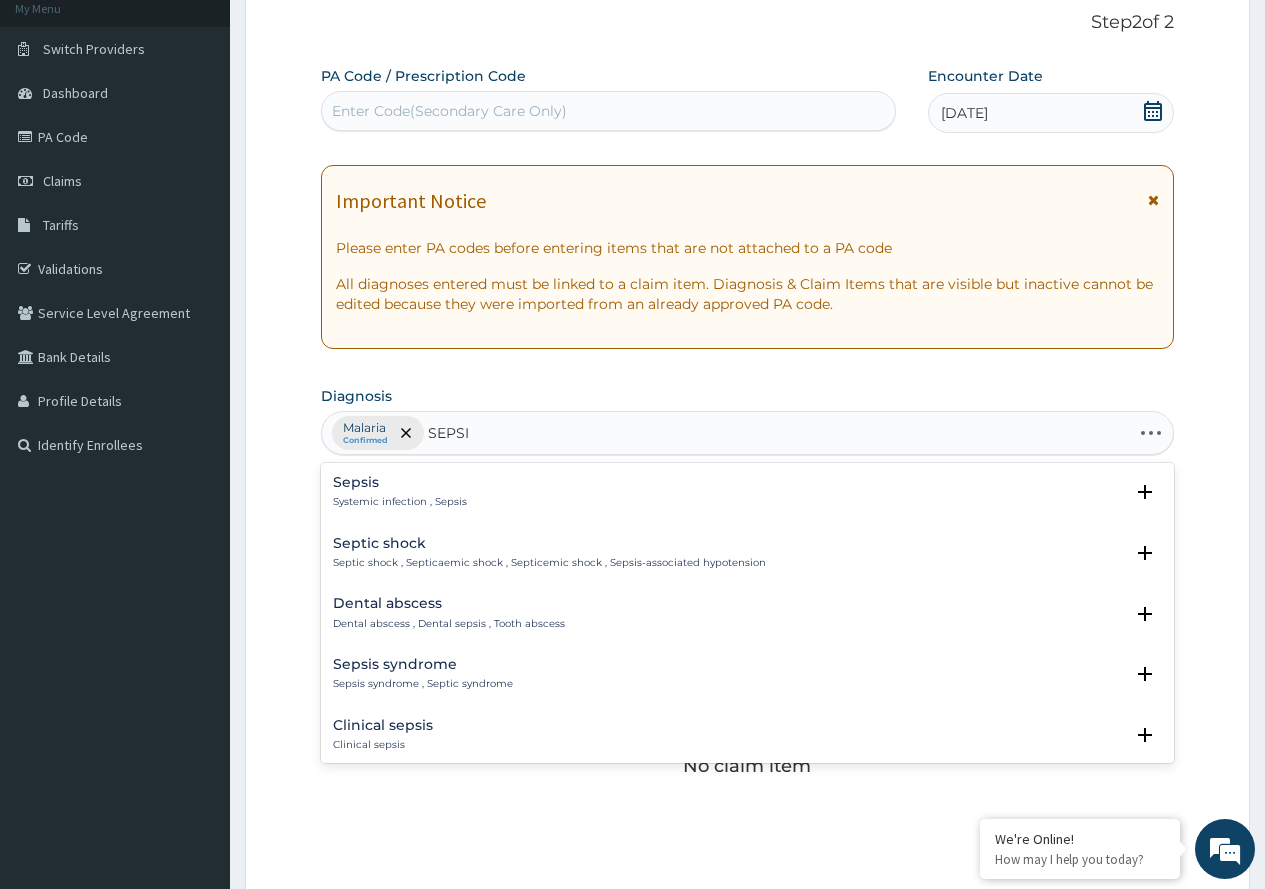 type on "SEPSIS" 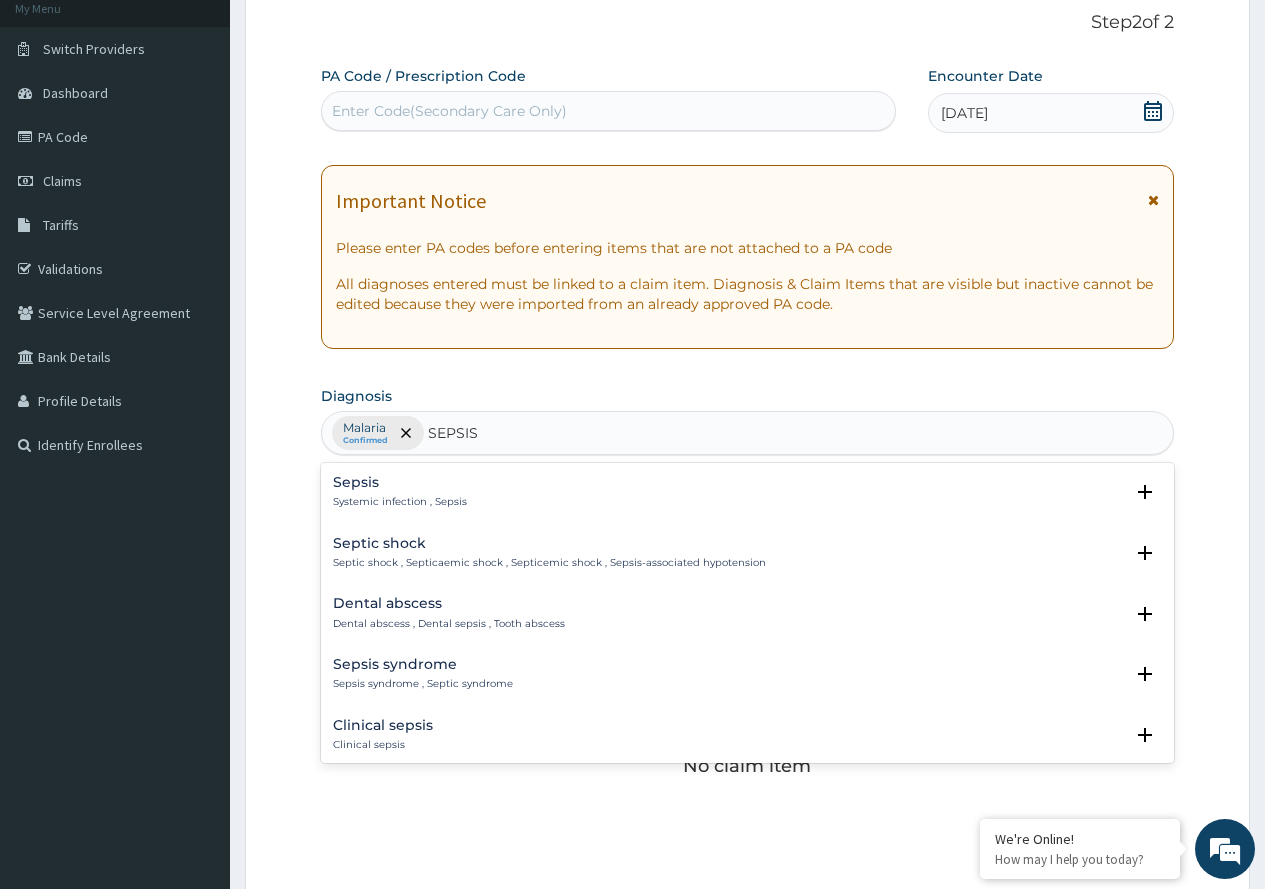 click on "Sepsis" at bounding box center (400, 482) 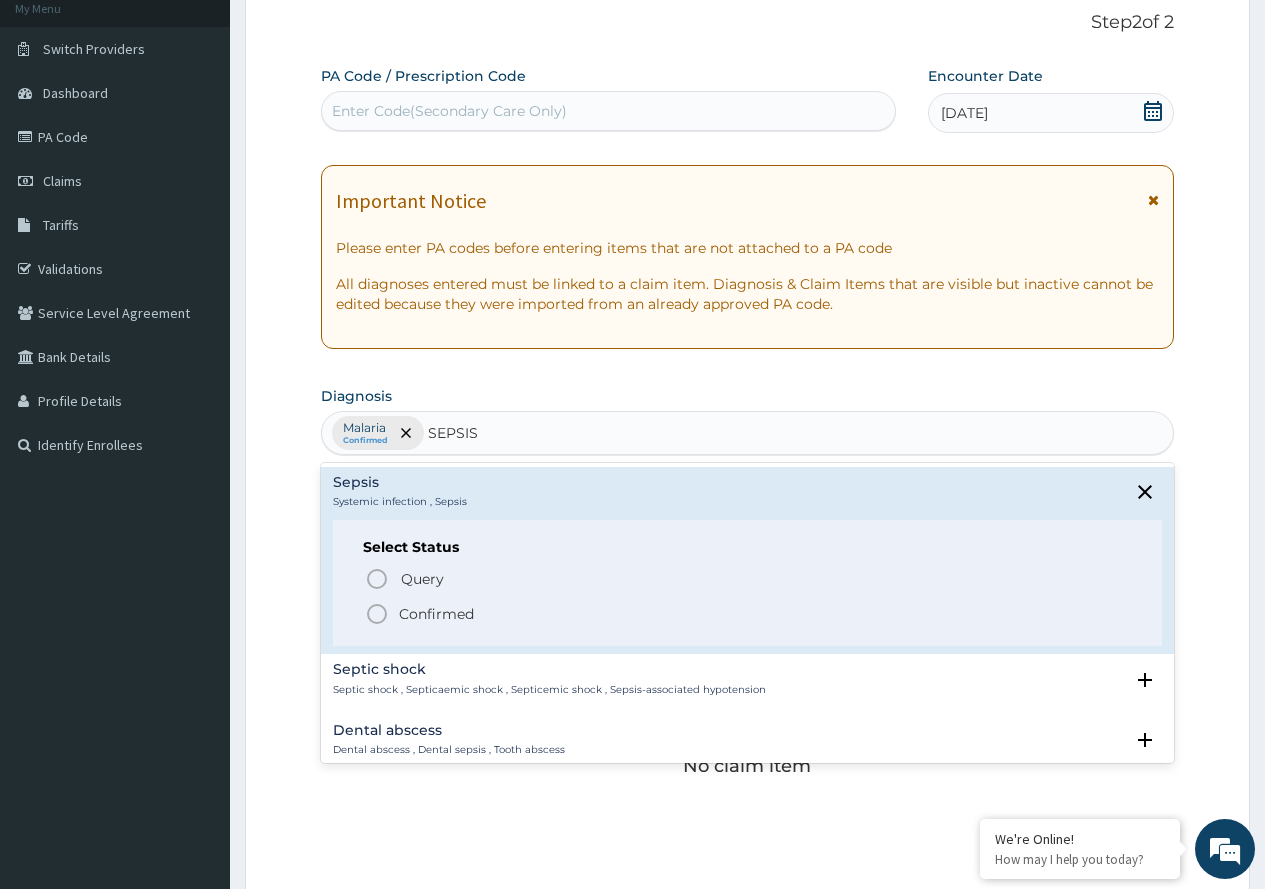 click 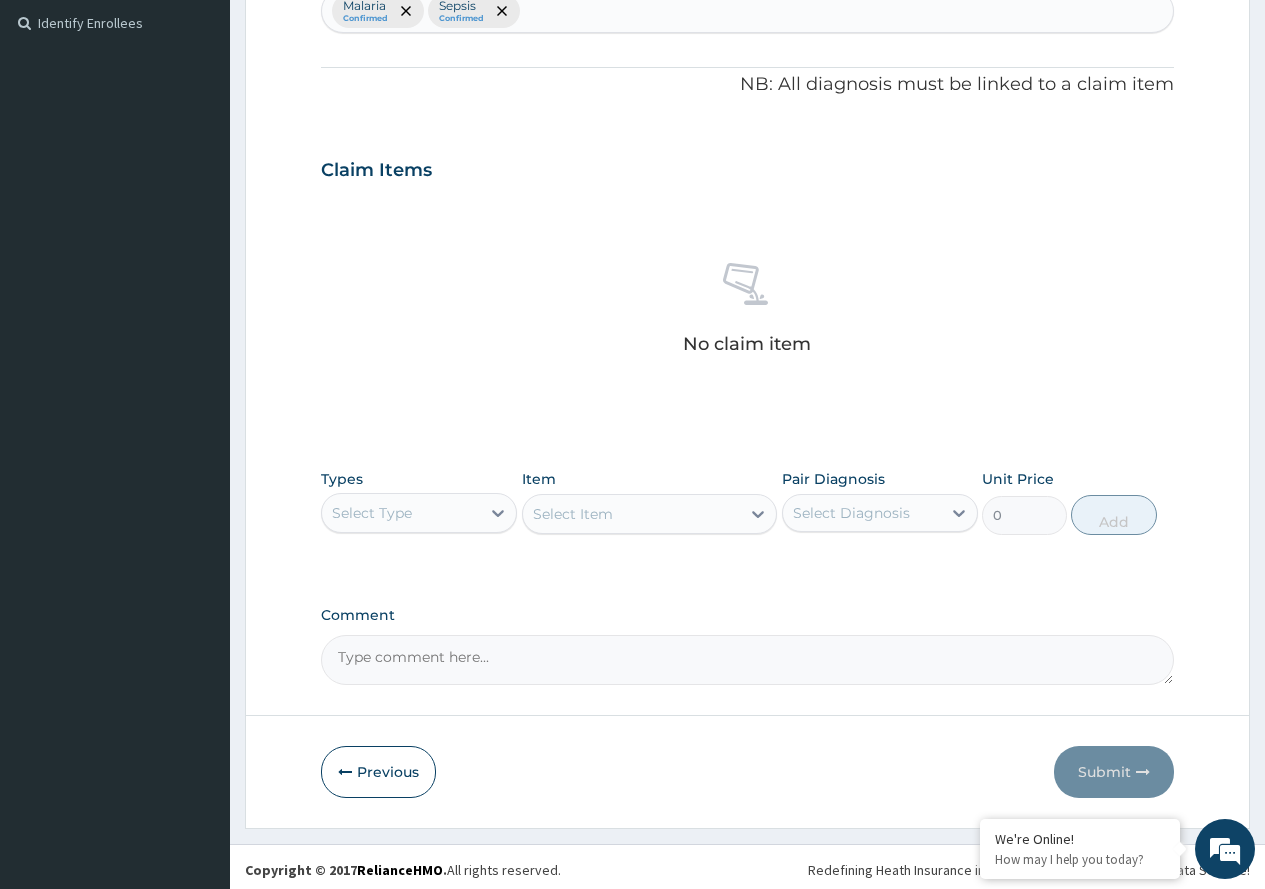 scroll, scrollTop: 553, scrollLeft: 0, axis: vertical 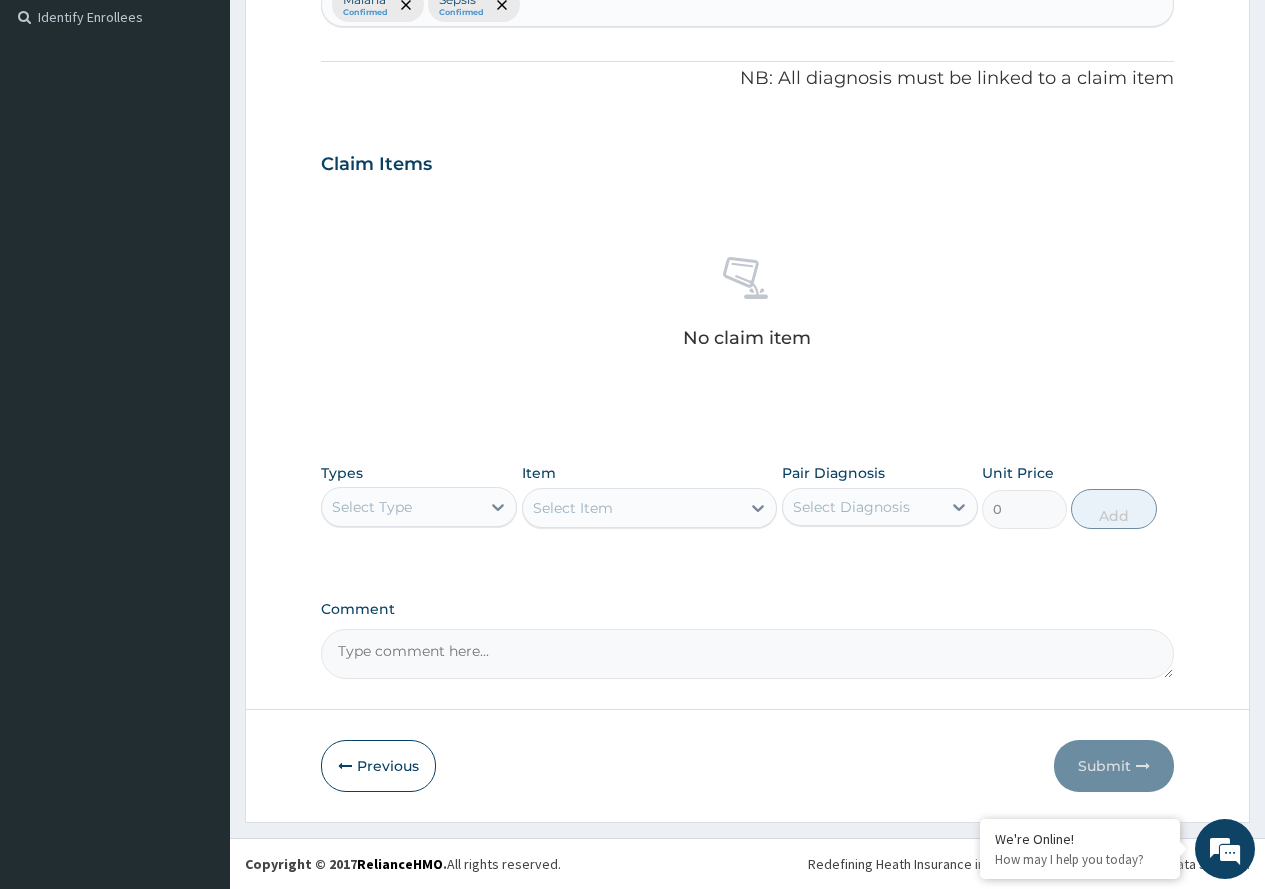 click on "Select Type" at bounding box center [401, 507] 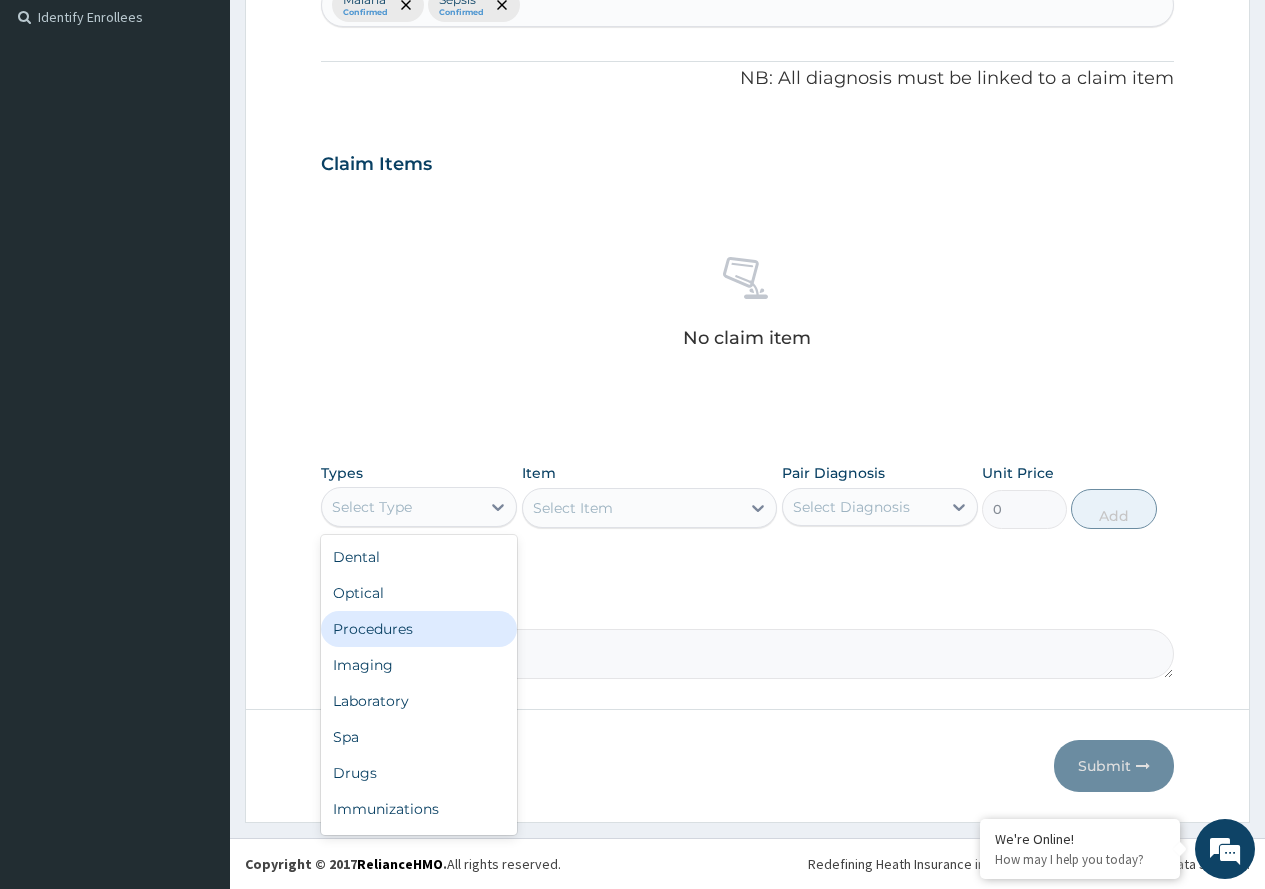 click on "Procedures" at bounding box center [419, 629] 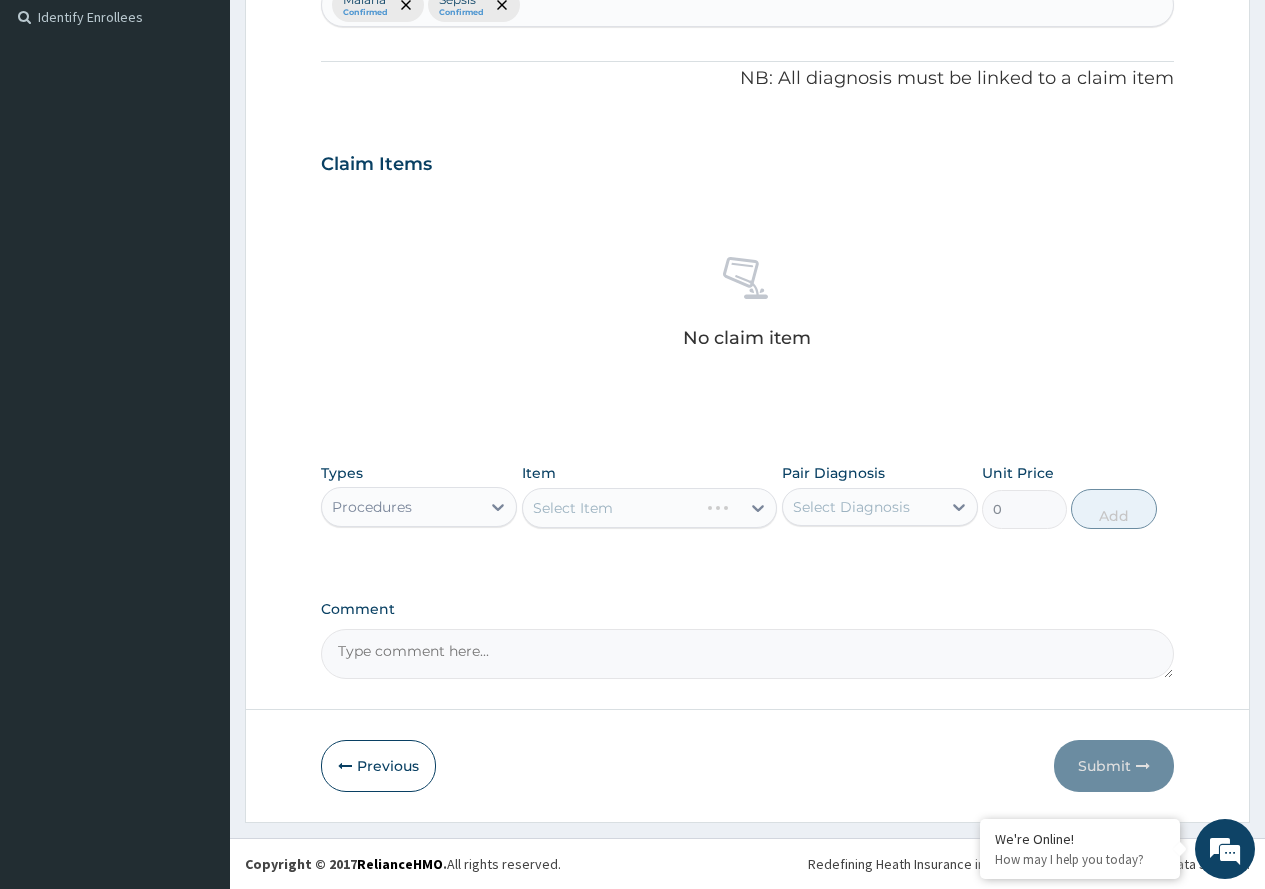 click on "Select Item" at bounding box center [650, 508] 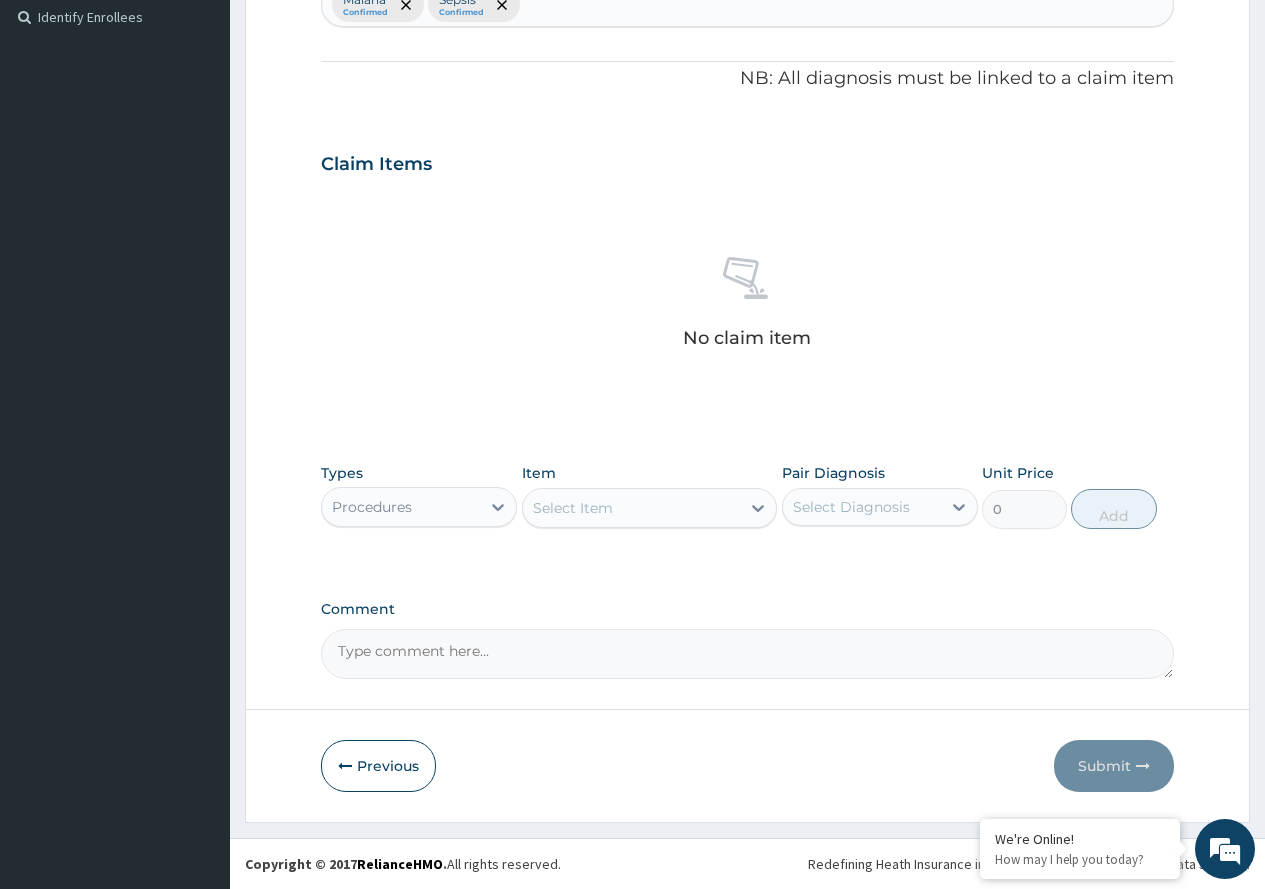 click 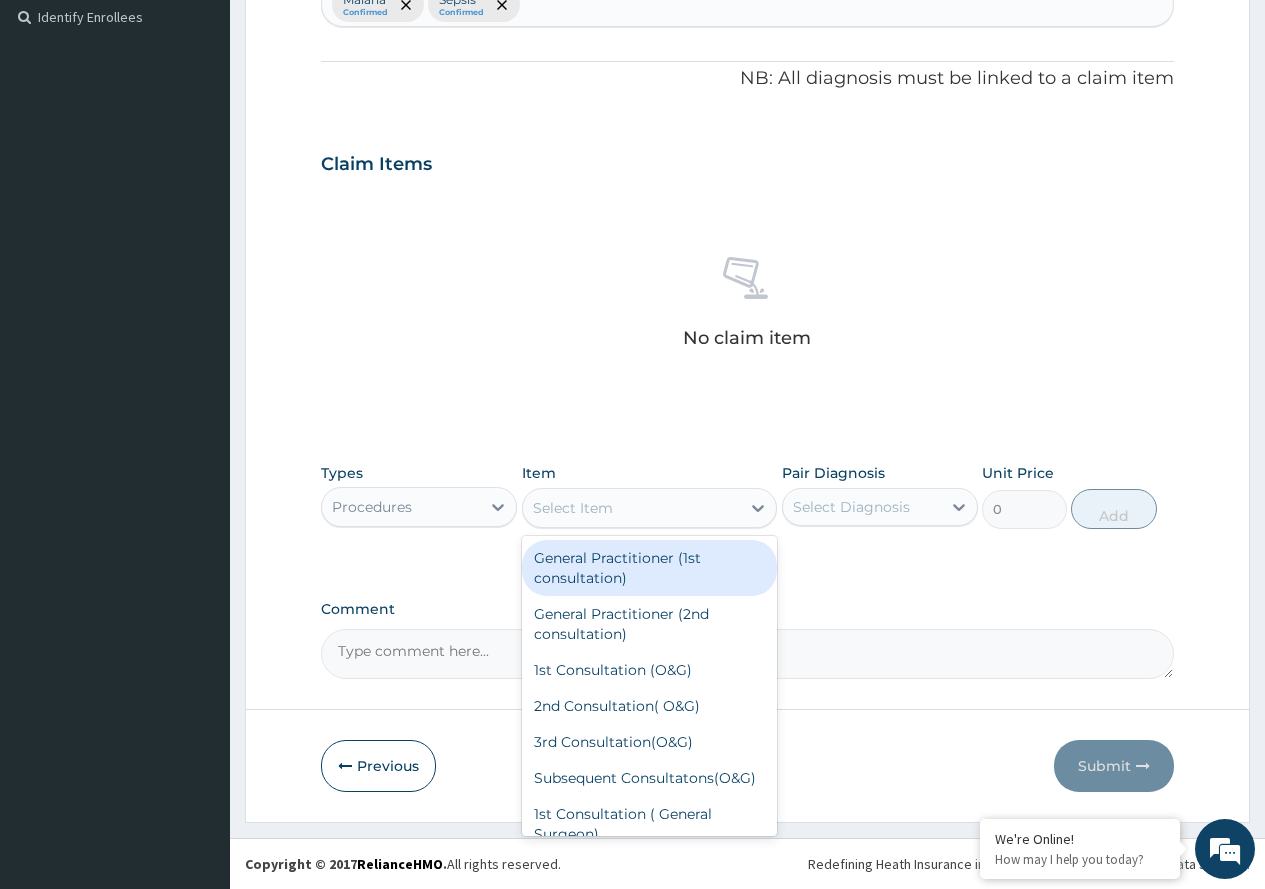 drag, startPoint x: 695, startPoint y: 558, endPoint x: 776, endPoint y: 533, distance: 84.77028 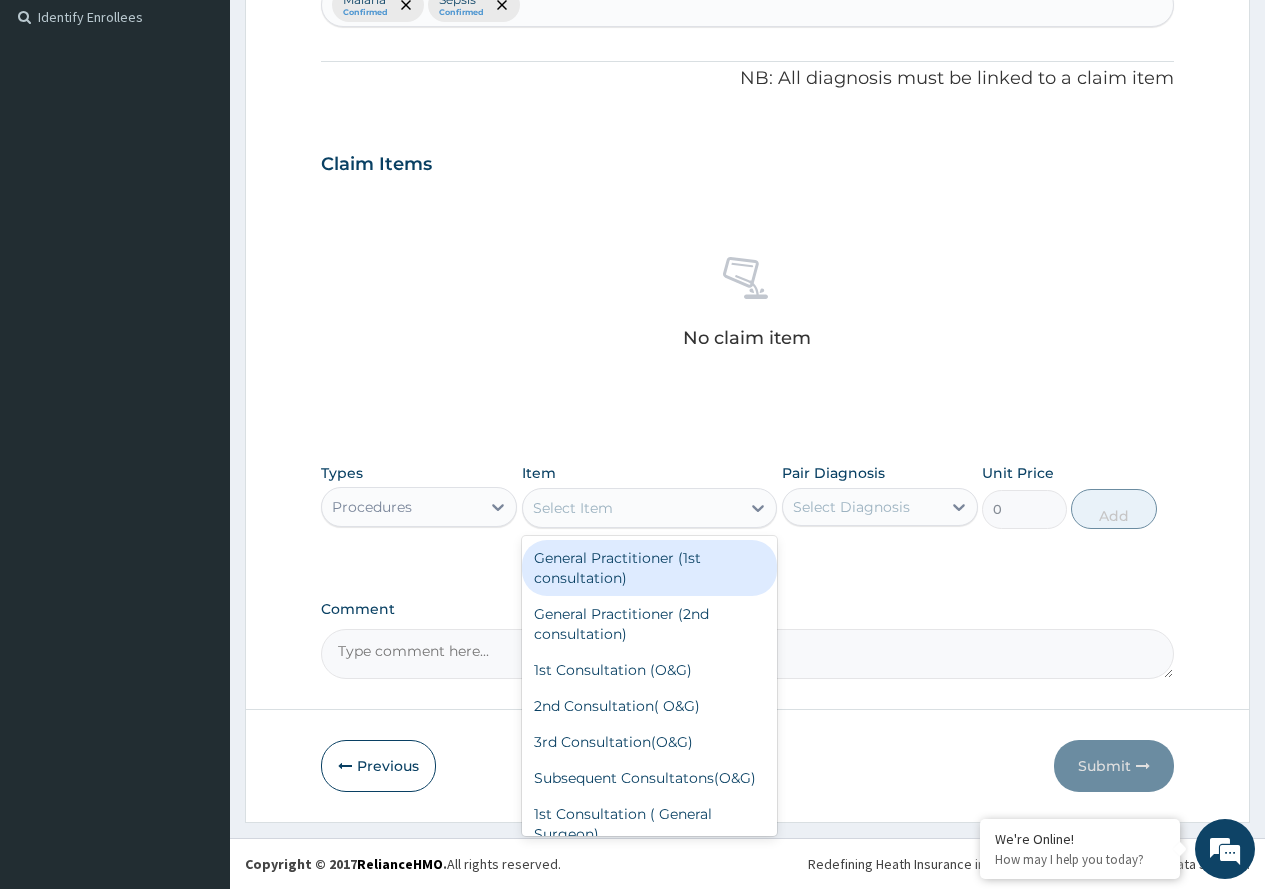 click on "General Practitioner (1st consultation)" at bounding box center [650, 568] 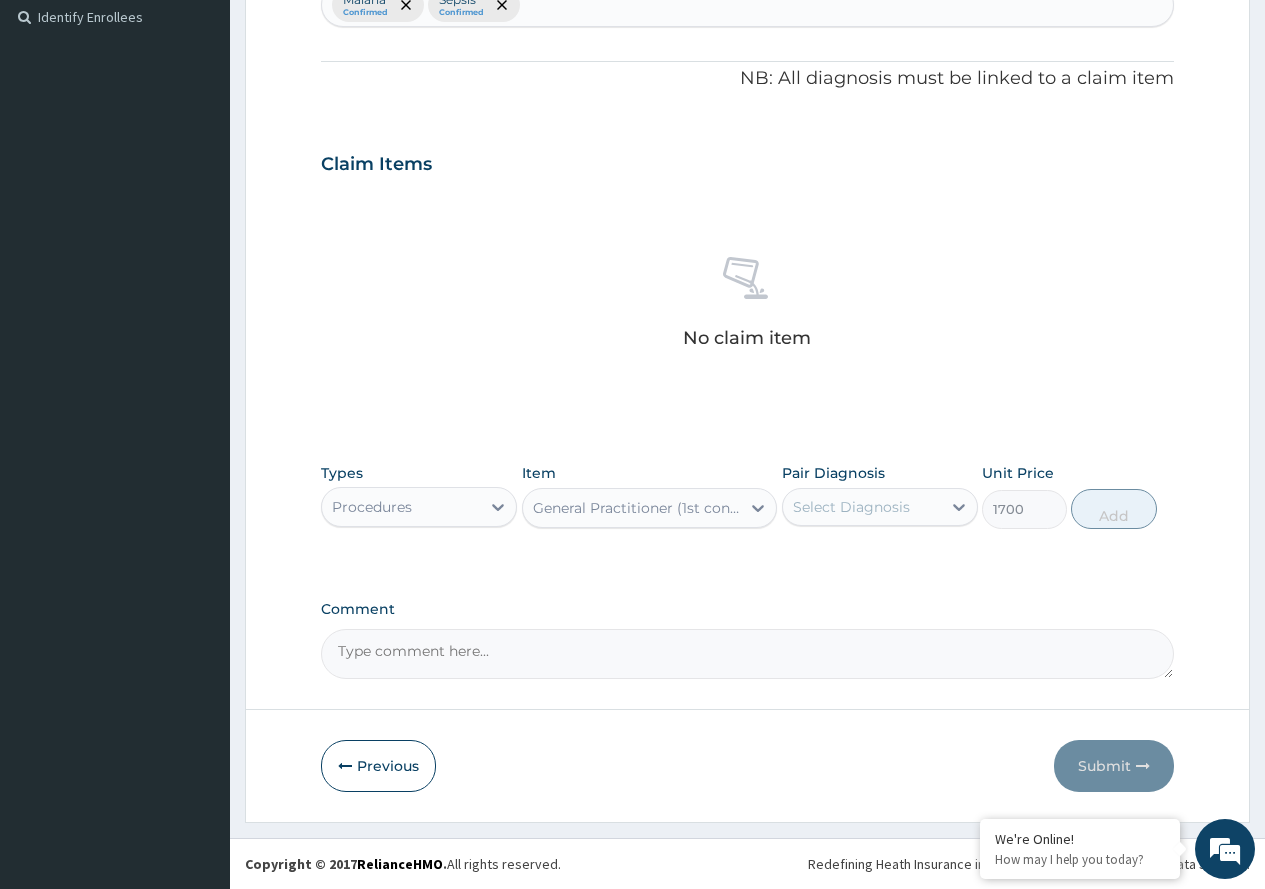 click on "Select Diagnosis" at bounding box center (851, 507) 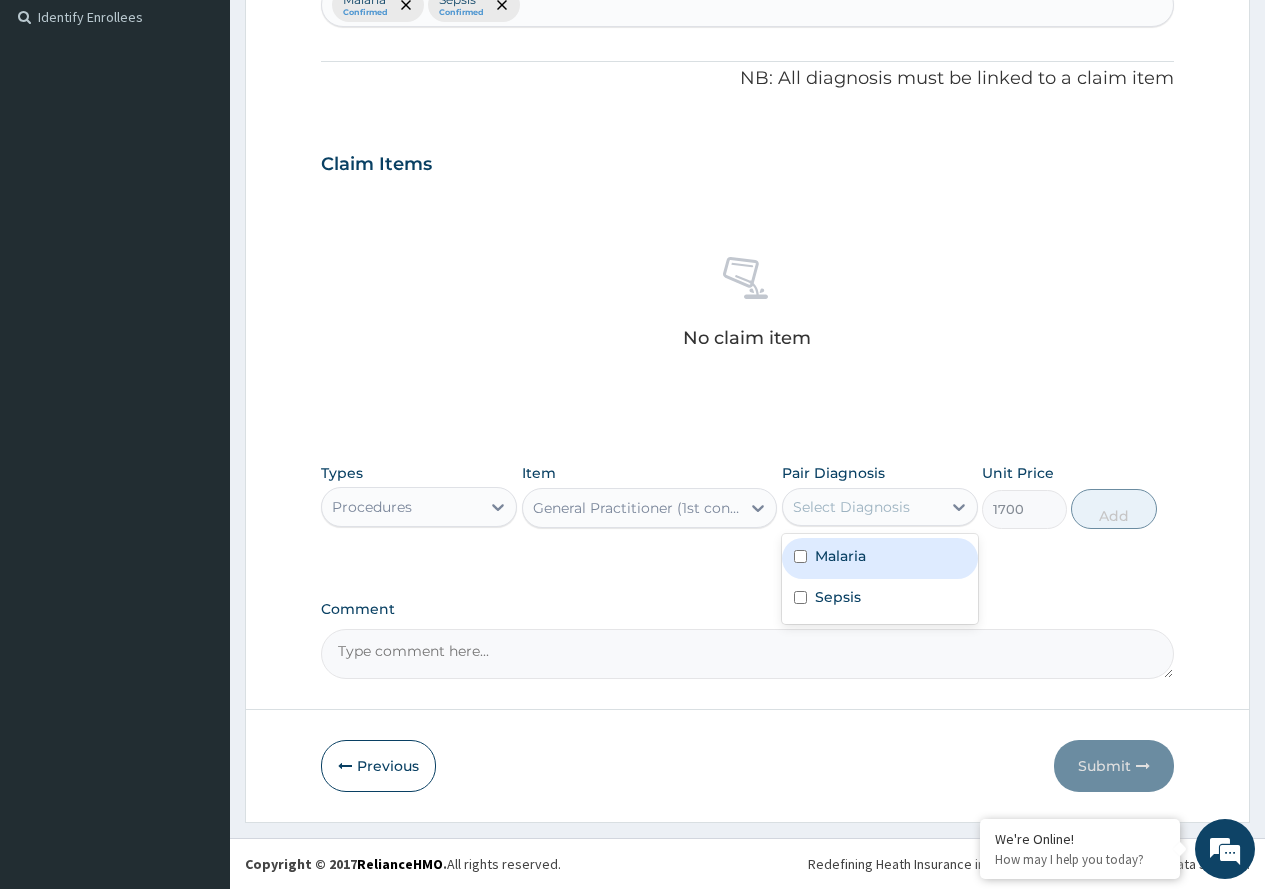 click on "Malaria" at bounding box center (840, 556) 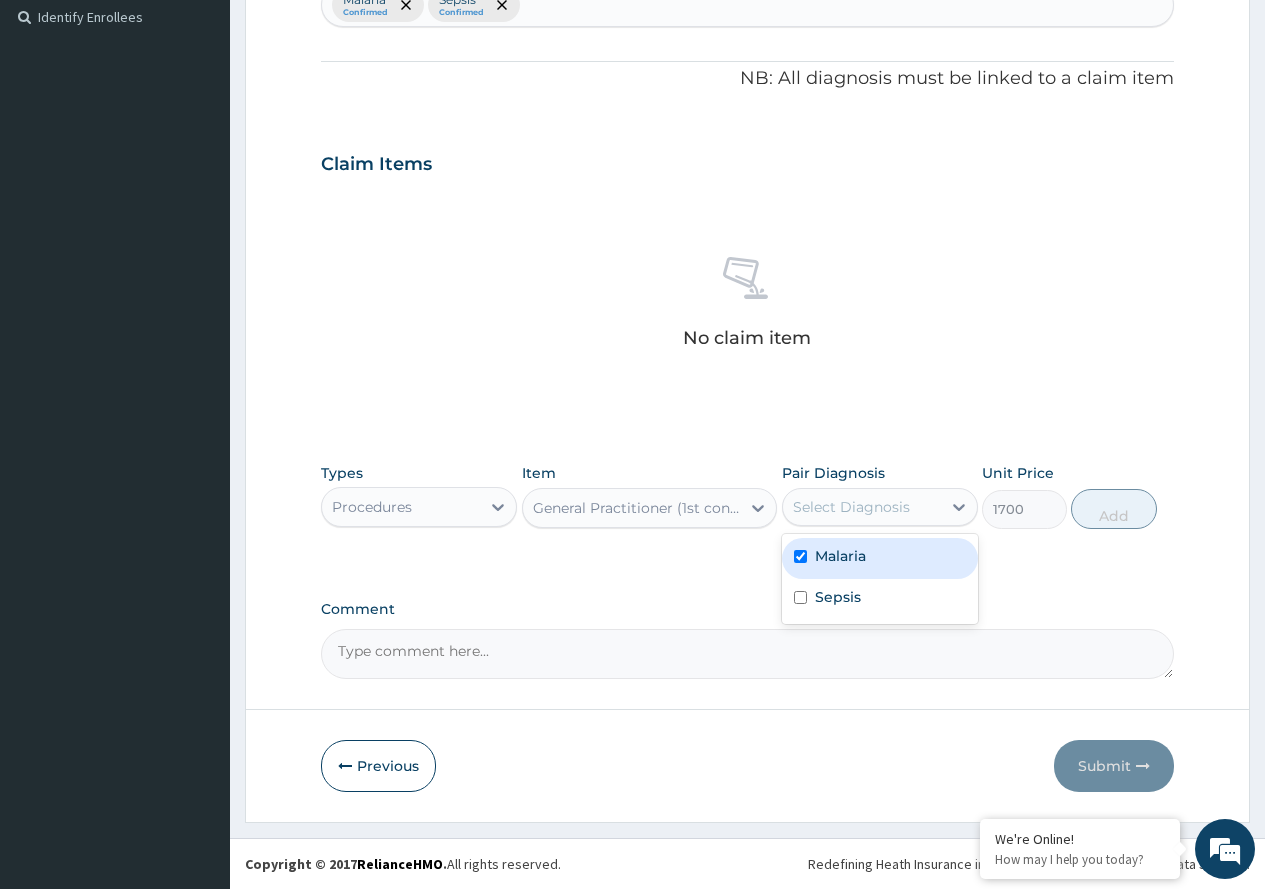 checkbox on "true" 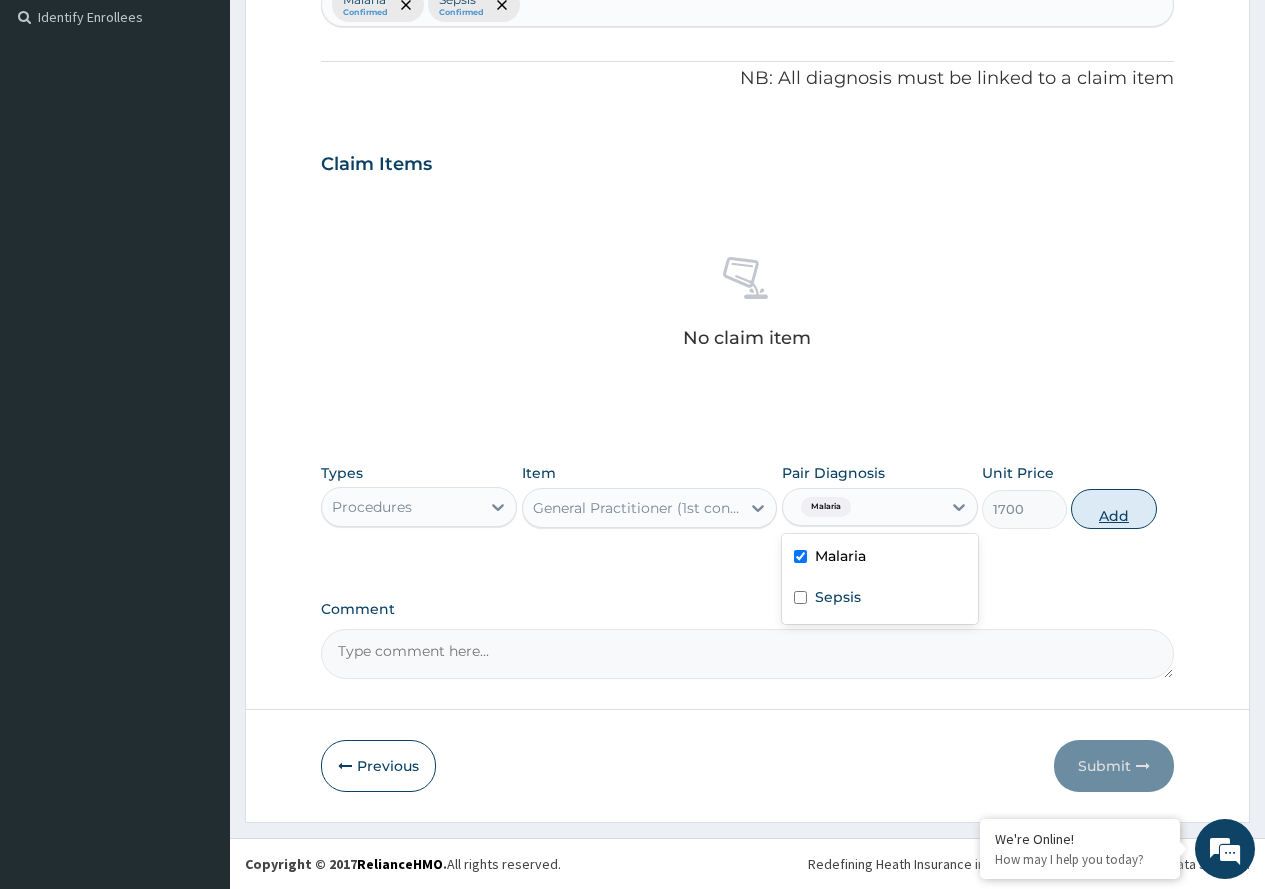 click on "Add" at bounding box center (1113, 509) 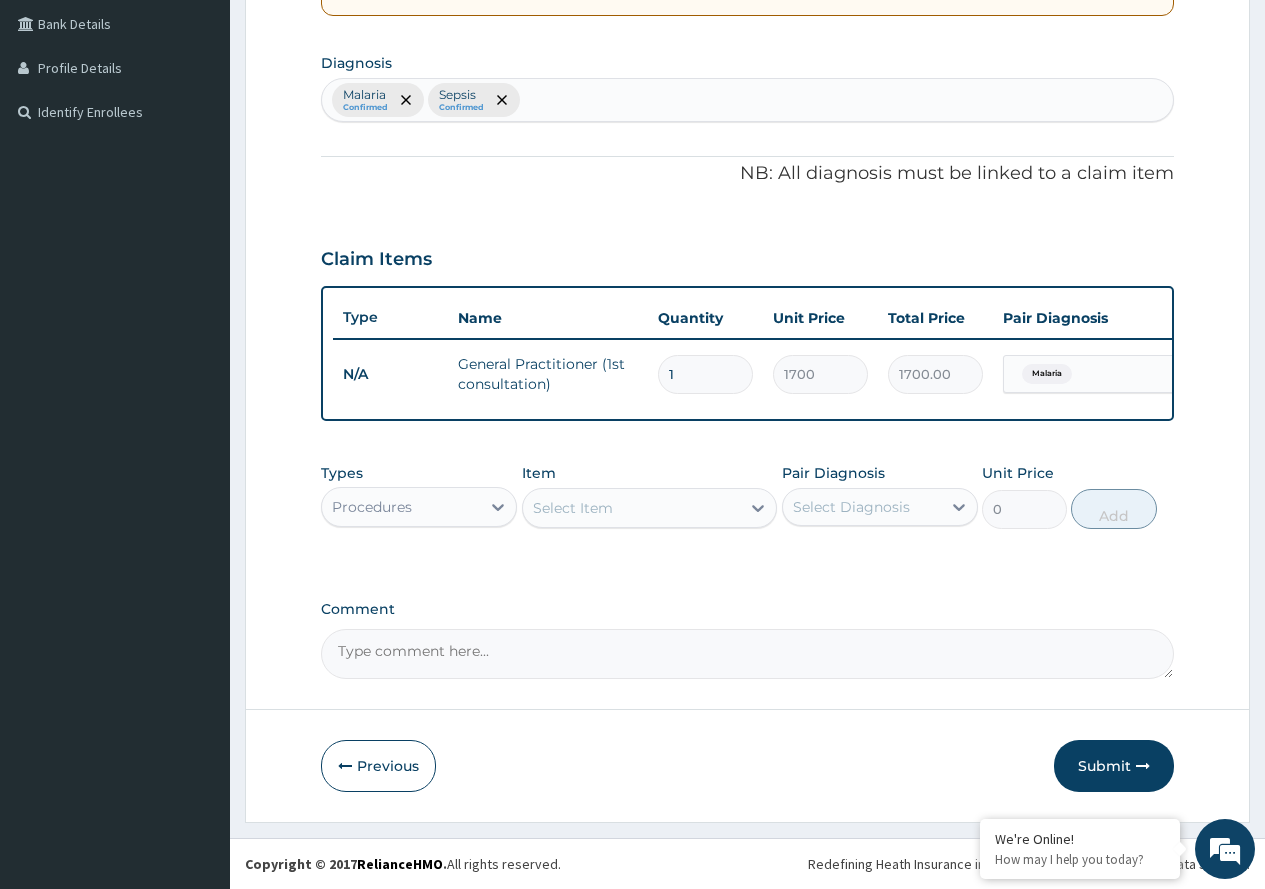 scroll, scrollTop: 473, scrollLeft: 0, axis: vertical 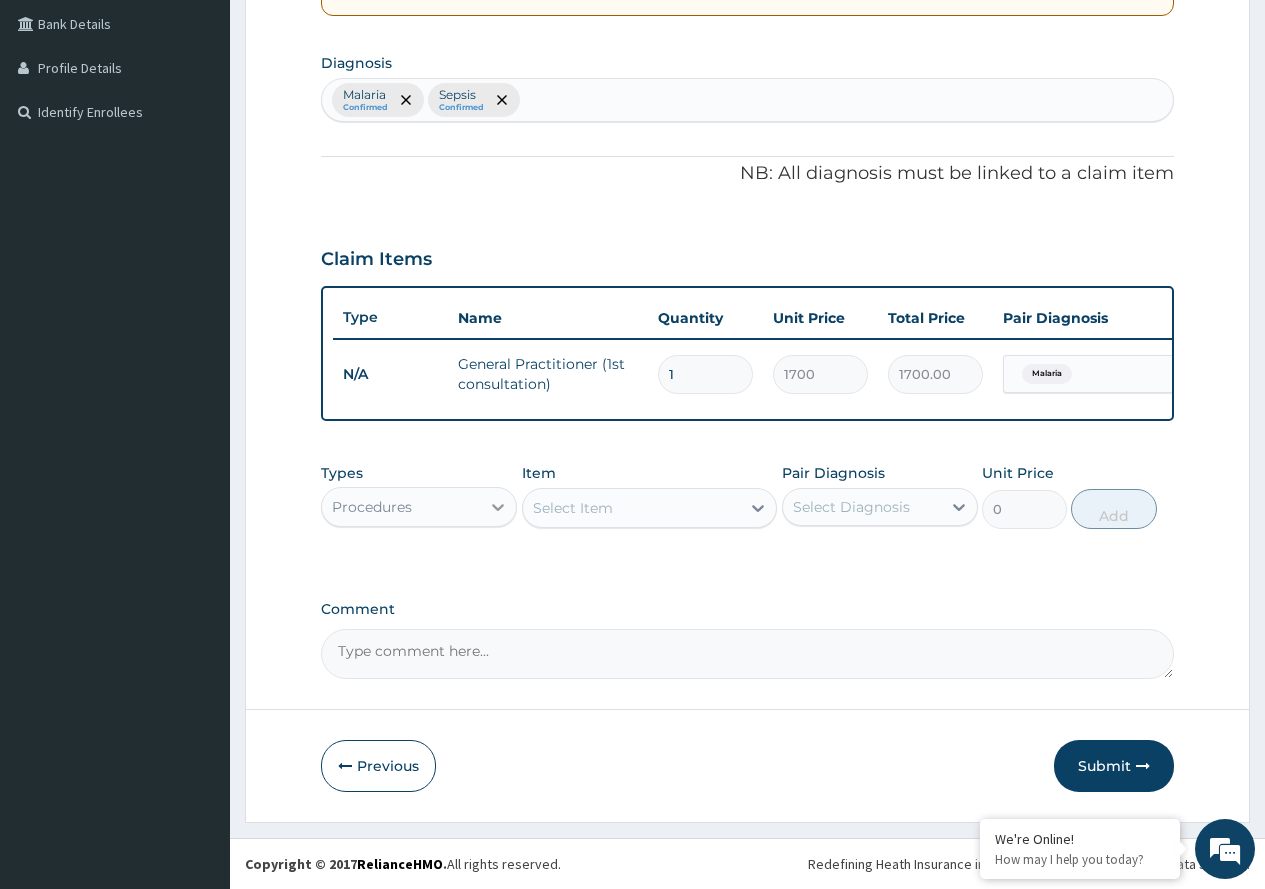 click 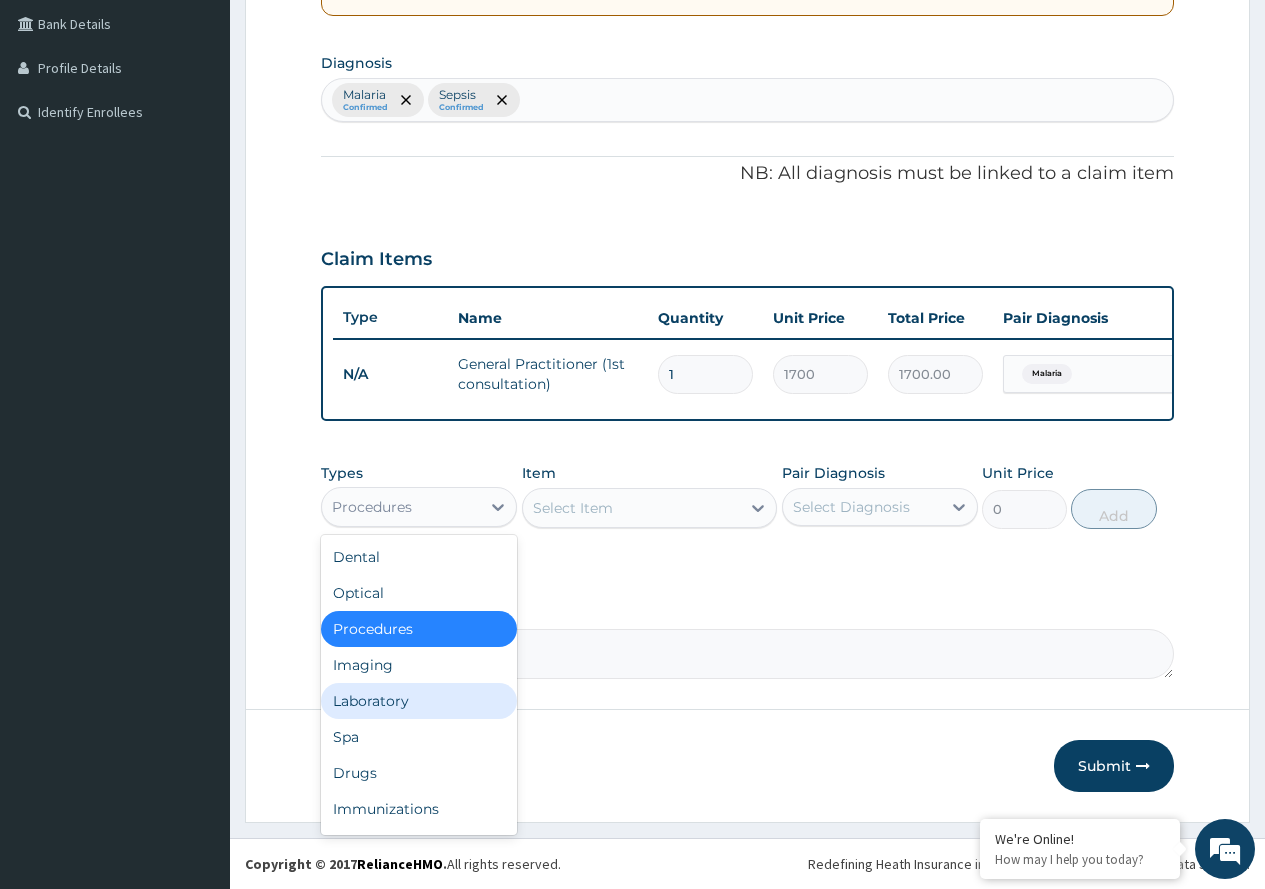 click on "Laboratory" at bounding box center [419, 701] 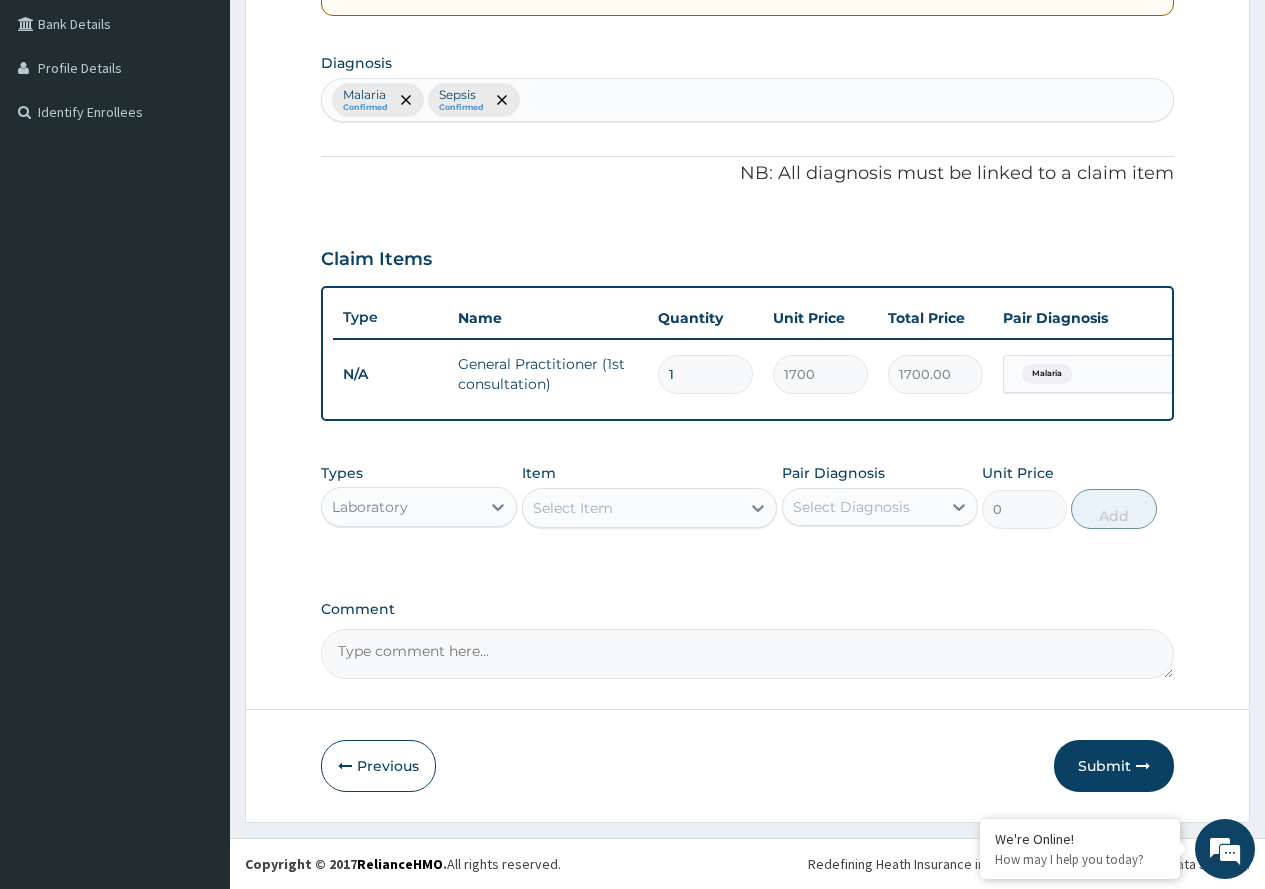 click 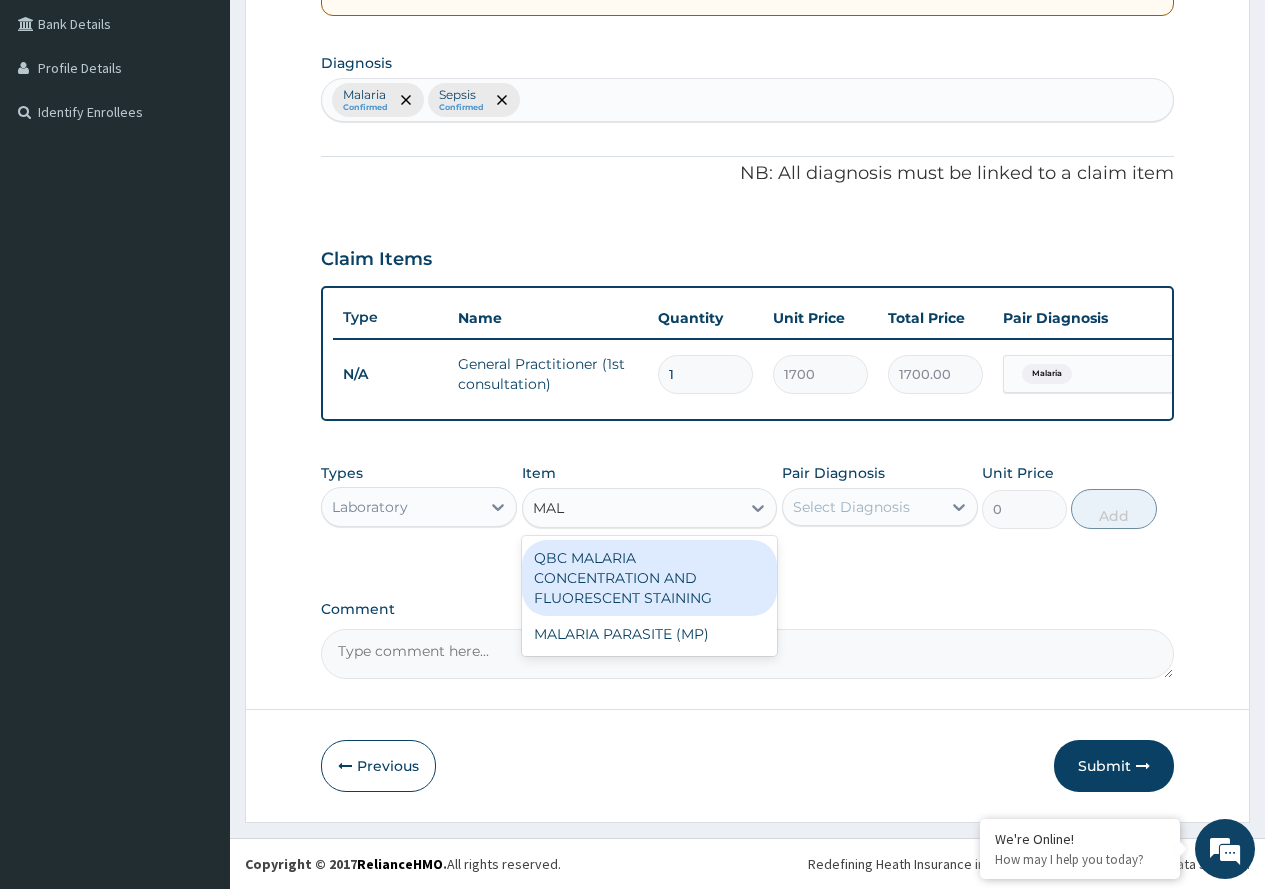 type on "MALA" 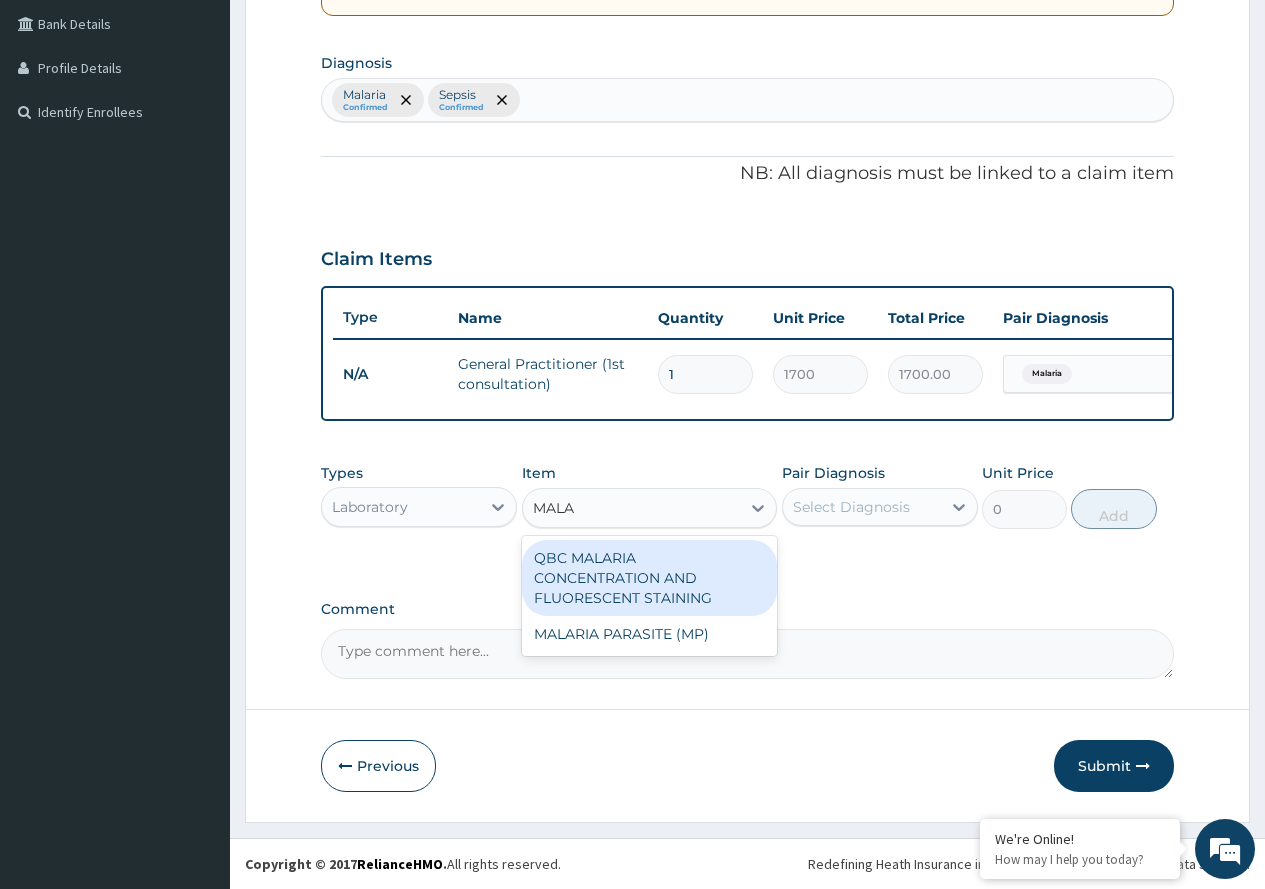 click on "QBC MALARIA CONCENTRATION AND FLUORESCENT STAINING" at bounding box center (650, 578) 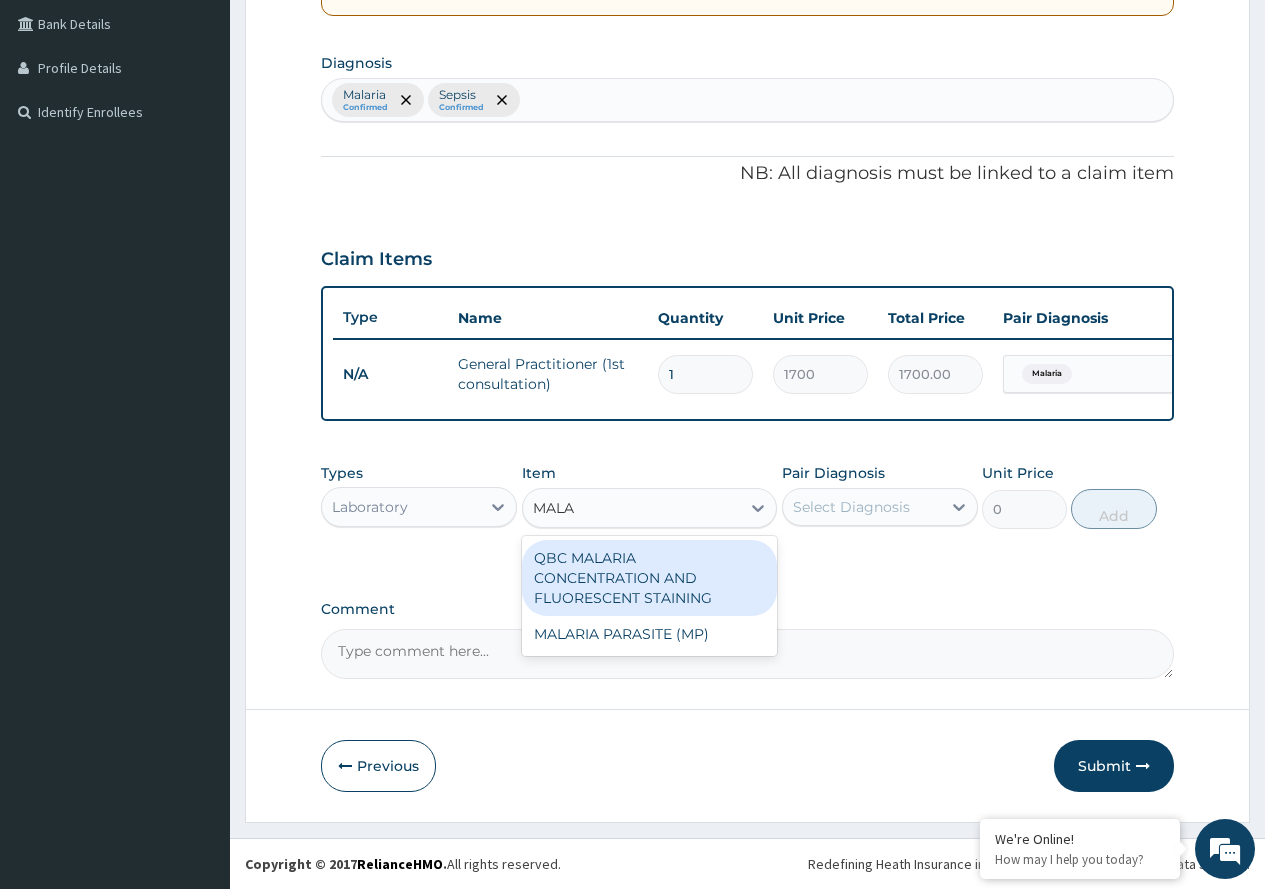 type on "1100" 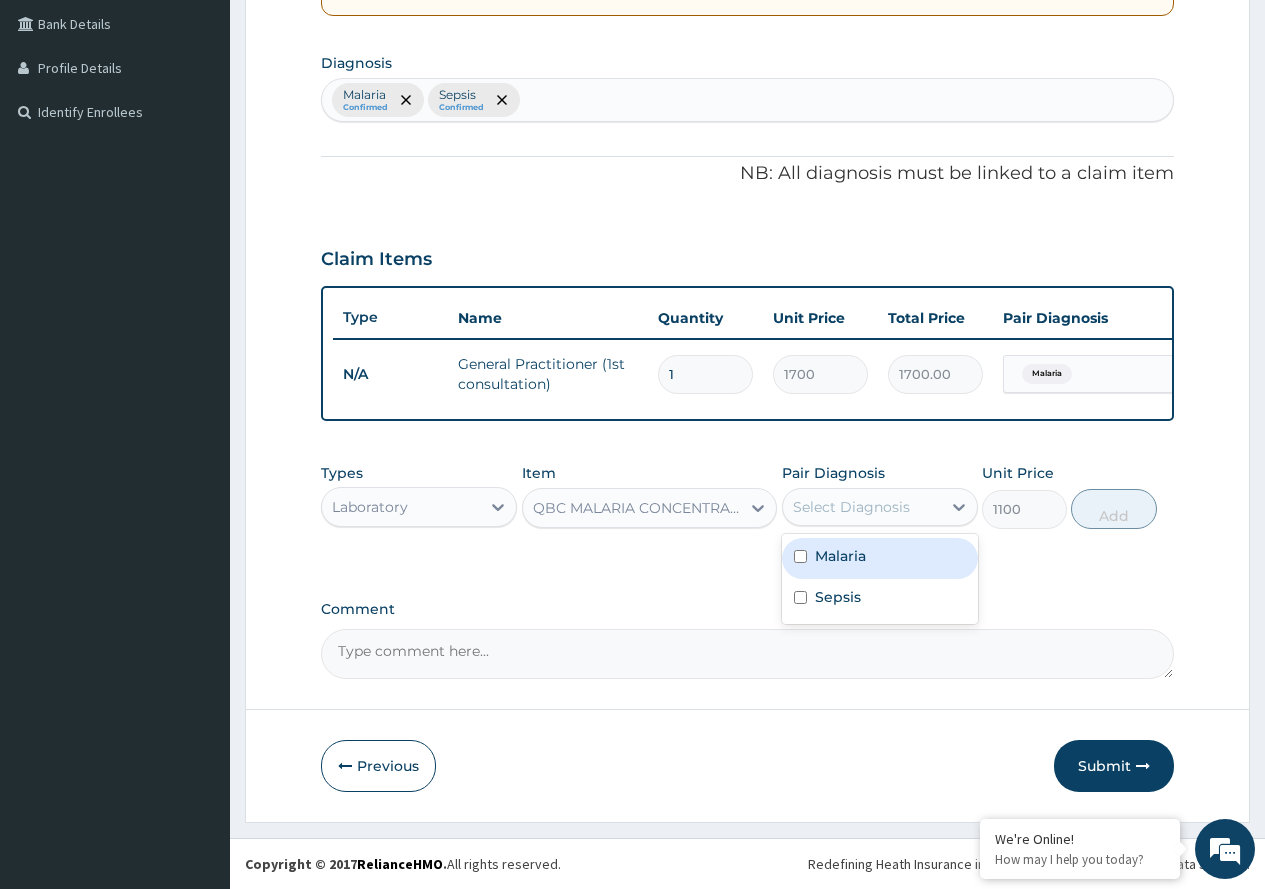 click on "Select Diagnosis" at bounding box center [880, 507] 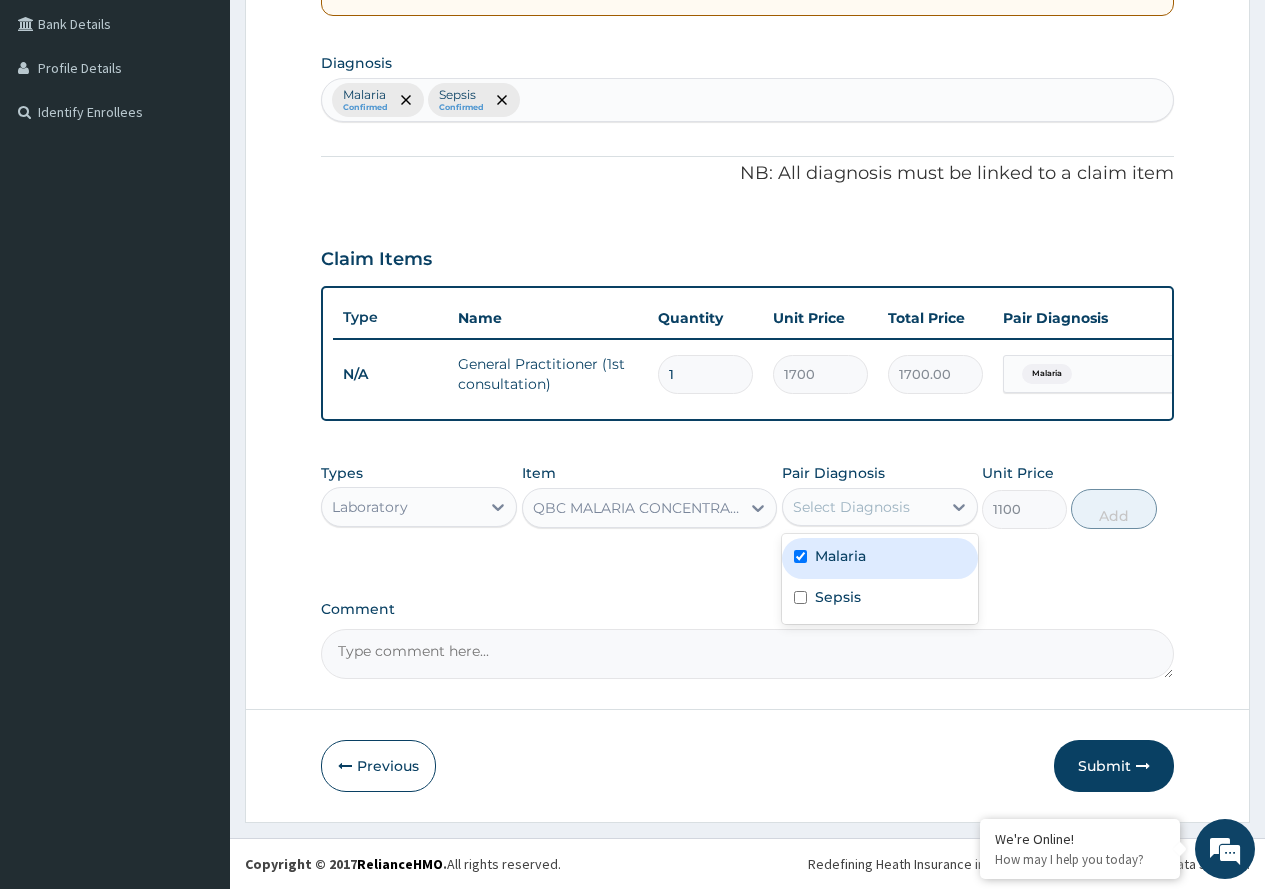 checkbox on "true" 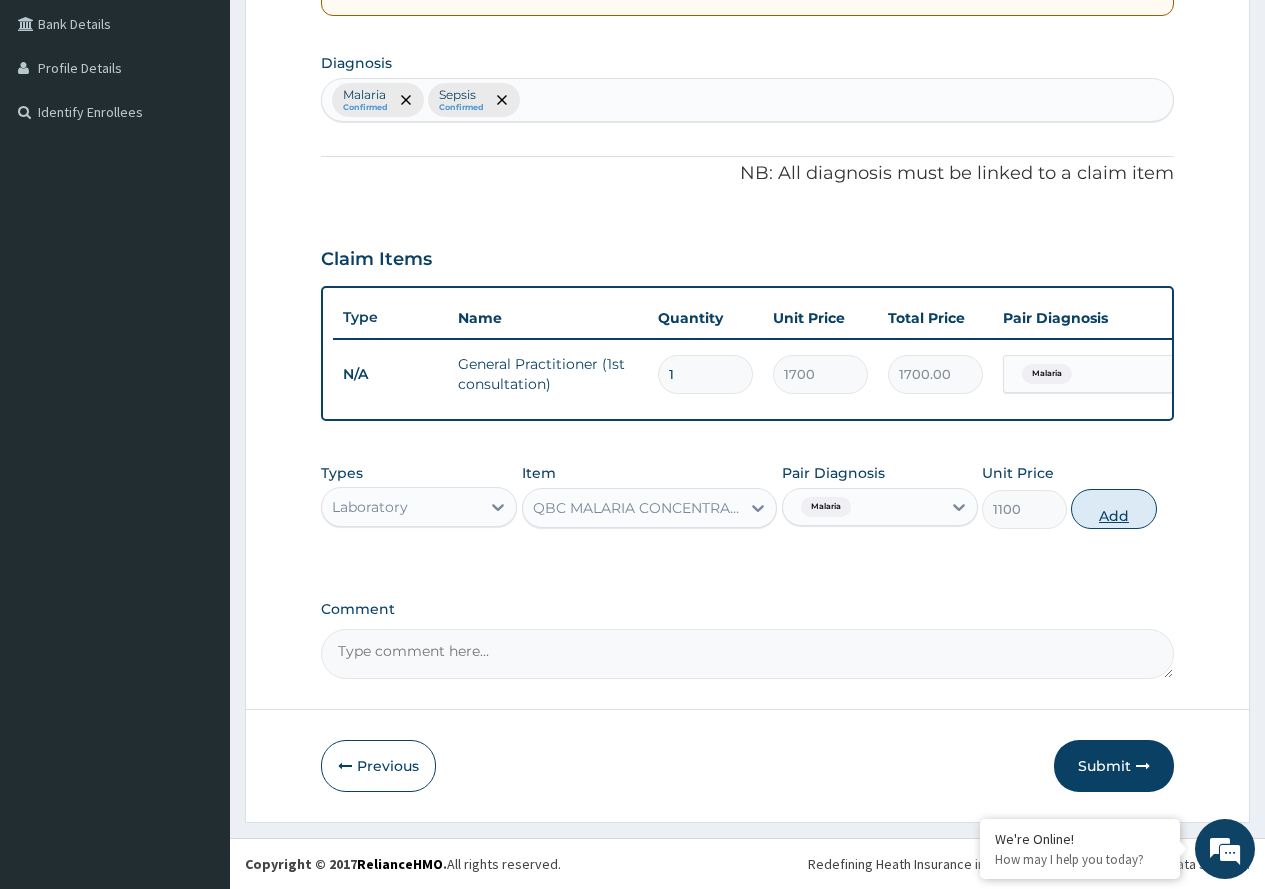 click on "Add" at bounding box center (1113, 509) 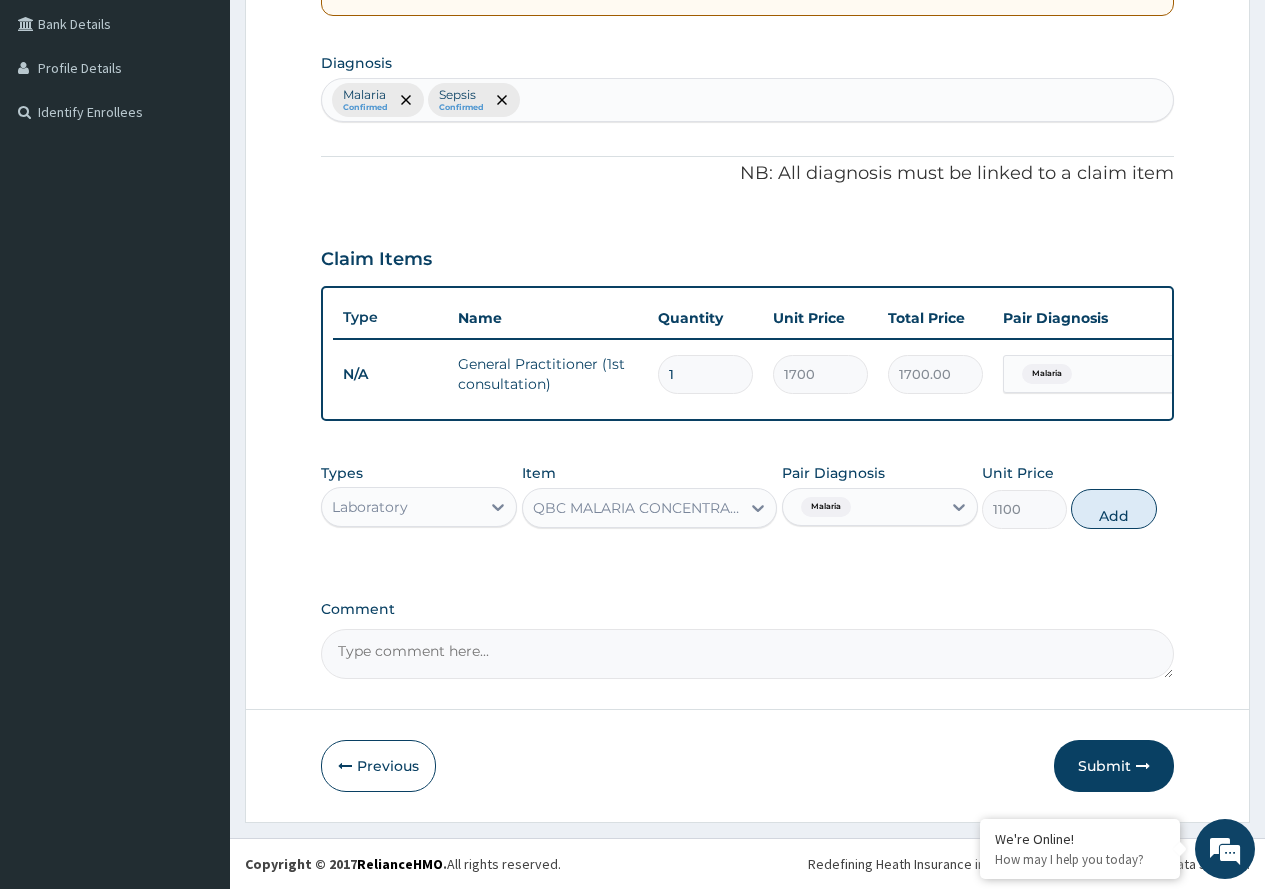 type on "0" 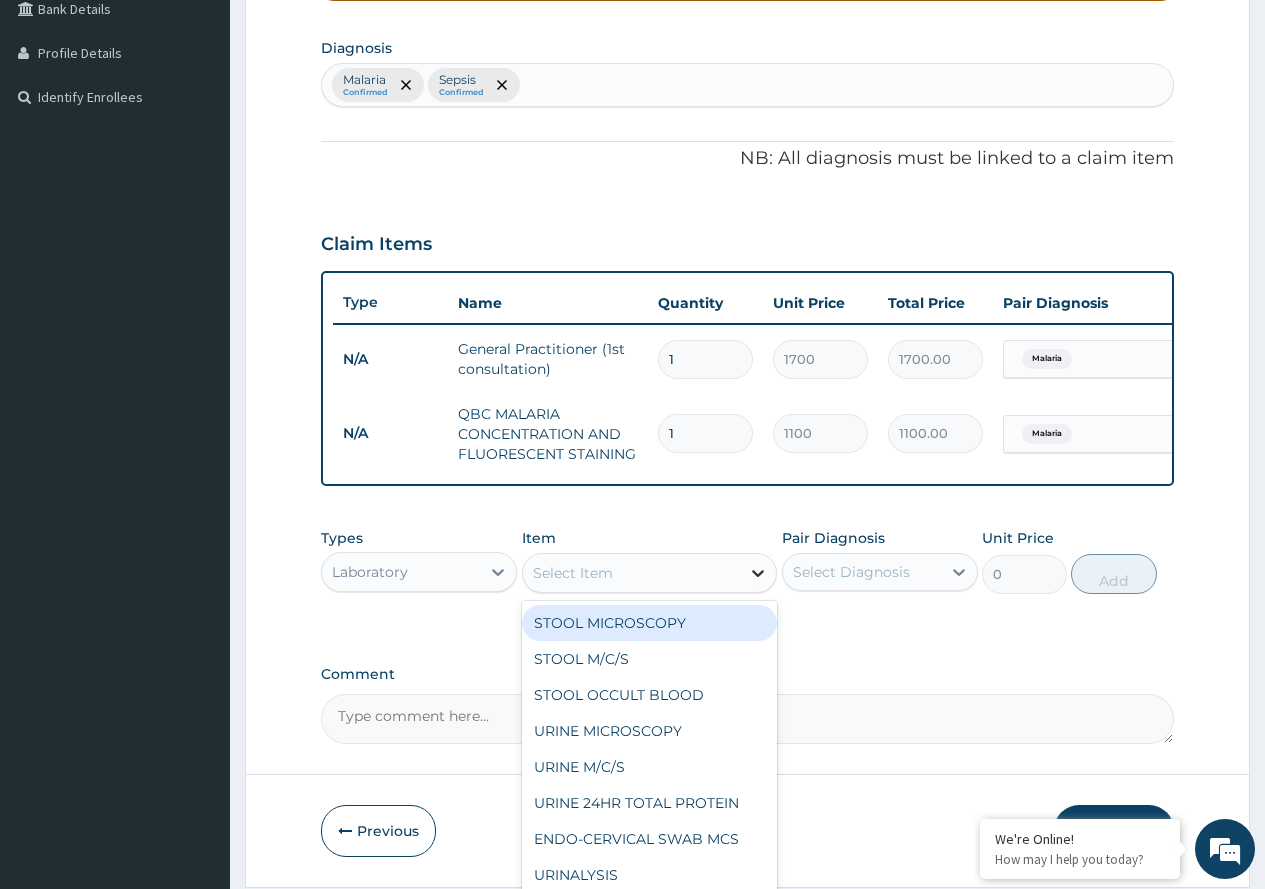 click 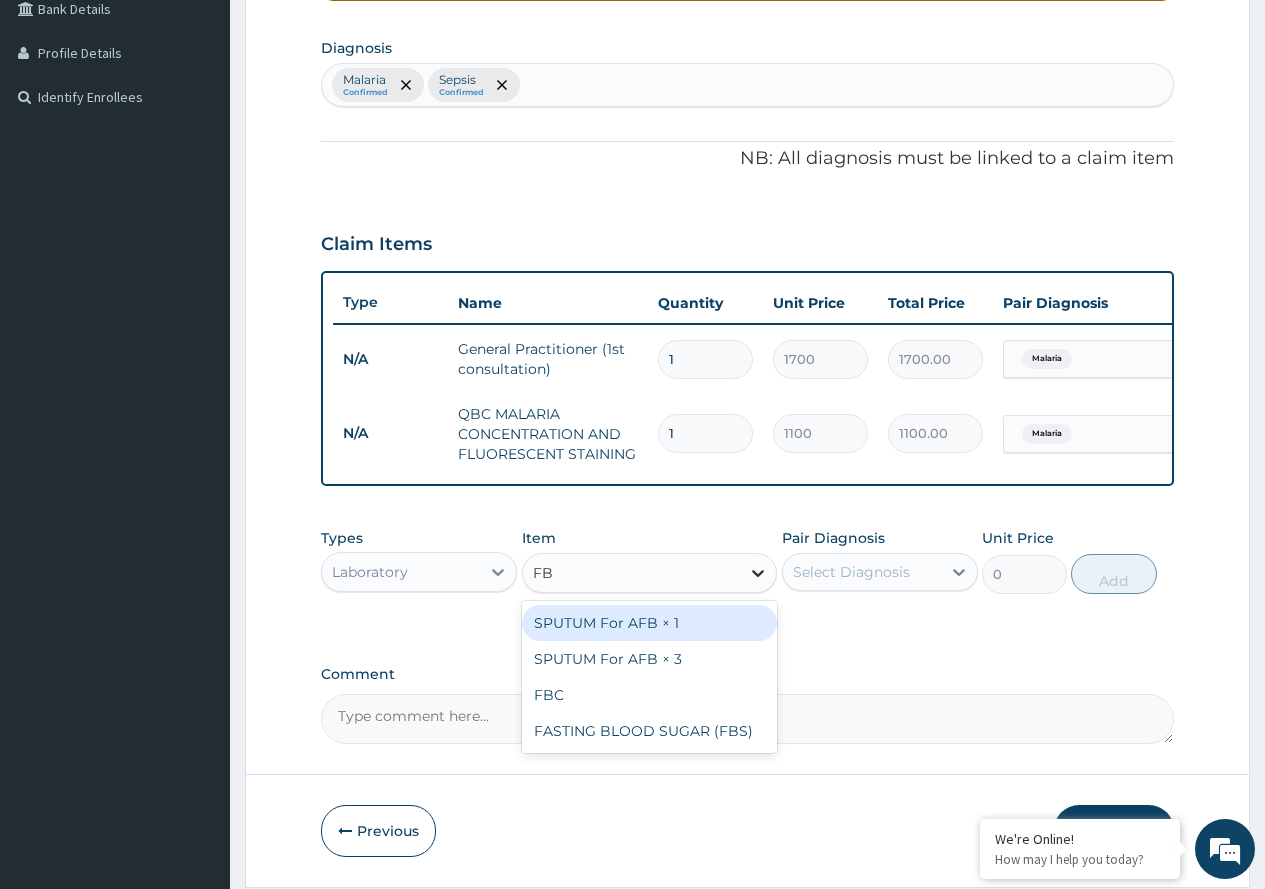 type on "FBC" 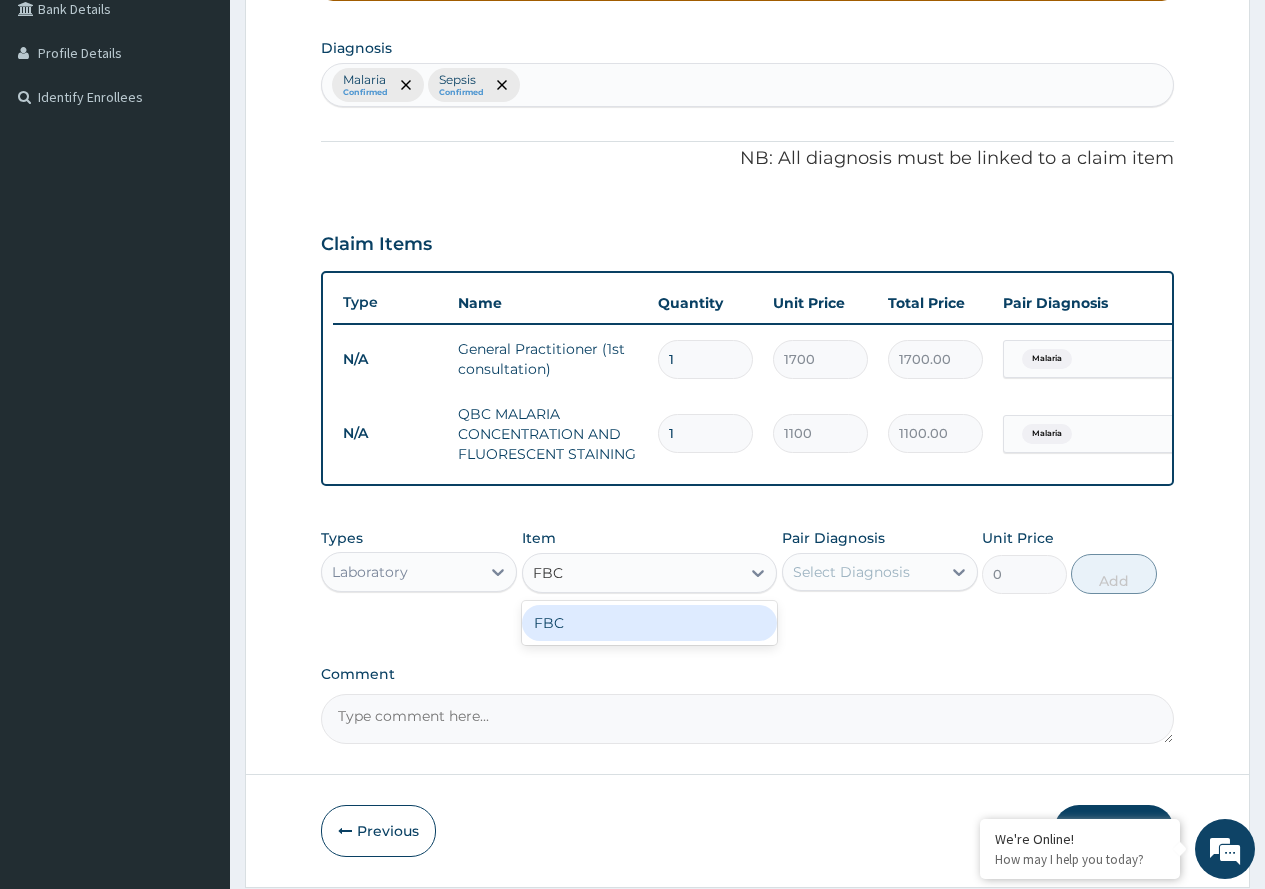 click on "FBC" at bounding box center [650, 623] 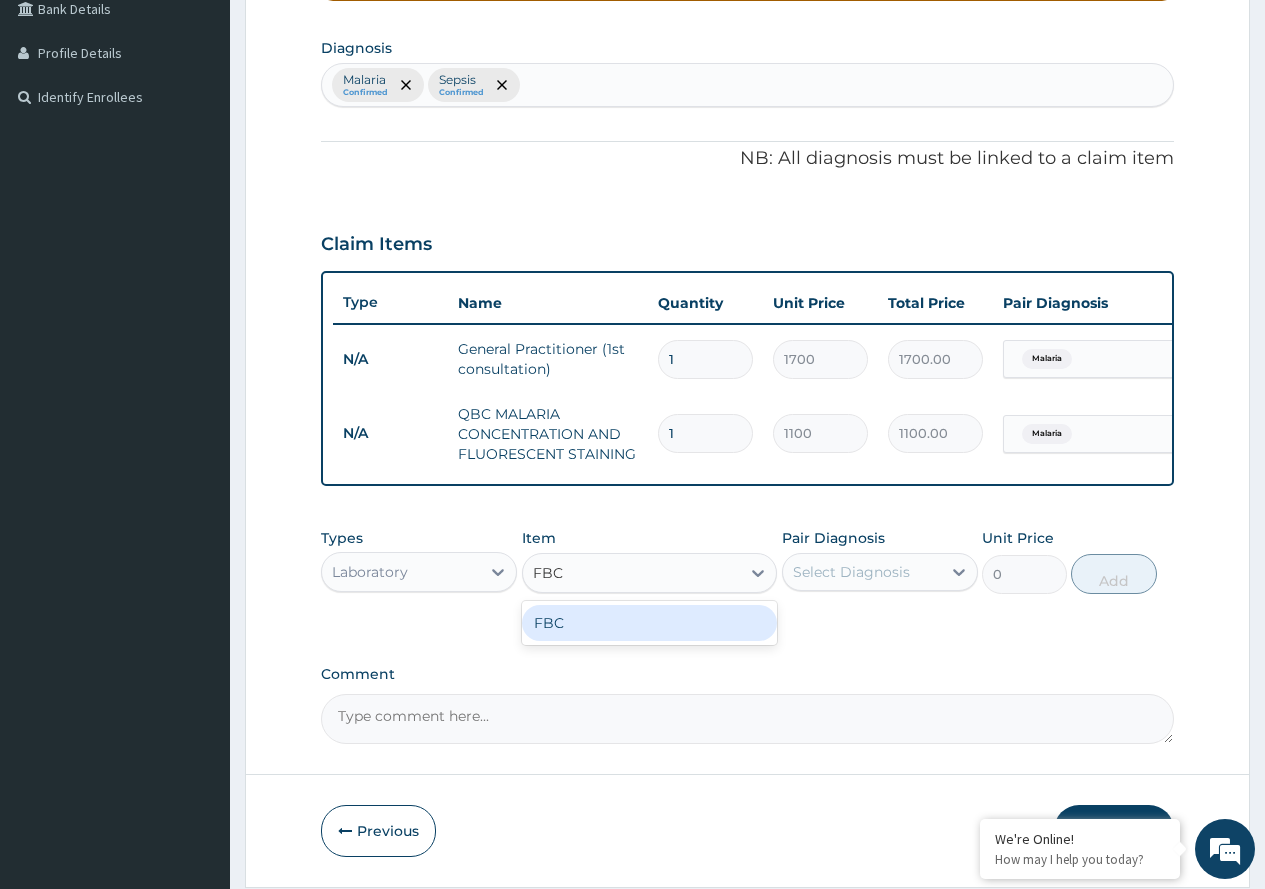 type 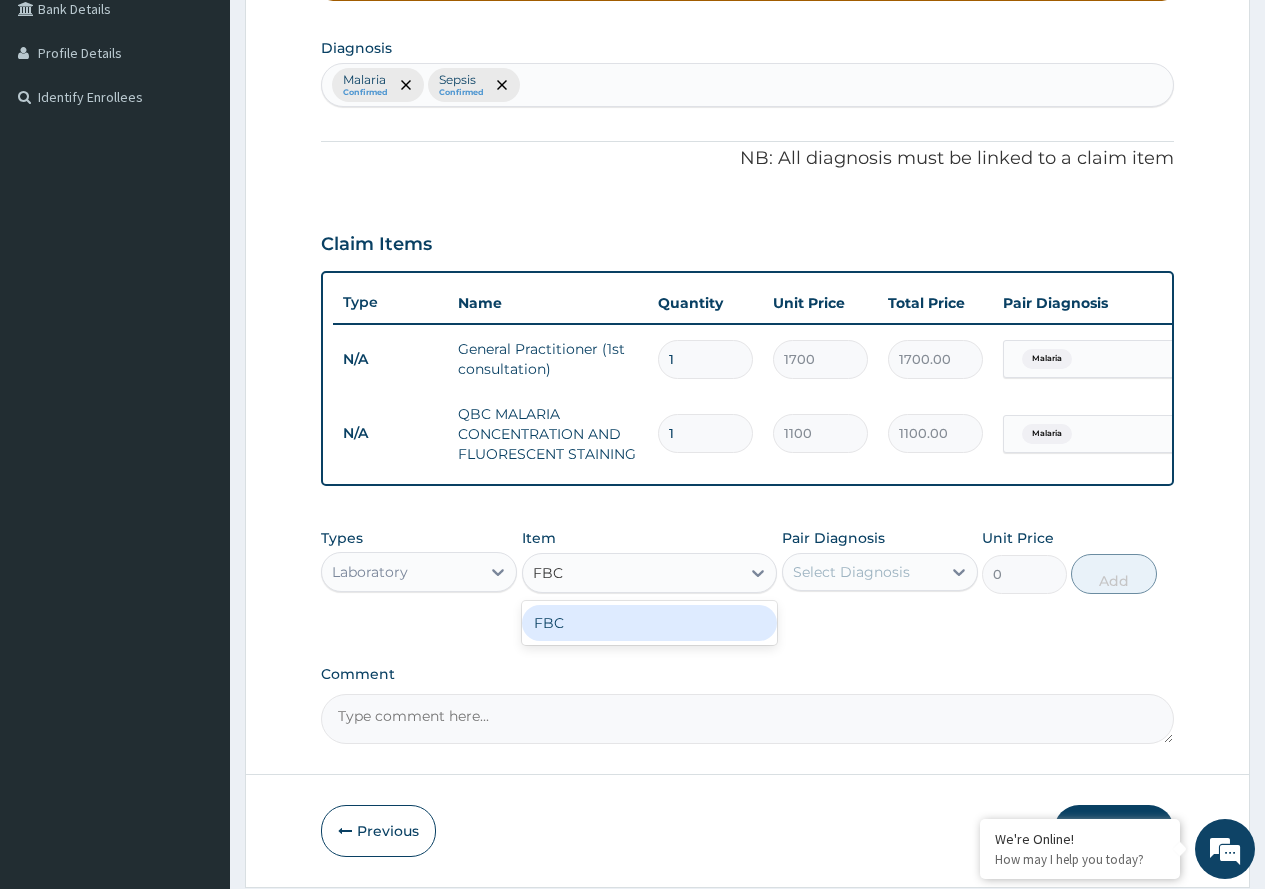 type on "1800" 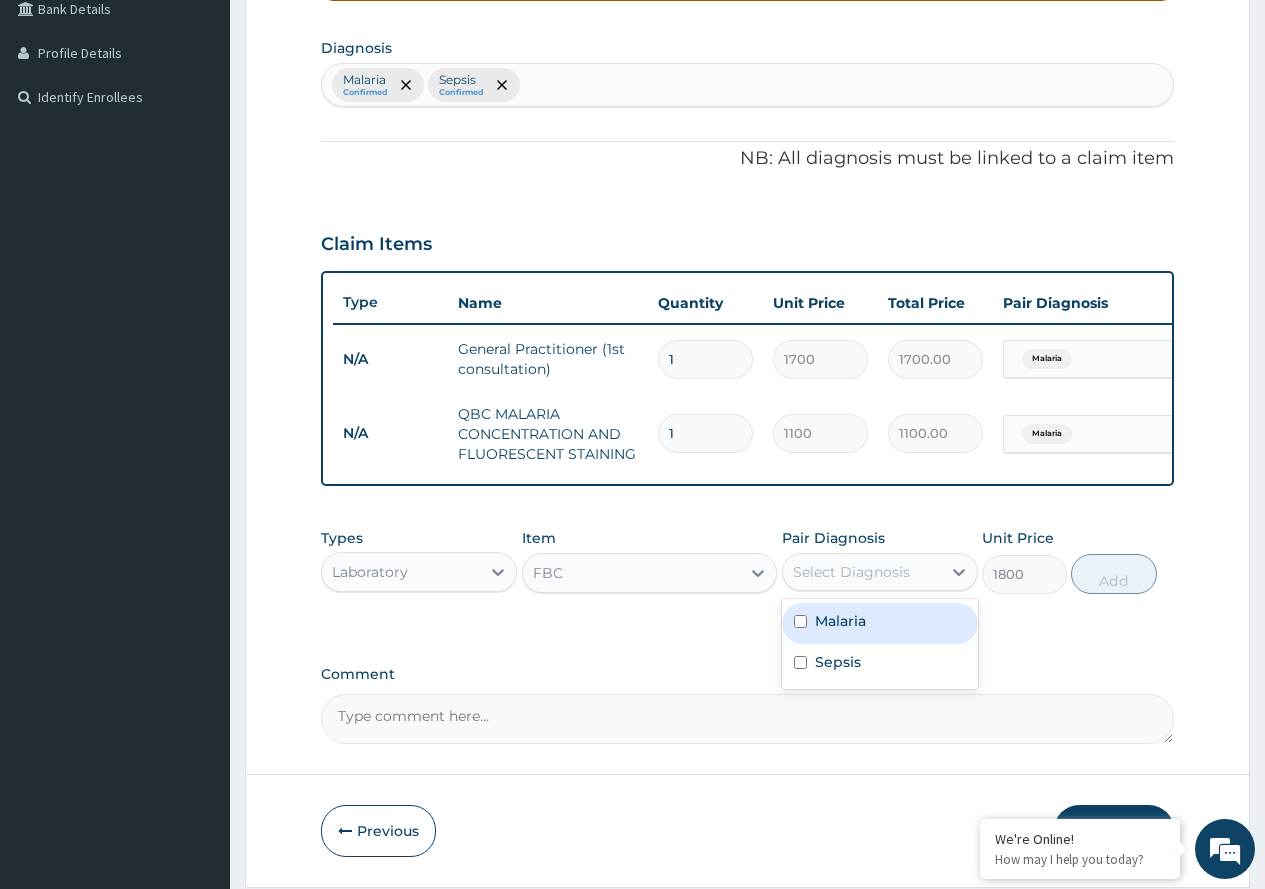 click on "Select Diagnosis" at bounding box center [851, 572] 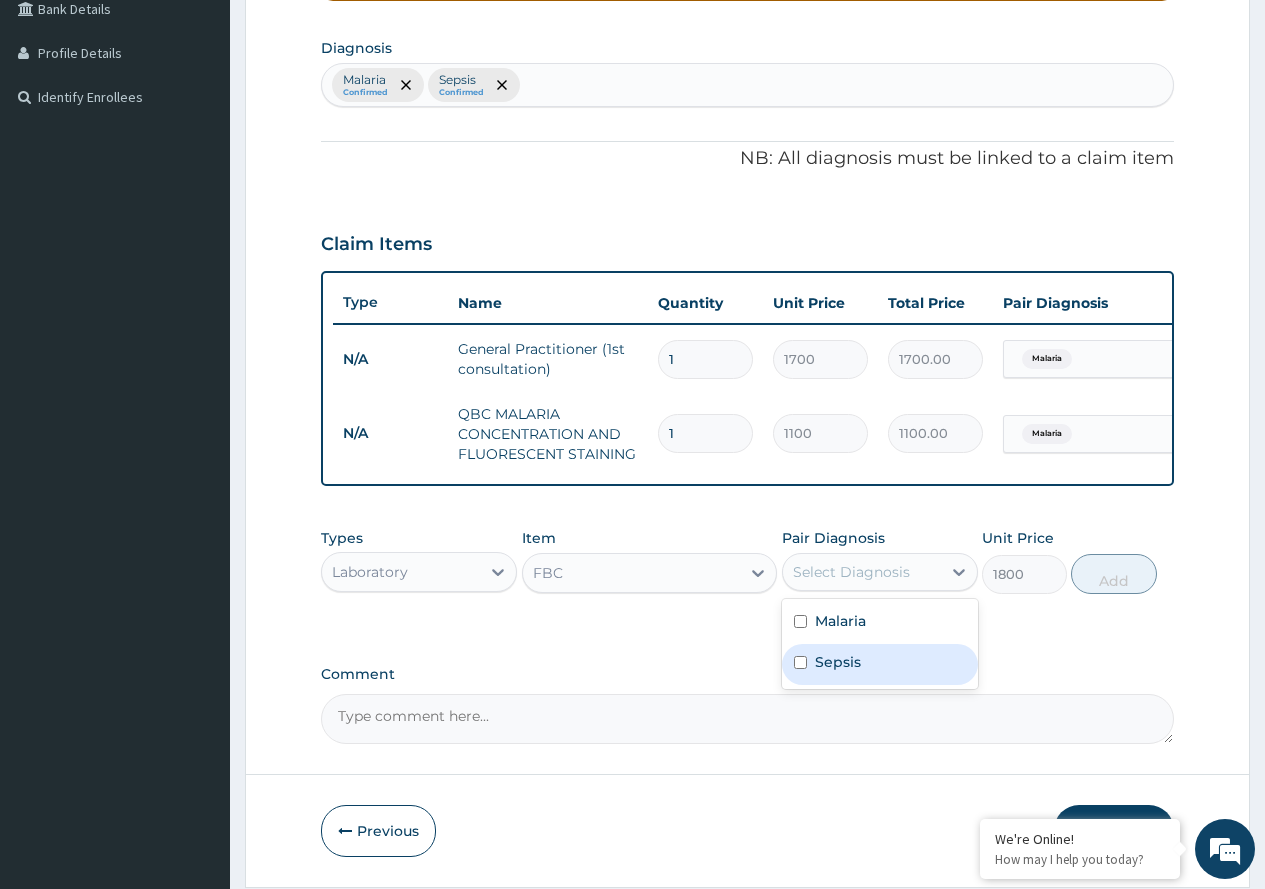 click on "Sepsis" at bounding box center [880, 664] 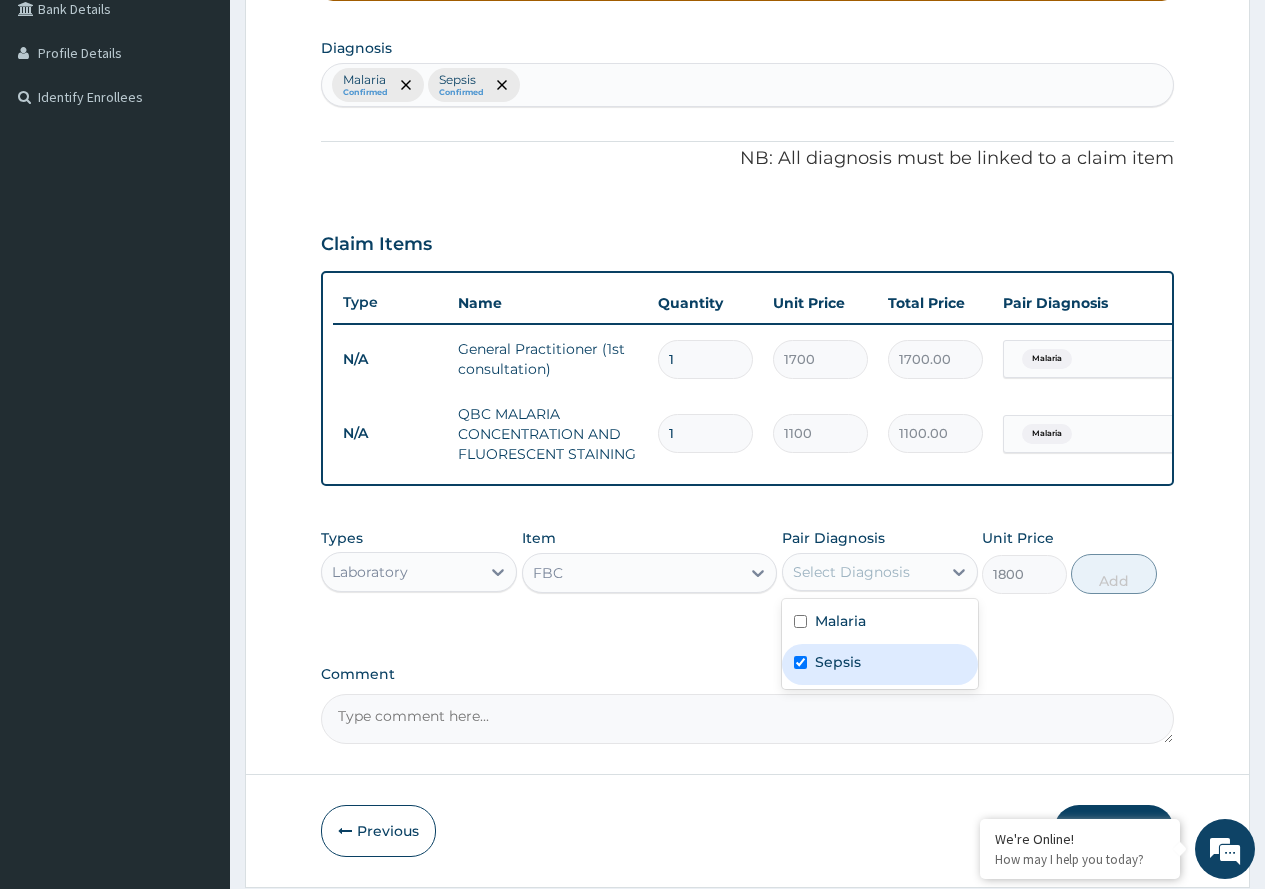checkbox on "true" 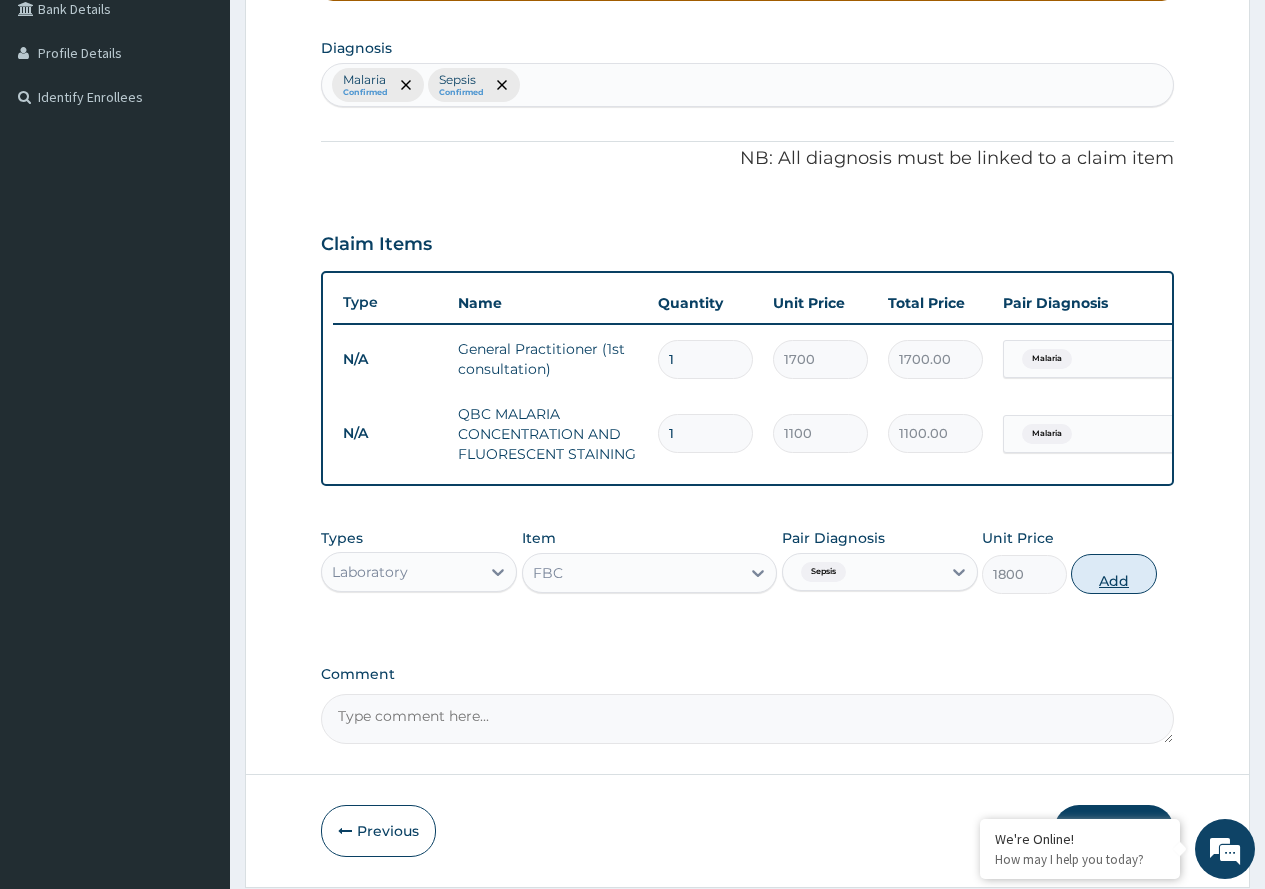 click on "Add" at bounding box center [1113, 574] 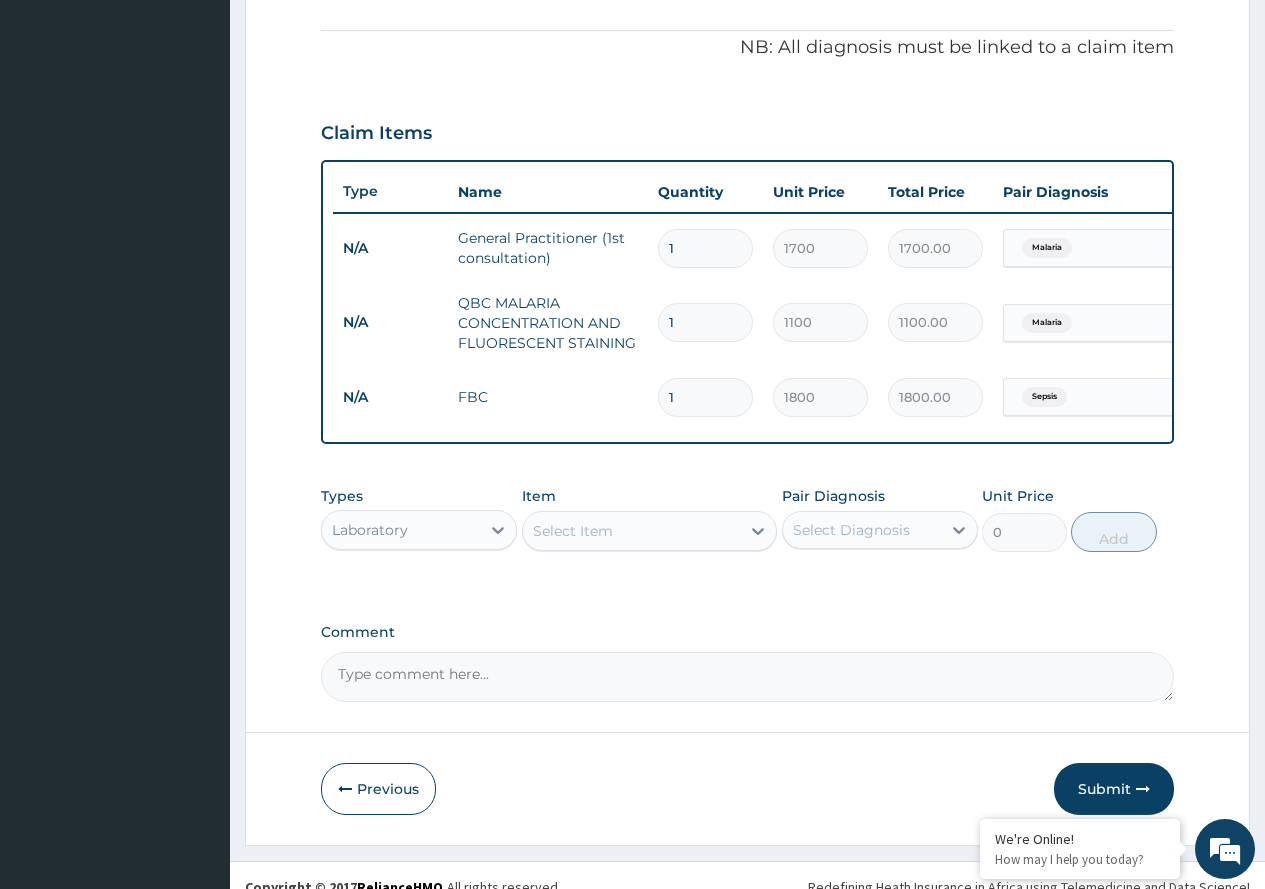 scroll, scrollTop: 622, scrollLeft: 0, axis: vertical 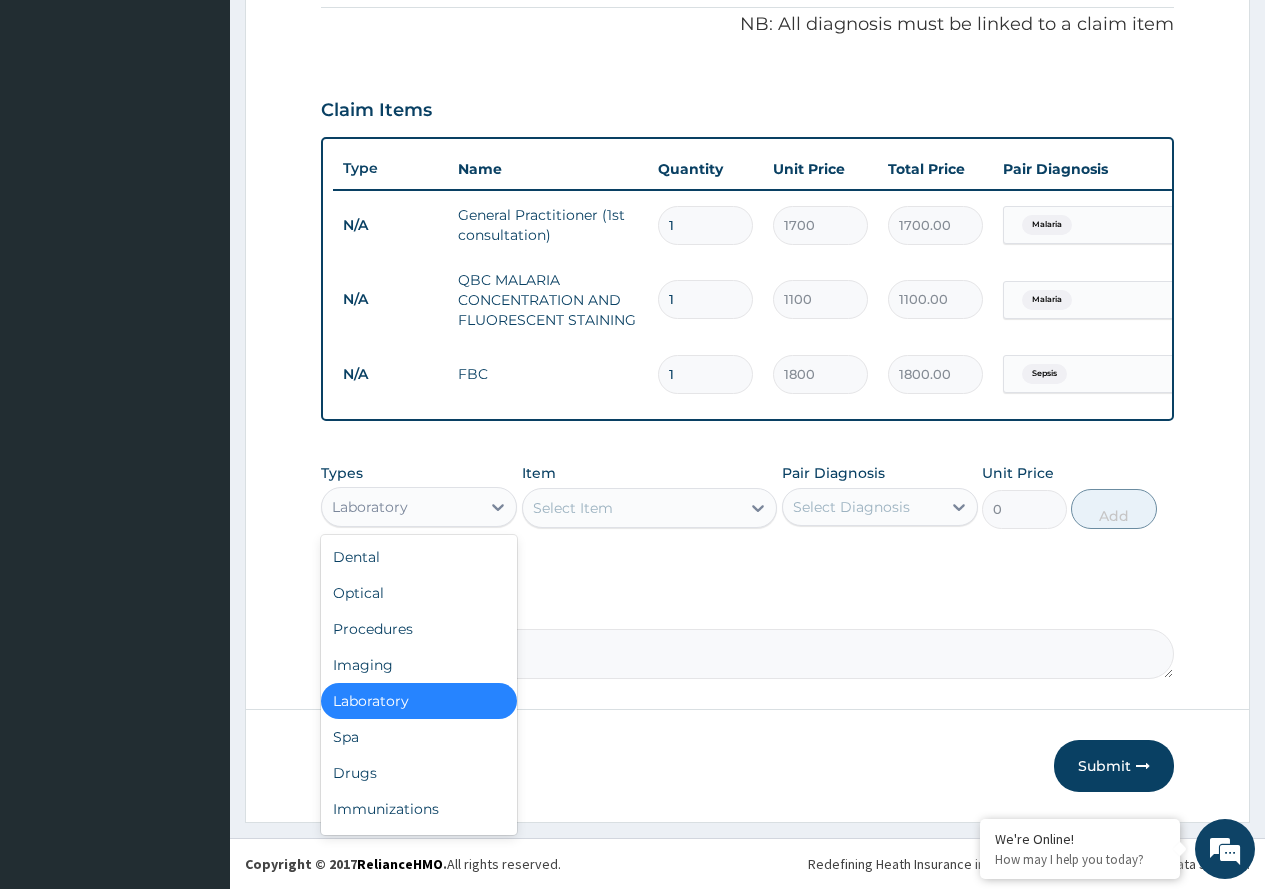 click on "Laboratory" at bounding box center [401, 507] 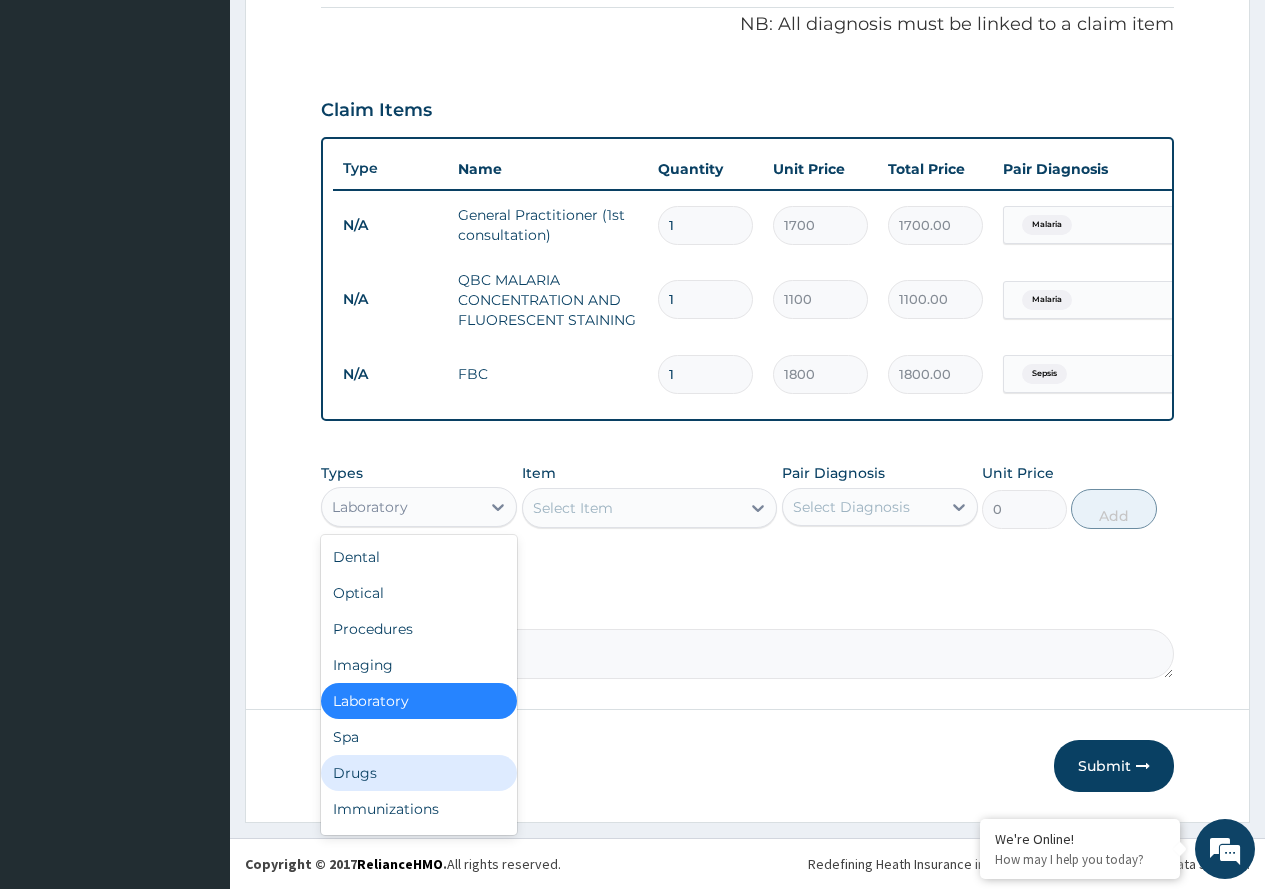 click on "Drugs" at bounding box center (419, 773) 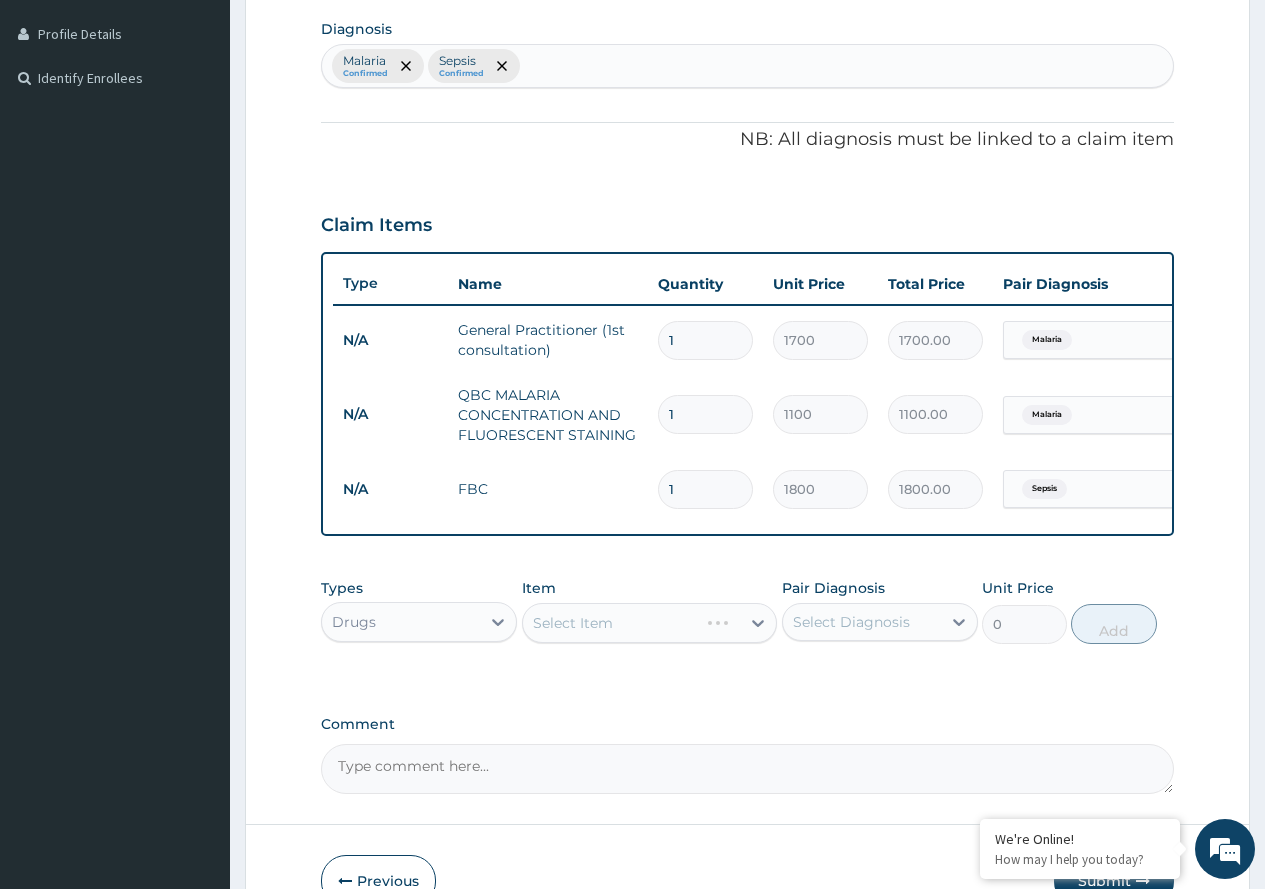 scroll, scrollTop: 622, scrollLeft: 0, axis: vertical 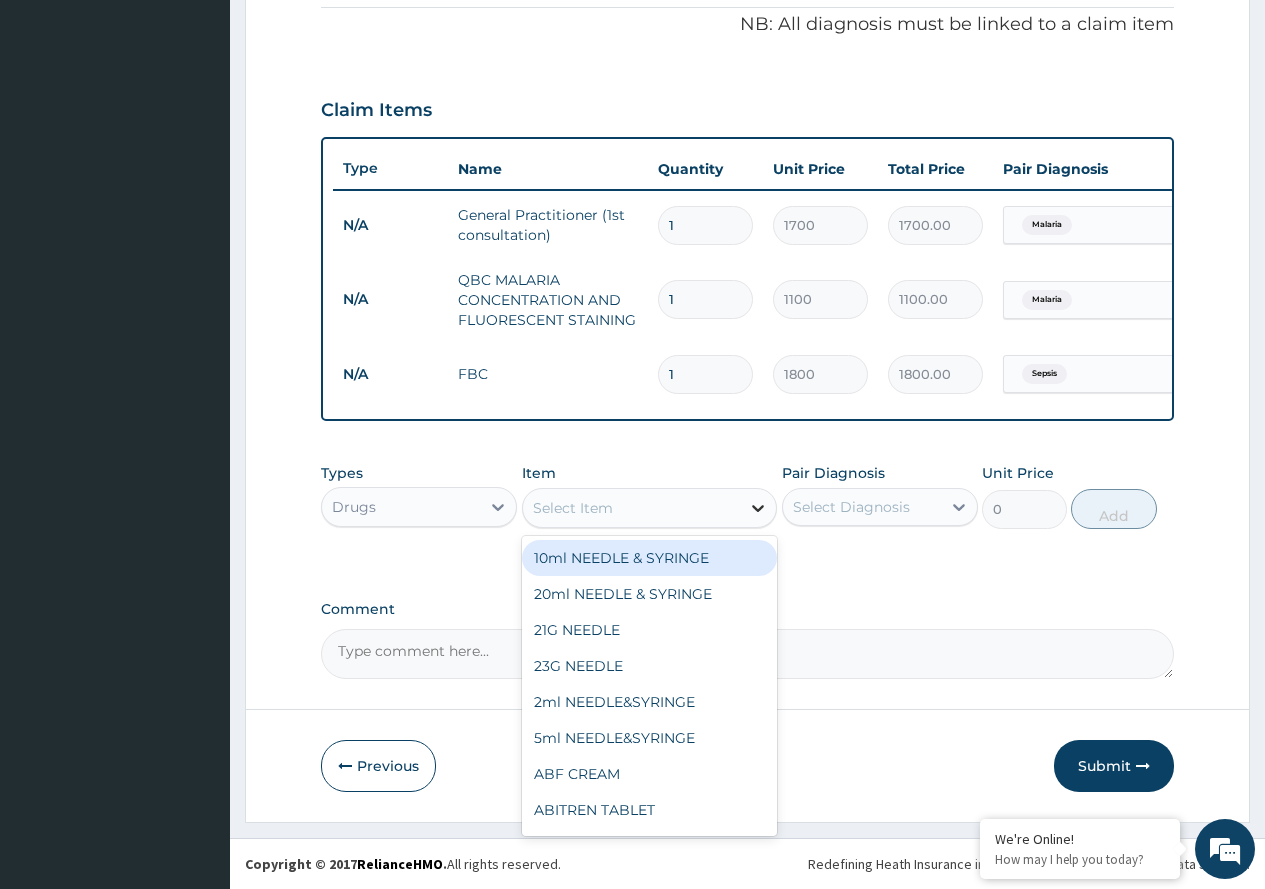 click 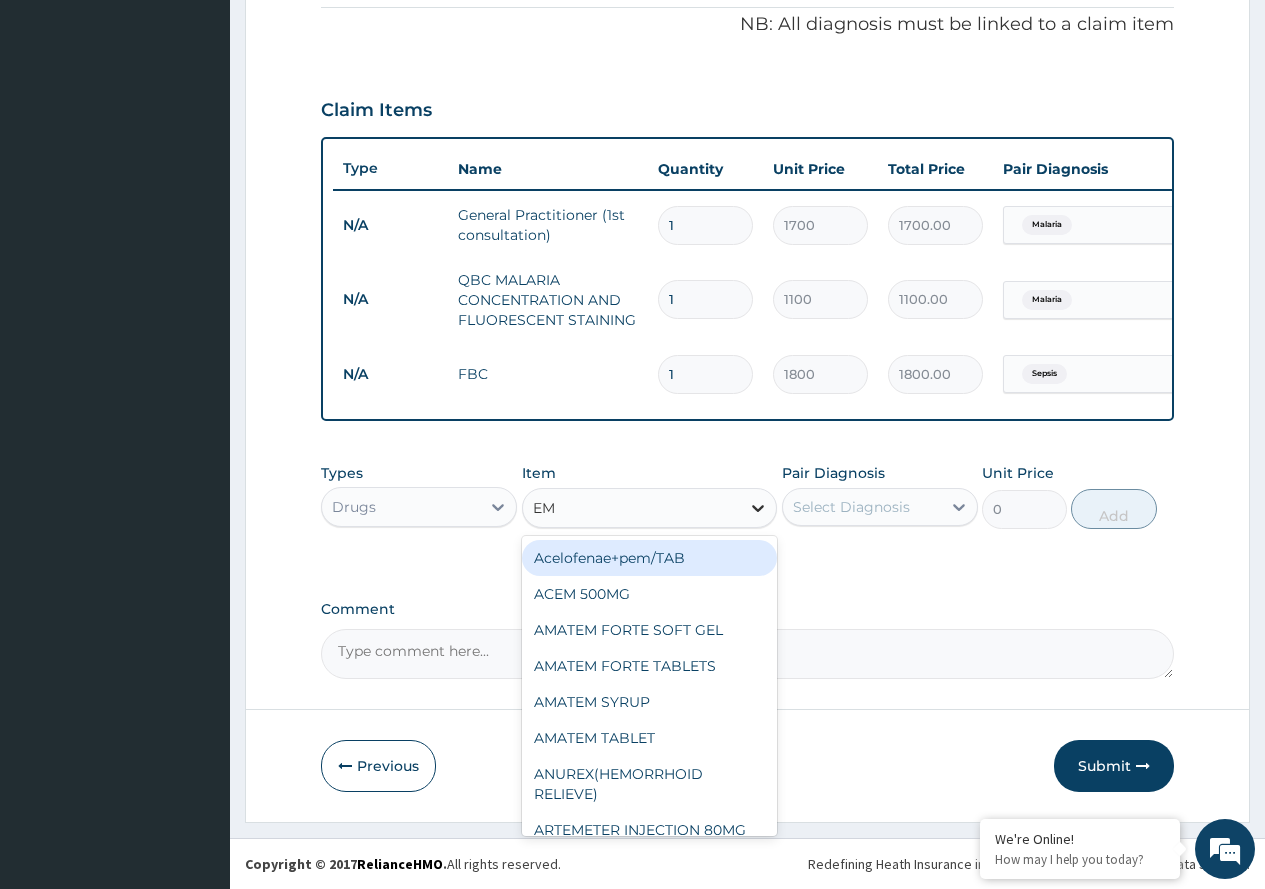 type on "EMA" 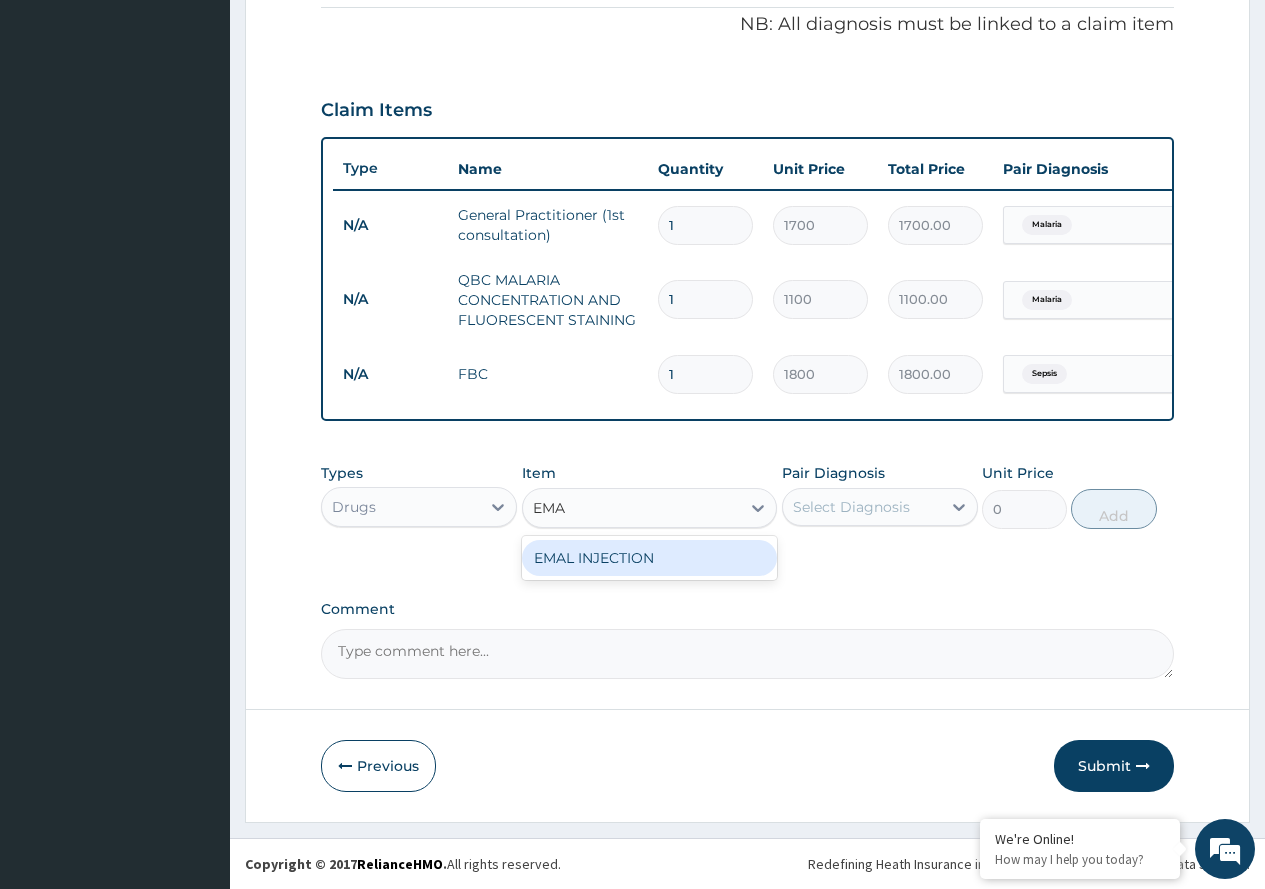 drag, startPoint x: 678, startPoint y: 550, endPoint x: 705, endPoint y: 539, distance: 29.15476 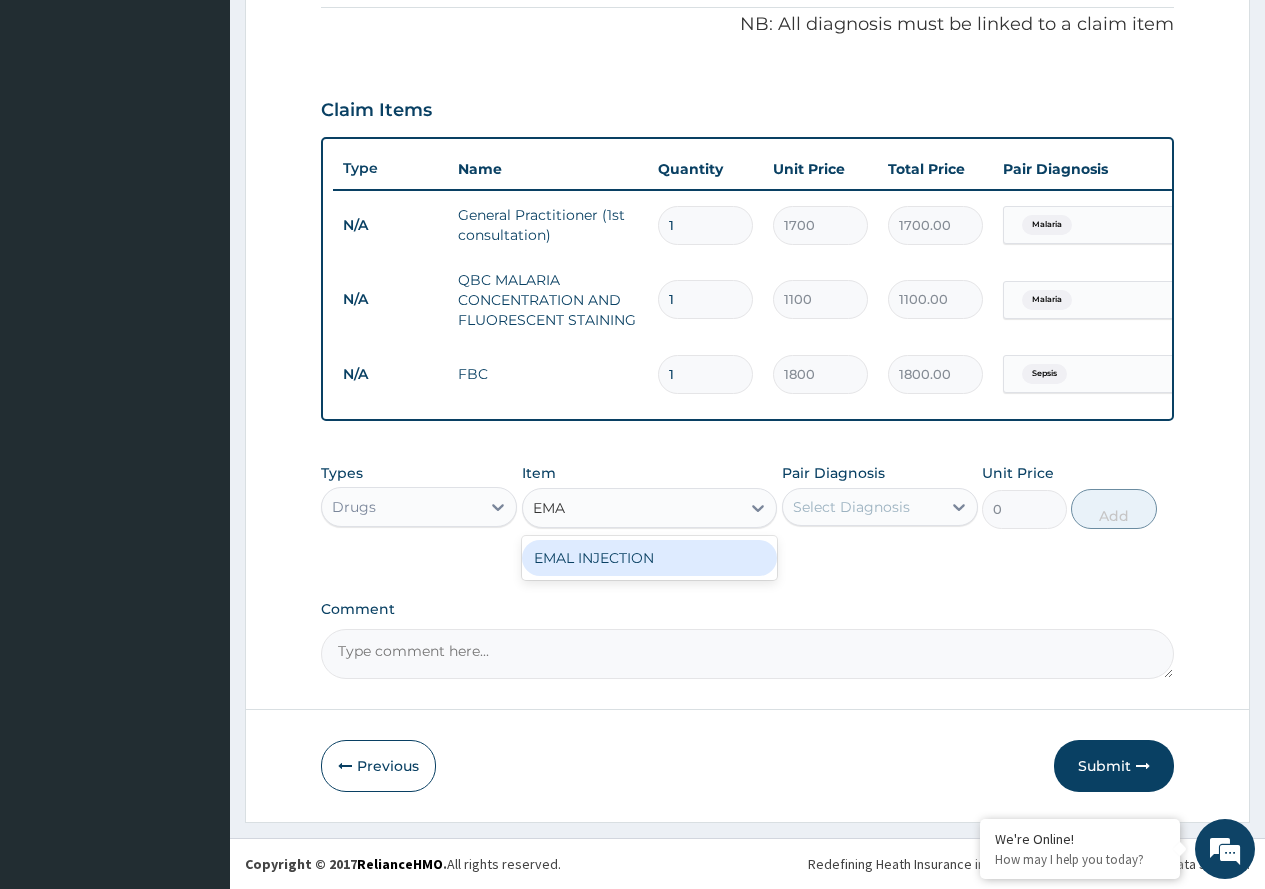 click on "EMAL INJECTION" at bounding box center [650, 558] 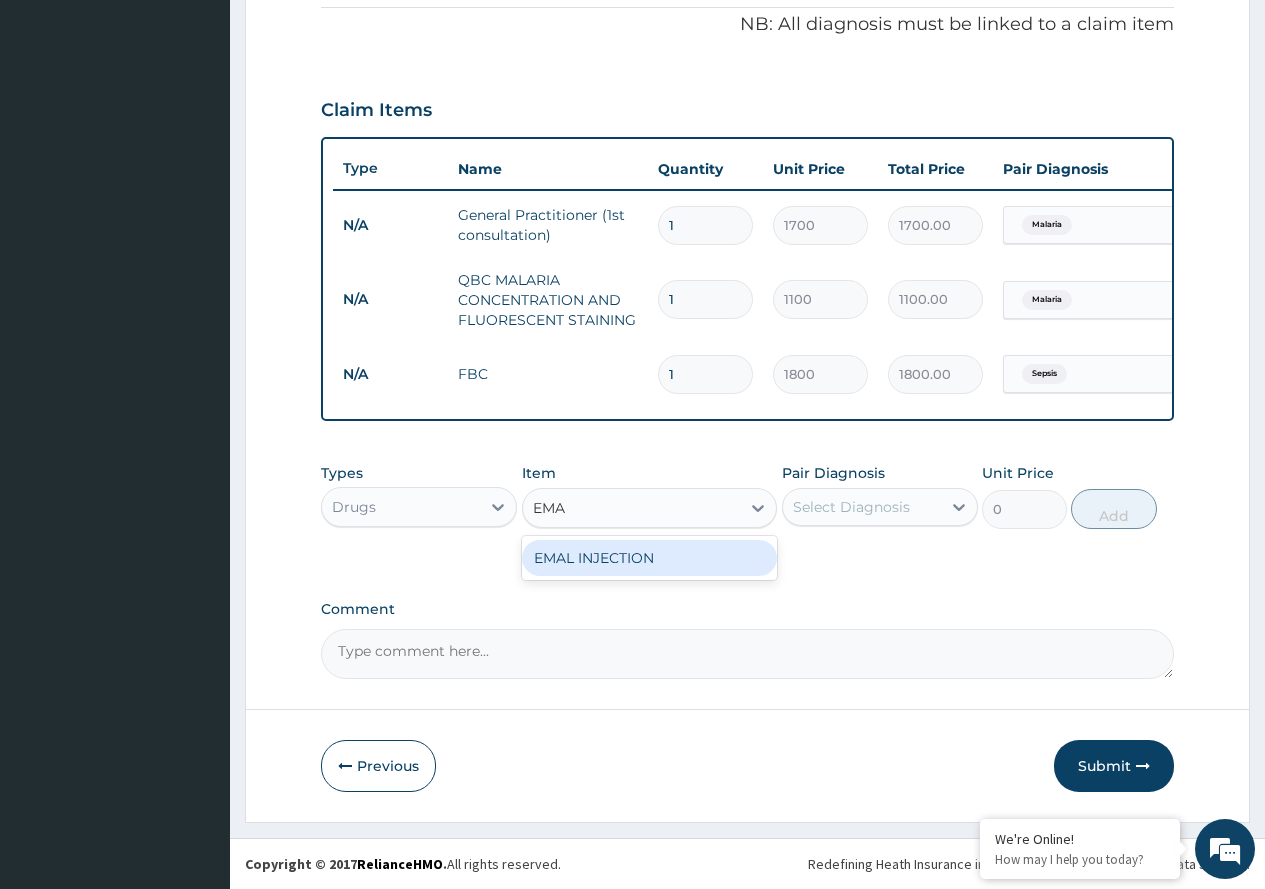 type on "1000" 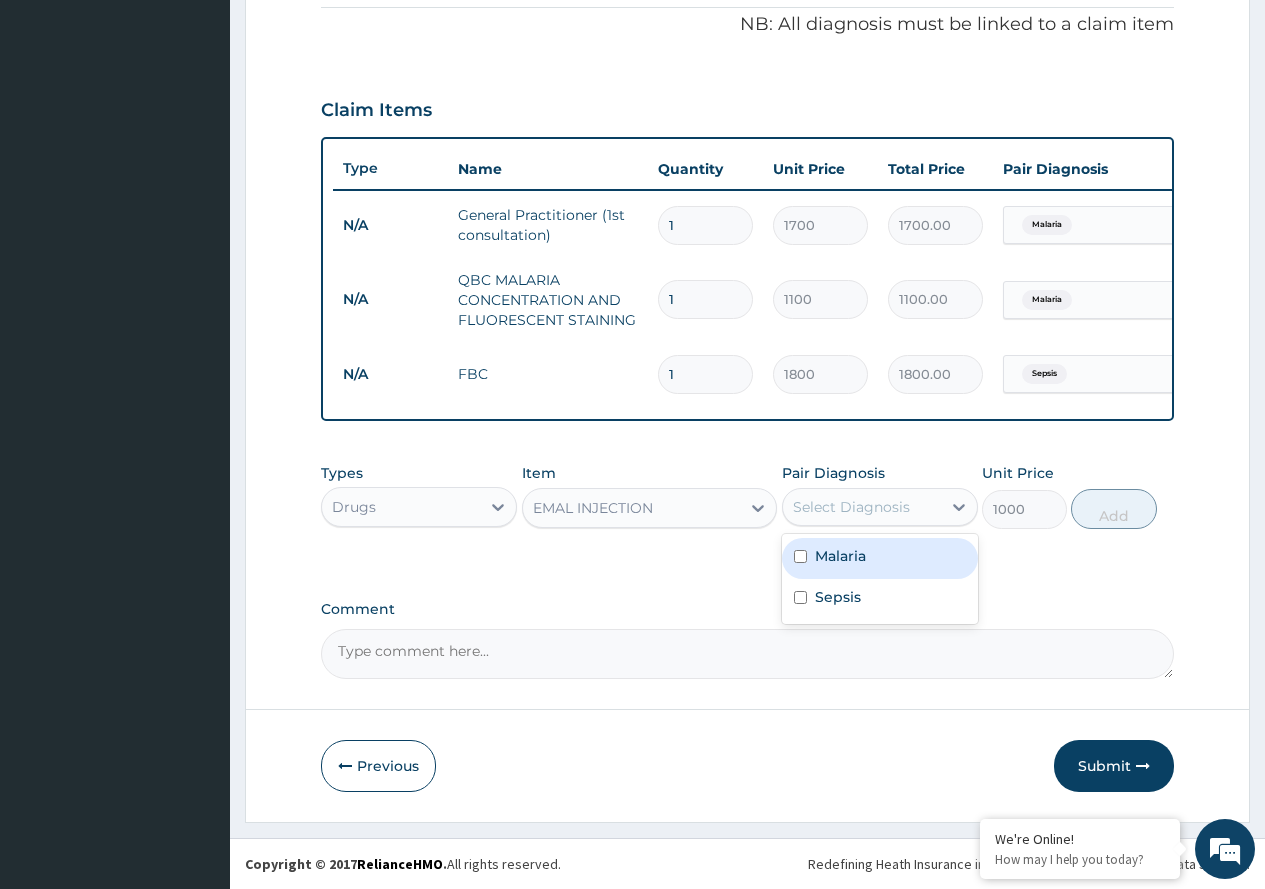click on "Select Diagnosis" at bounding box center (851, 507) 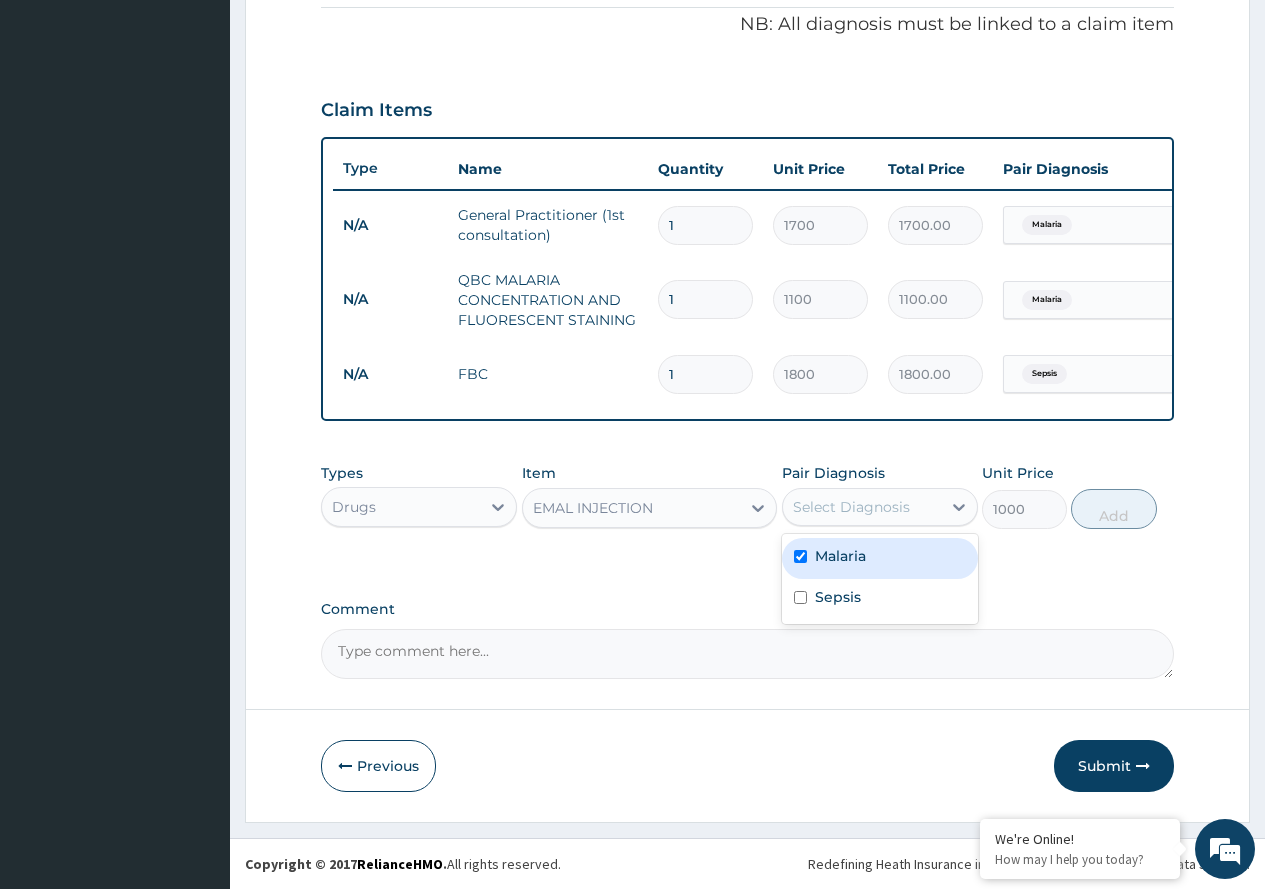 checkbox on "true" 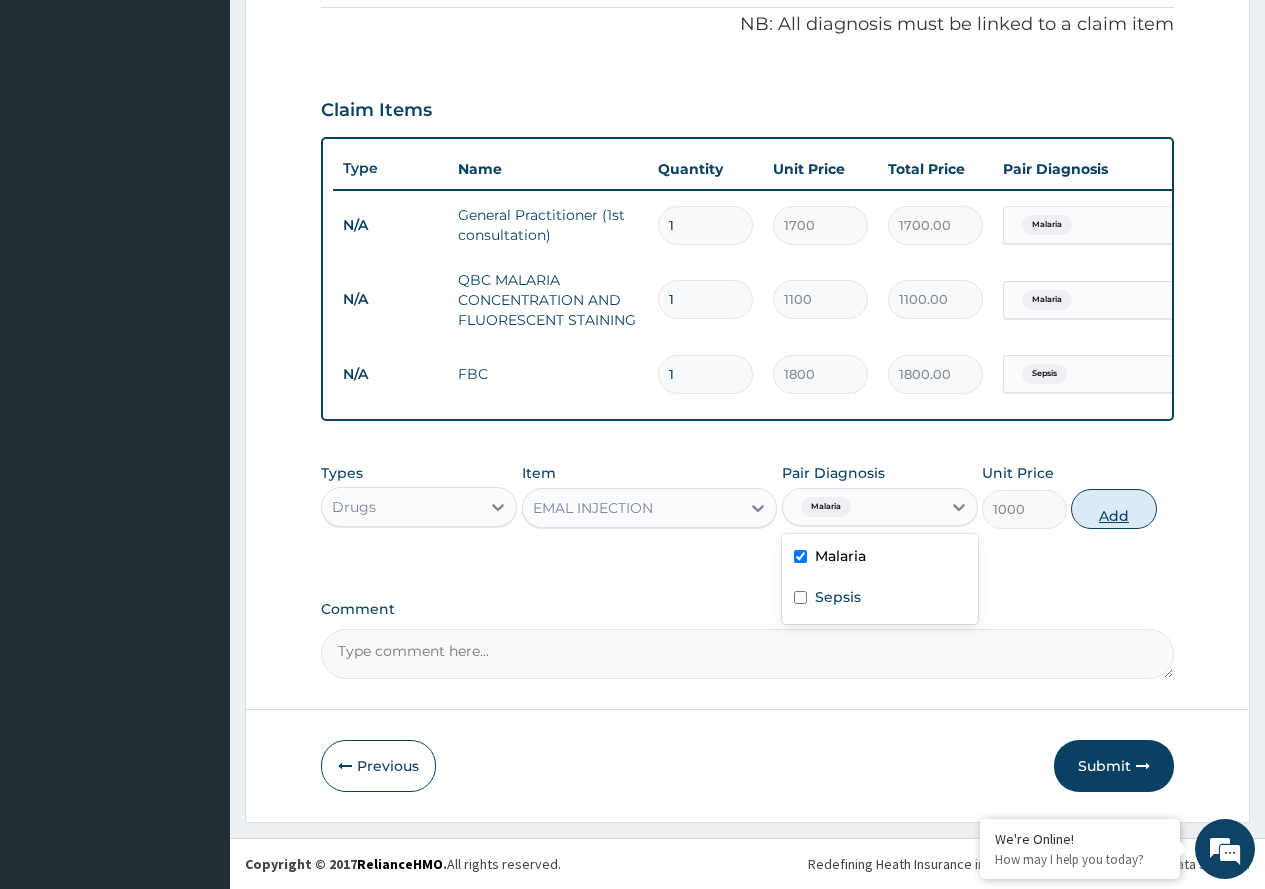 click on "Add" at bounding box center (1113, 509) 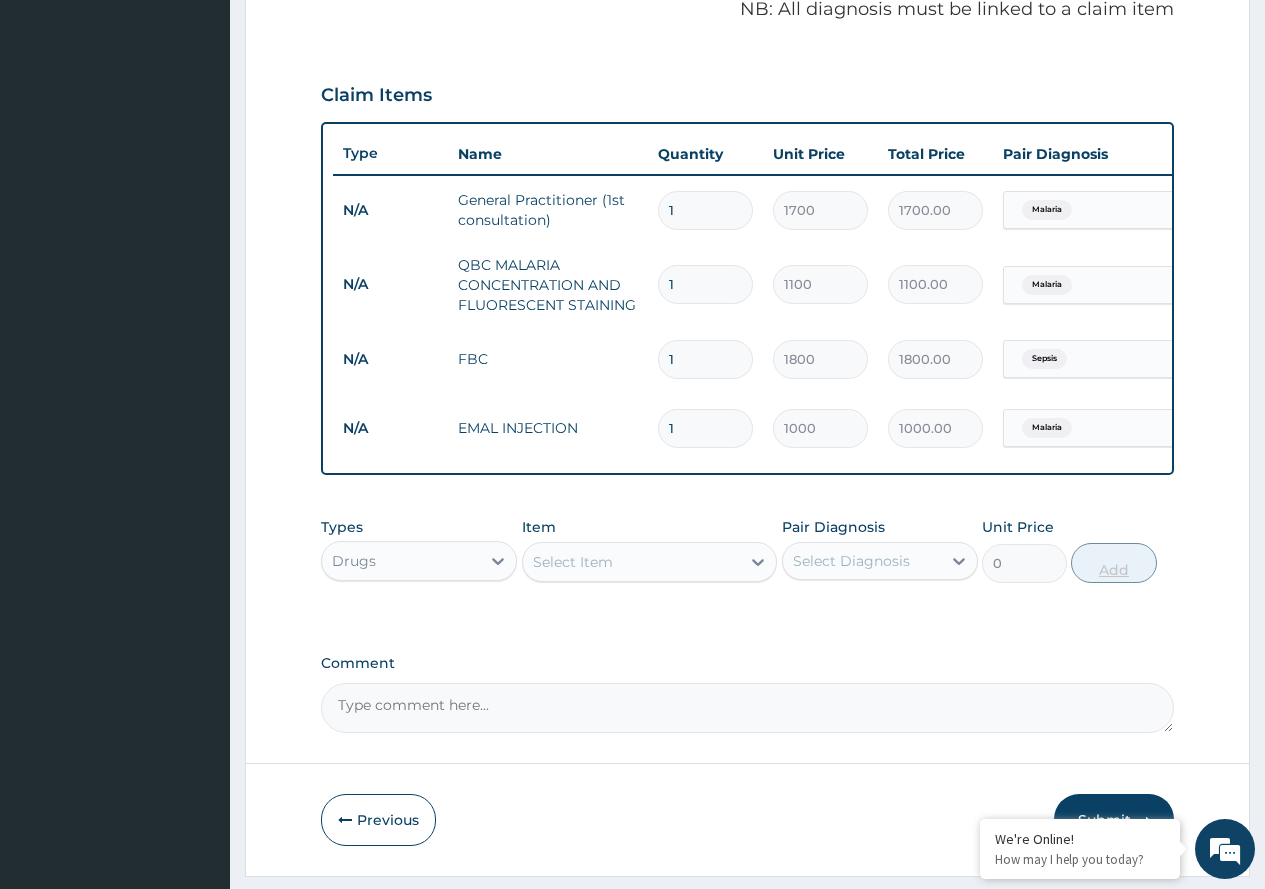type 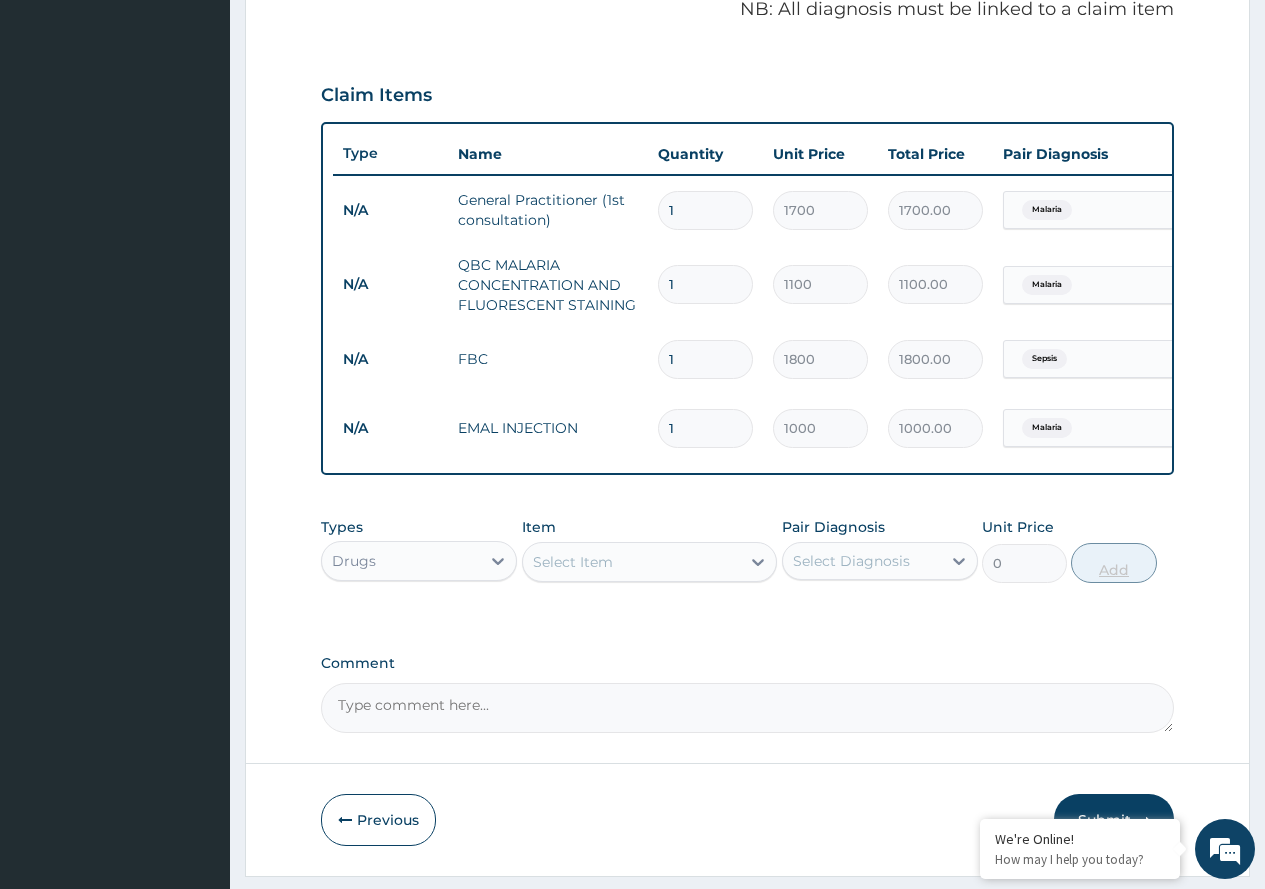 type on "0.00" 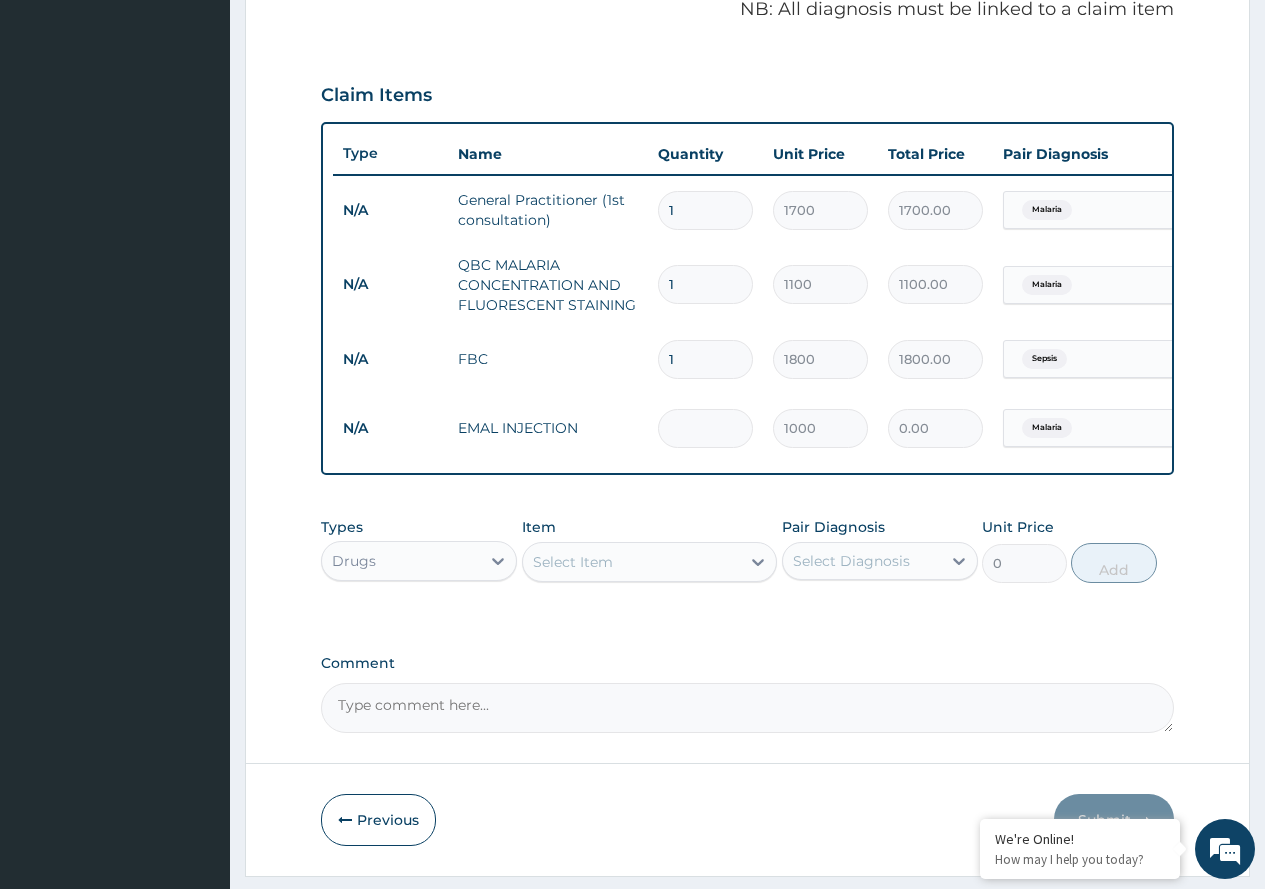 type on "3" 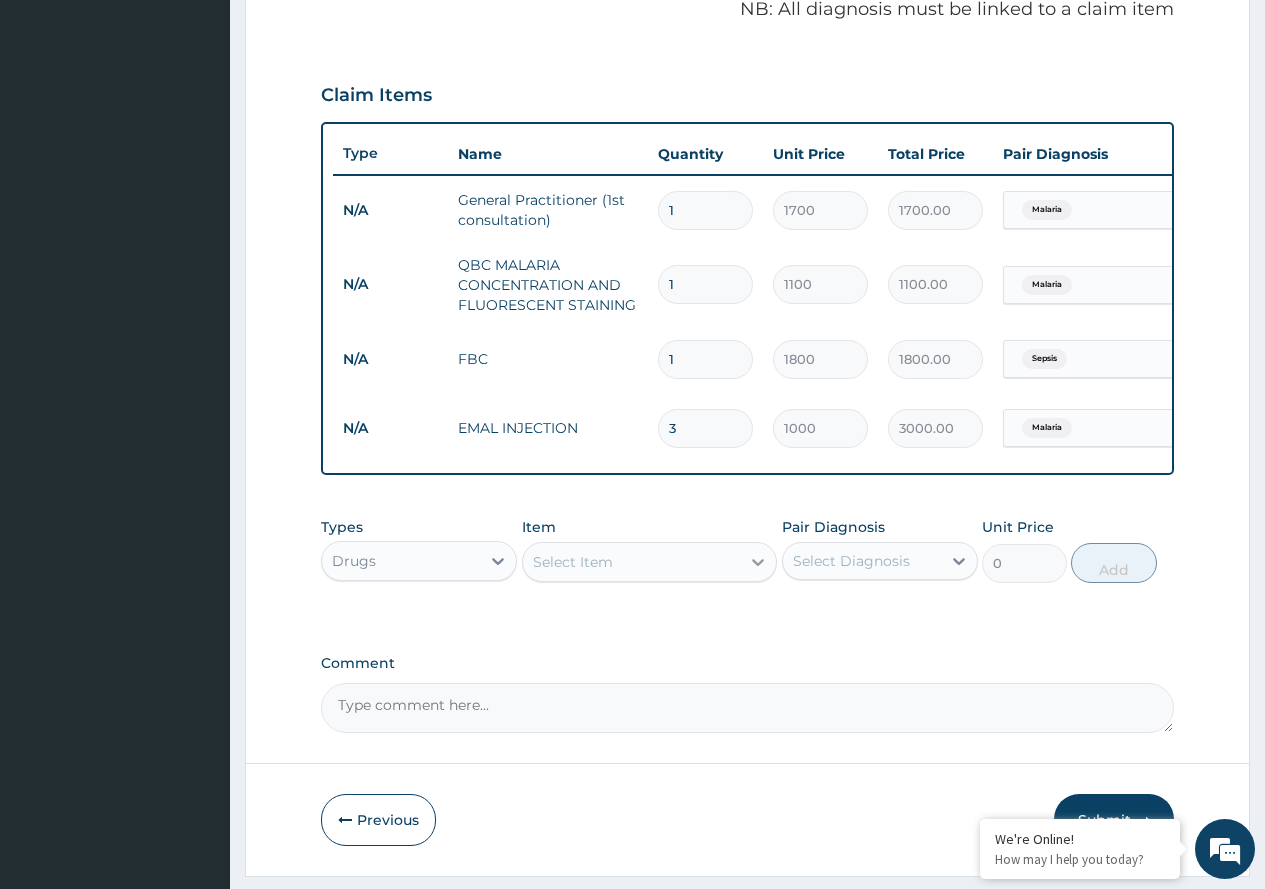 type on "3" 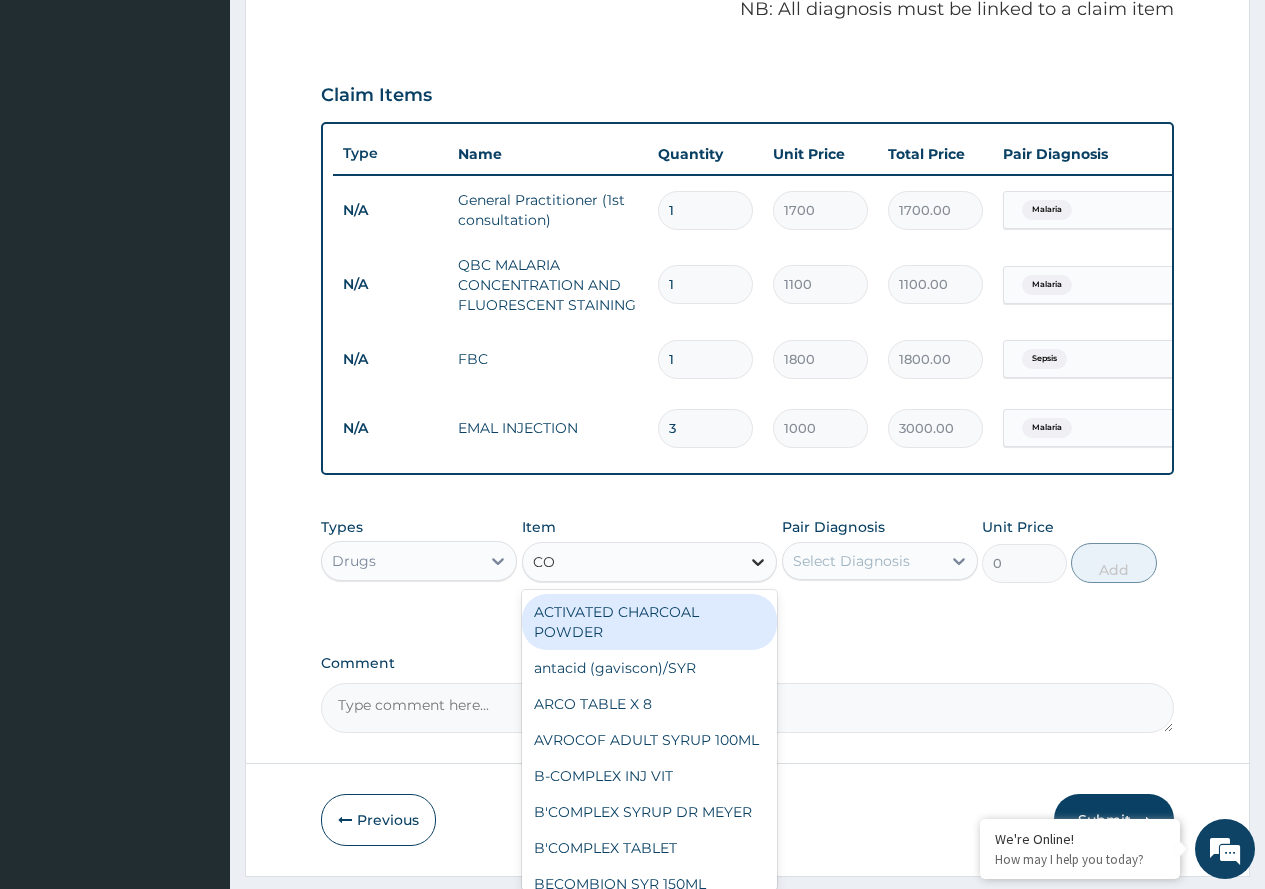 type on "COA" 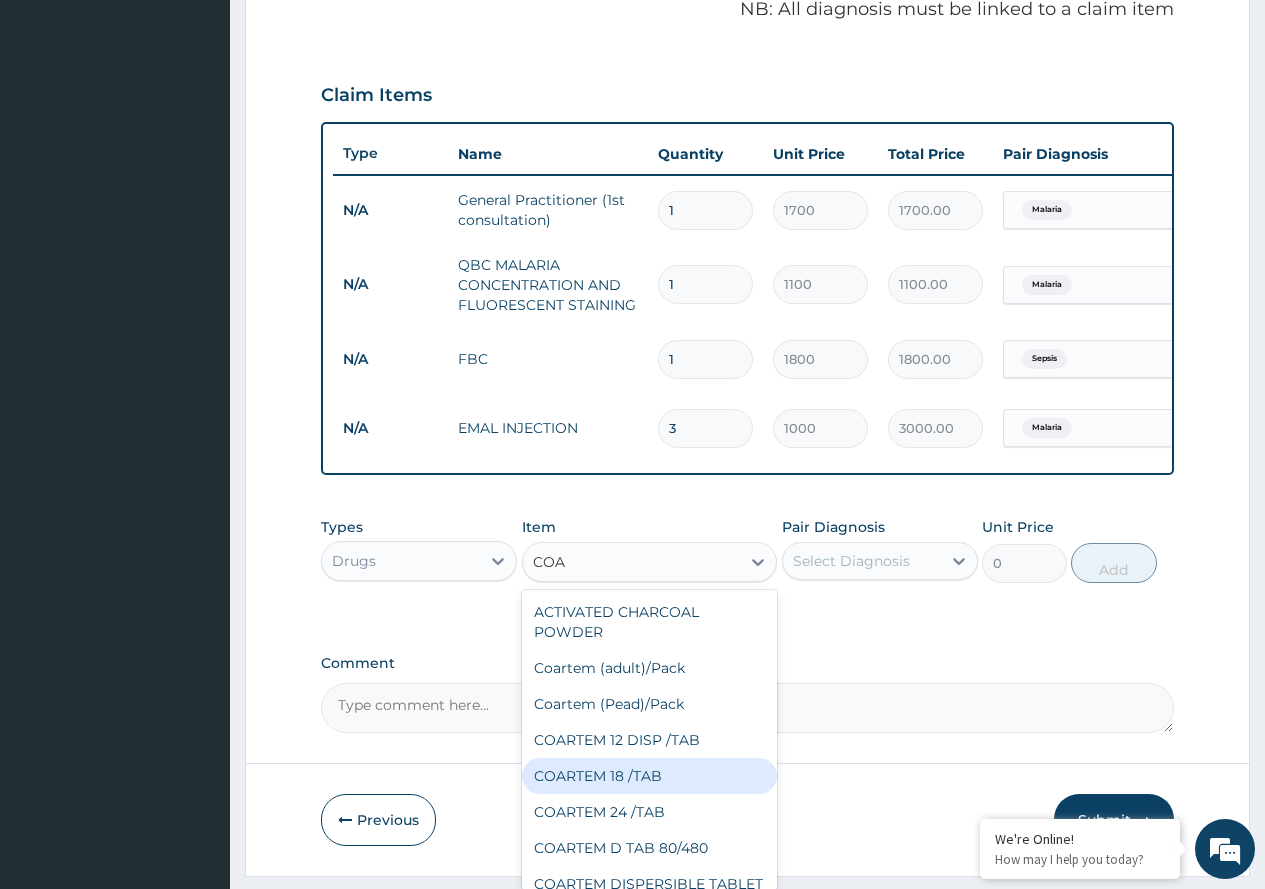 click on "COARTEM 18 /TAB" at bounding box center (650, 776) 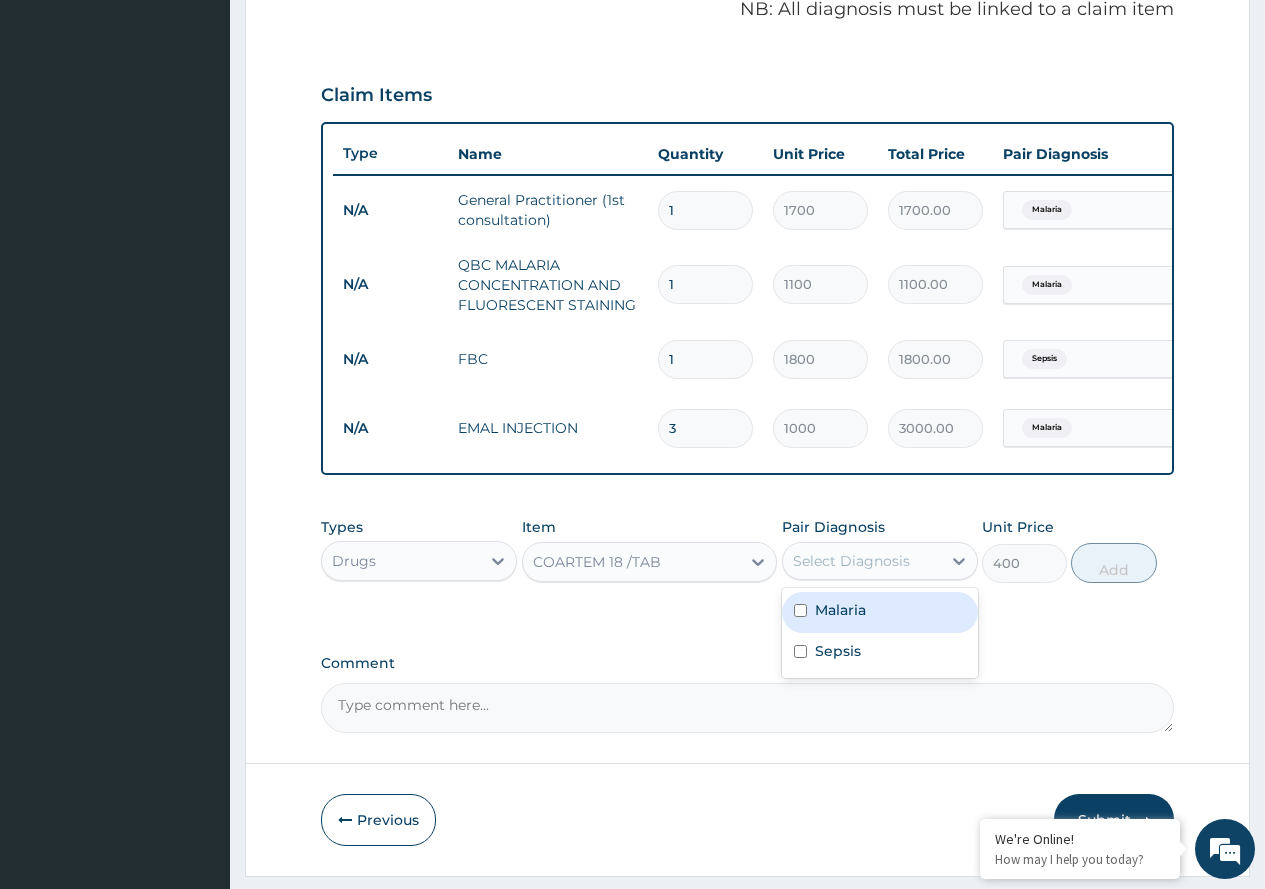 click on "Select Diagnosis" at bounding box center [862, 561] 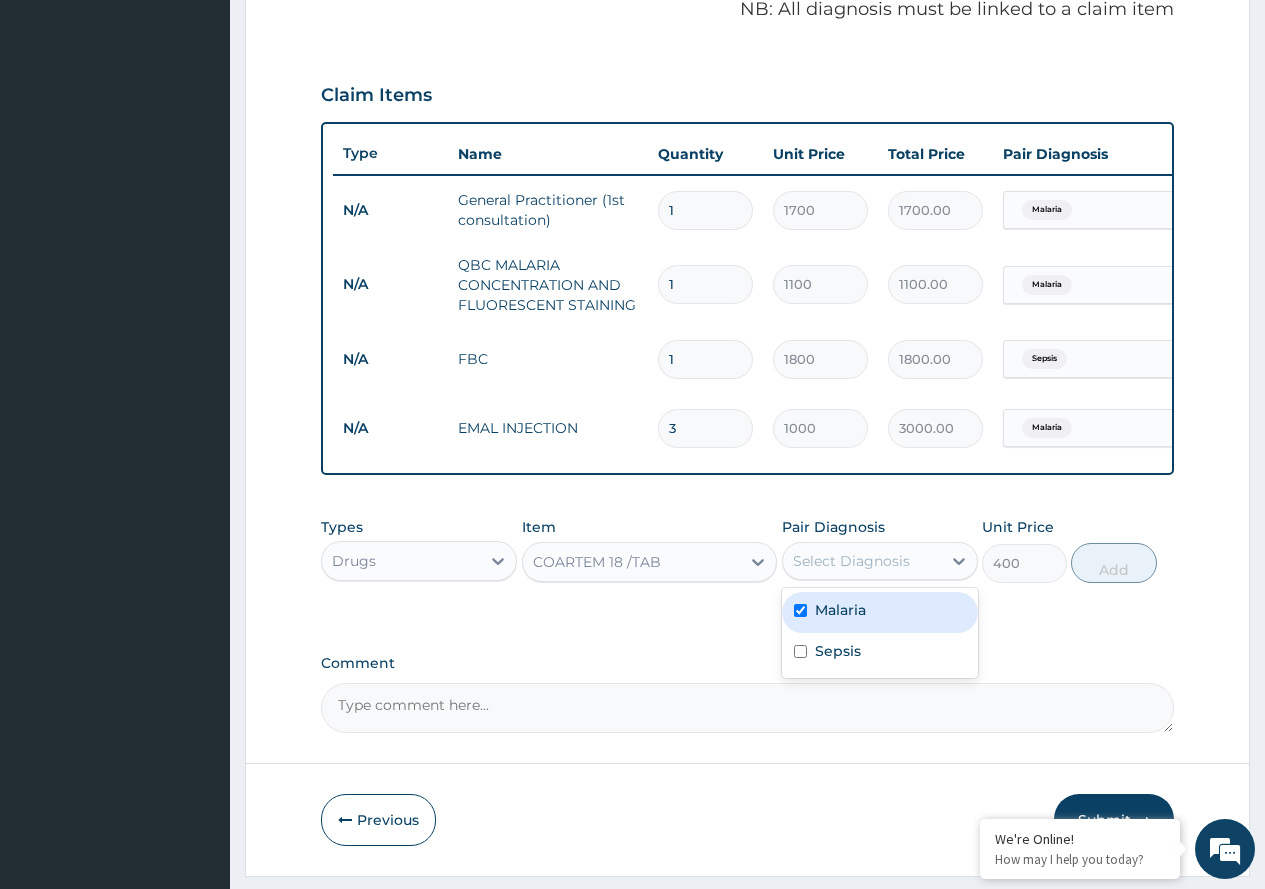 checkbox on "true" 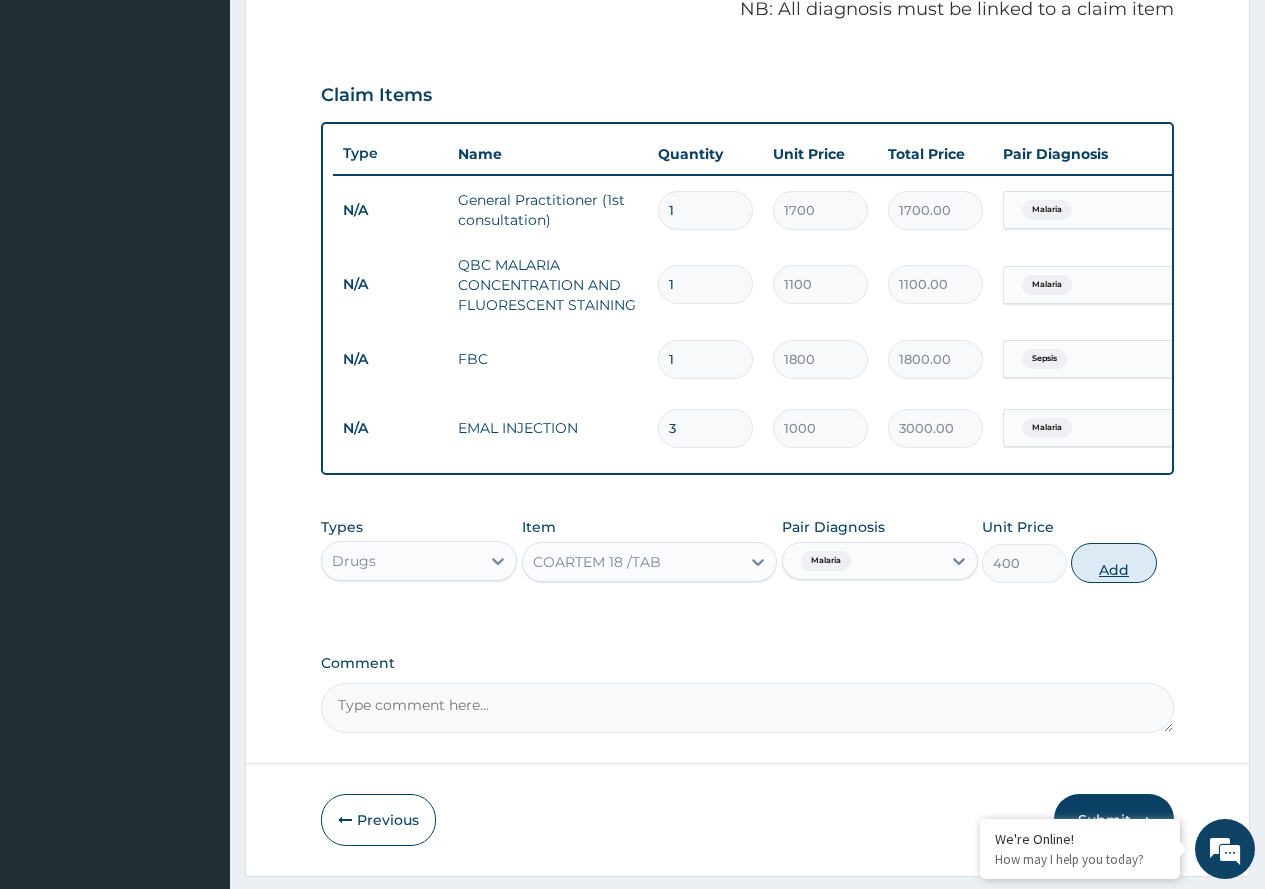click on "Add" at bounding box center [1113, 563] 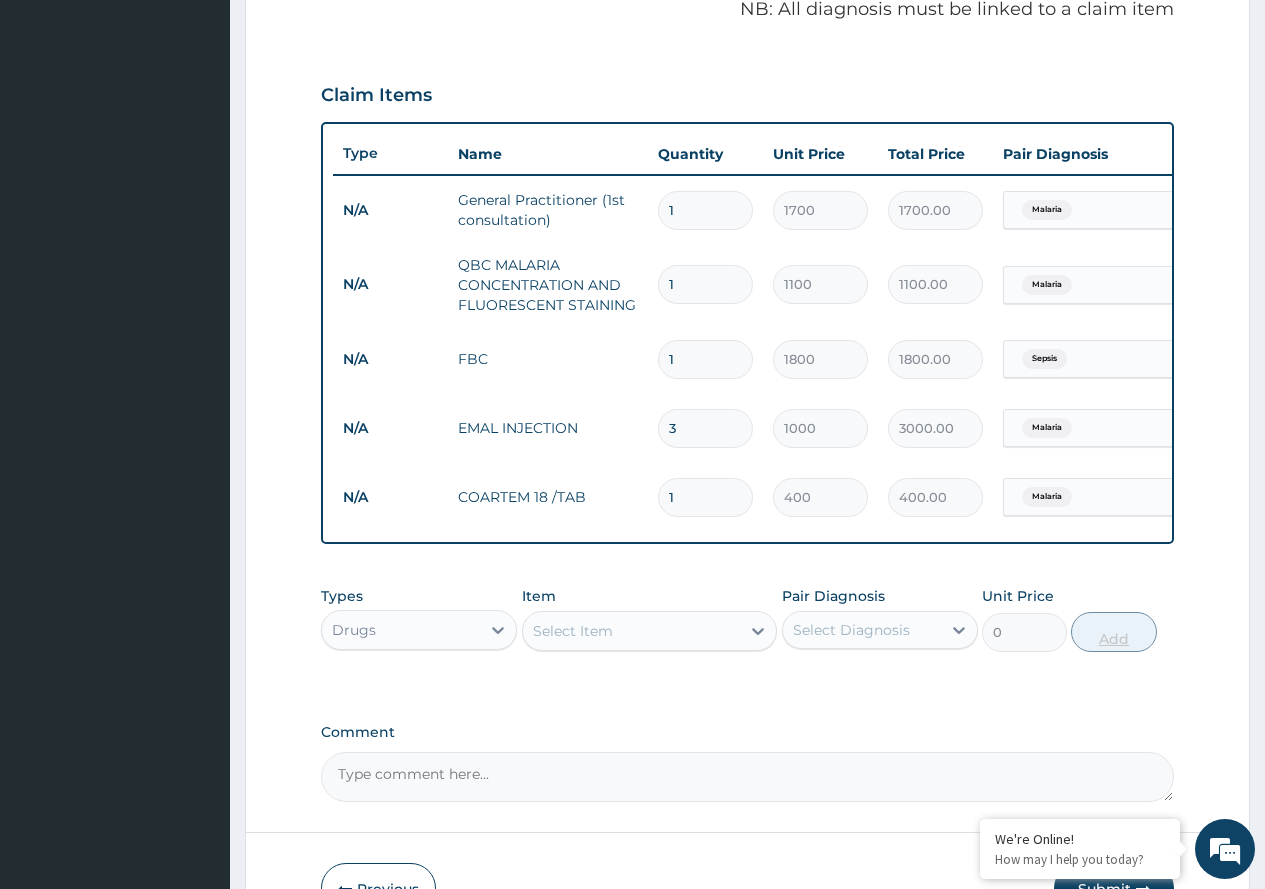type on "18" 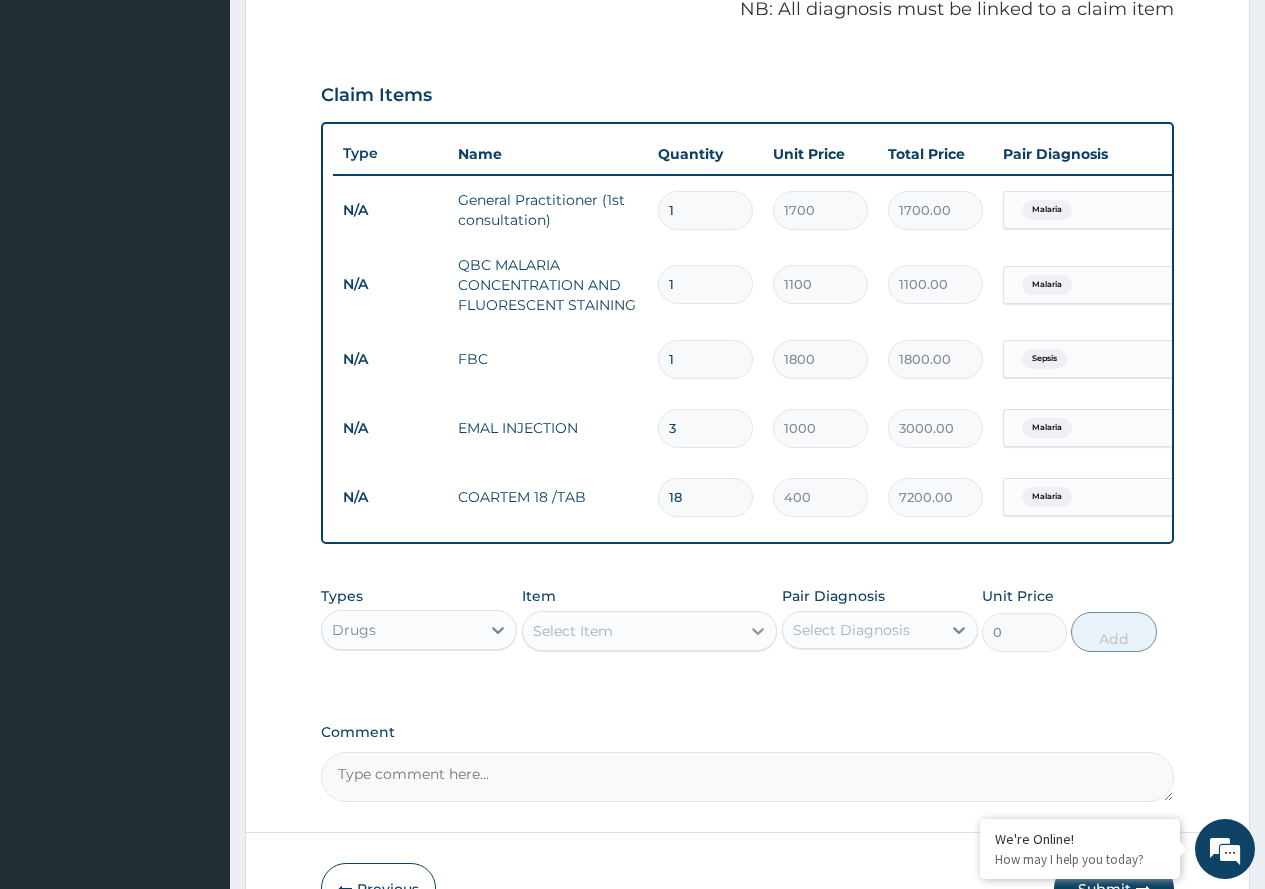 type on "18" 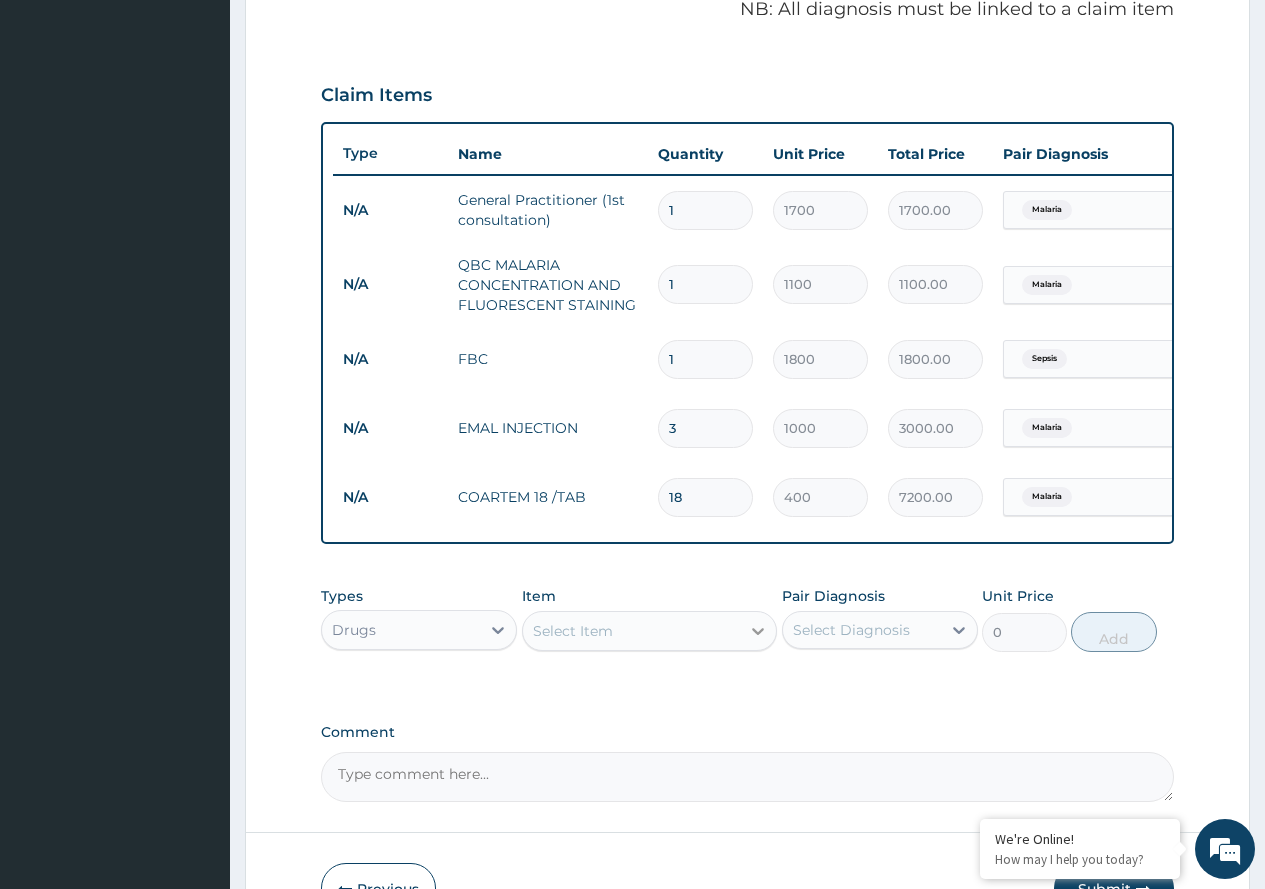 click 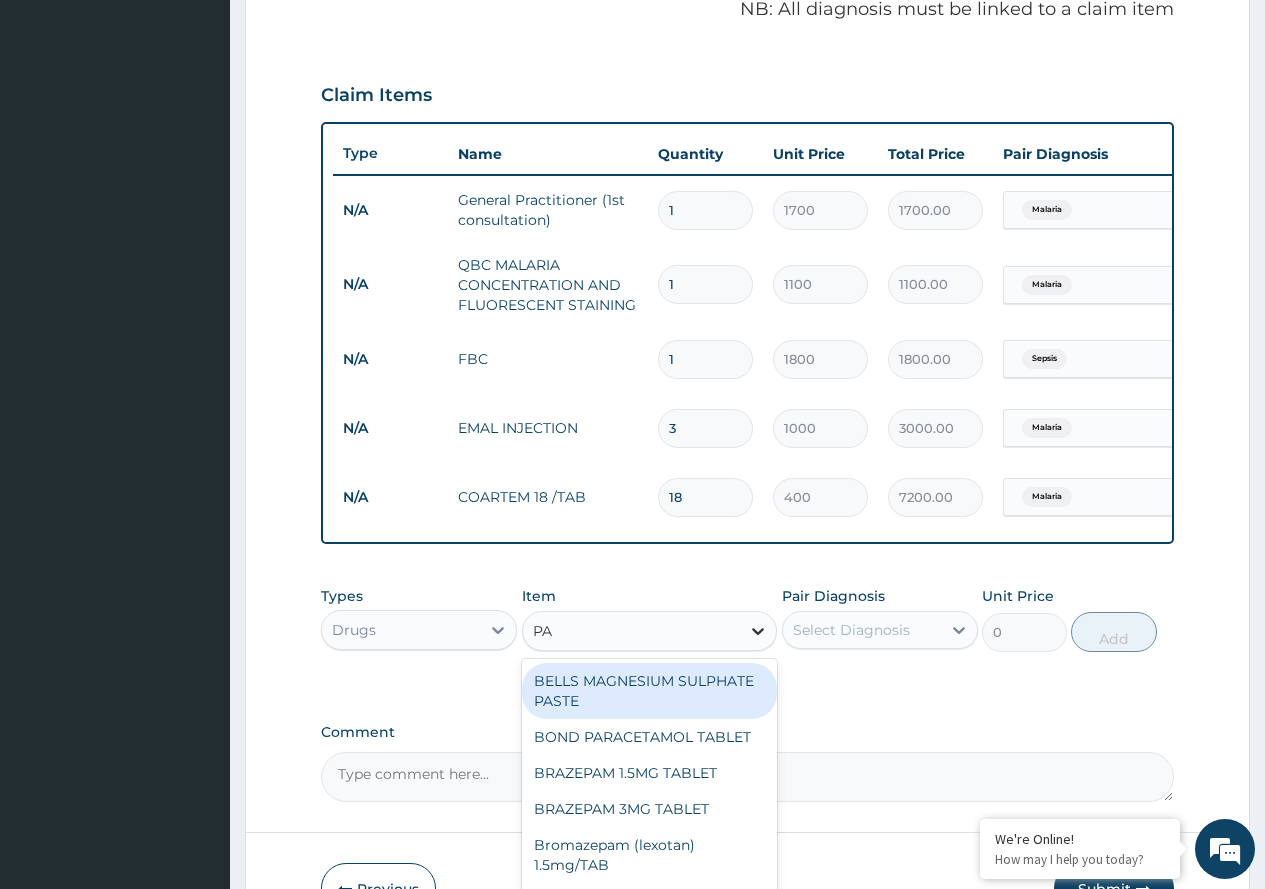 type on "PAR" 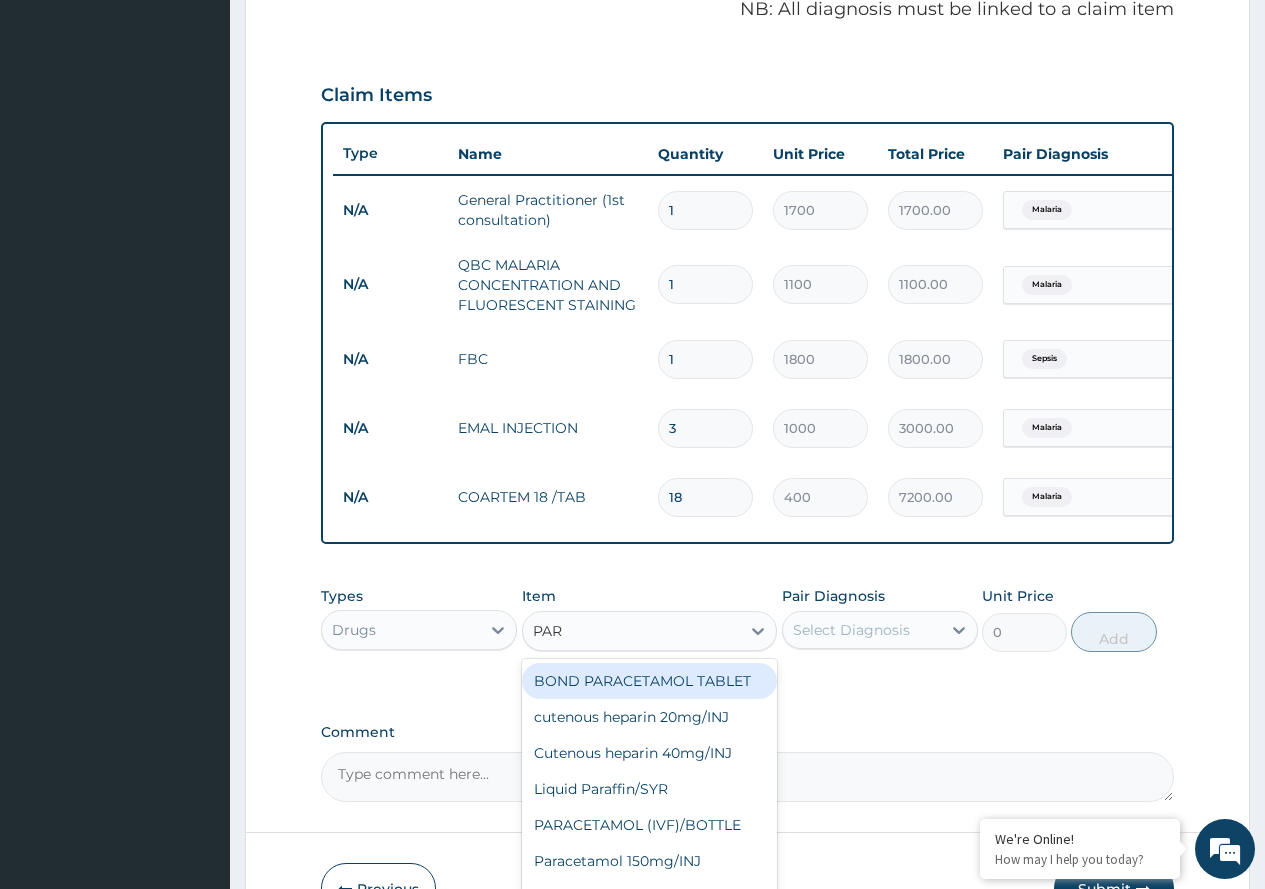 click on "BOND PARACETAMOL TABLET" at bounding box center (650, 681) 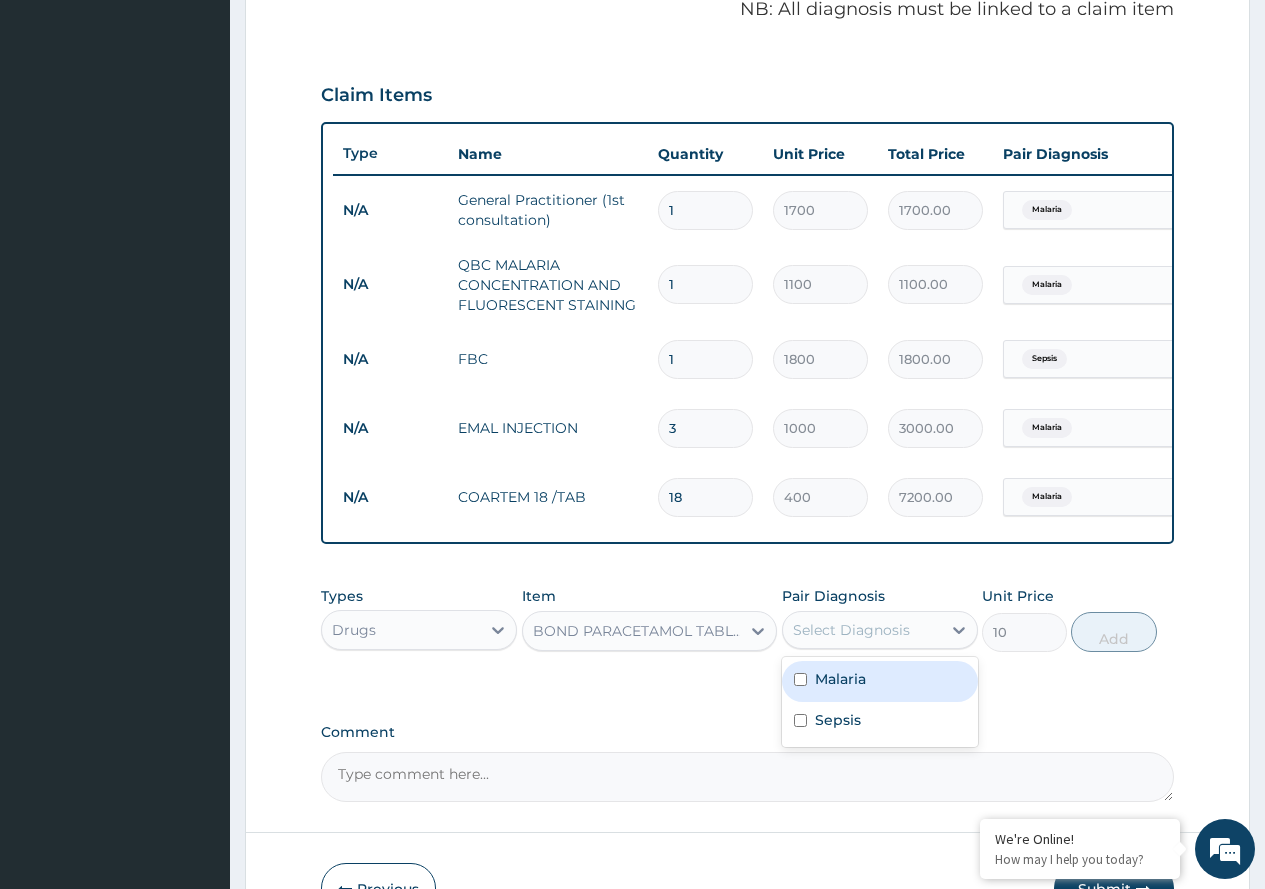 click on "Select Diagnosis" at bounding box center [851, 630] 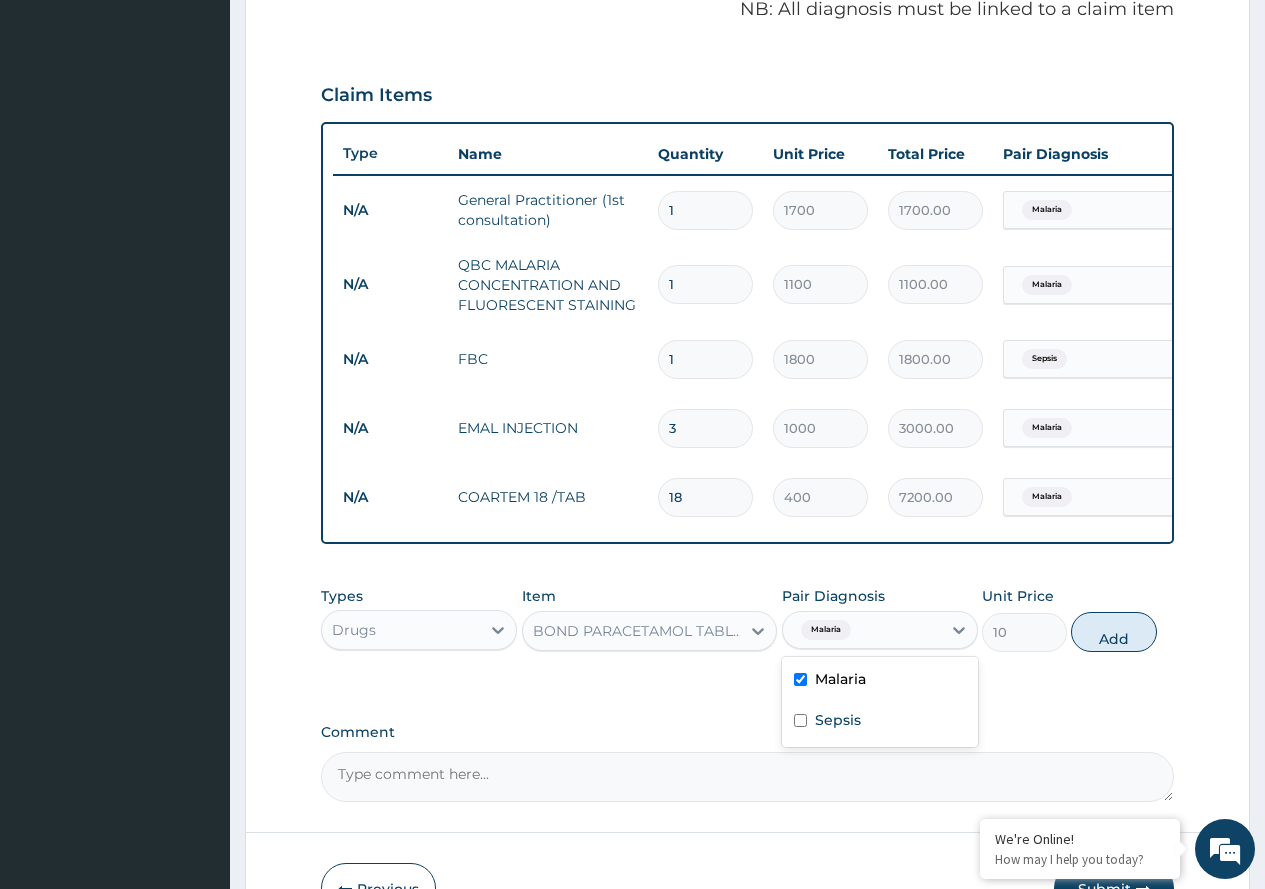 click on "Malaria" at bounding box center [840, 679] 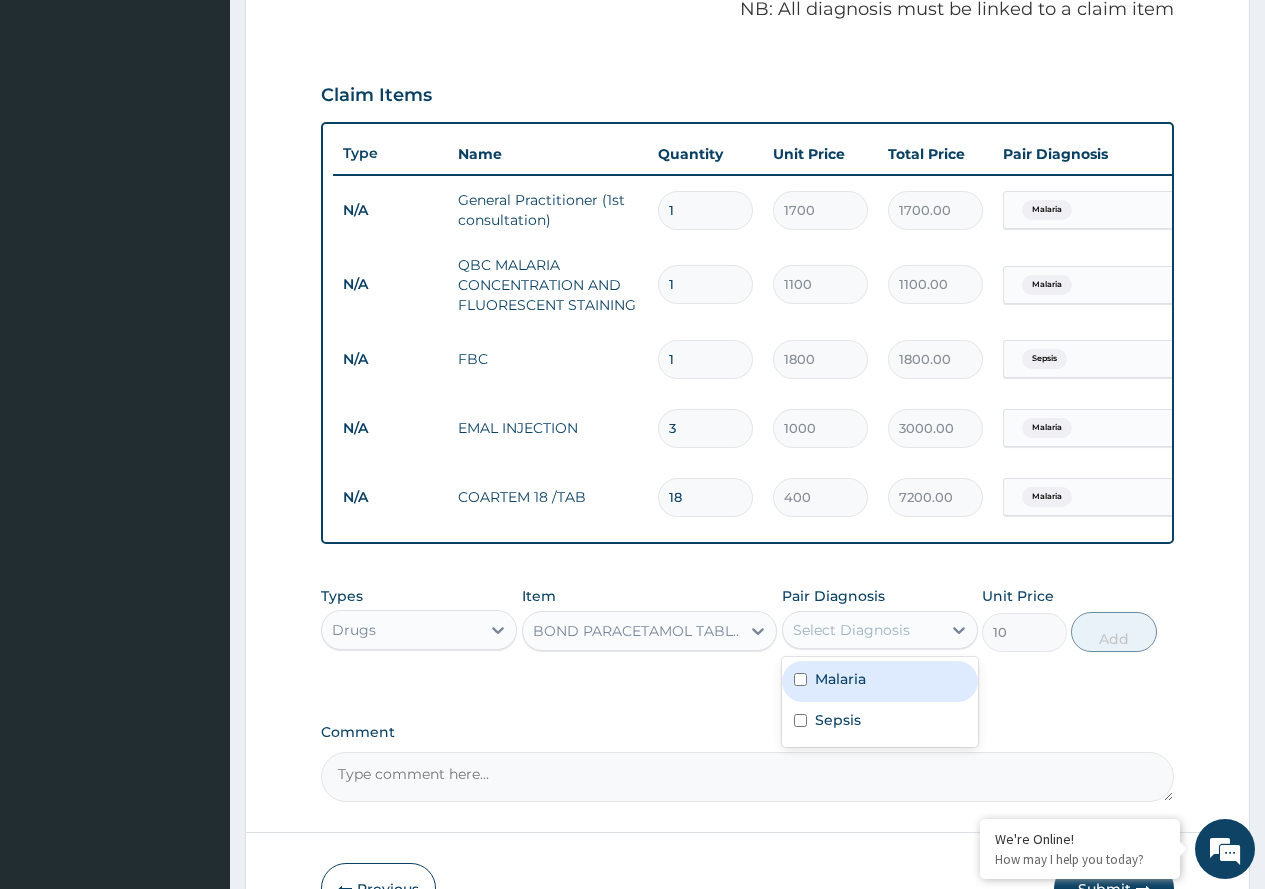 click on "Malaria" at bounding box center (880, 681) 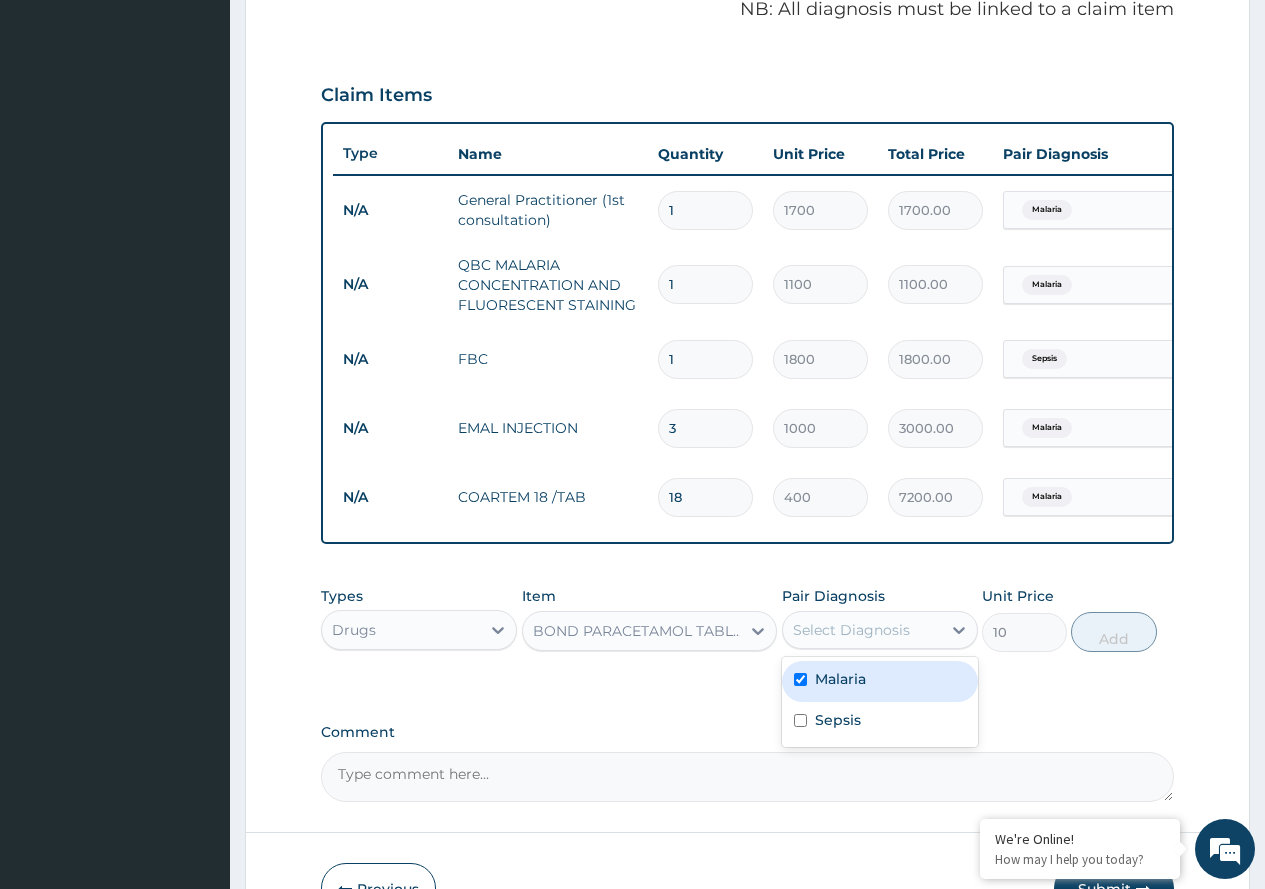 checkbox on "true" 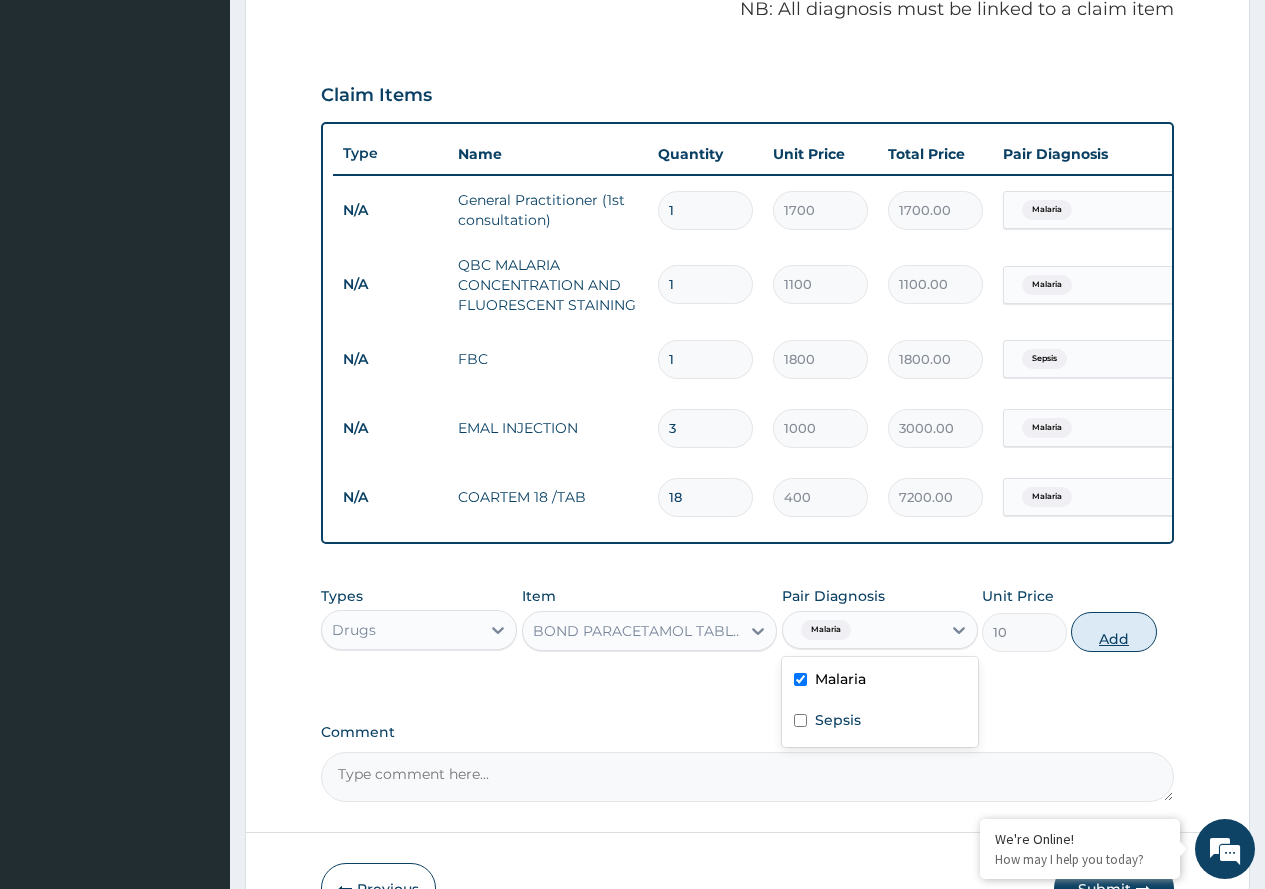 click on "Add" at bounding box center (1113, 632) 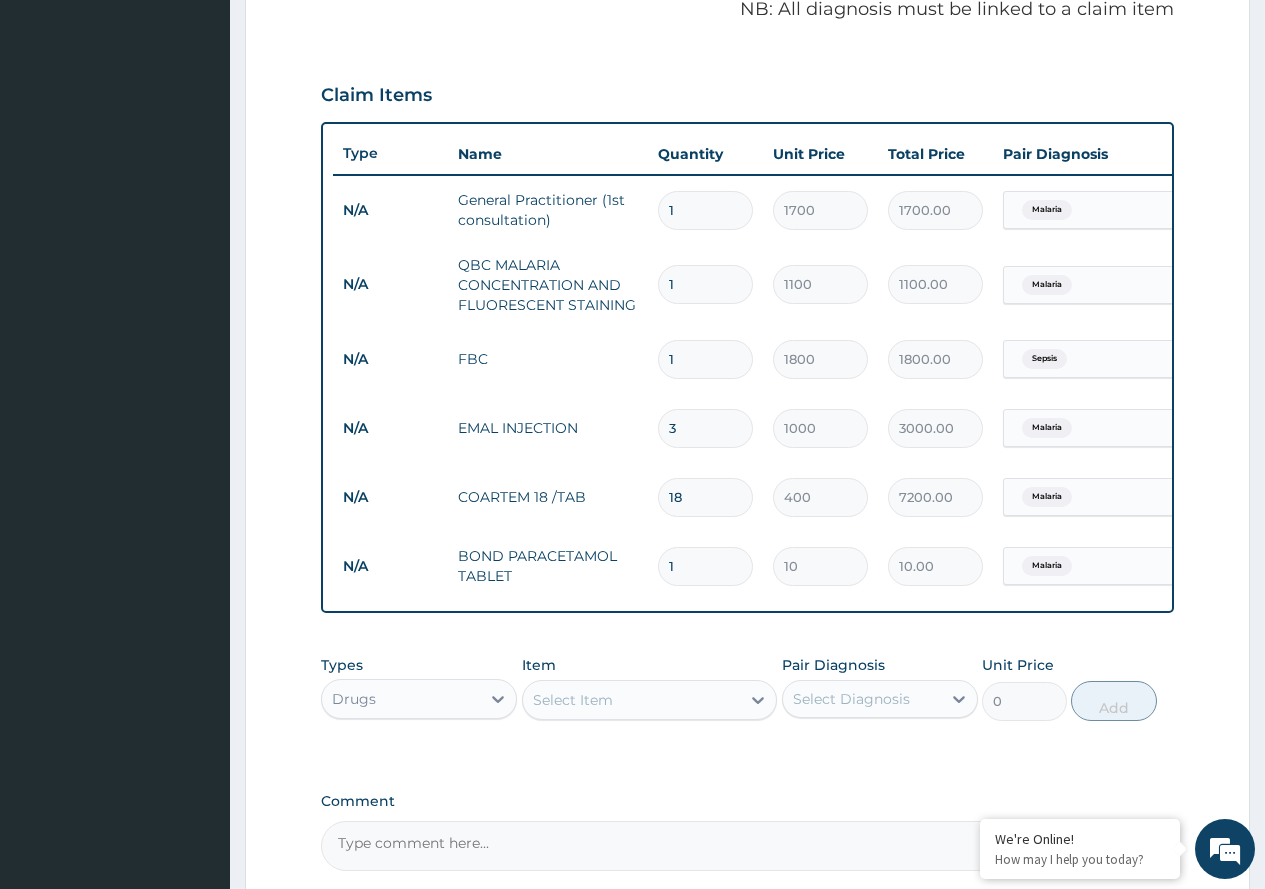 click on "1" at bounding box center [705, 566] 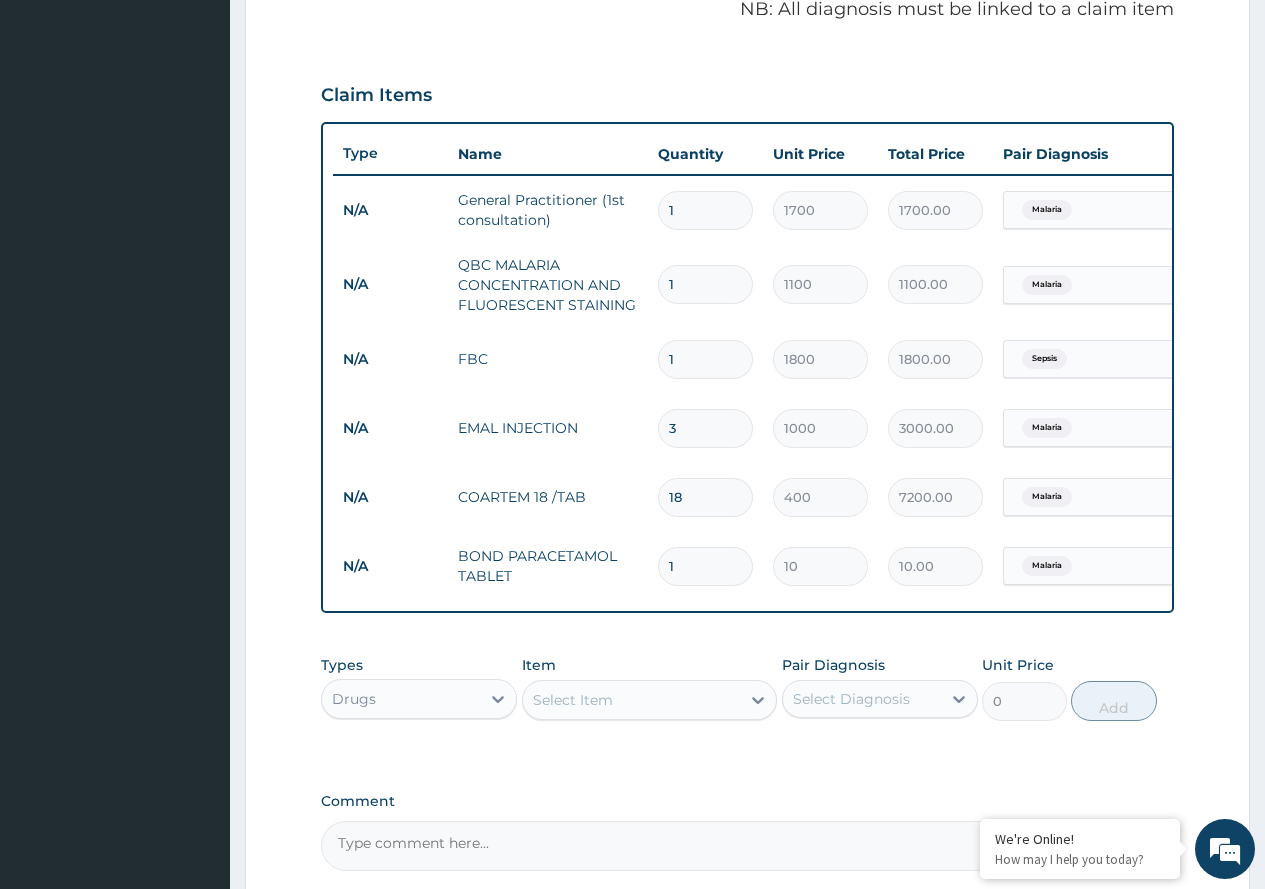 type on "21" 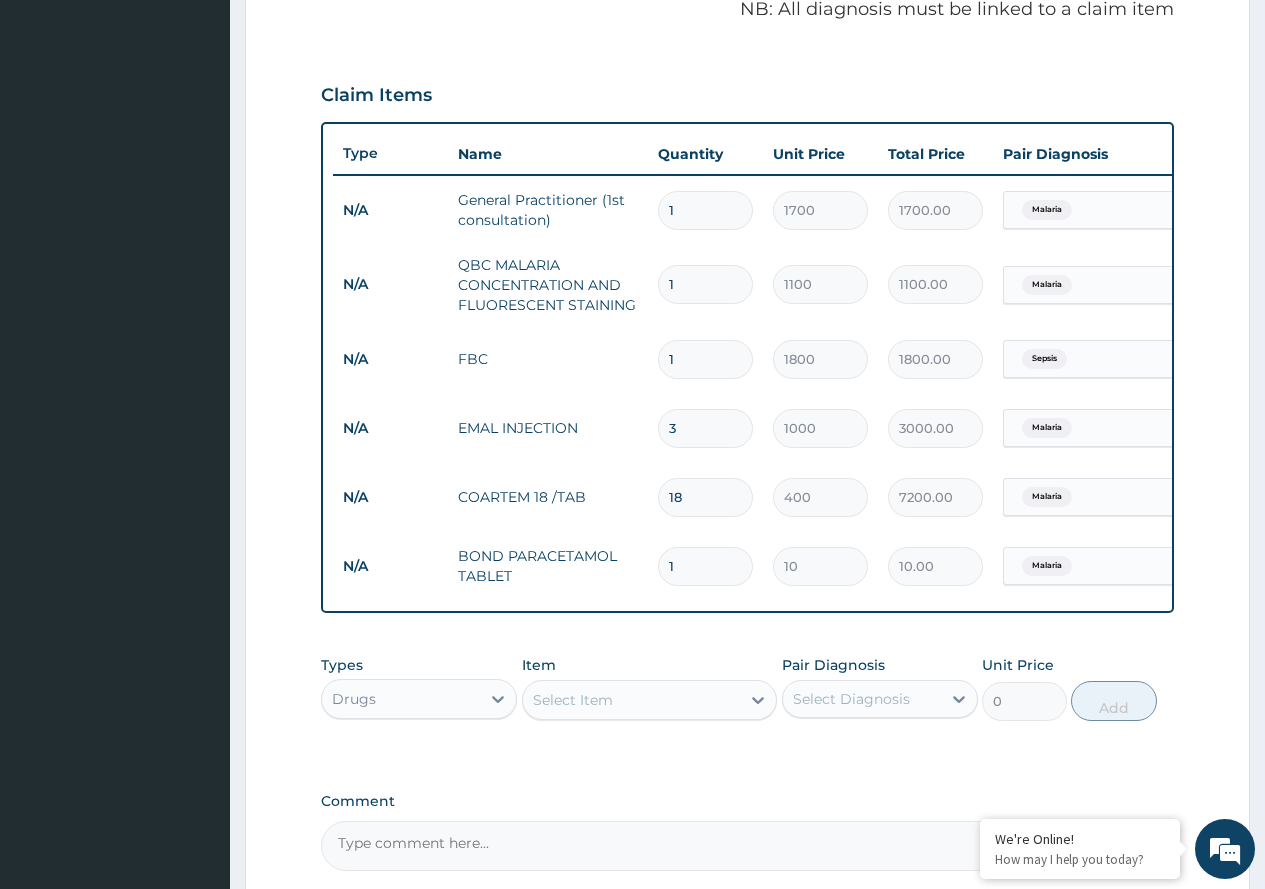 type on "210.00" 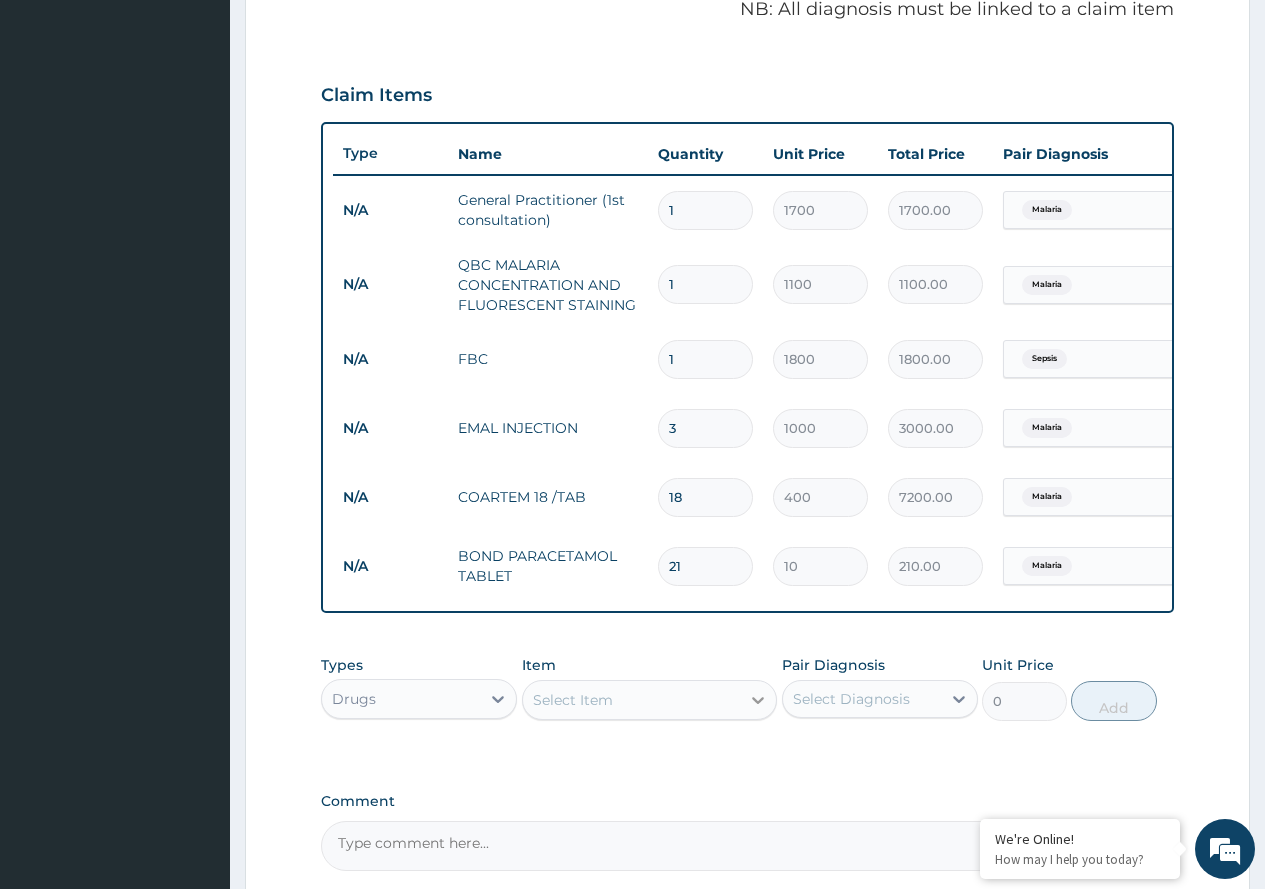 type on "21" 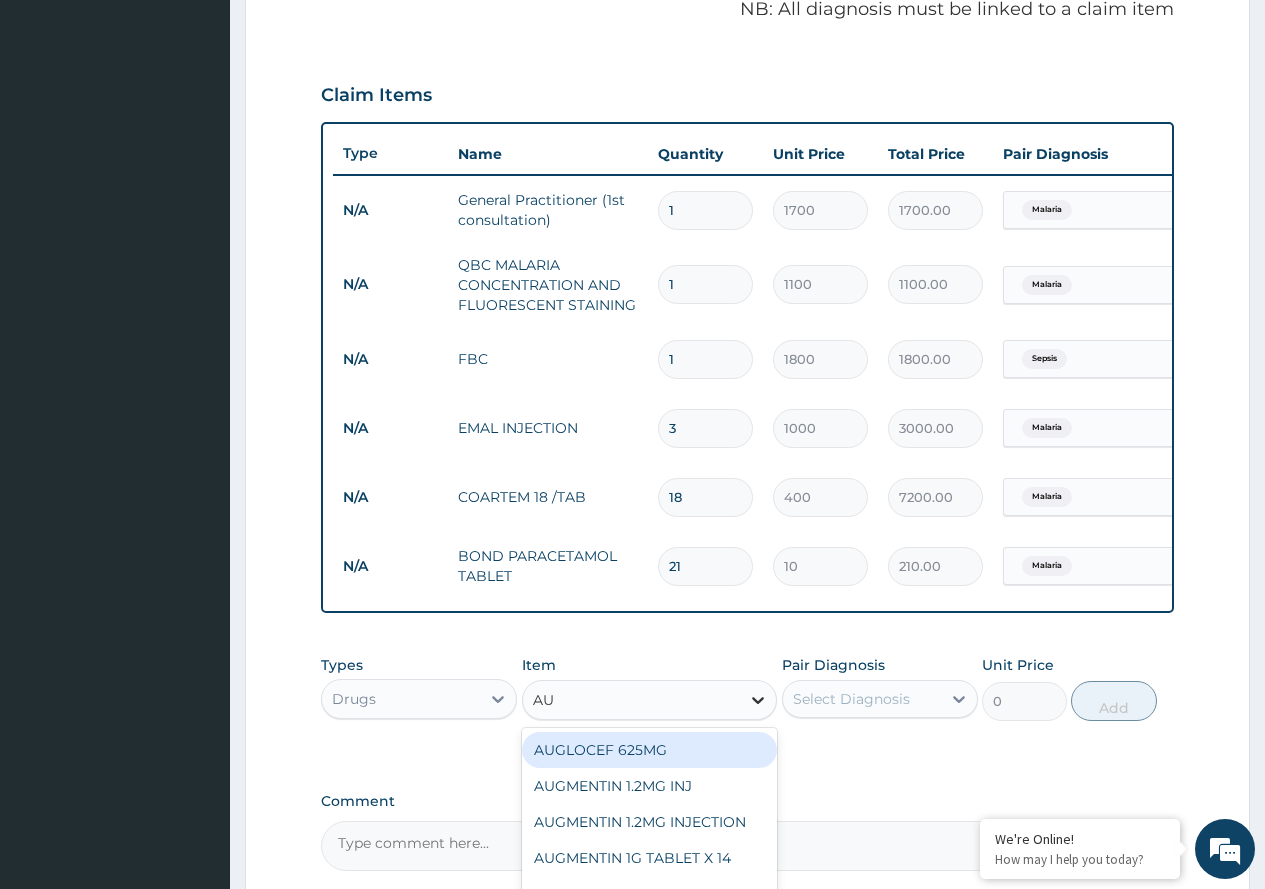 type on "AUG" 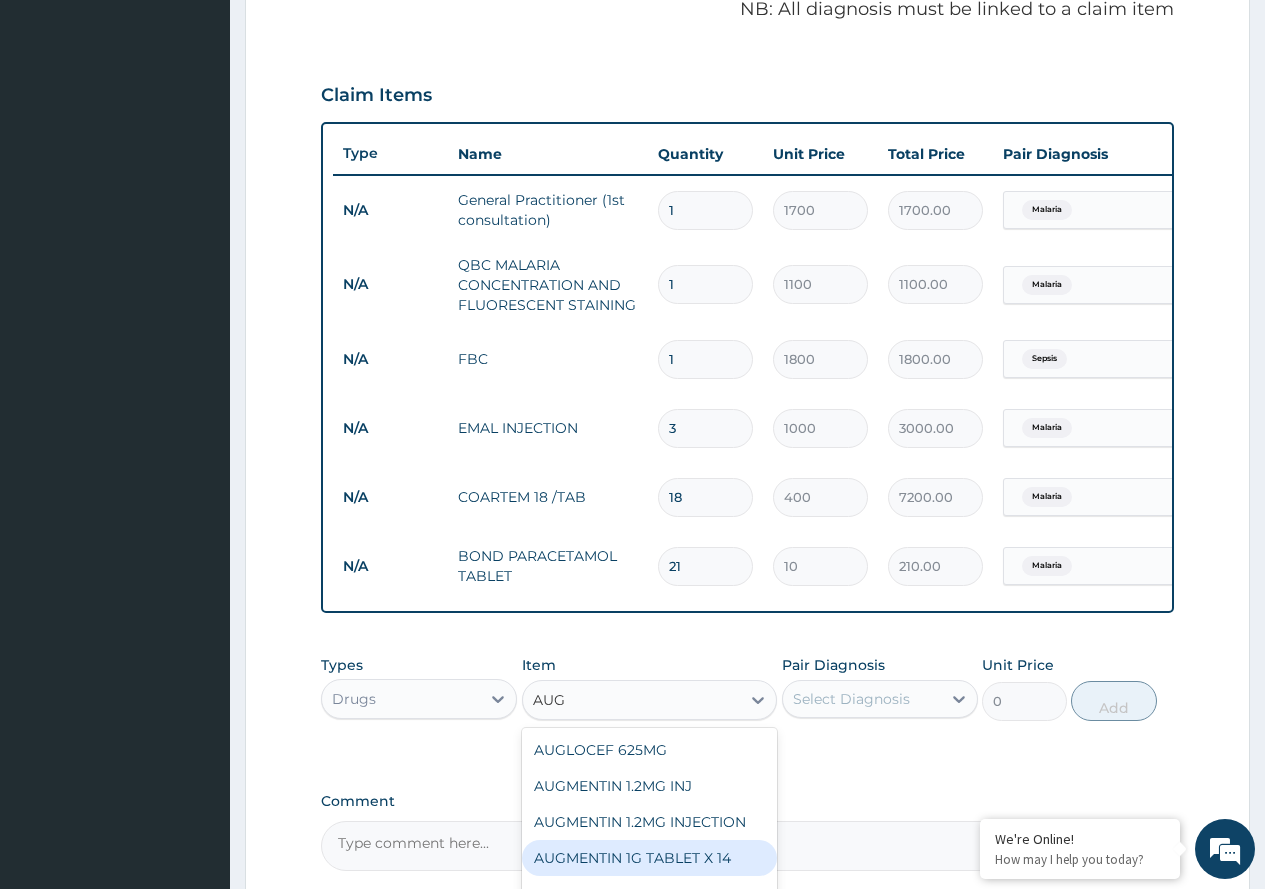 scroll, scrollTop: 88, scrollLeft: 0, axis: vertical 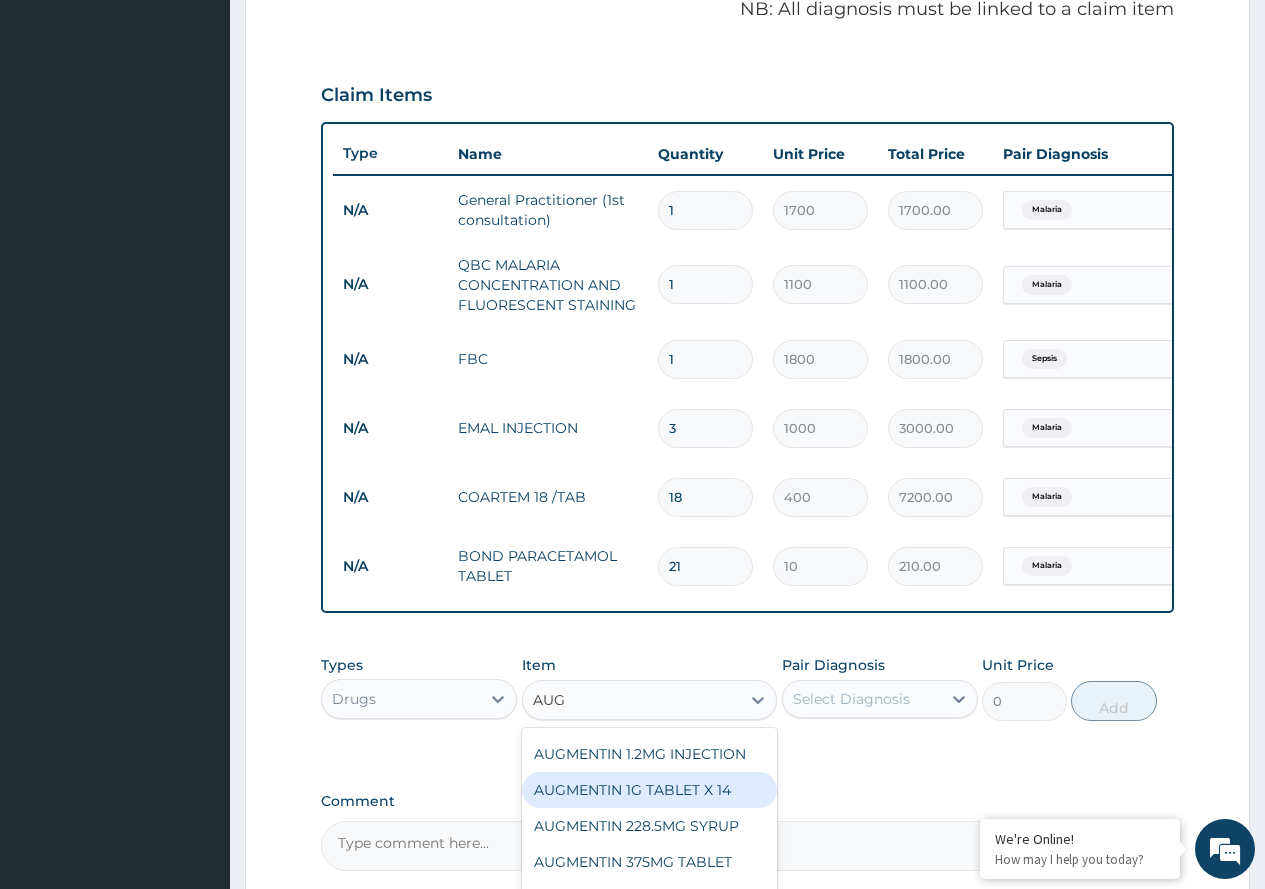 click on "AUGMENTIN 1G TABLET X 14" at bounding box center (650, 790) 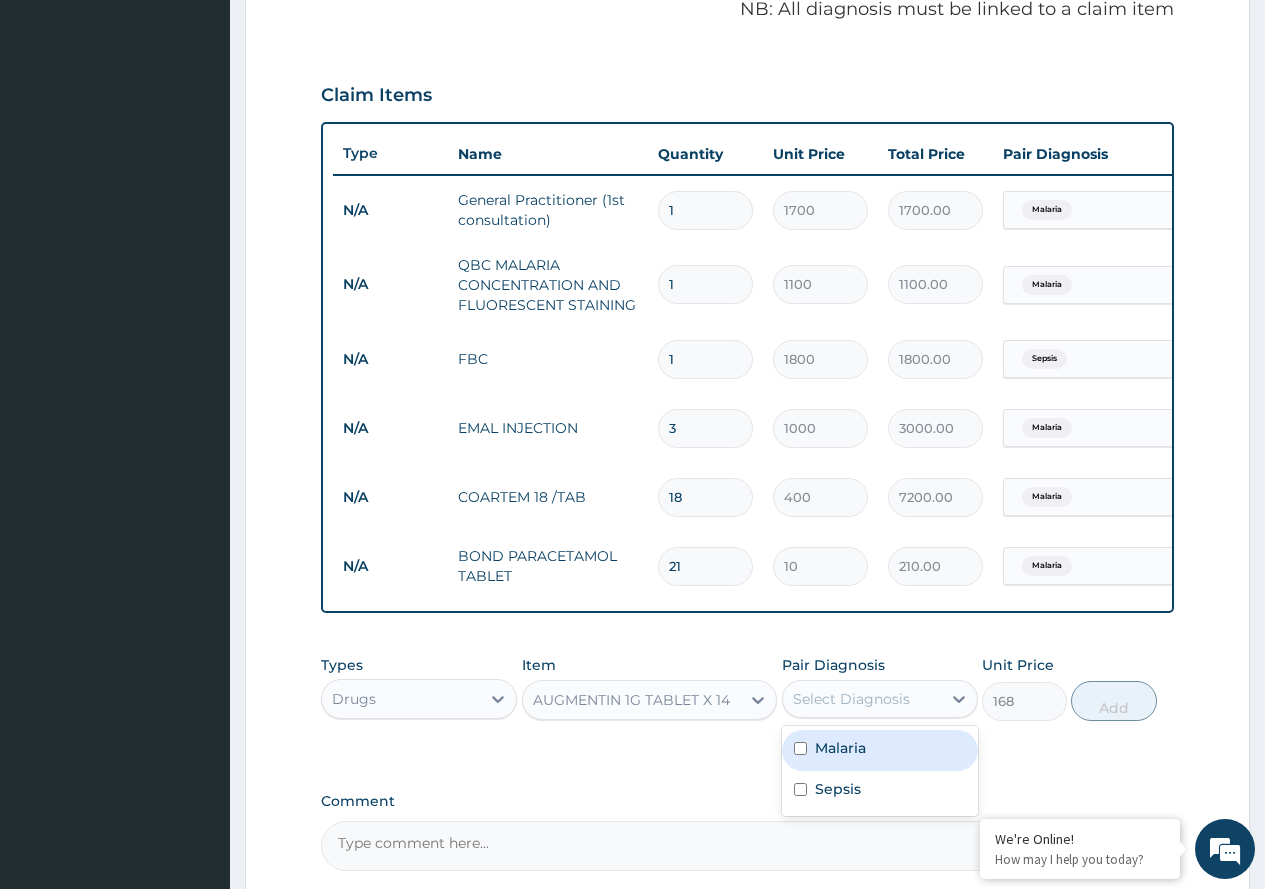 click on "Select Diagnosis" at bounding box center (851, 699) 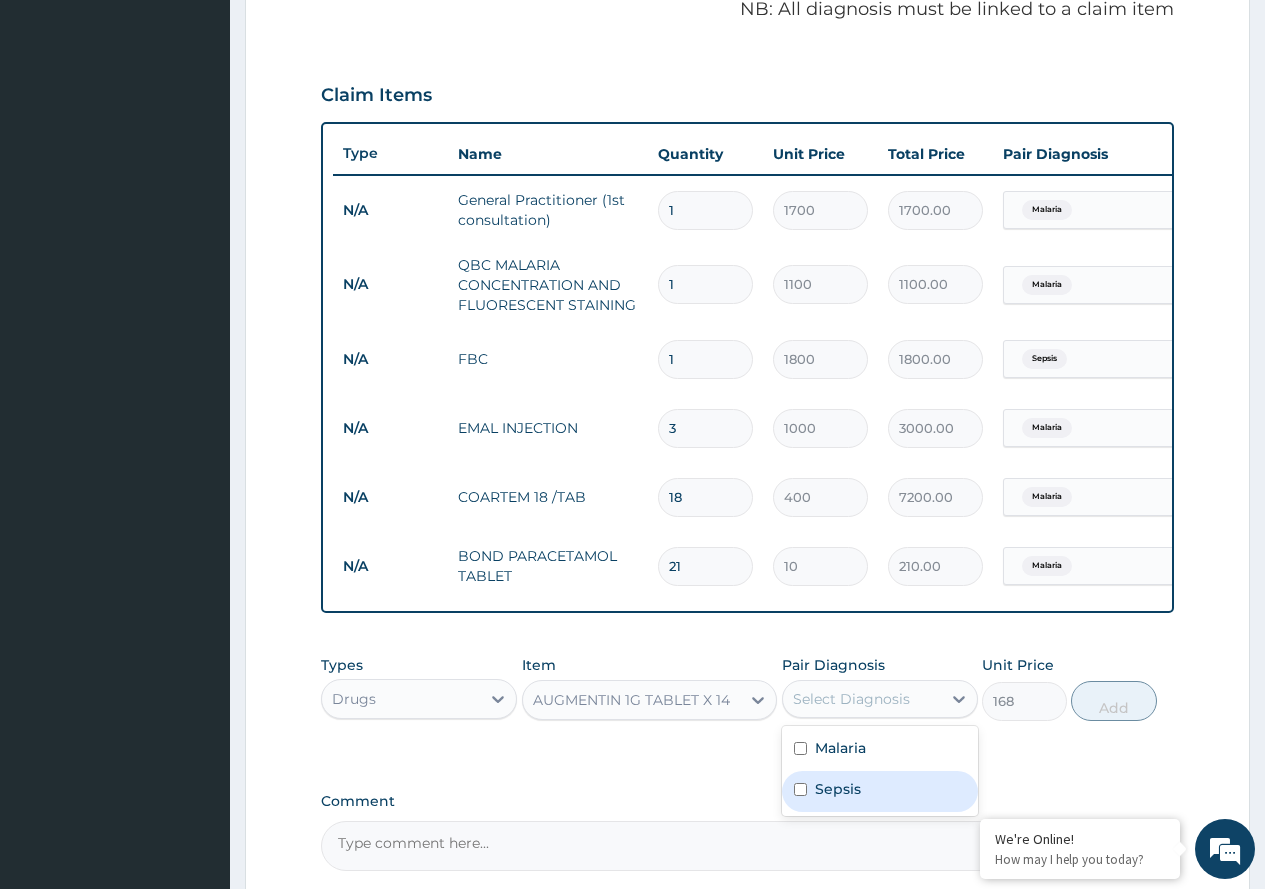 click on "Sepsis" at bounding box center [838, 789] 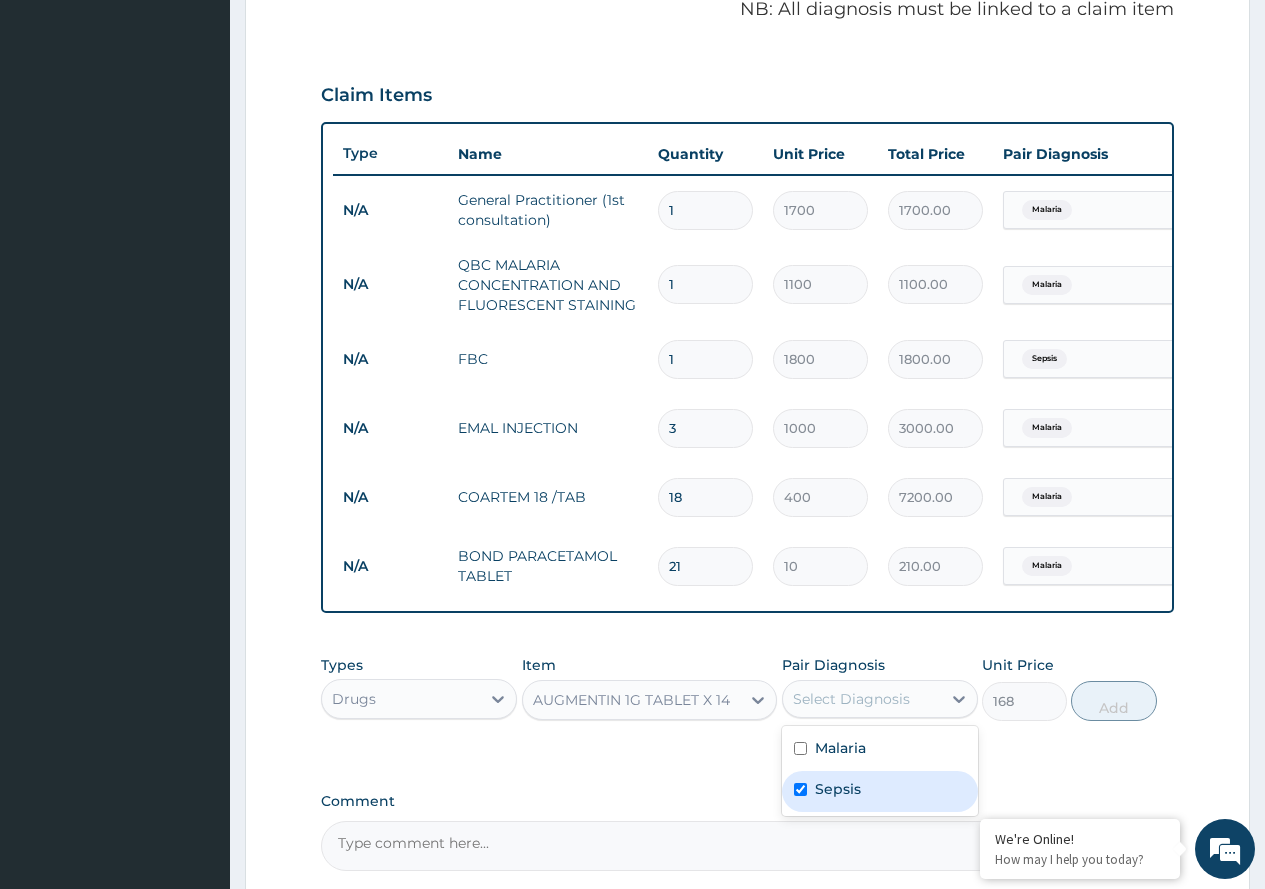 checkbox on "true" 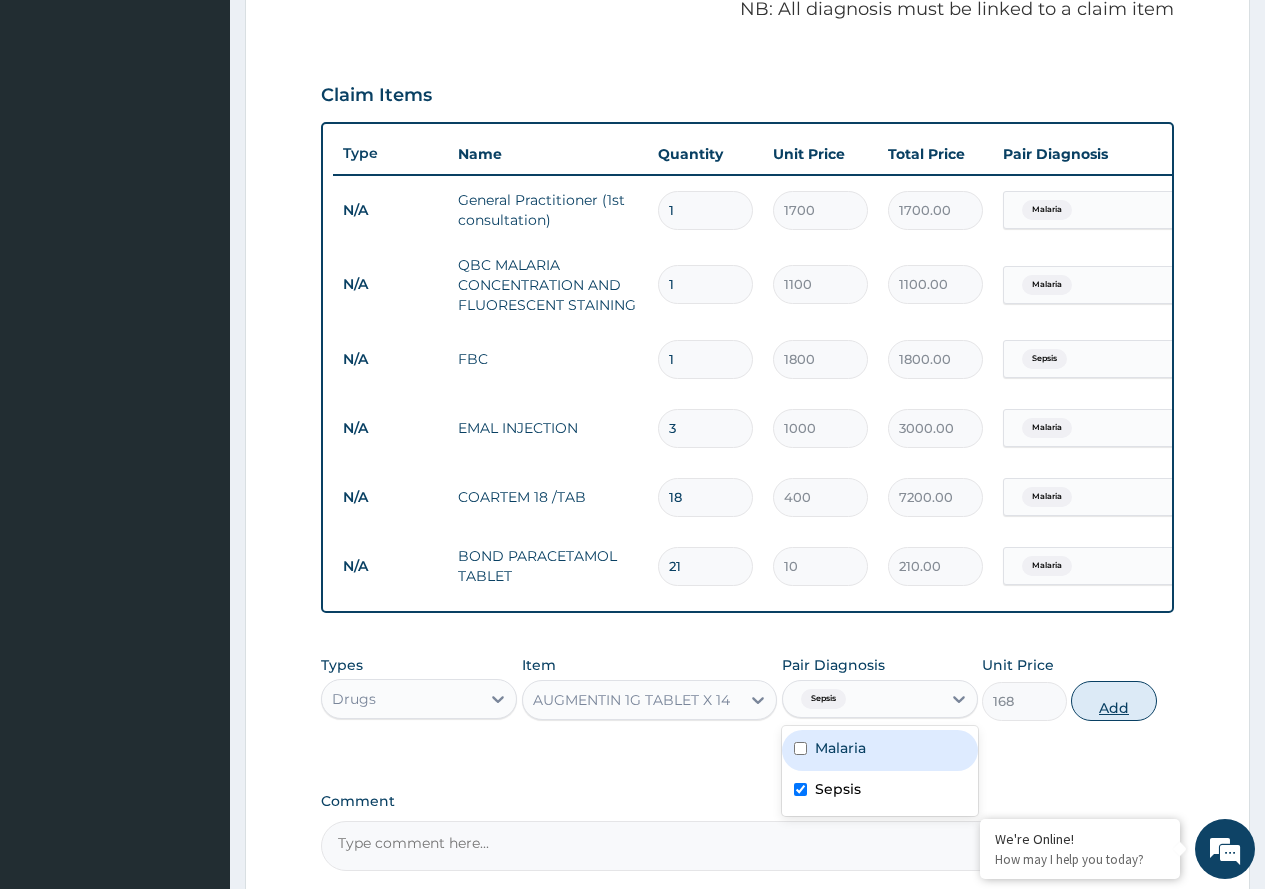 click on "Add" at bounding box center [1113, 701] 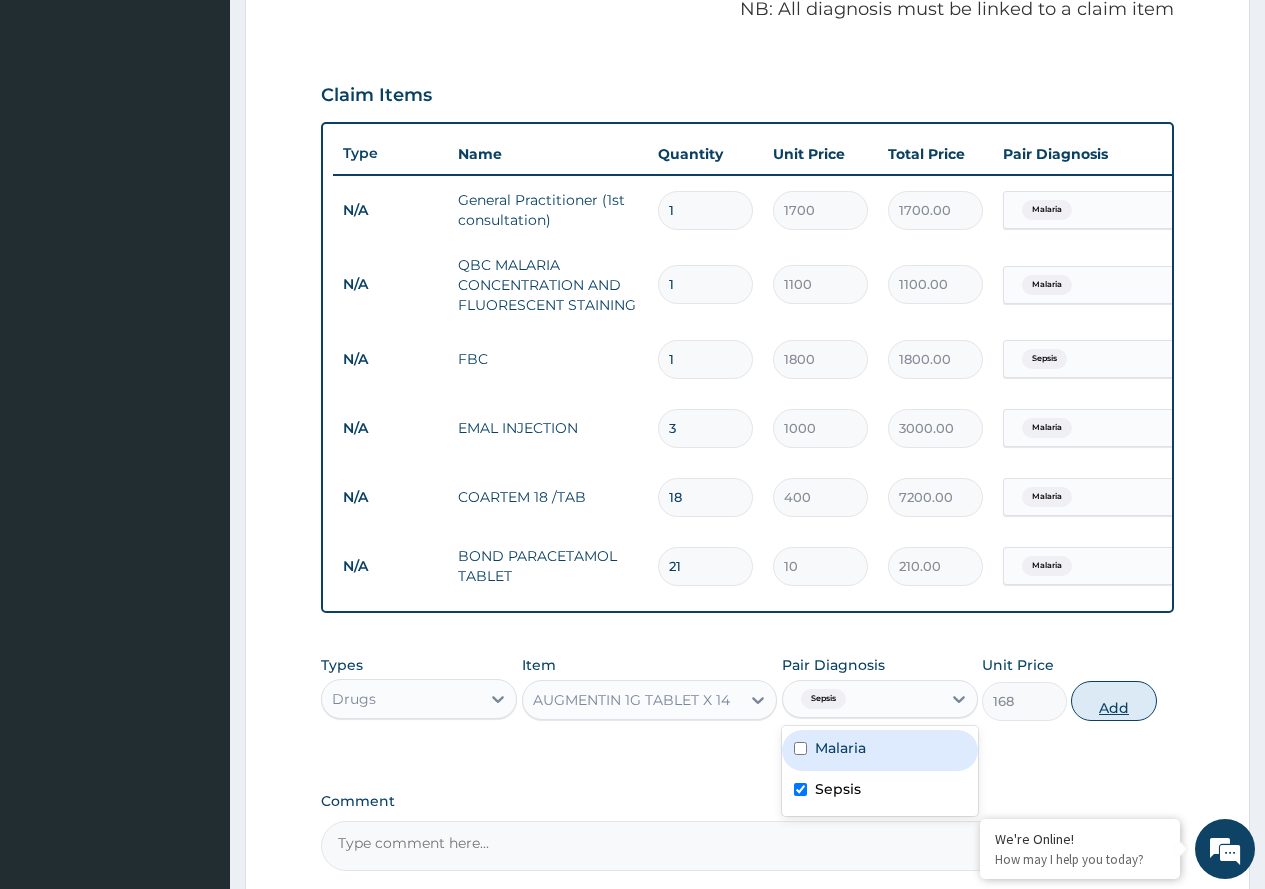 type on "0" 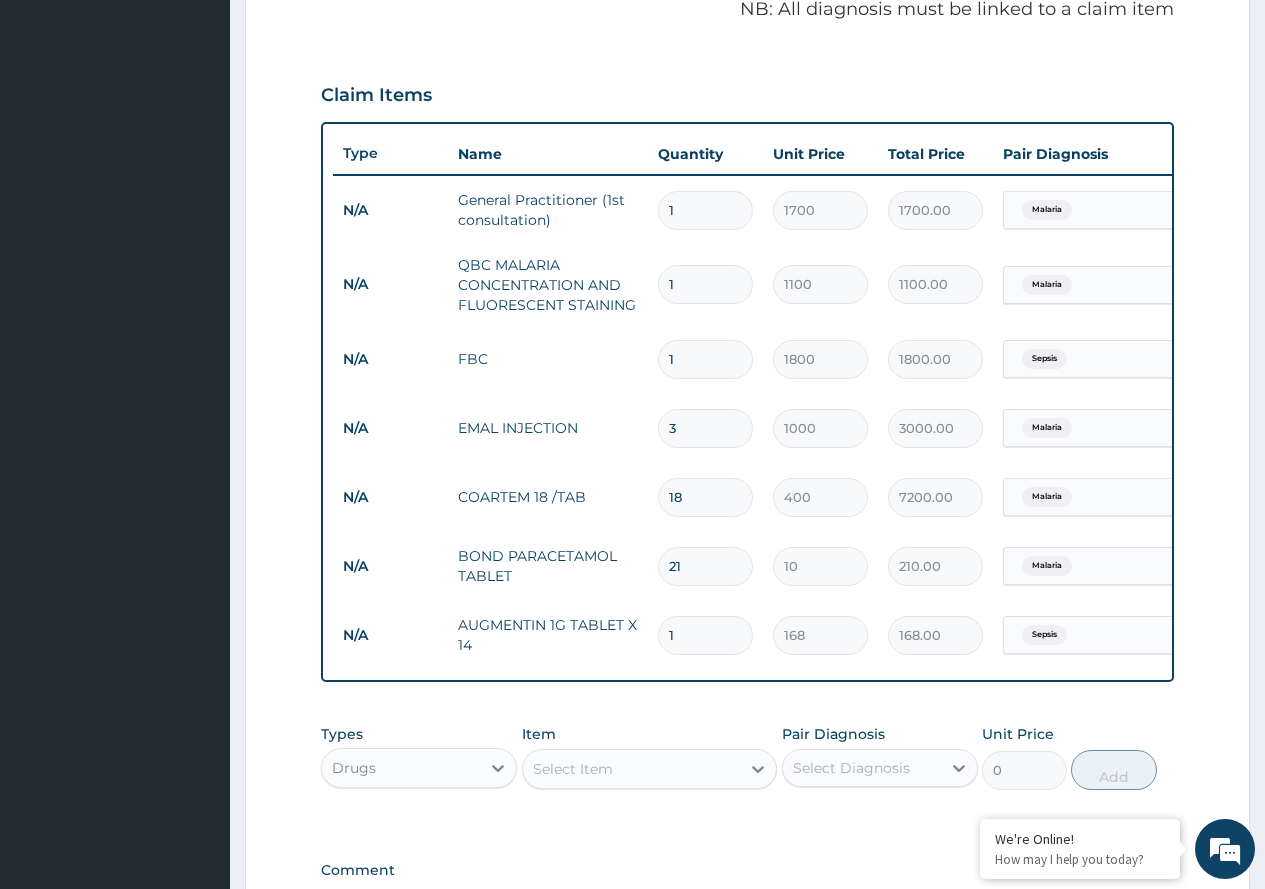 type on "14" 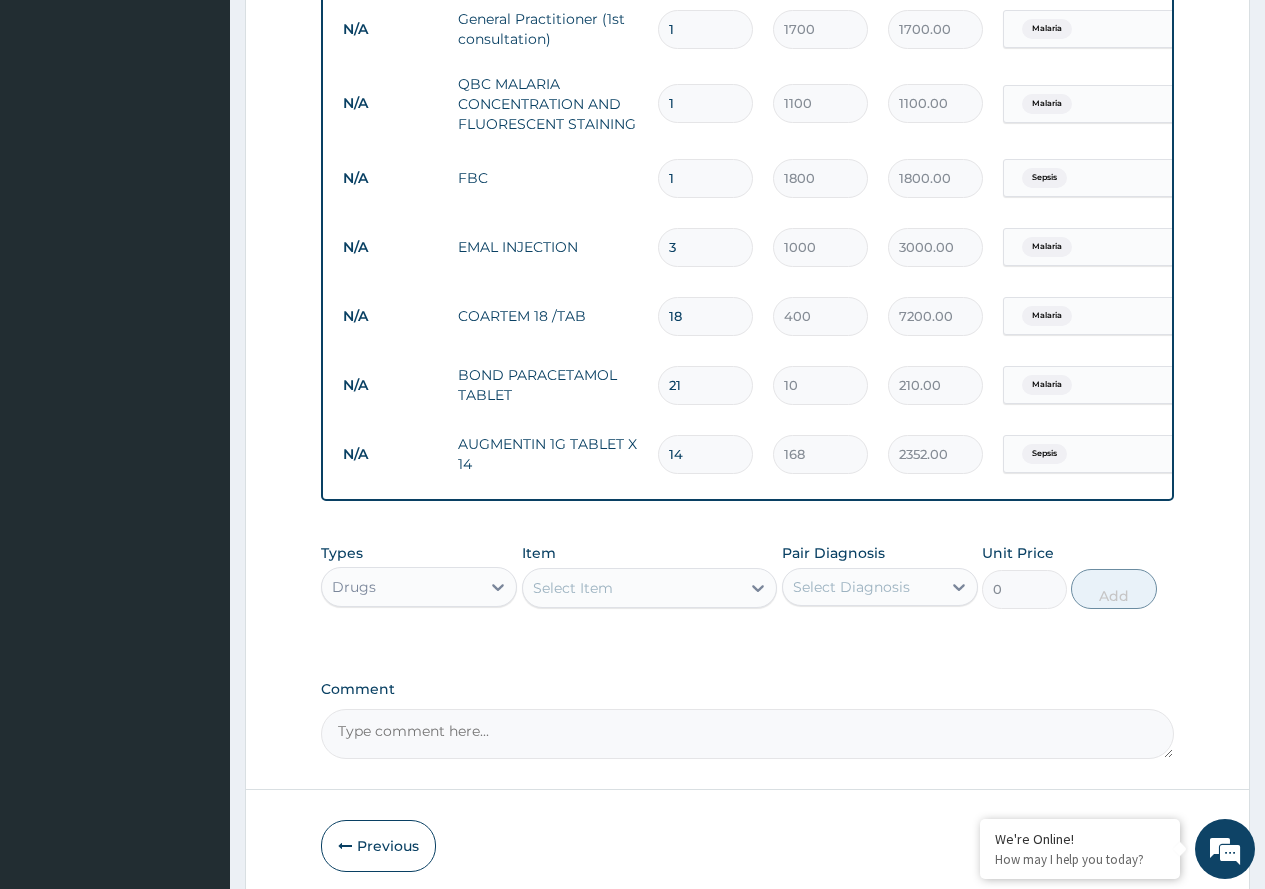 scroll, scrollTop: 898, scrollLeft: 0, axis: vertical 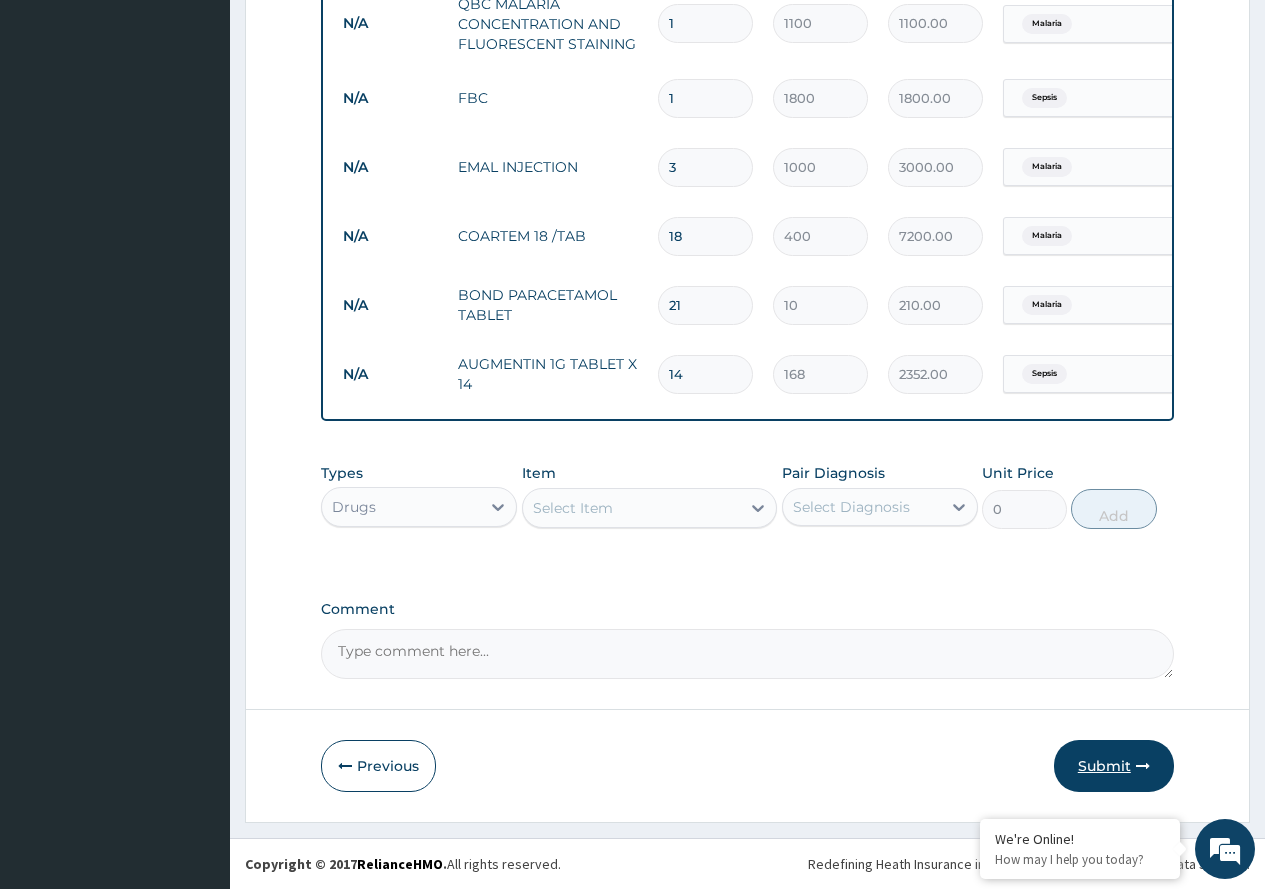 type on "14" 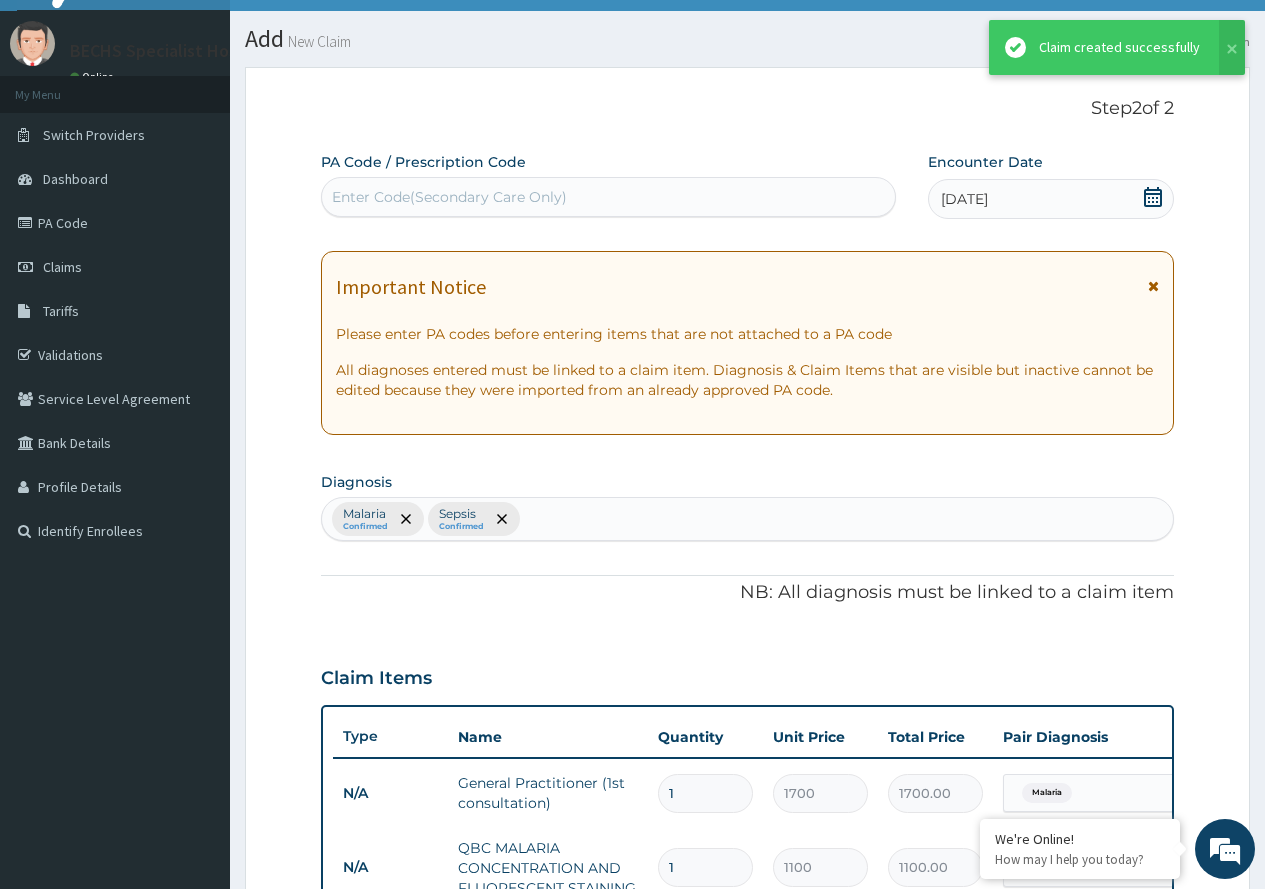 scroll, scrollTop: 898, scrollLeft: 0, axis: vertical 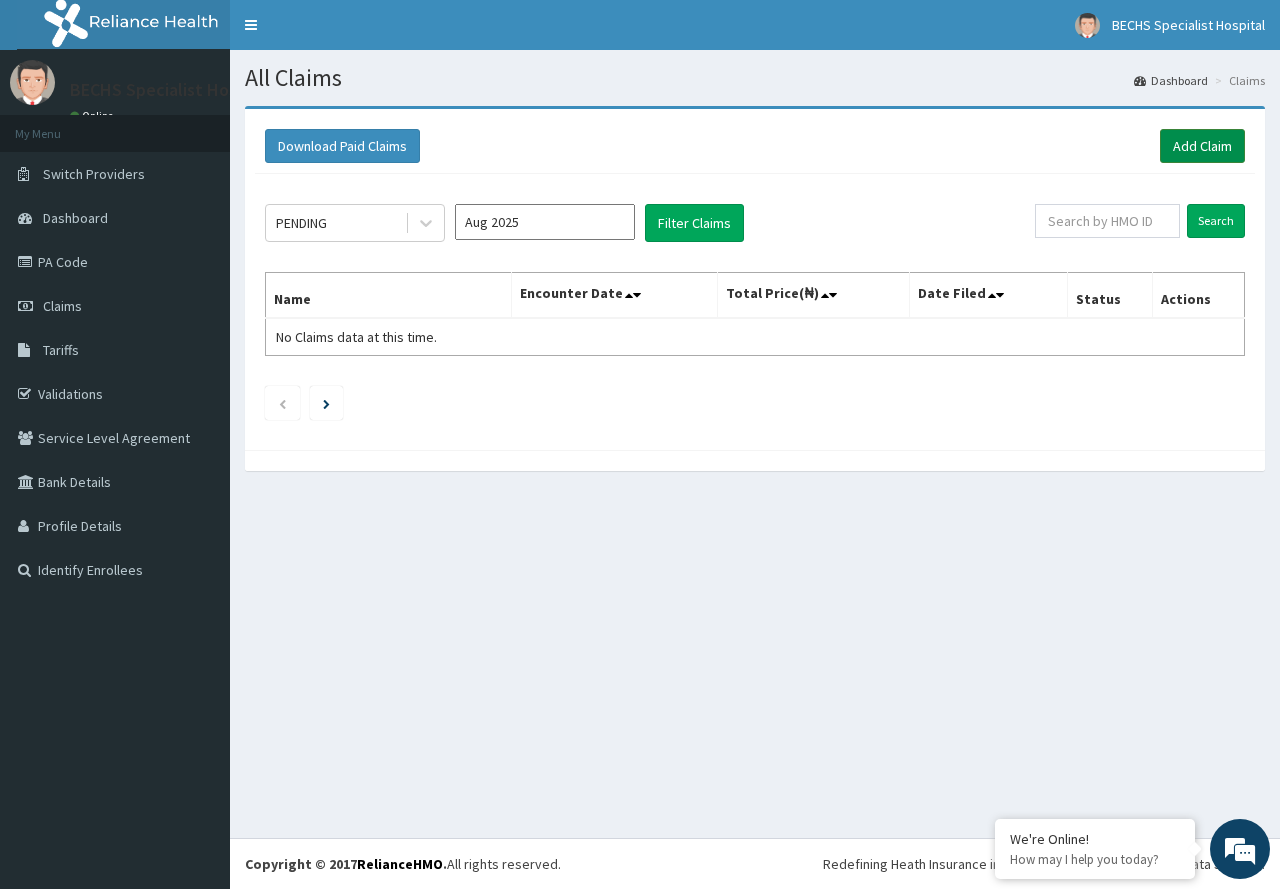 click on "Add Claim" at bounding box center [1202, 146] 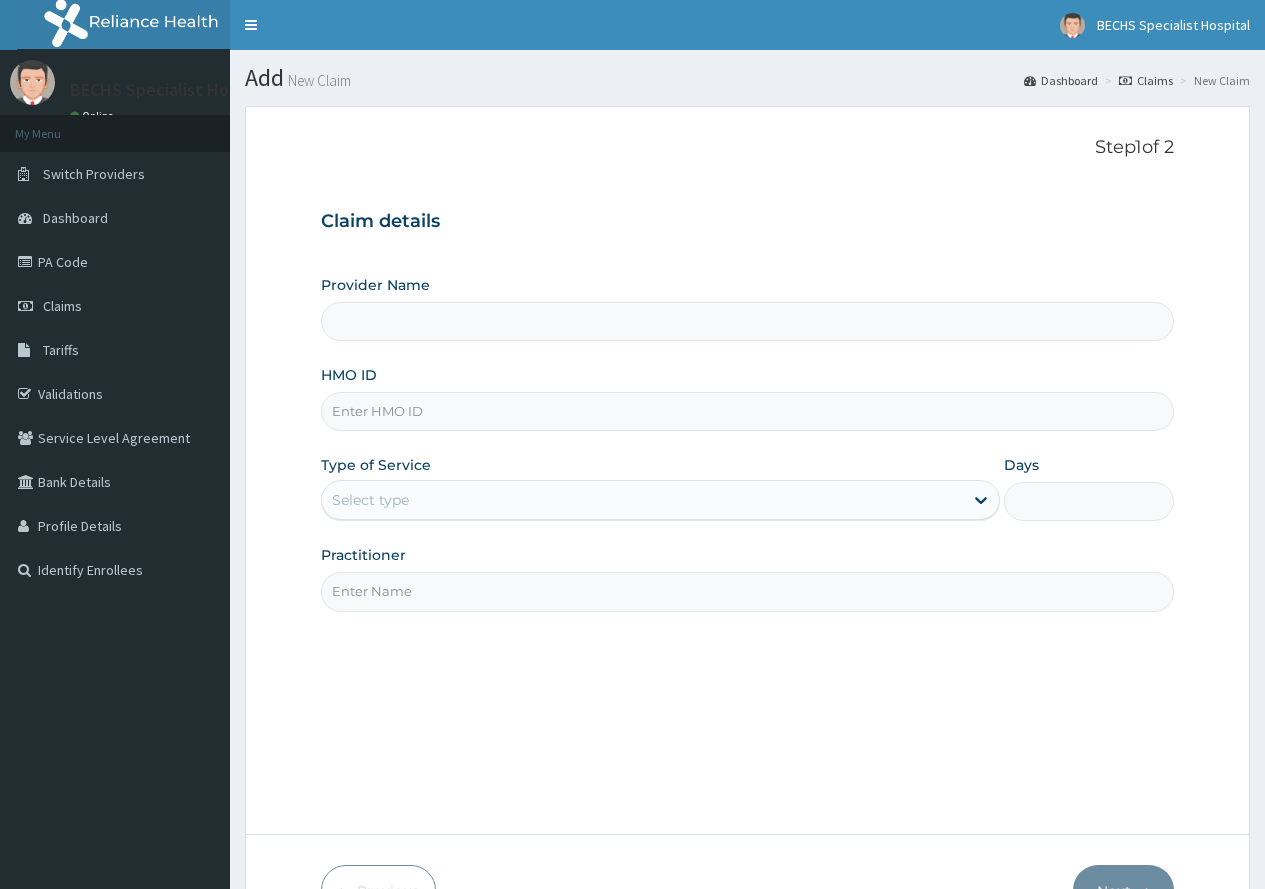 scroll, scrollTop: 0, scrollLeft: 0, axis: both 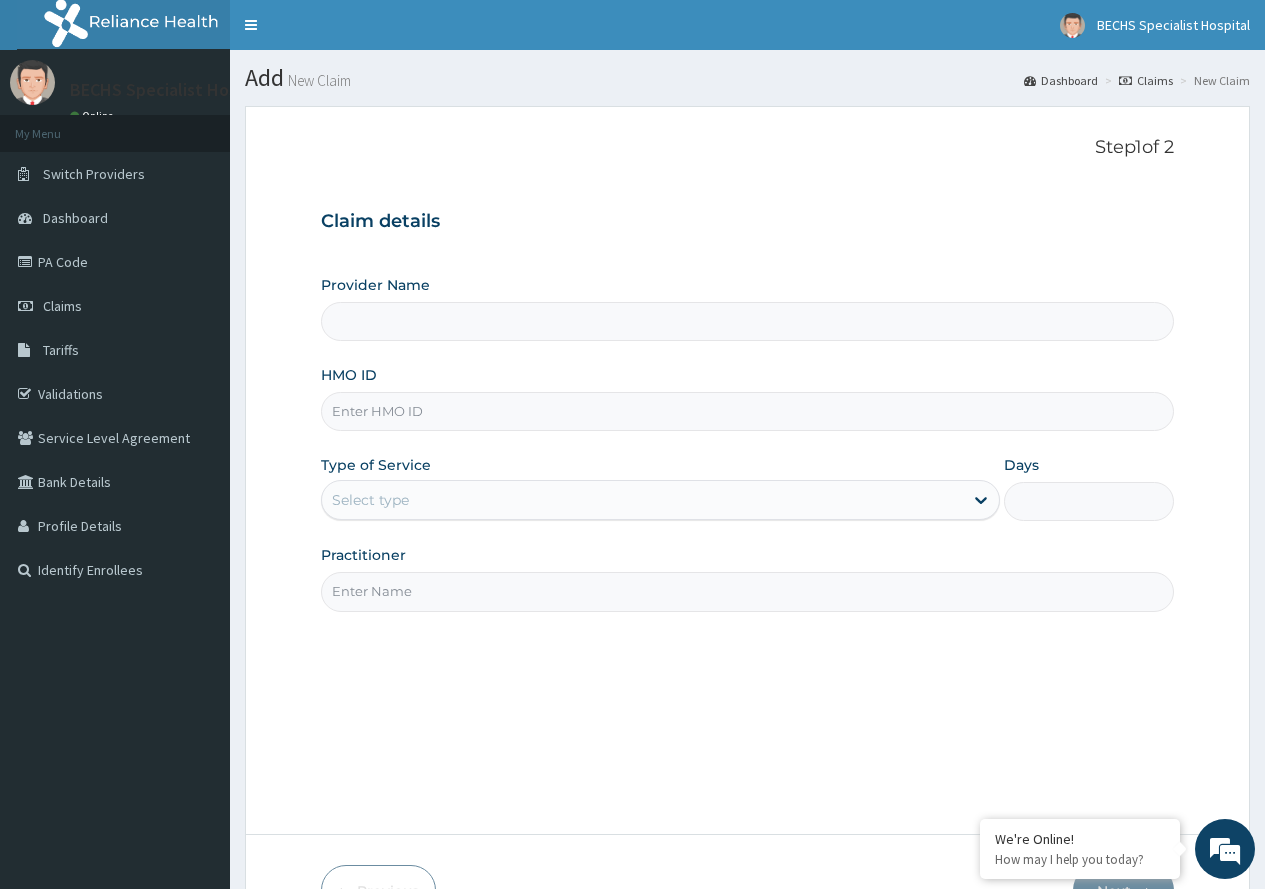 click on "HMO ID" at bounding box center [747, 411] 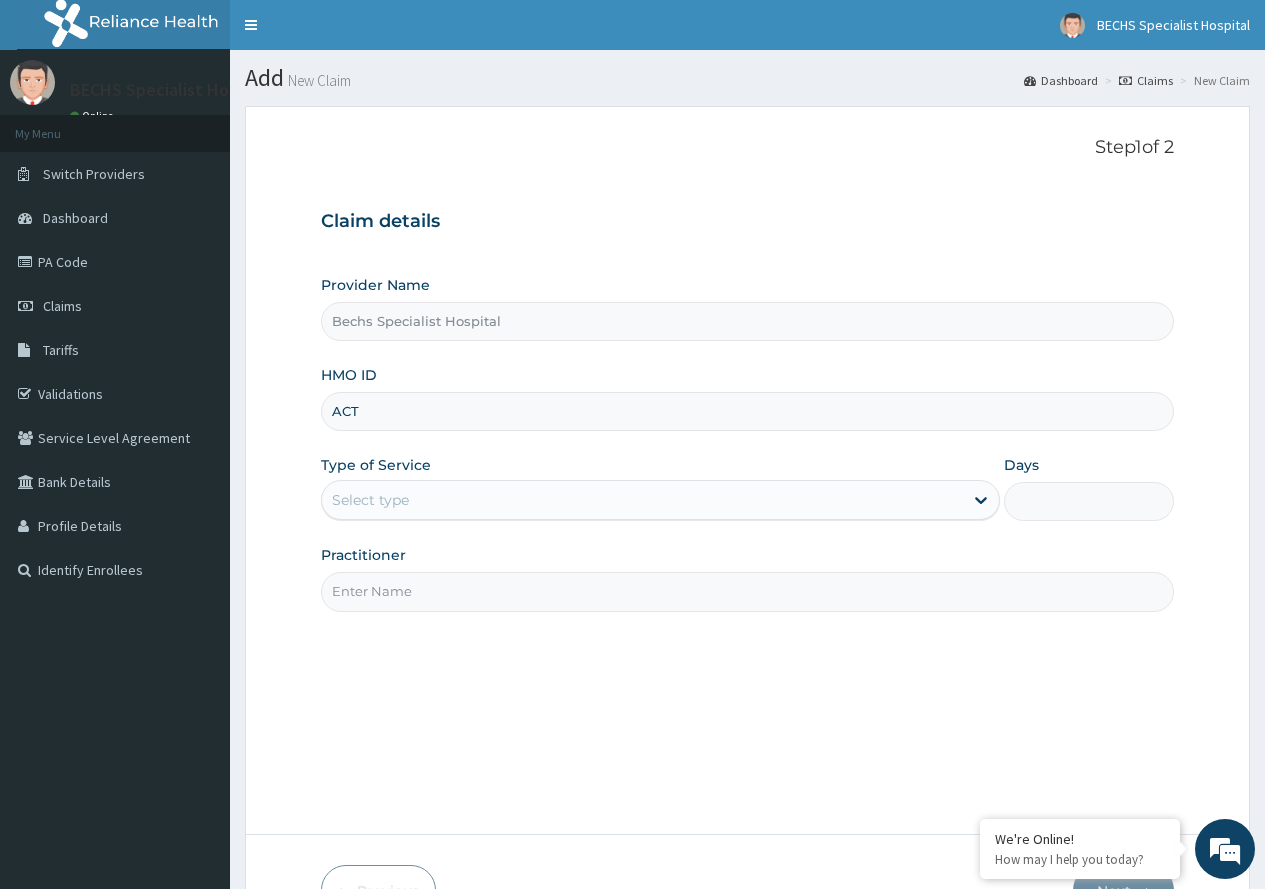 scroll, scrollTop: 0, scrollLeft: 0, axis: both 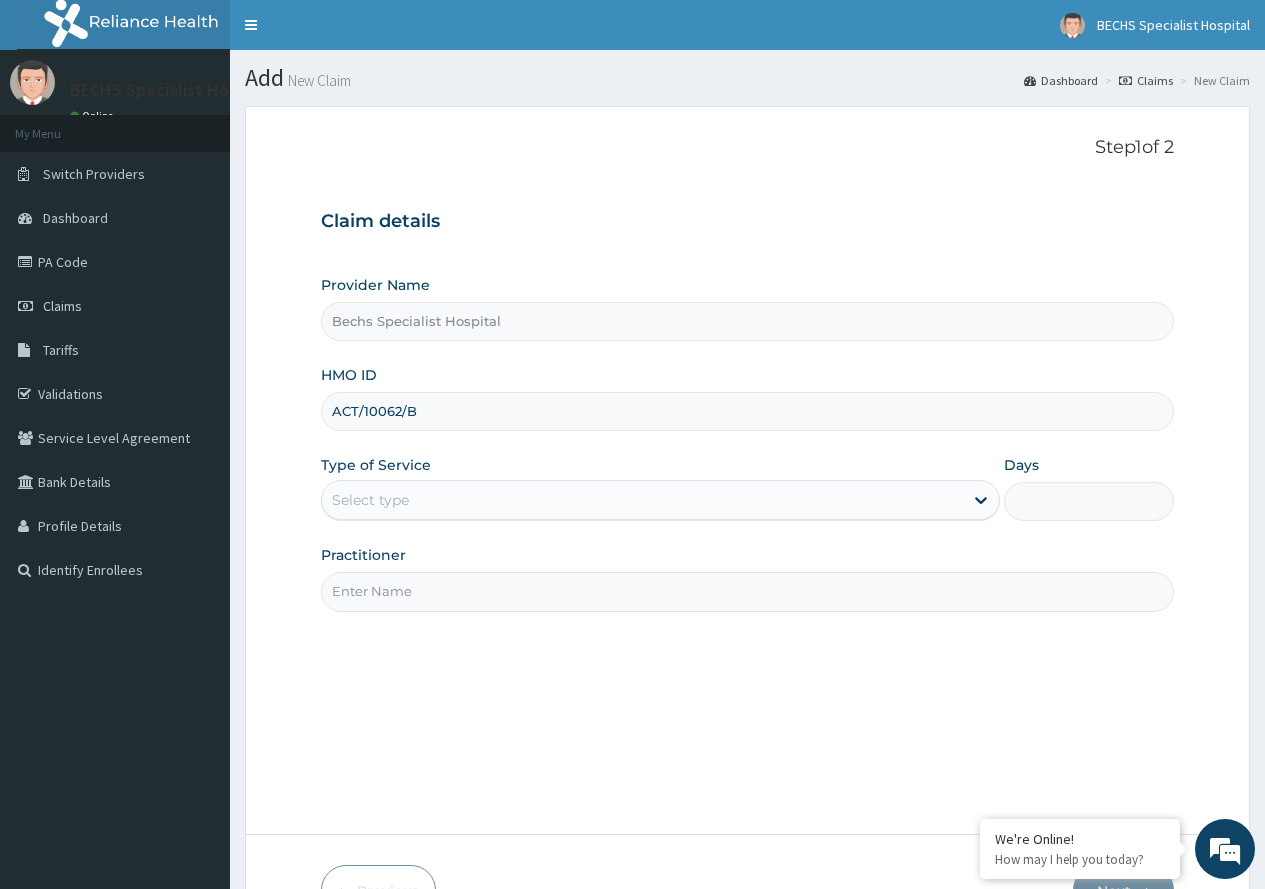 type on "ACT/10062/B" 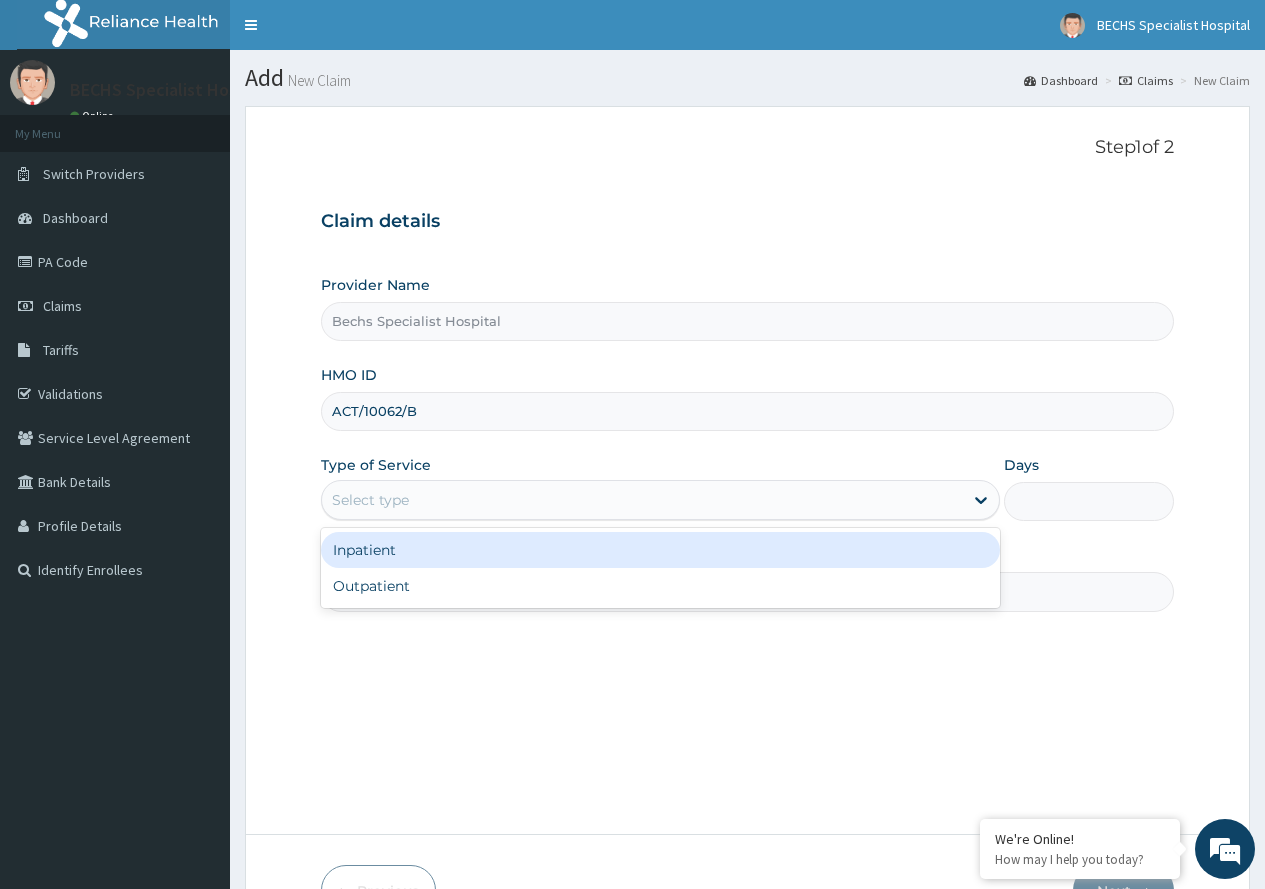 click on "Select type" at bounding box center (642, 500) 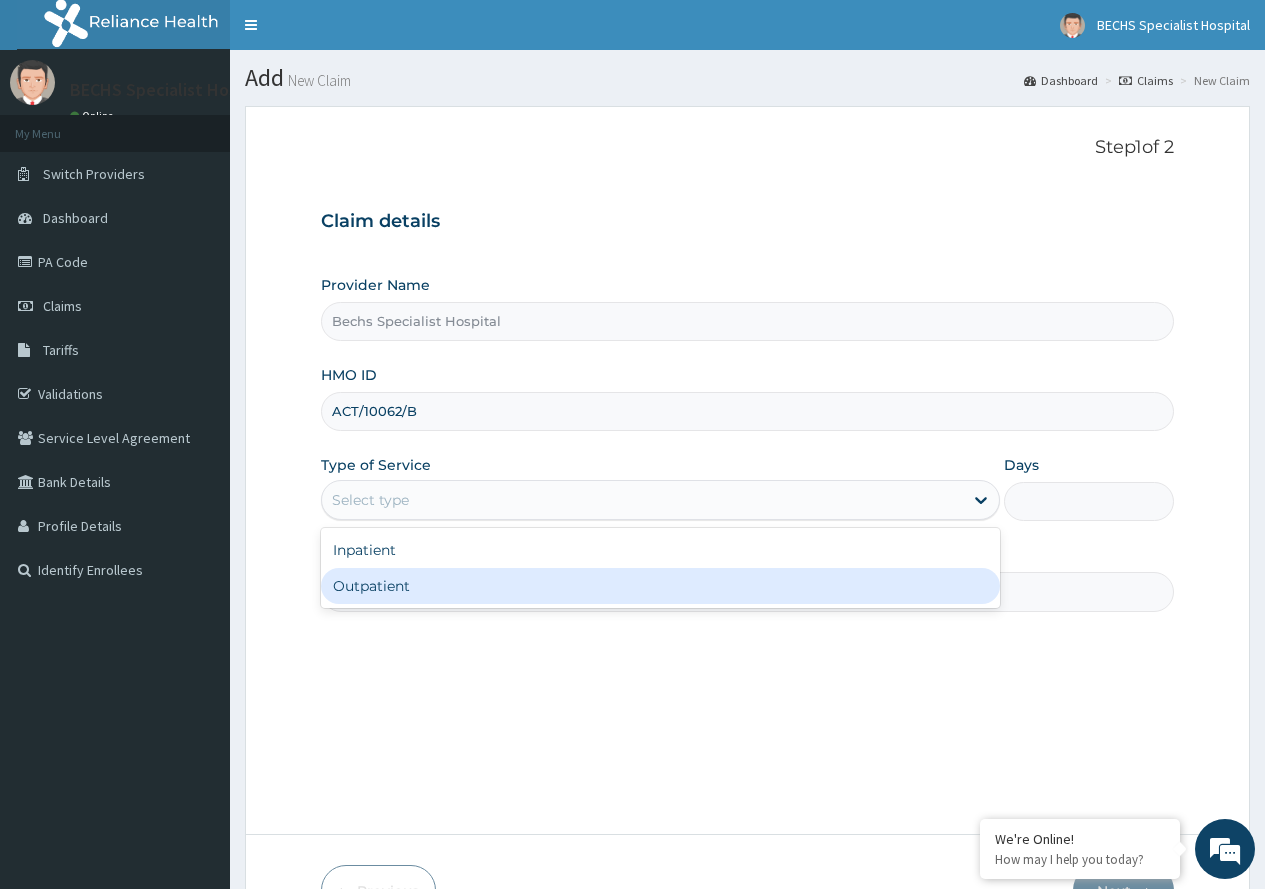 click on "Outpatient" at bounding box center [660, 586] 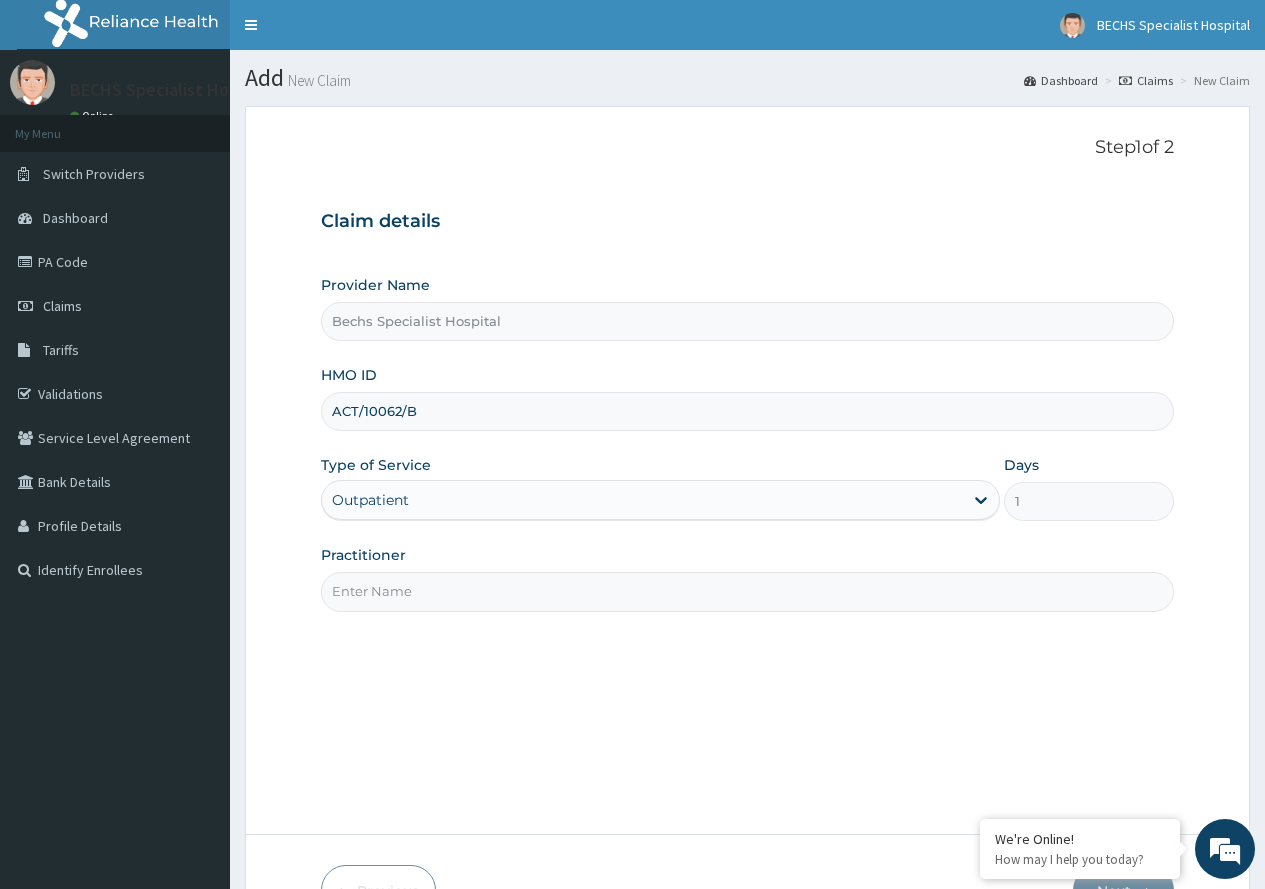click on "Practitioner" at bounding box center [747, 591] 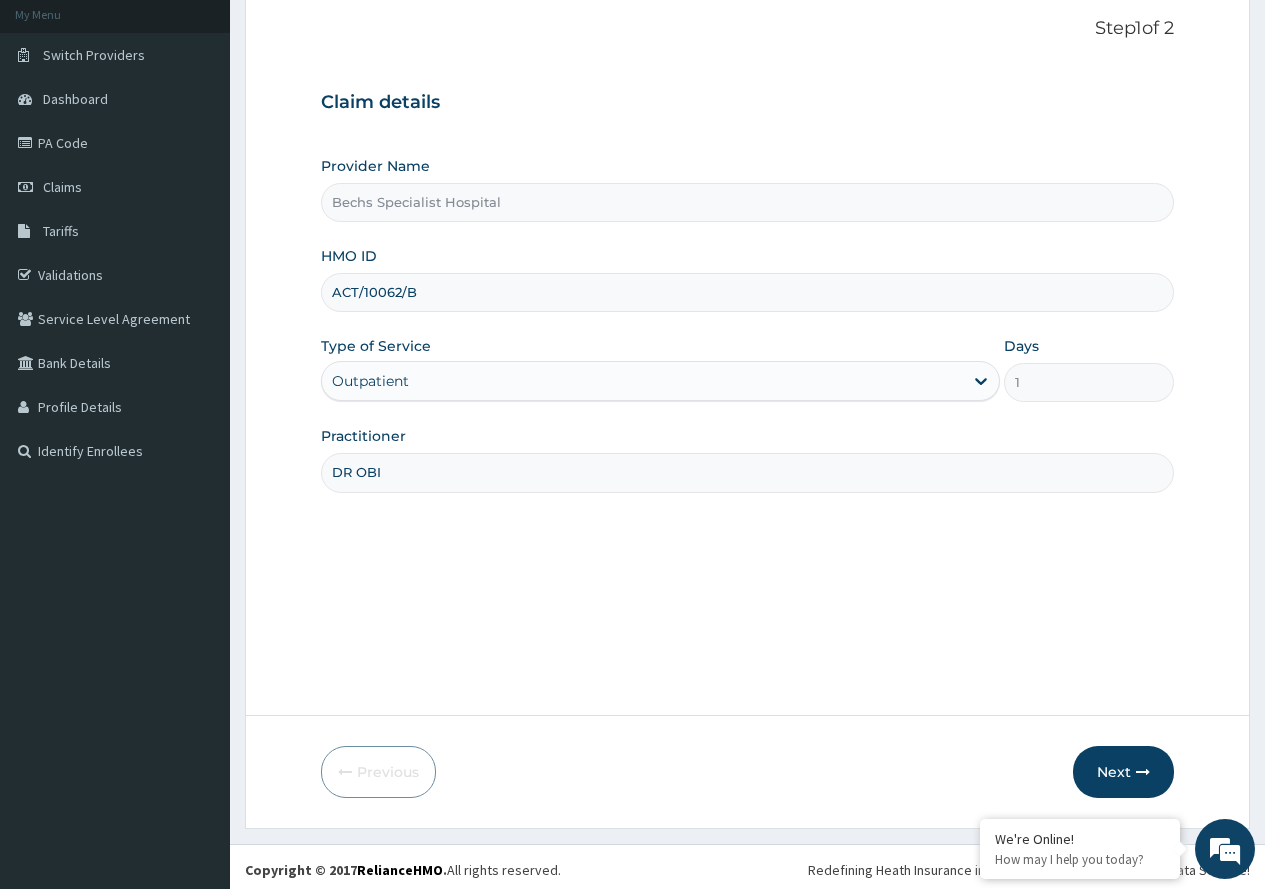scroll, scrollTop: 125, scrollLeft: 0, axis: vertical 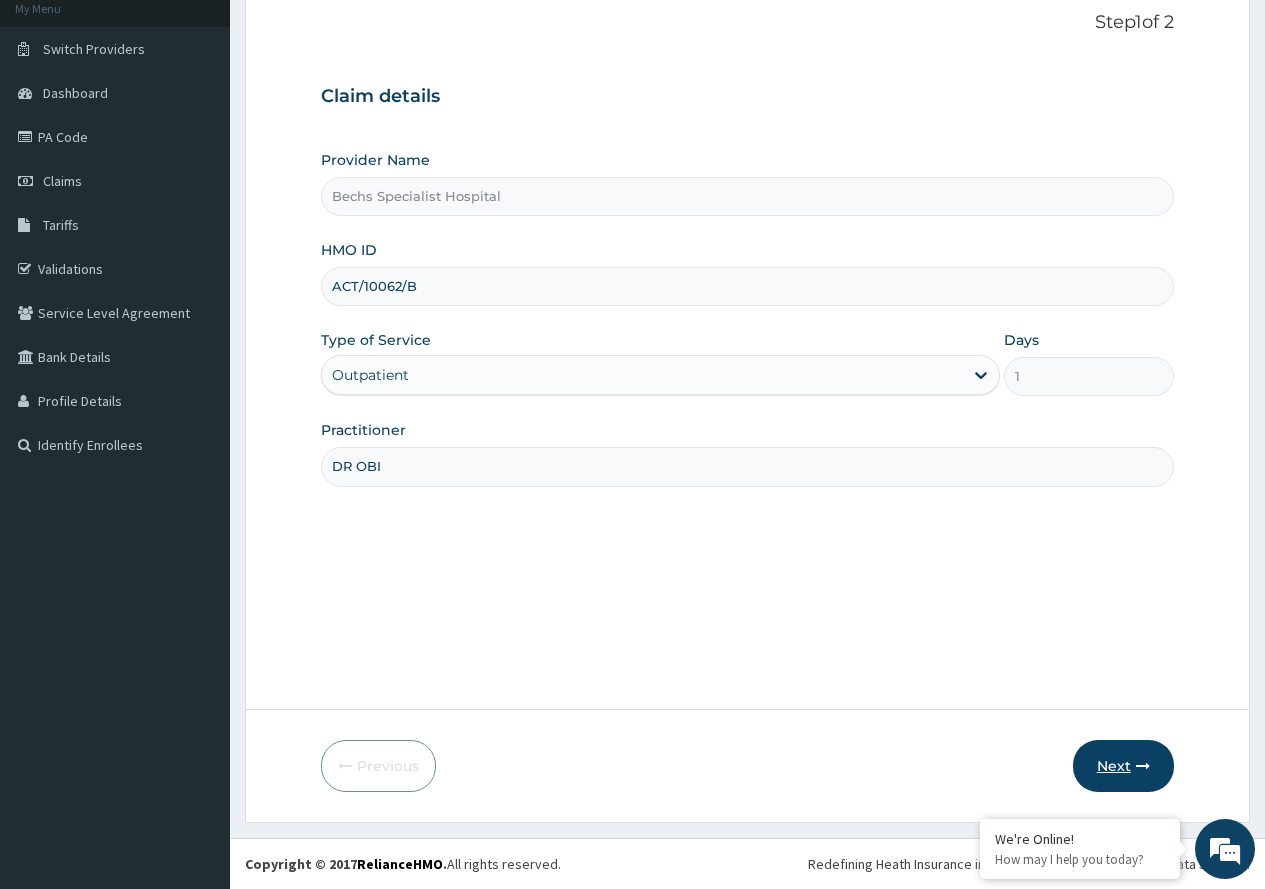 click on "Next" at bounding box center [1123, 766] 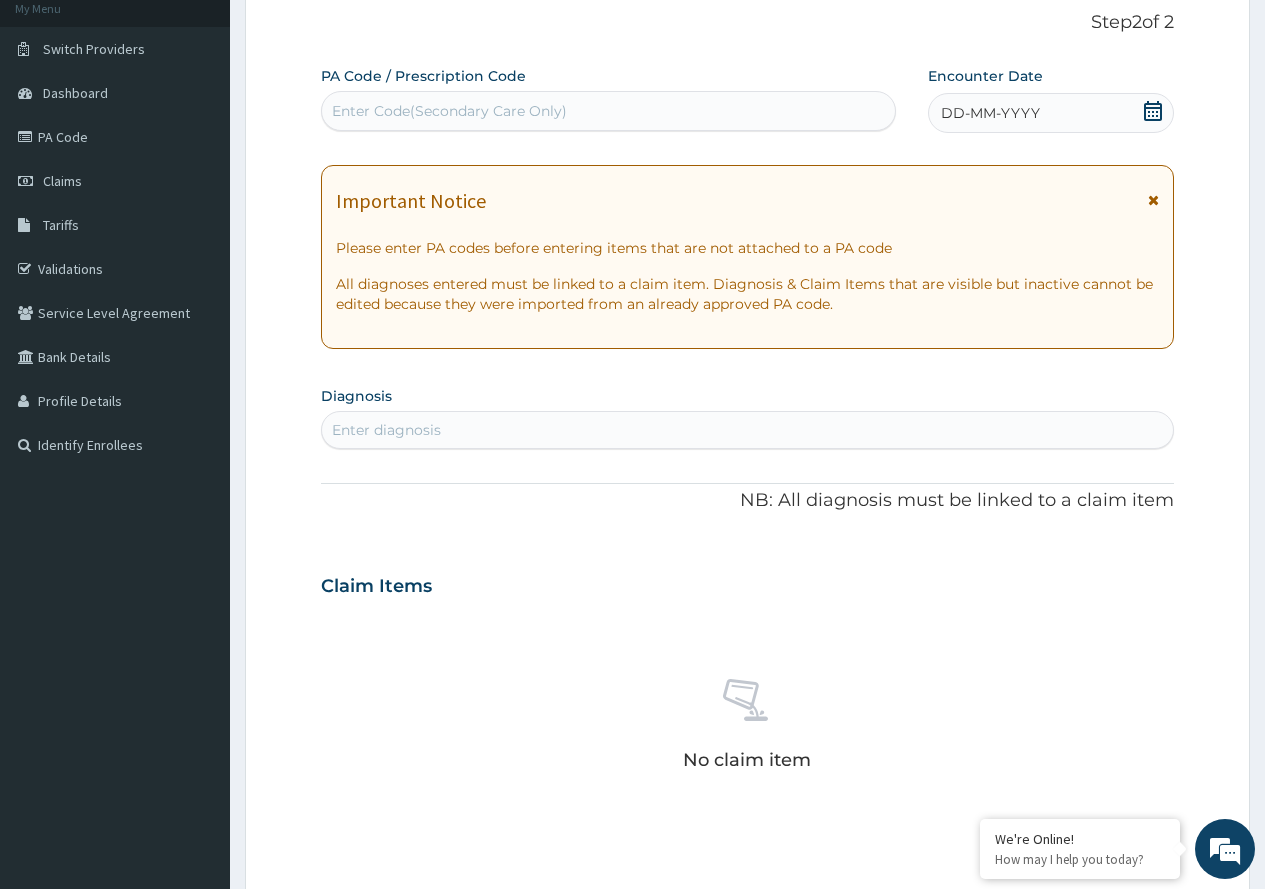 click on "DD-MM-YYYY" at bounding box center (1051, 113) 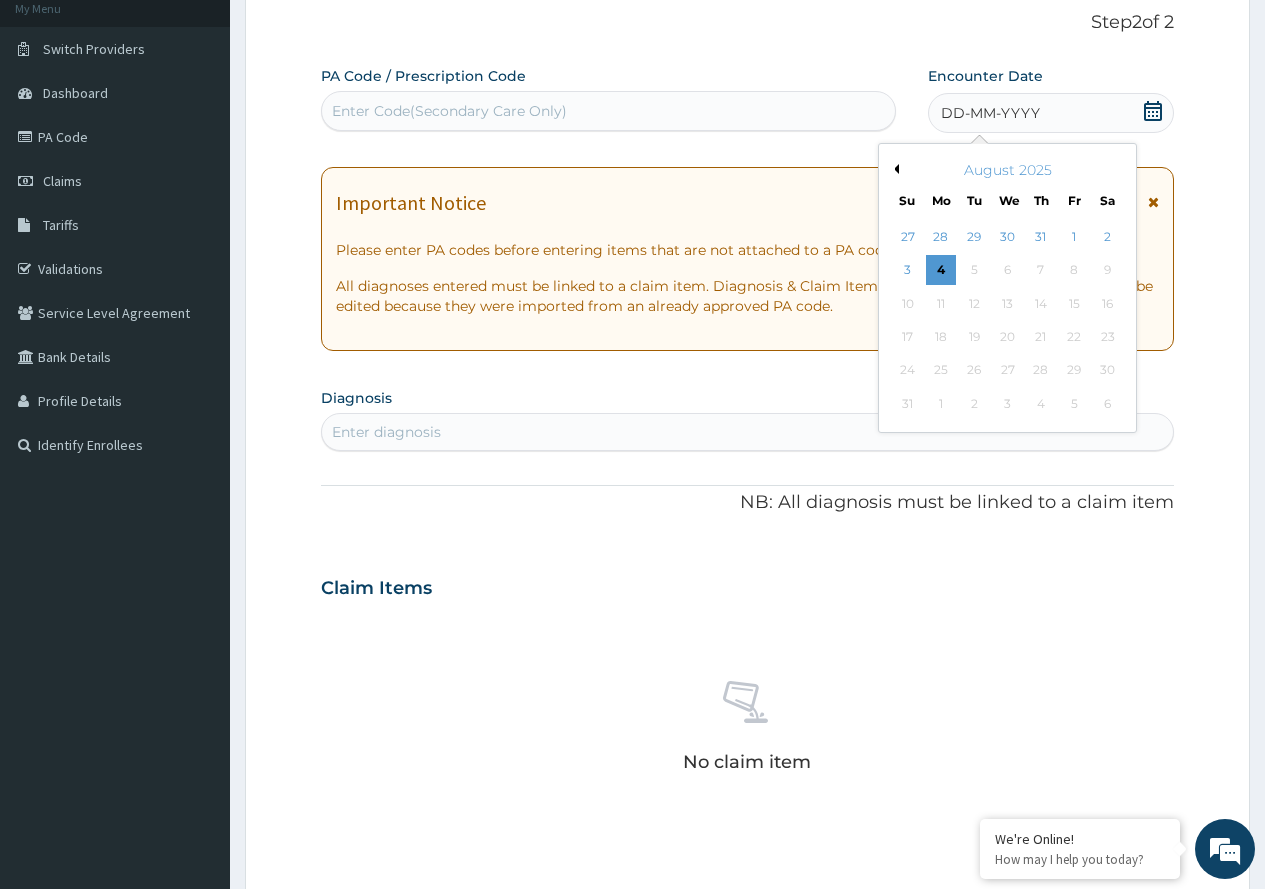 click on "Previous Month" at bounding box center [894, 169] 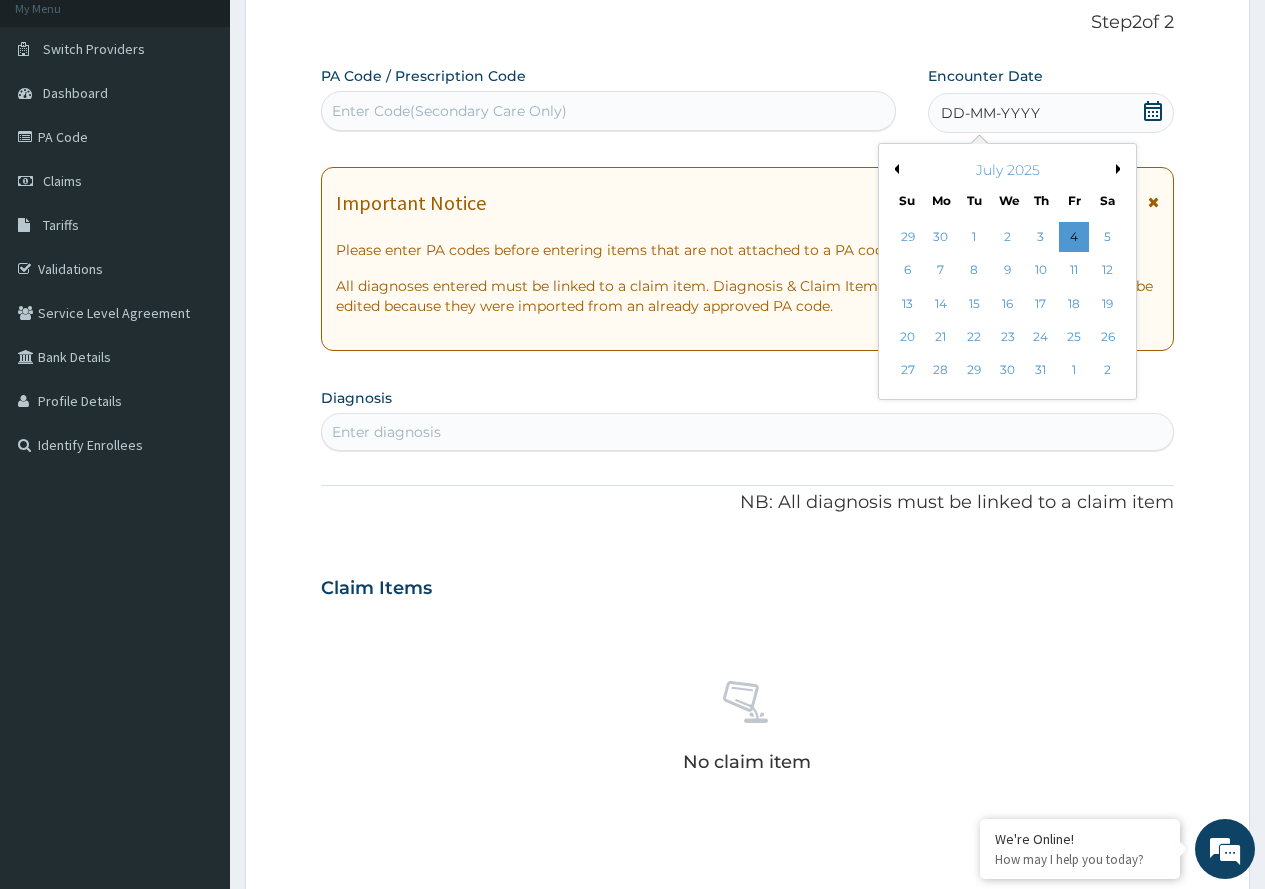 click on "Previous Month" at bounding box center [894, 169] 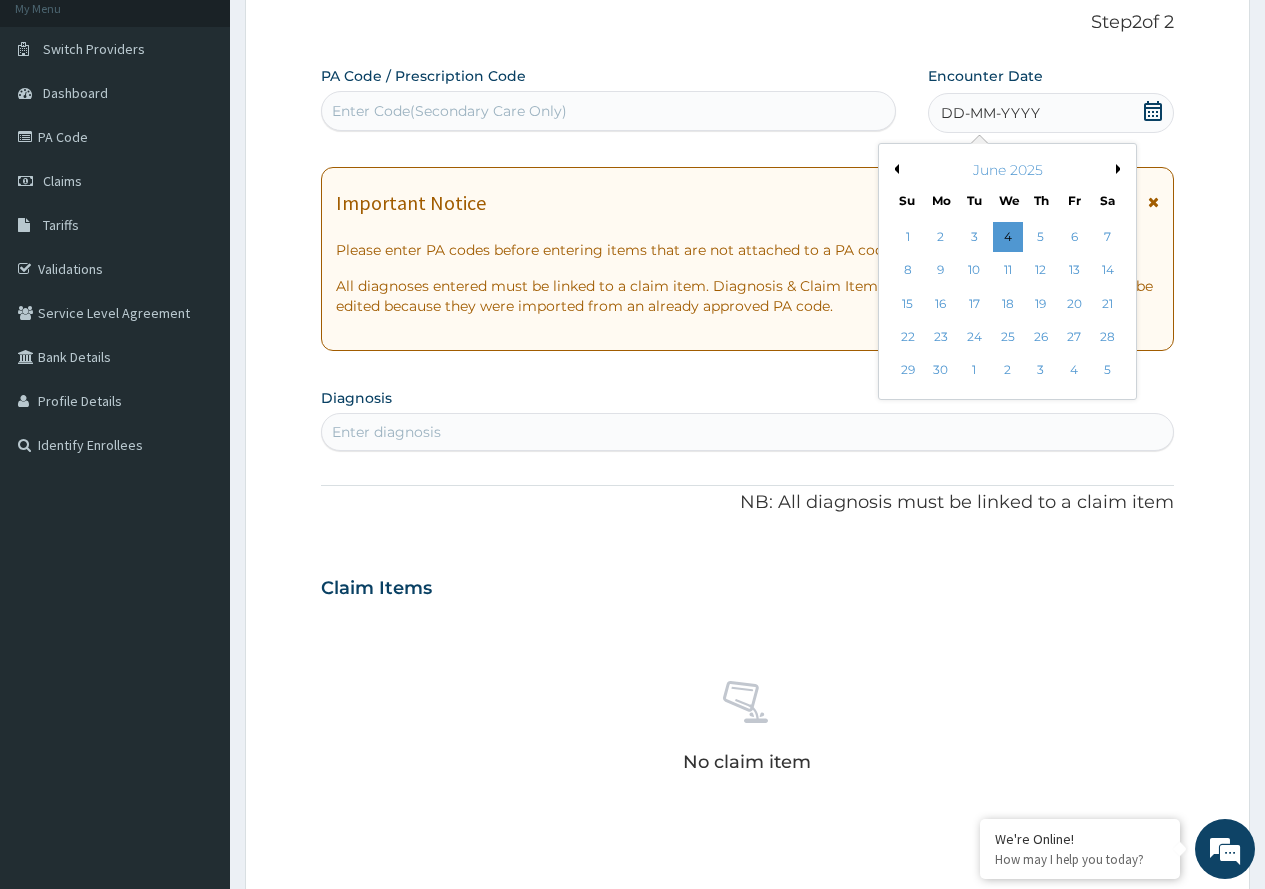 click on "Previous Month" at bounding box center [894, 169] 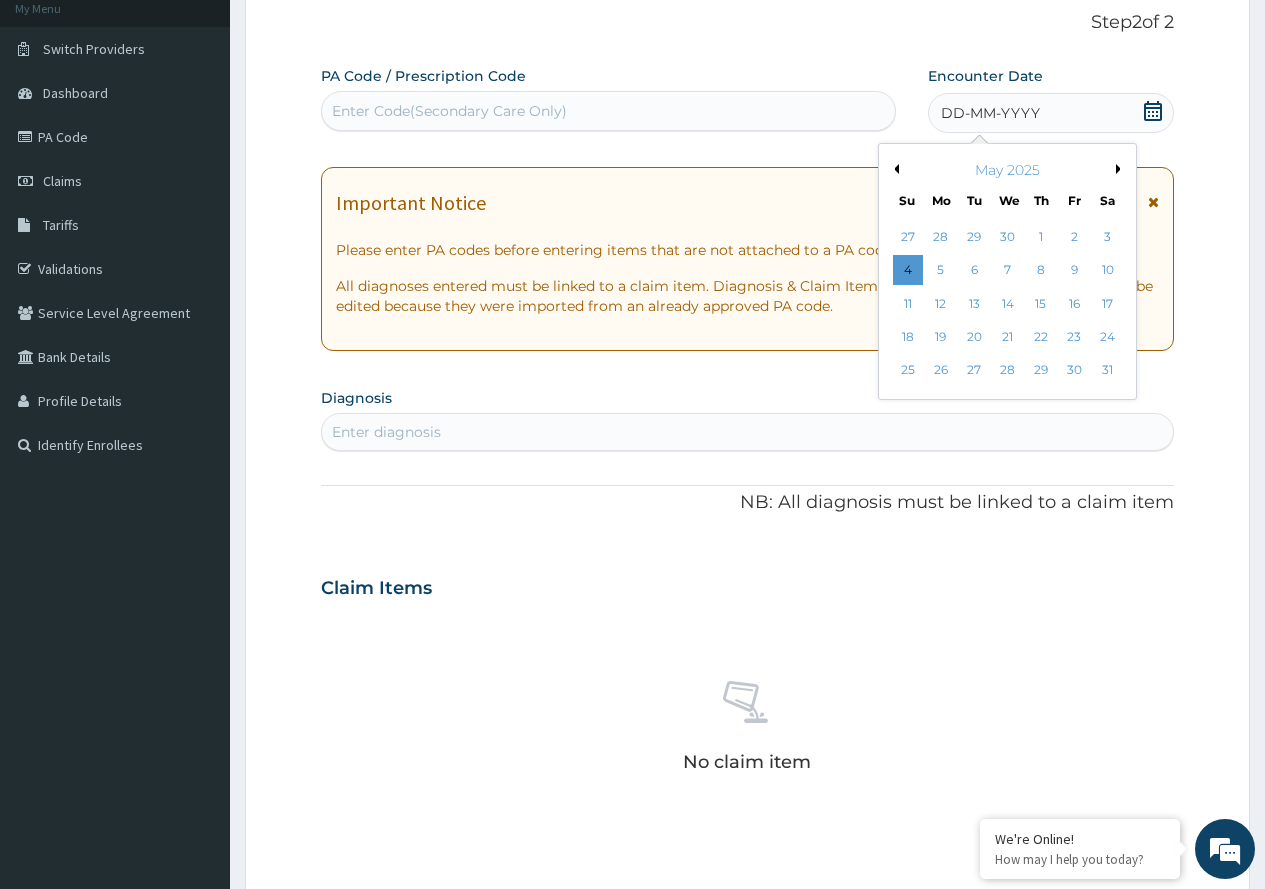 click on "Previous Month" at bounding box center (894, 169) 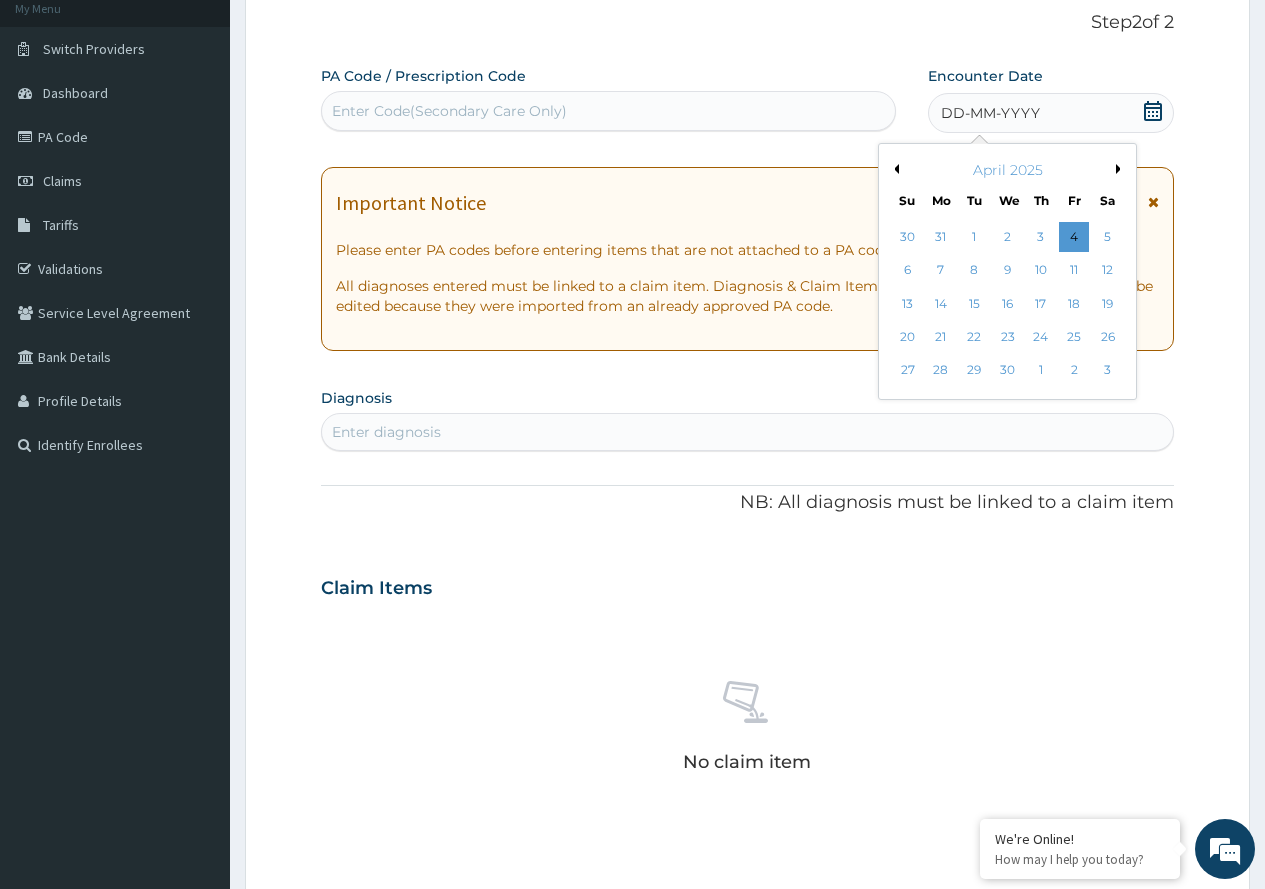 click on "Previous Month" at bounding box center [894, 169] 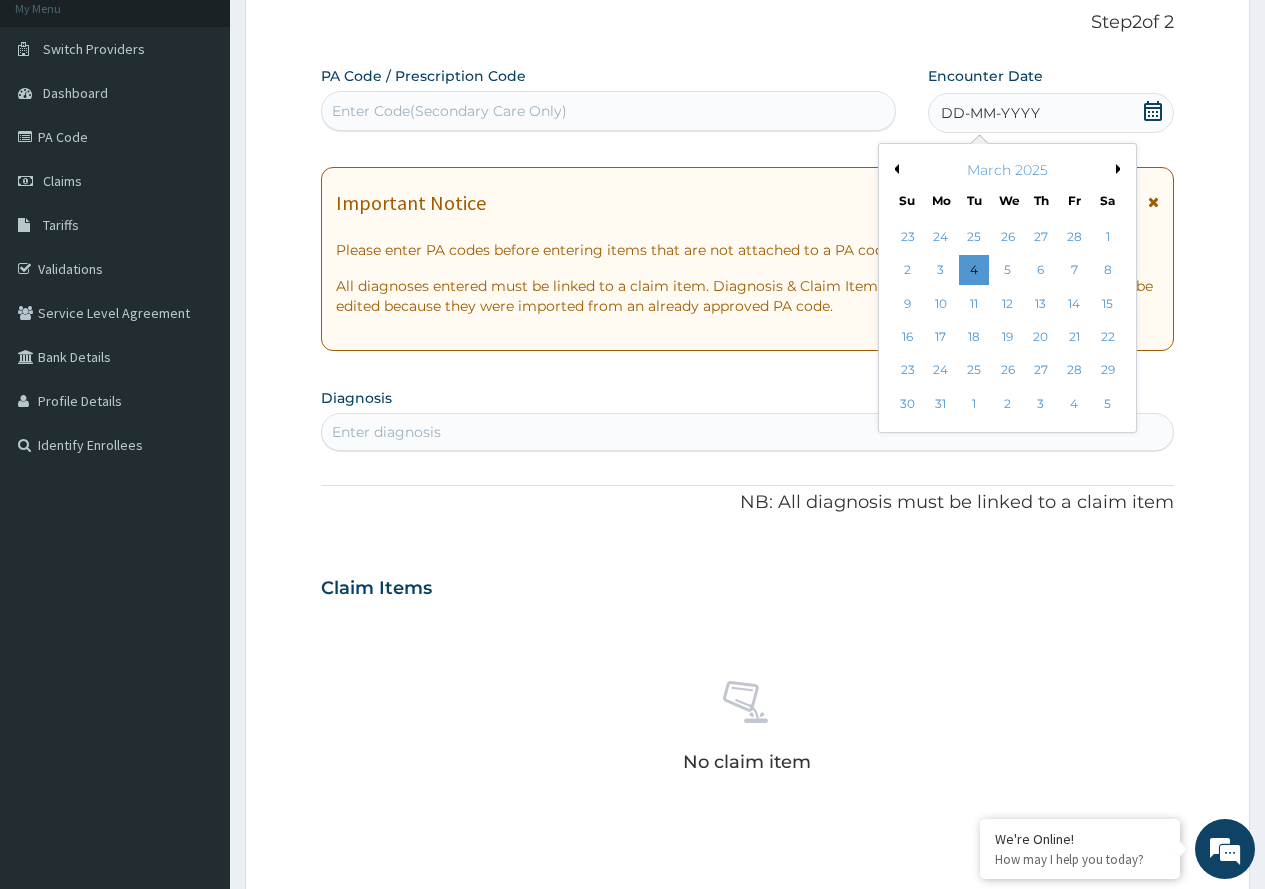 click on "31" at bounding box center [941, 404] 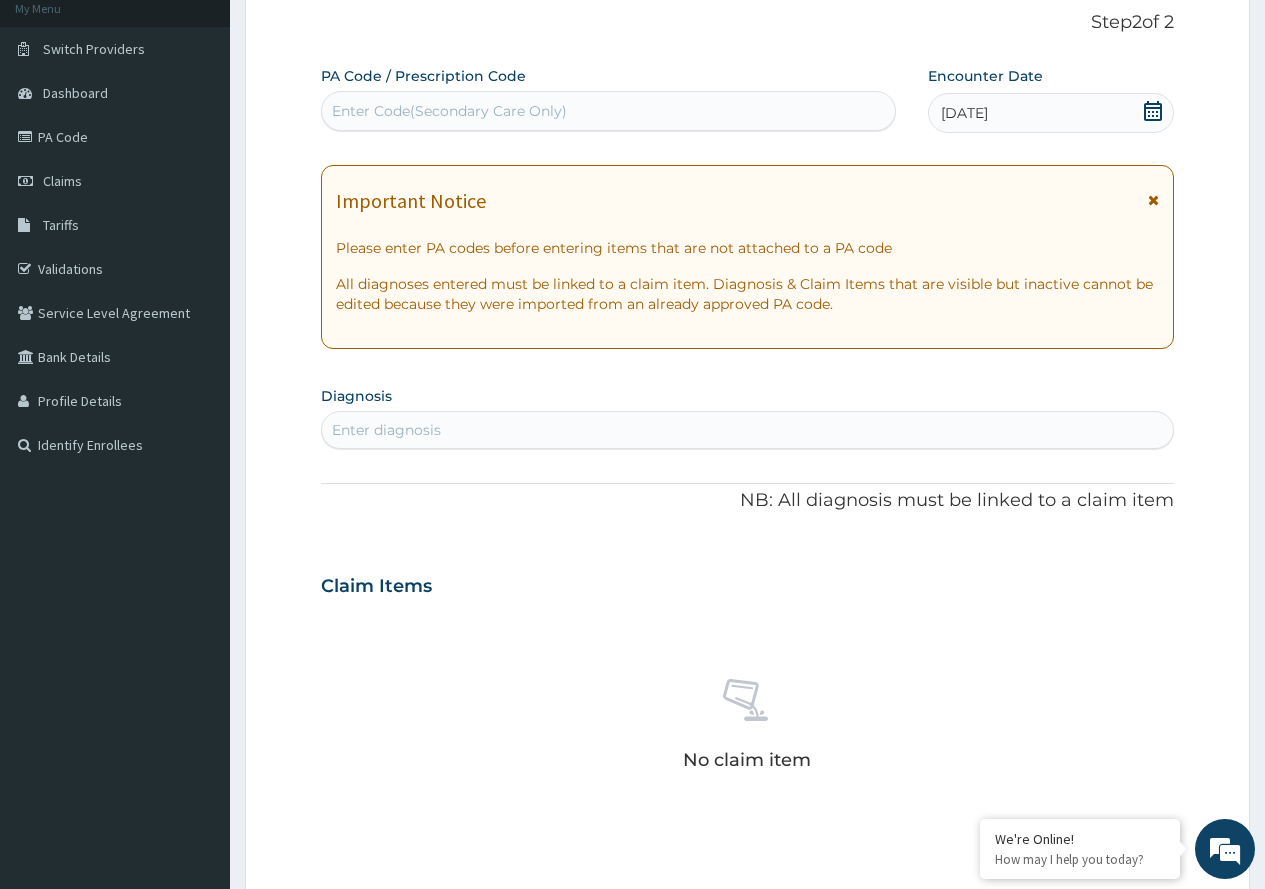 click on "Enter diagnosis" at bounding box center (747, 430) 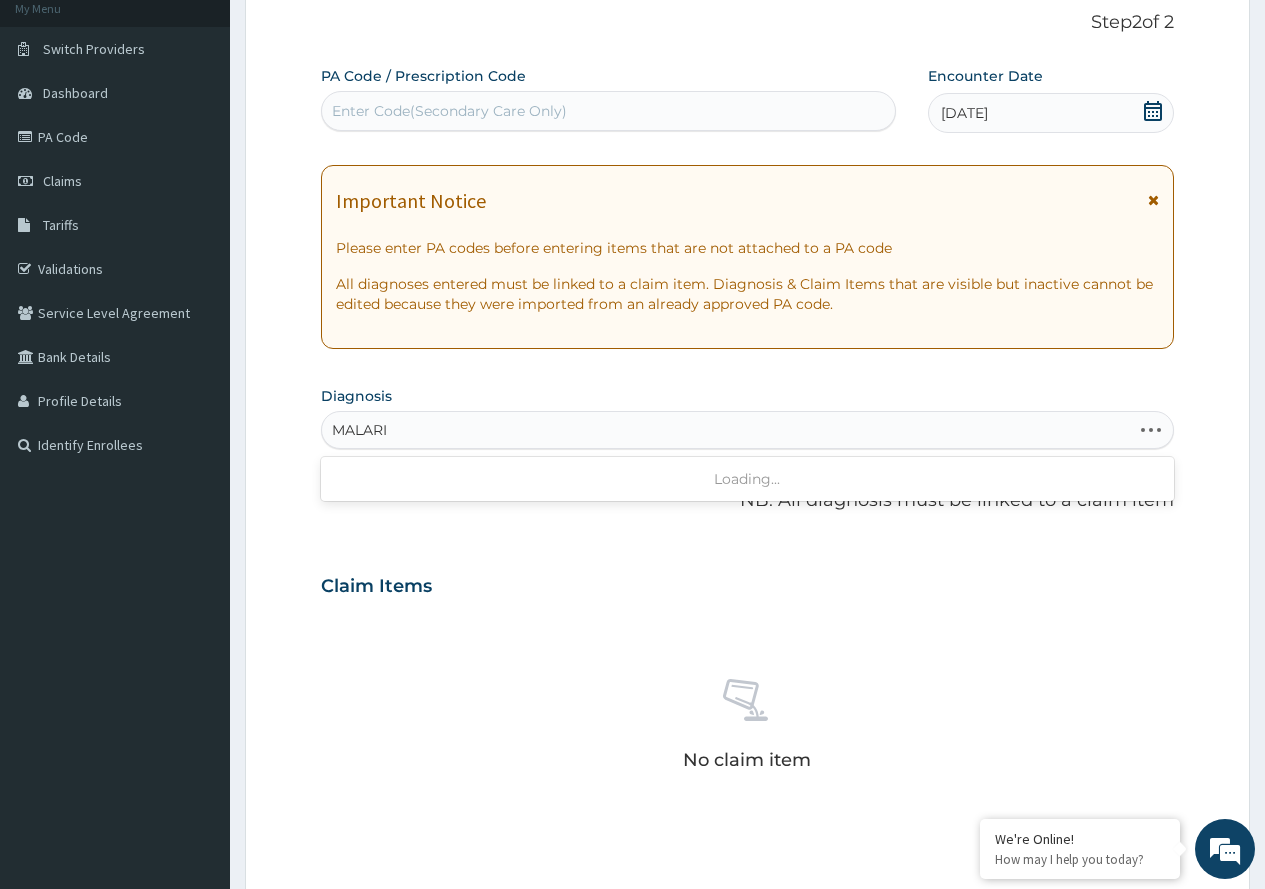 type on "MALARIA" 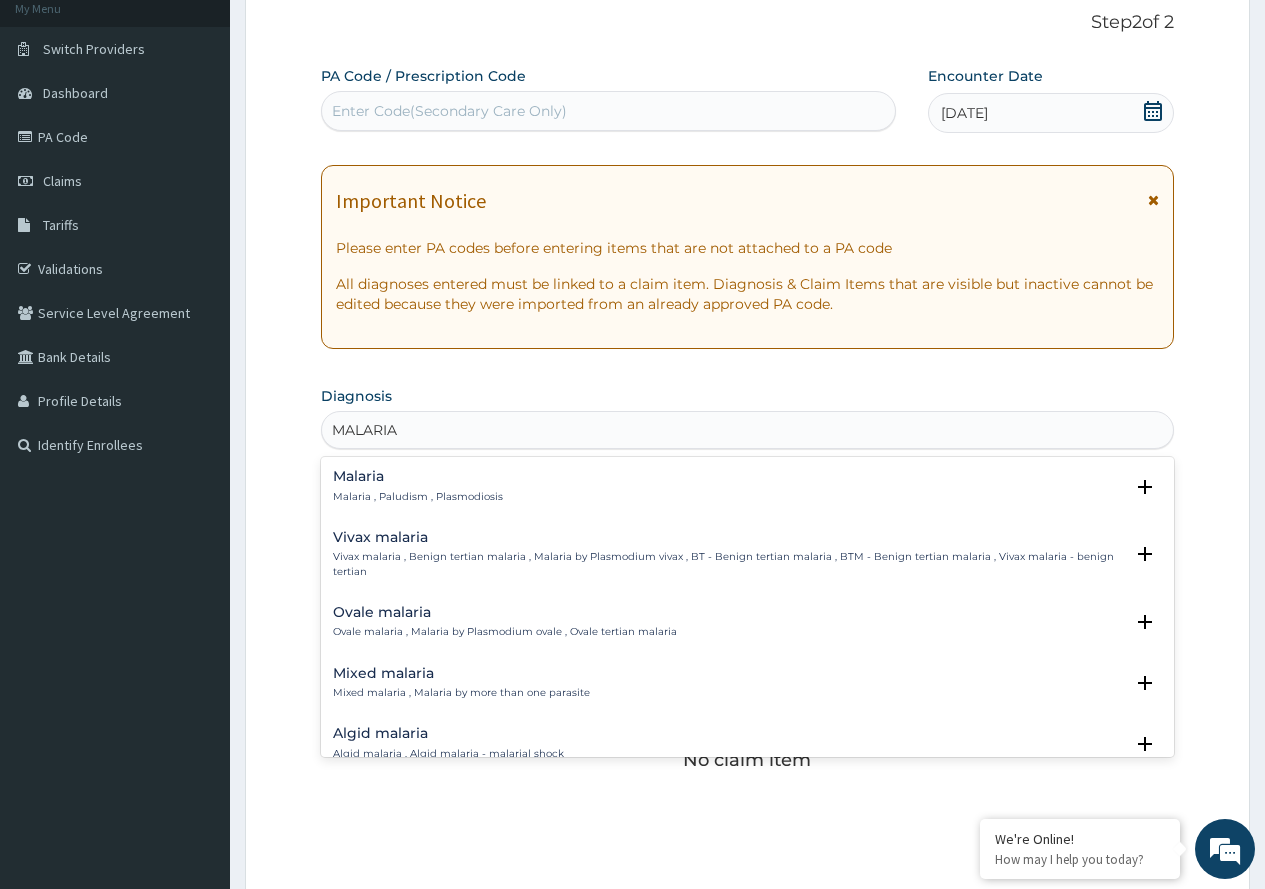click on "Malaria" at bounding box center [418, 476] 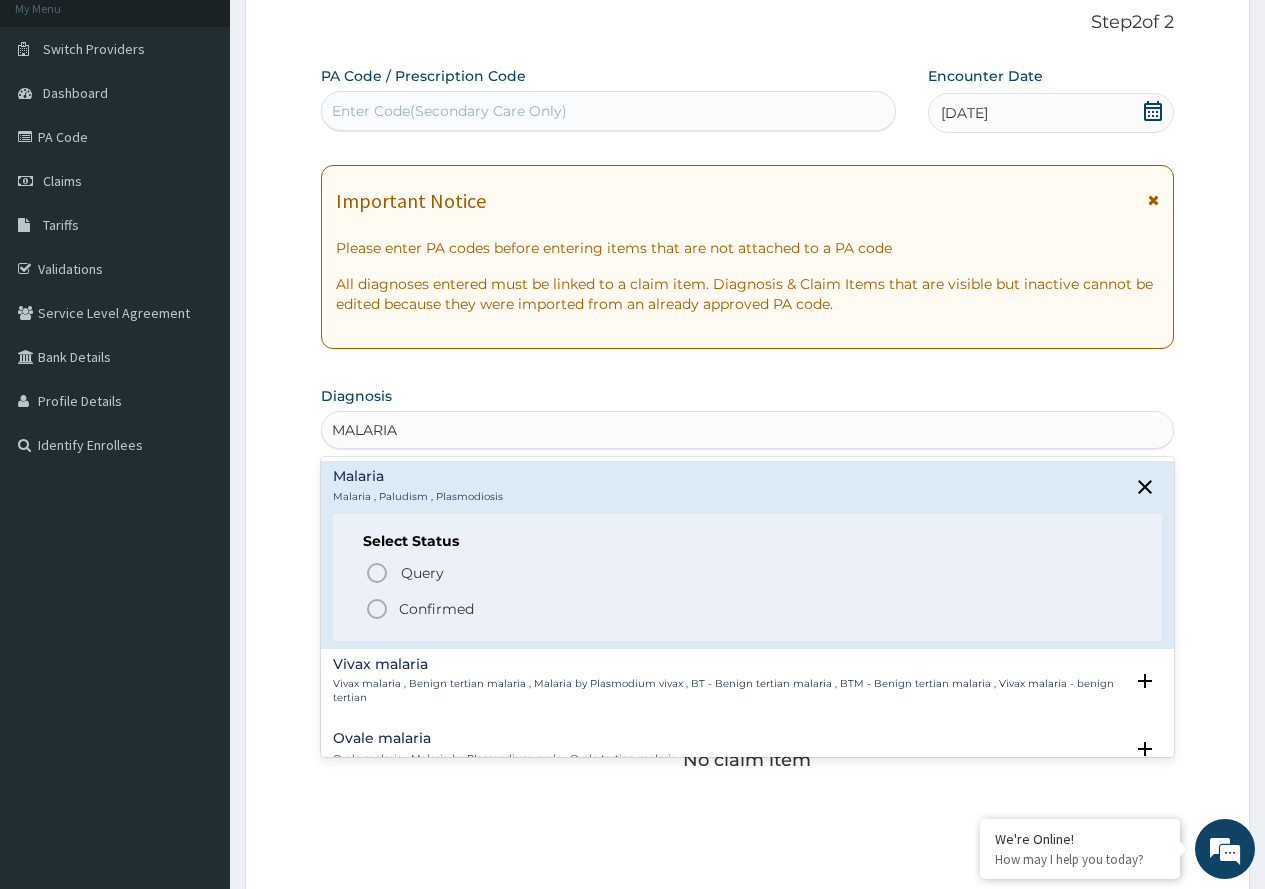 click 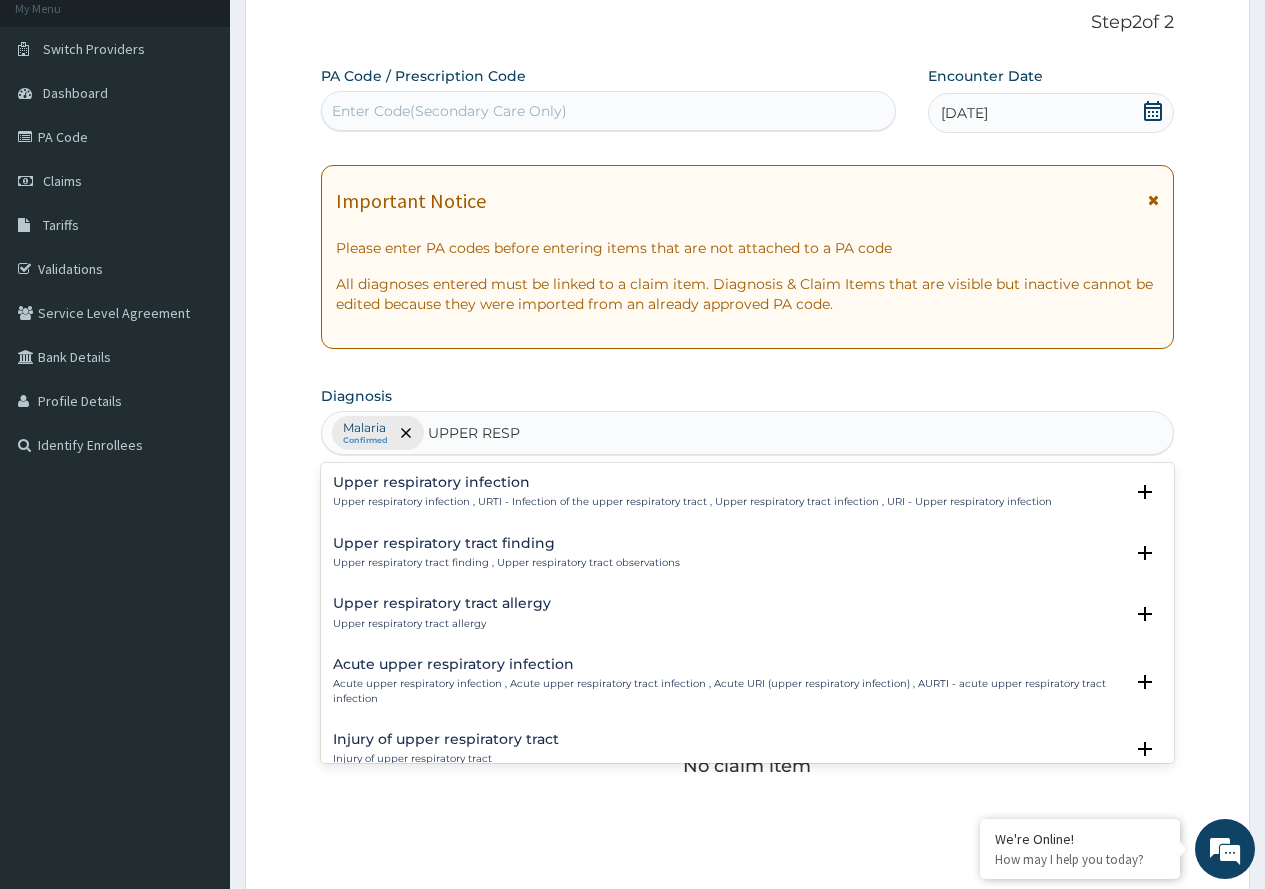 type on "UPPER RESPI" 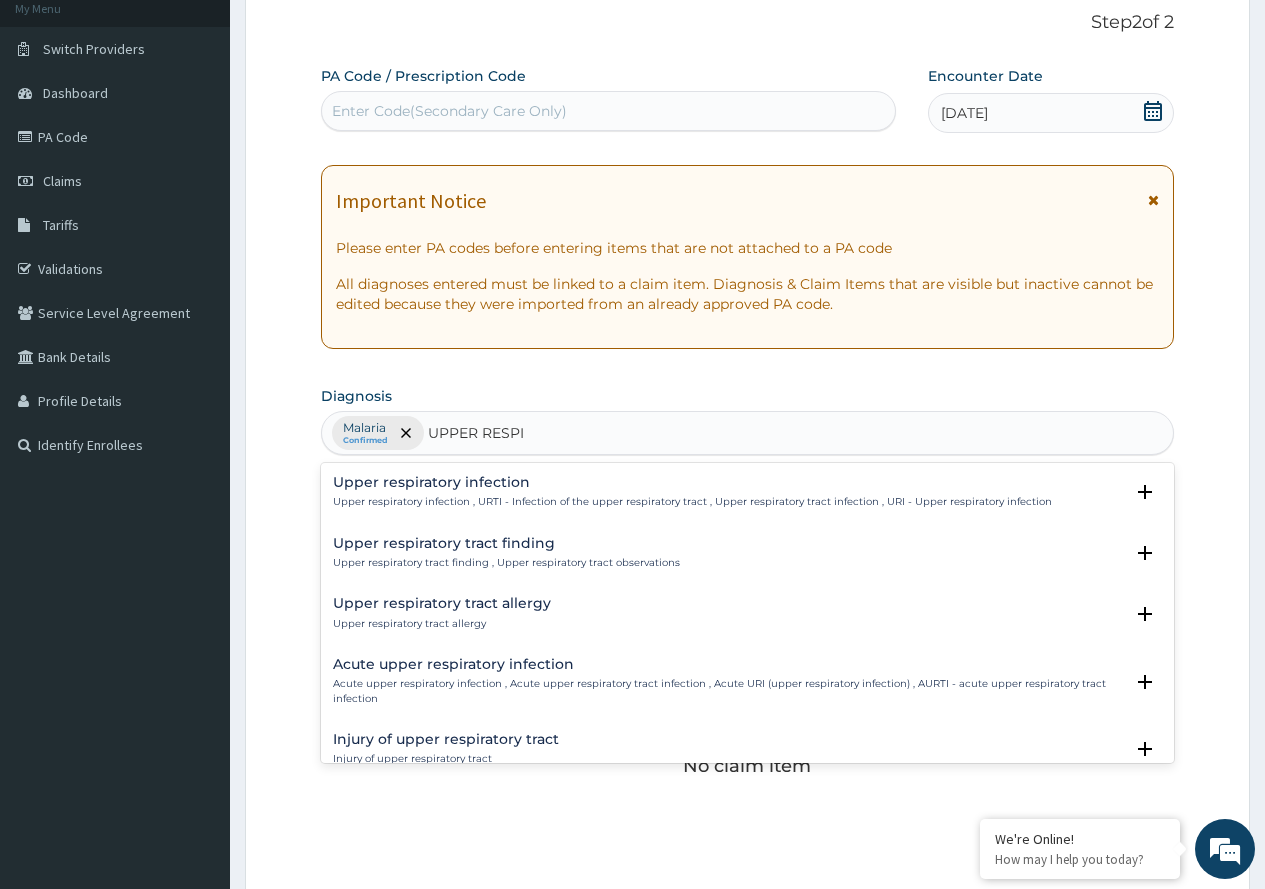 click on "Upper respiratory infection , URTI - Infection of the upper respiratory tract , Upper respiratory tract infection , URI - Upper respiratory infection" at bounding box center (692, 502) 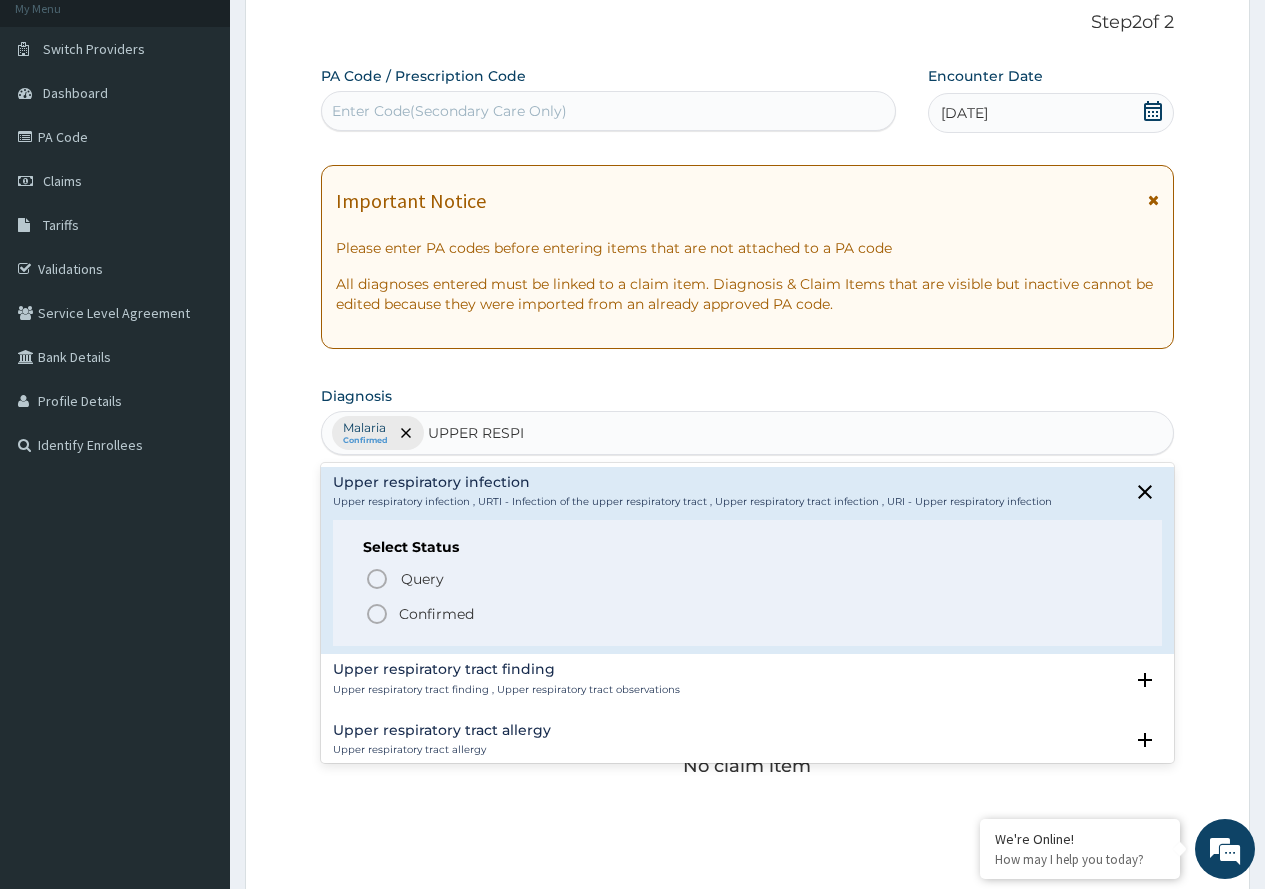 click 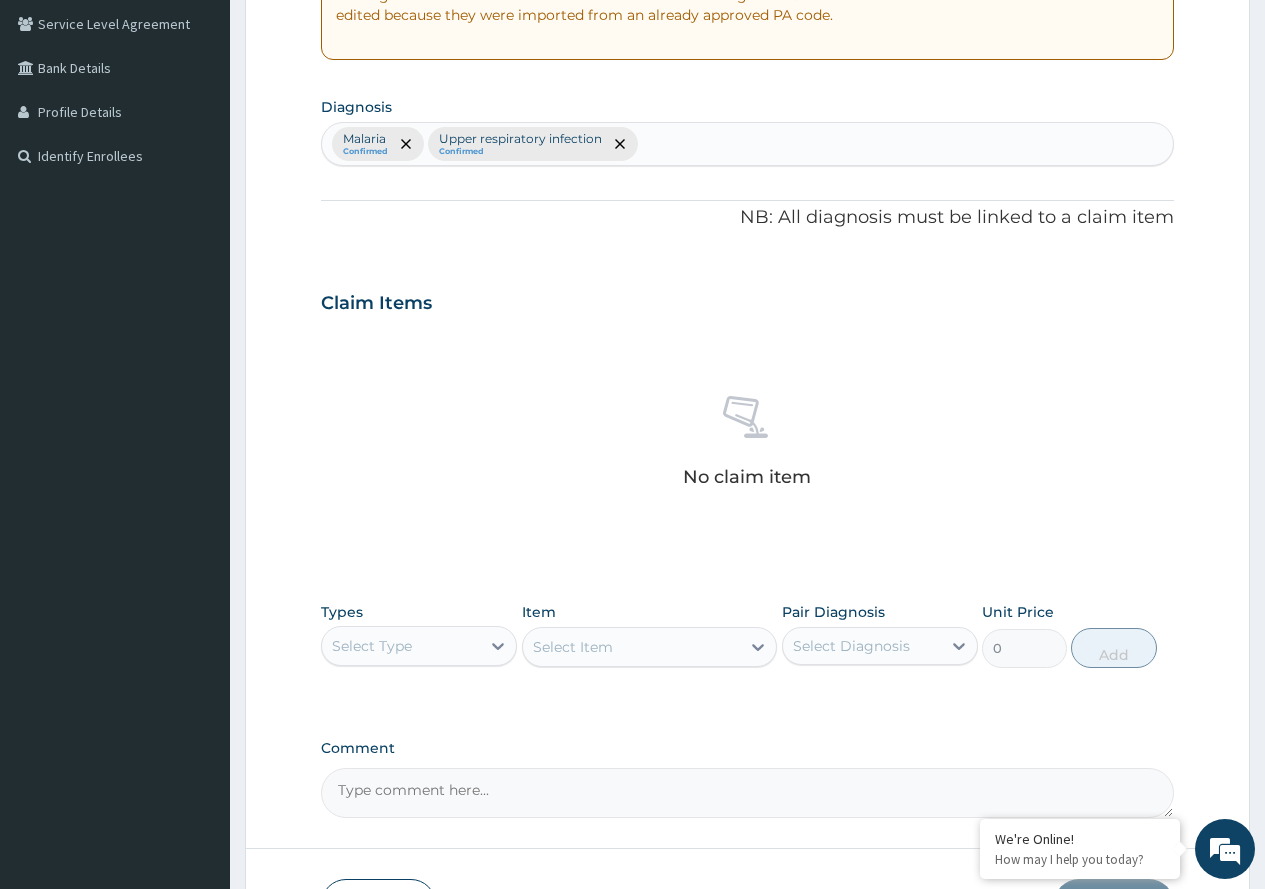 scroll, scrollTop: 525, scrollLeft: 0, axis: vertical 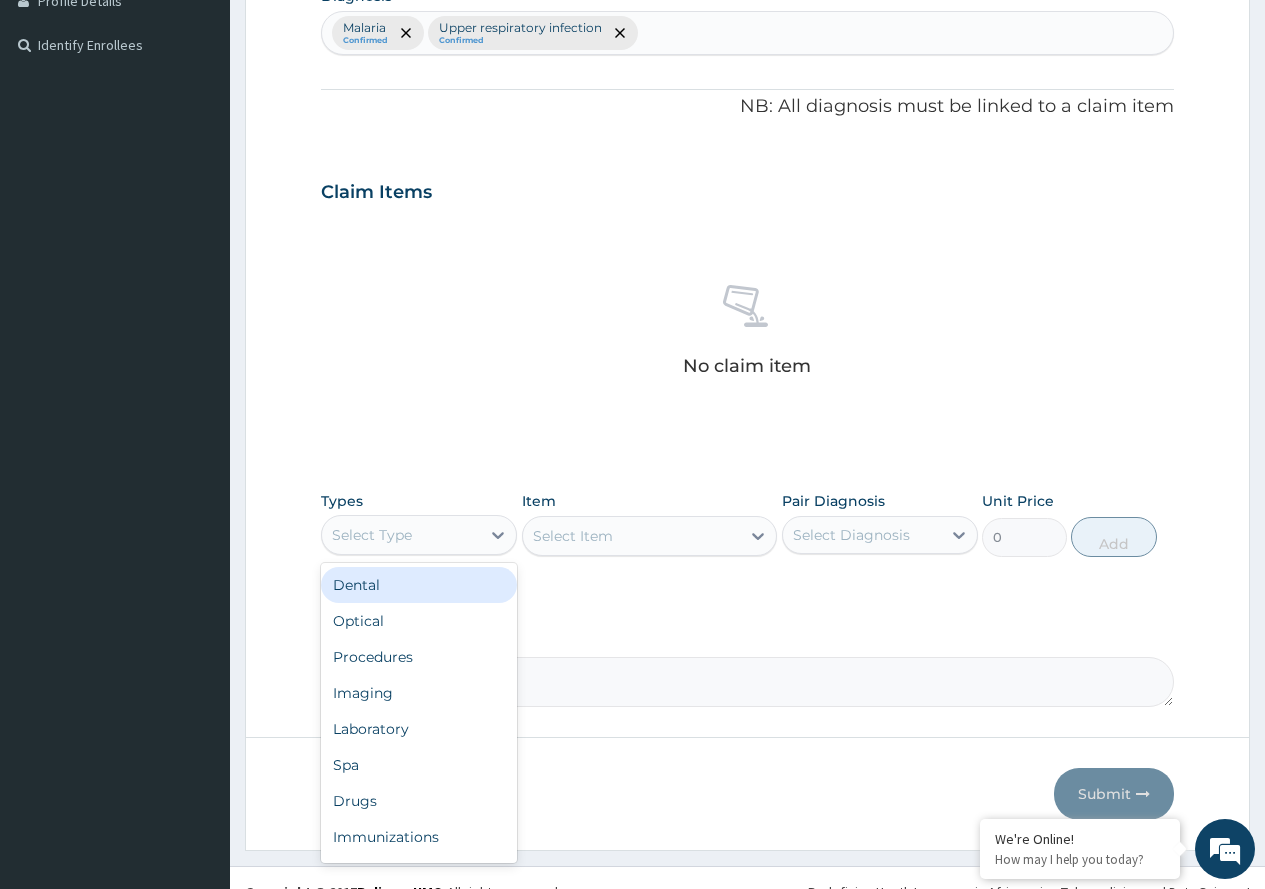 click on "Select Type" at bounding box center [401, 535] 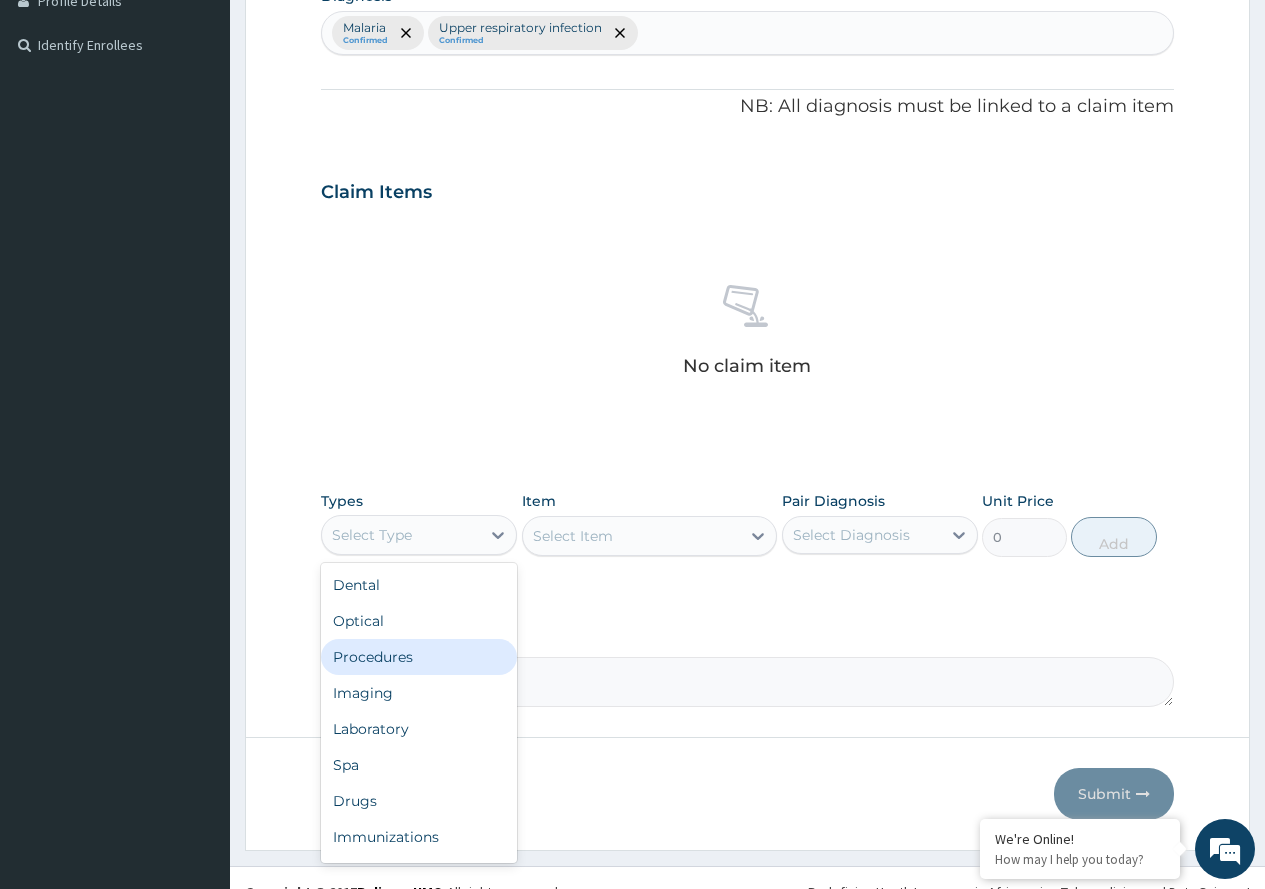 click on "Procedures" at bounding box center [419, 657] 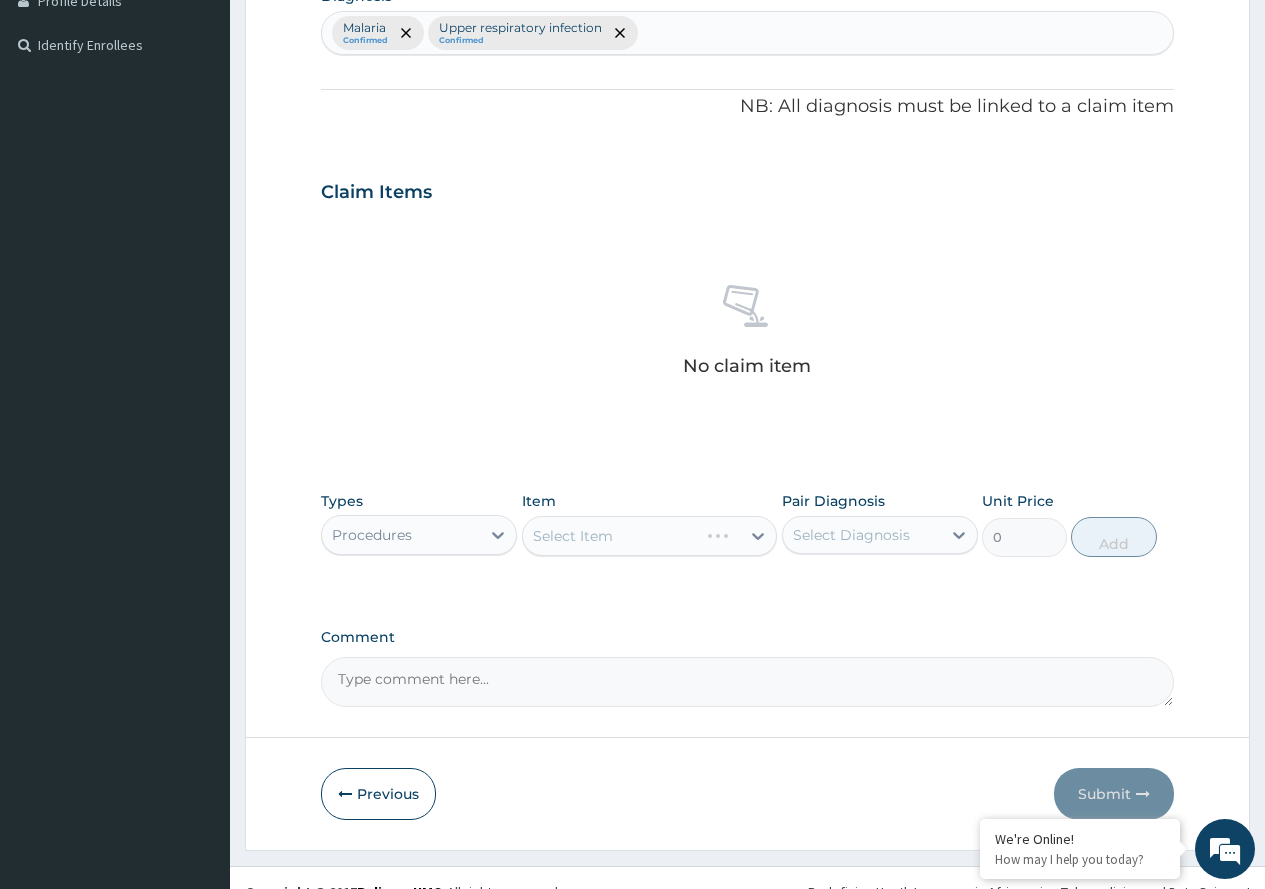 click on "Select Item" at bounding box center [650, 536] 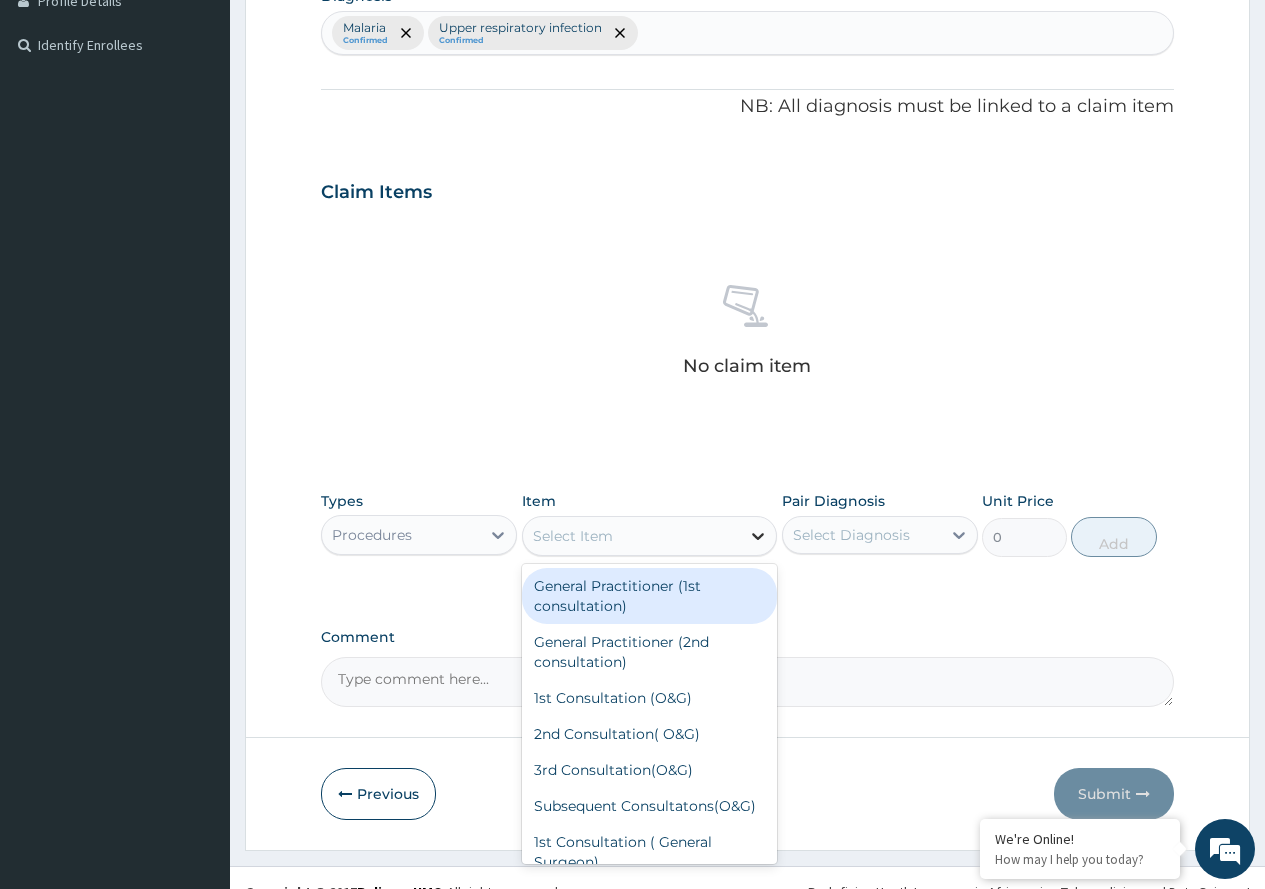 click 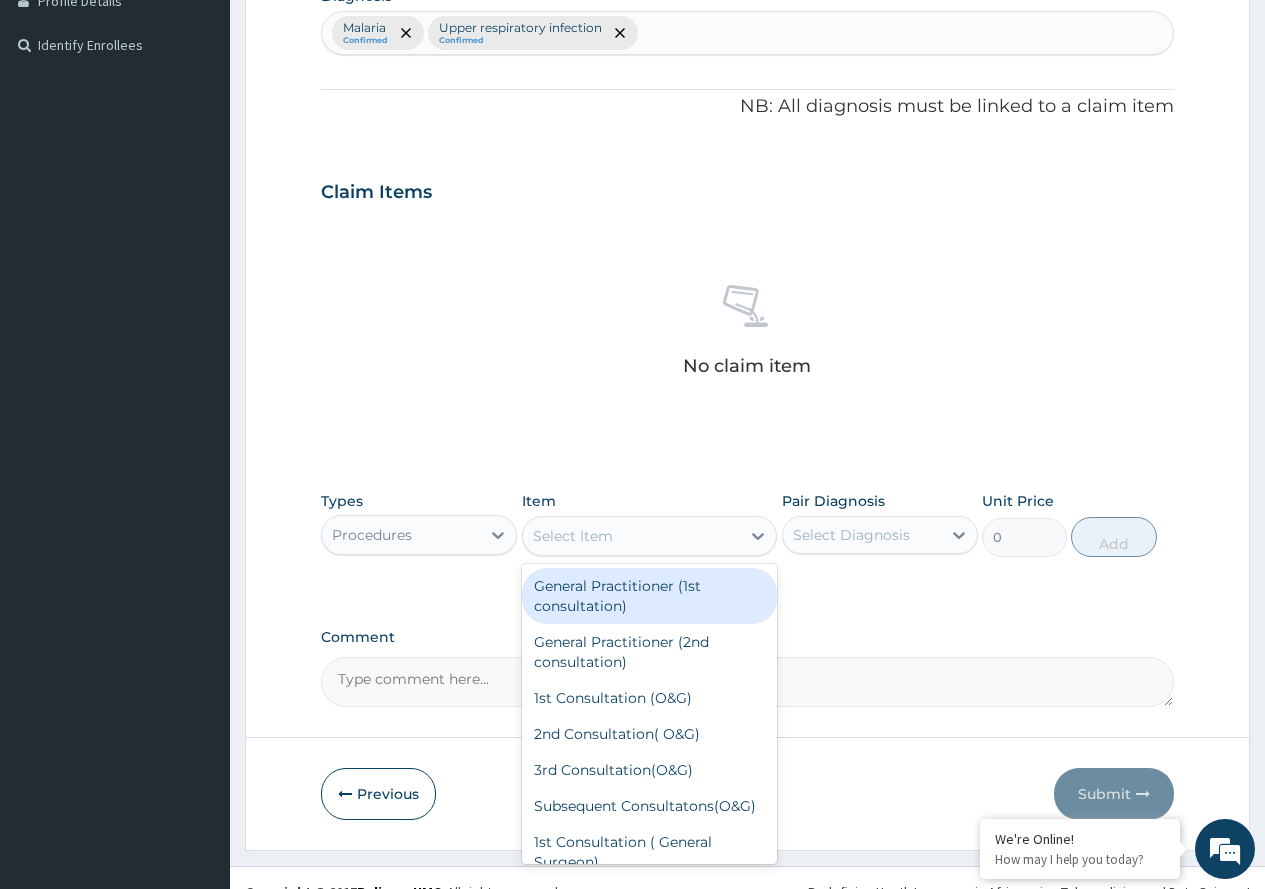click on "General Practitioner (1st consultation)" at bounding box center (650, 596) 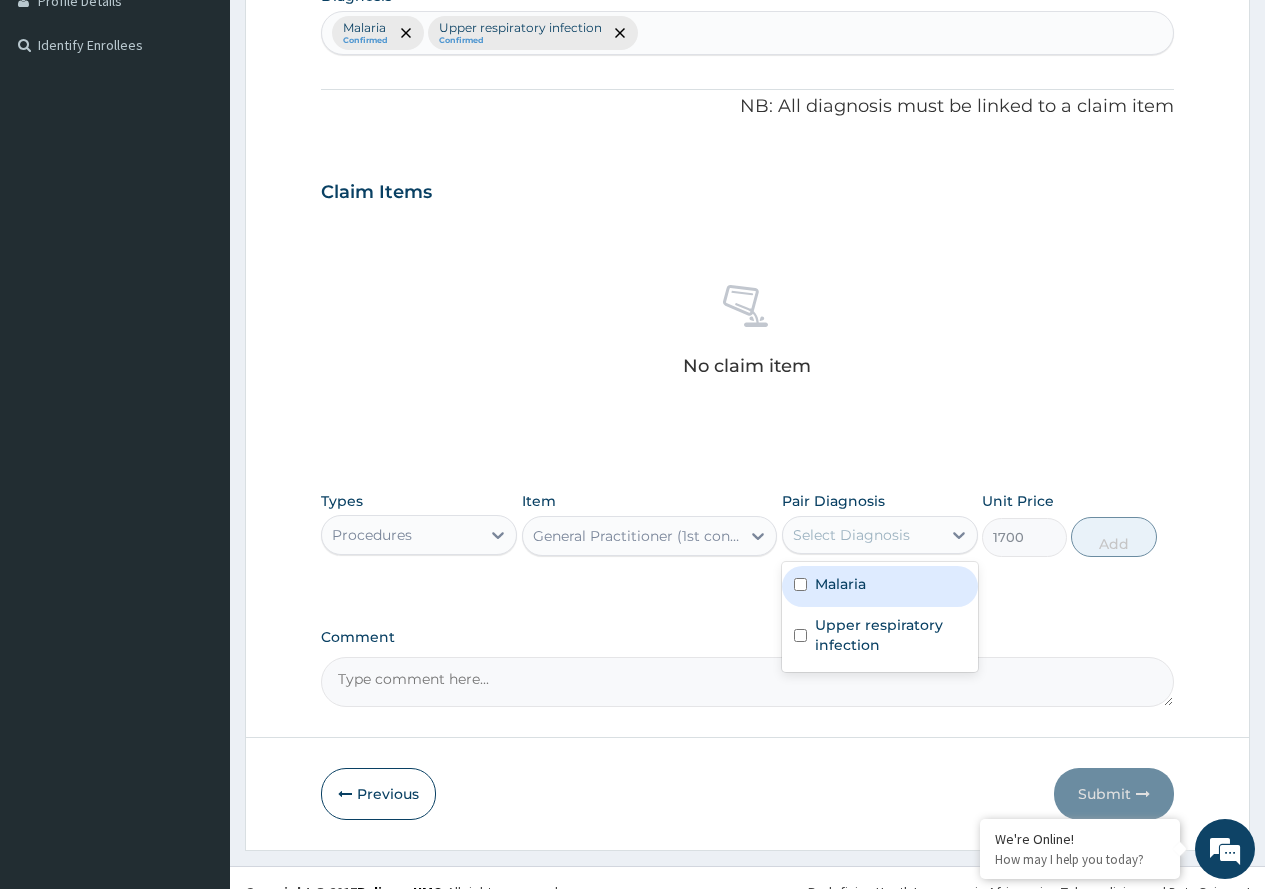 click on "Select Diagnosis" at bounding box center (851, 535) 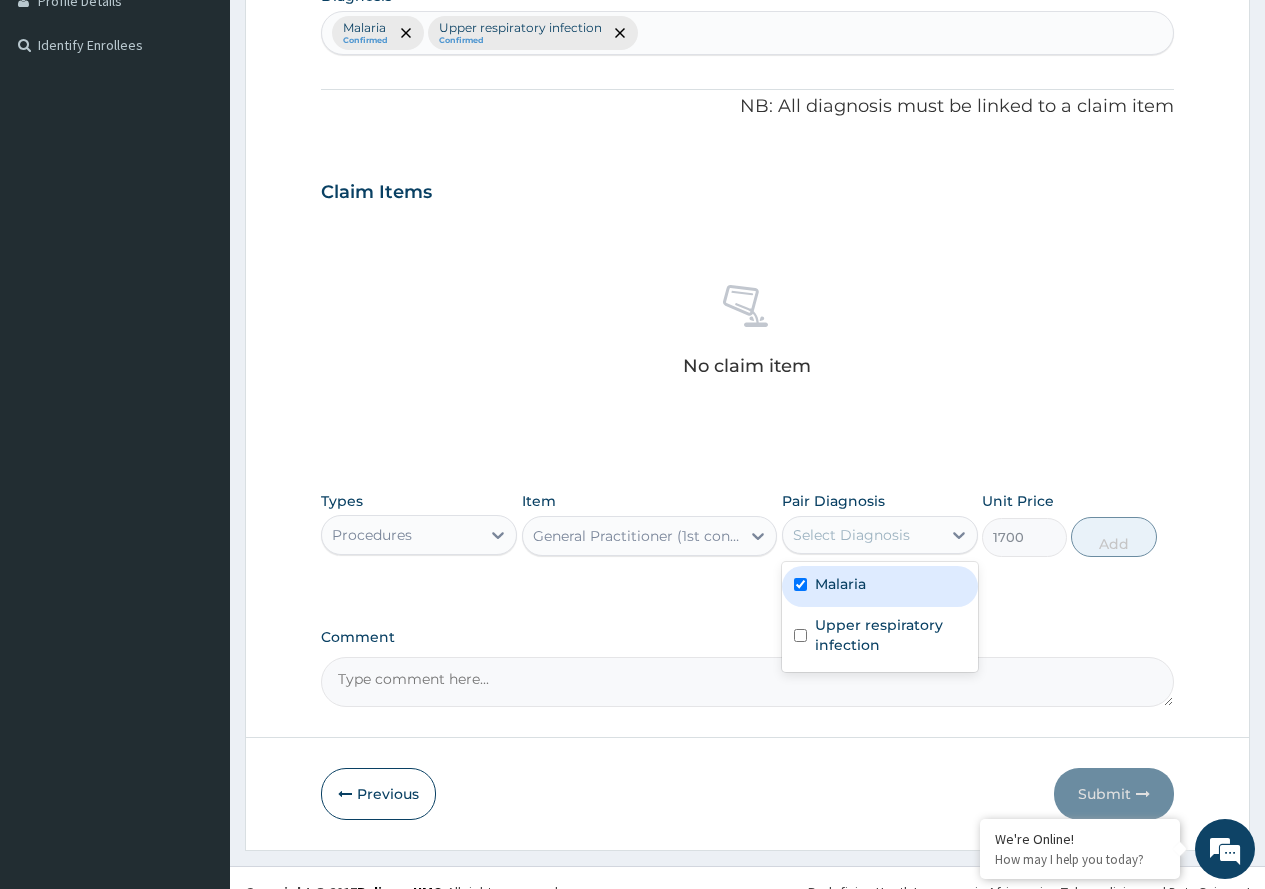 checkbox on "true" 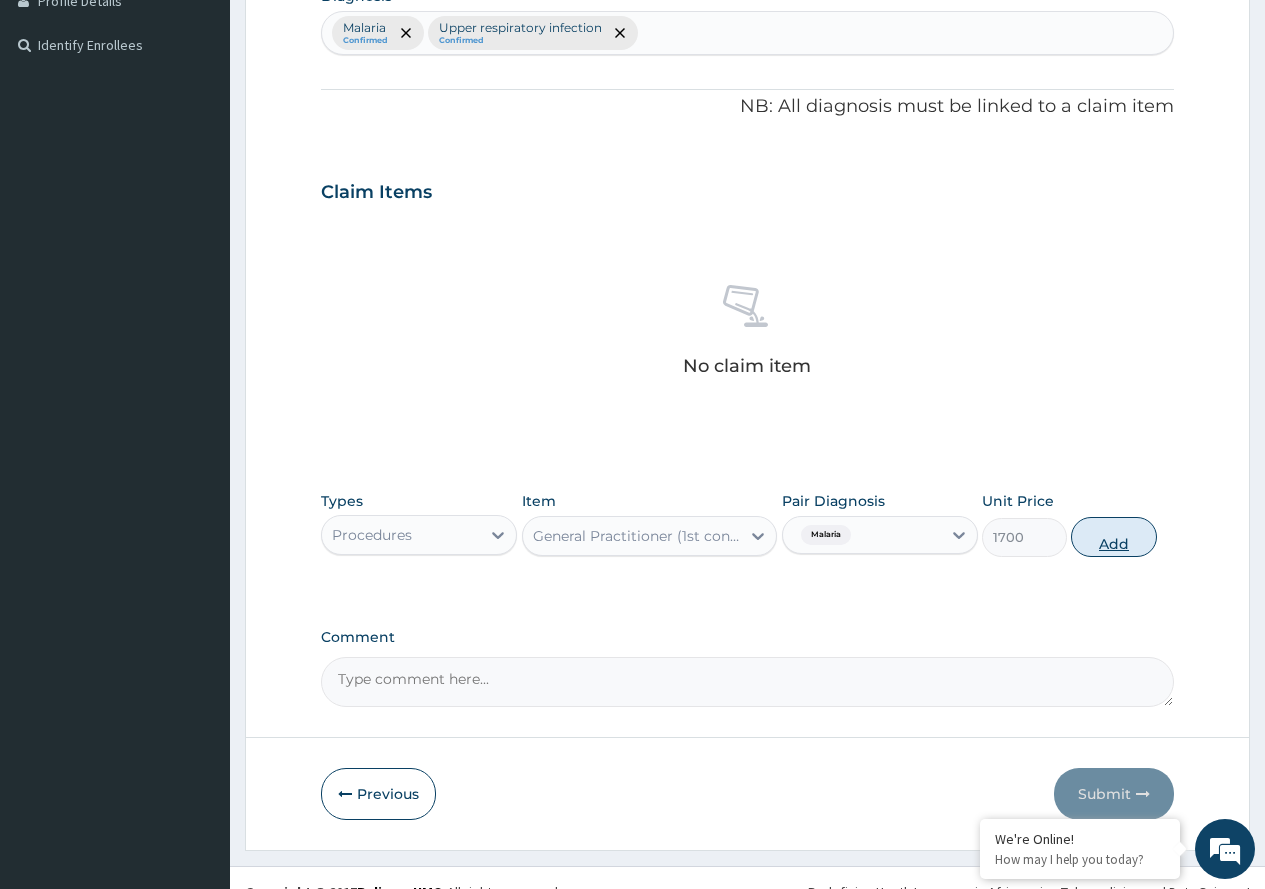 click on "Add" at bounding box center [1113, 537] 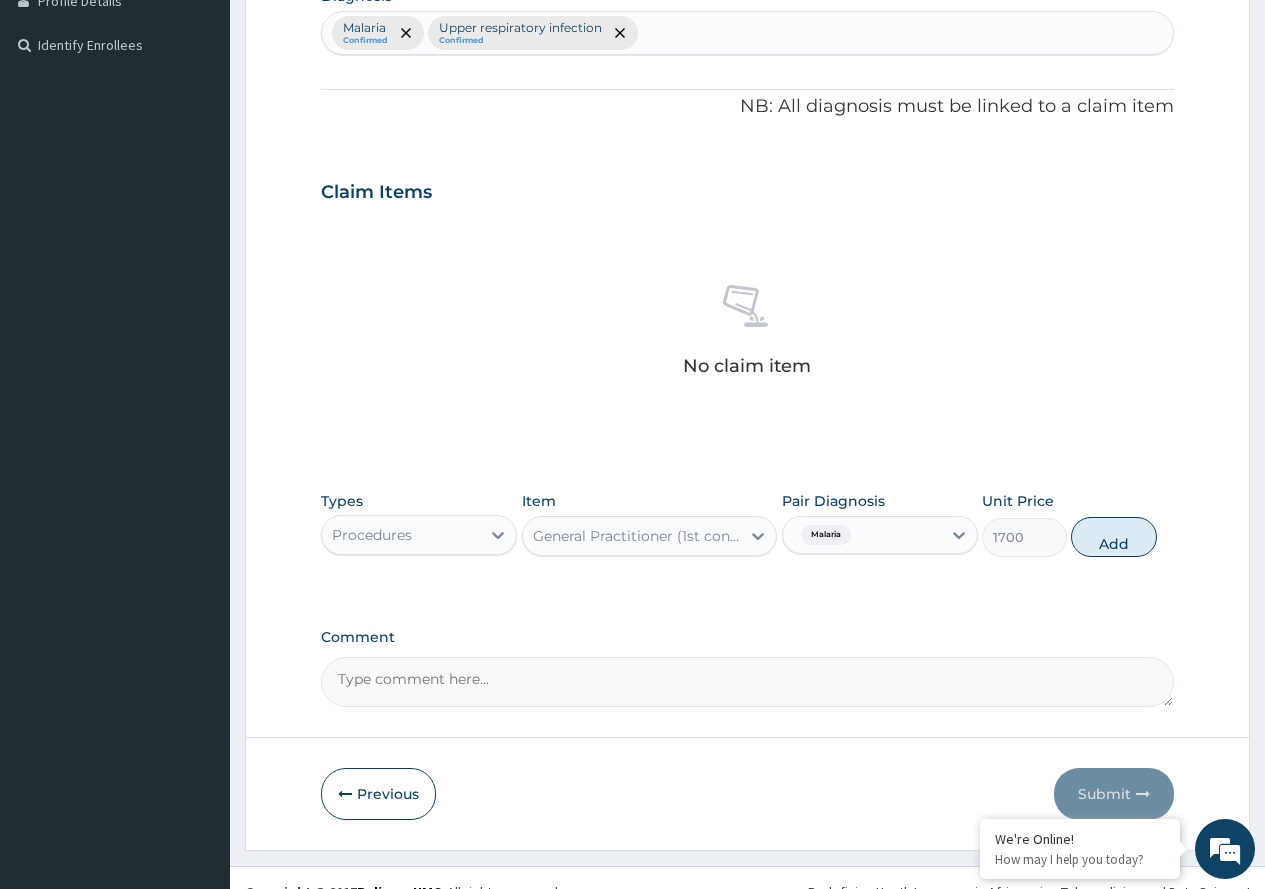 type on "0" 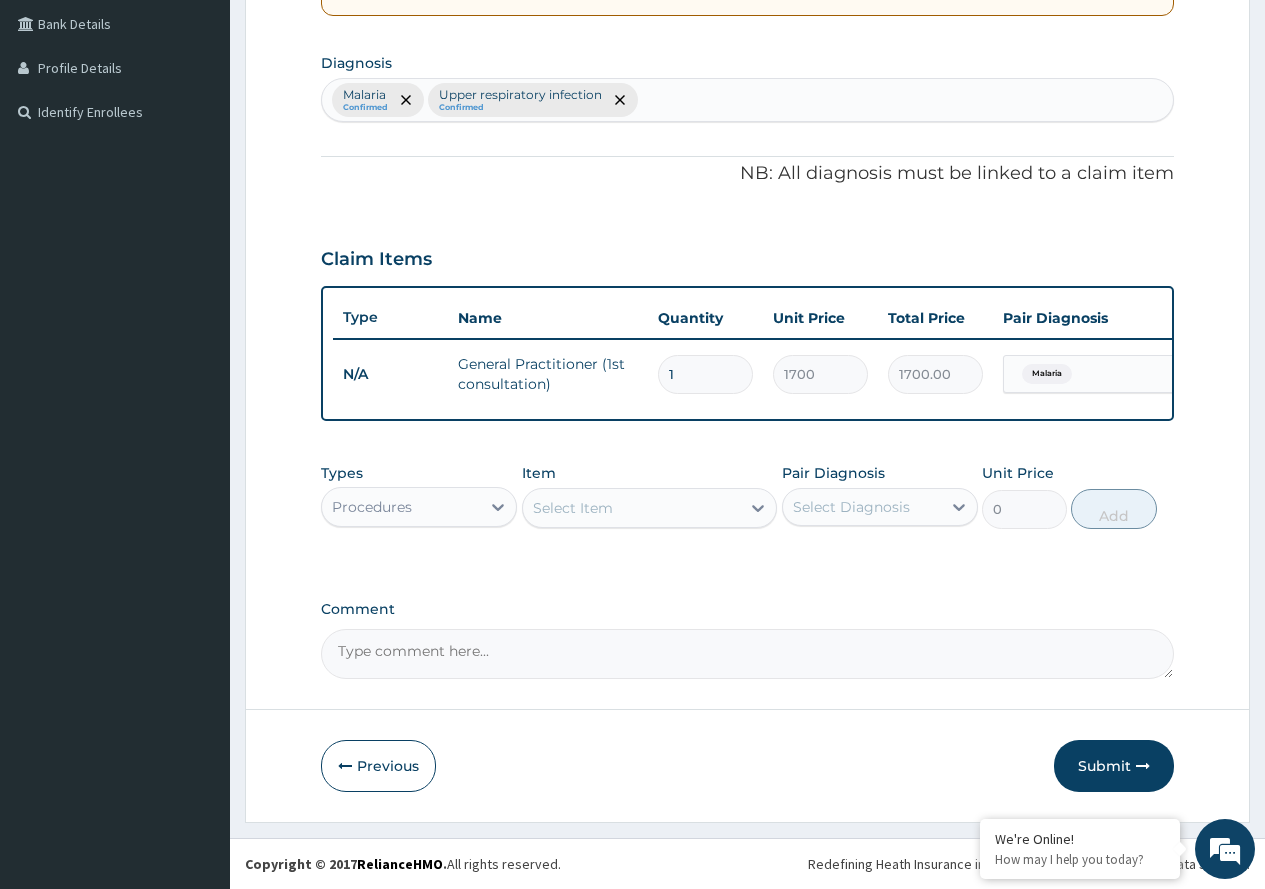 scroll, scrollTop: 473, scrollLeft: 0, axis: vertical 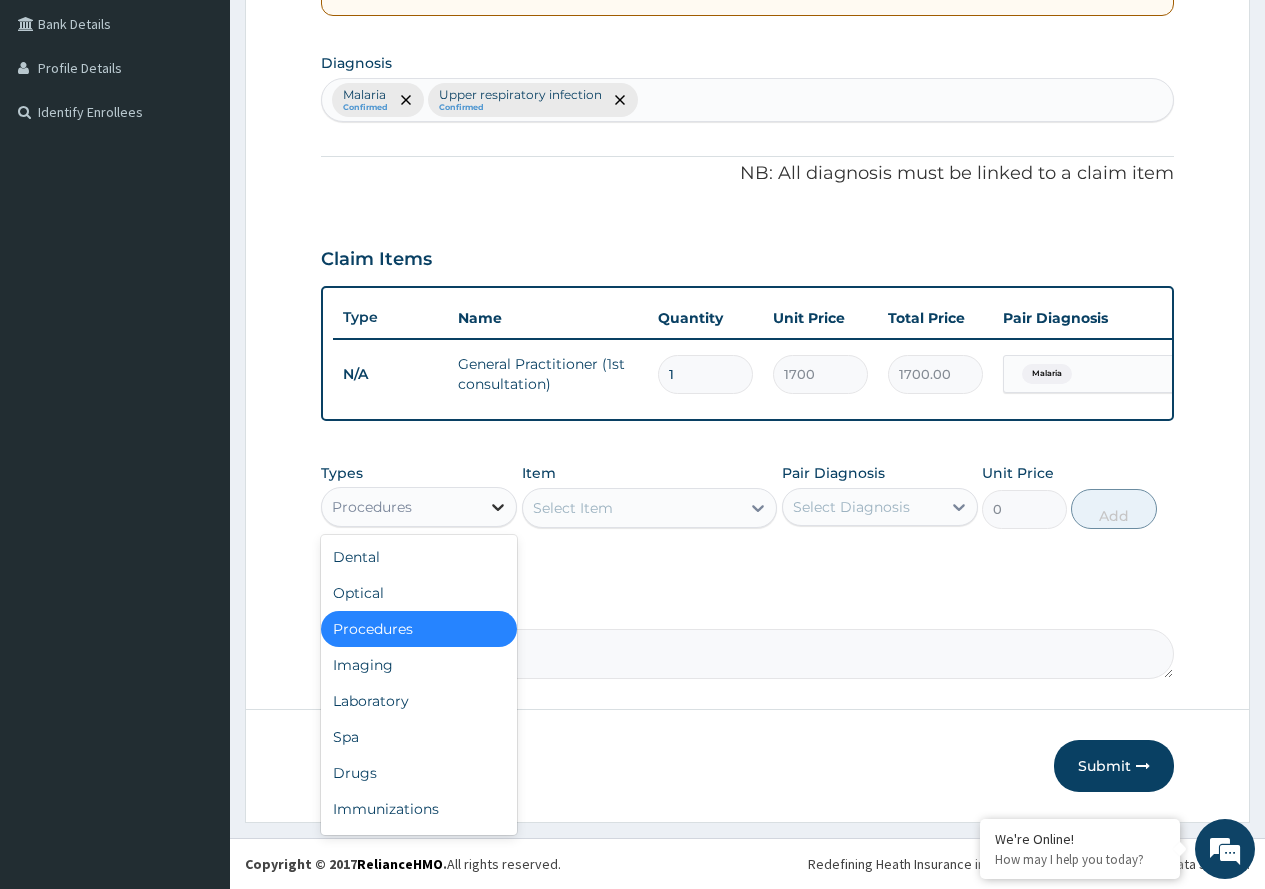 click 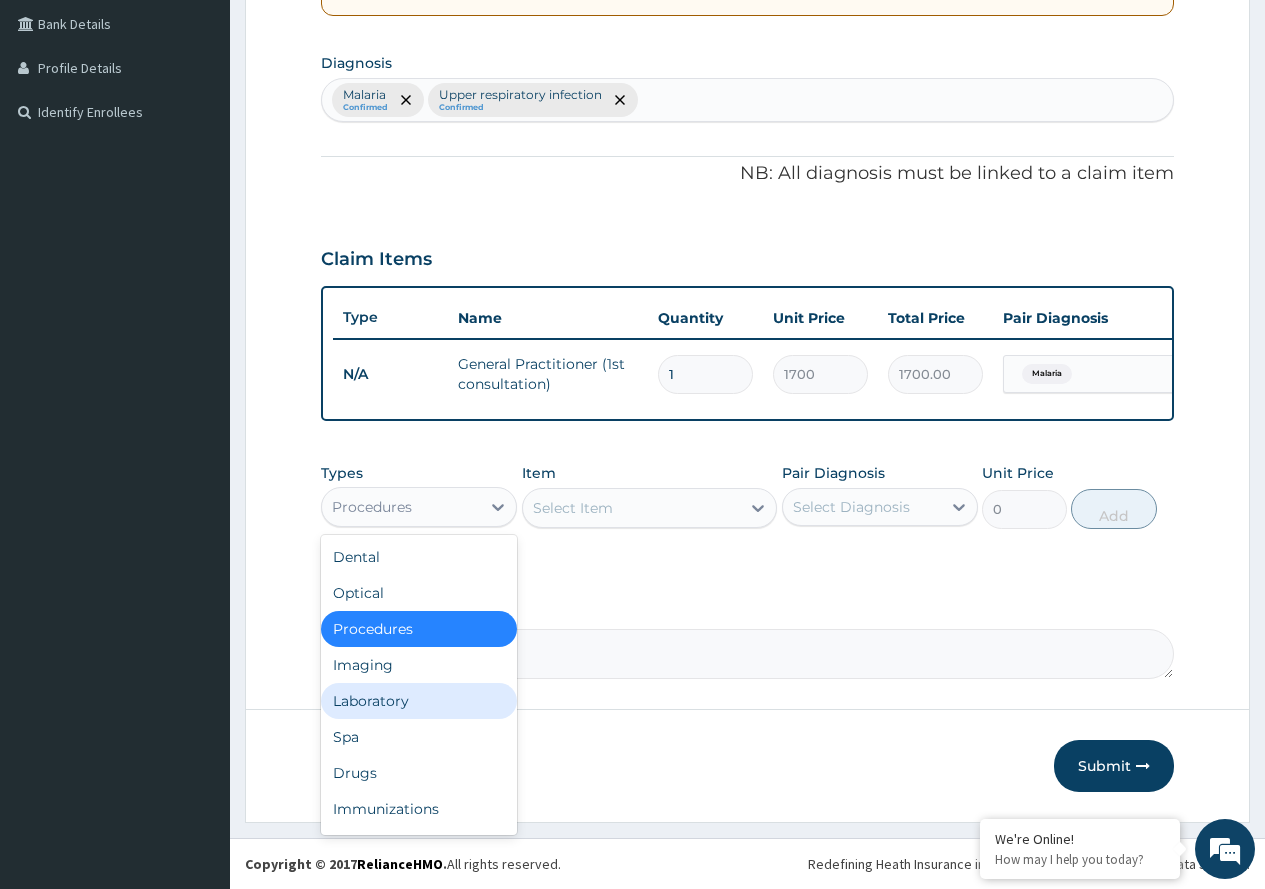 click on "Laboratory" at bounding box center (419, 701) 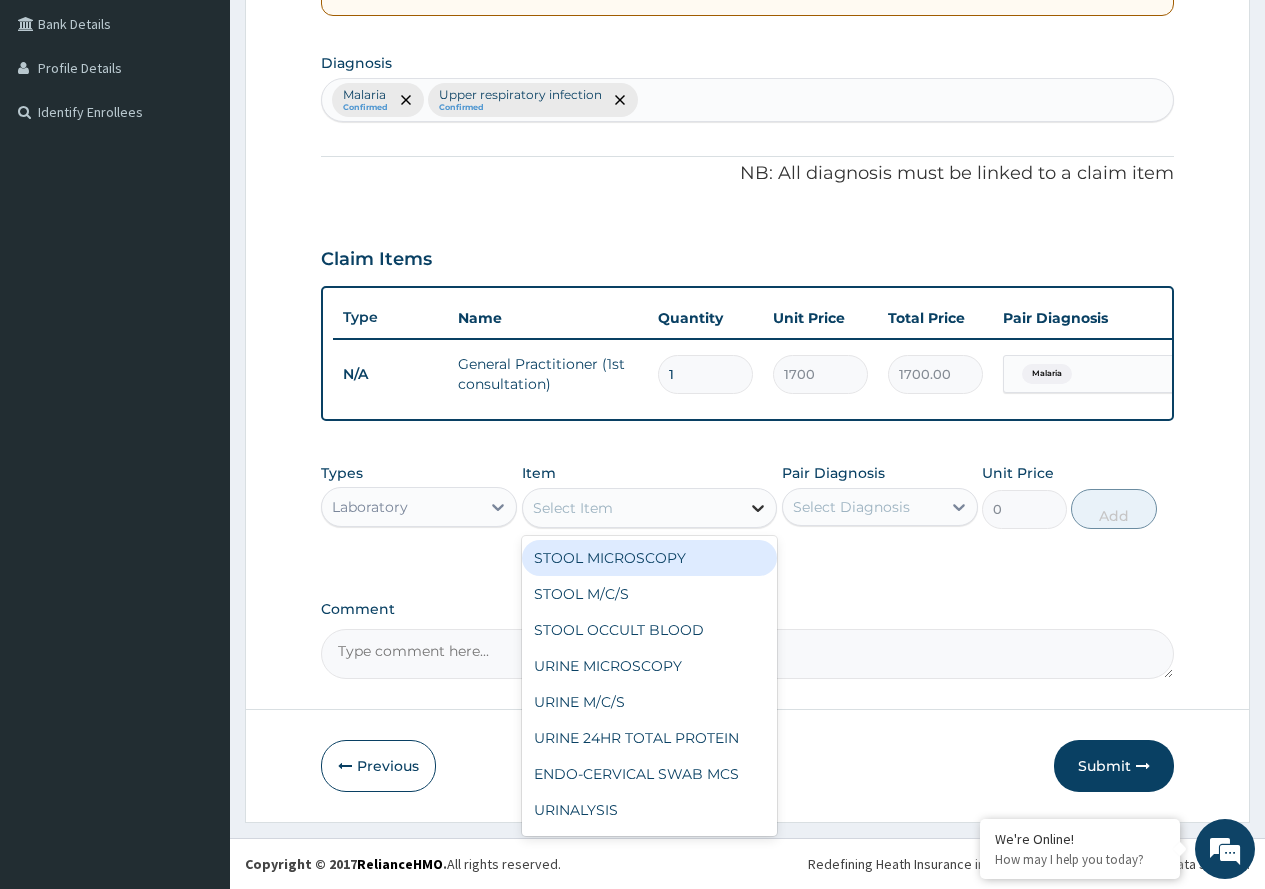 click 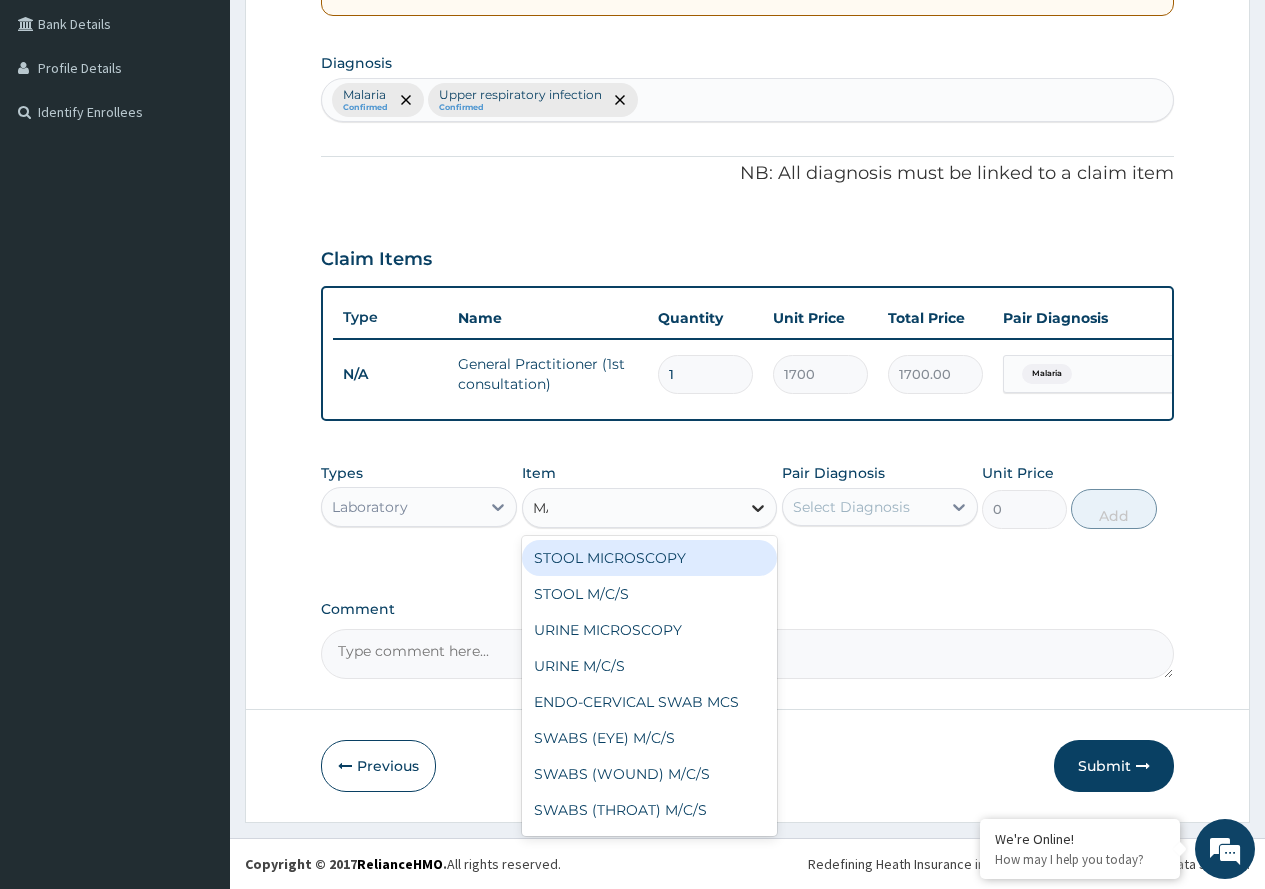 type on "MAL" 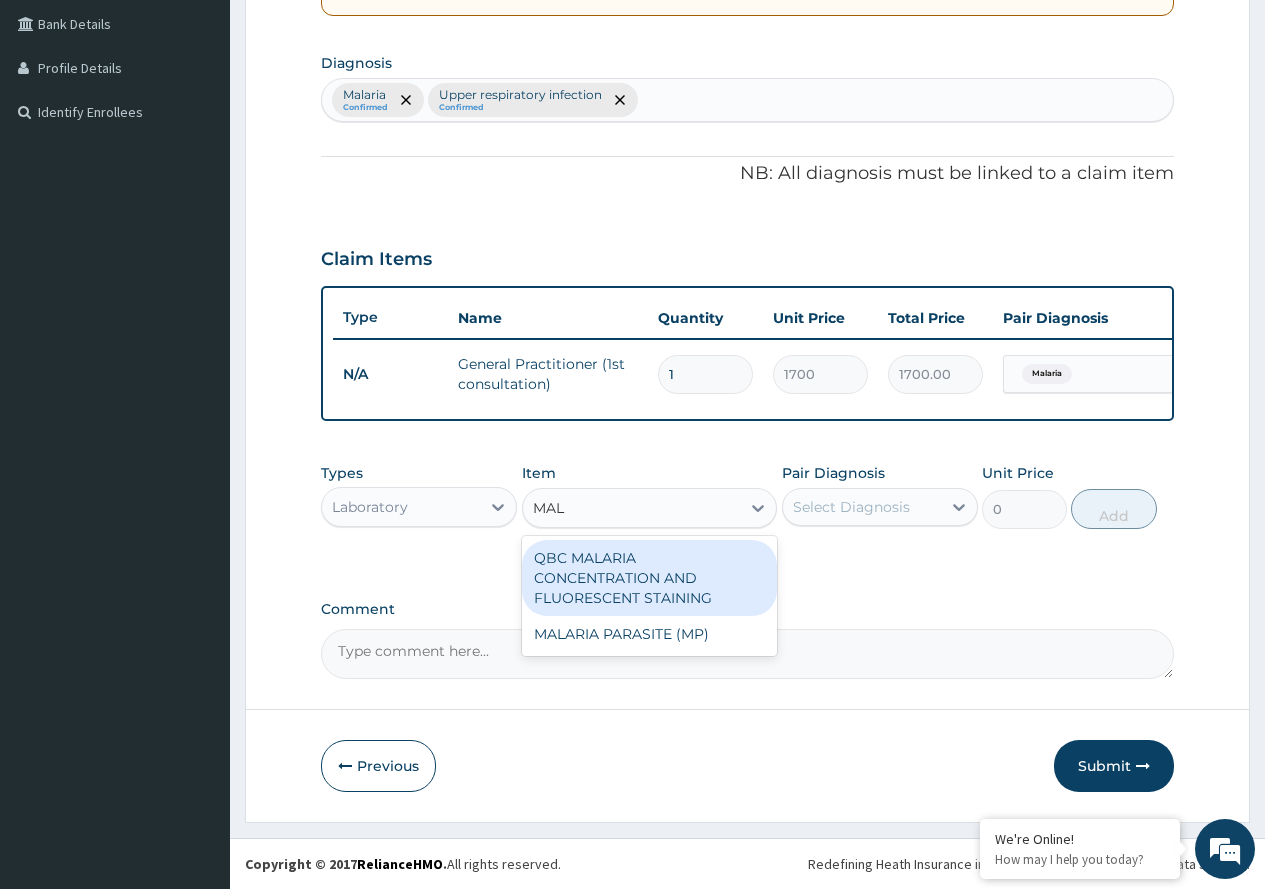 click on "QBC MALARIA CONCENTRATION AND FLUORESCENT STAINING" at bounding box center [650, 578] 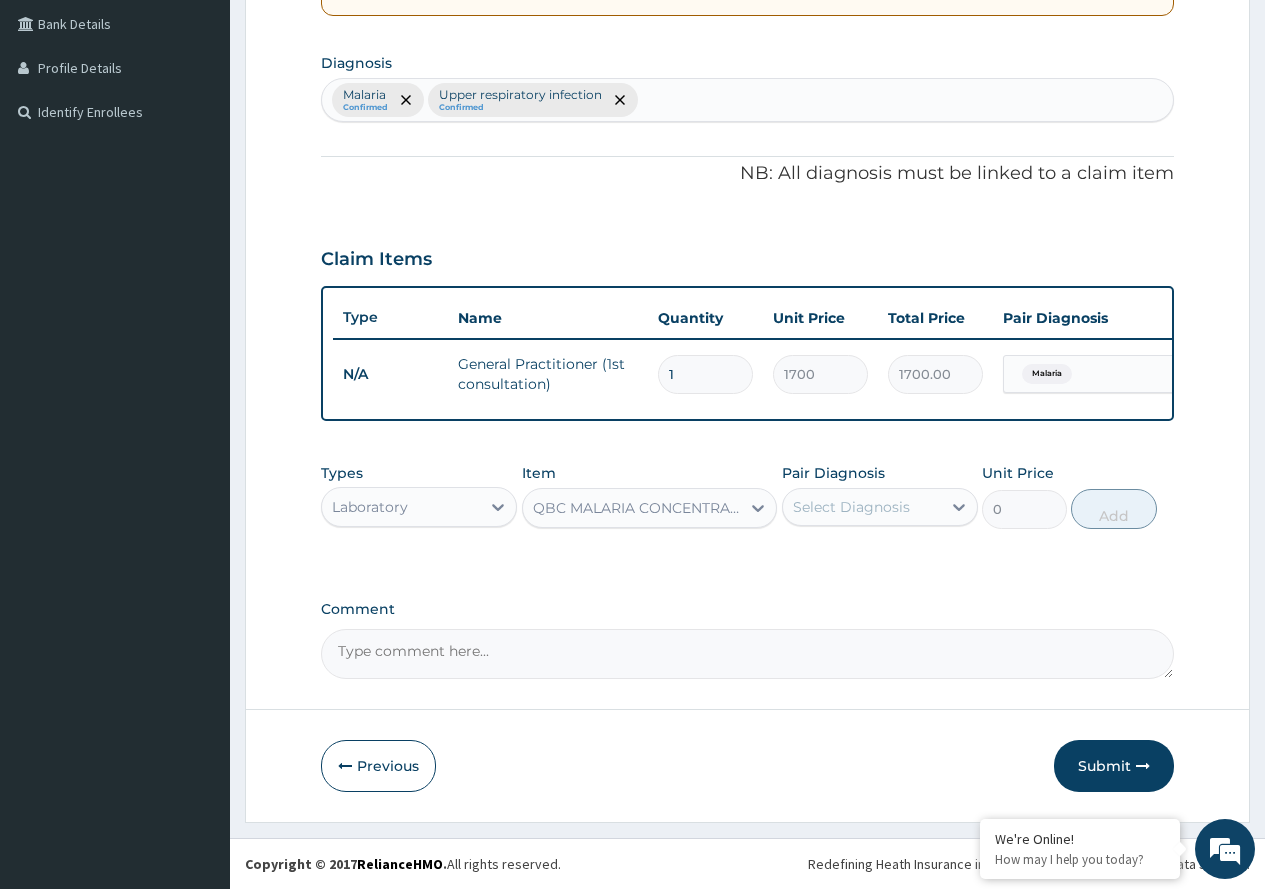 type 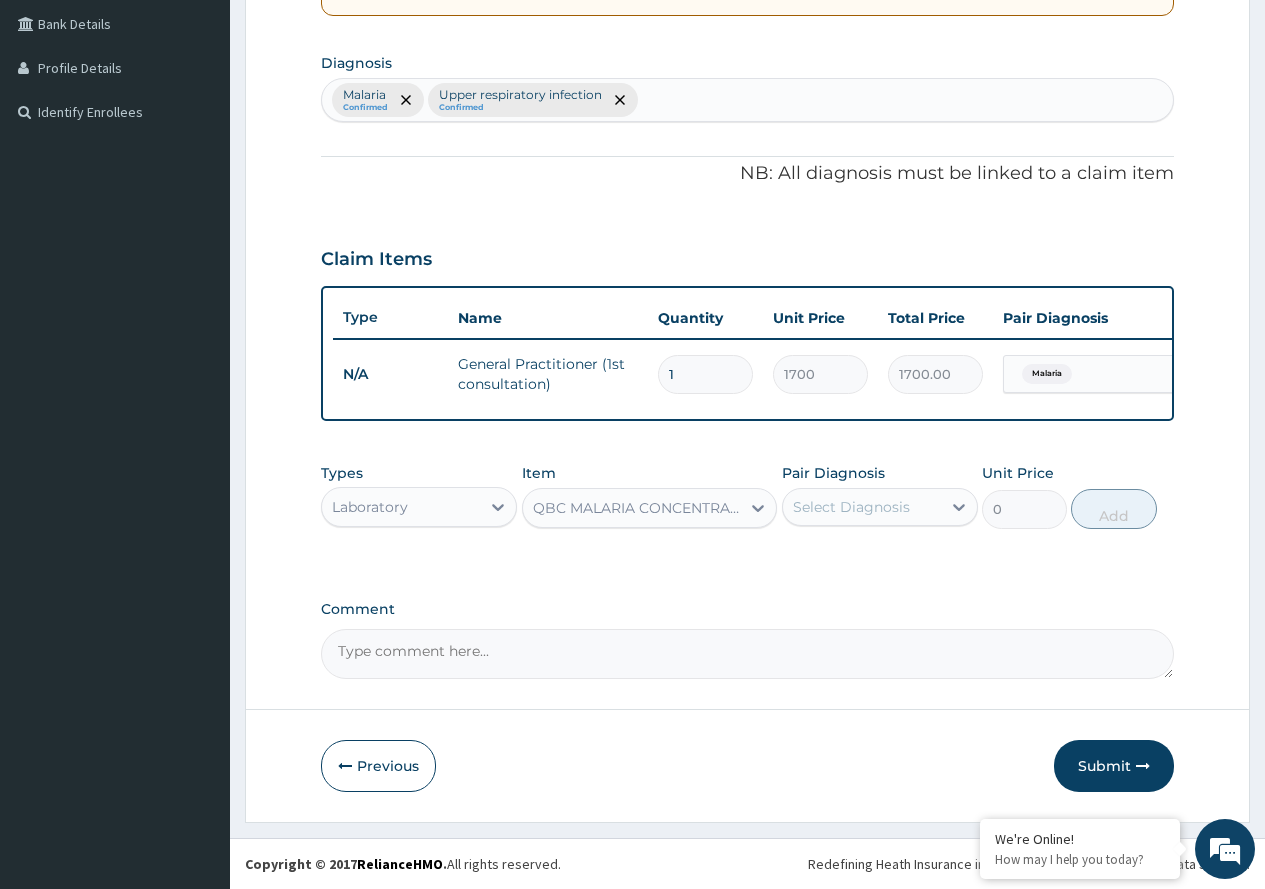 type on "1100" 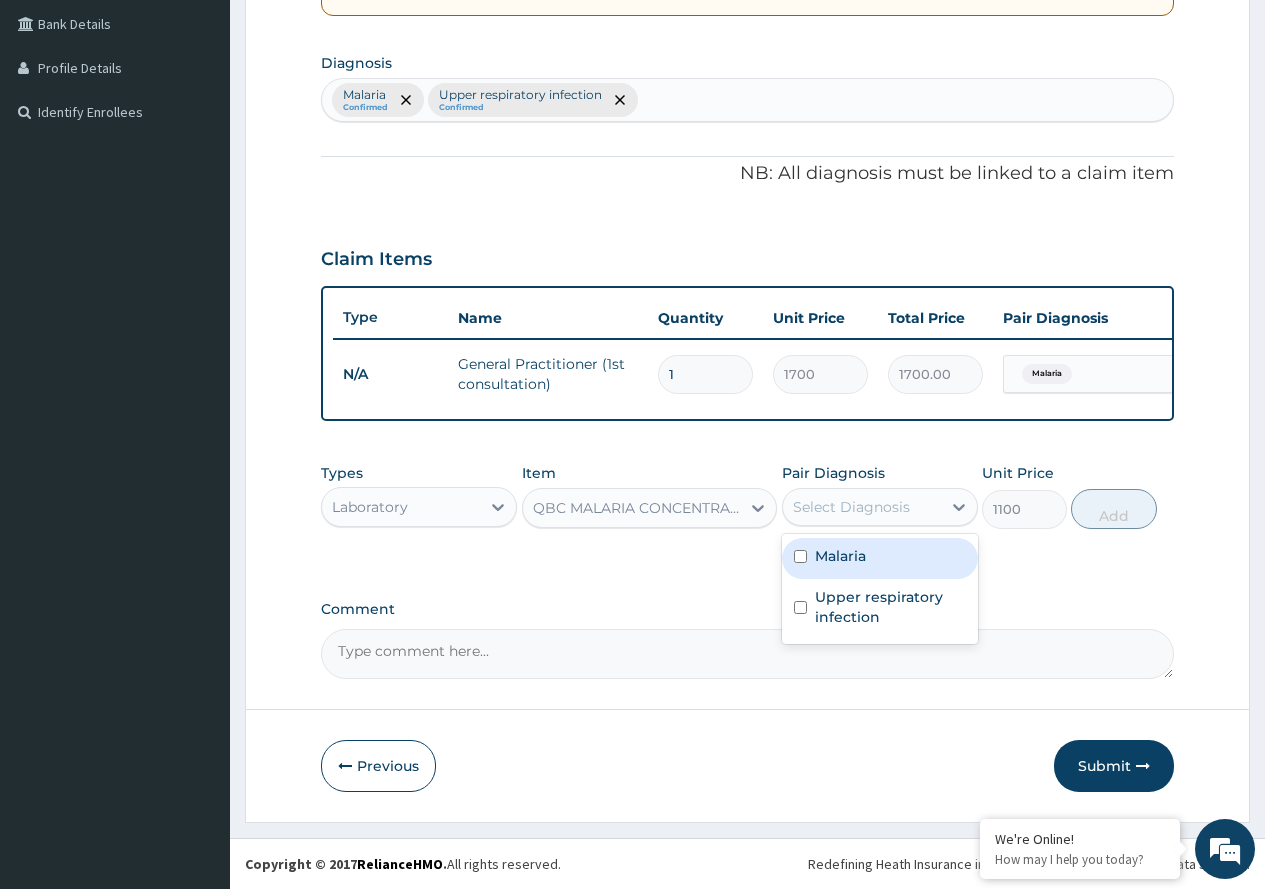 click on "Select Diagnosis" at bounding box center [862, 507] 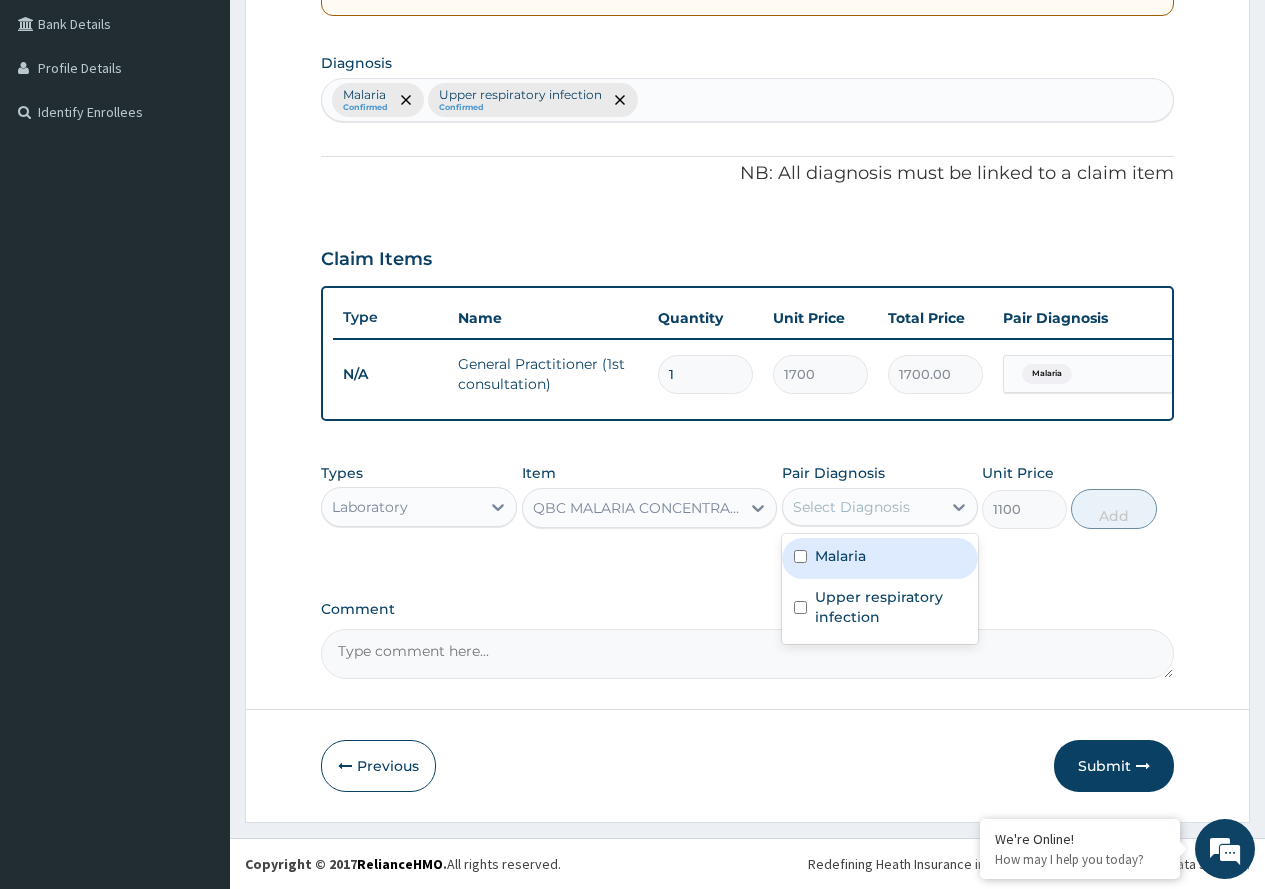 click on "Malaria" at bounding box center (840, 556) 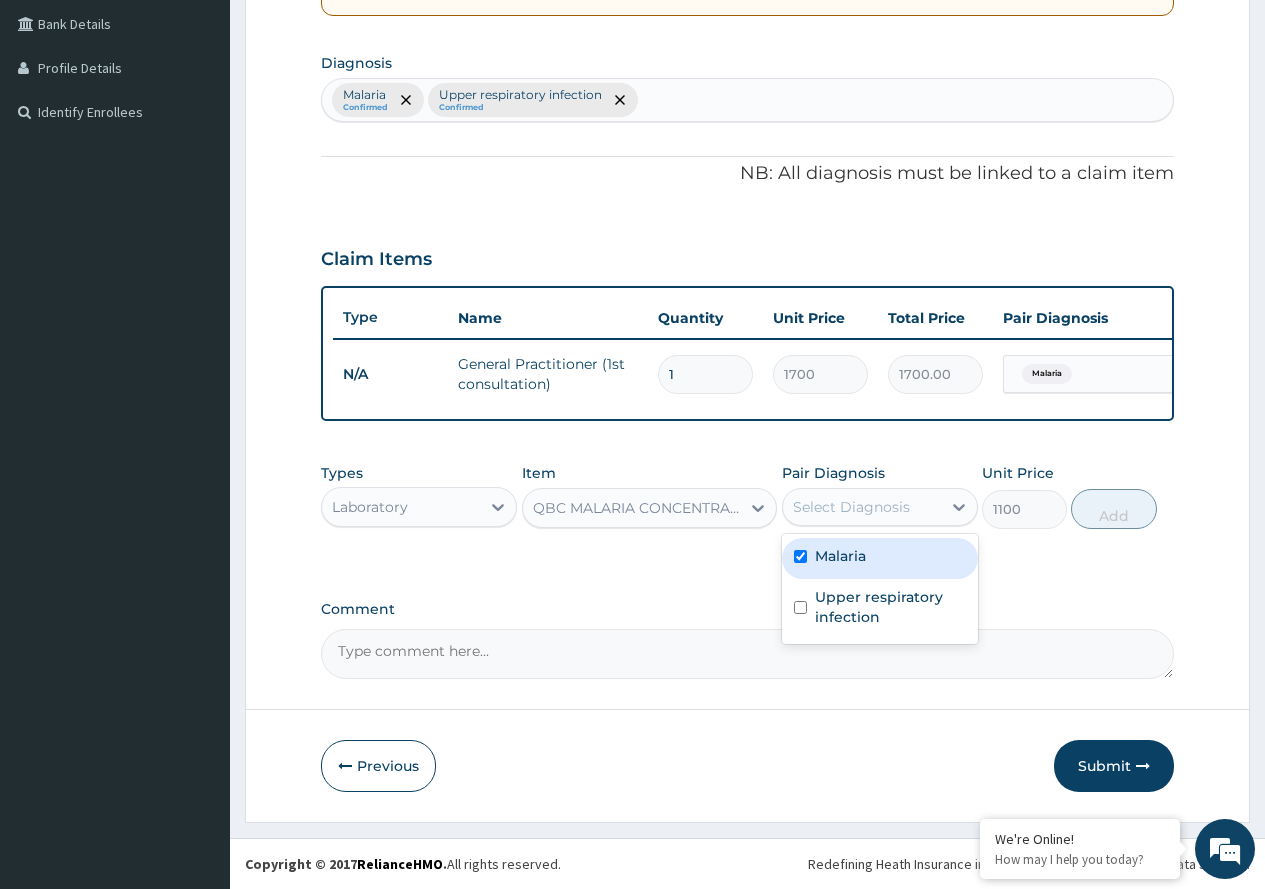 checkbox on "true" 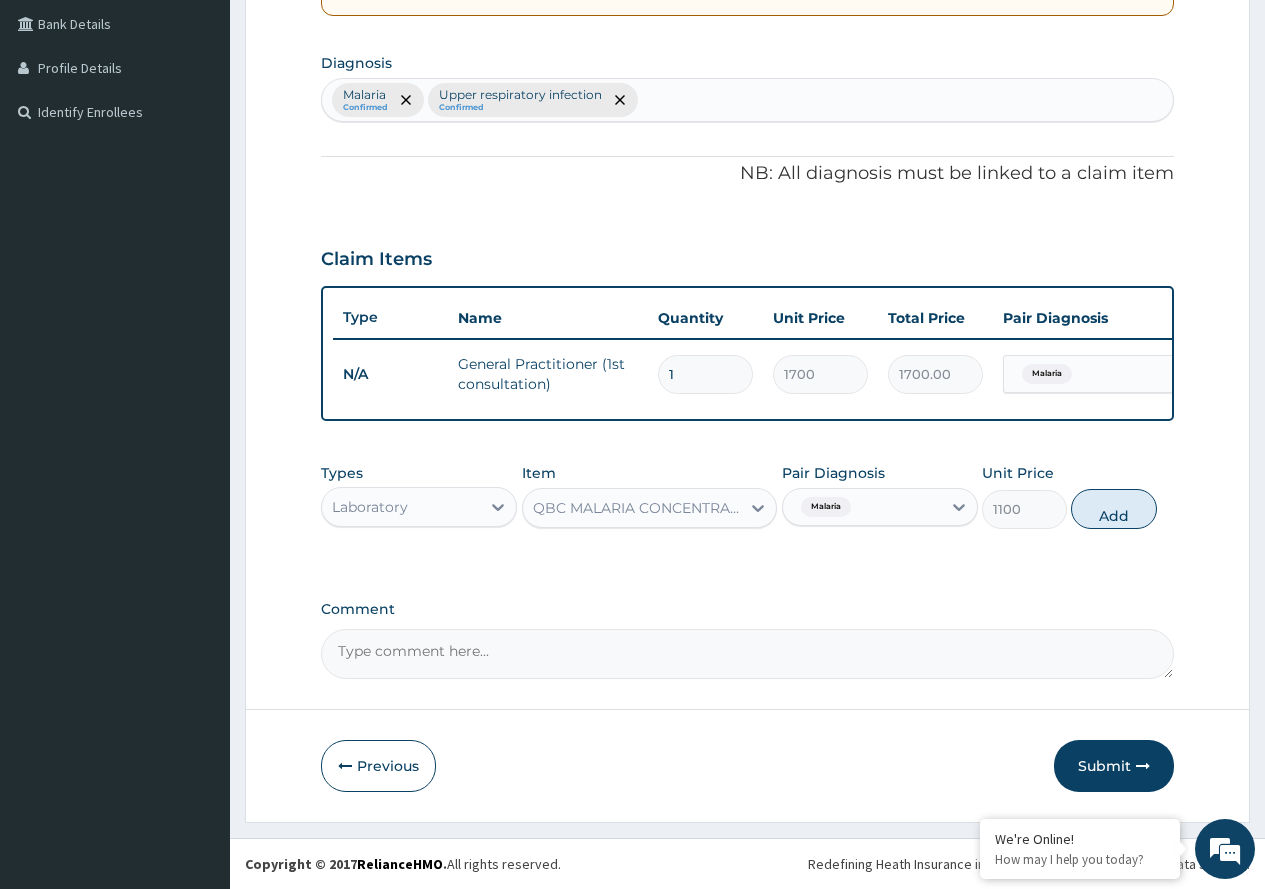 click on "Add" at bounding box center [1113, 509] 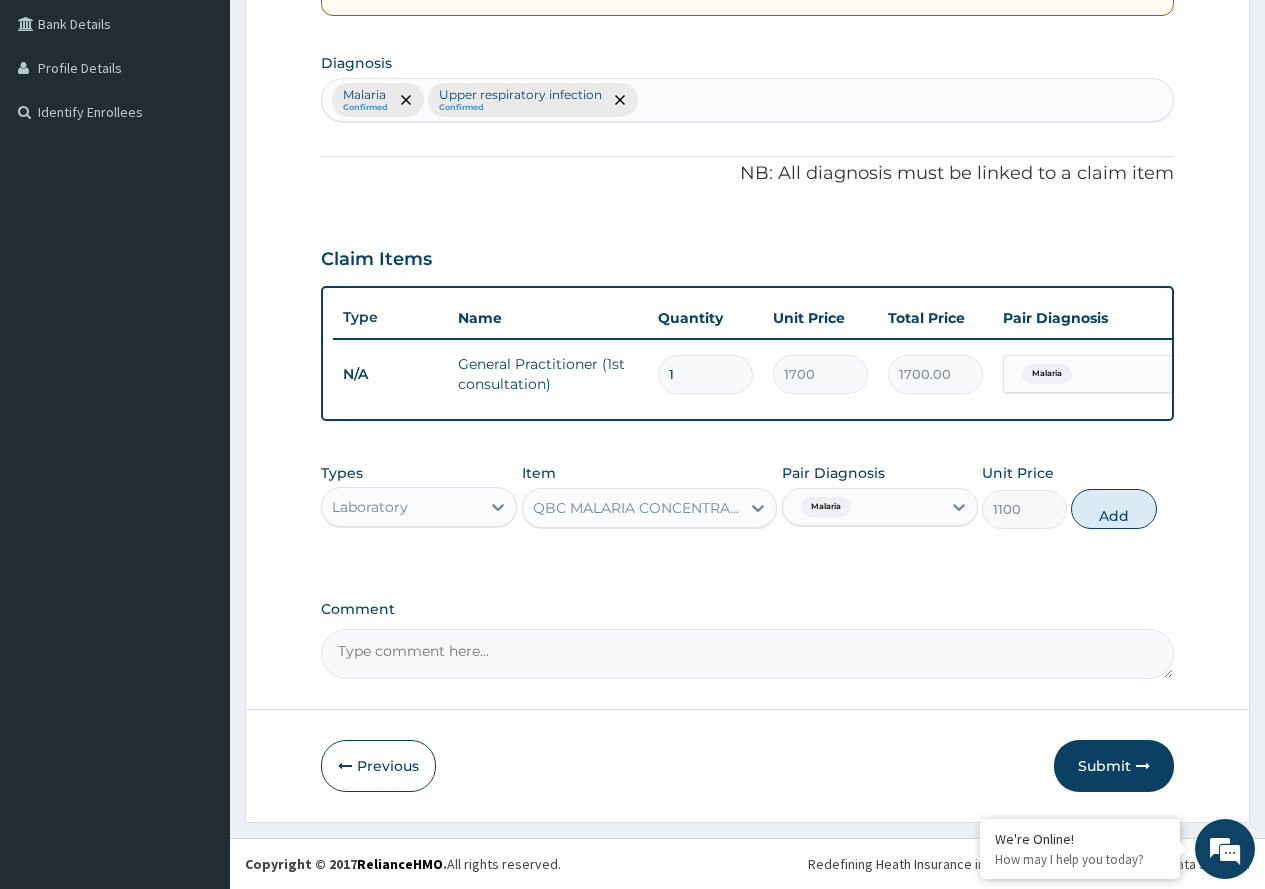 type on "0" 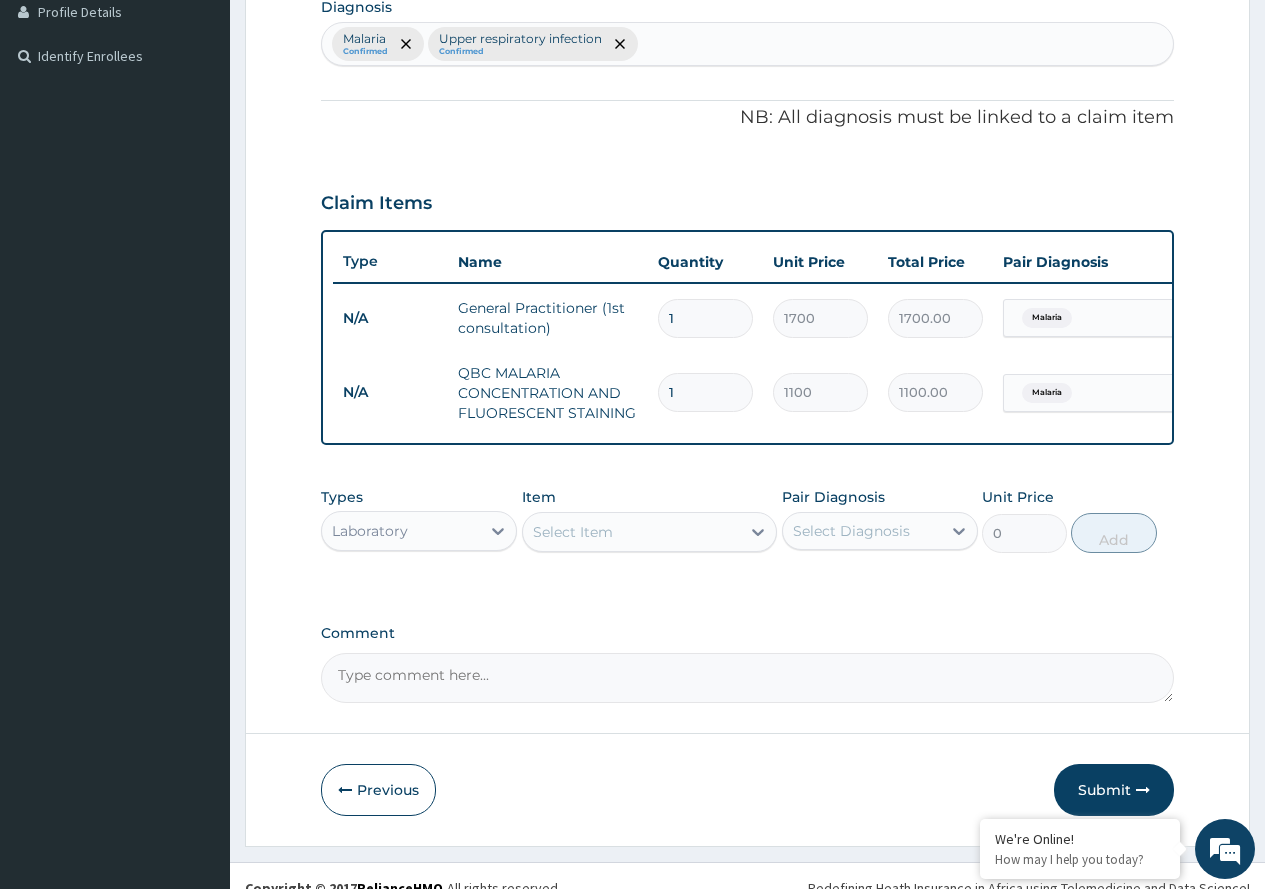 scroll, scrollTop: 553, scrollLeft: 0, axis: vertical 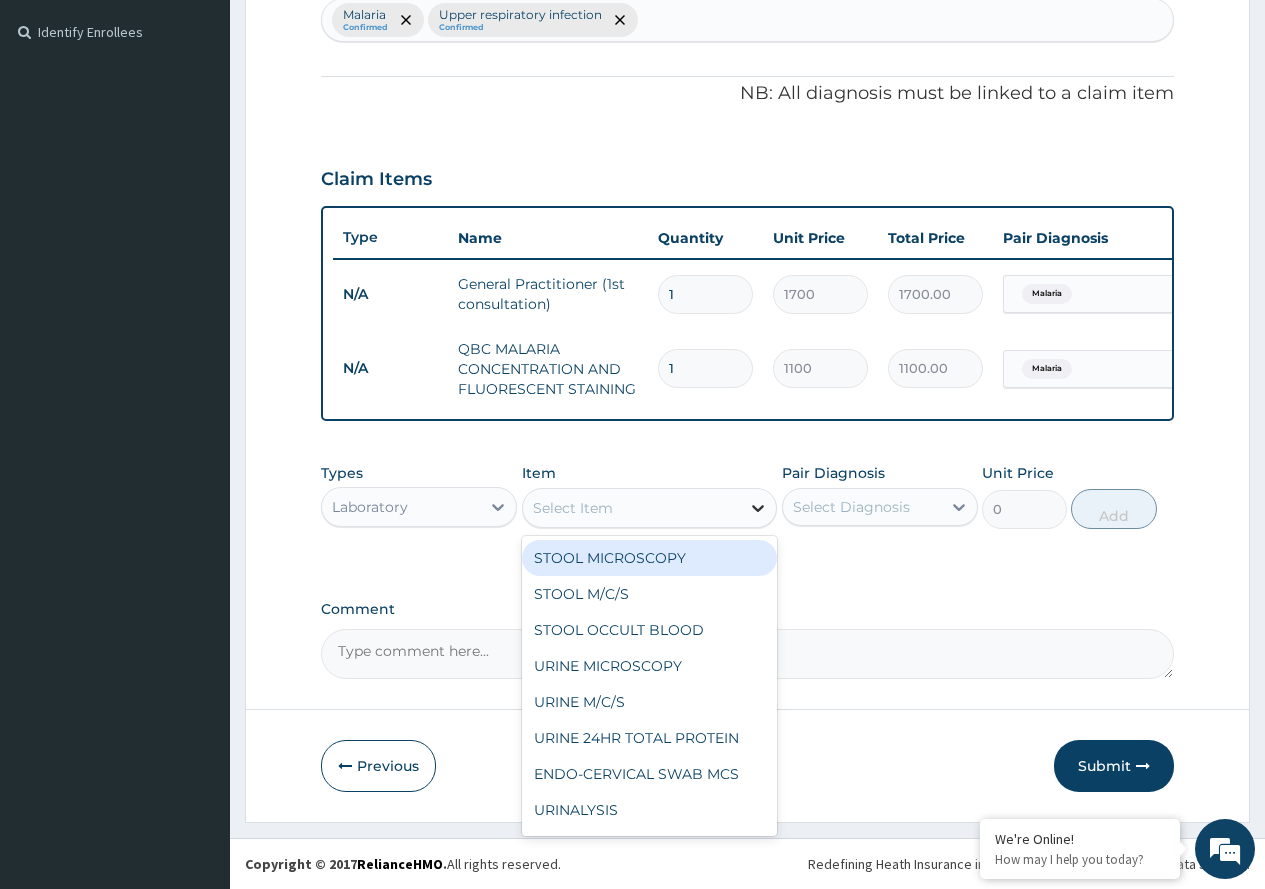 click 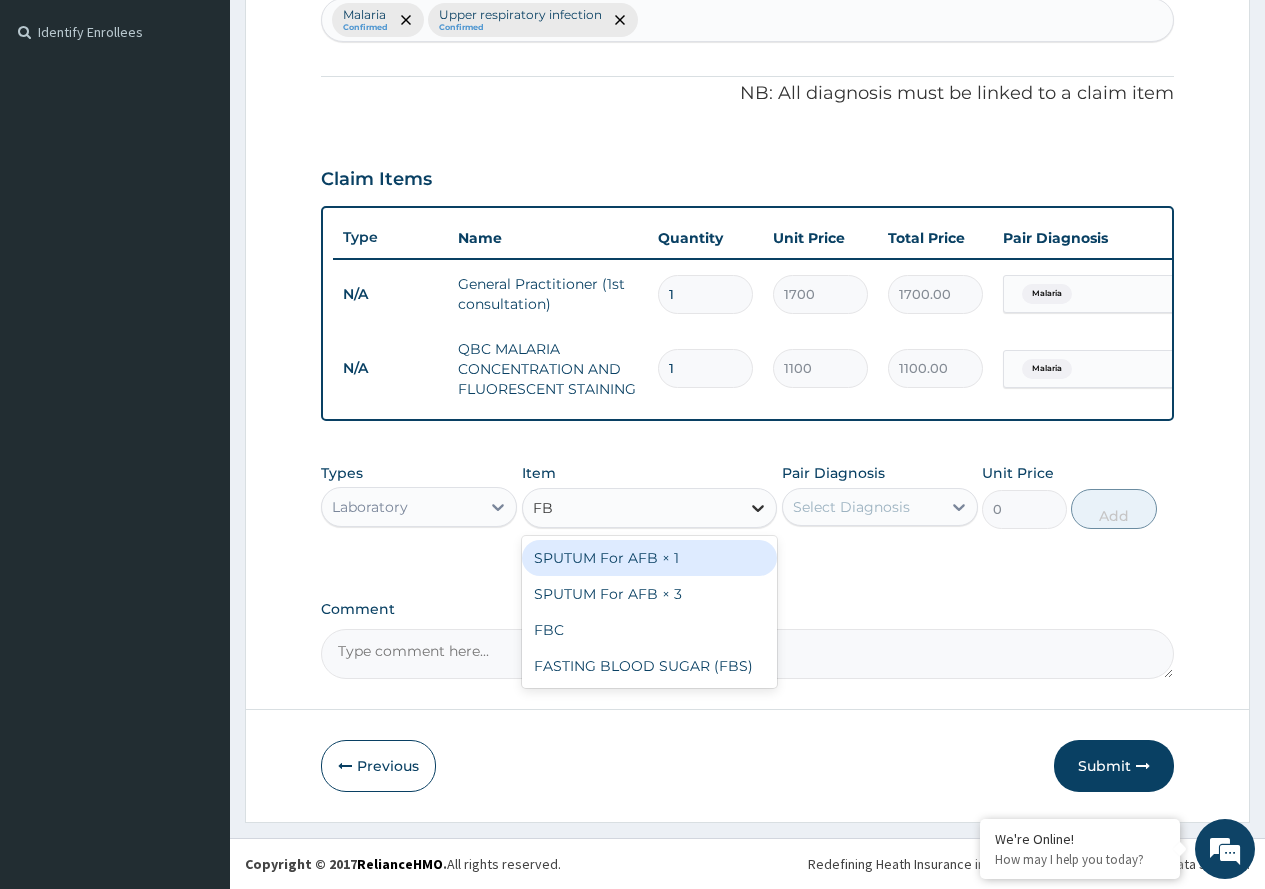 type on "FBC" 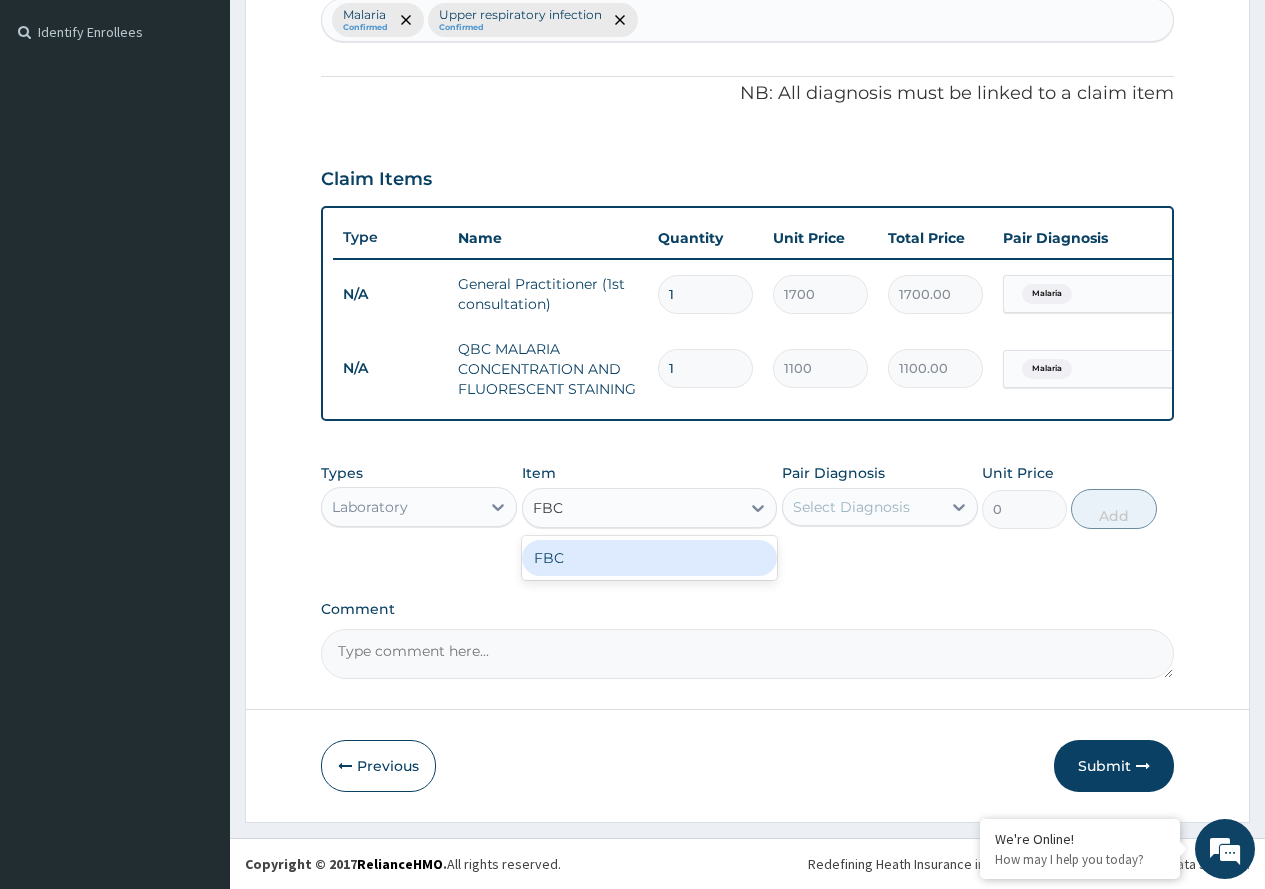 click on "FBC" at bounding box center (650, 558) 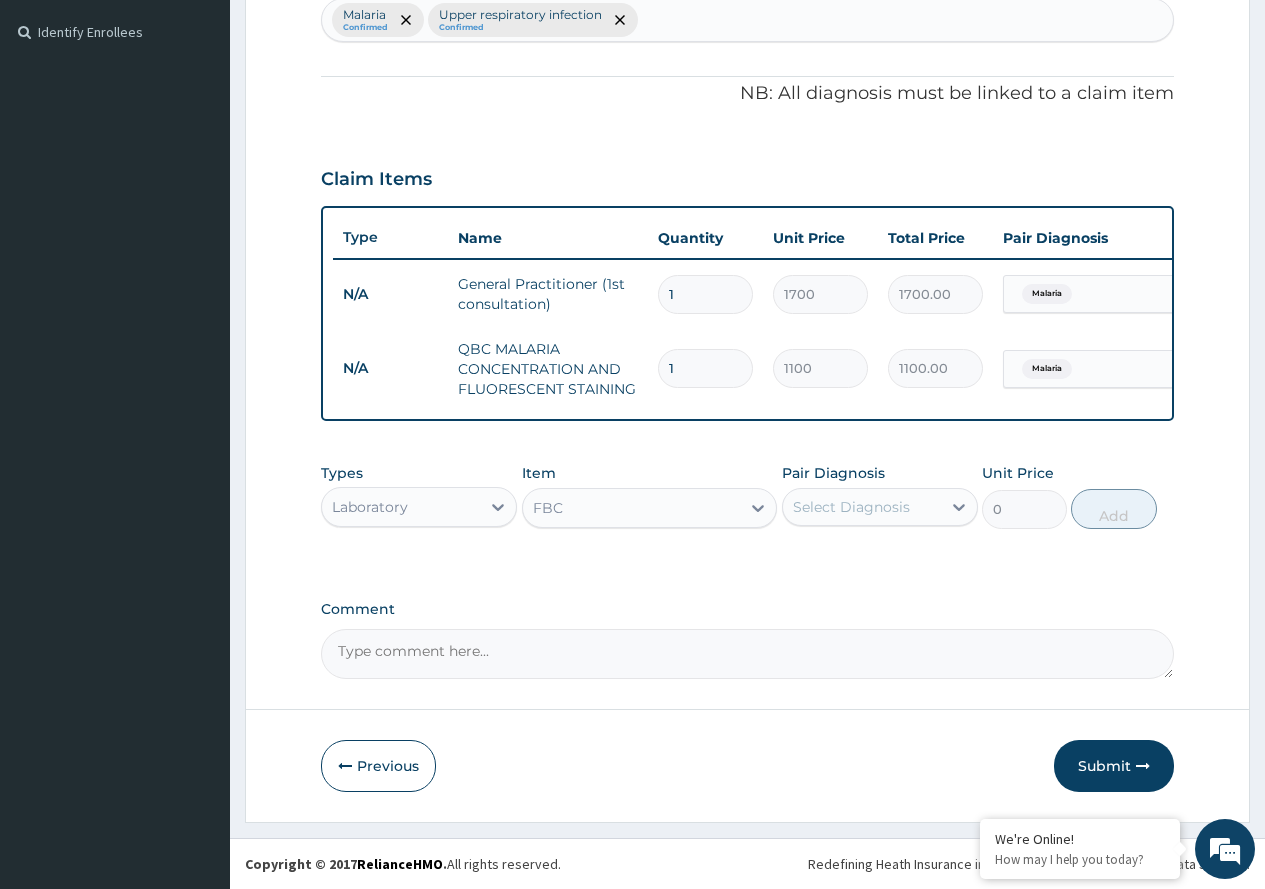 type 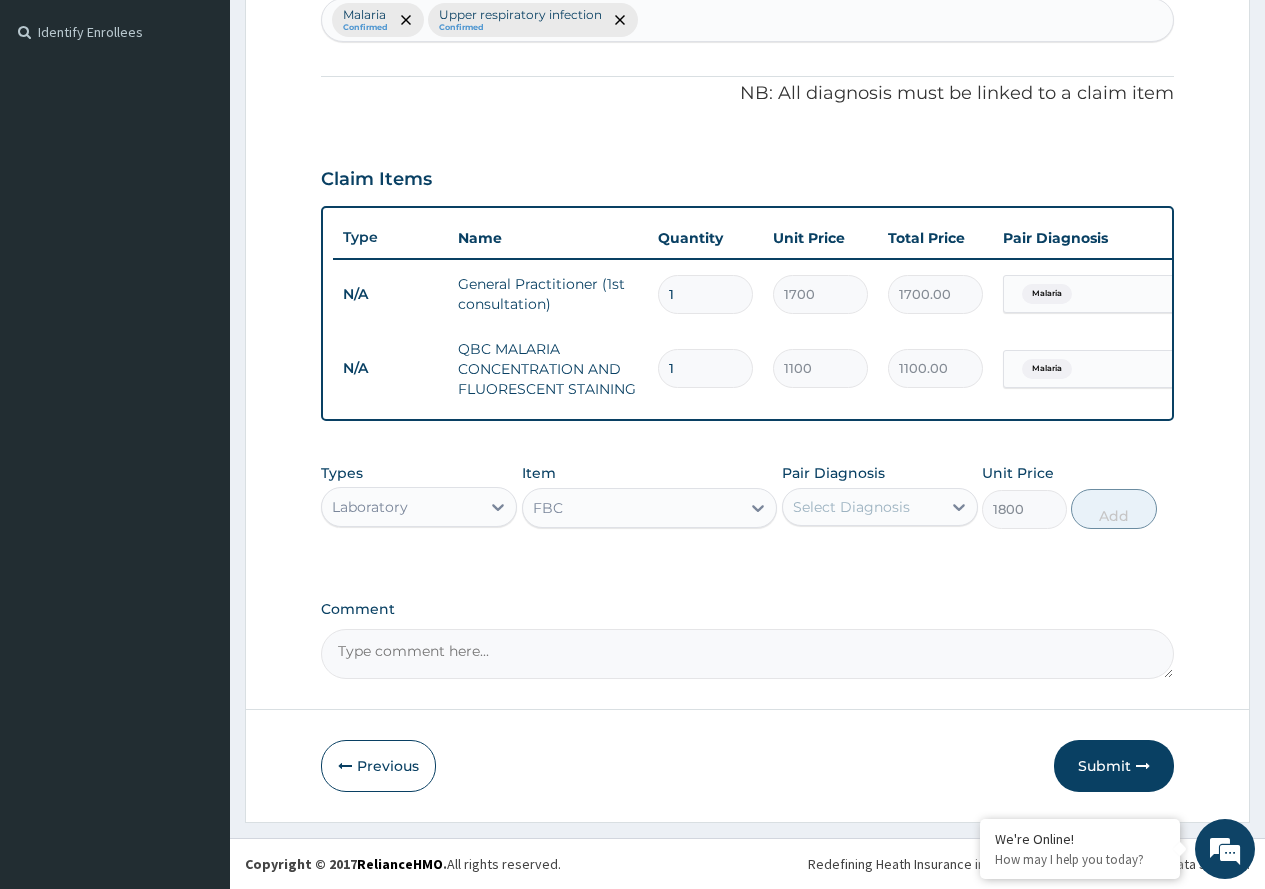 click on "Select Diagnosis" at bounding box center (851, 507) 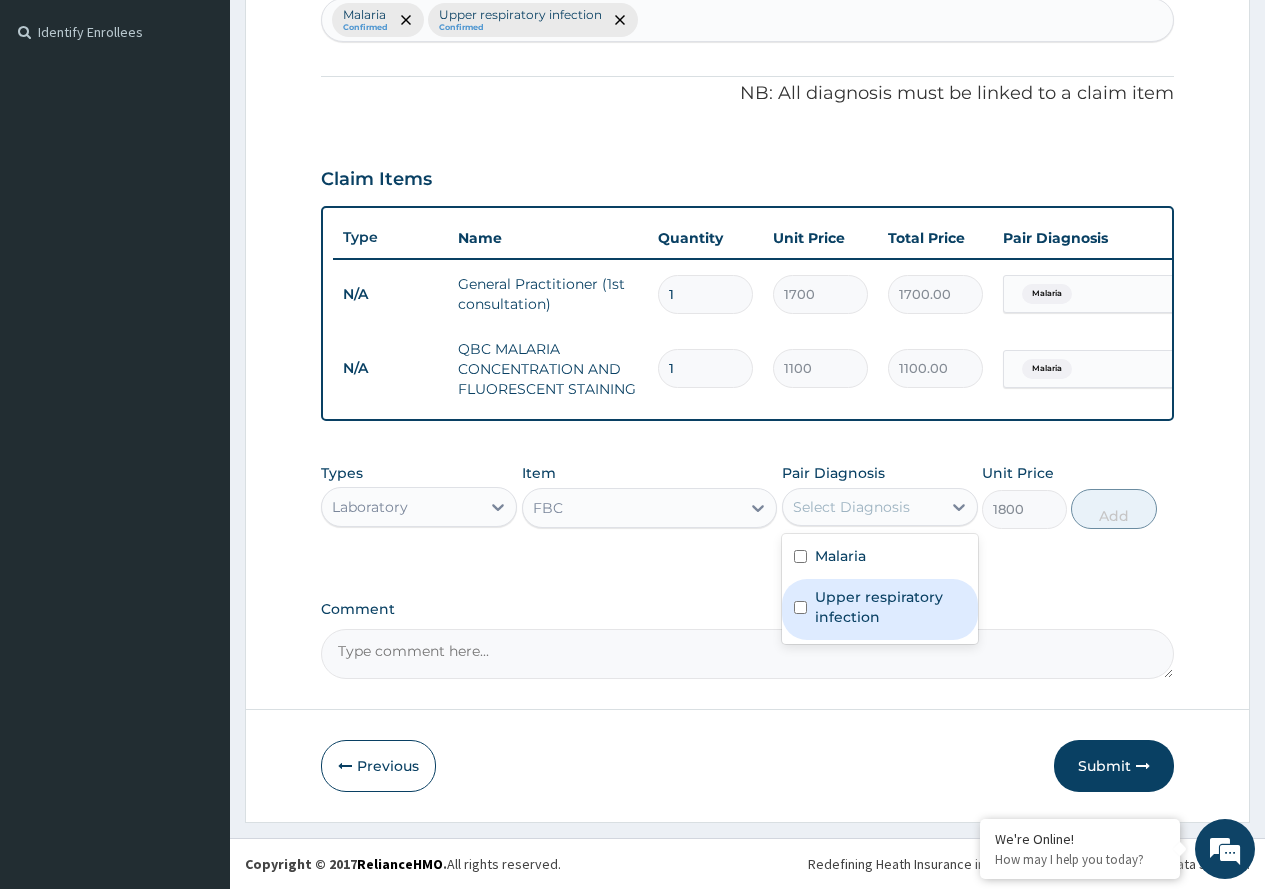 click on "Upper respiratory infection" at bounding box center (880, 609) 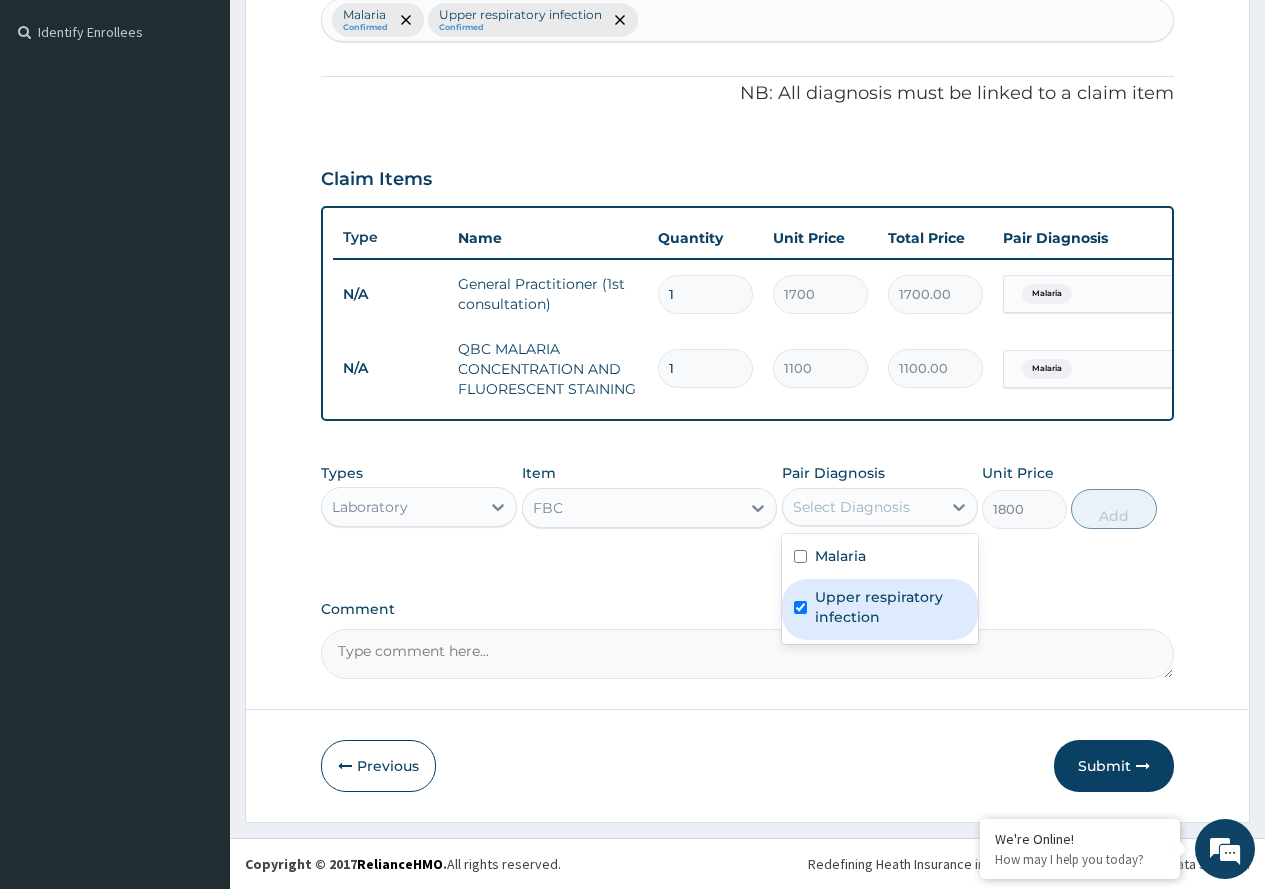 checkbox on "true" 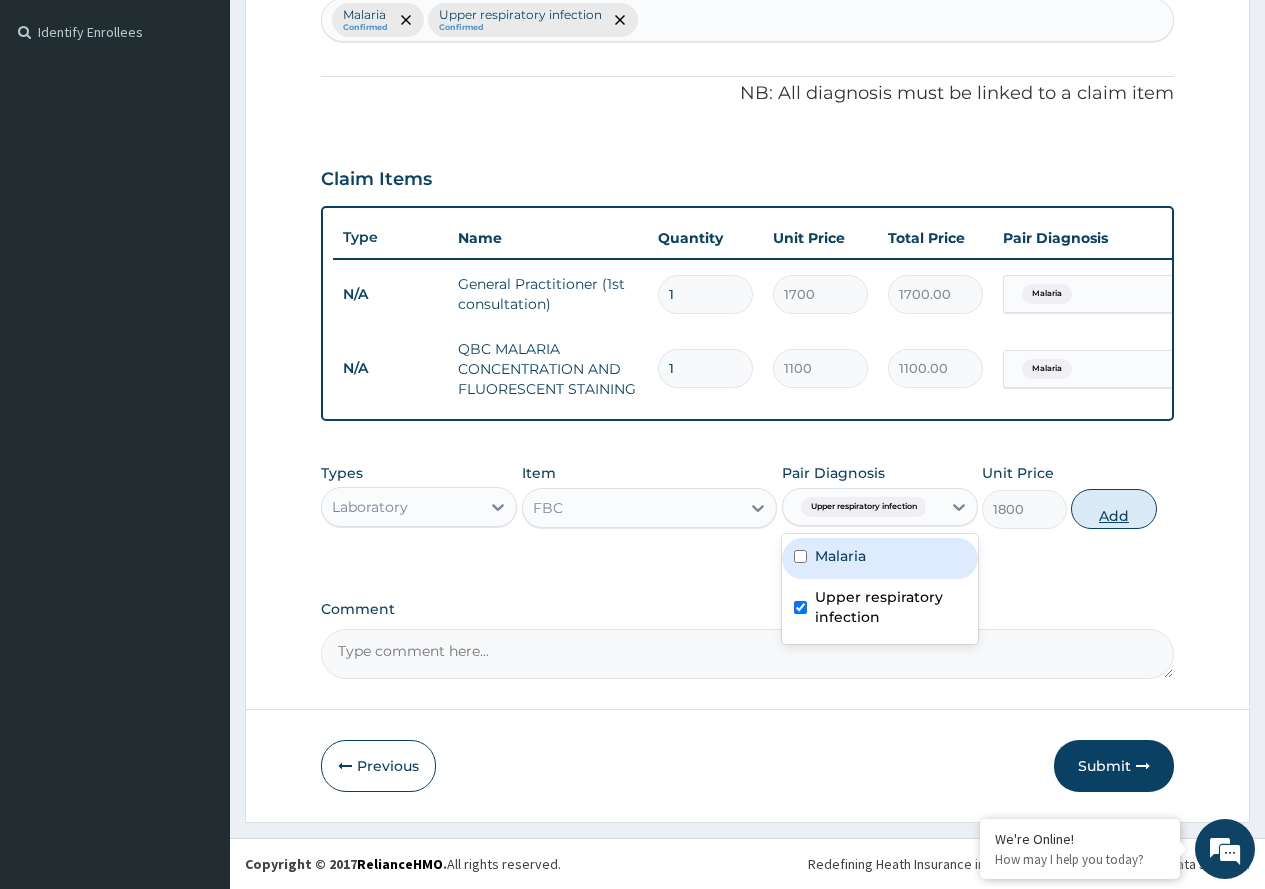 click on "Add" at bounding box center (1113, 509) 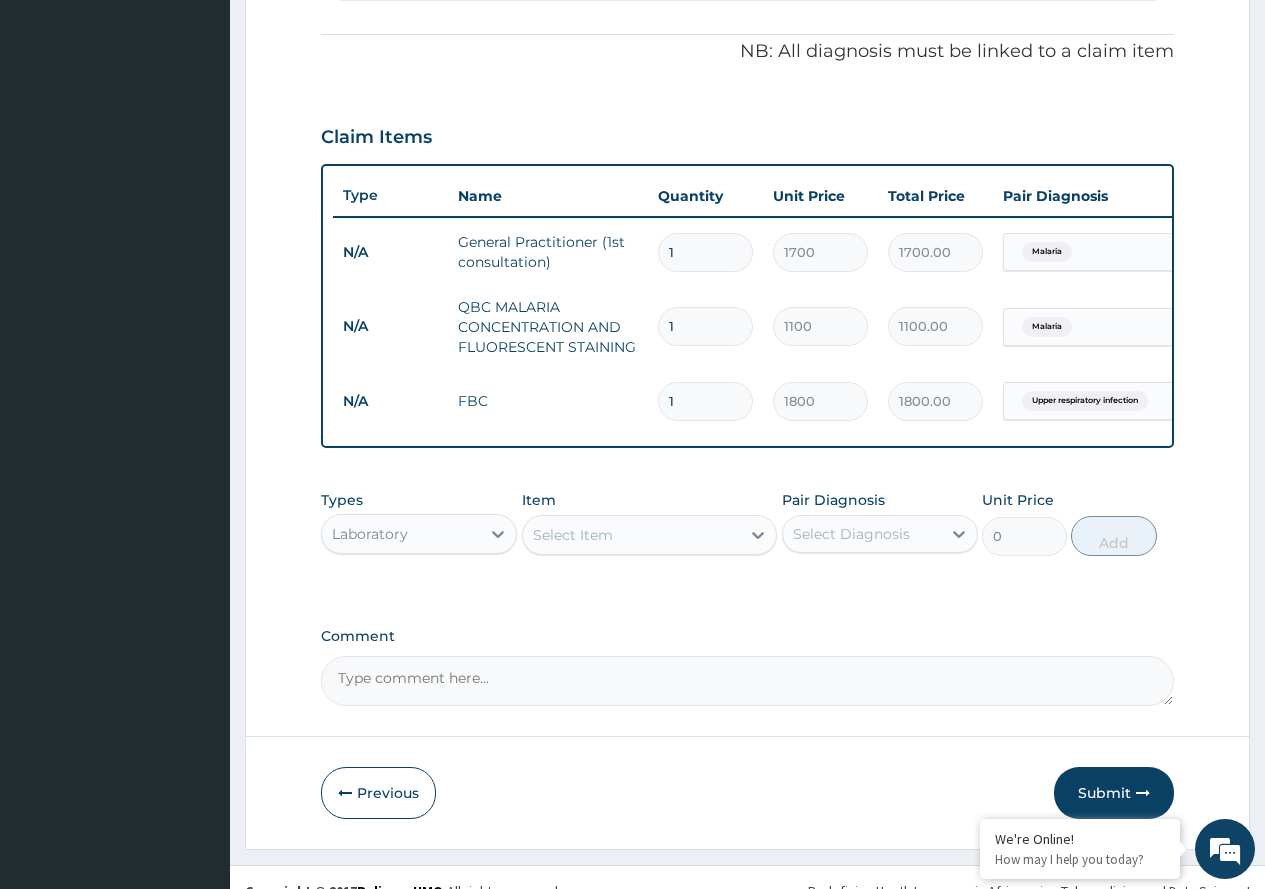 scroll, scrollTop: 622, scrollLeft: 0, axis: vertical 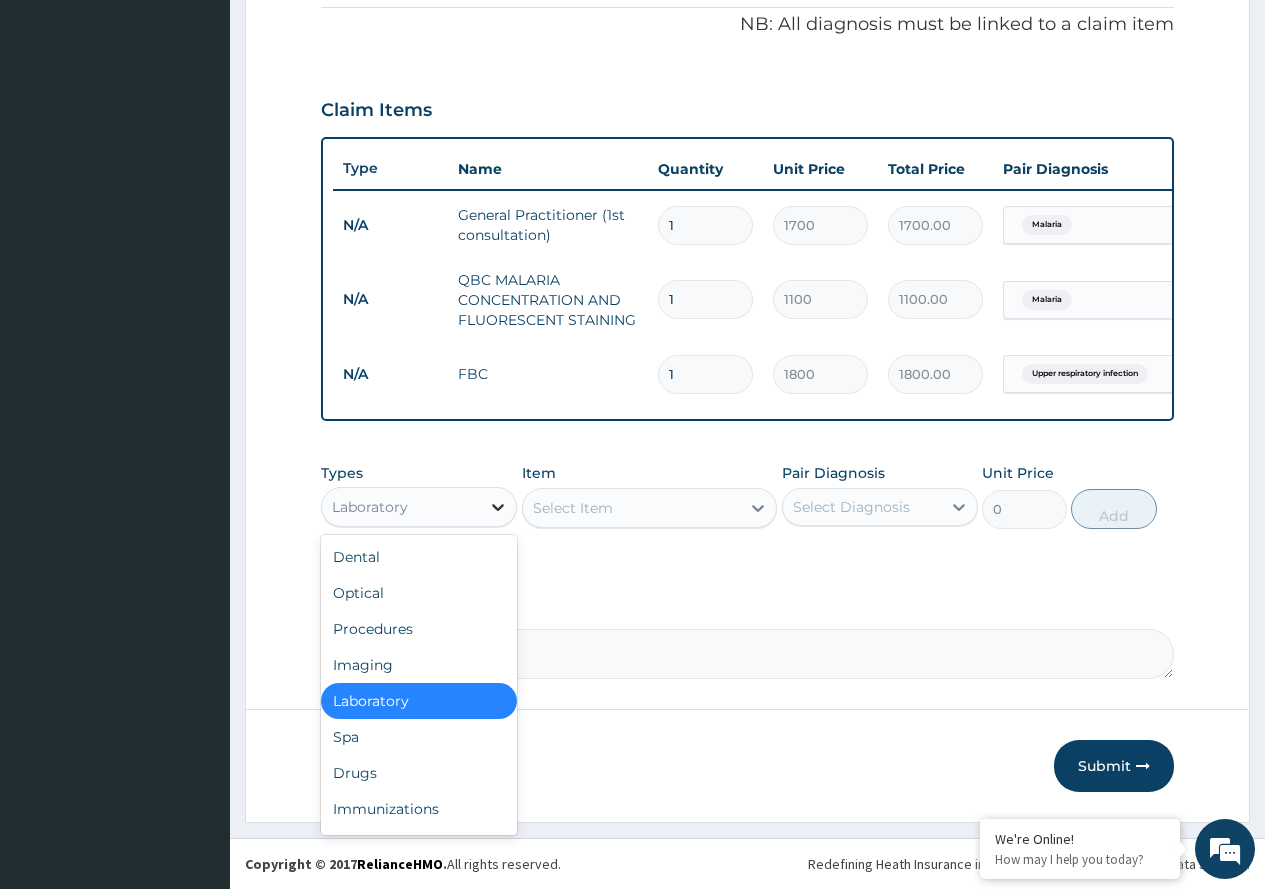 click 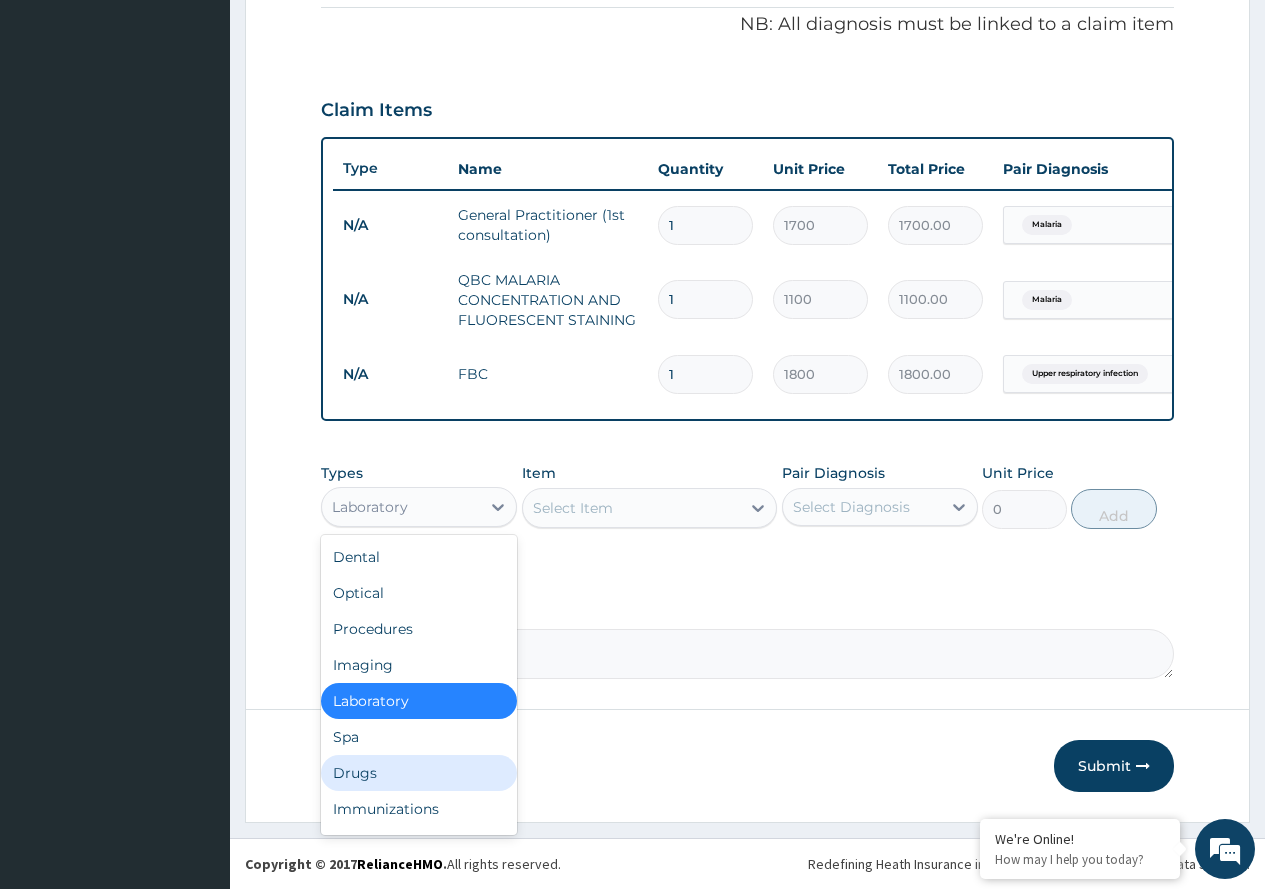 click on "Drugs" at bounding box center (419, 773) 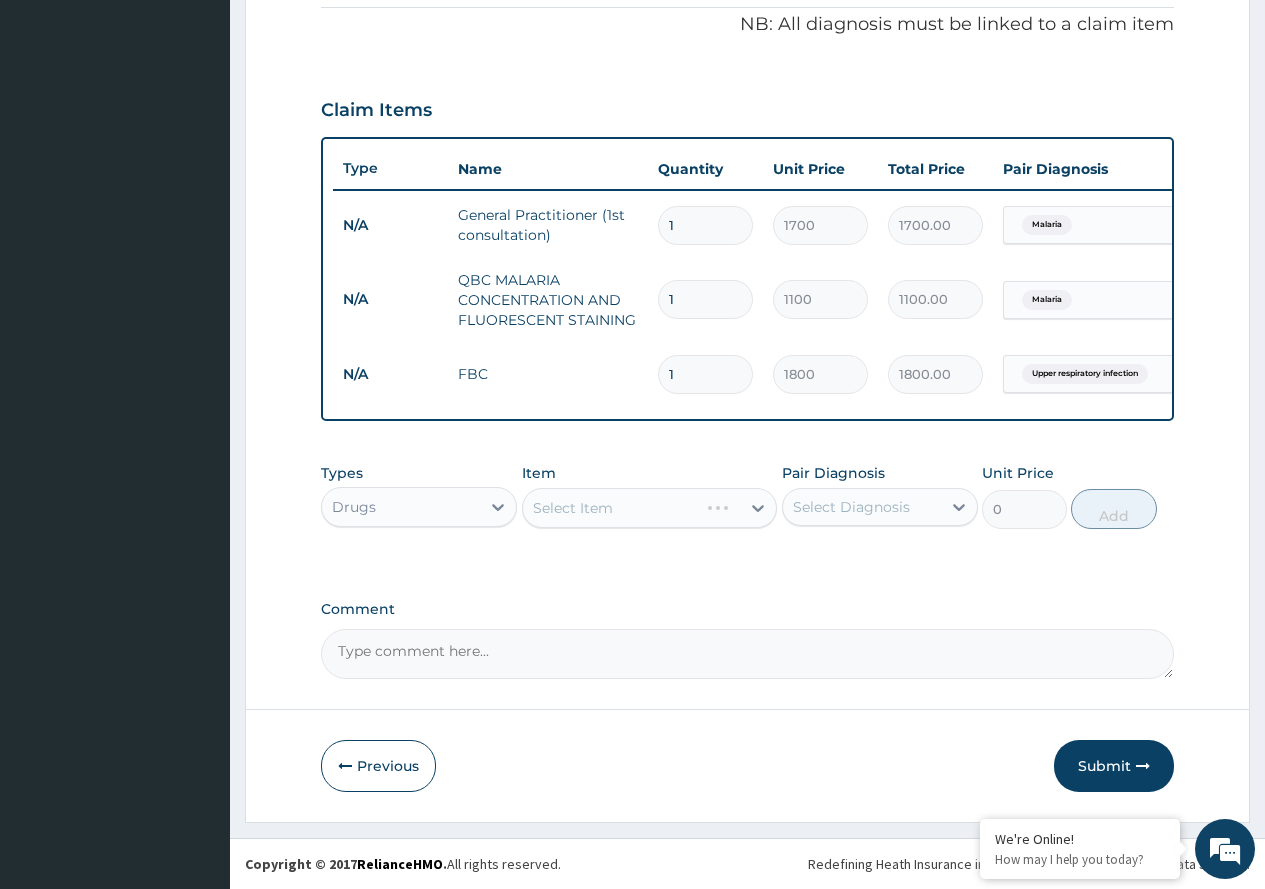 click 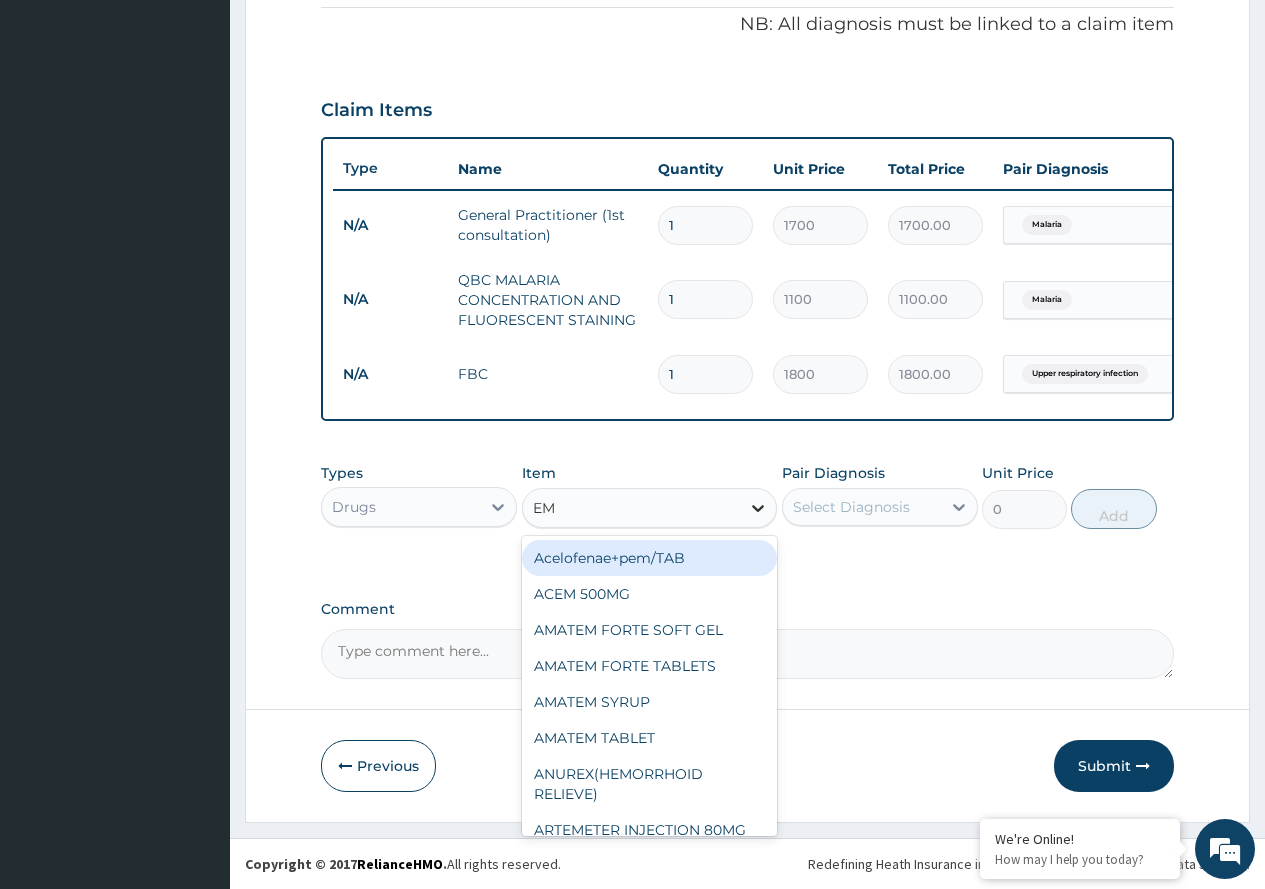 type on "EMA" 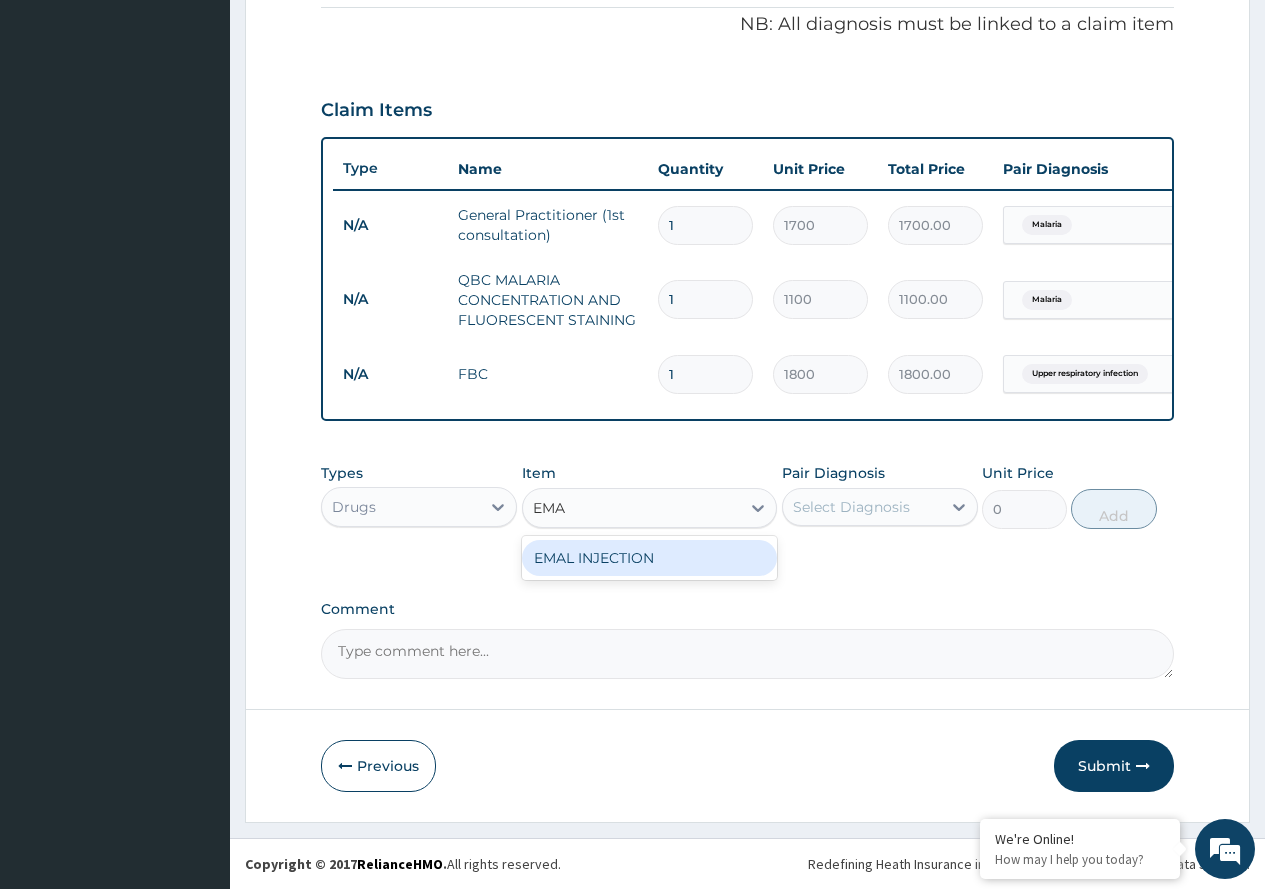click on "EMAL INJECTION" at bounding box center [650, 558] 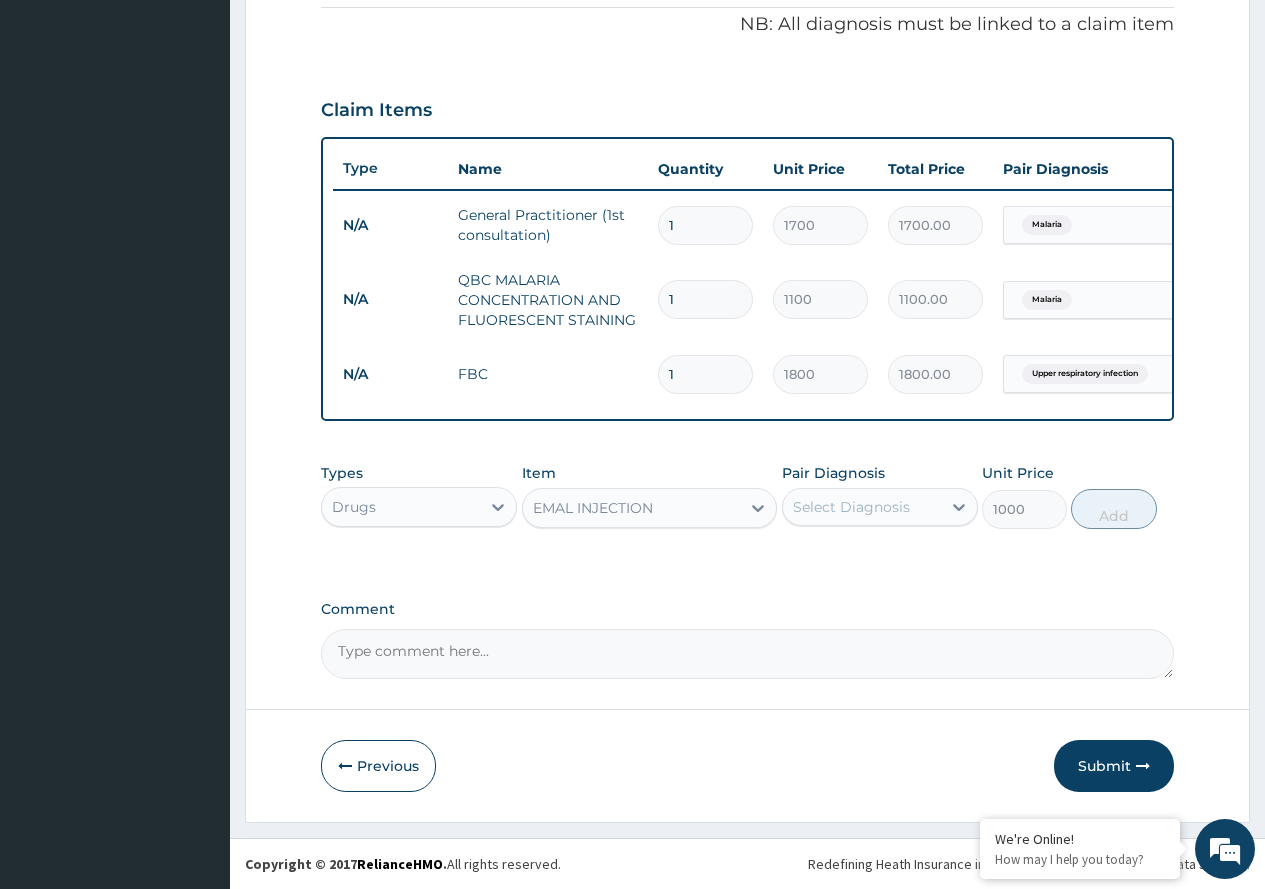 click on "Select Diagnosis" at bounding box center [851, 507] 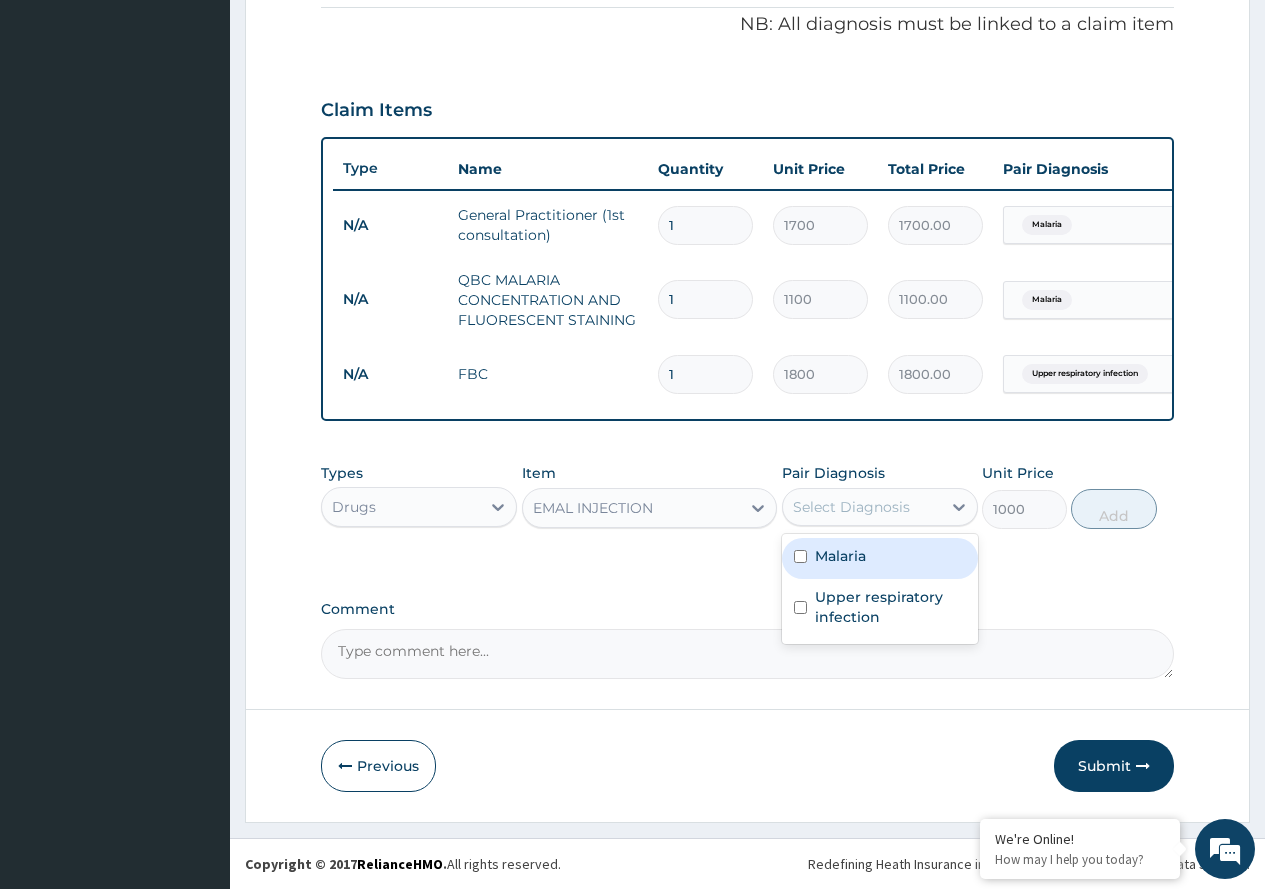 drag, startPoint x: 870, startPoint y: 555, endPoint x: 923, endPoint y: 555, distance: 53 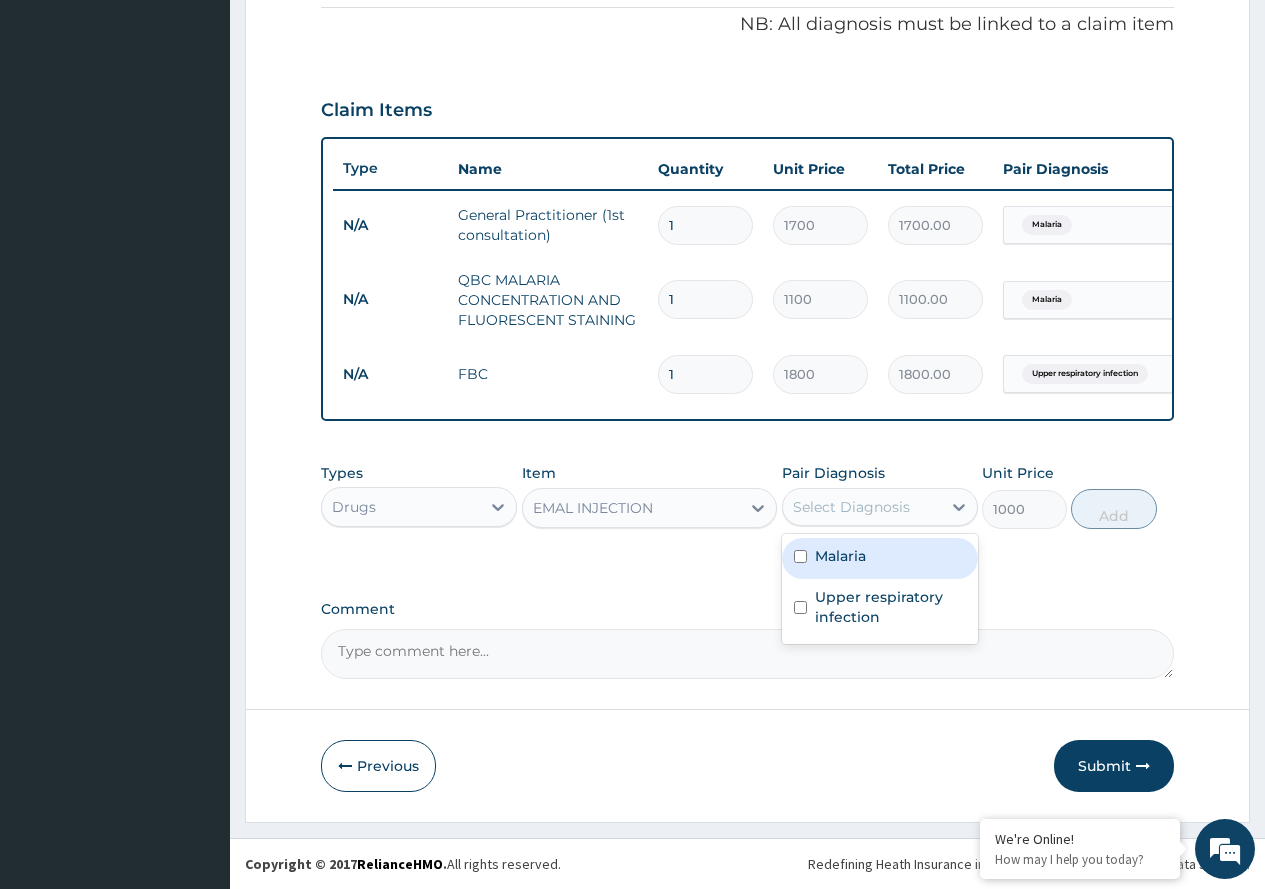 click on "Malaria" at bounding box center [880, 558] 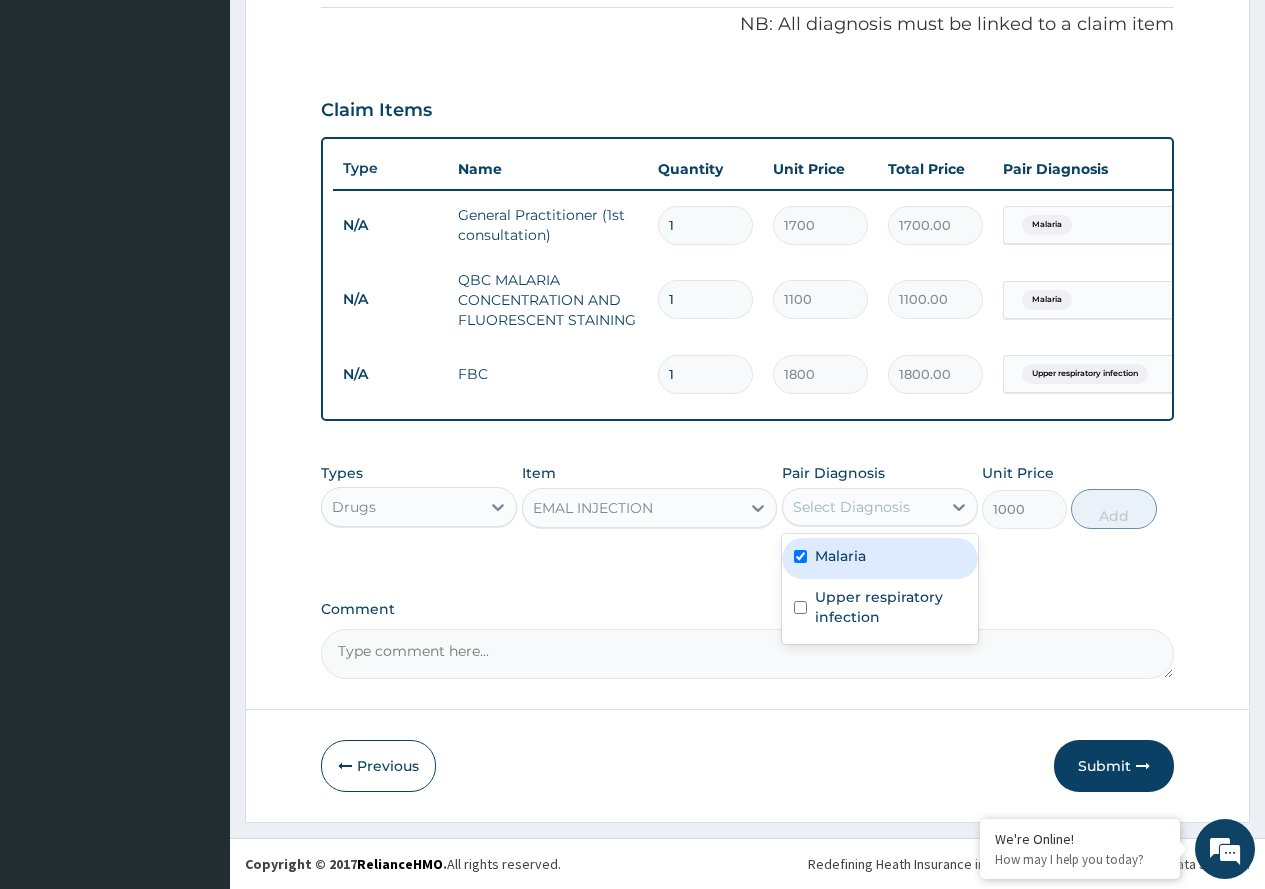 checkbox on "true" 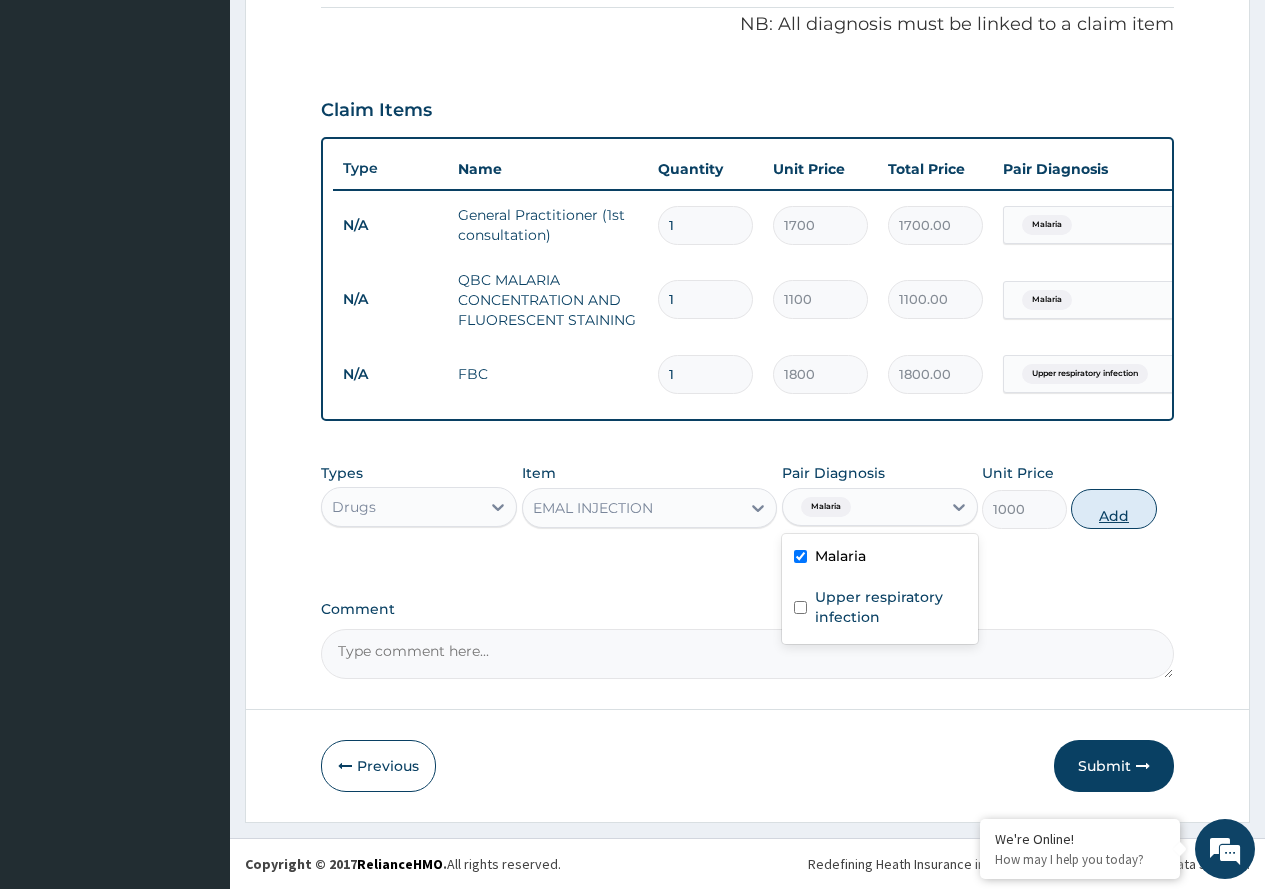 click on "Add" at bounding box center [1113, 509] 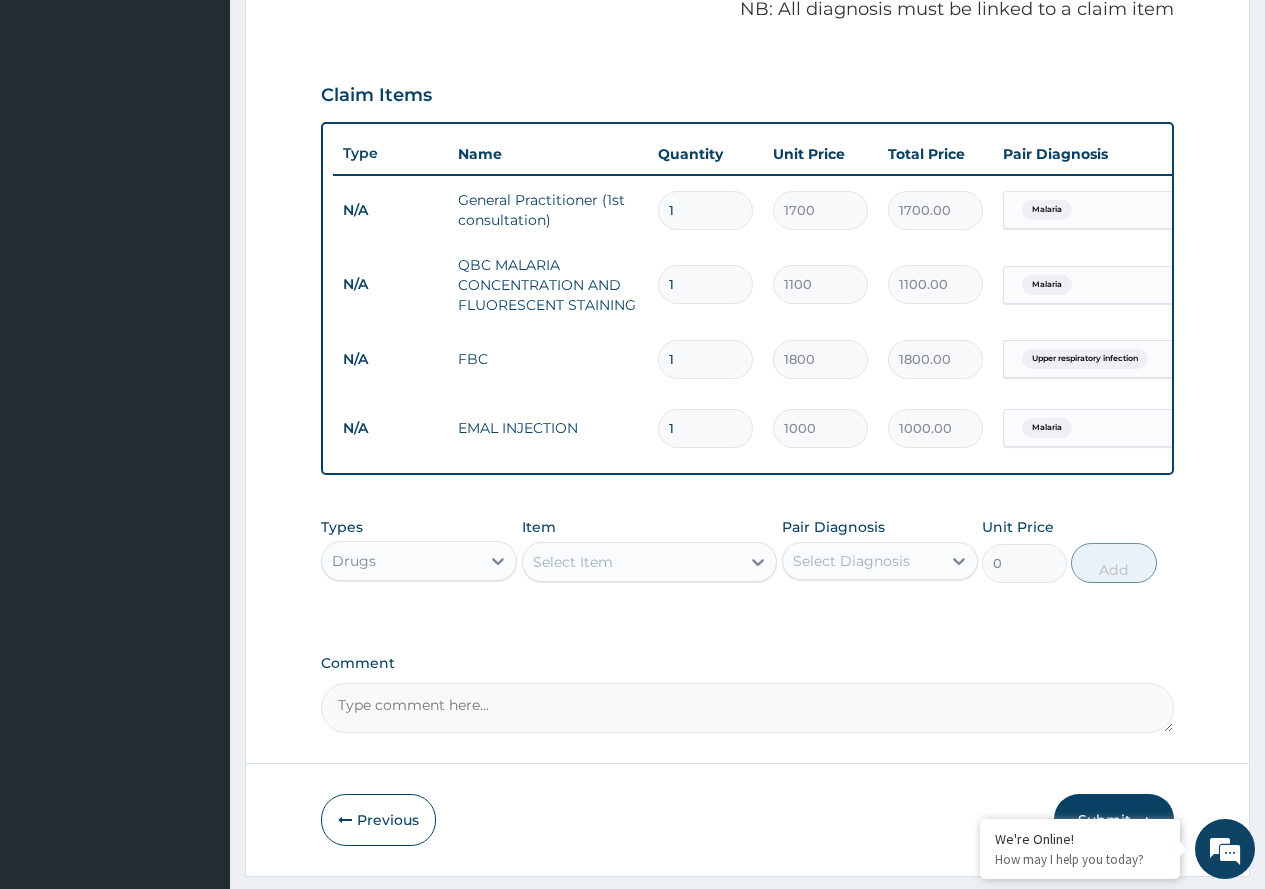 type 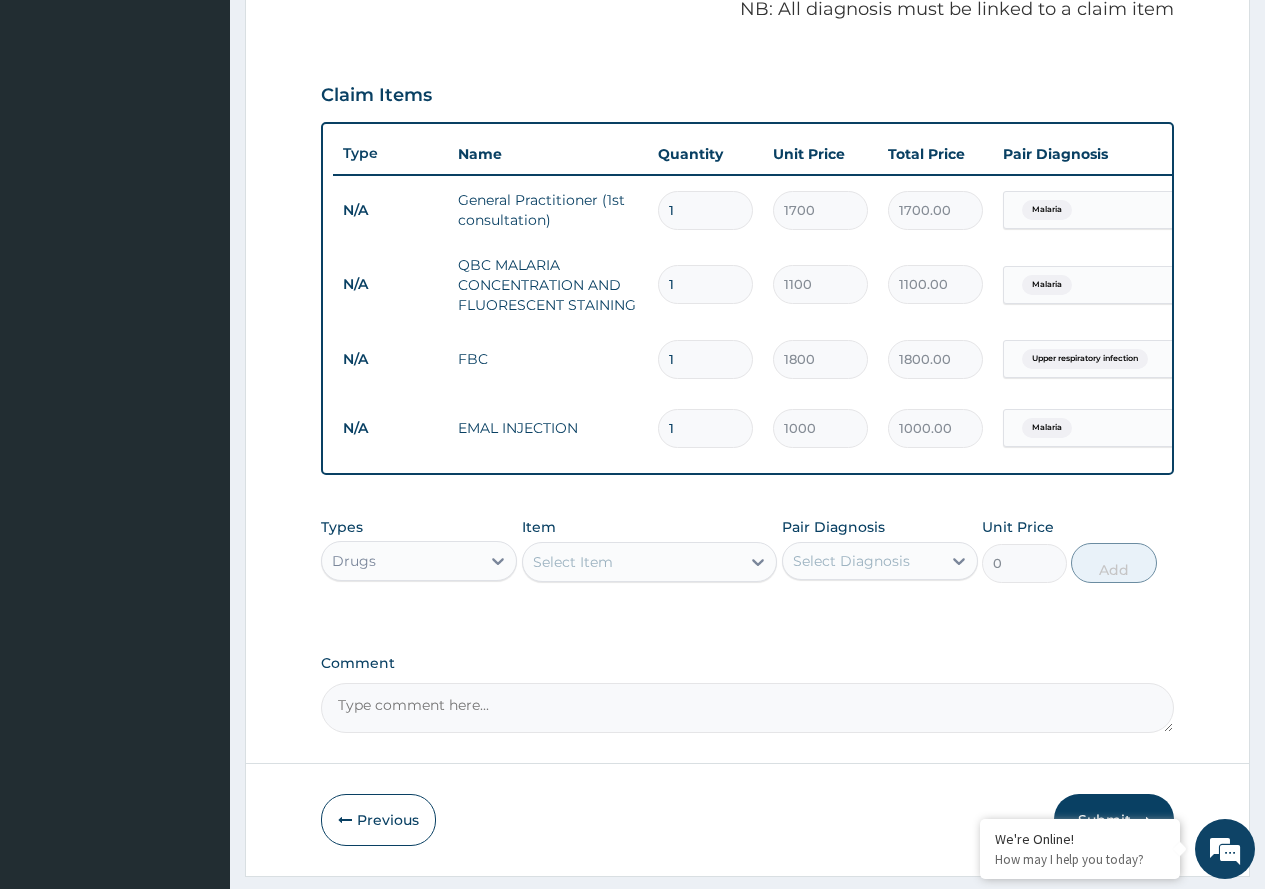 type on "0.00" 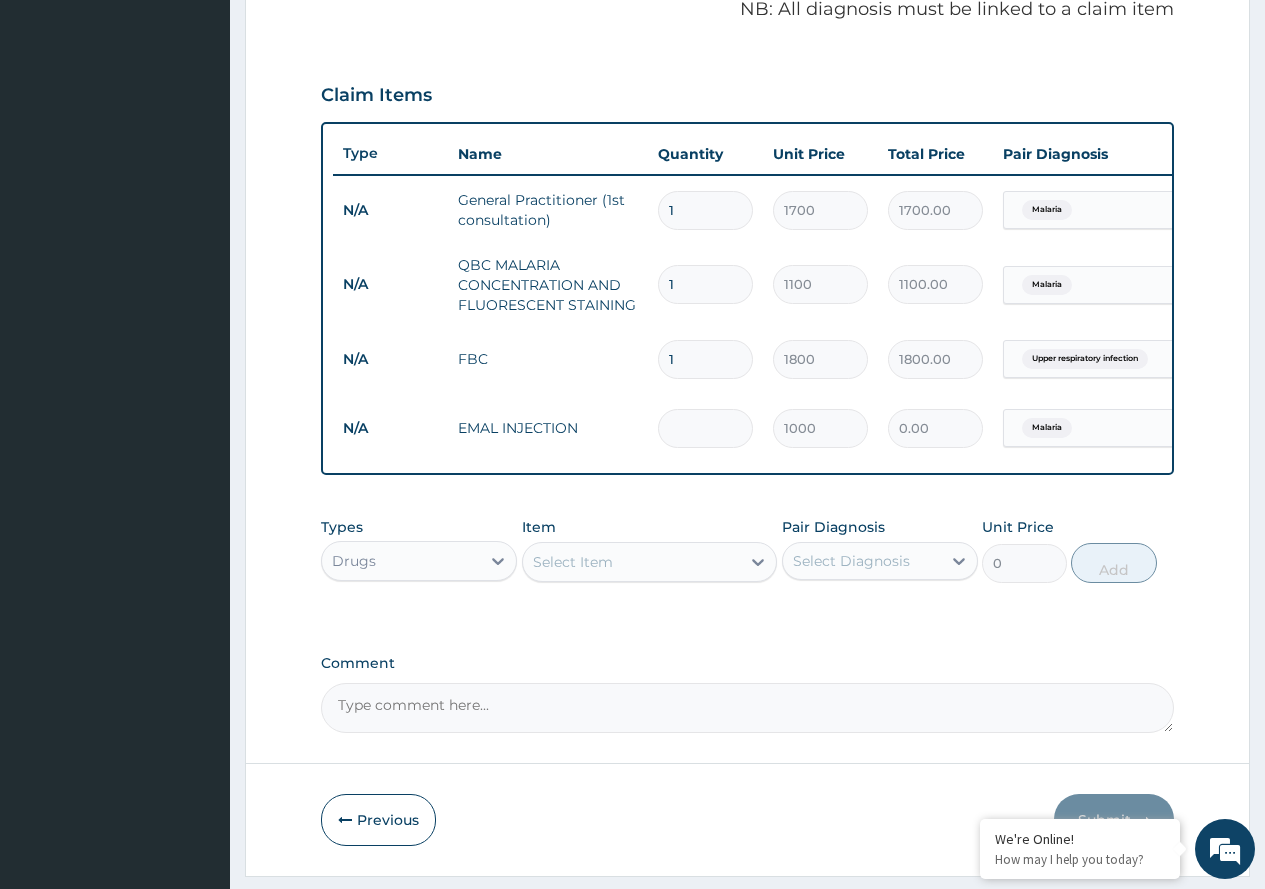 type on "3" 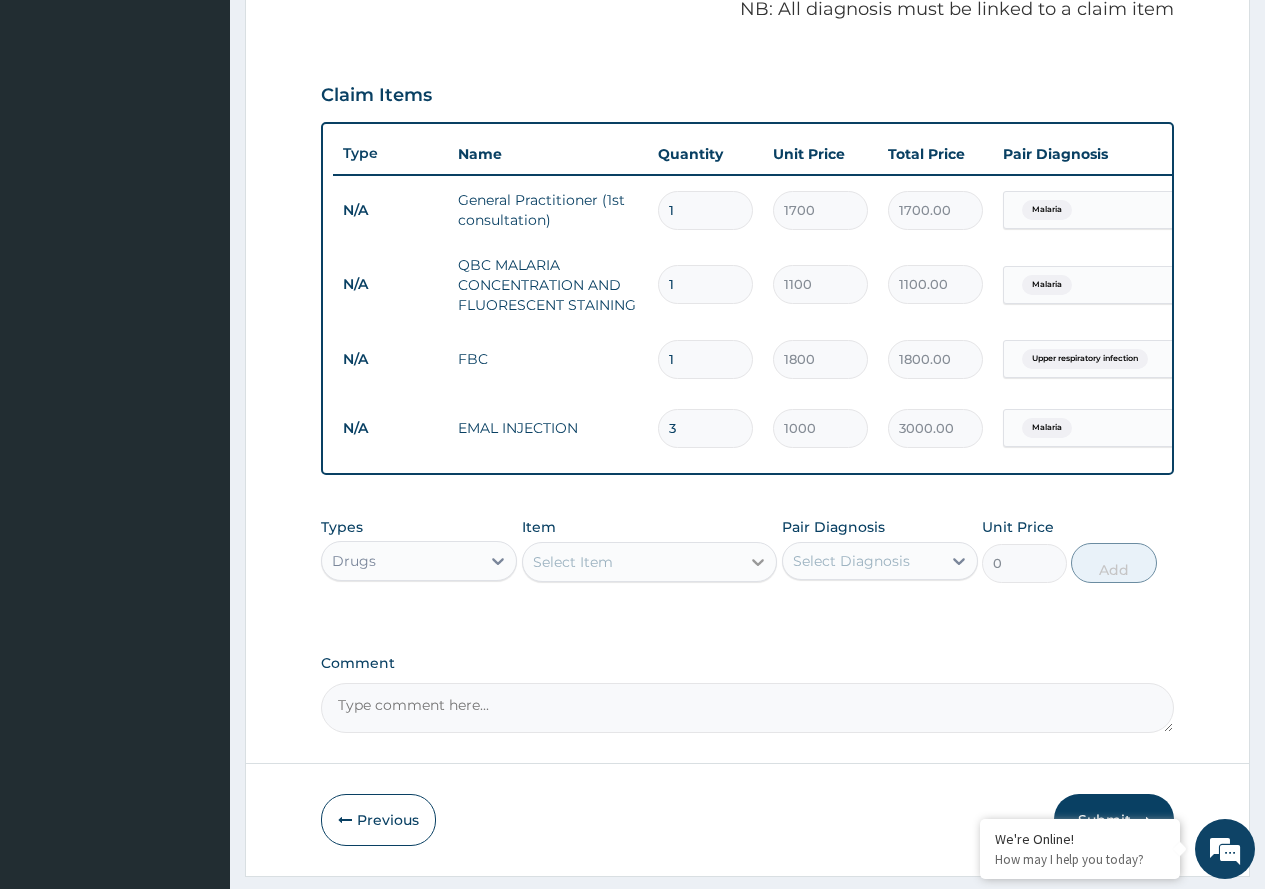 type on "3" 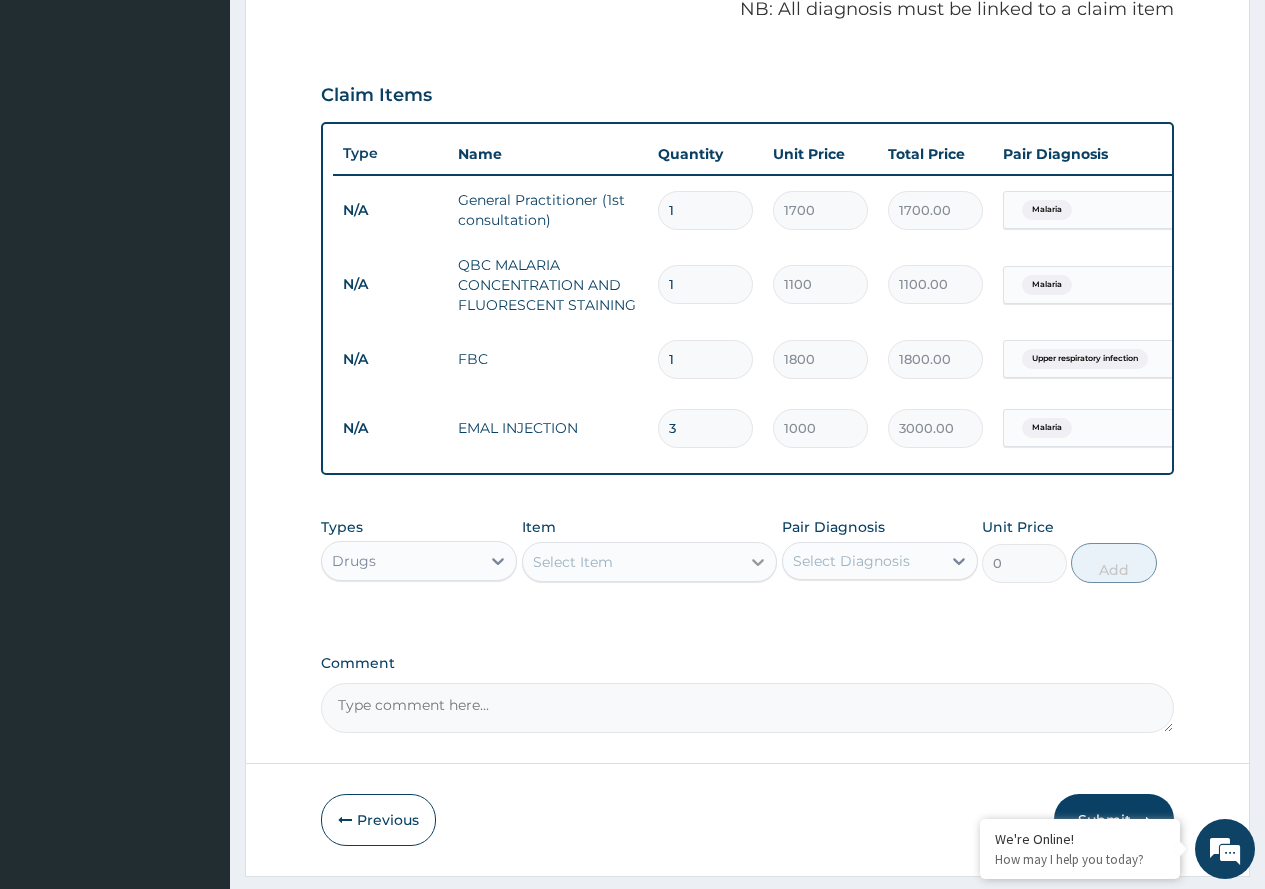 click 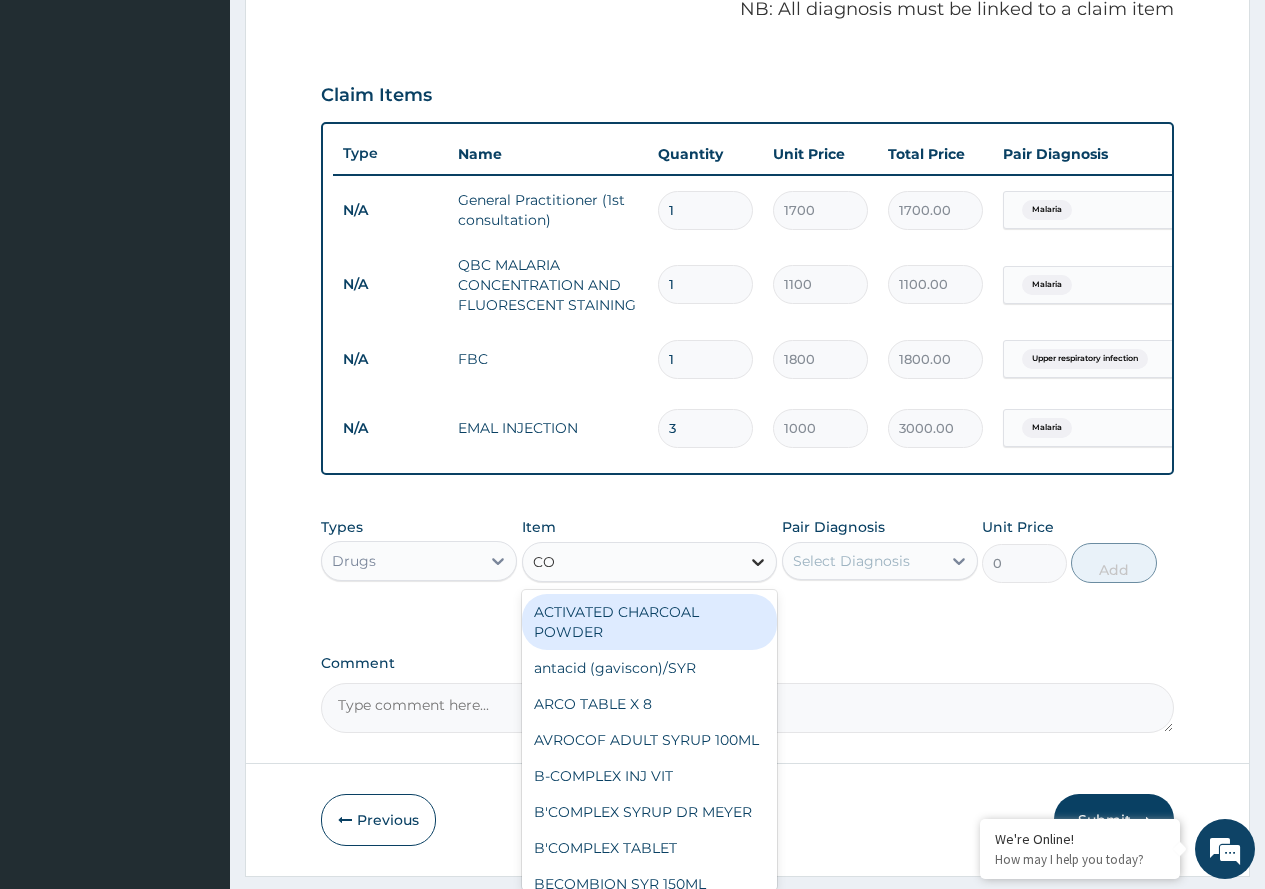 type on "COA" 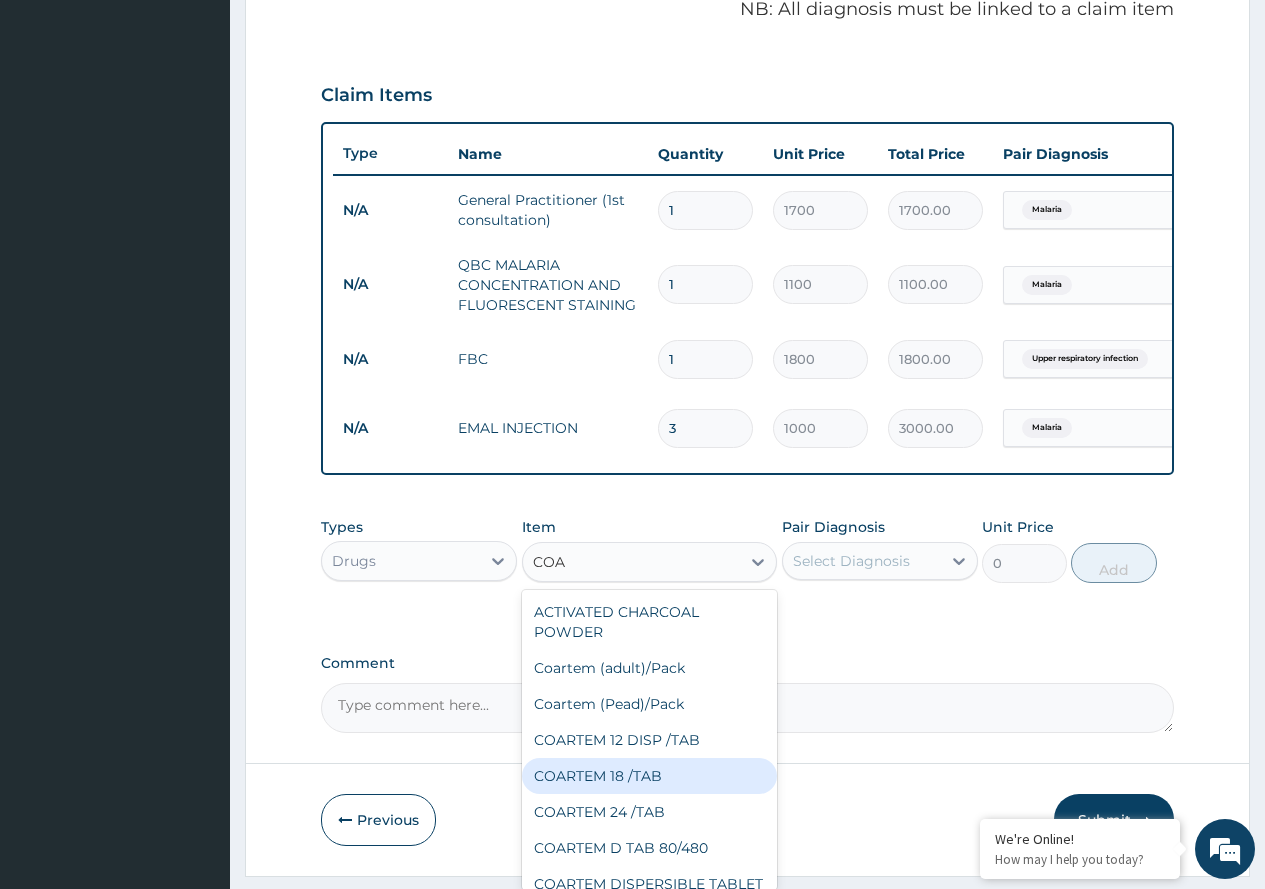 click on "COARTEM 18 /TAB" at bounding box center [650, 776] 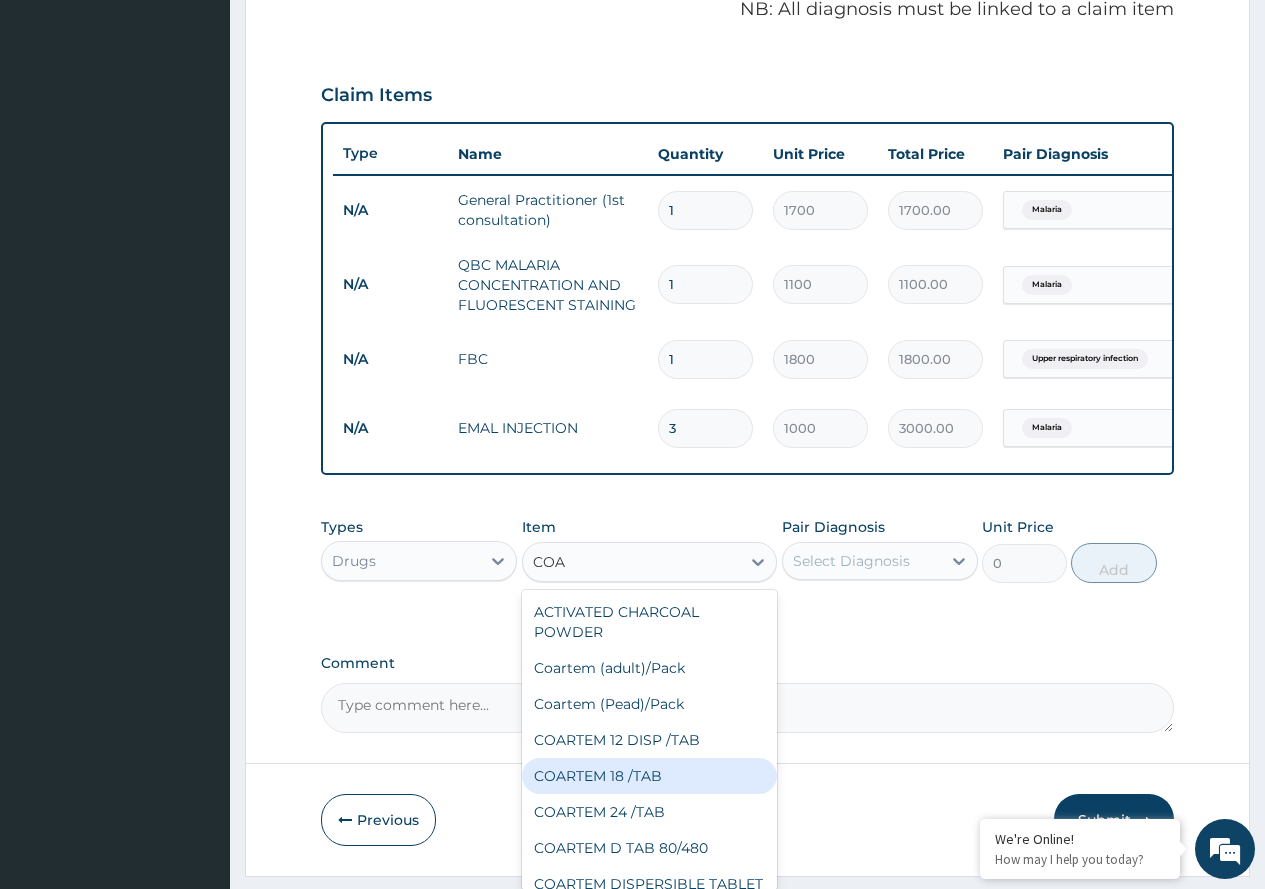 type 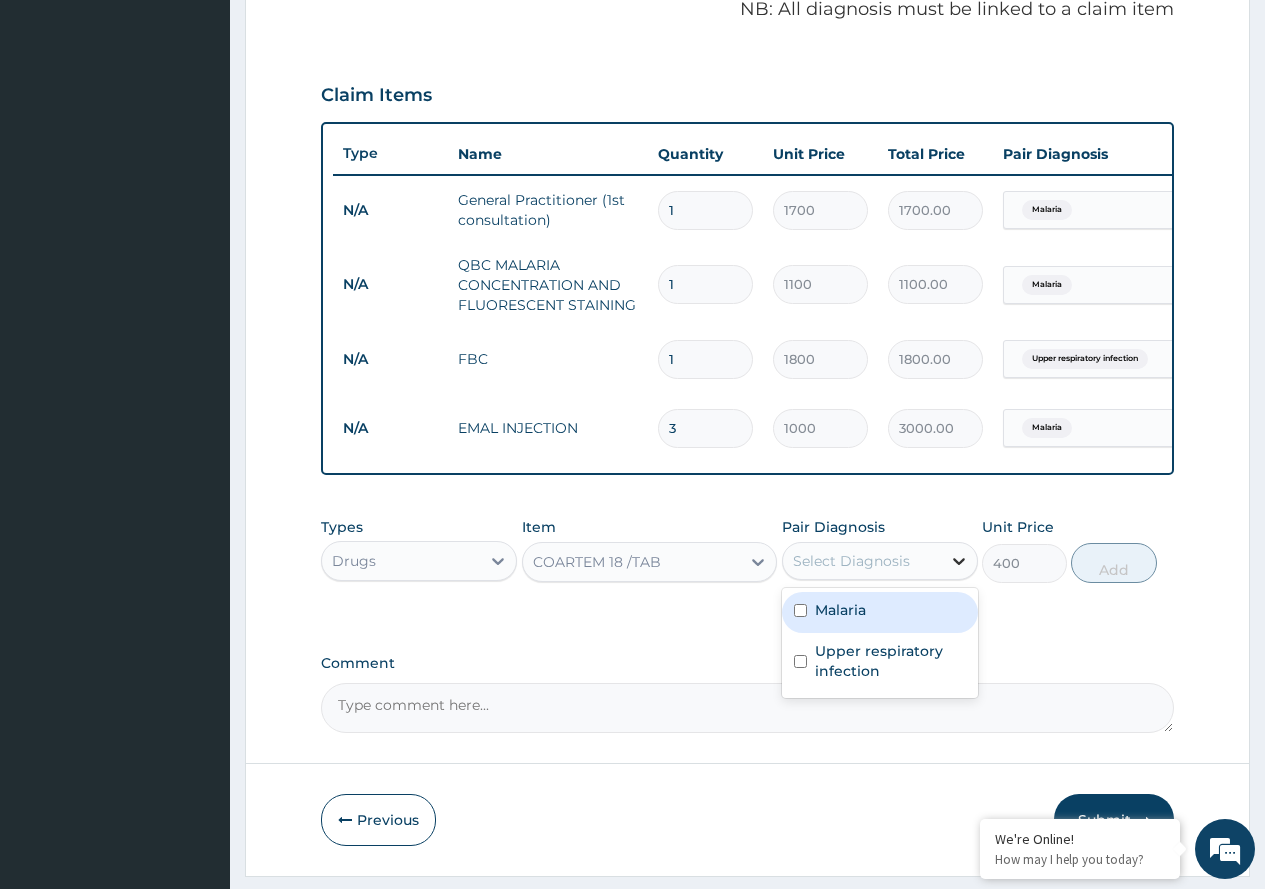 click 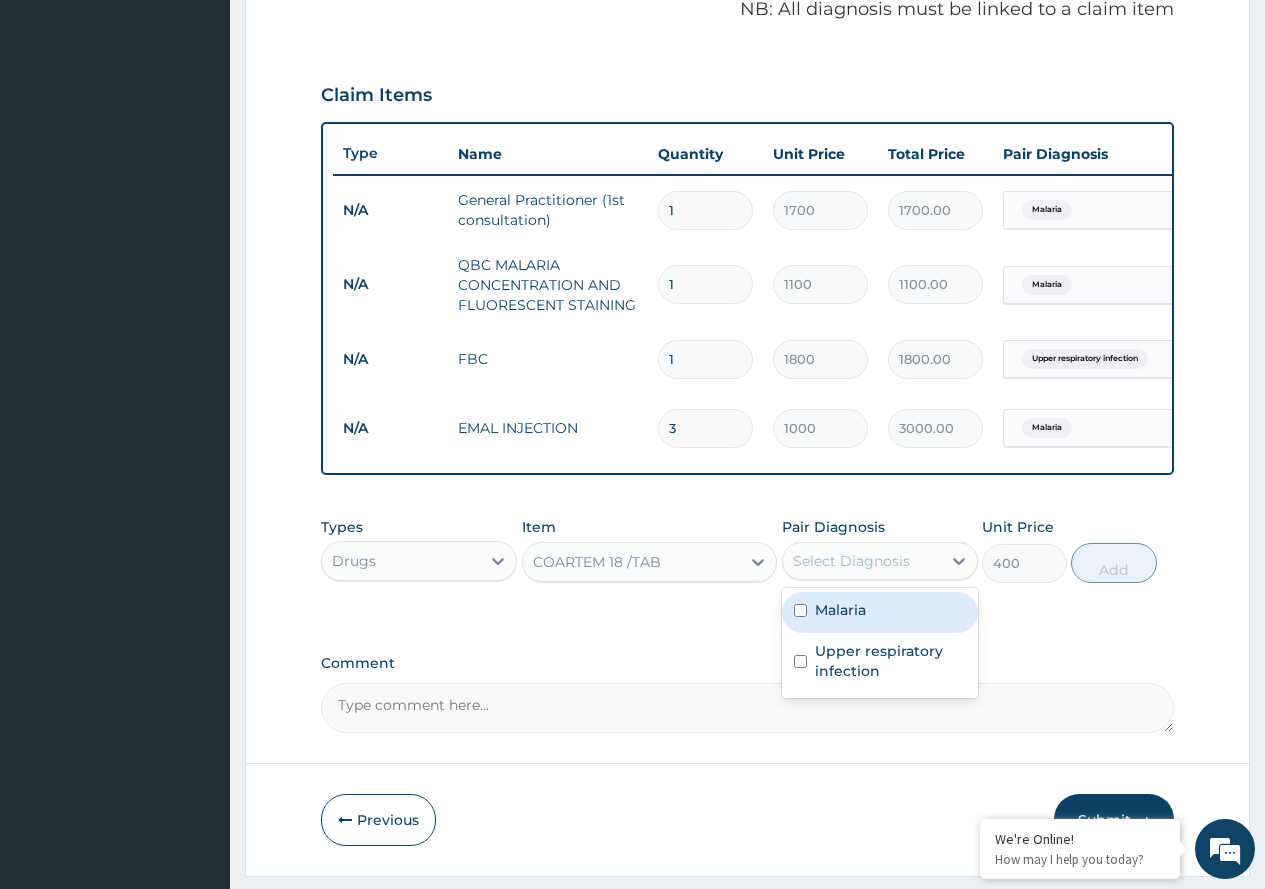 click on "Malaria" at bounding box center (880, 612) 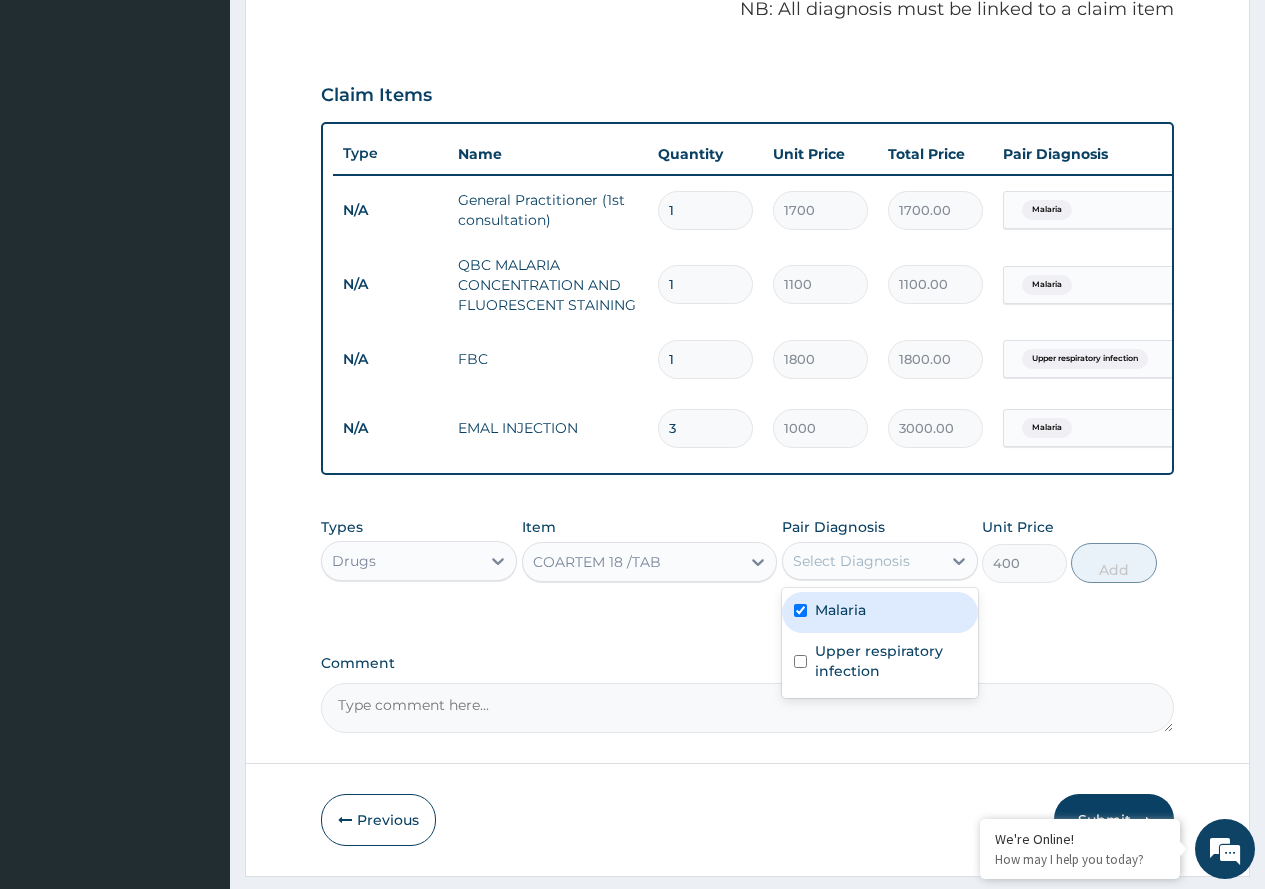 checkbox on "true" 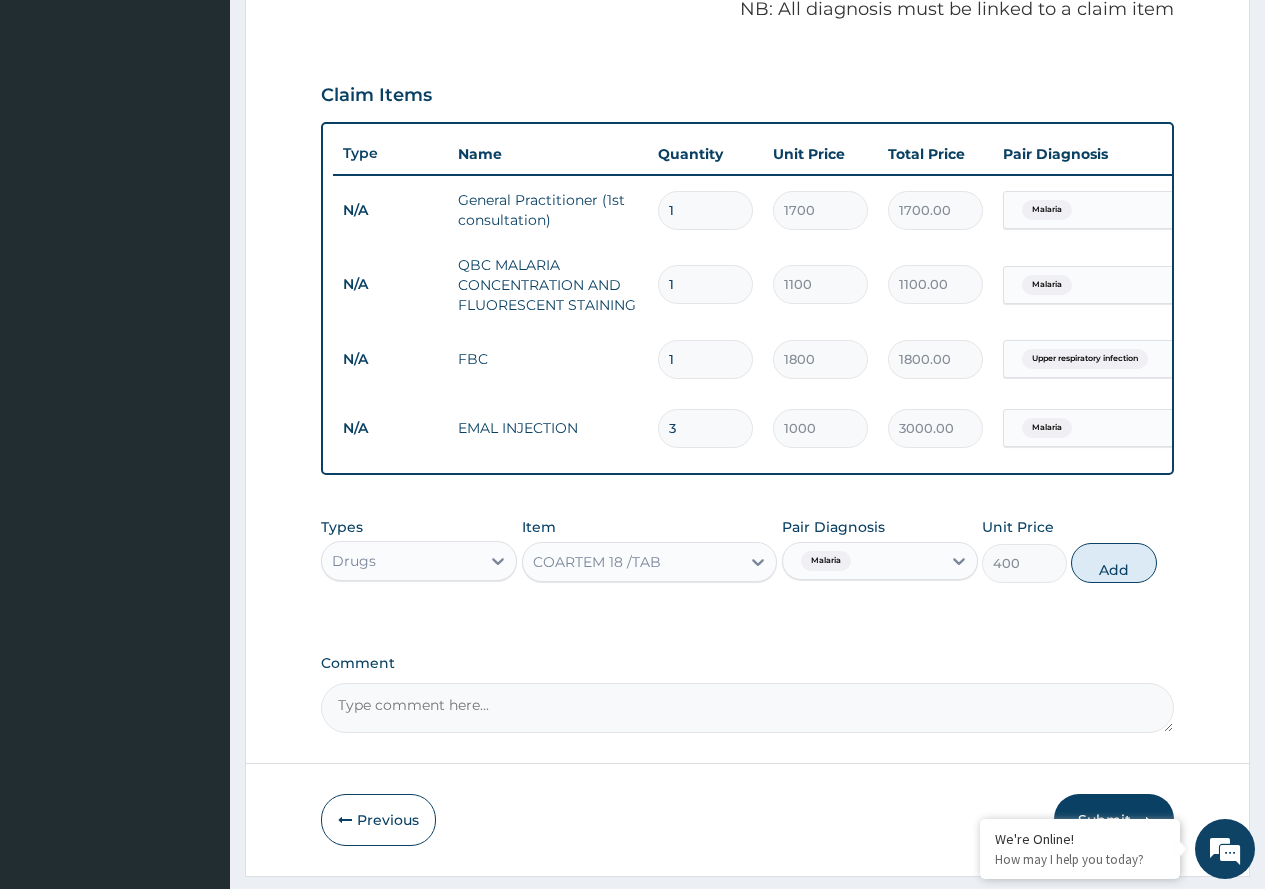 click on "Add" at bounding box center [1113, 563] 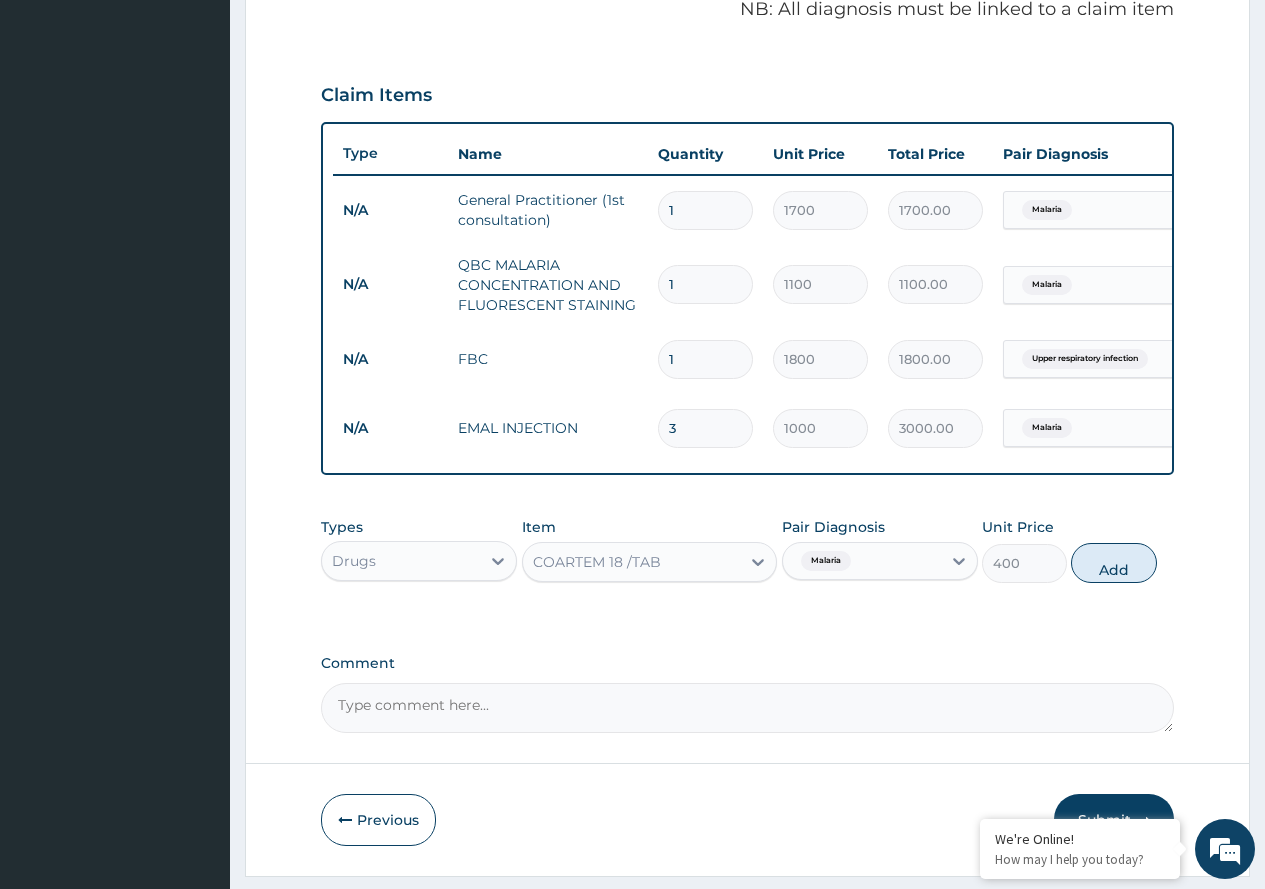 type on "0" 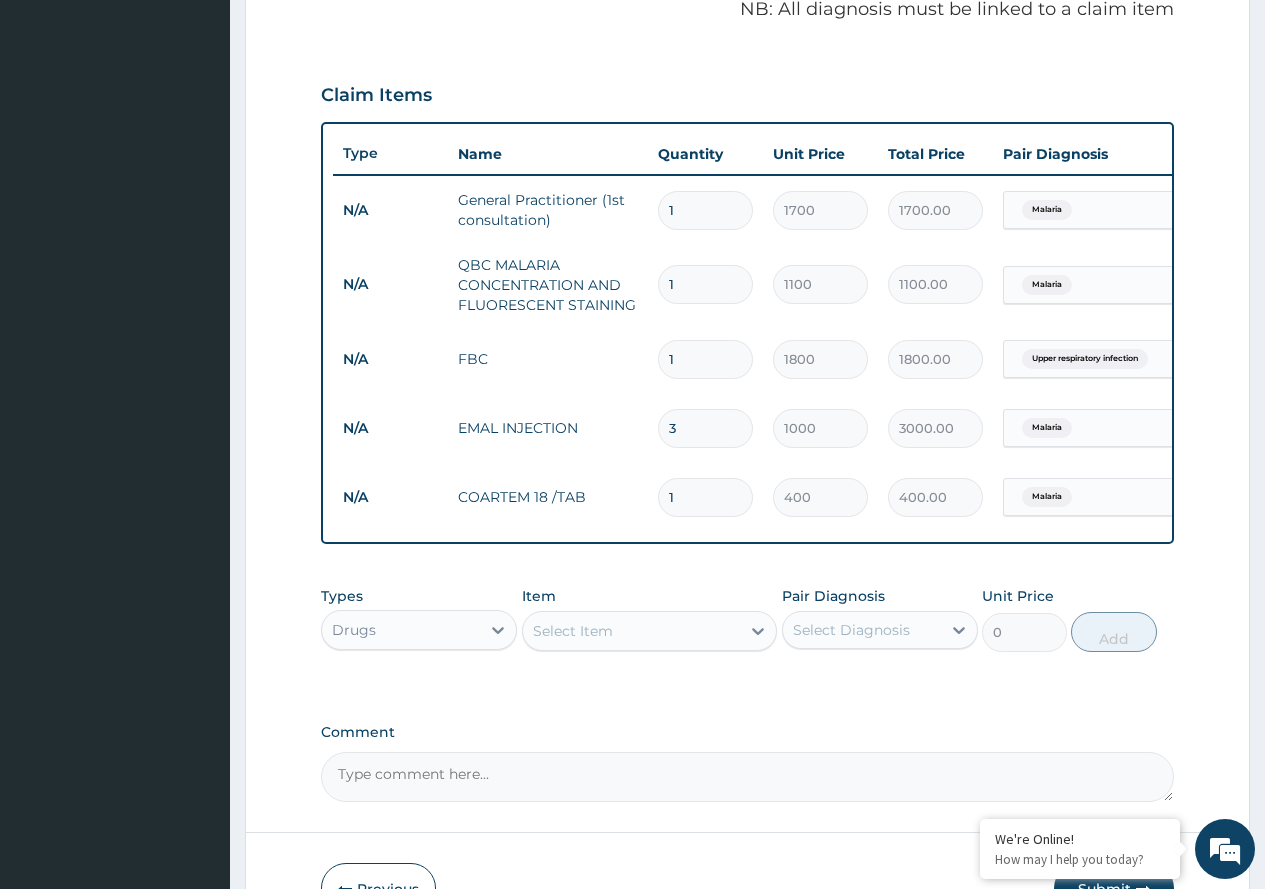 type on "18" 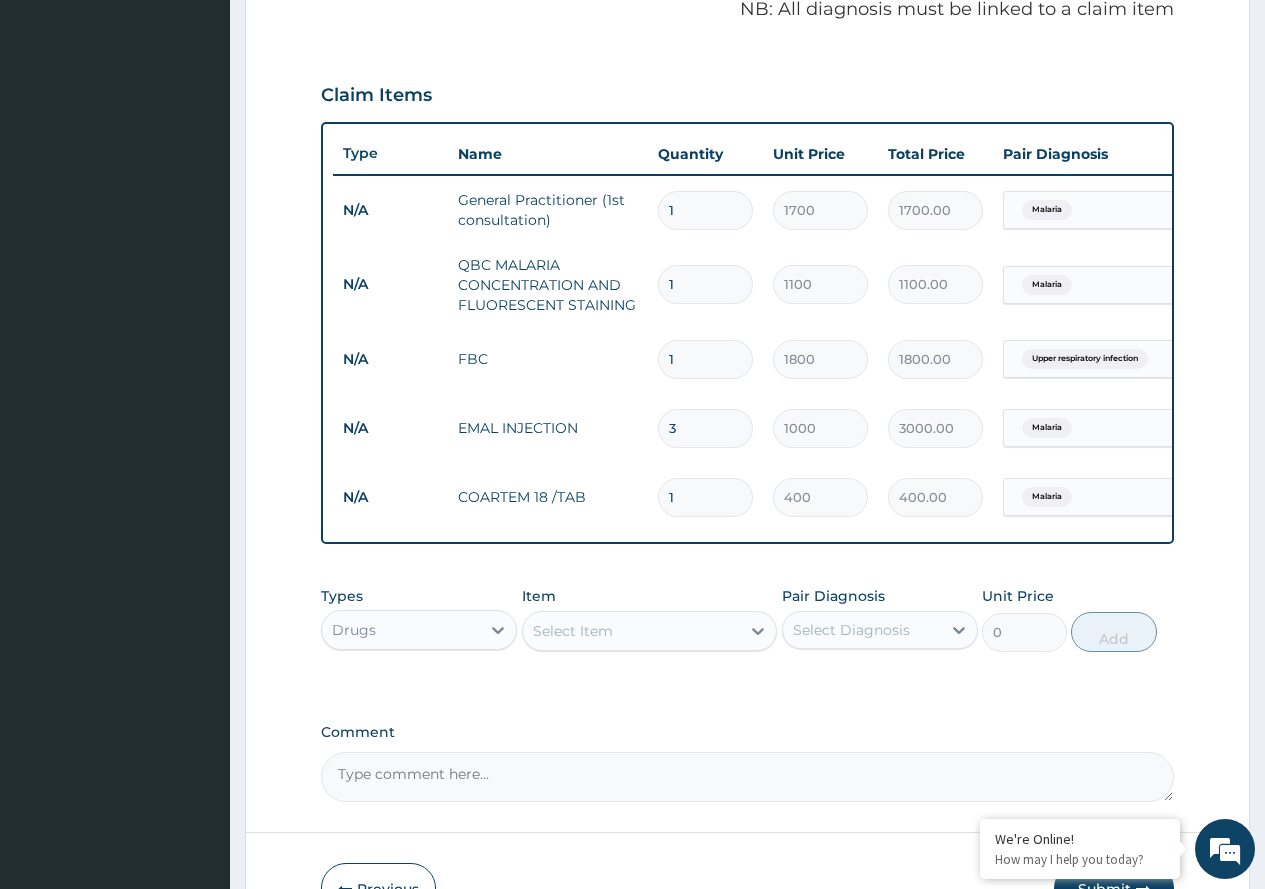 type on "7200.00" 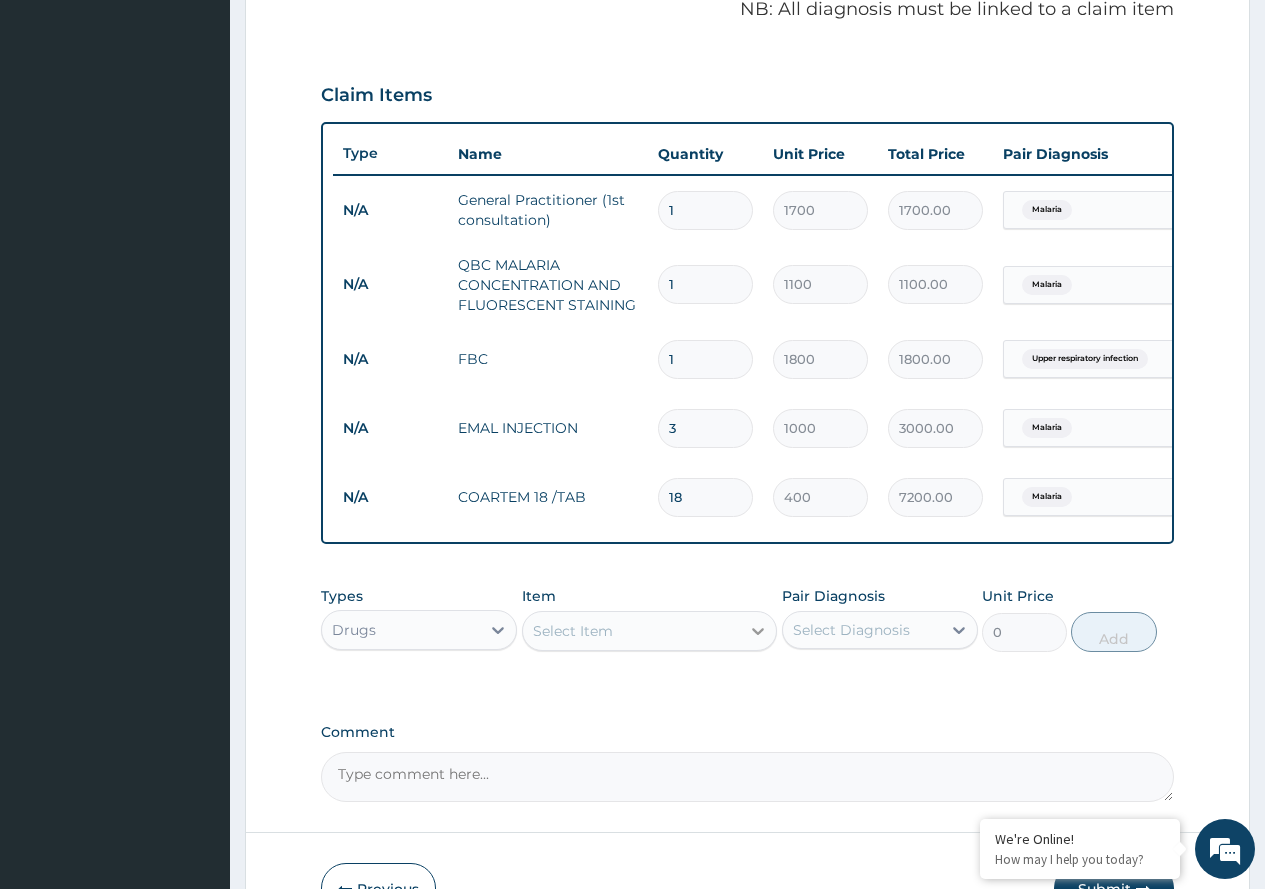 type on "18" 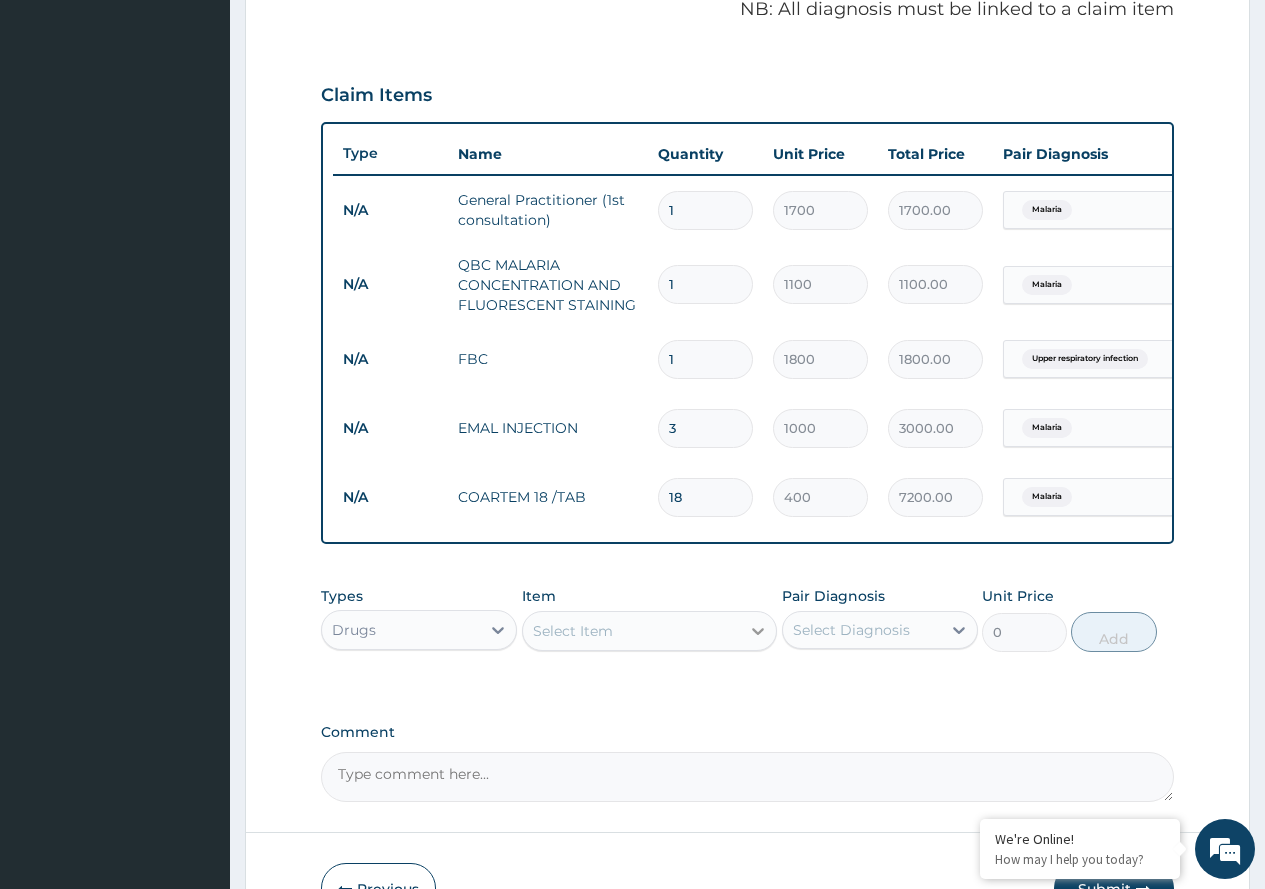 click 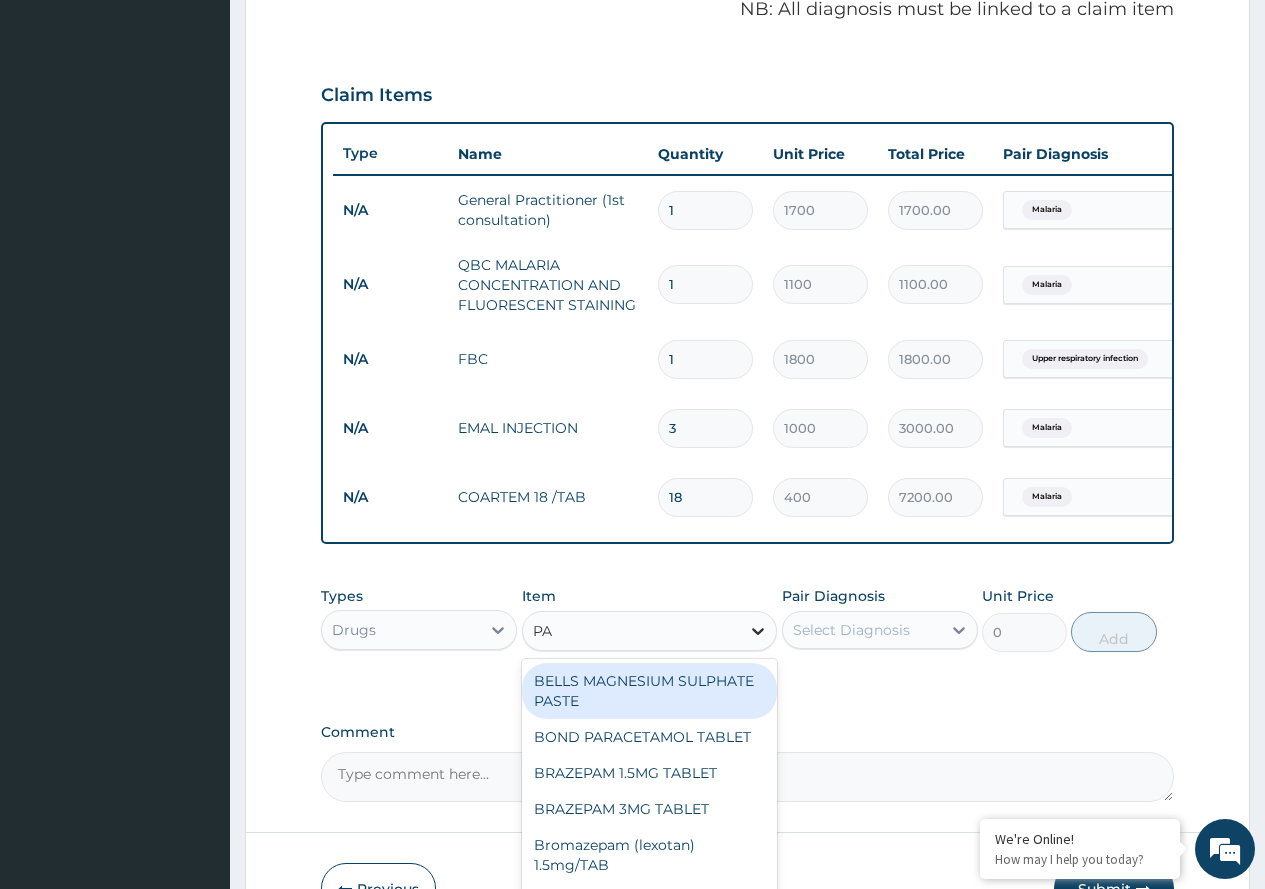 type on "PAR" 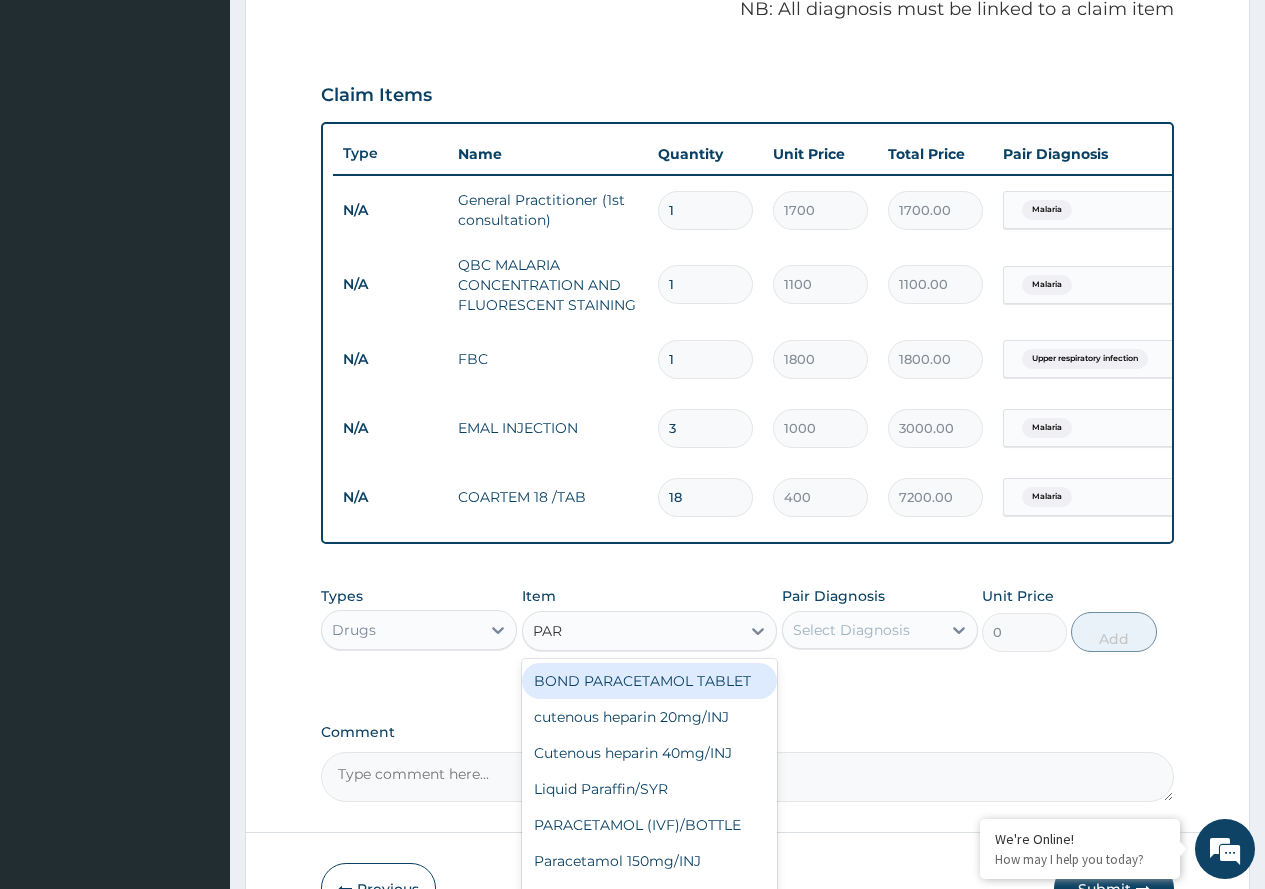 click on "BOND PARACETAMOL TABLET" at bounding box center (650, 681) 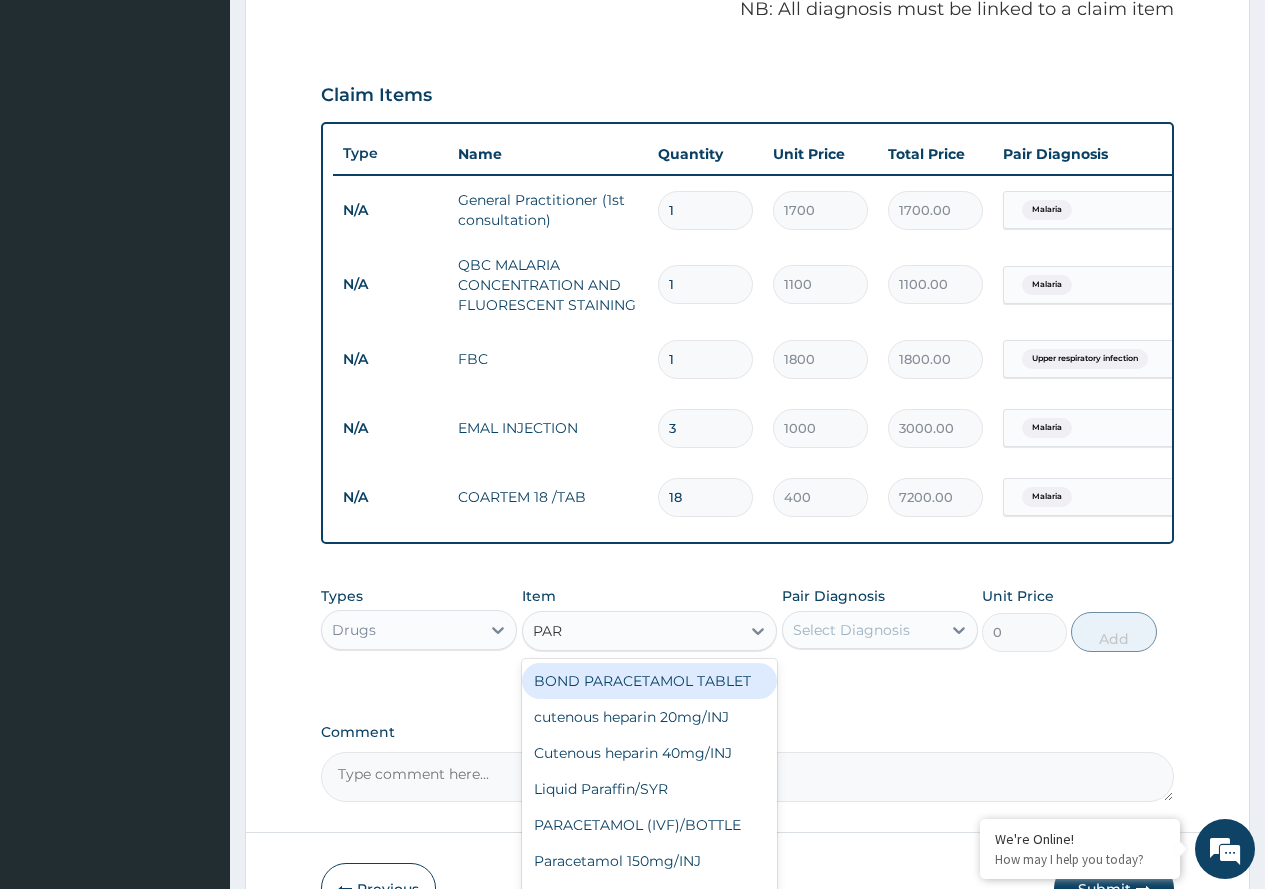 type 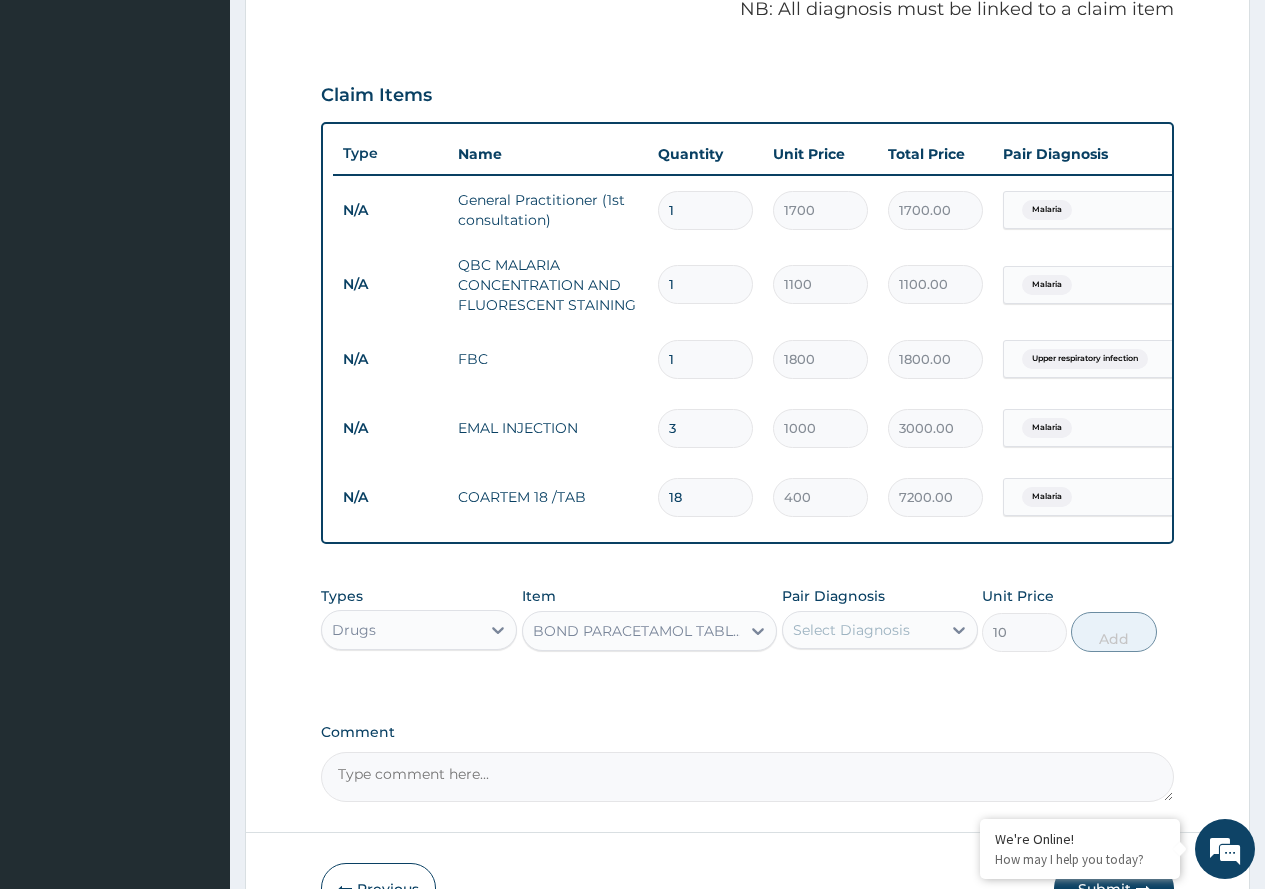 click on "Select Diagnosis" at bounding box center (851, 630) 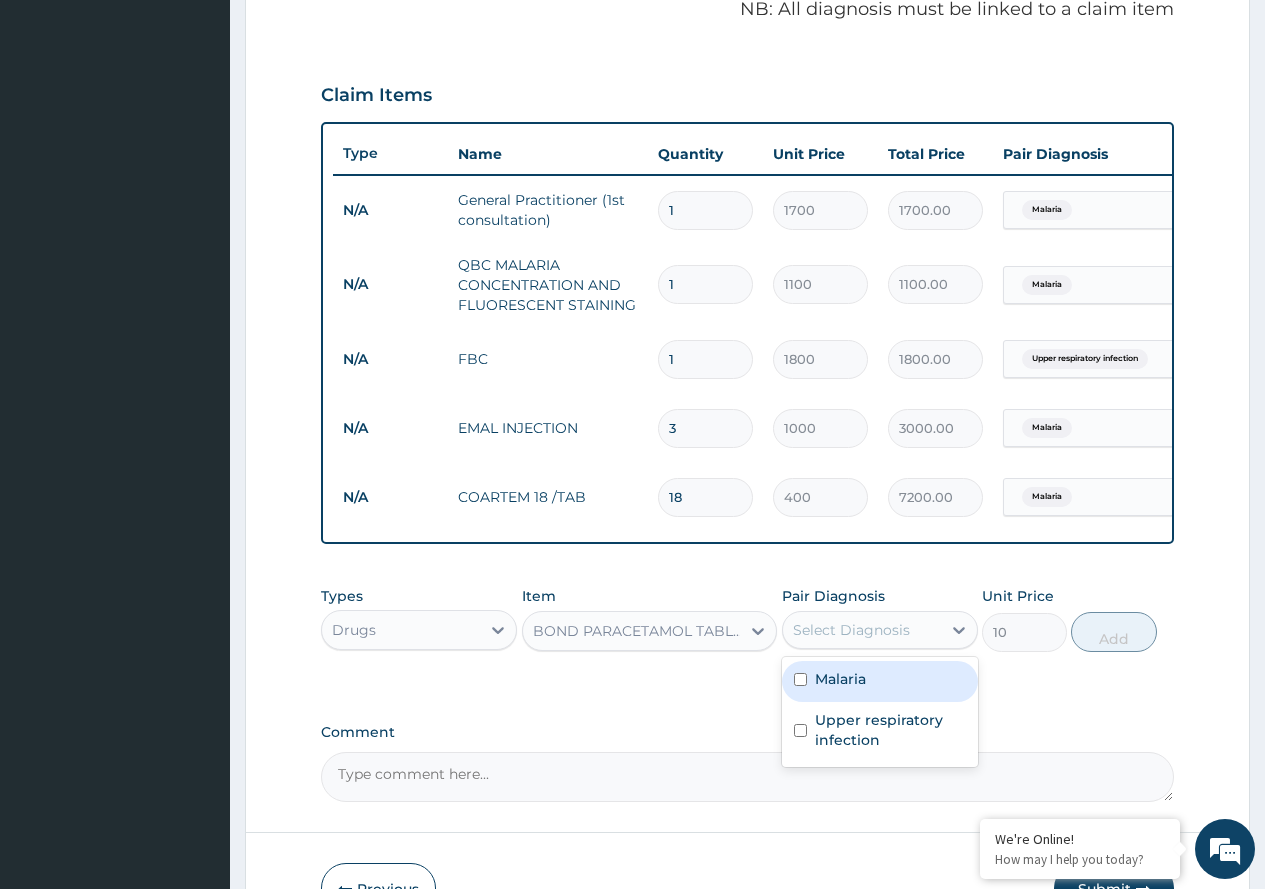 click on "Malaria" at bounding box center [880, 681] 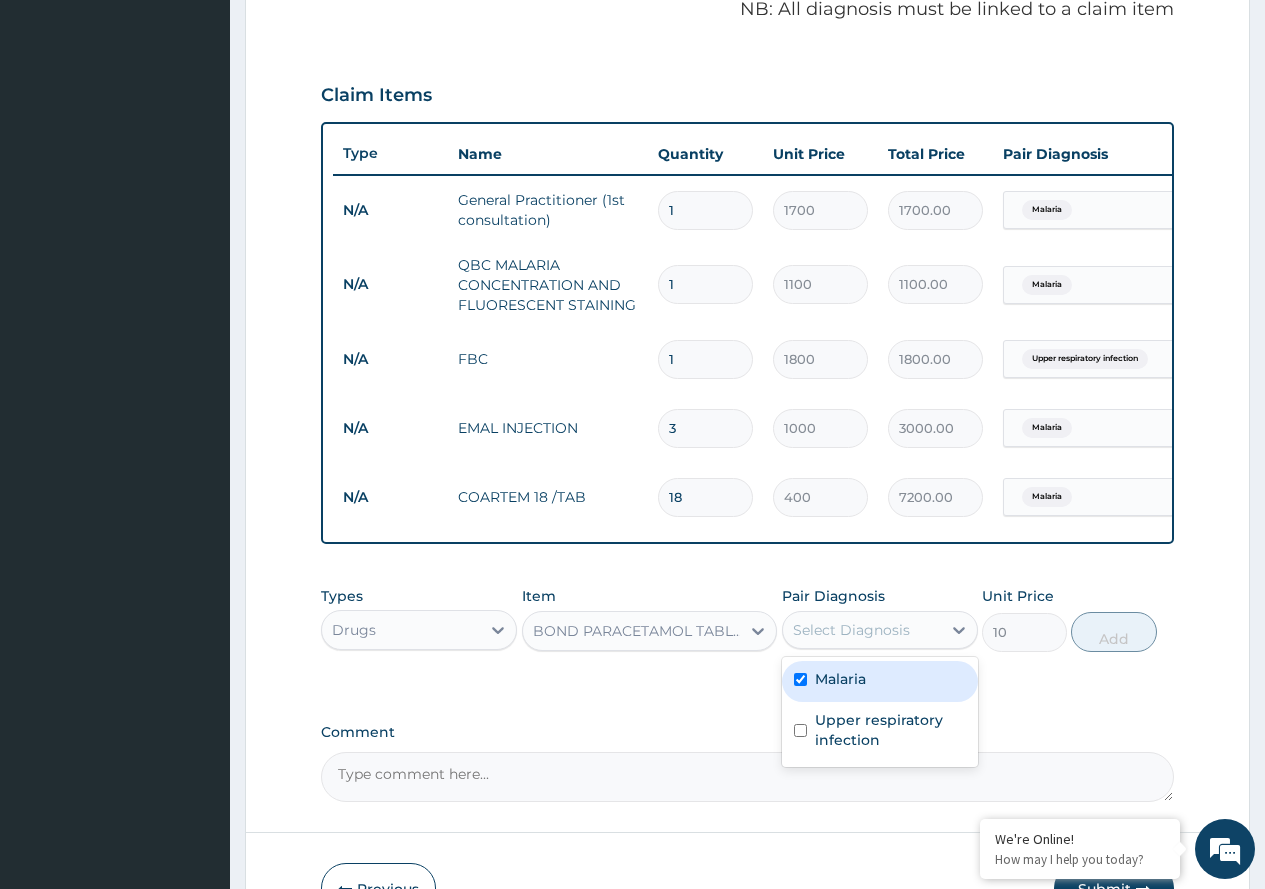 checkbox on "true" 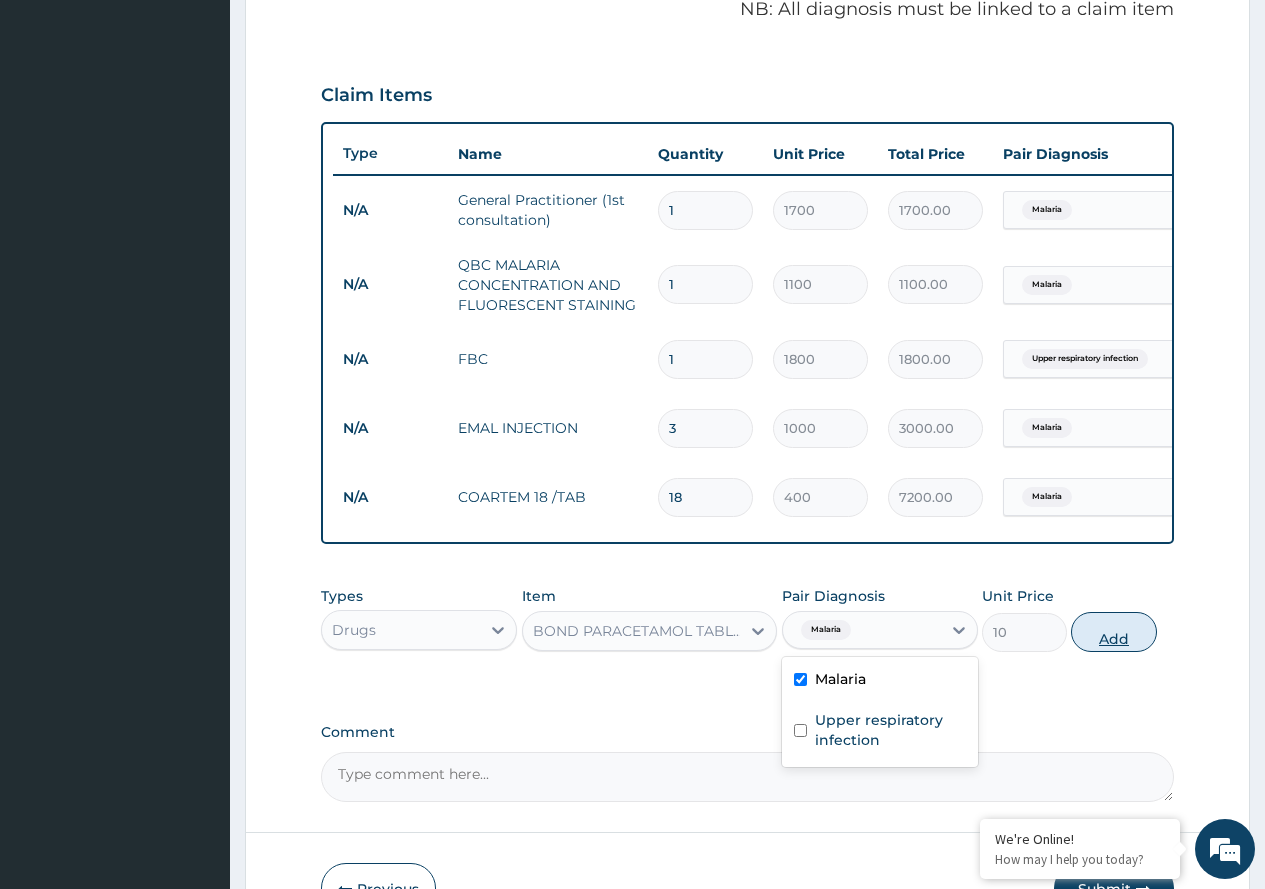 click on "Add" at bounding box center (1113, 632) 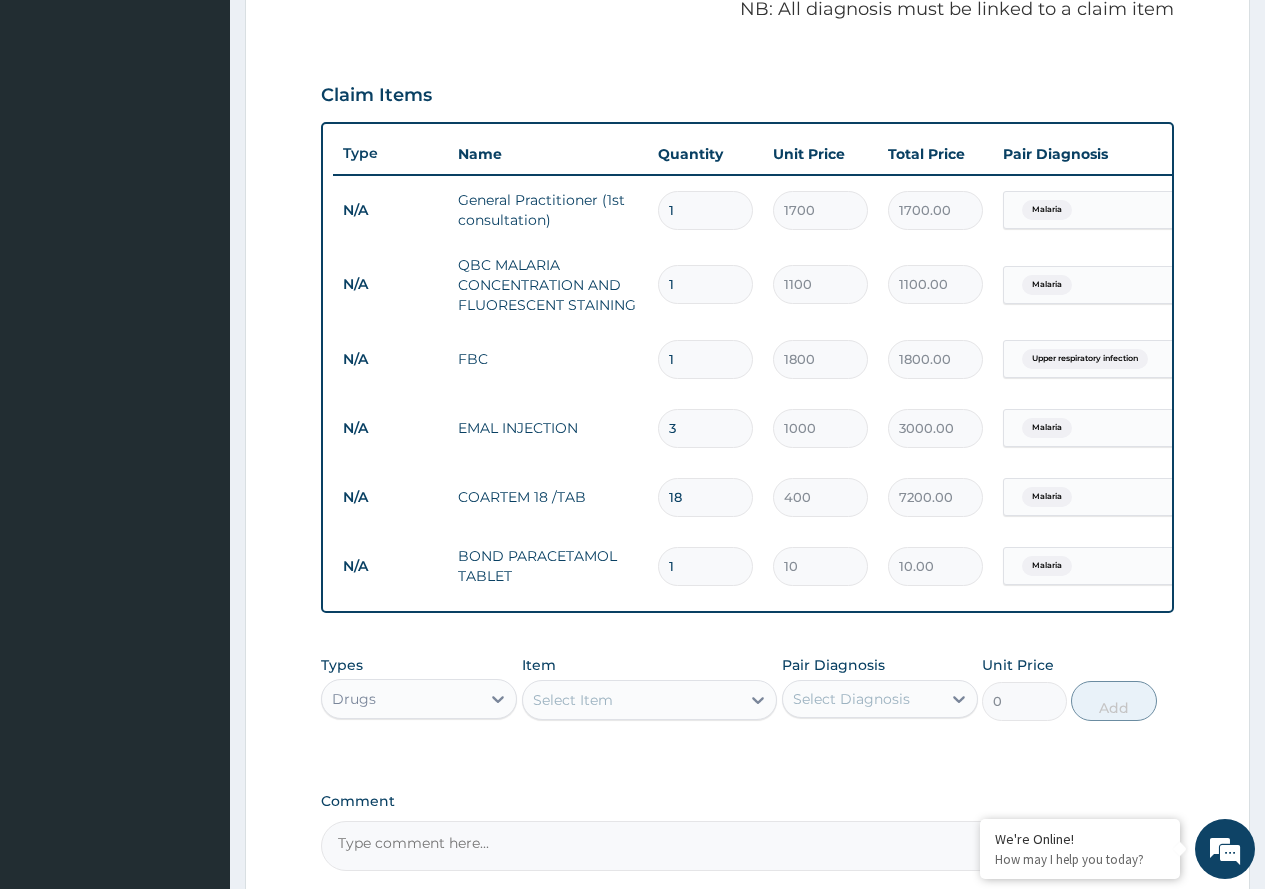 click on "1" at bounding box center [705, 566] 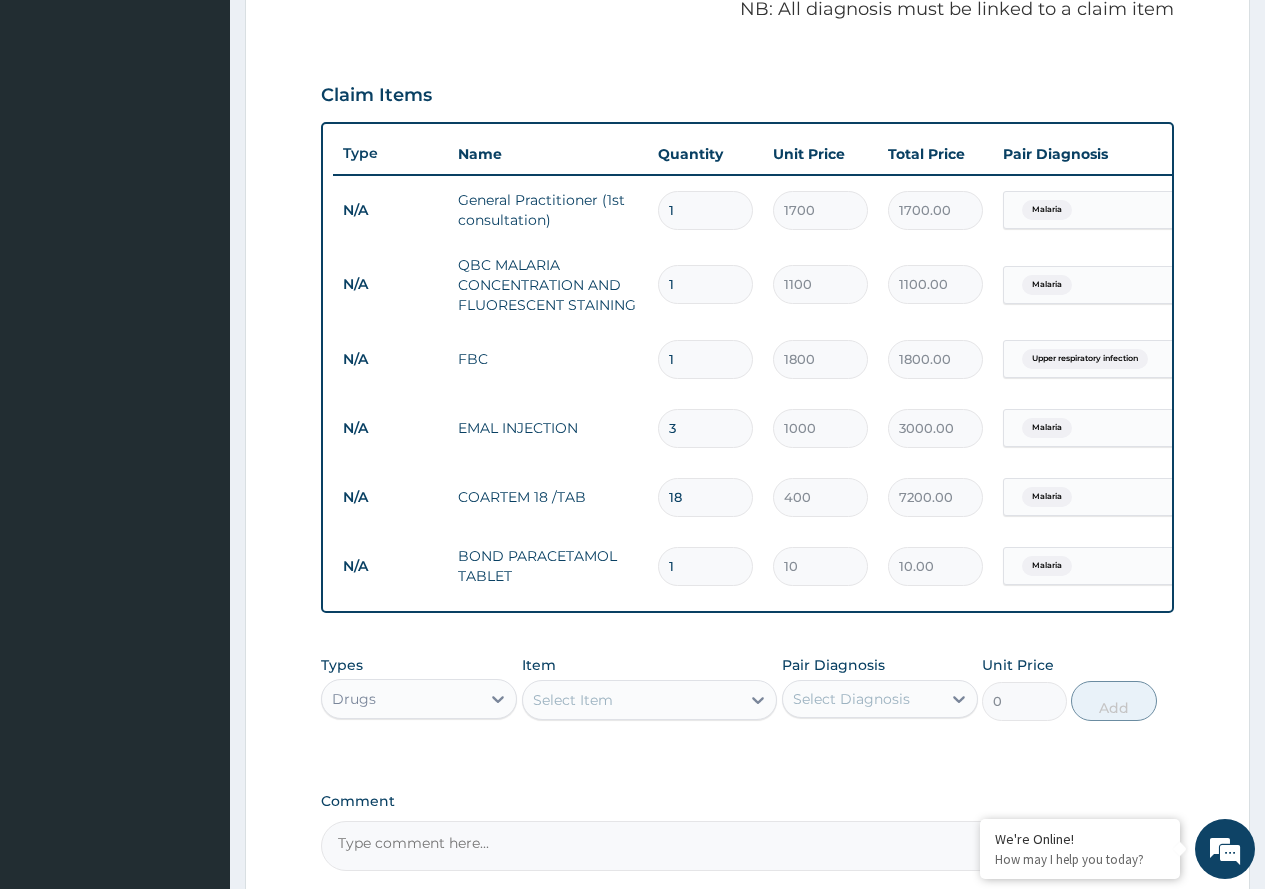 type on "21" 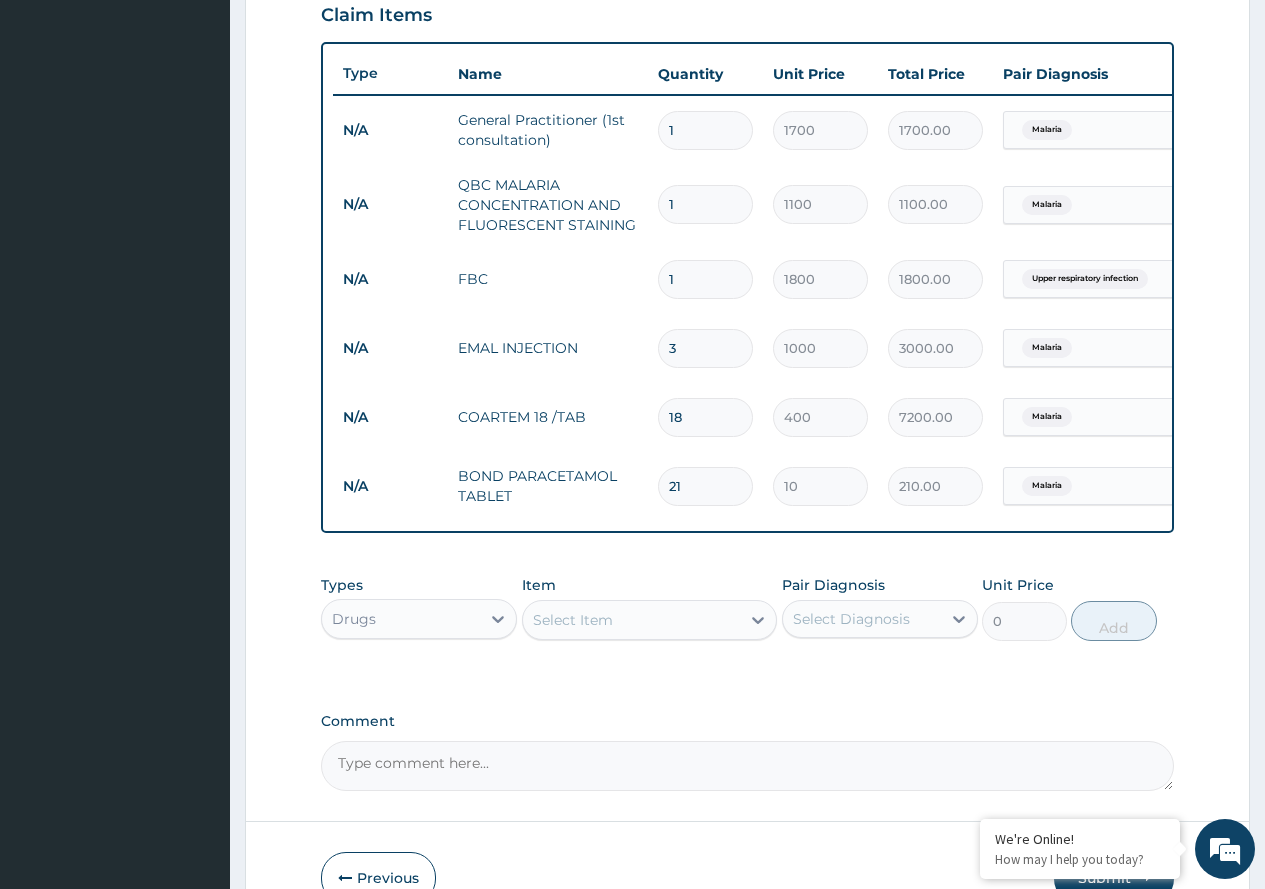 scroll, scrollTop: 829, scrollLeft: 0, axis: vertical 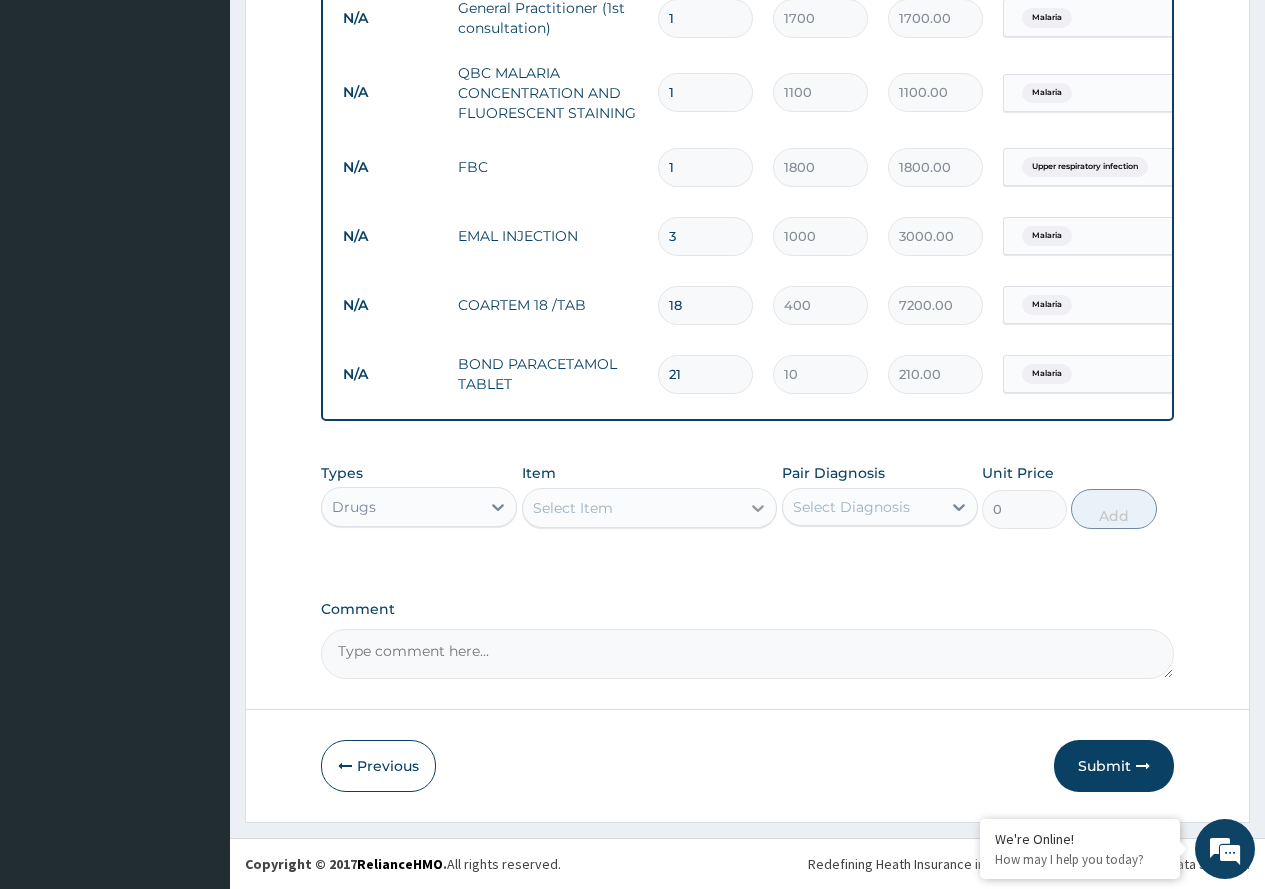 type on "21" 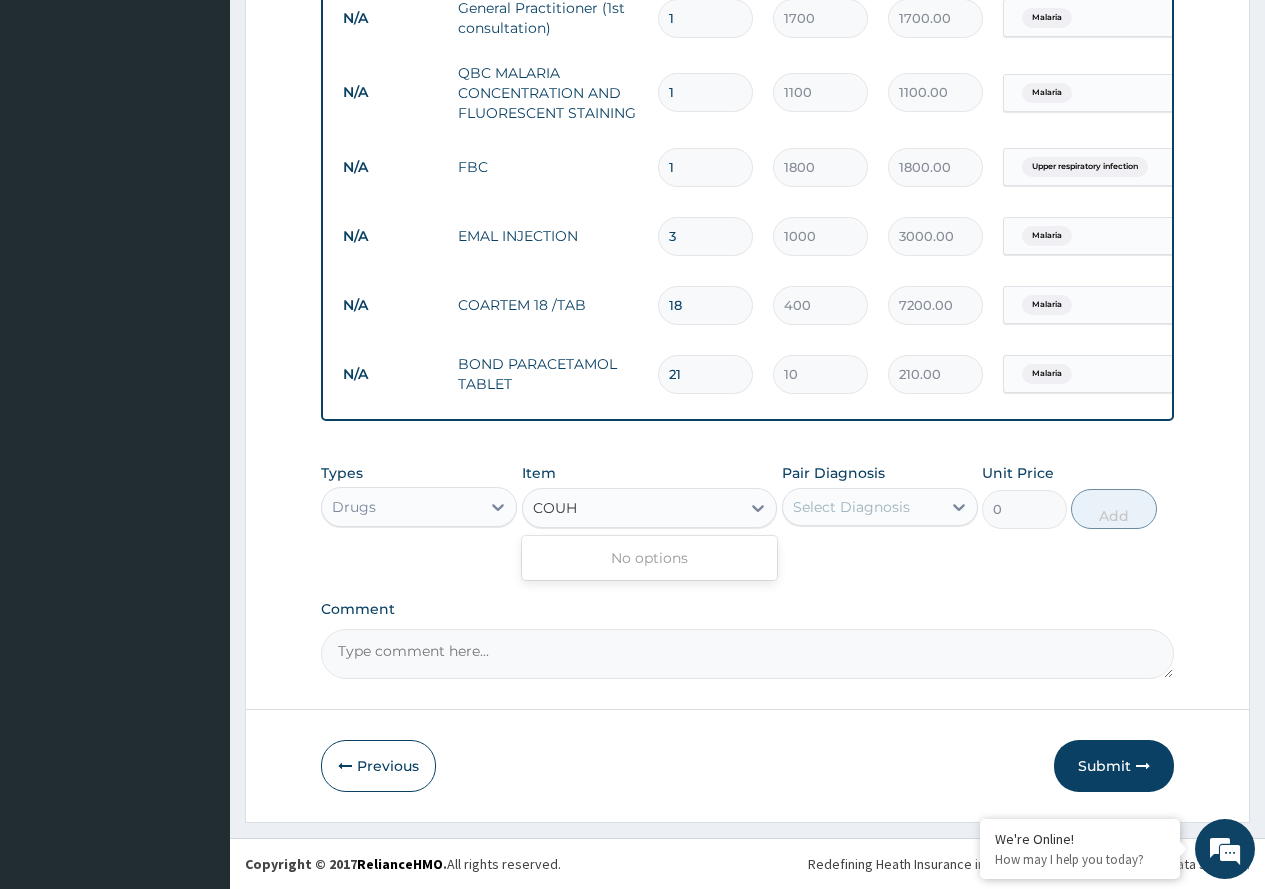 type on "COU" 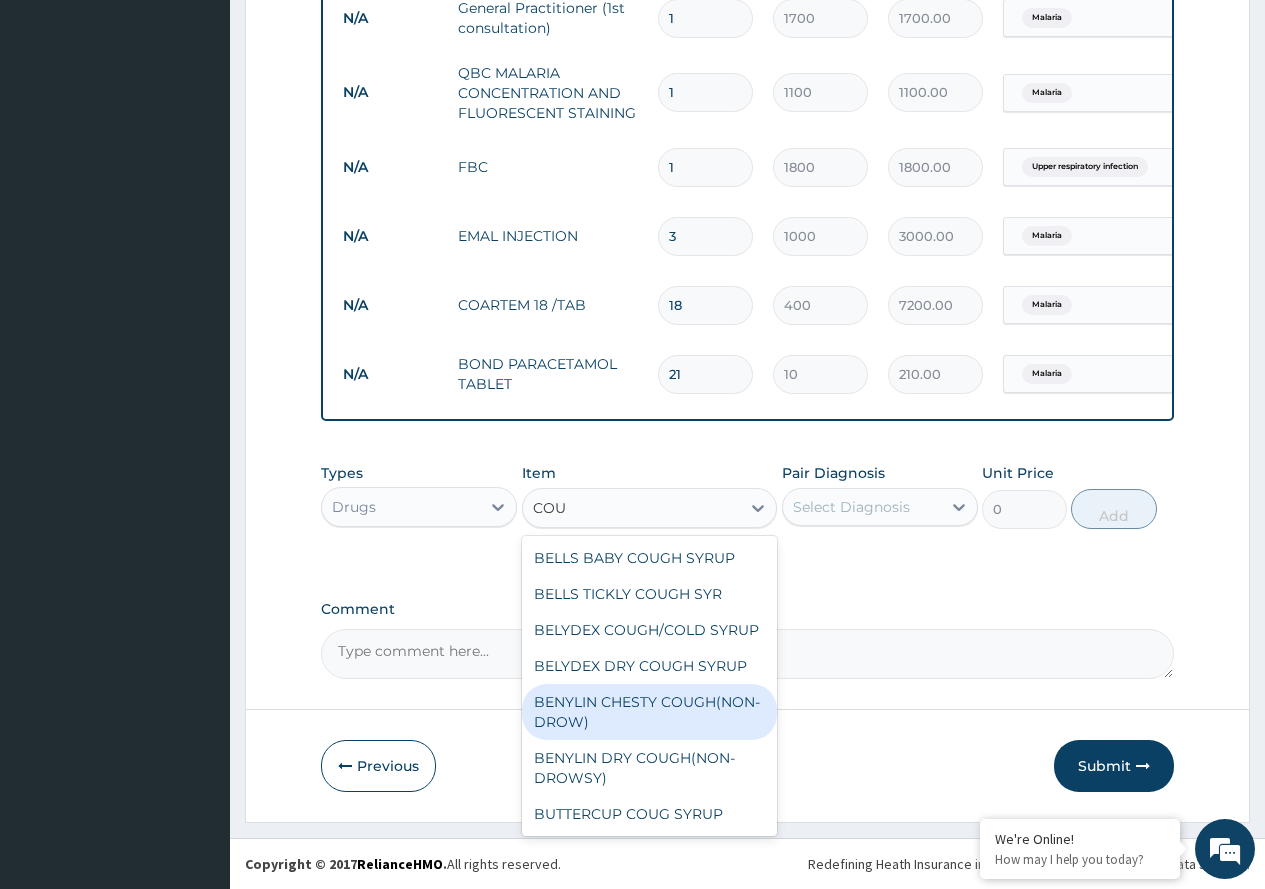 click on "BENYLIN CHESTY COUGH(NON-DROW)" at bounding box center [650, 712] 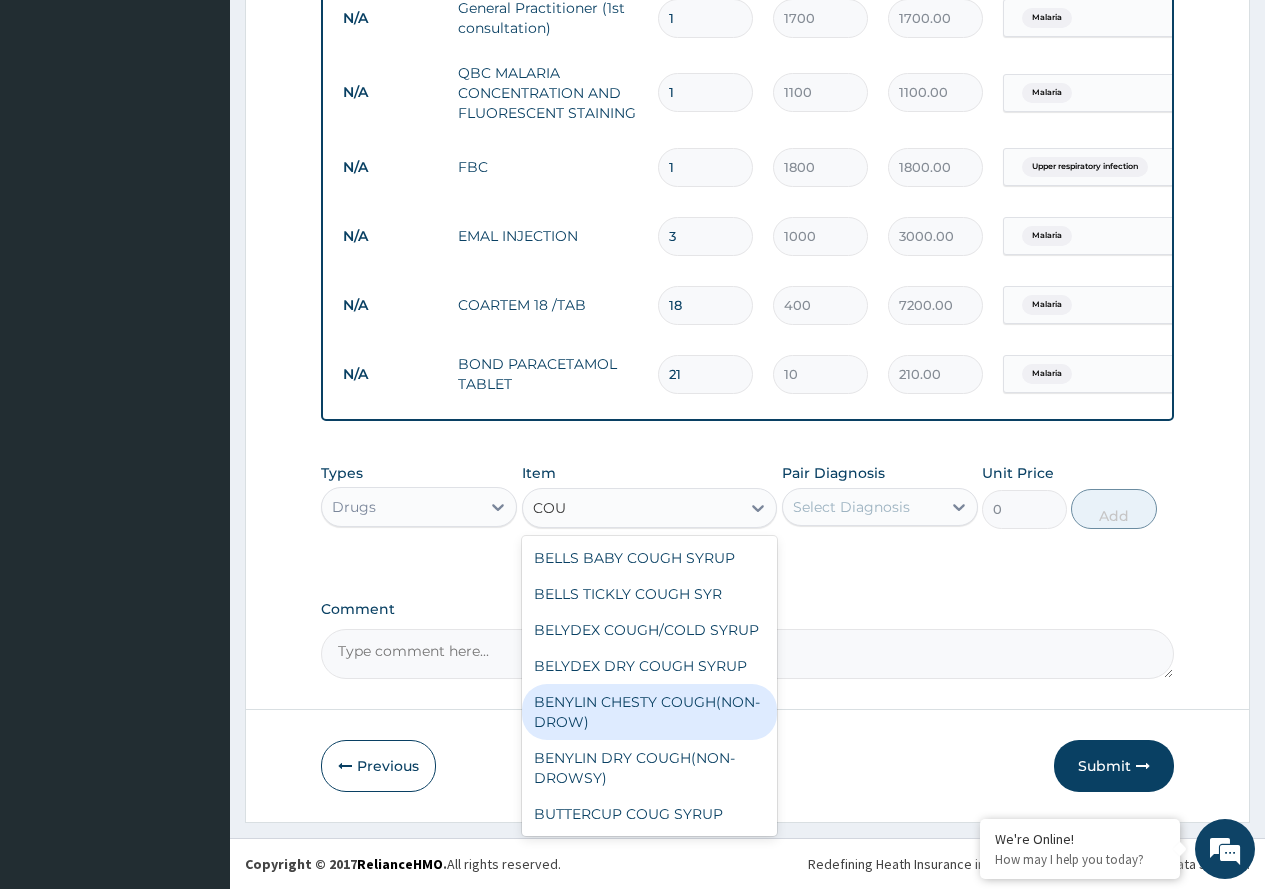 type 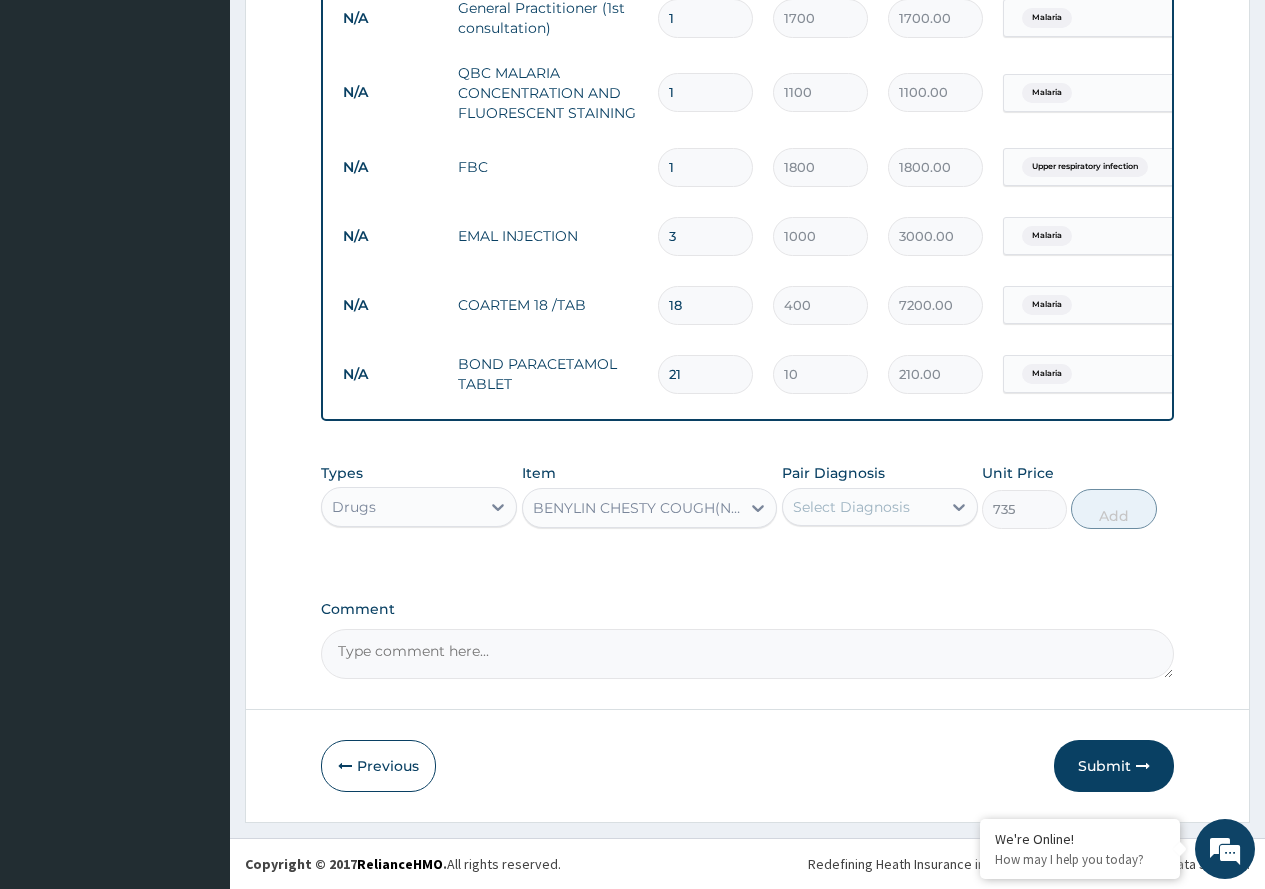 click on "Select Diagnosis" at bounding box center [851, 507] 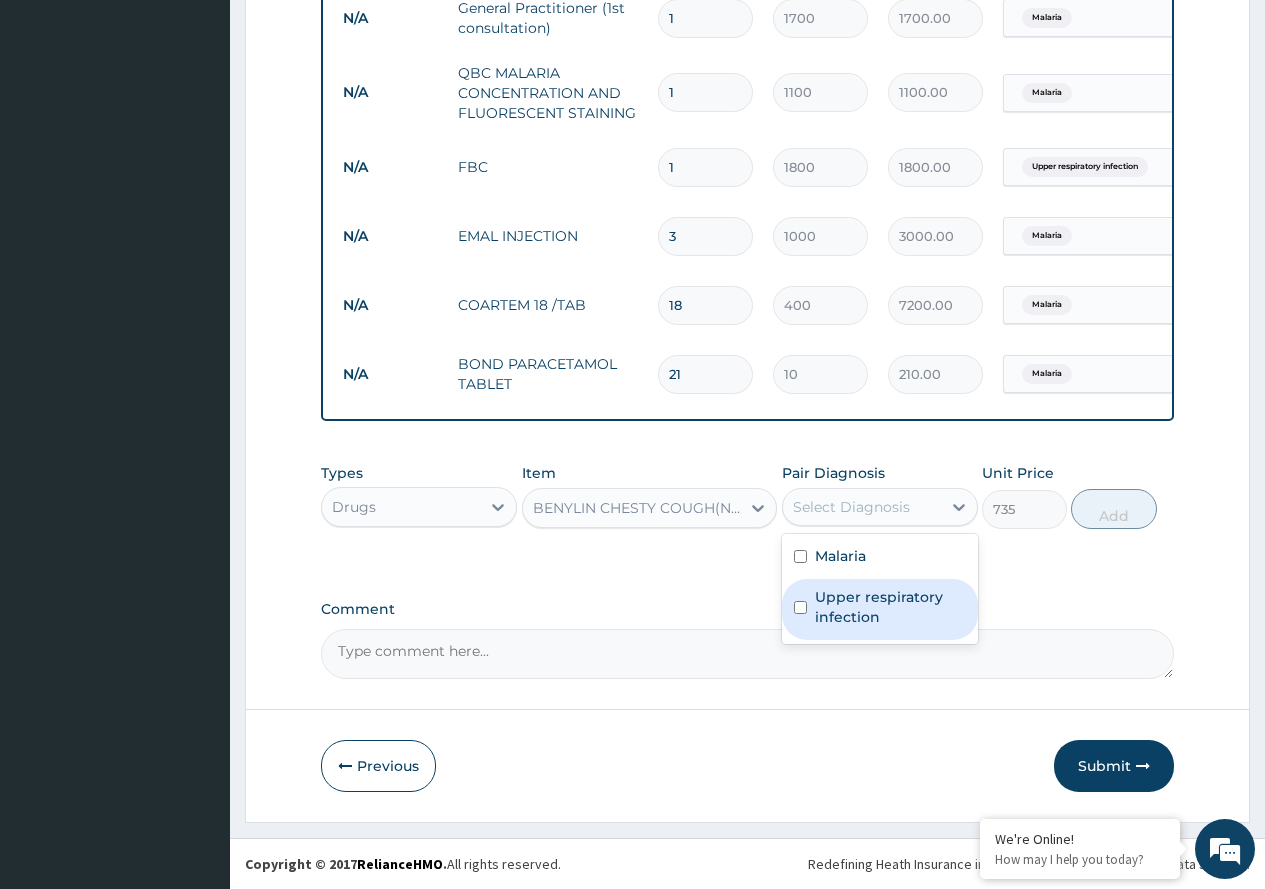 click on "Upper respiratory infection" at bounding box center (890, 607) 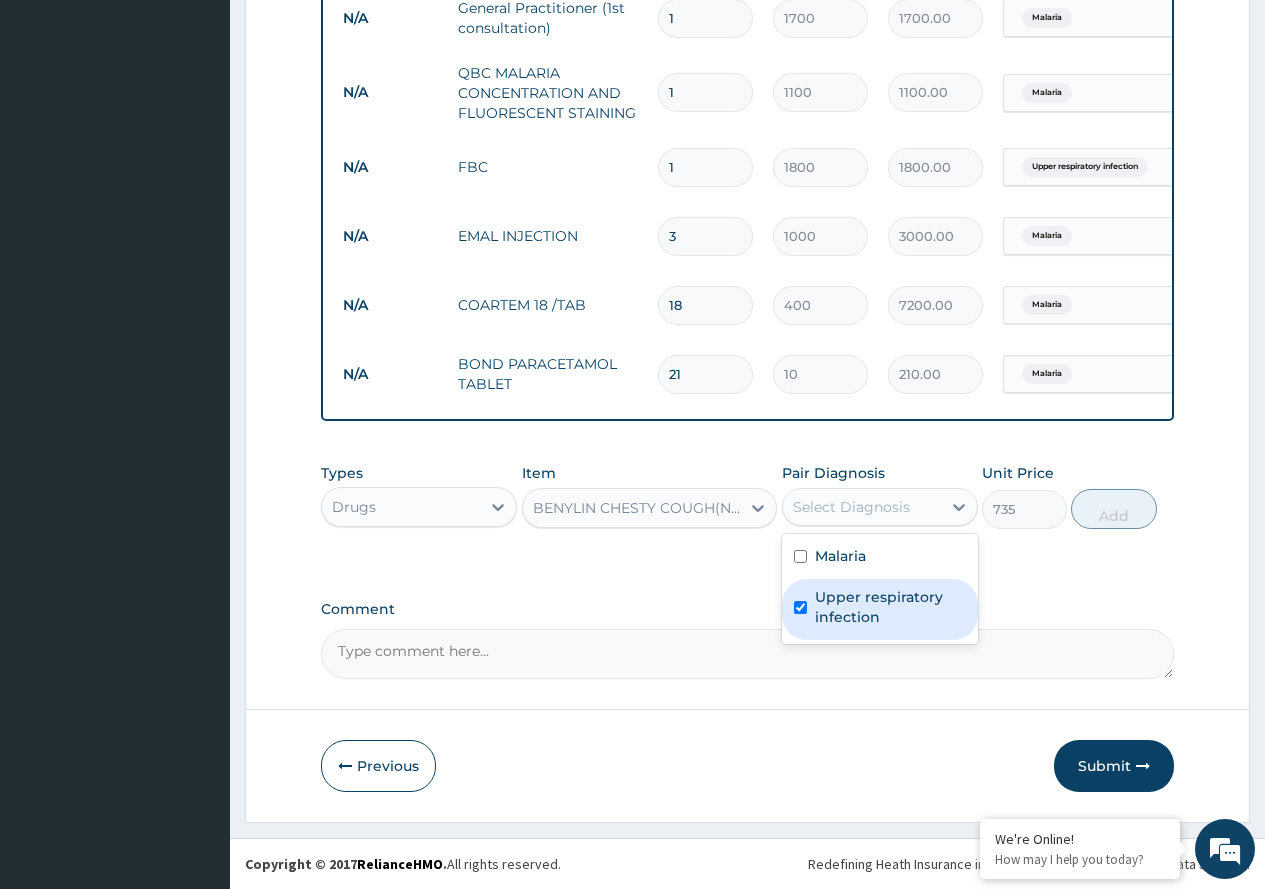 checkbox on "true" 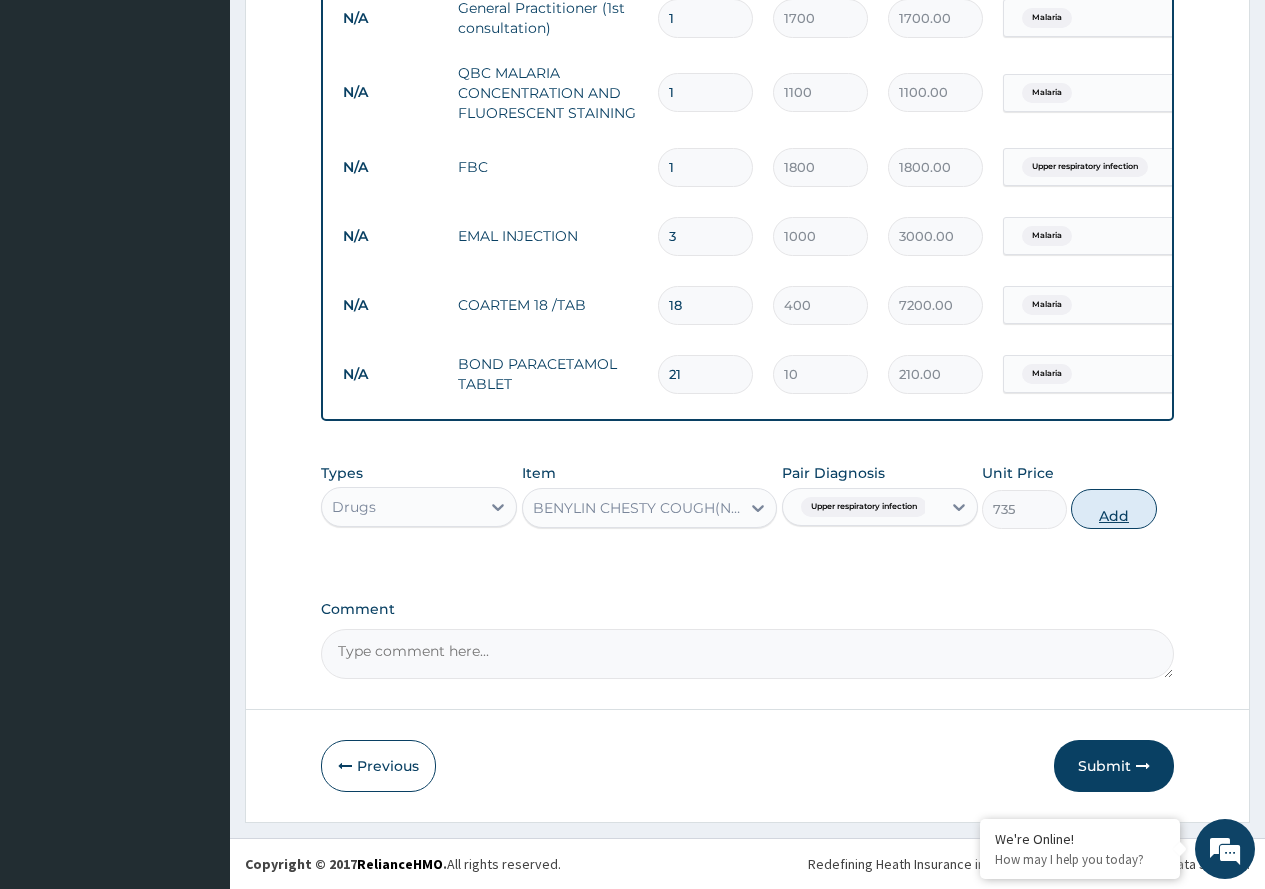 click on "Add" at bounding box center [1113, 509] 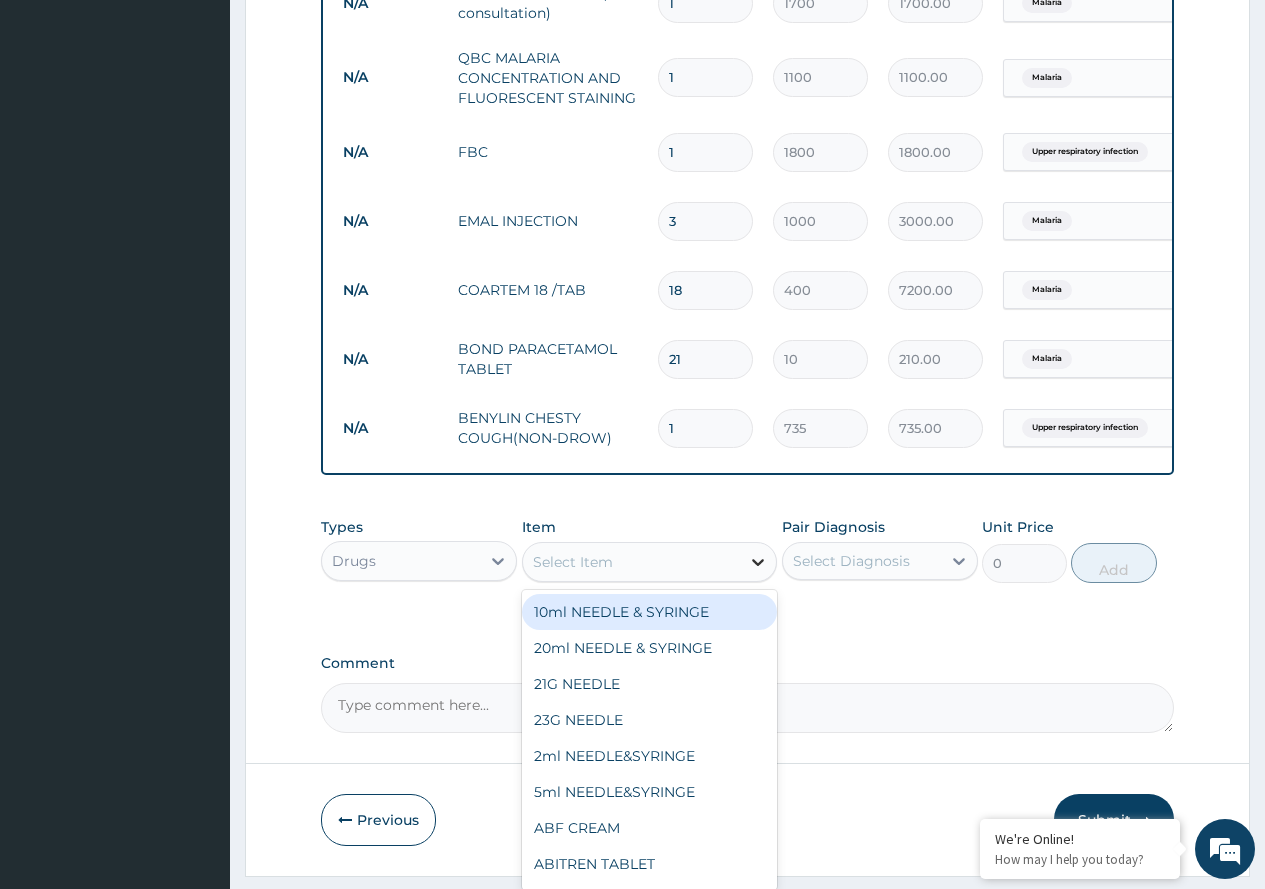 click 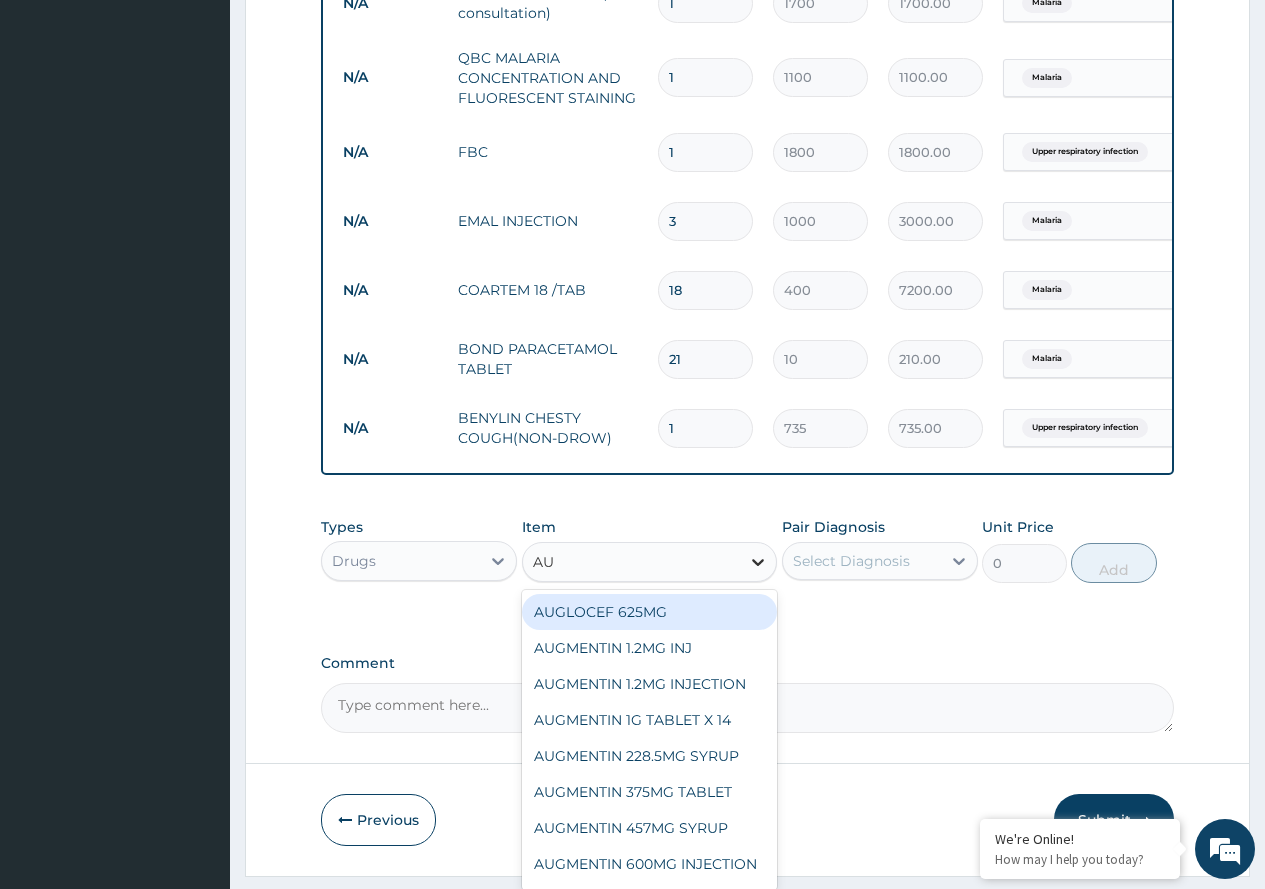 type on "AUG" 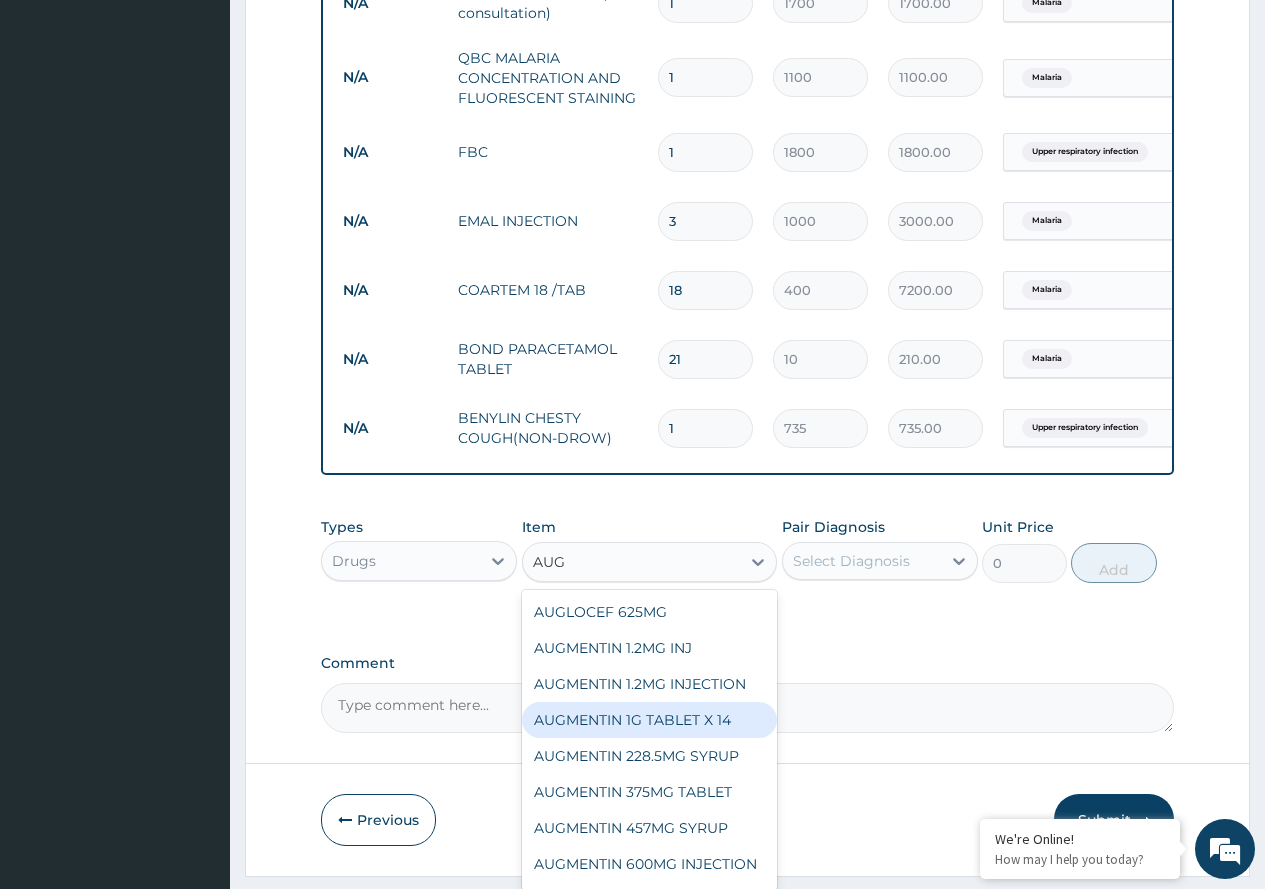 click on "AUGMENTIN 1G TABLET X 14" at bounding box center (650, 720) 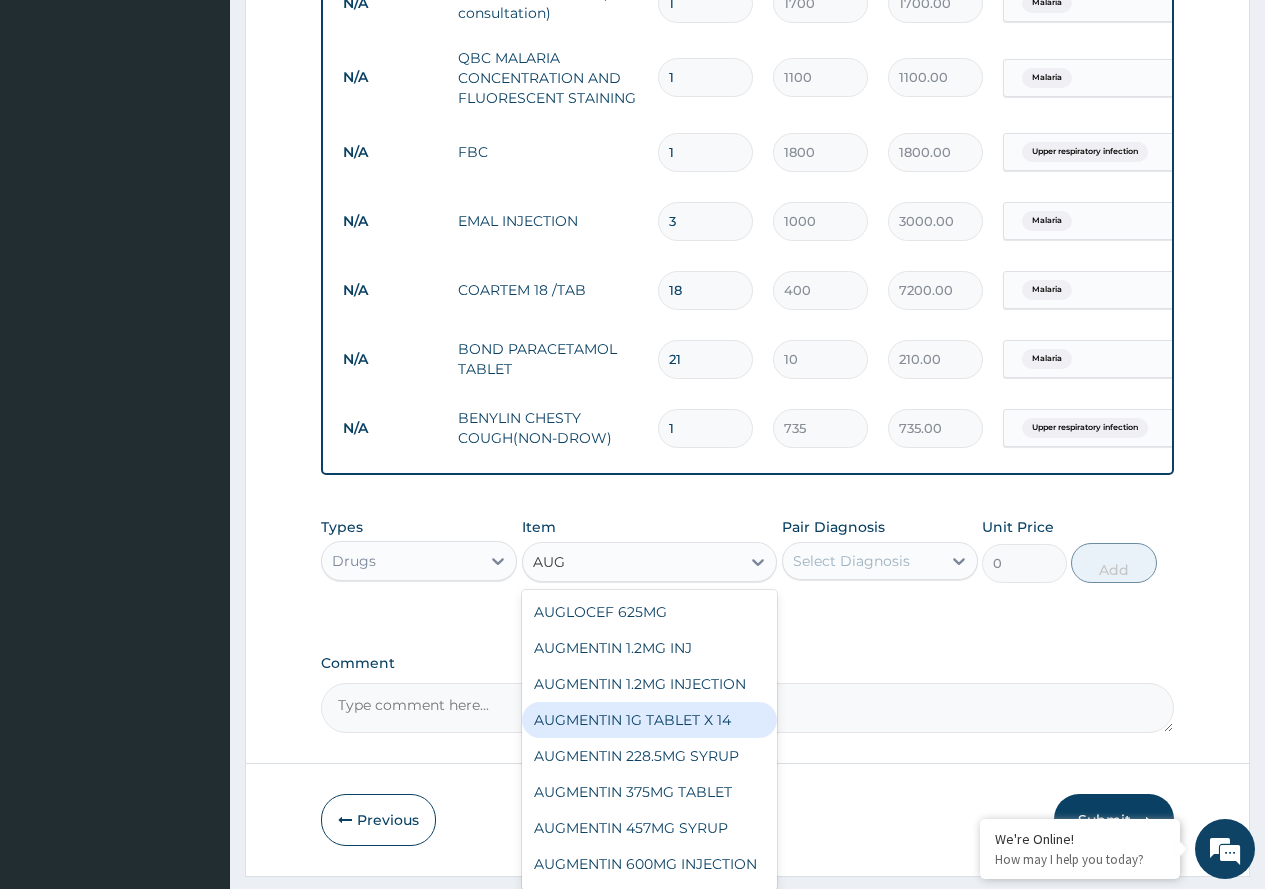 type 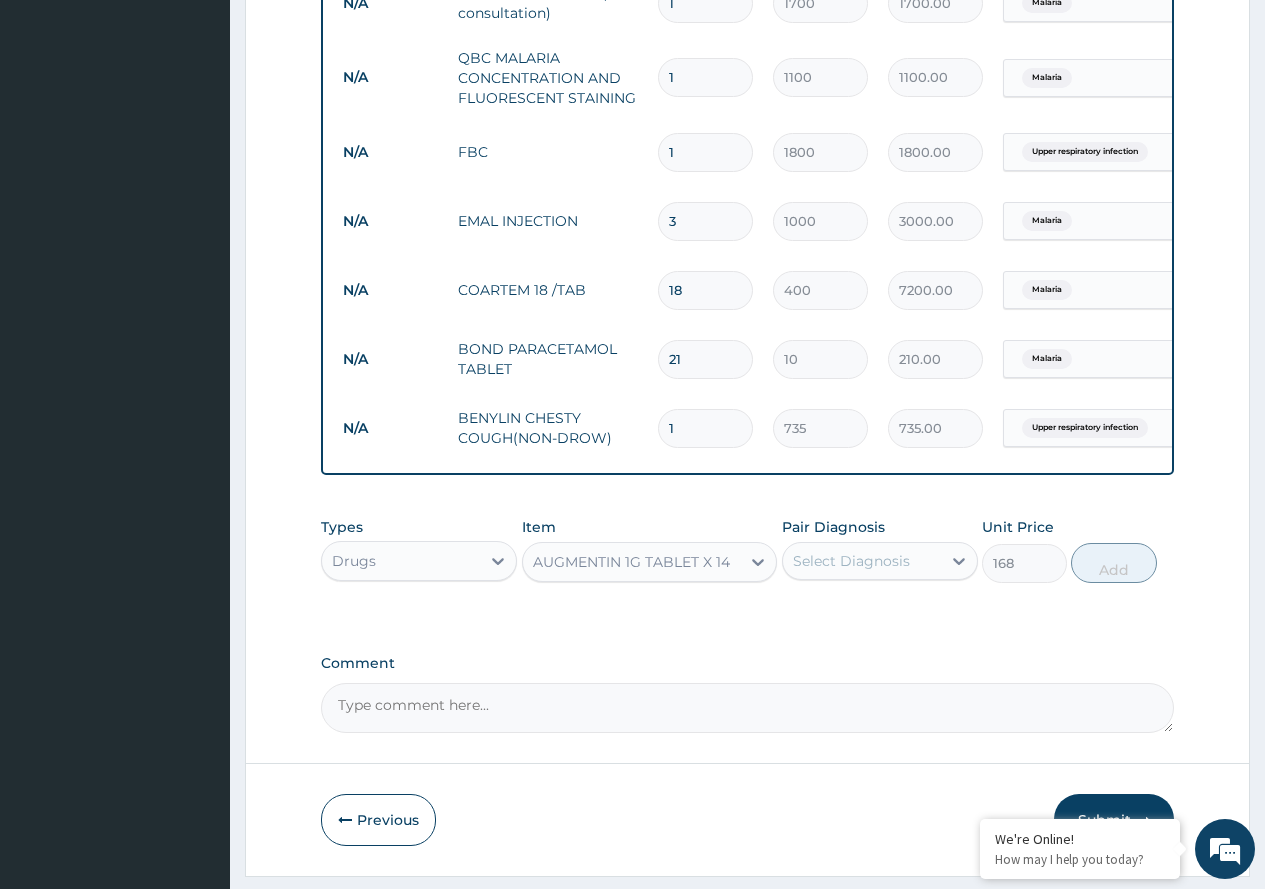 click on "Select Diagnosis" at bounding box center [862, 561] 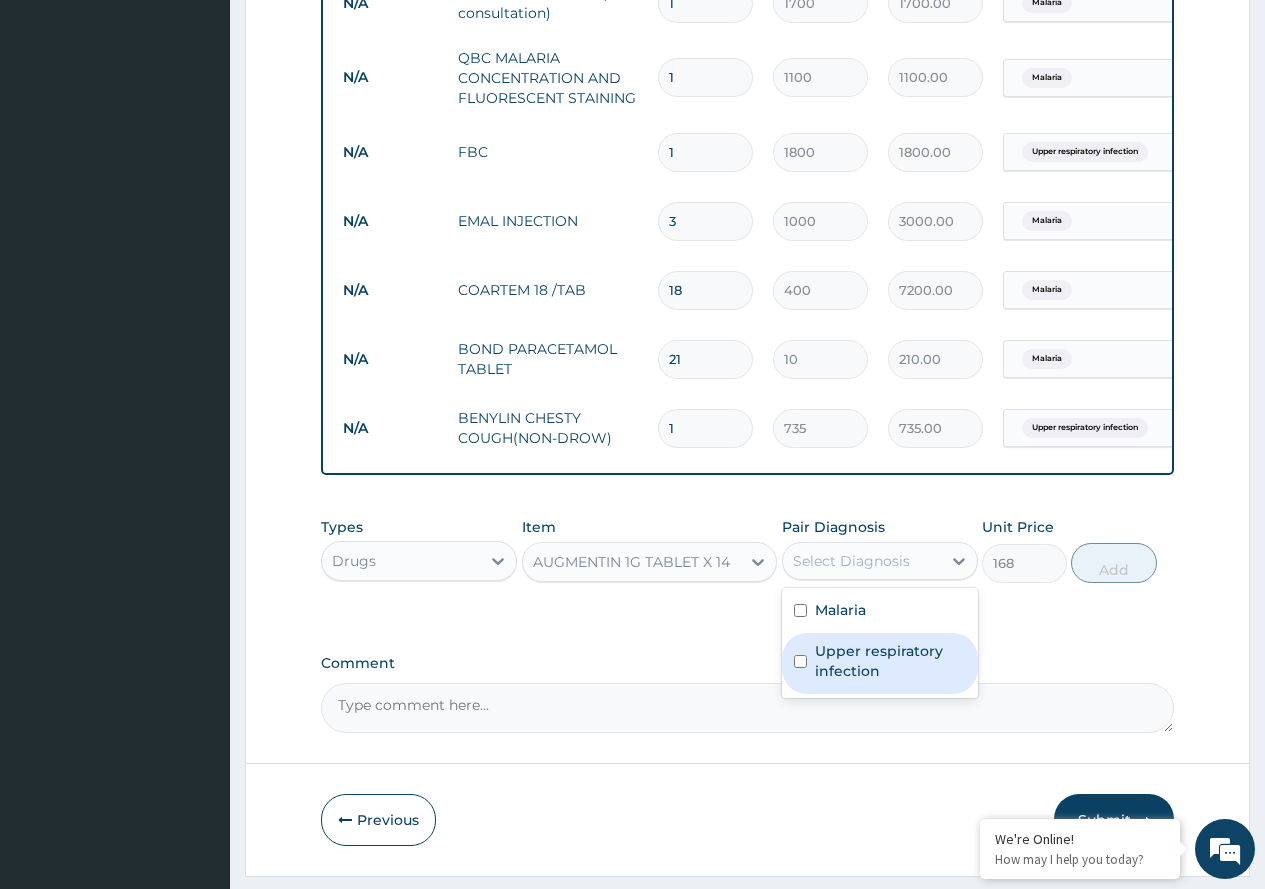 click on "Upper respiratory infection" at bounding box center (890, 661) 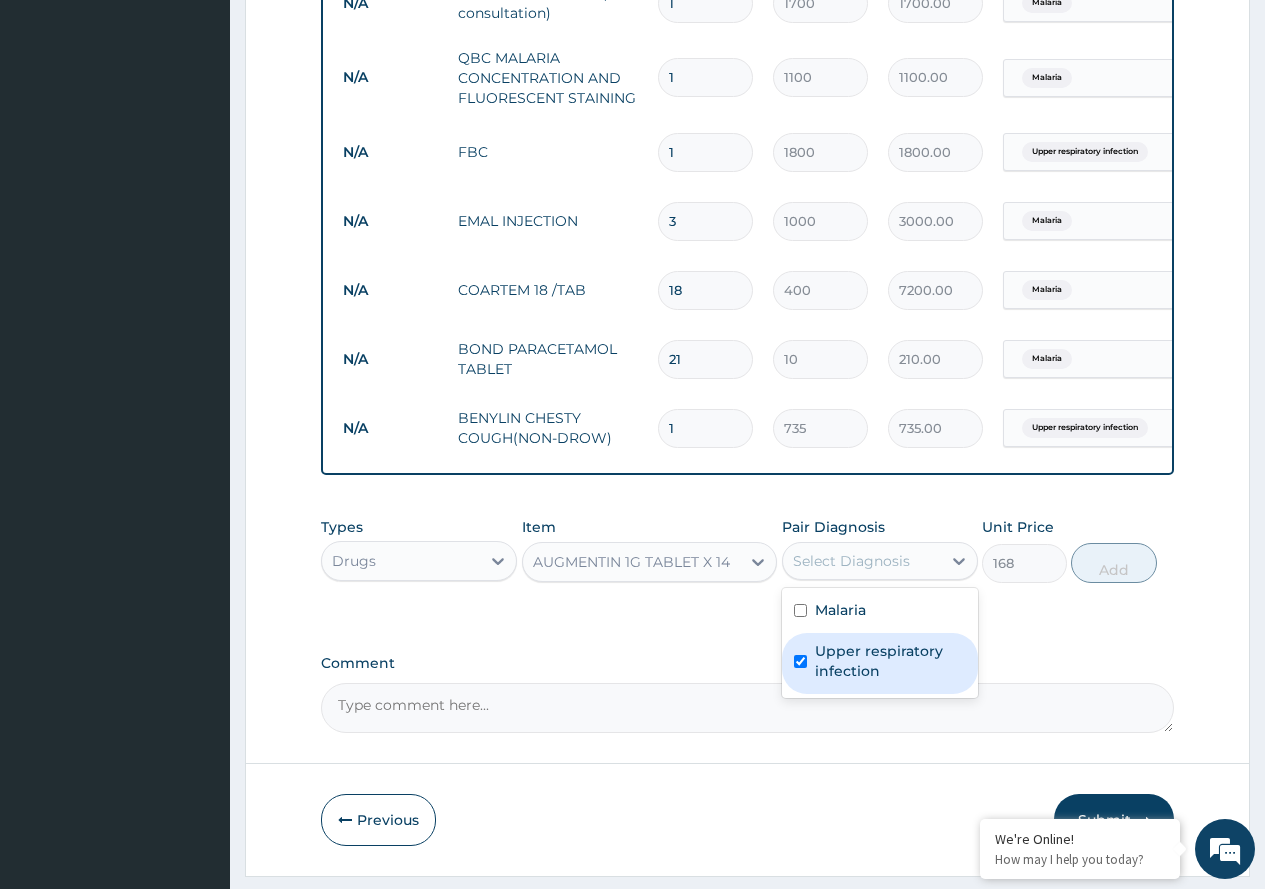 checkbox on "true" 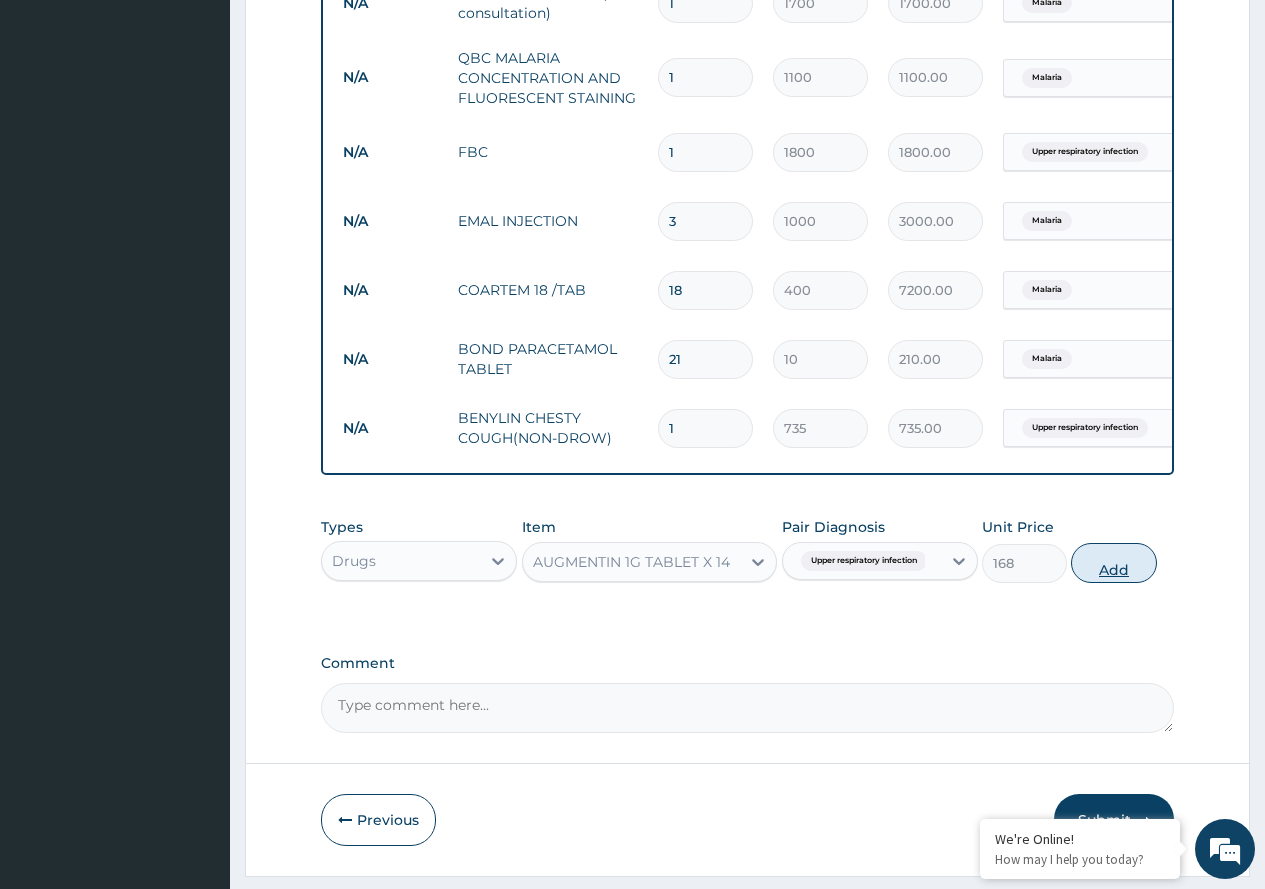 click on "Add" at bounding box center (1113, 563) 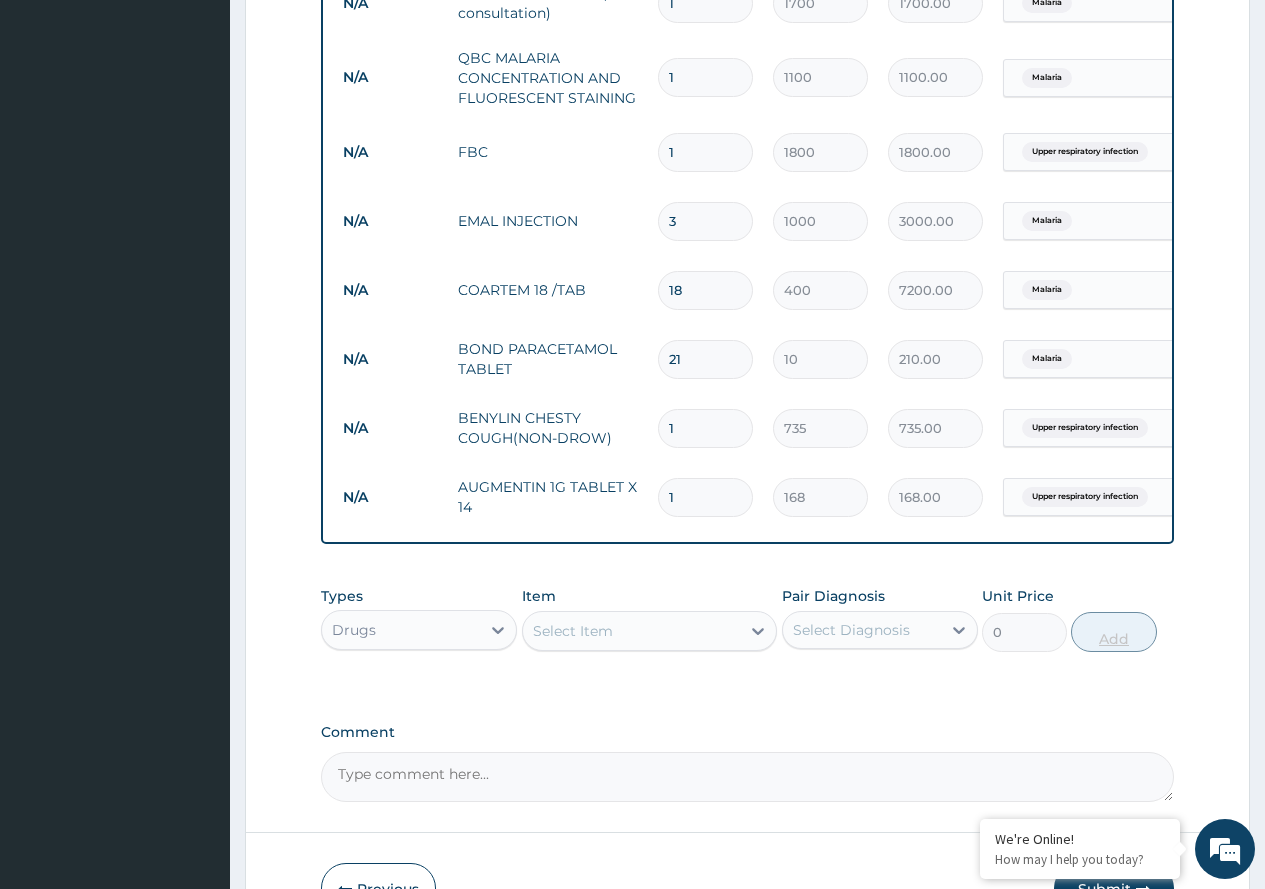 type on "14" 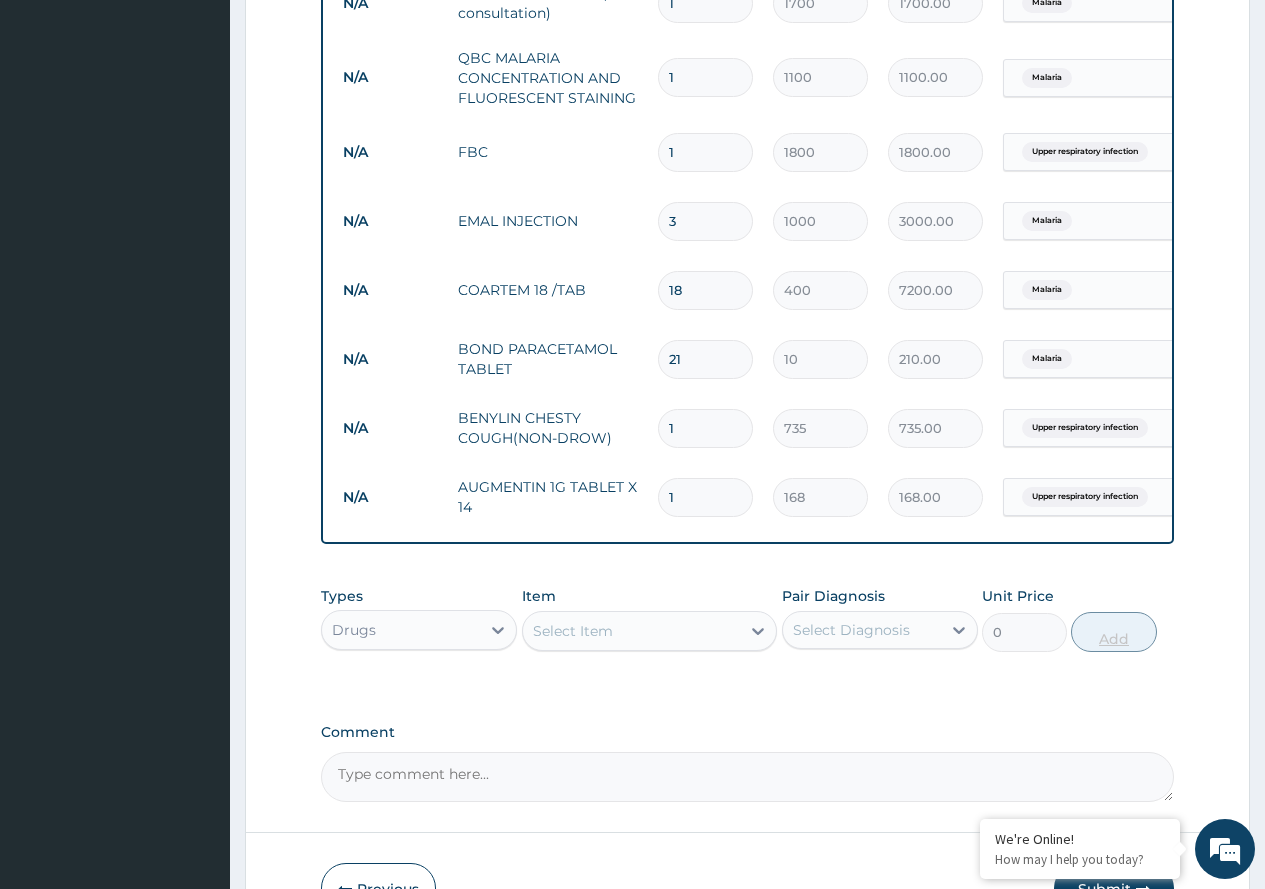 type on "2352.00" 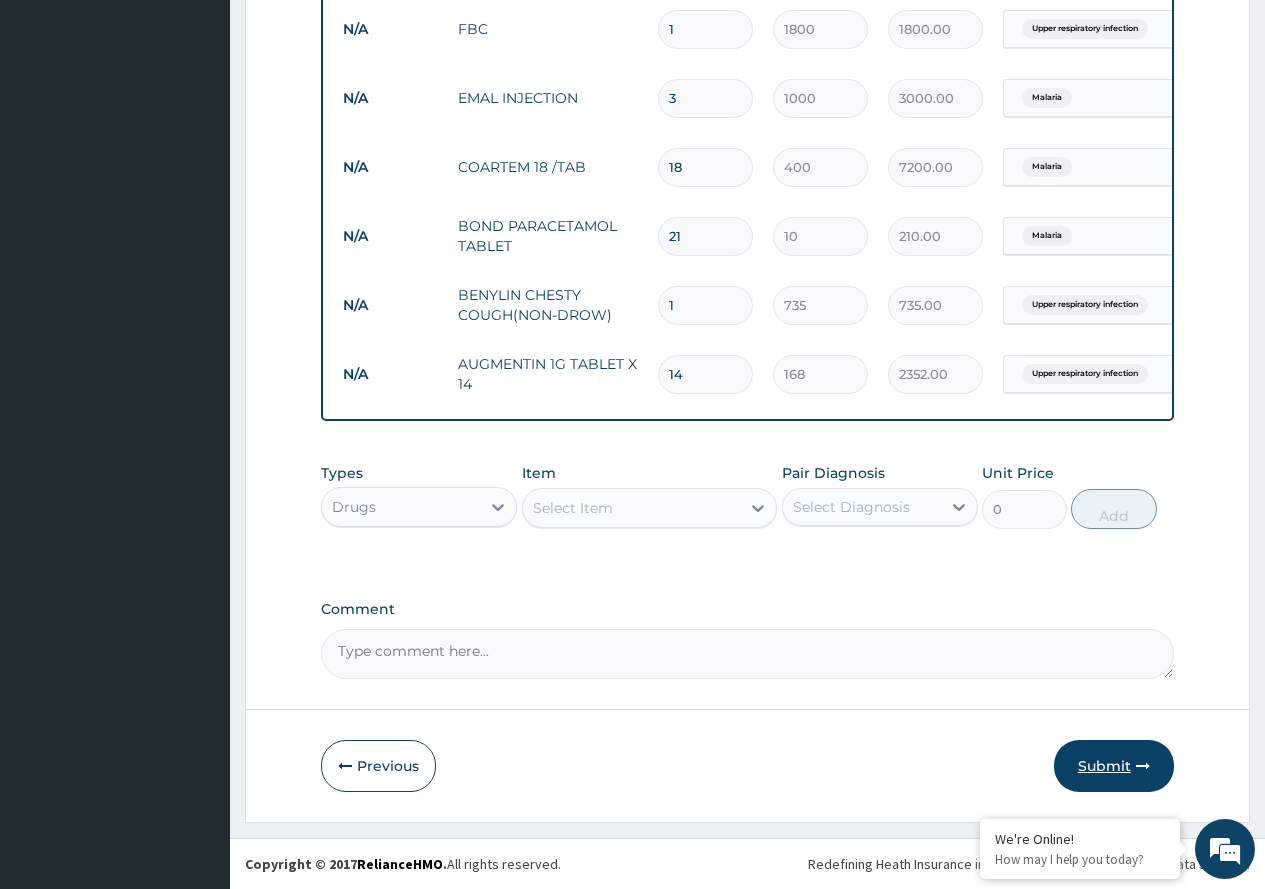 type on "14" 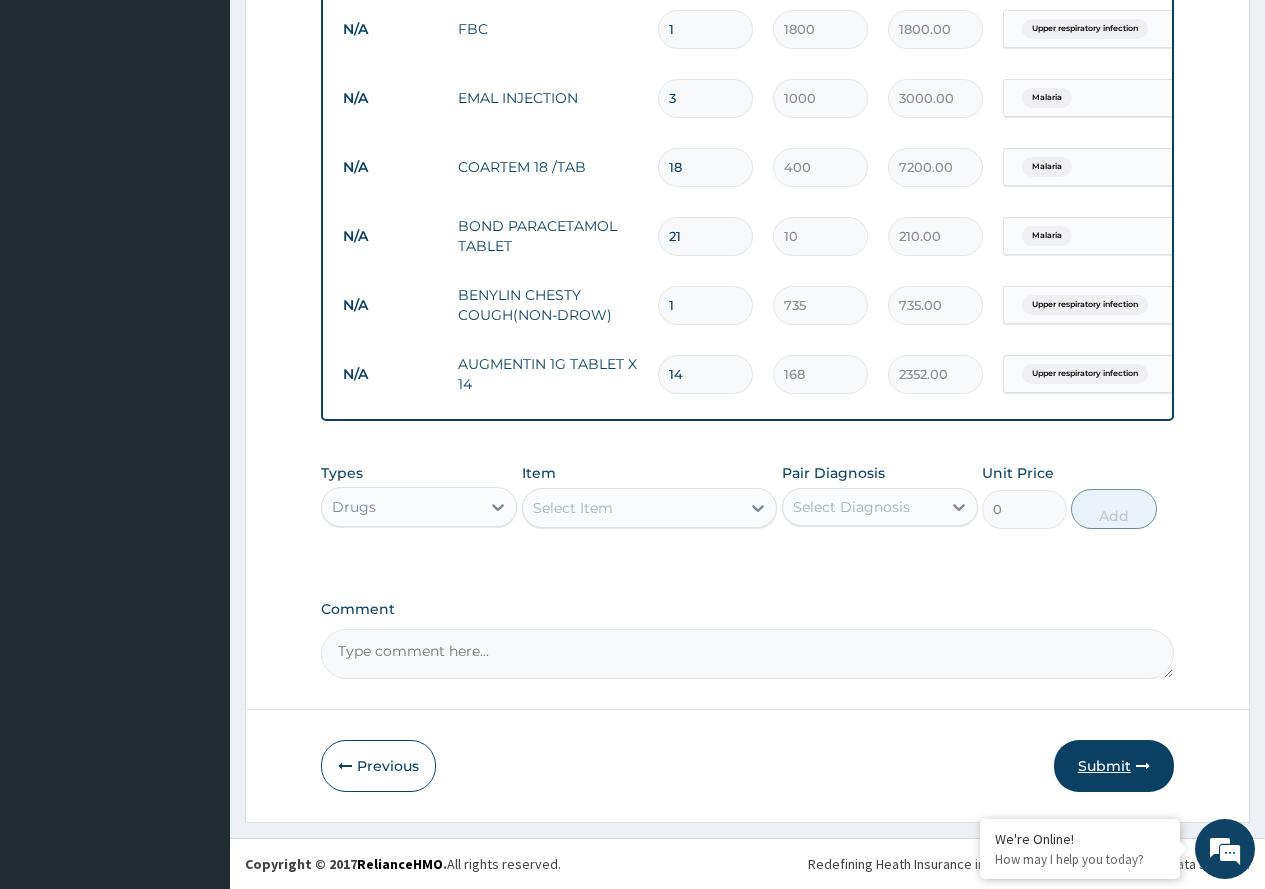 click on "Submit" at bounding box center (1114, 766) 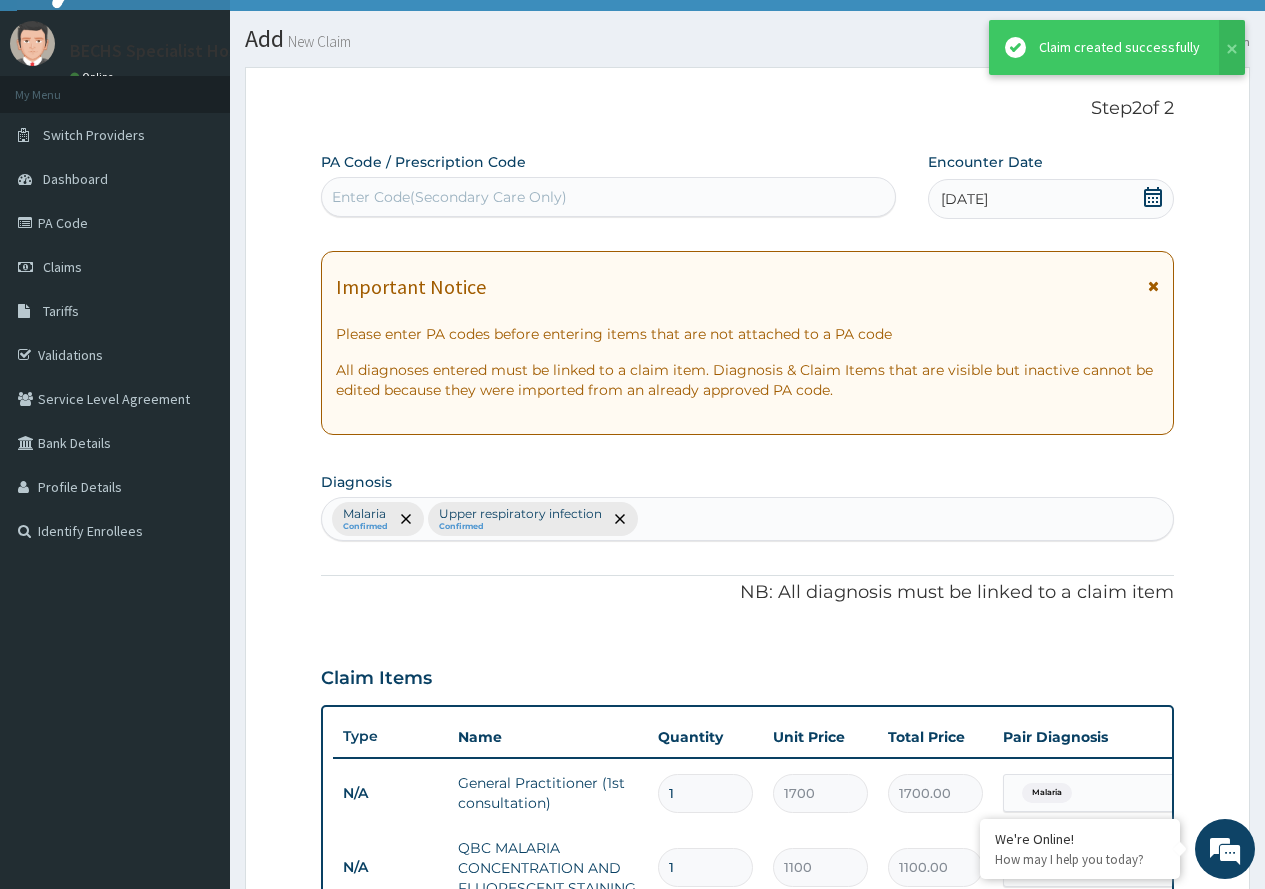 scroll, scrollTop: 967, scrollLeft: 0, axis: vertical 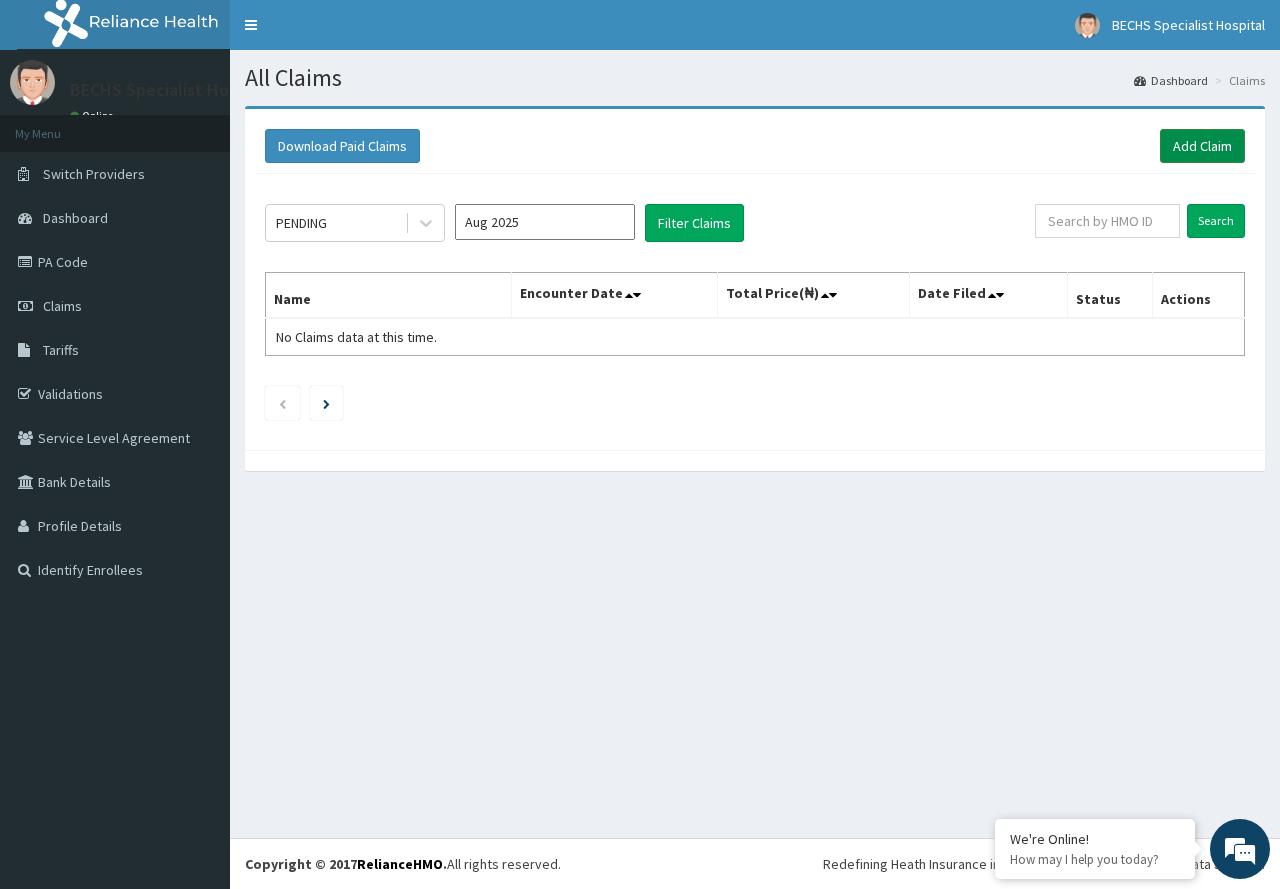 click on "Add Claim" at bounding box center (1202, 146) 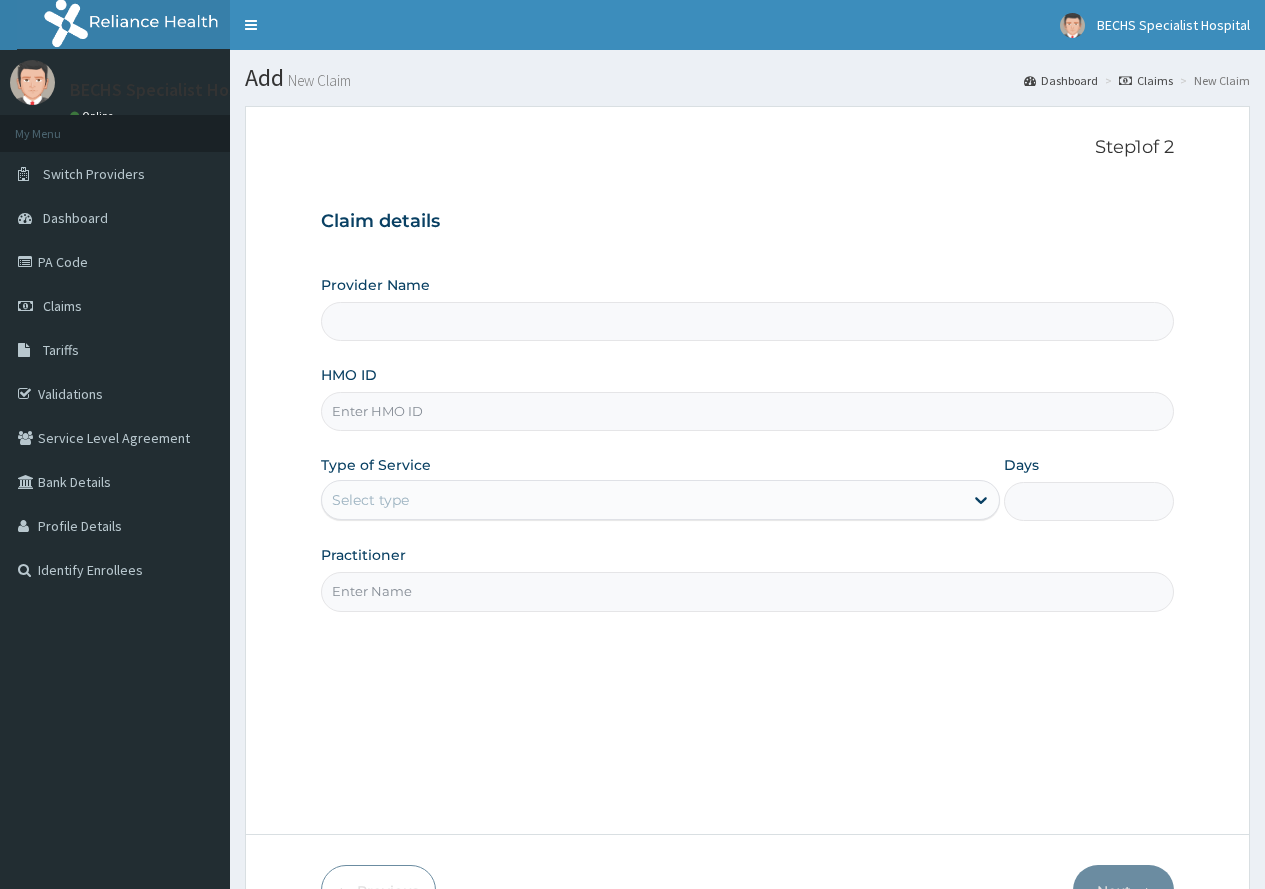 scroll, scrollTop: 0, scrollLeft: 0, axis: both 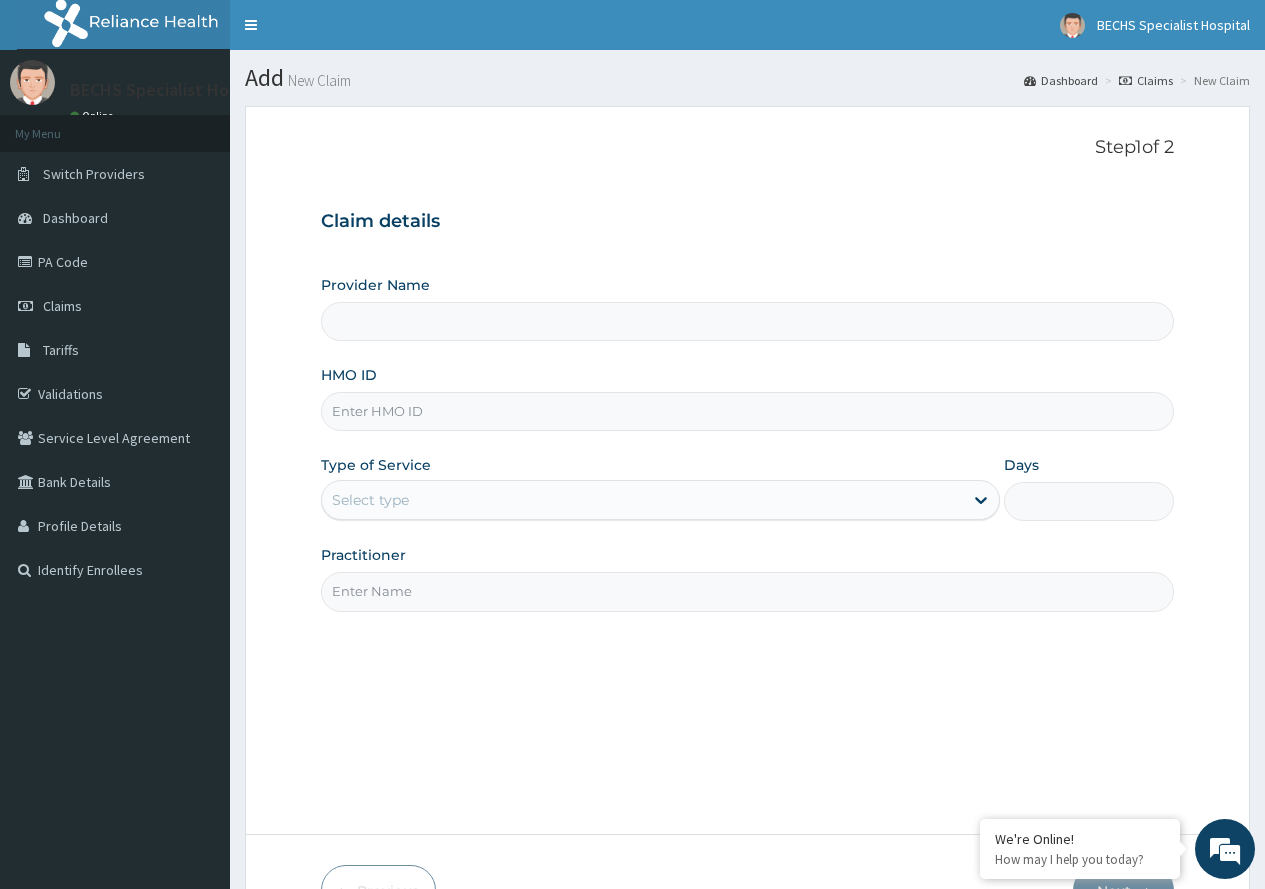 type on "Bechs Specialist Hospital" 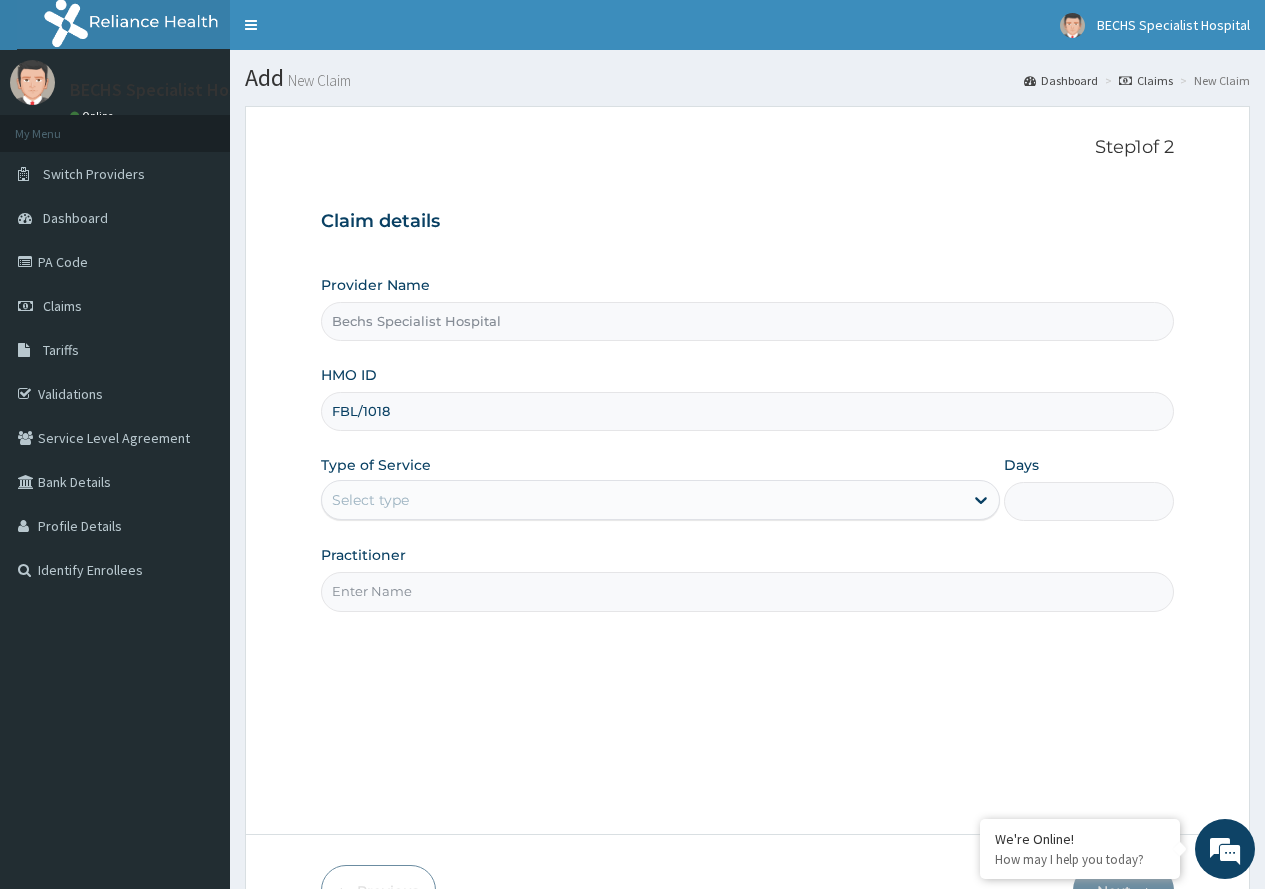 scroll, scrollTop: 0, scrollLeft: 0, axis: both 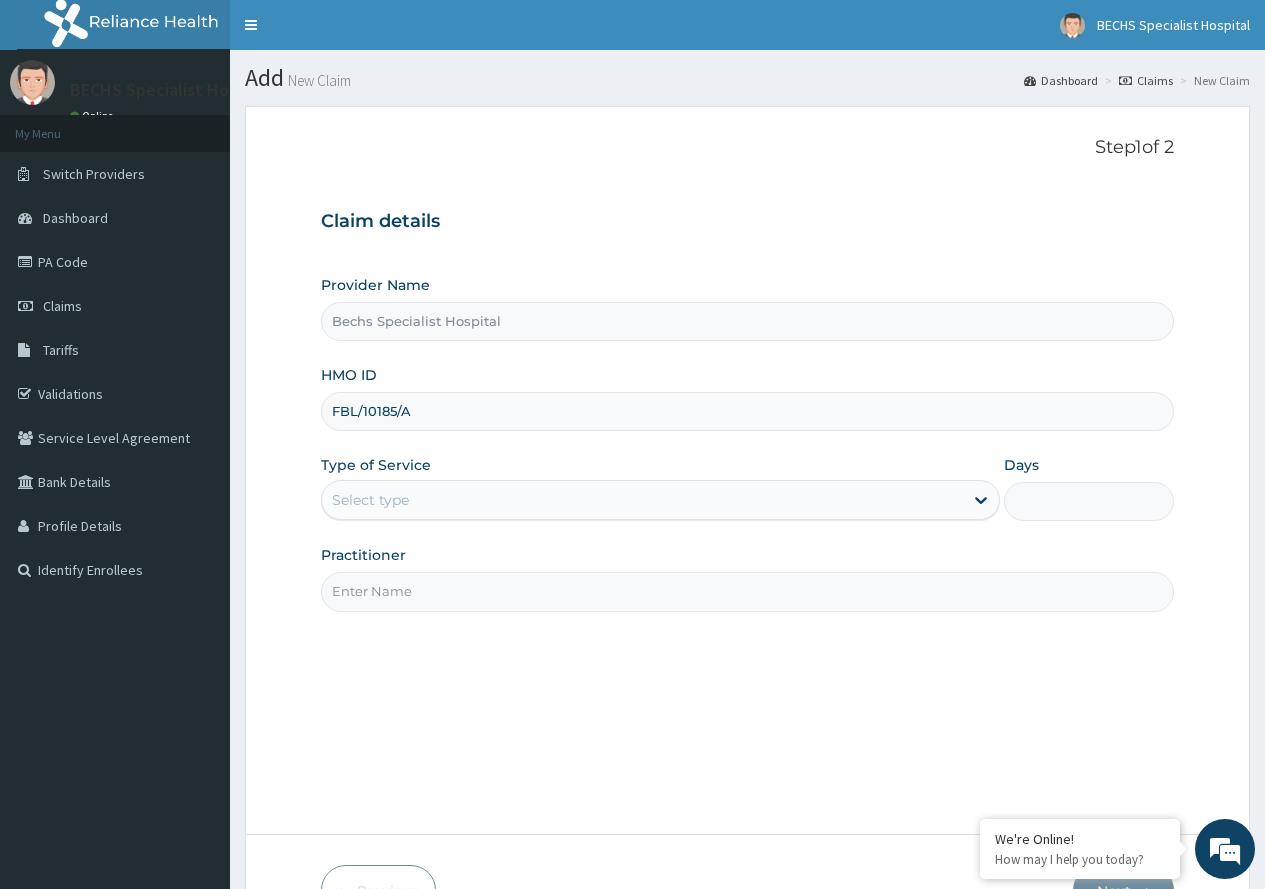 type on "FBL/10185/A" 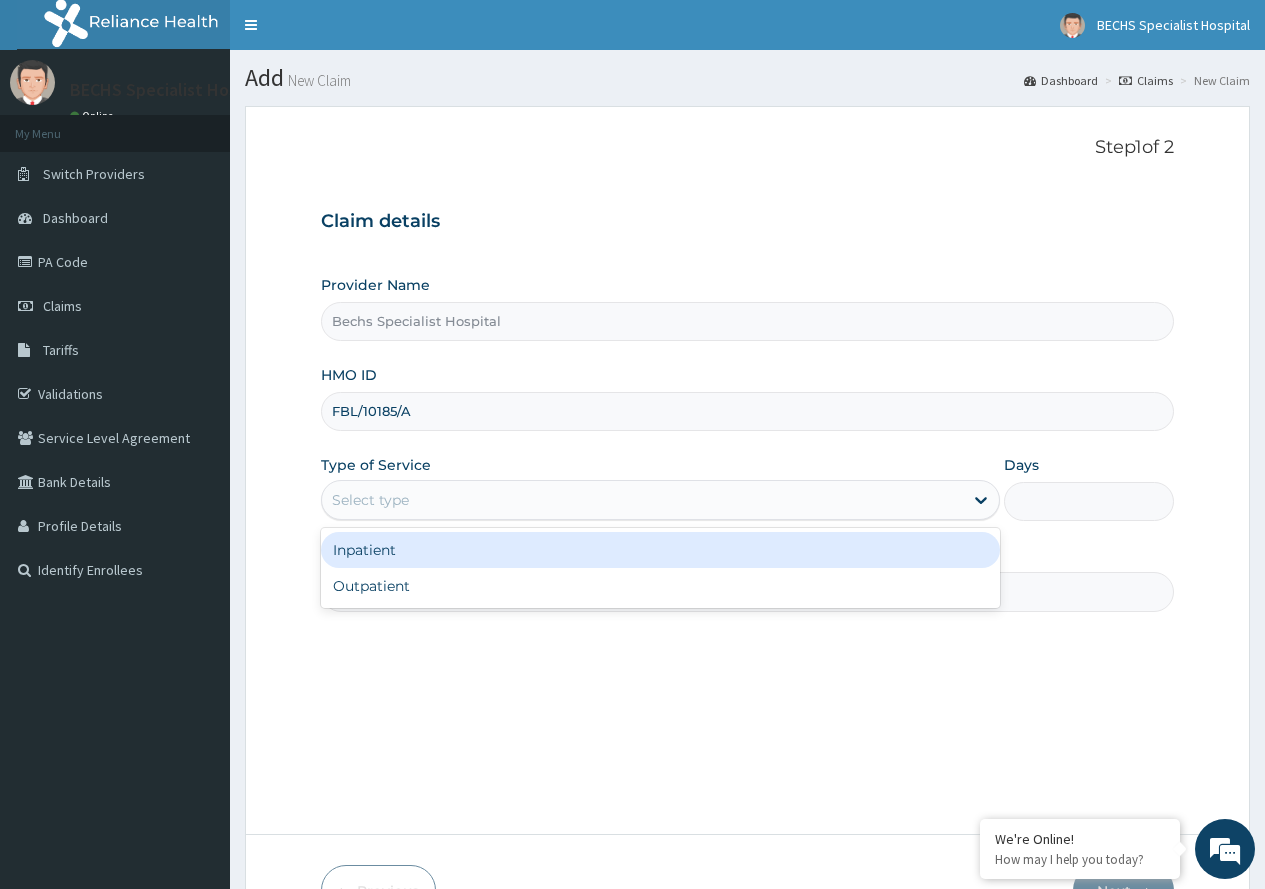 click on "Select type" at bounding box center (642, 500) 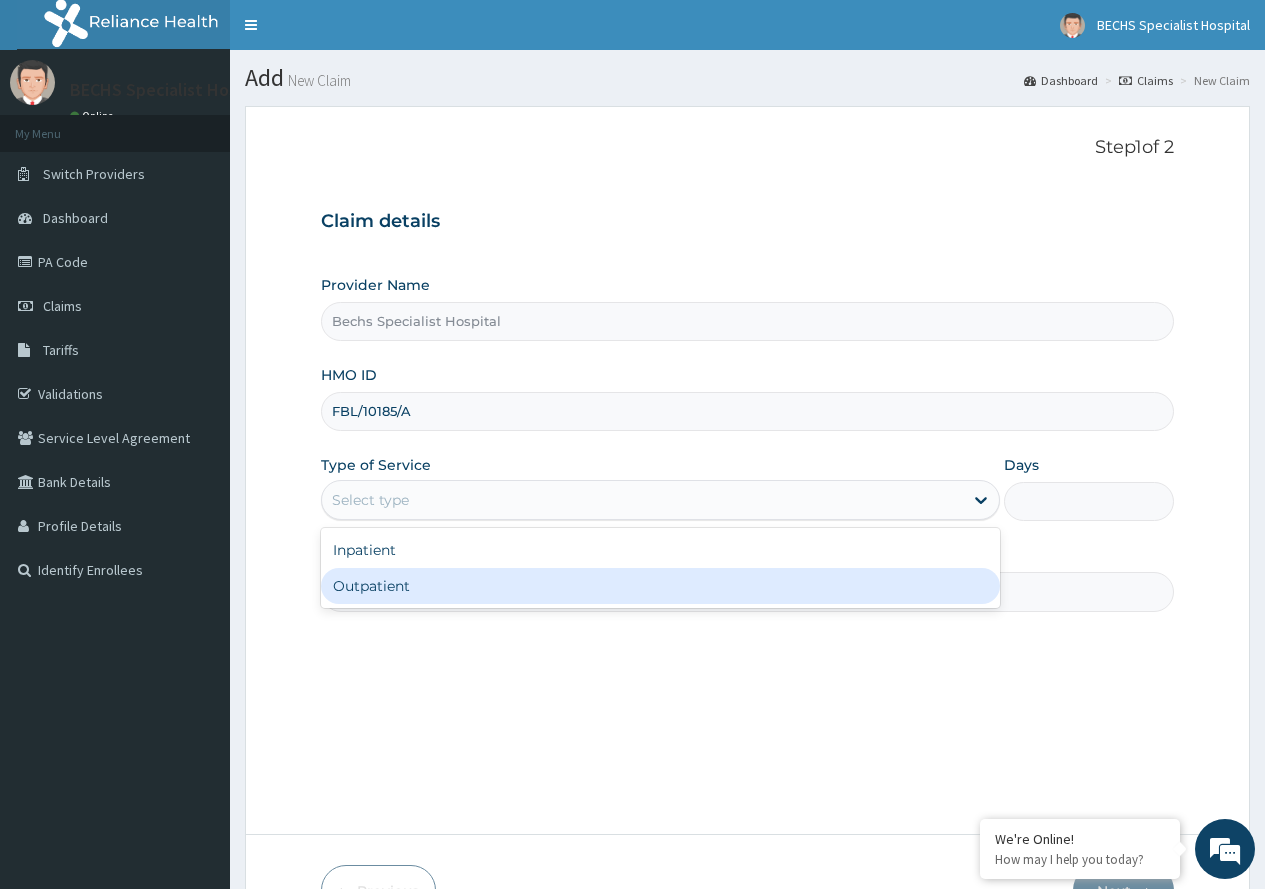 click on "Outpatient" at bounding box center [660, 586] 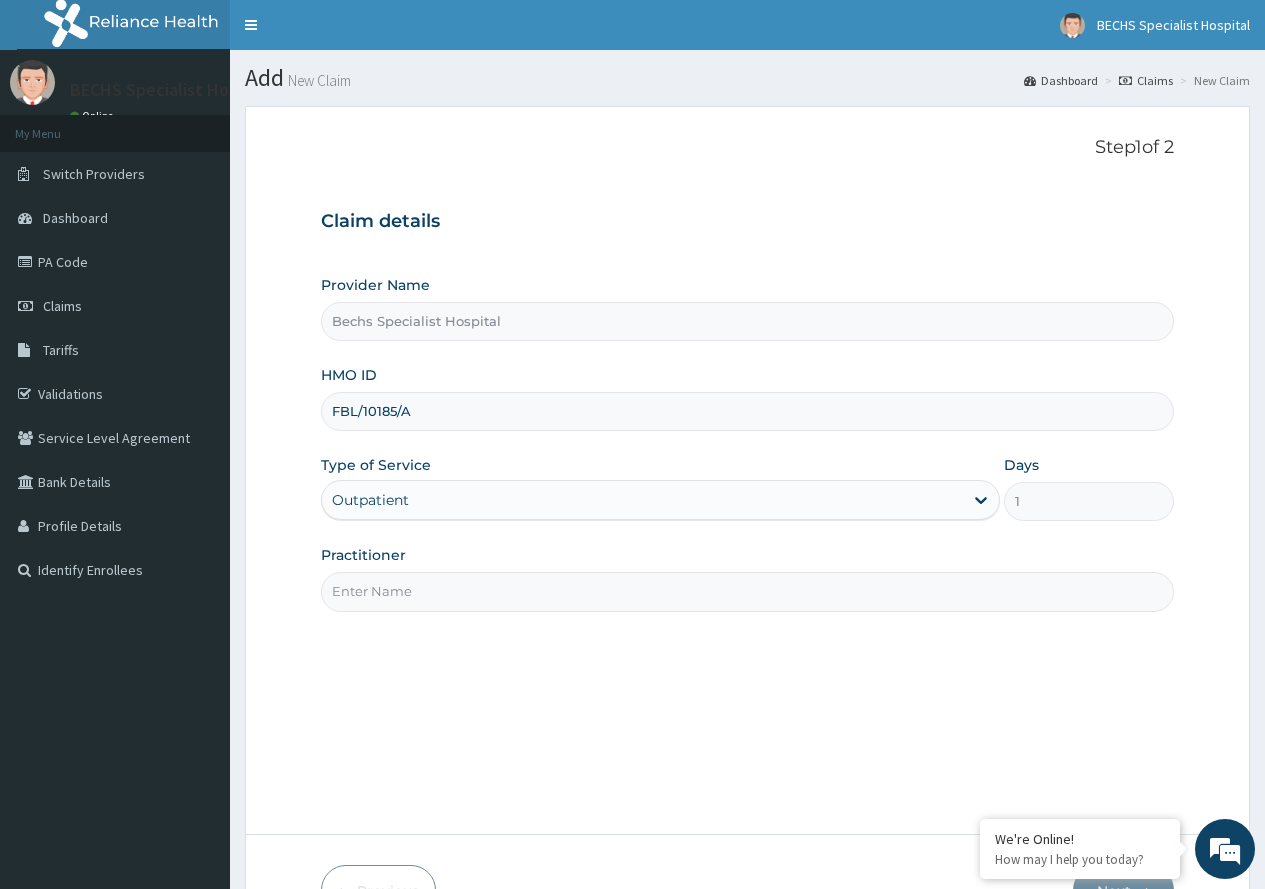 click on "Practitioner" at bounding box center [747, 591] 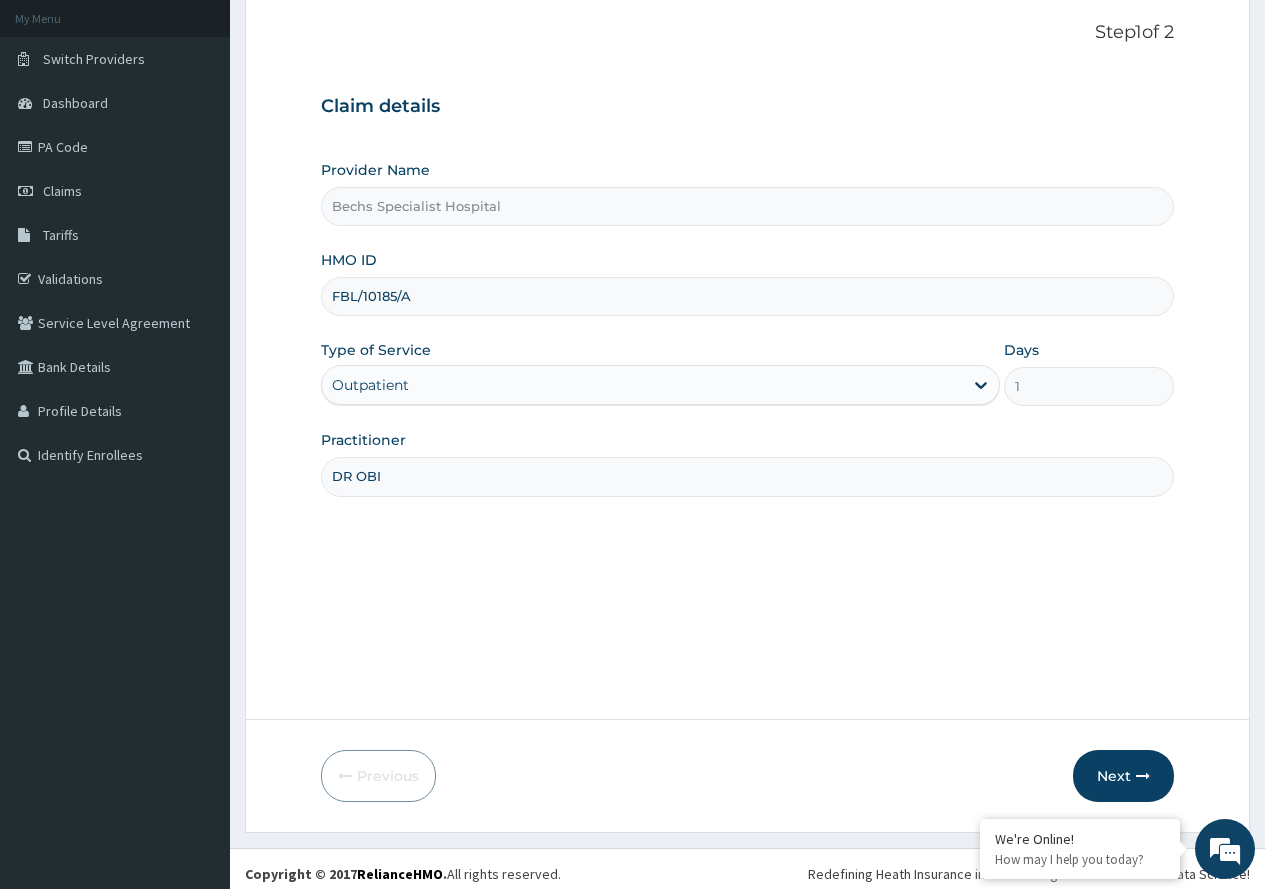 scroll, scrollTop: 125, scrollLeft: 0, axis: vertical 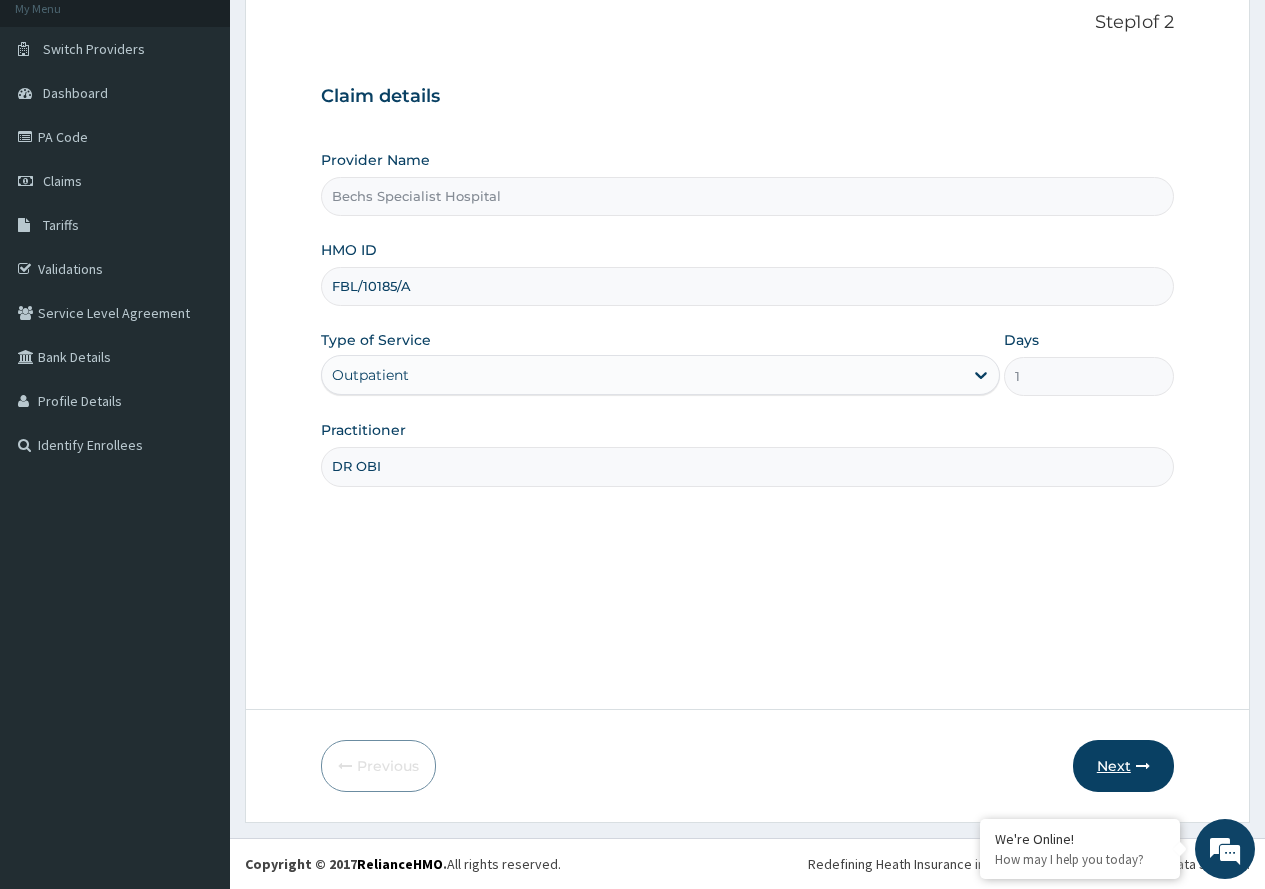 click on "Next" at bounding box center [1123, 766] 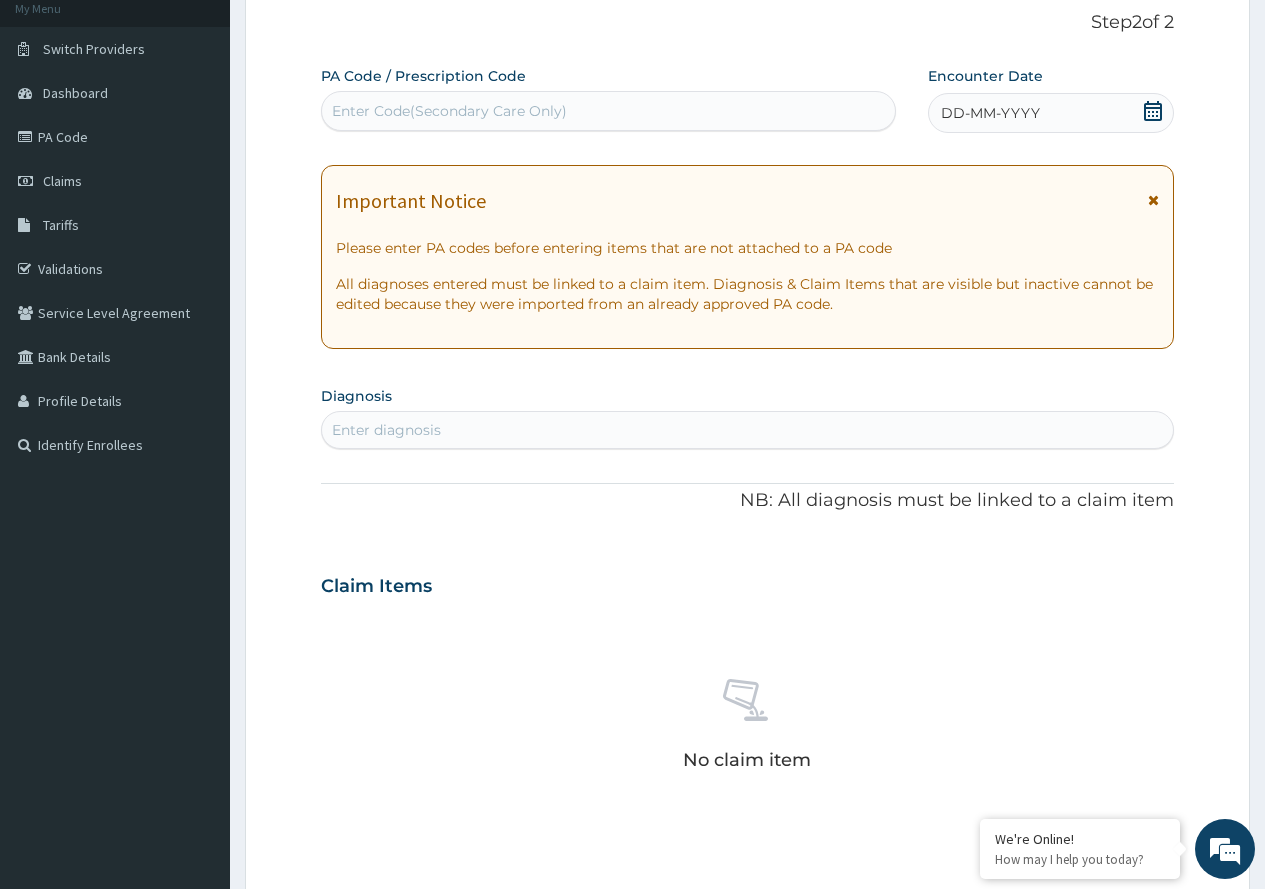 click 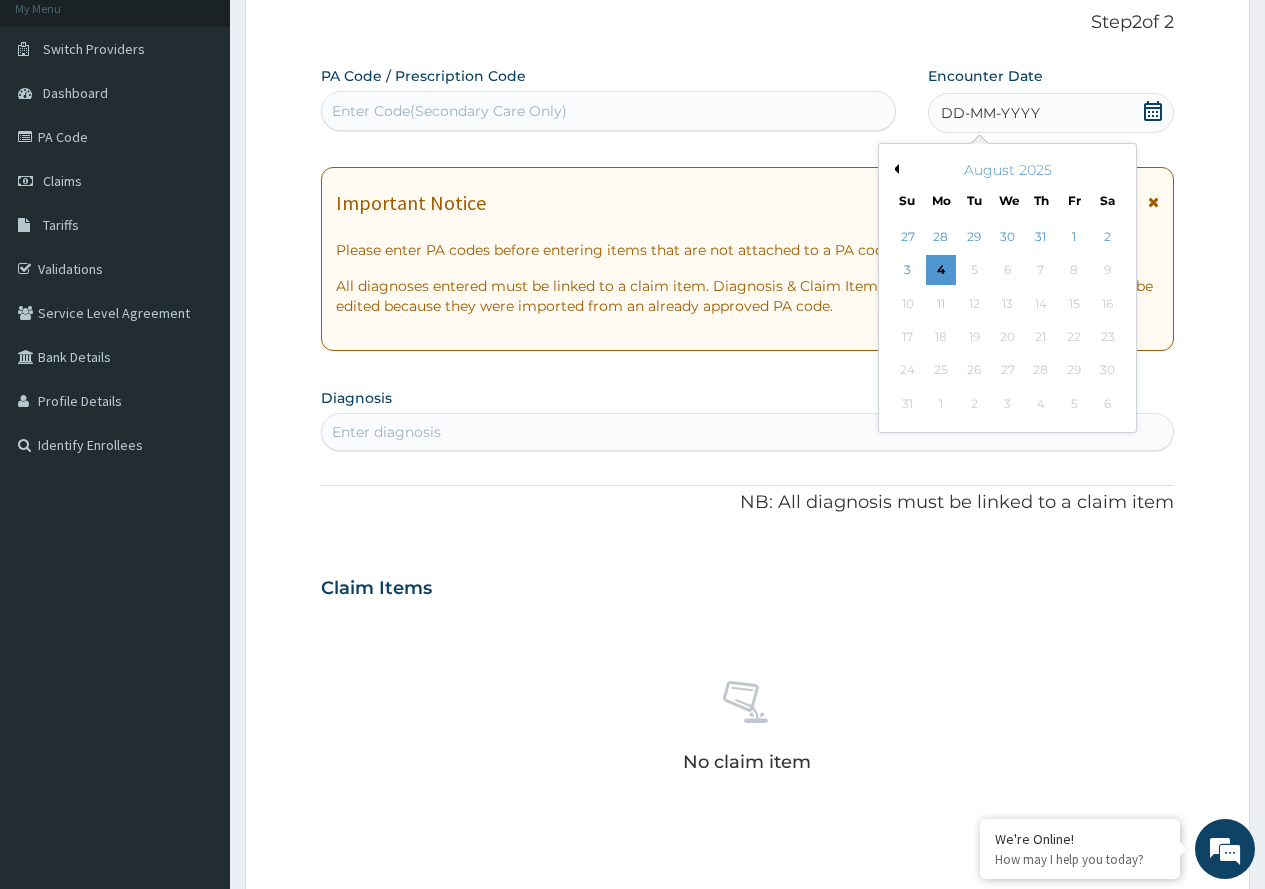 click on "Previous Month" at bounding box center [894, 169] 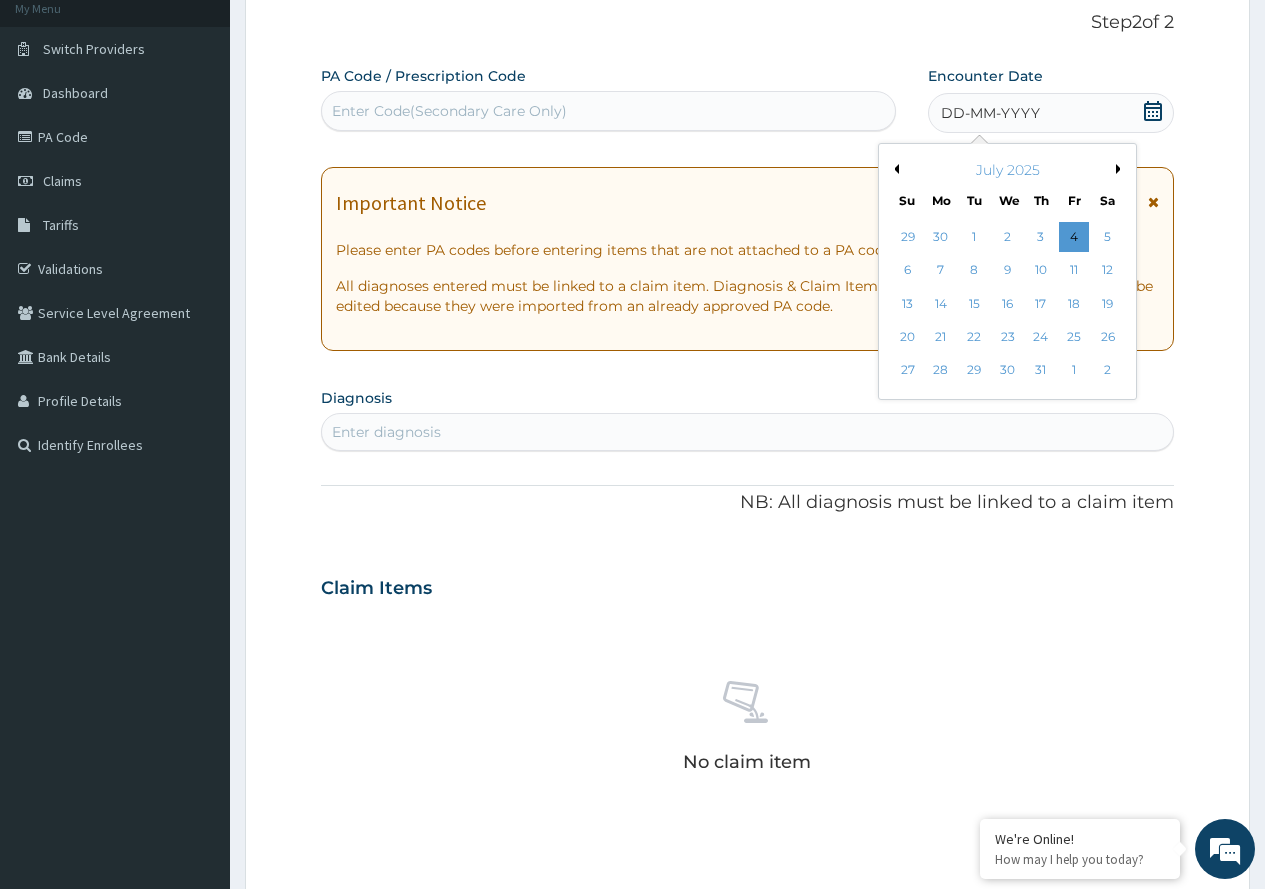 click on "Previous Month" at bounding box center [894, 169] 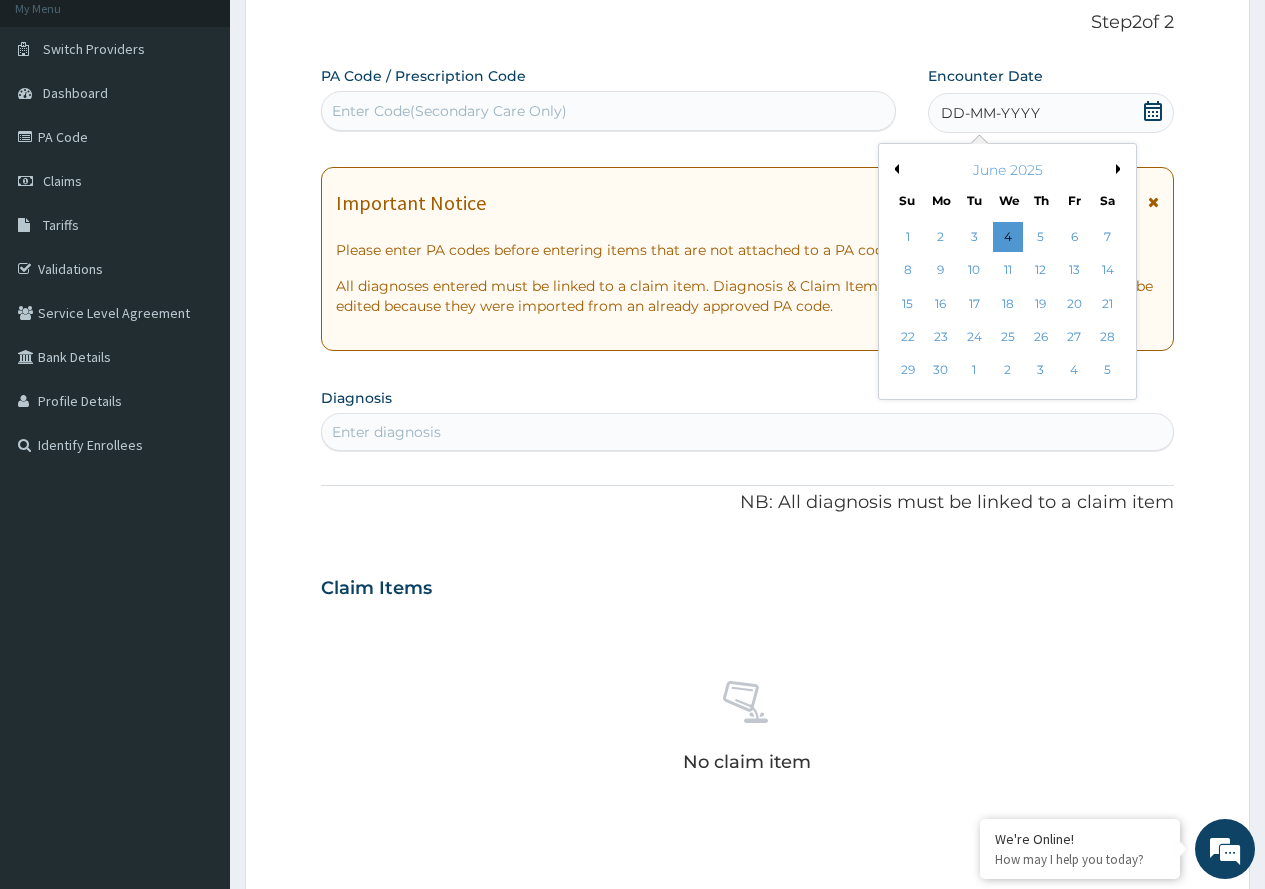 click on "Previous Month" at bounding box center [894, 169] 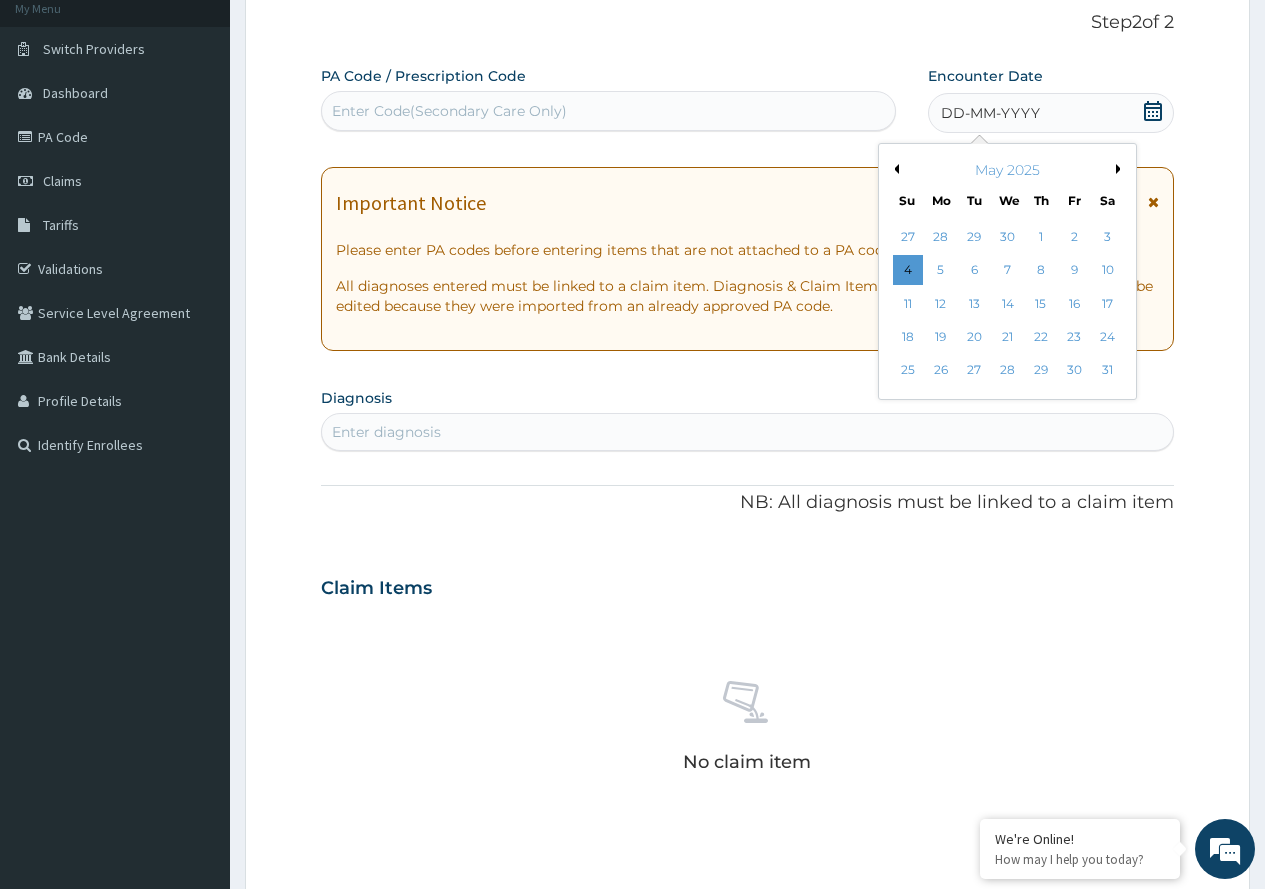 click on "Previous Month" at bounding box center (894, 169) 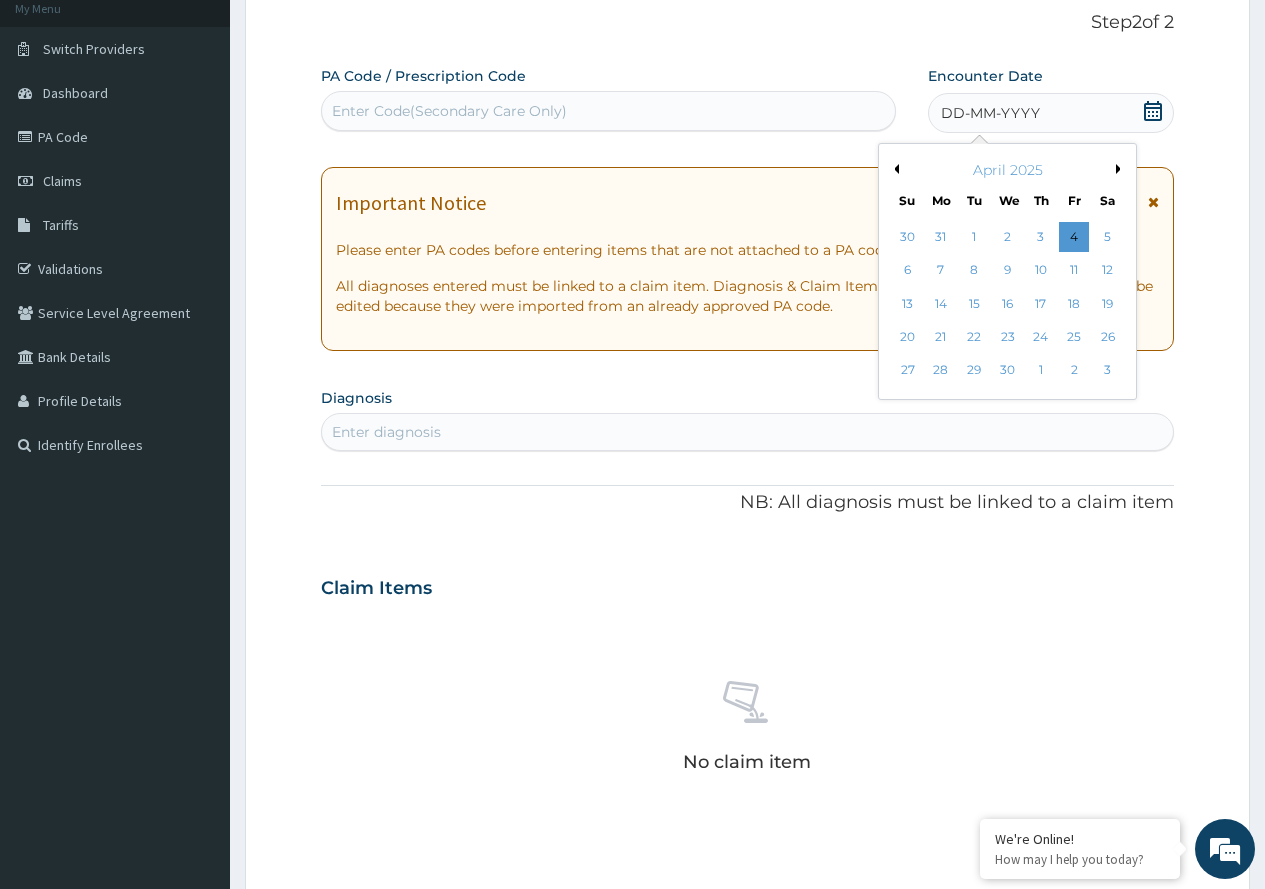 click on "Previous Month" at bounding box center [894, 169] 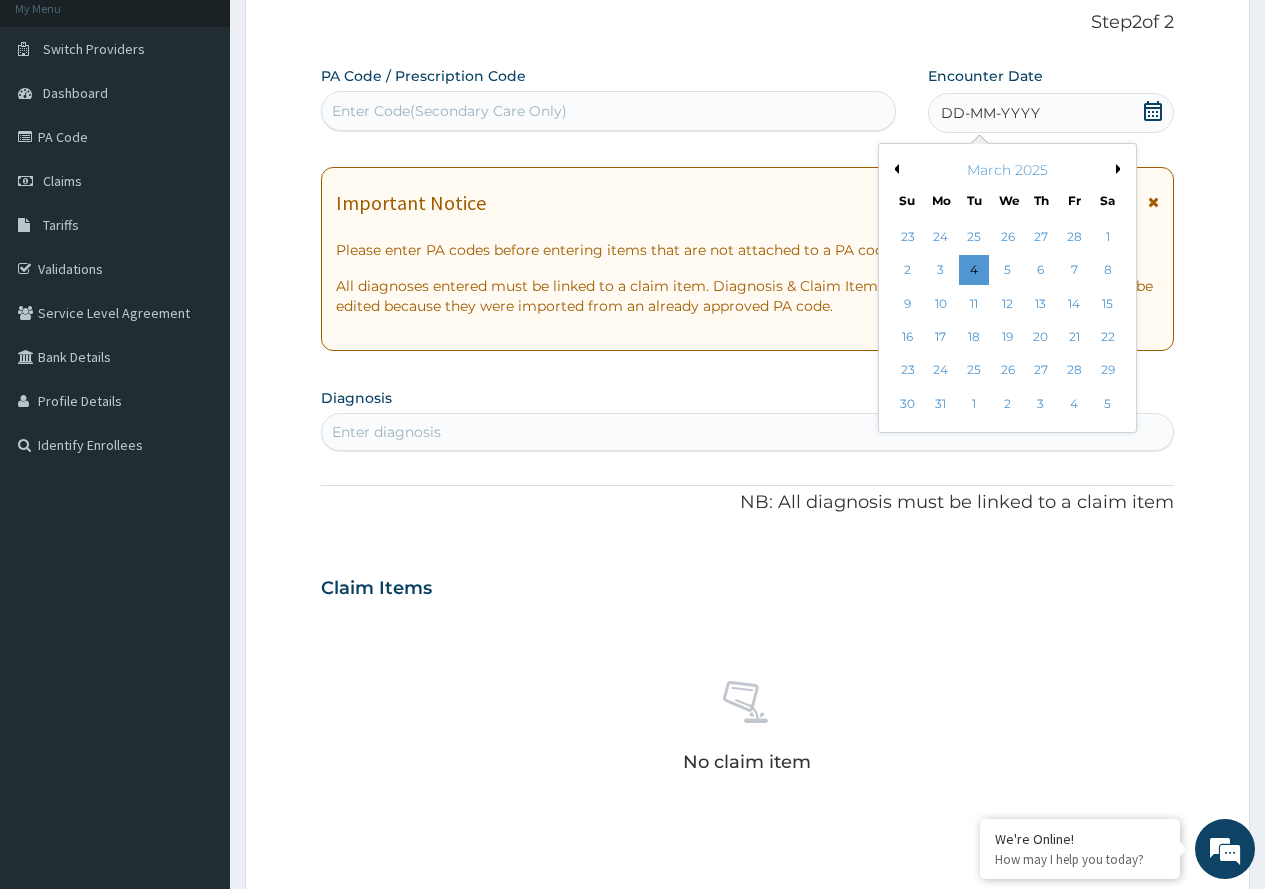 click on "13" at bounding box center (1041, 304) 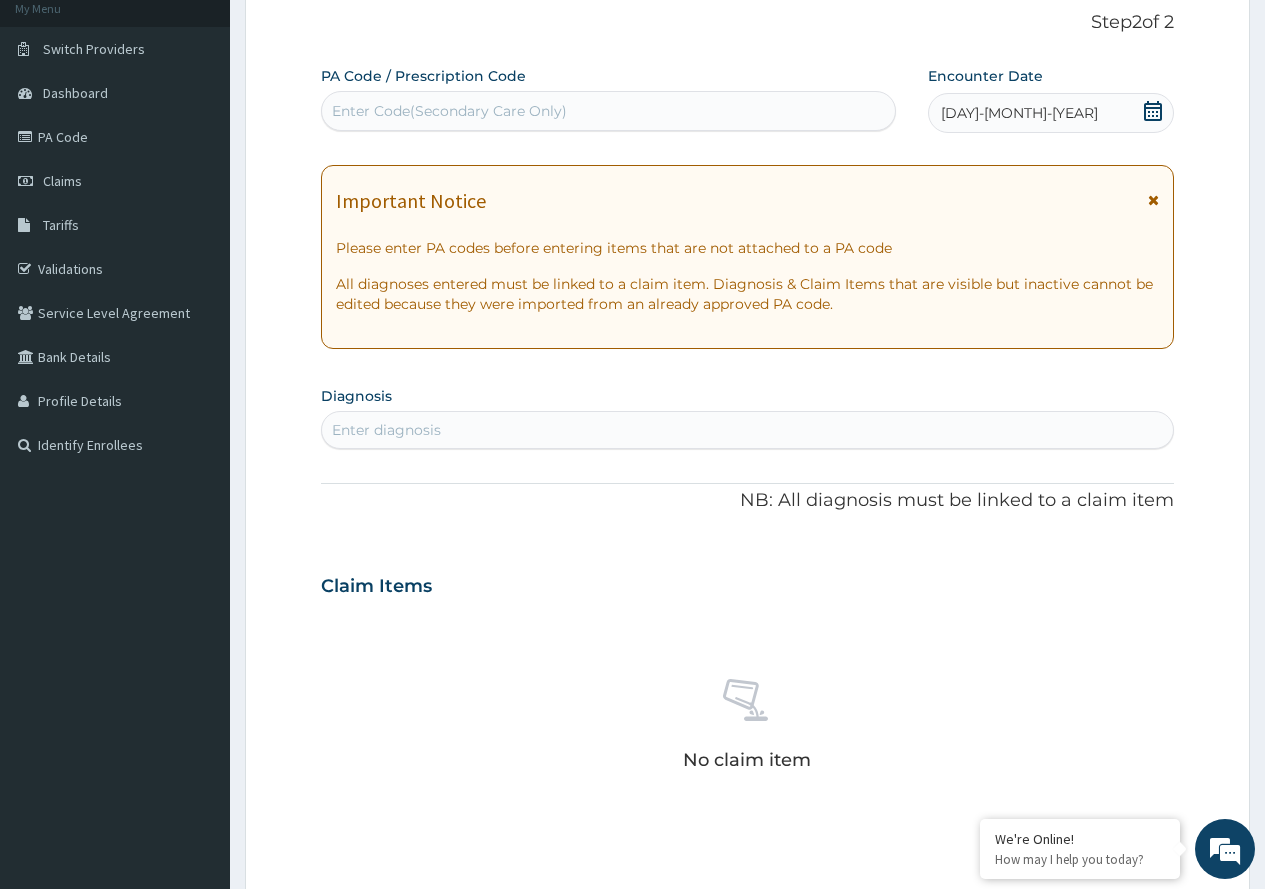 click on "Enter diagnosis" at bounding box center [747, 430] 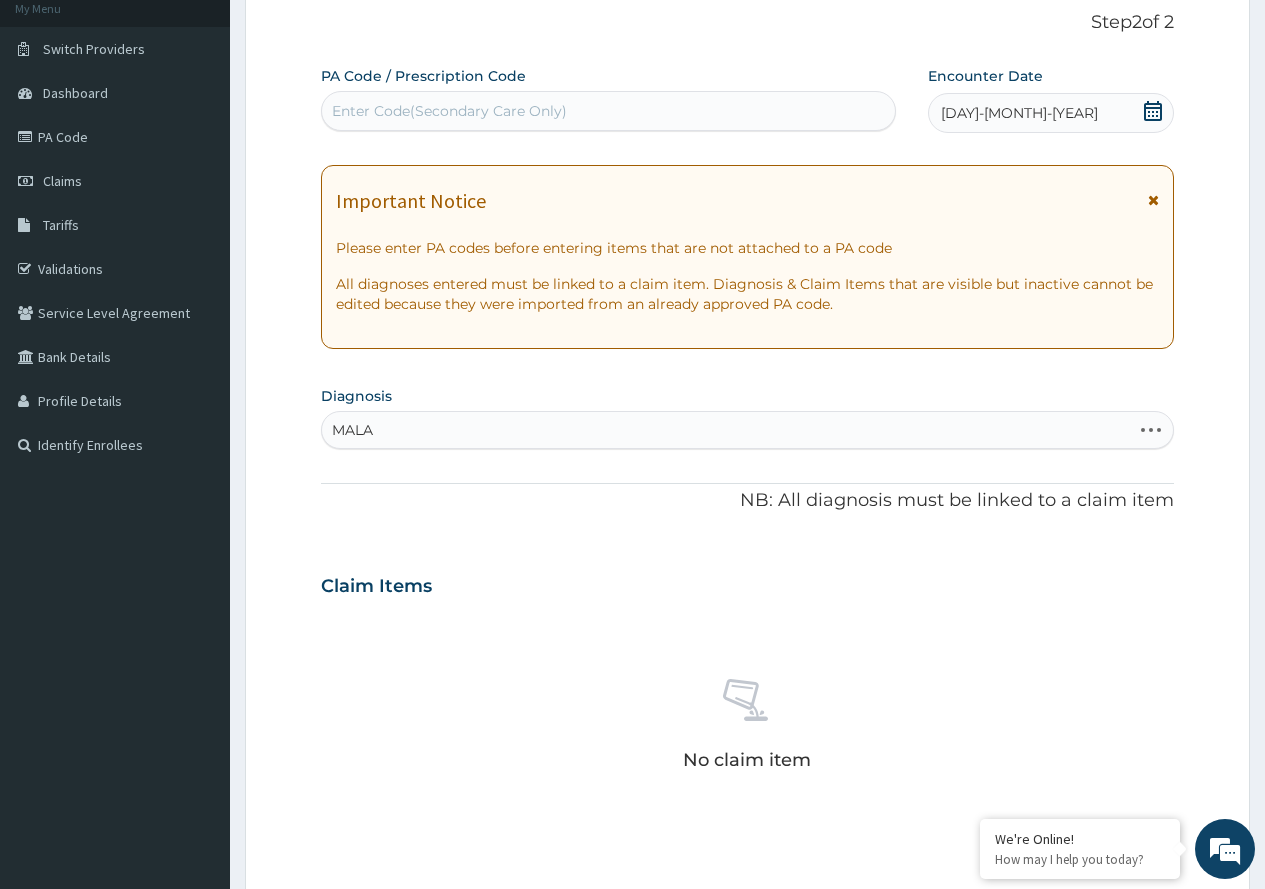 type on "MALAR" 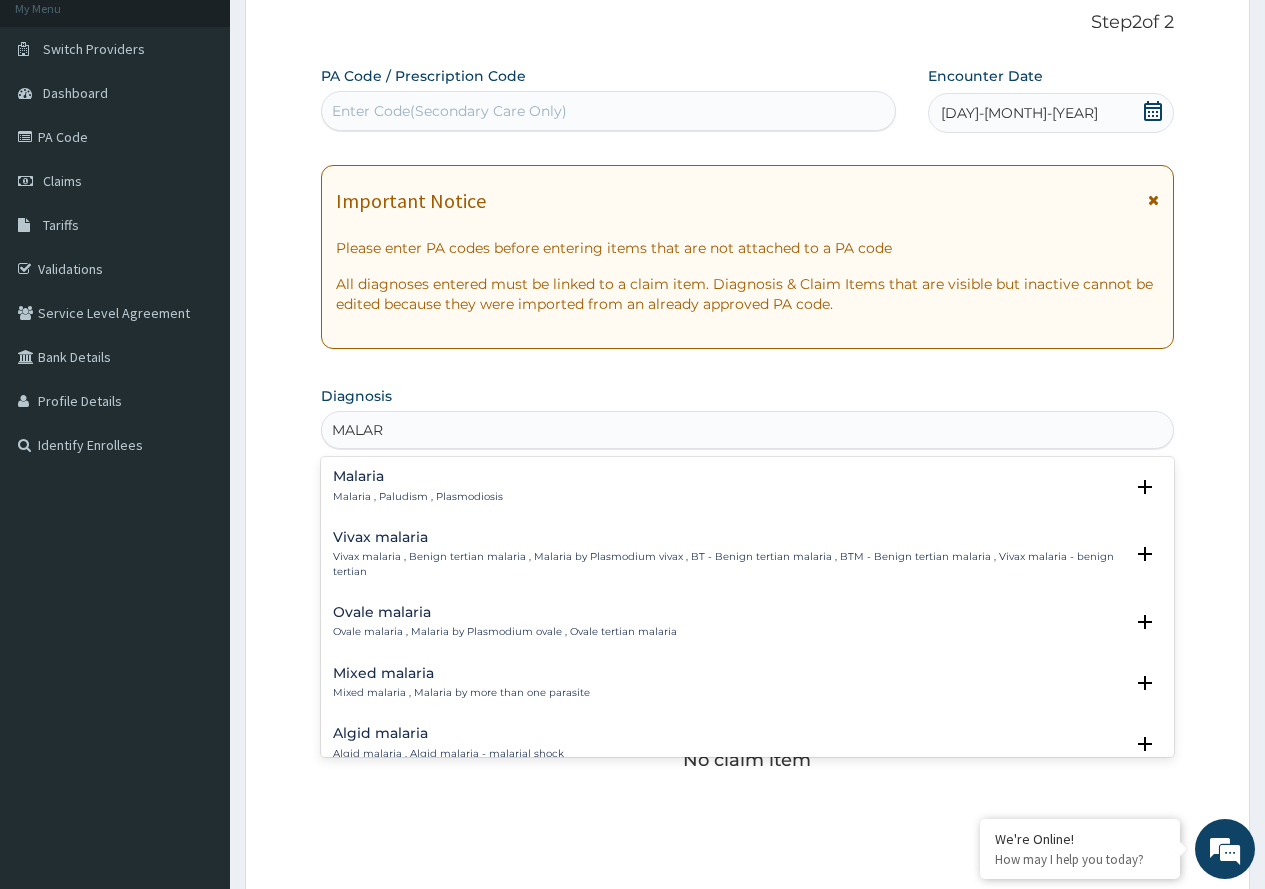 click on "Malaria , Paludism , Plasmodiosis" at bounding box center [418, 497] 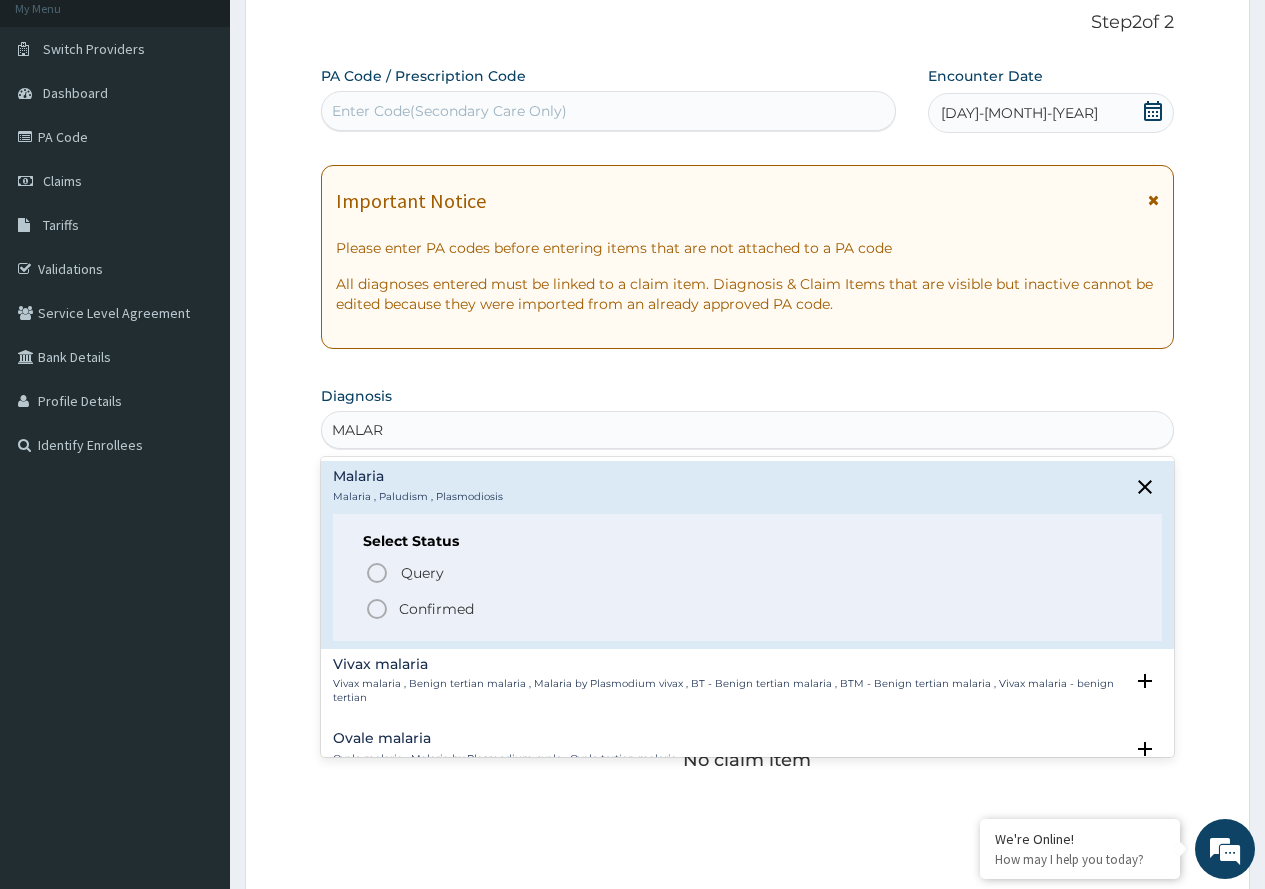 click 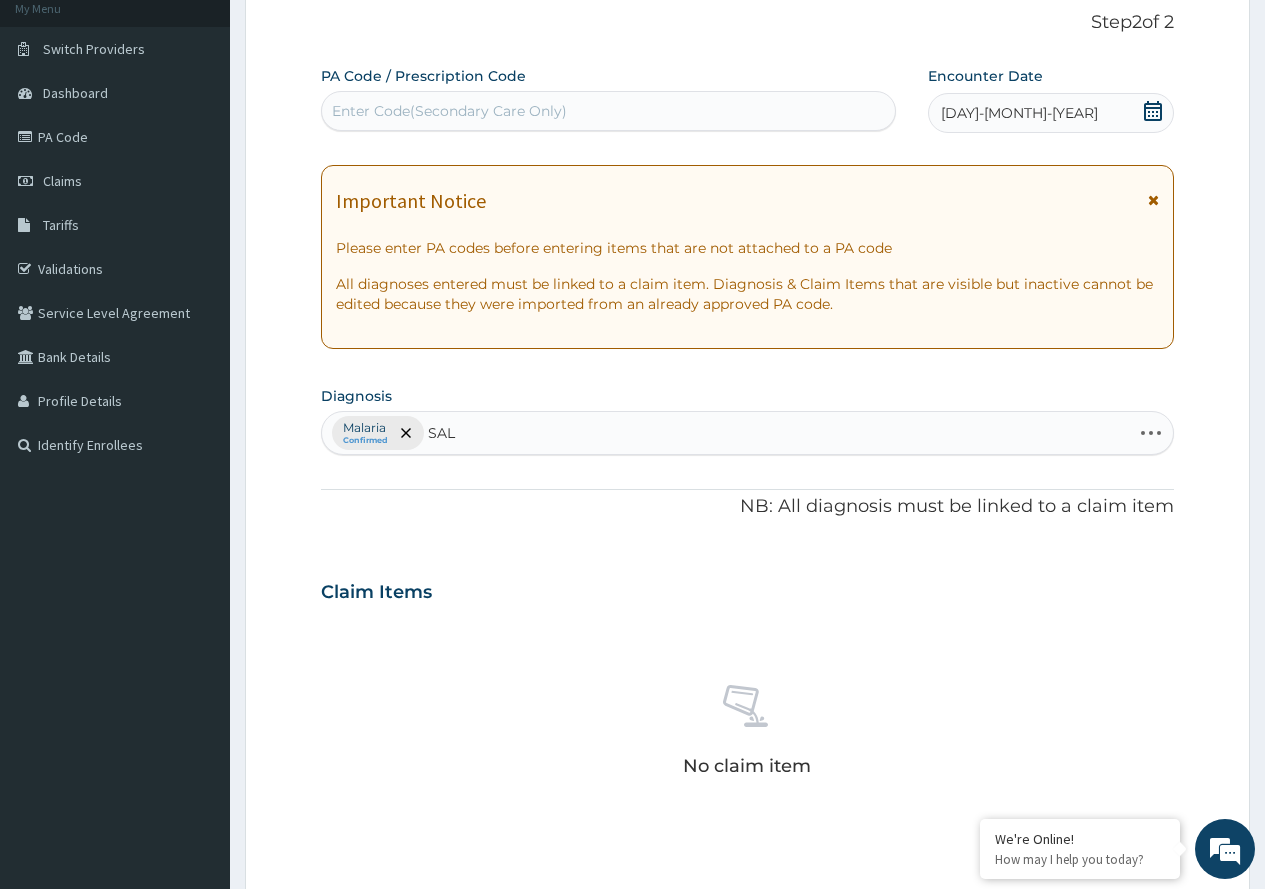type on "SALM" 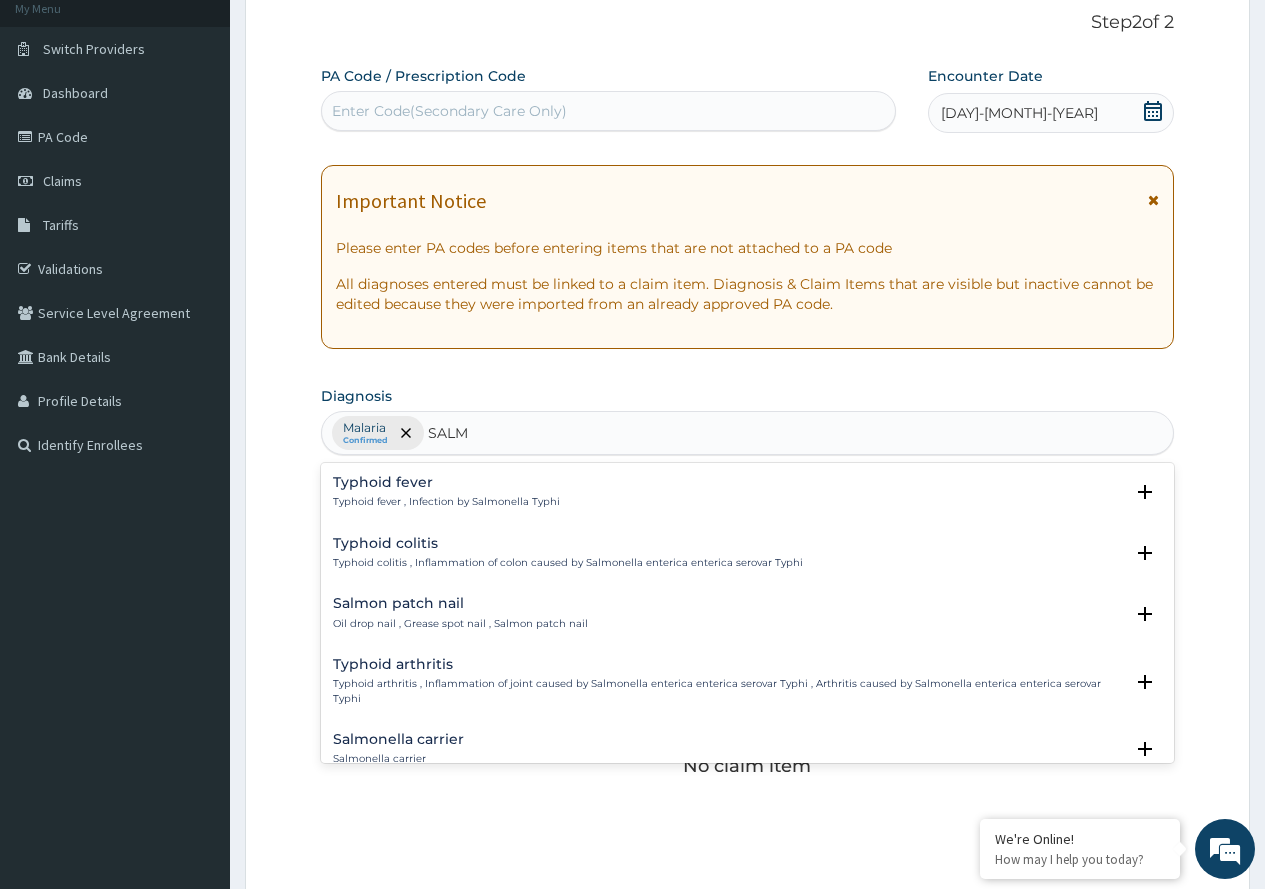 click on "Typhoid fever" at bounding box center (446, 482) 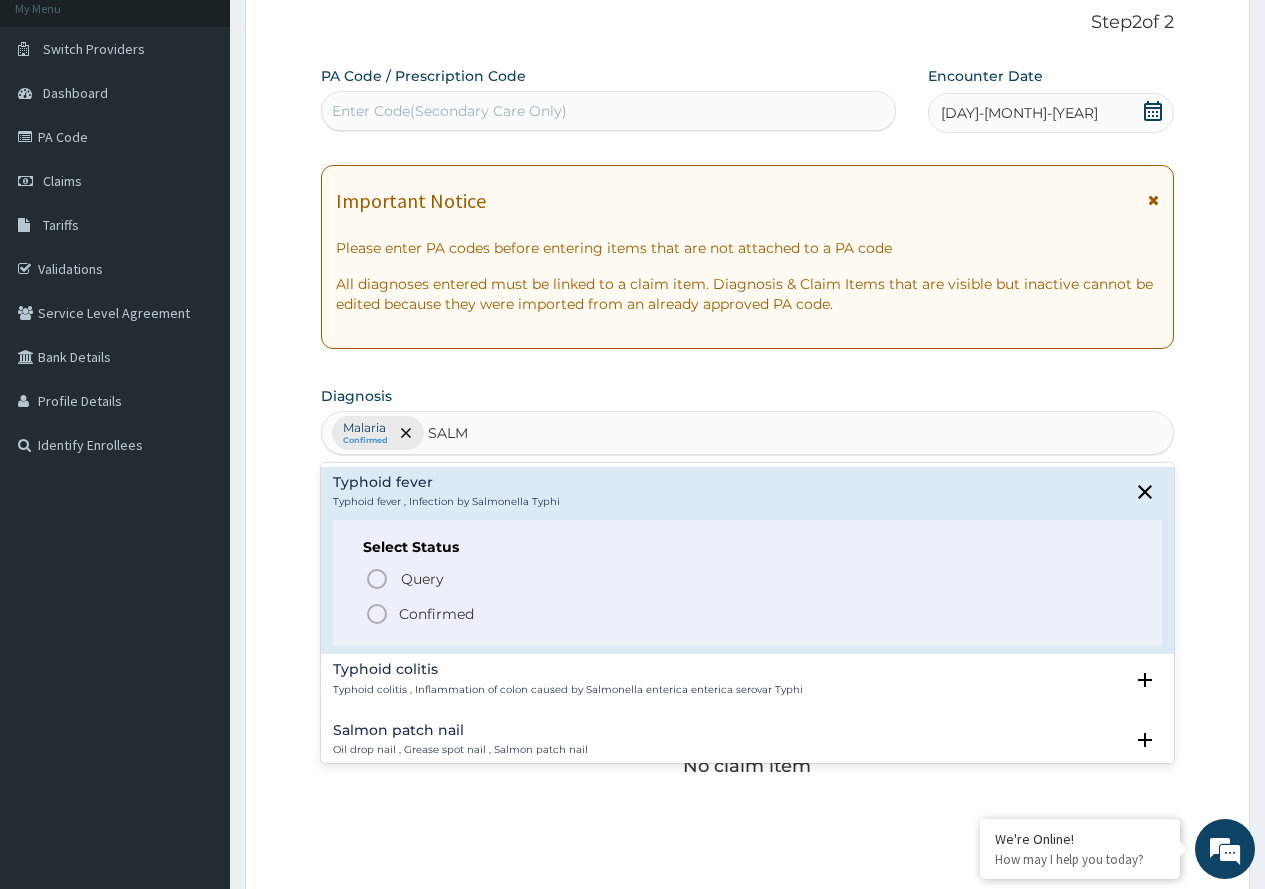 click 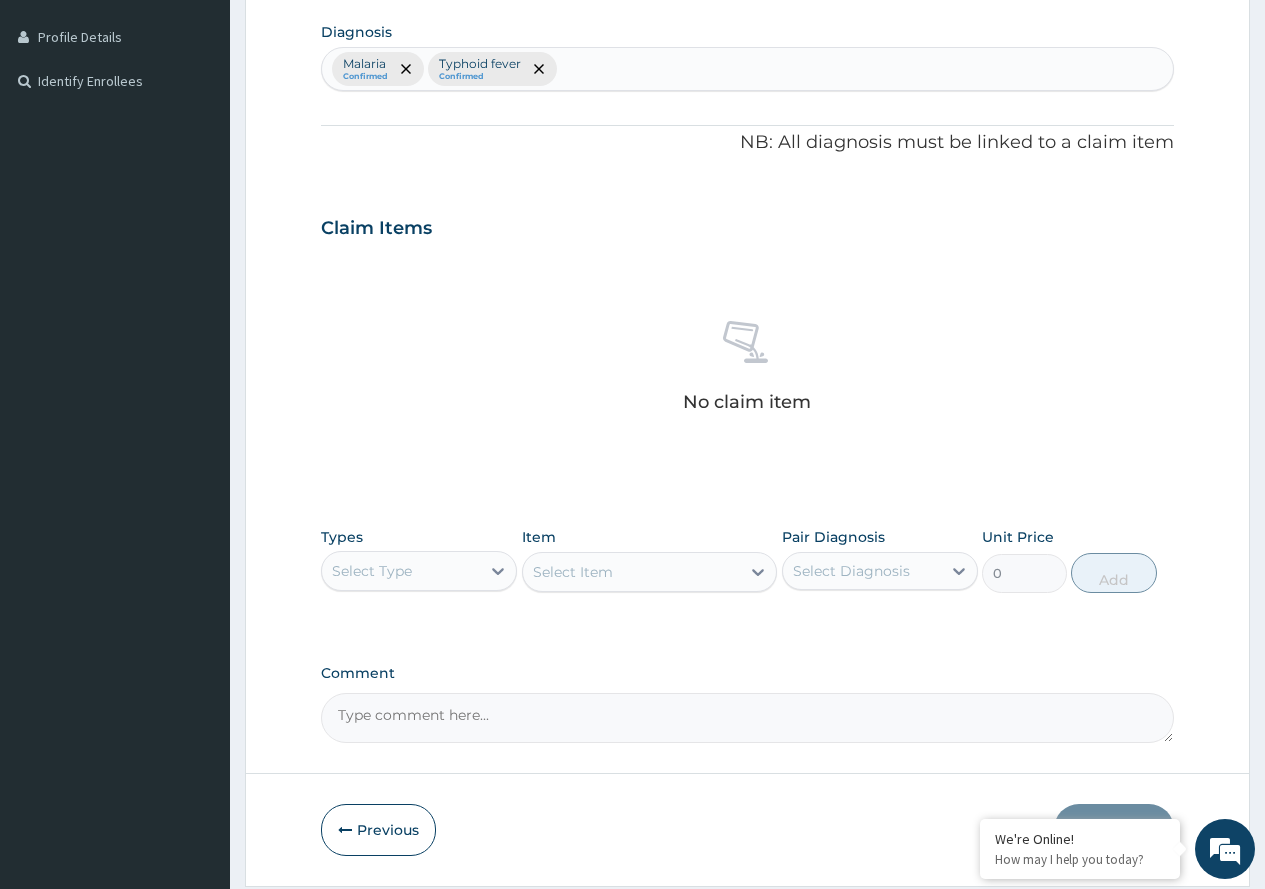 scroll, scrollTop: 553, scrollLeft: 0, axis: vertical 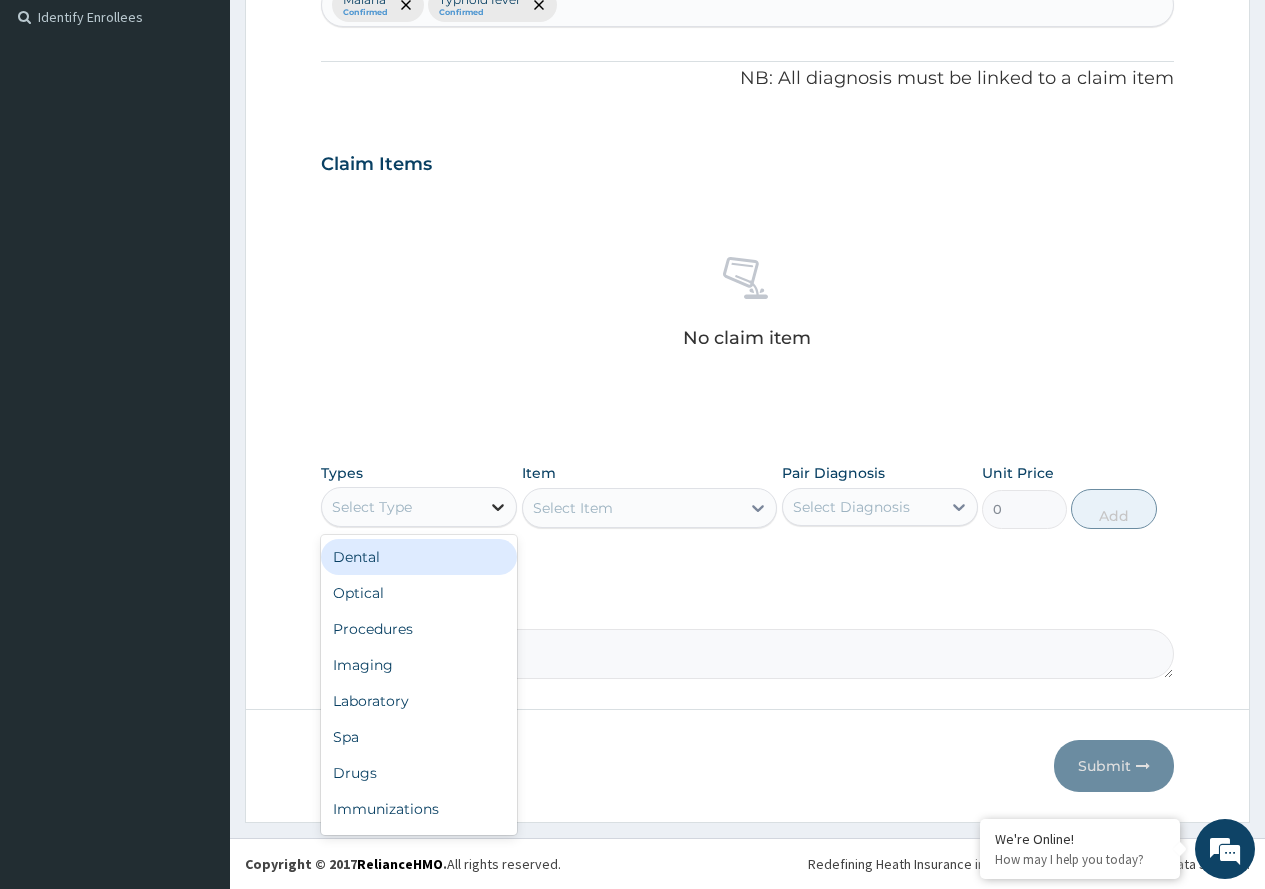 click 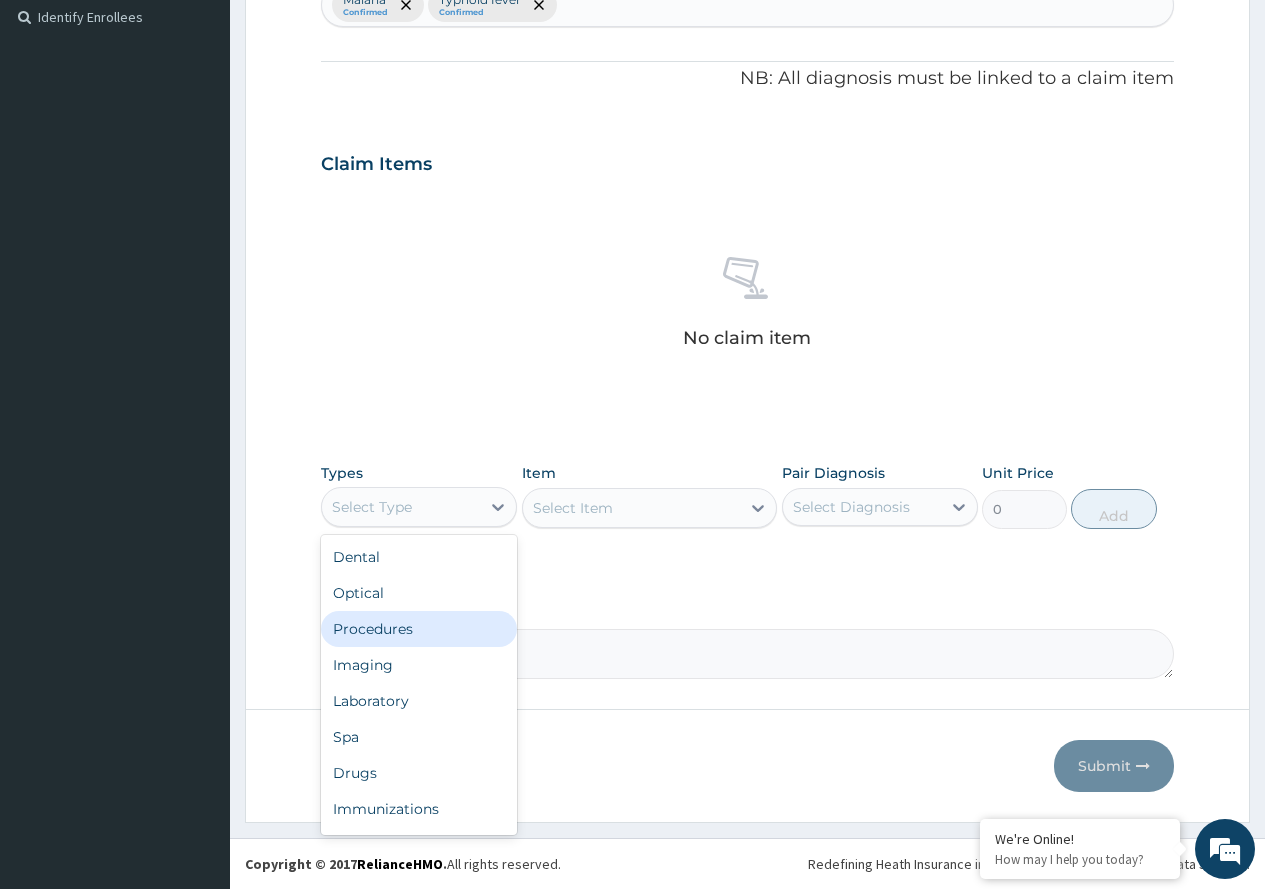 click on "Procedures" at bounding box center (419, 629) 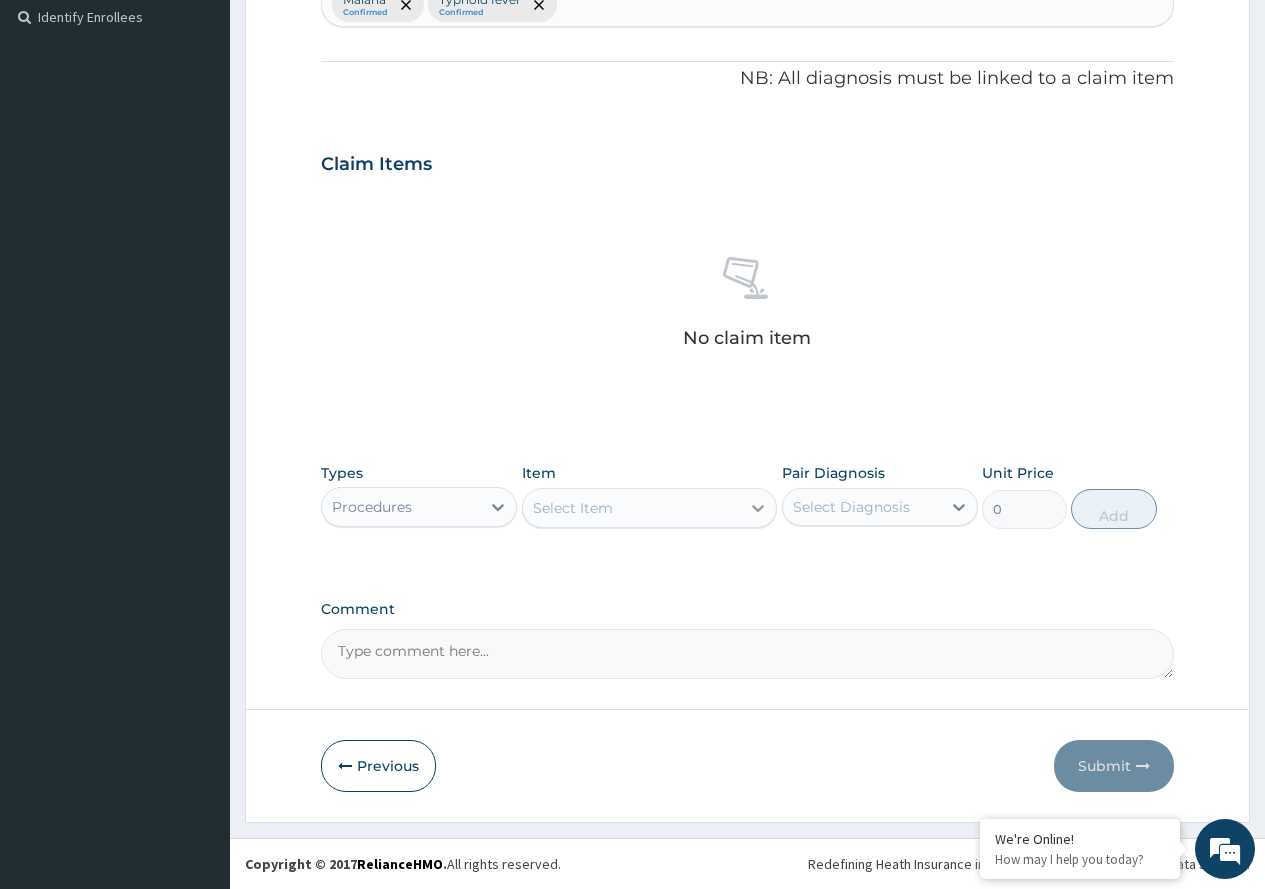 click 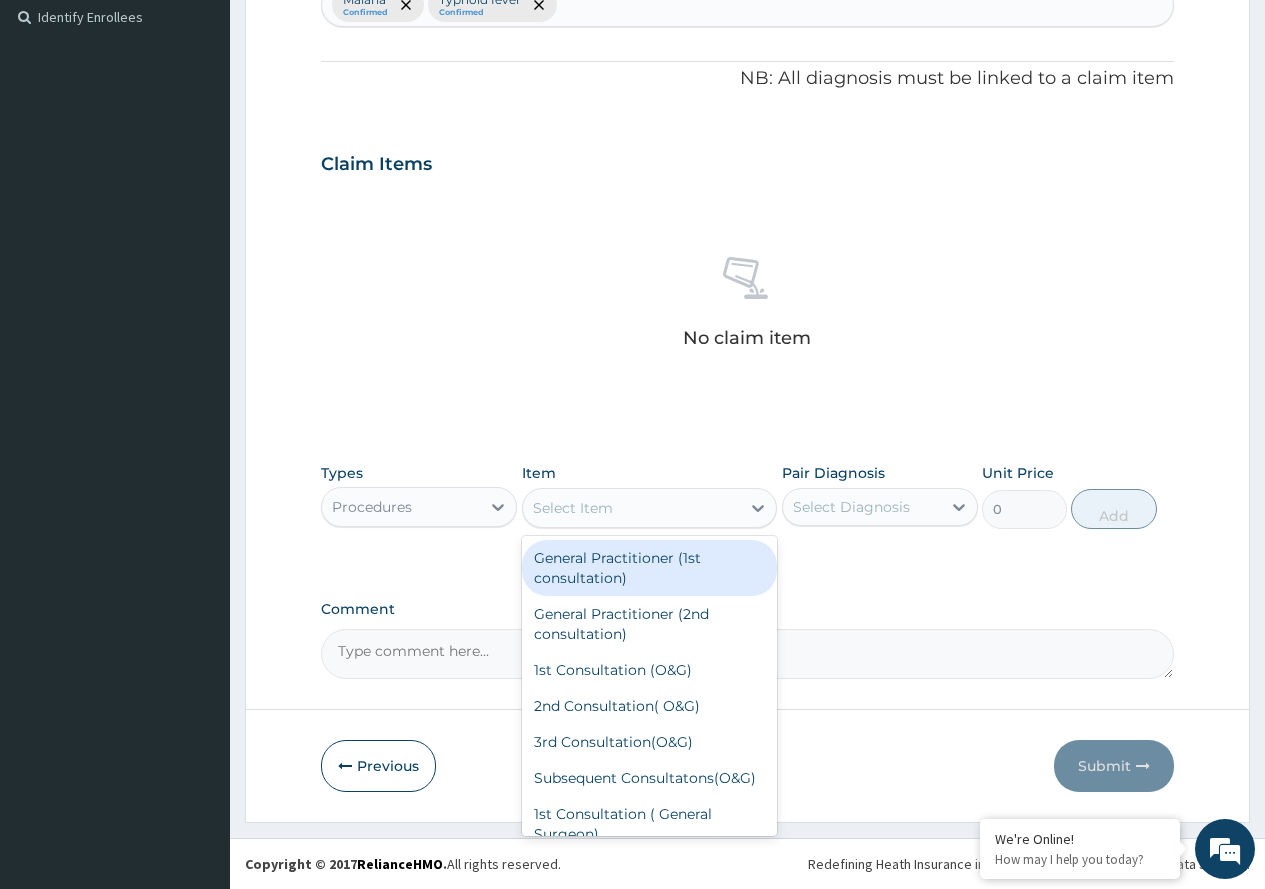 drag, startPoint x: 660, startPoint y: 554, endPoint x: 734, endPoint y: 543, distance: 74.8131 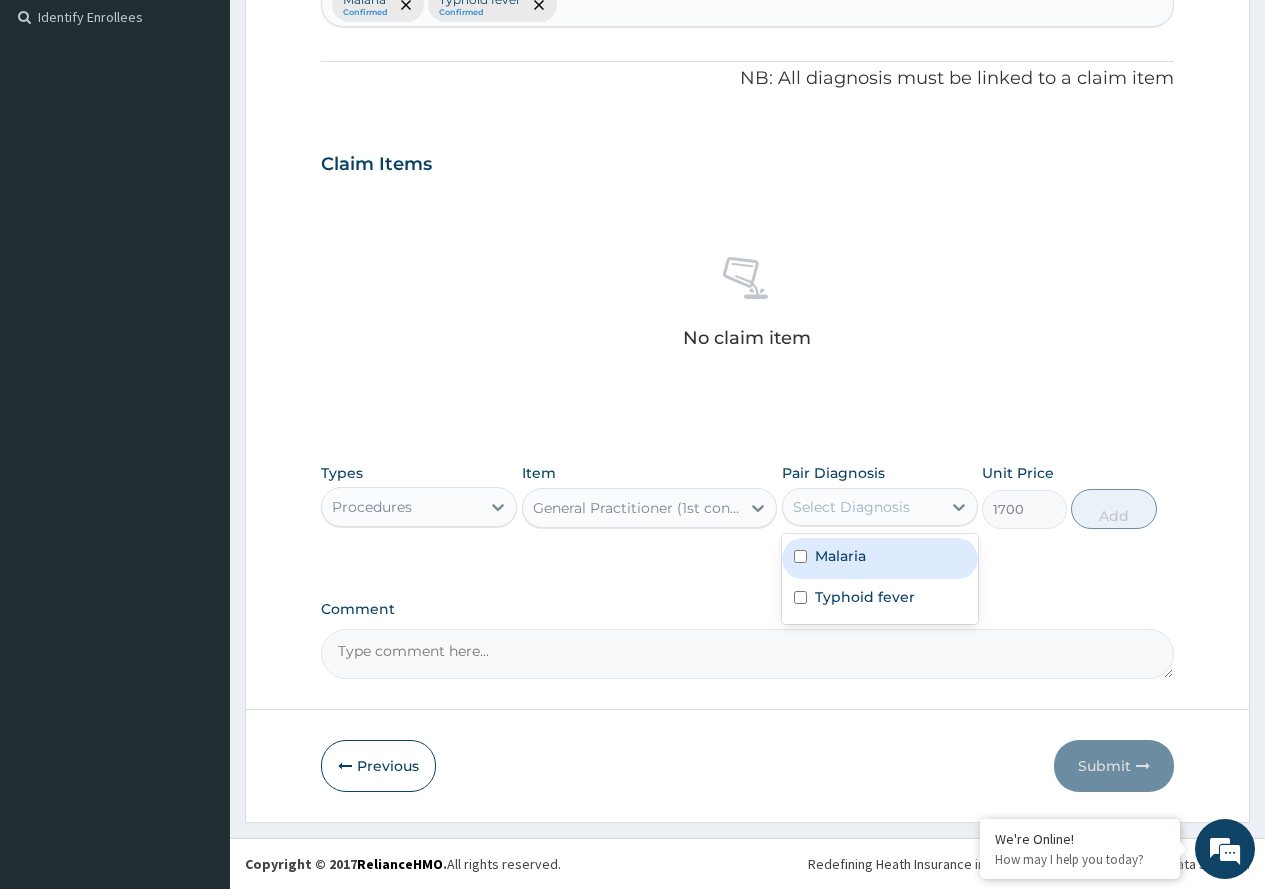 click on "Select Diagnosis" at bounding box center [851, 507] 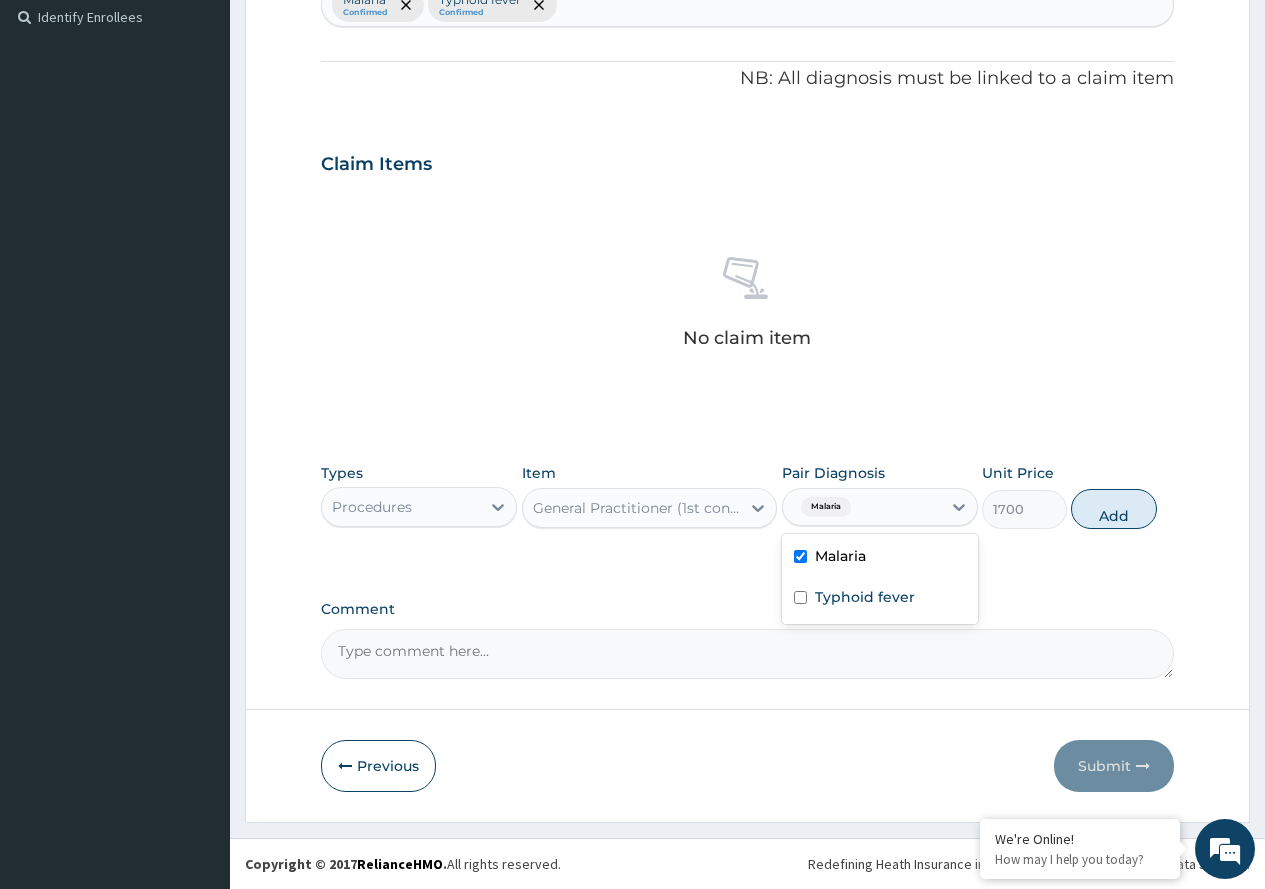 checkbox on "true" 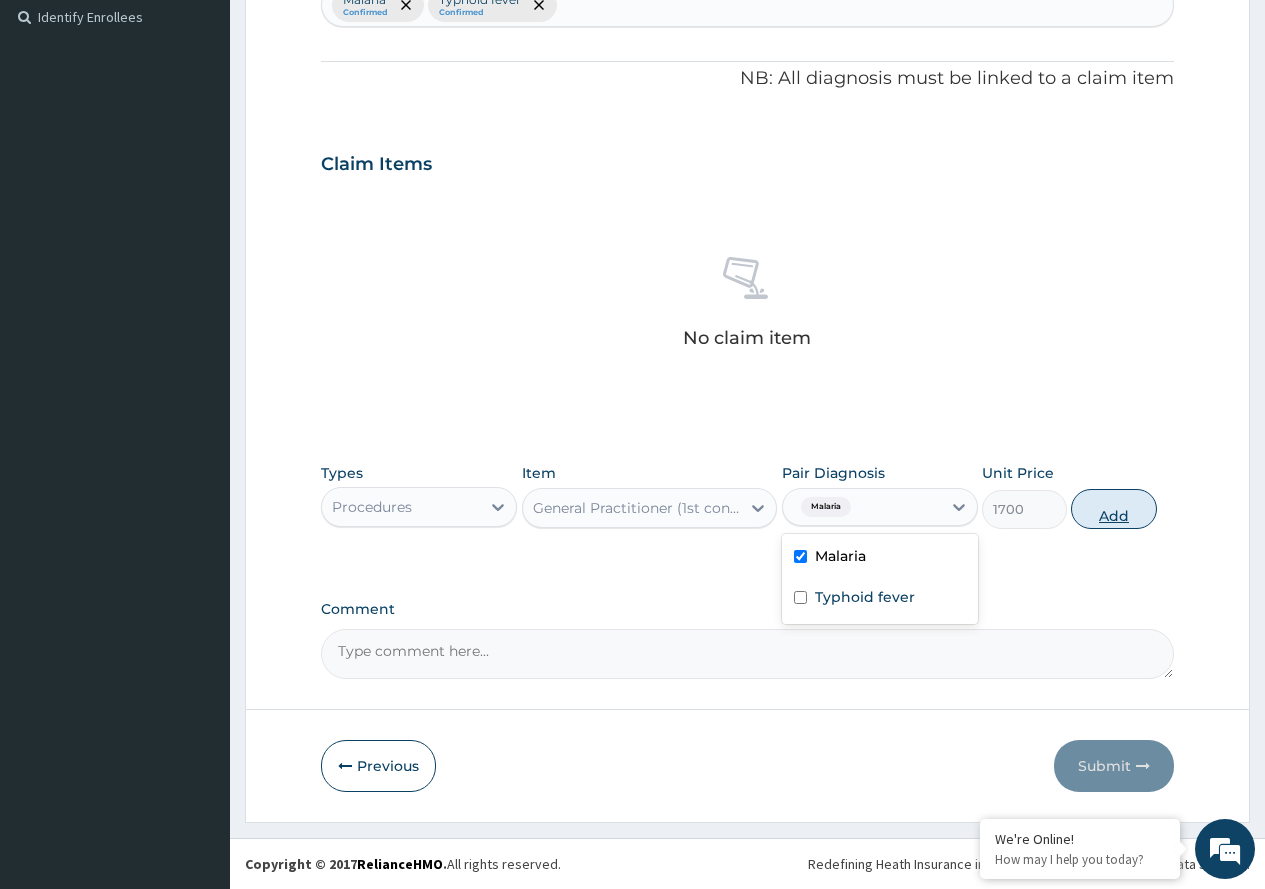 click on "Add" at bounding box center [1113, 509] 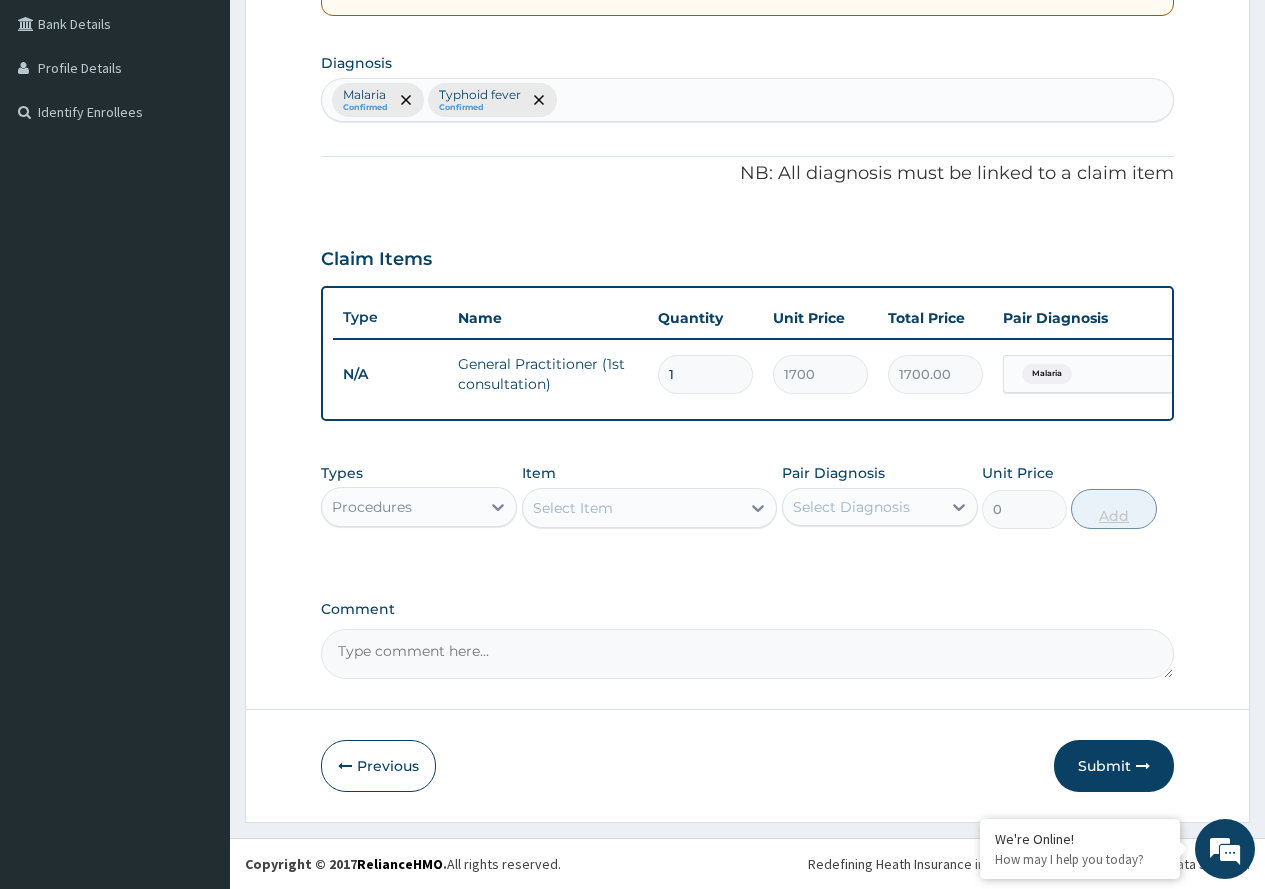 scroll, scrollTop: 473, scrollLeft: 0, axis: vertical 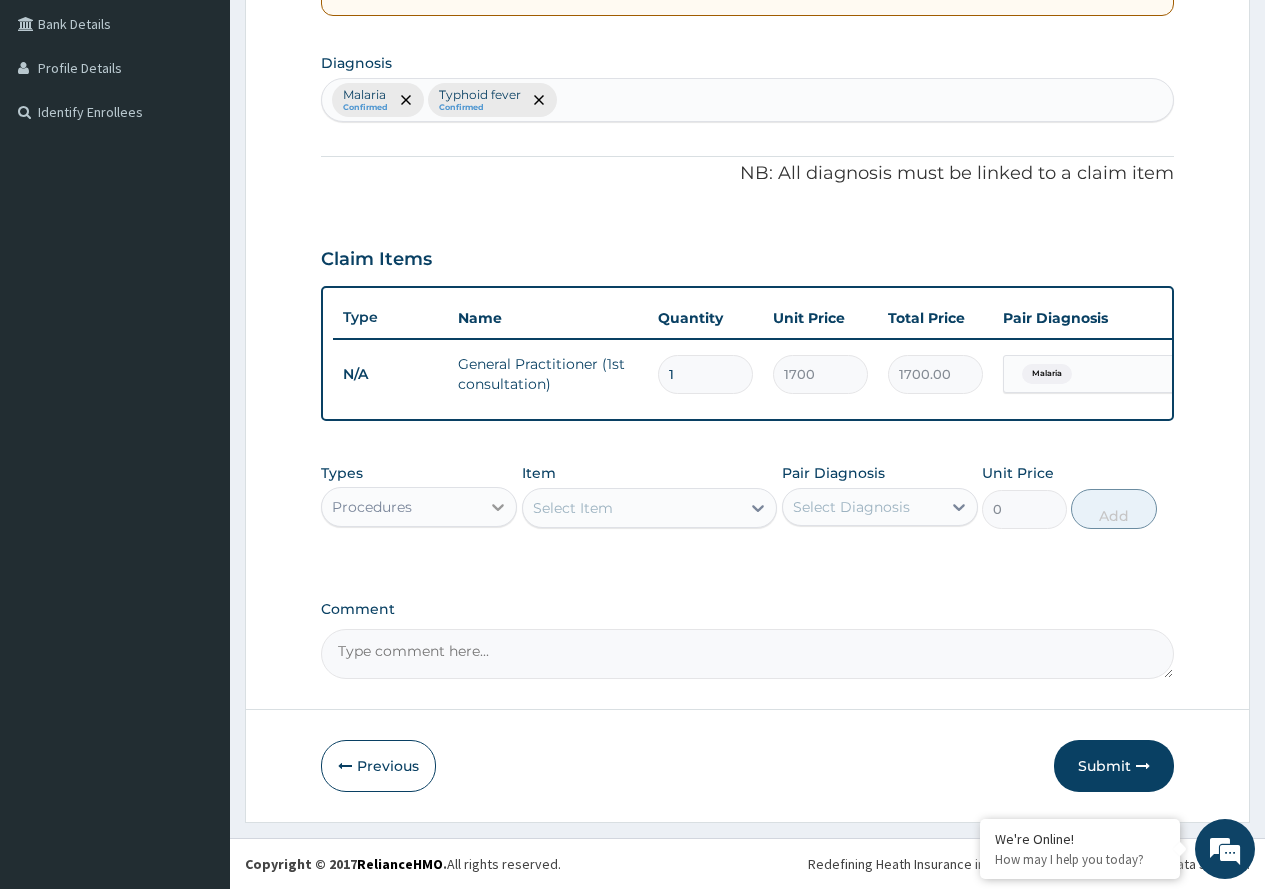 click 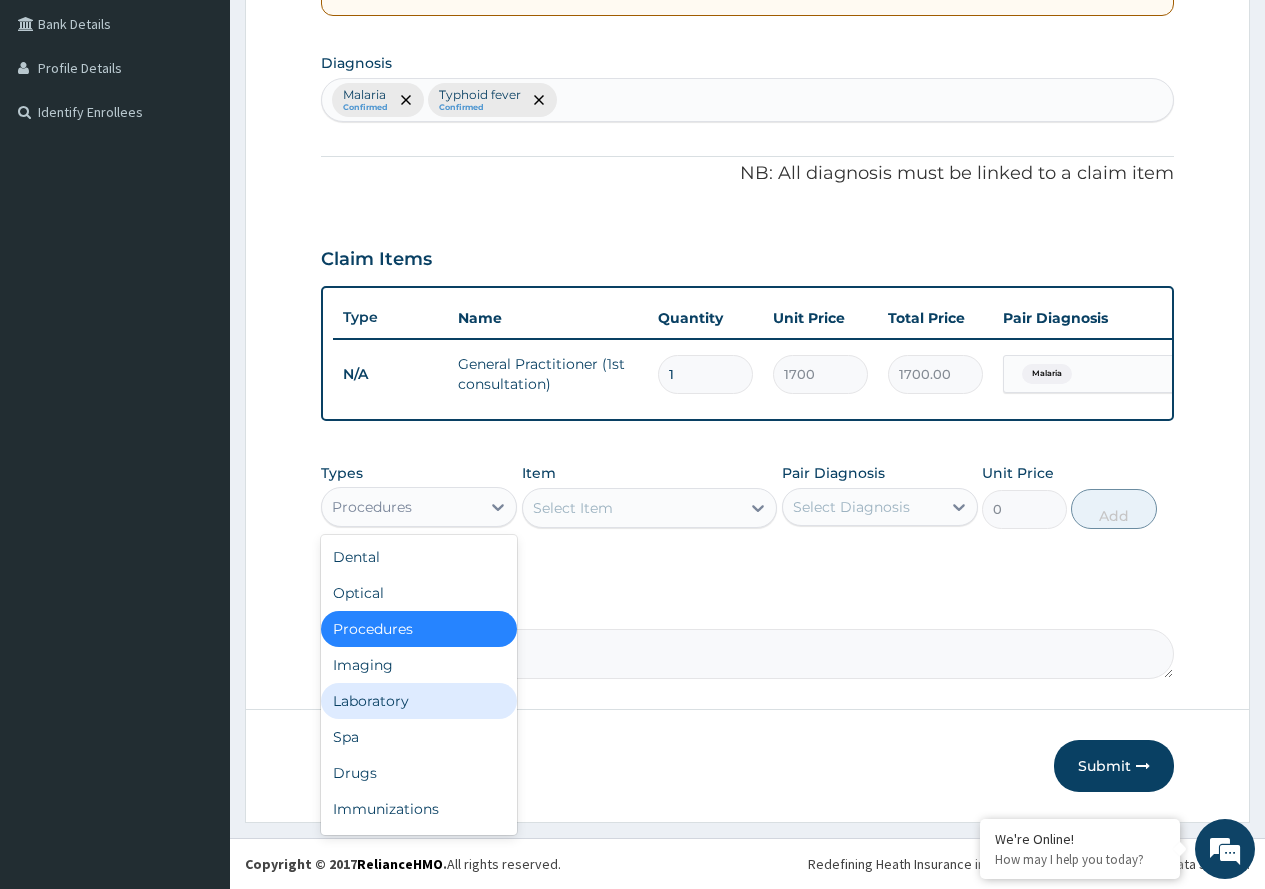 click on "Laboratory" at bounding box center (419, 701) 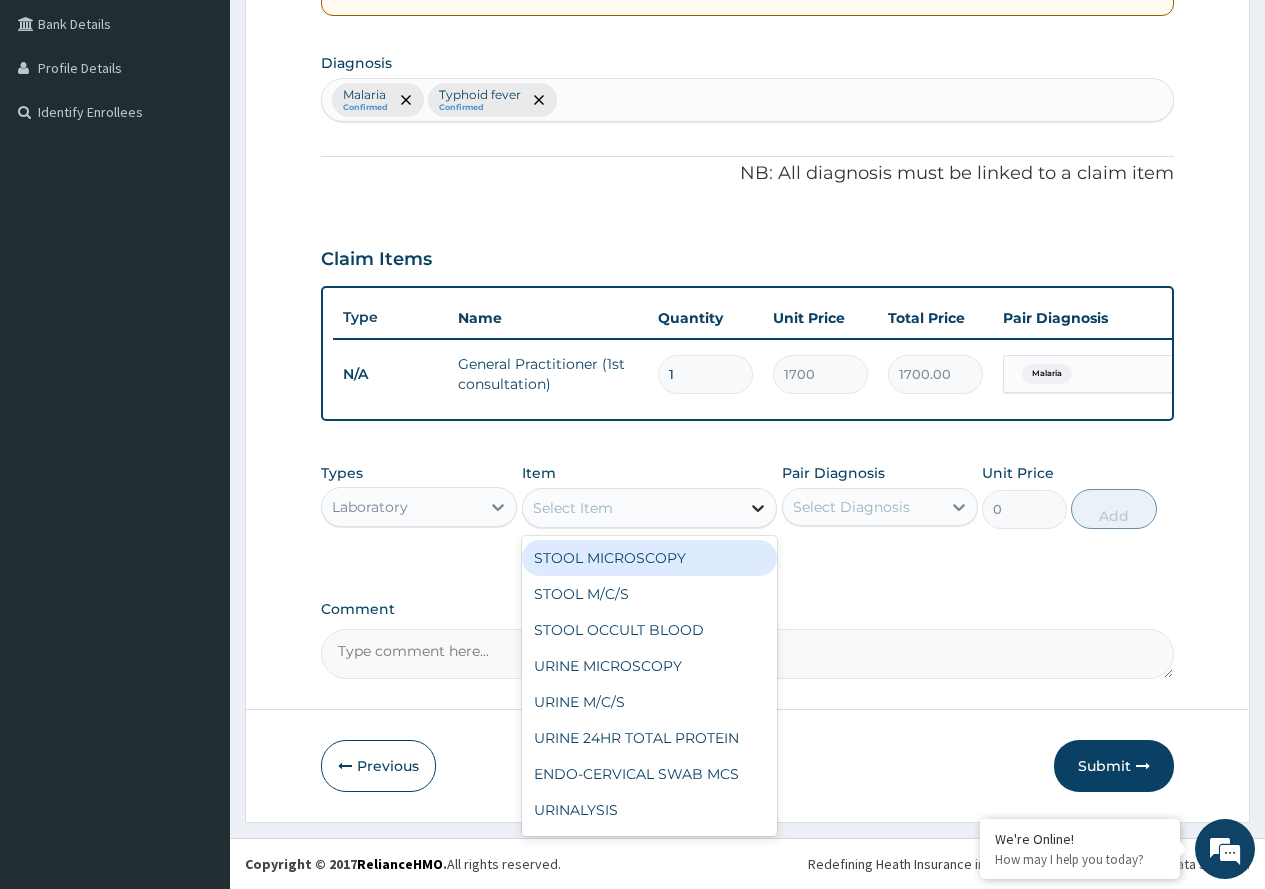 click 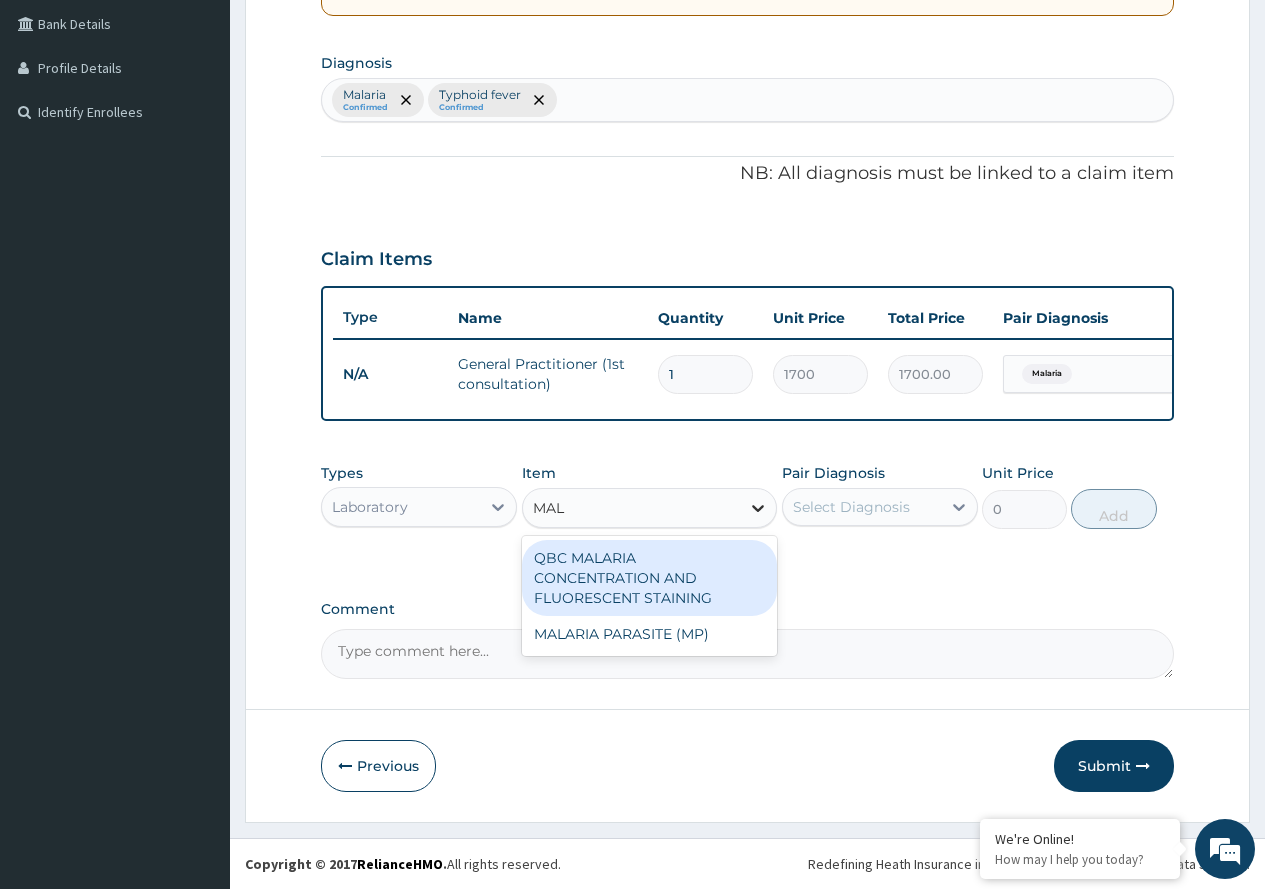 type on "MALA" 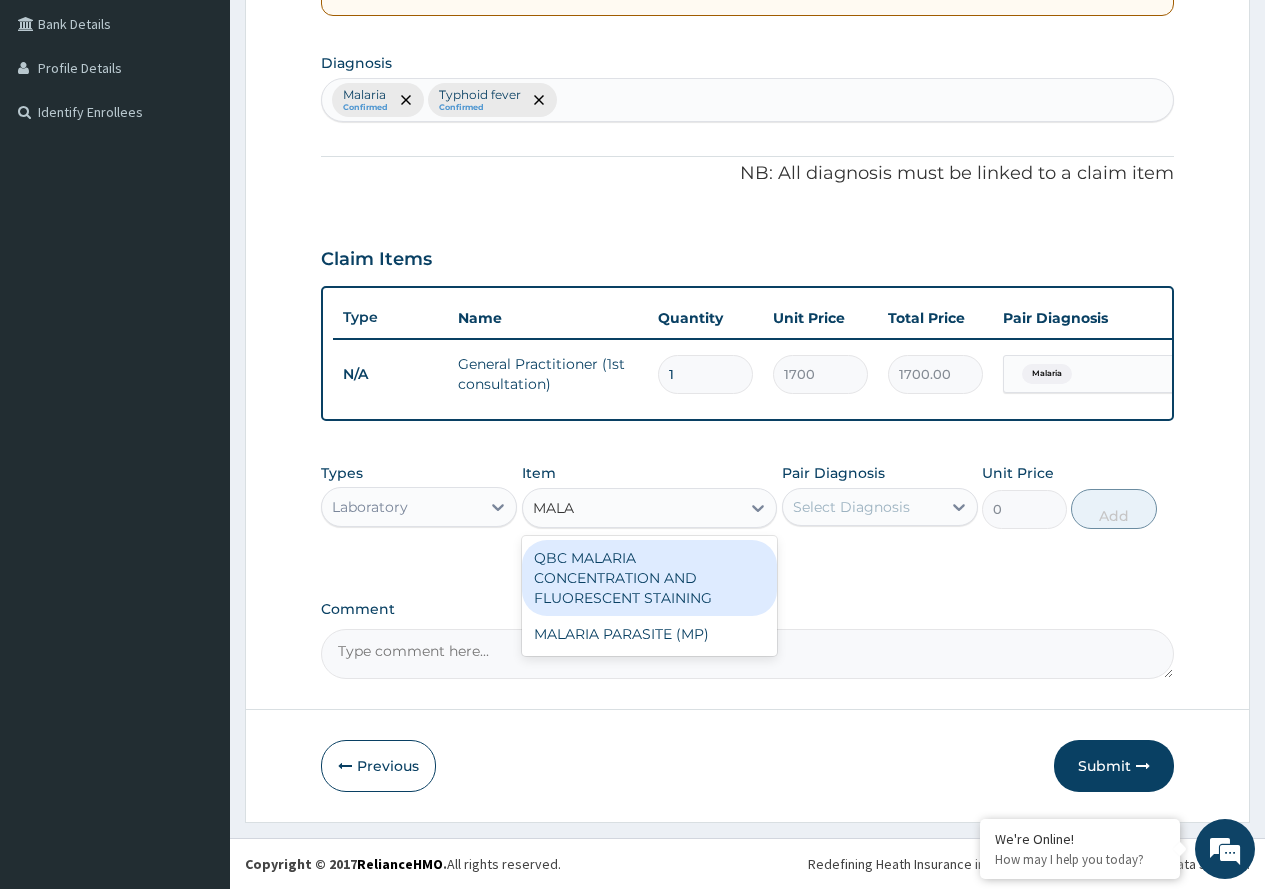 click on "QBC MALARIA CONCENTRATION AND FLUORESCENT STAINING" at bounding box center (650, 578) 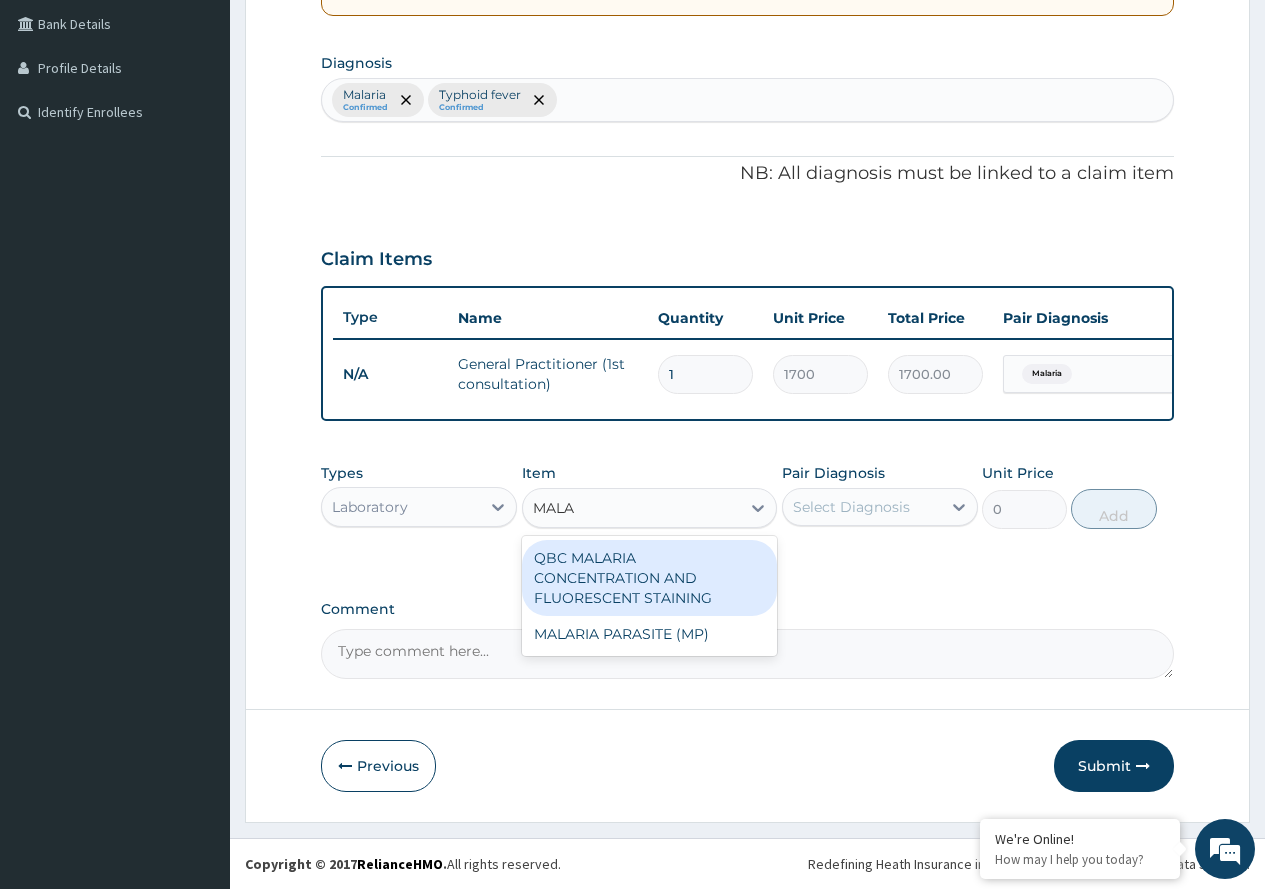 type 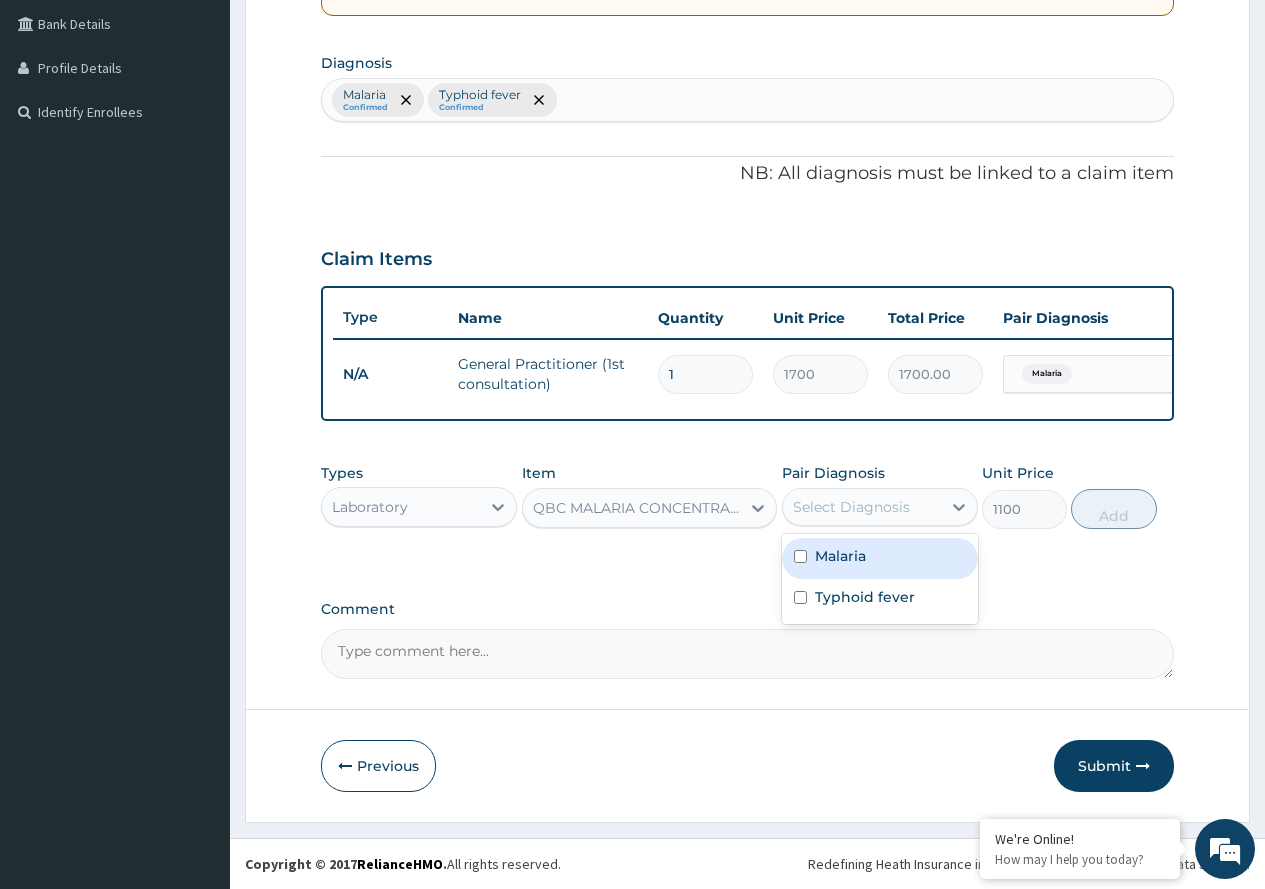 click on "Select Diagnosis" at bounding box center (862, 507) 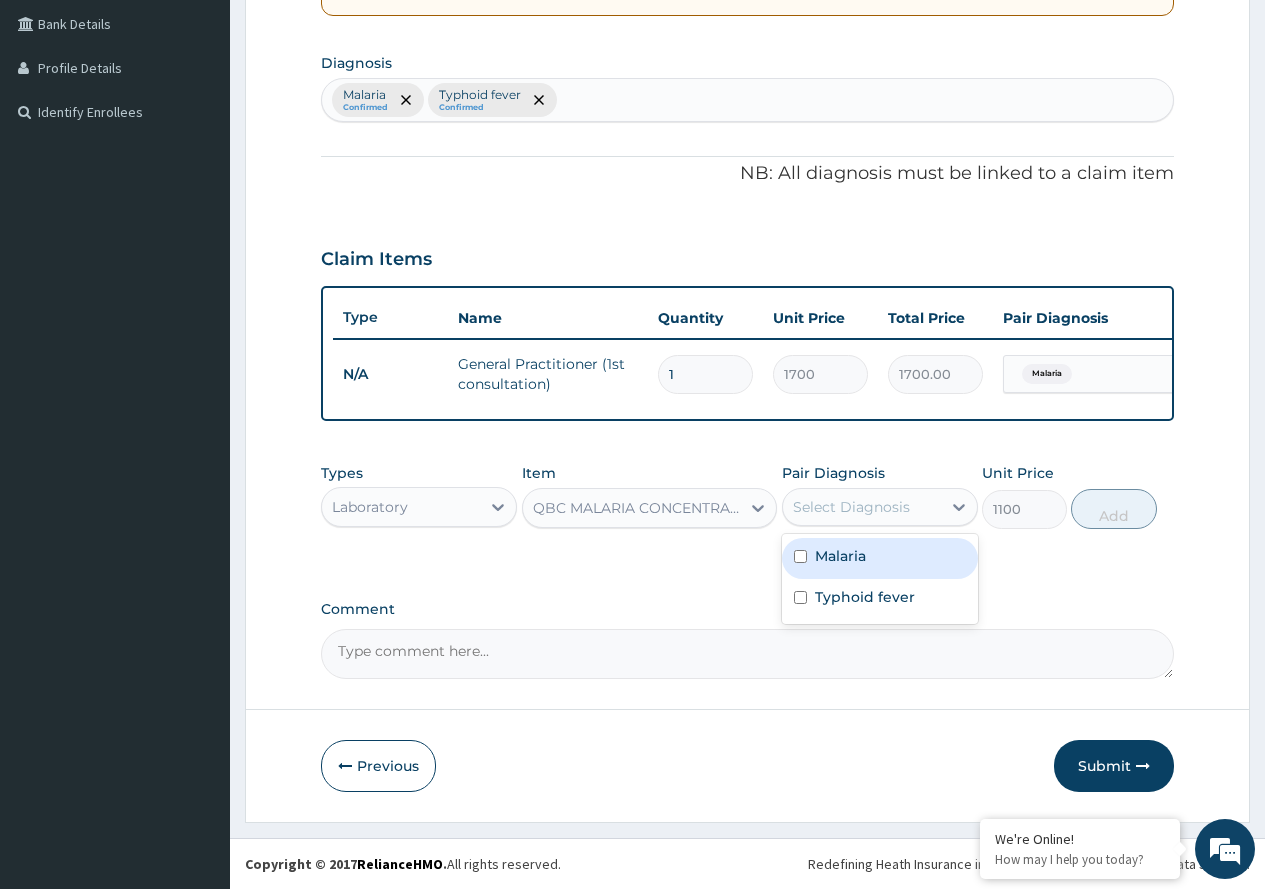 click on "Malaria" at bounding box center (880, 558) 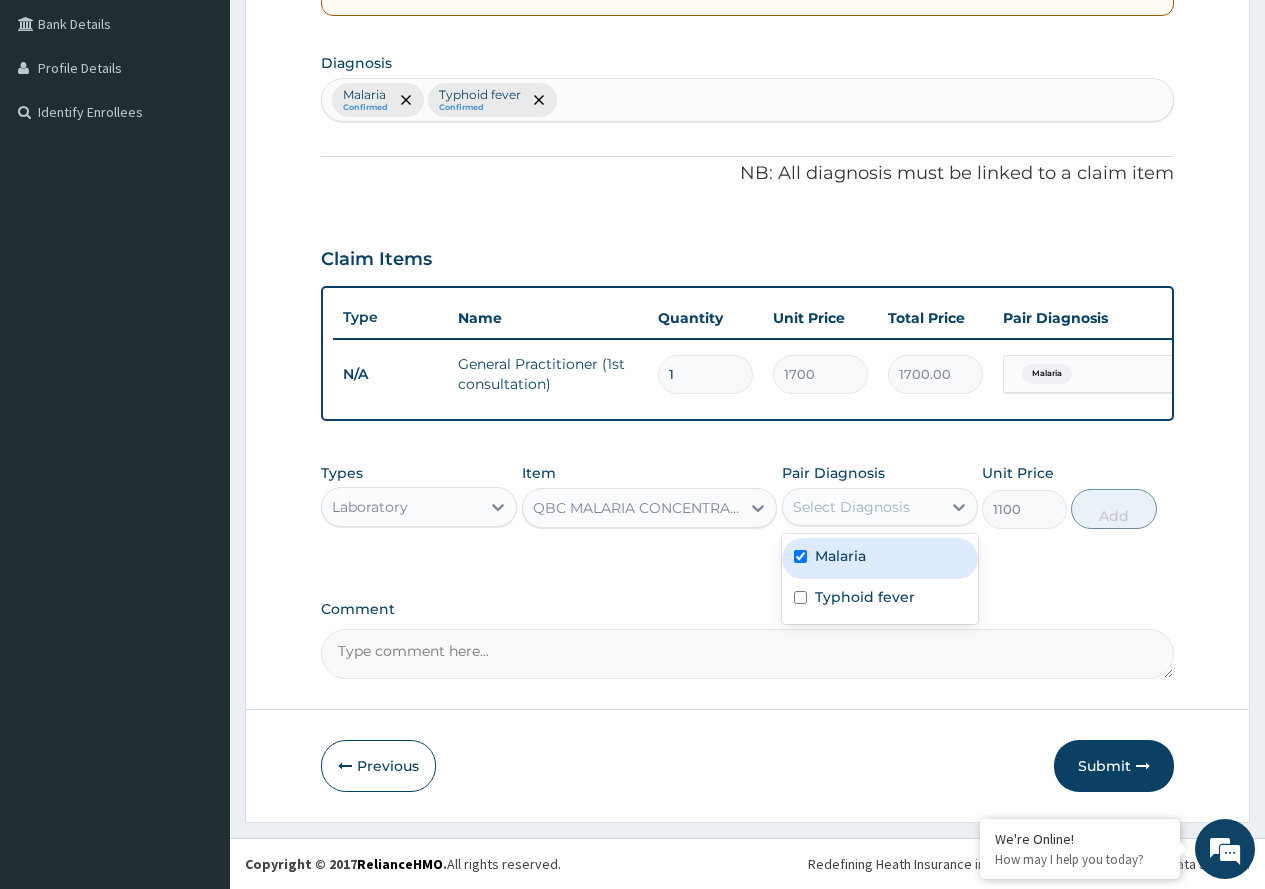 checkbox on "true" 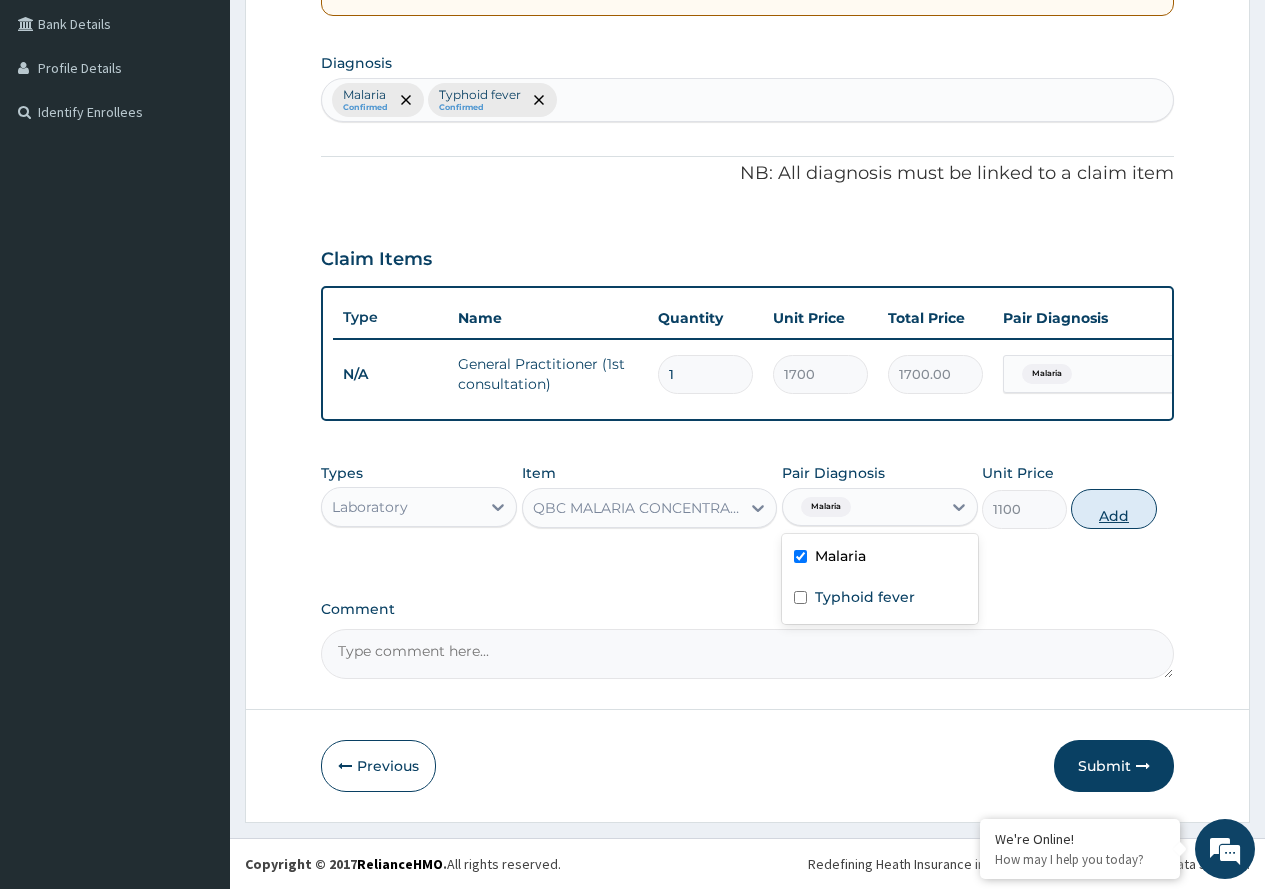 click on "Add" at bounding box center [1113, 509] 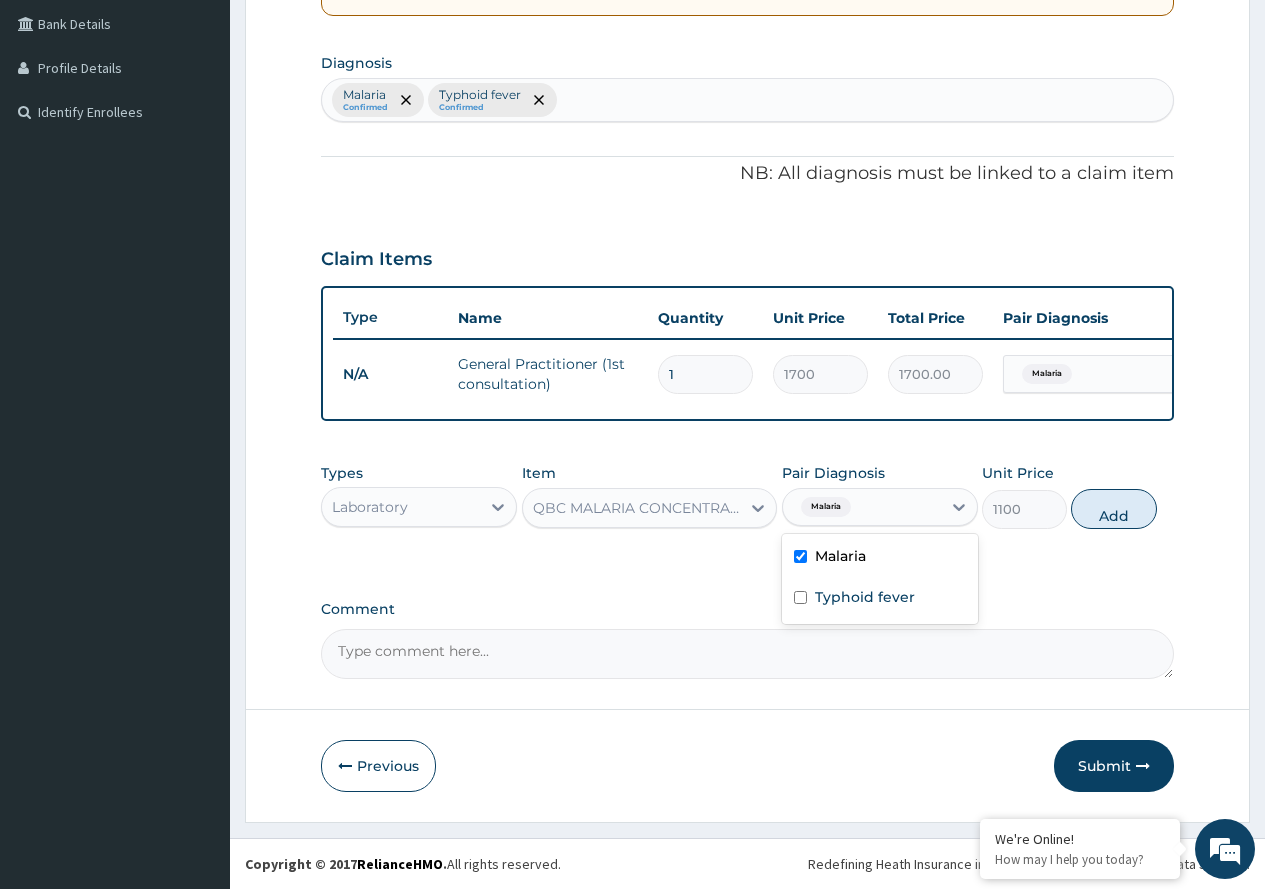 type on "0" 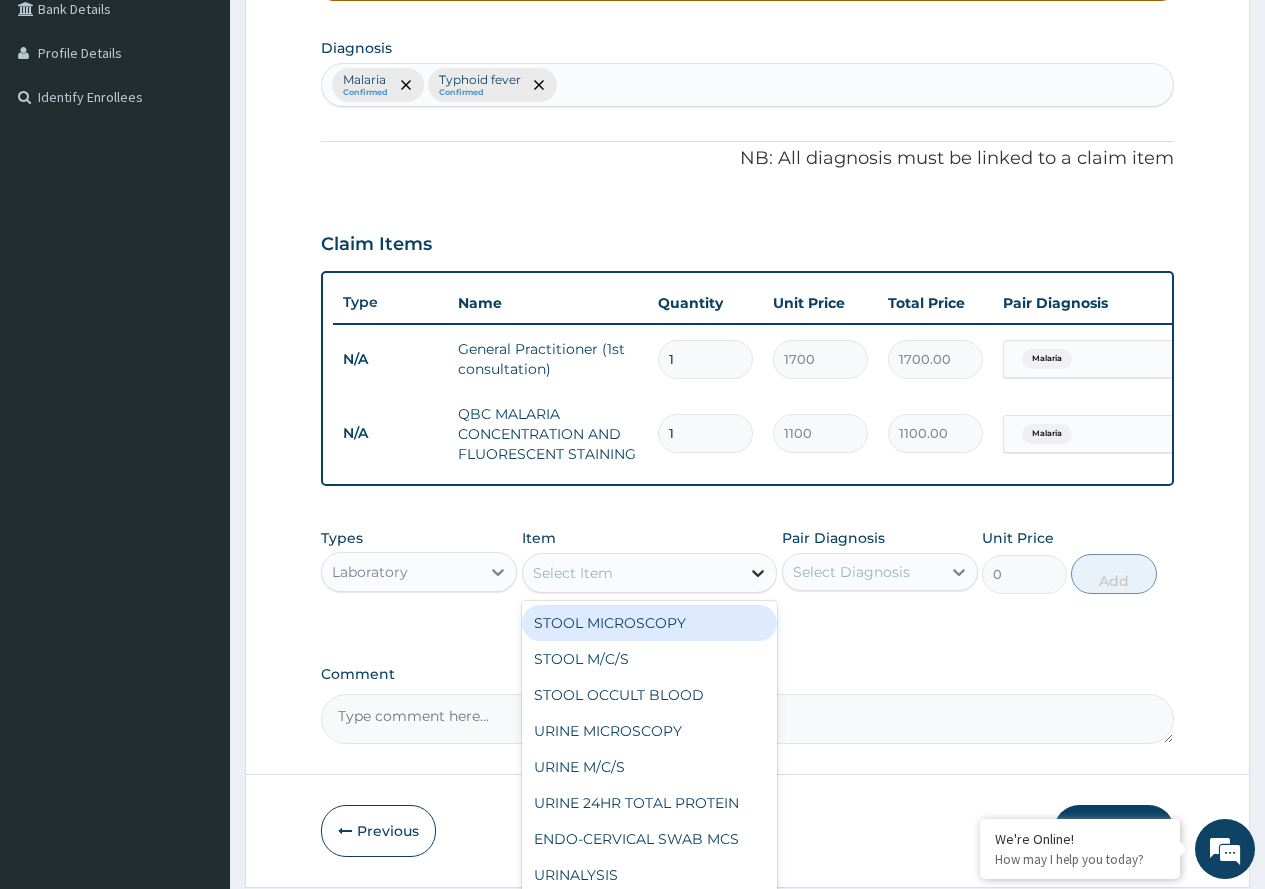 click 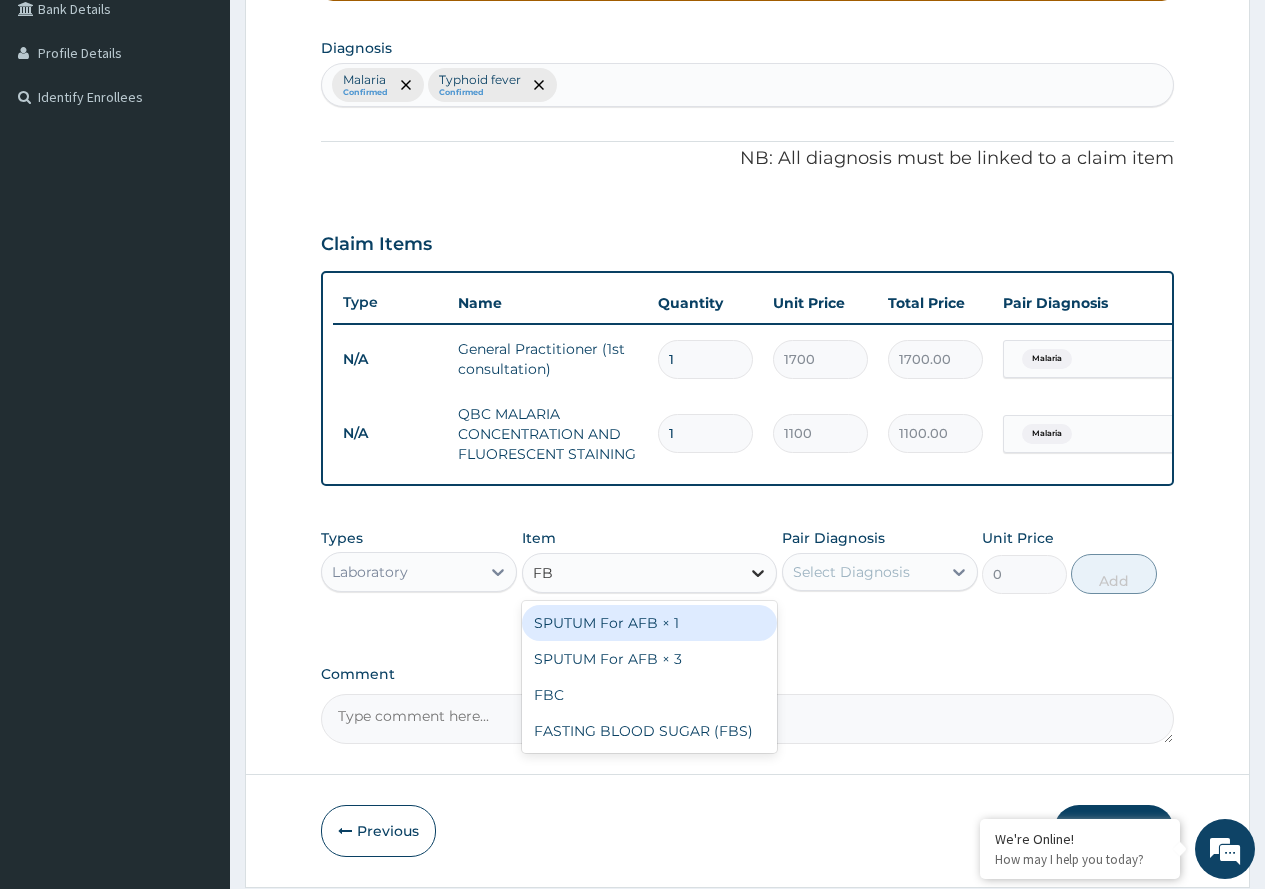 type on "FBC" 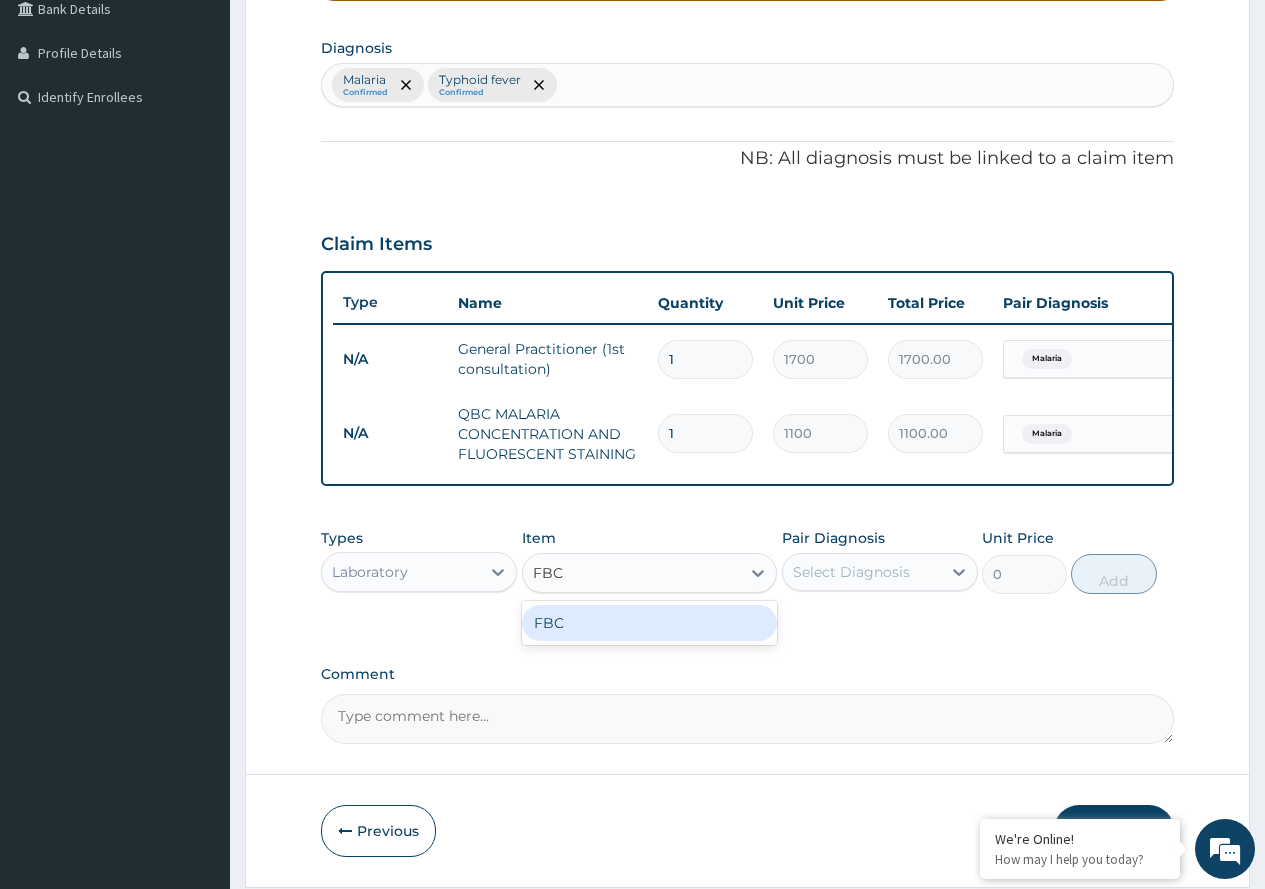 drag, startPoint x: 704, startPoint y: 640, endPoint x: 728, endPoint y: 638, distance: 24.083189 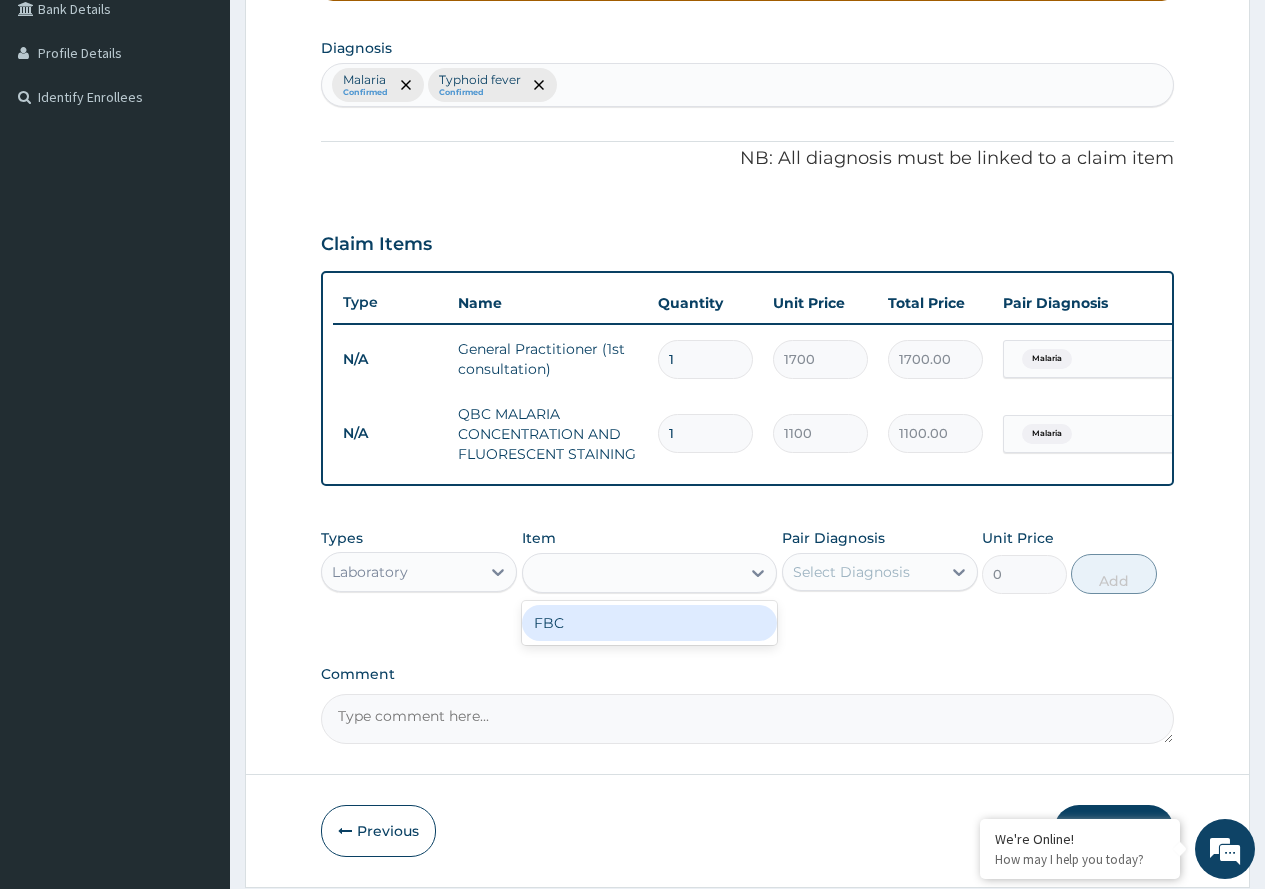 type on "1800" 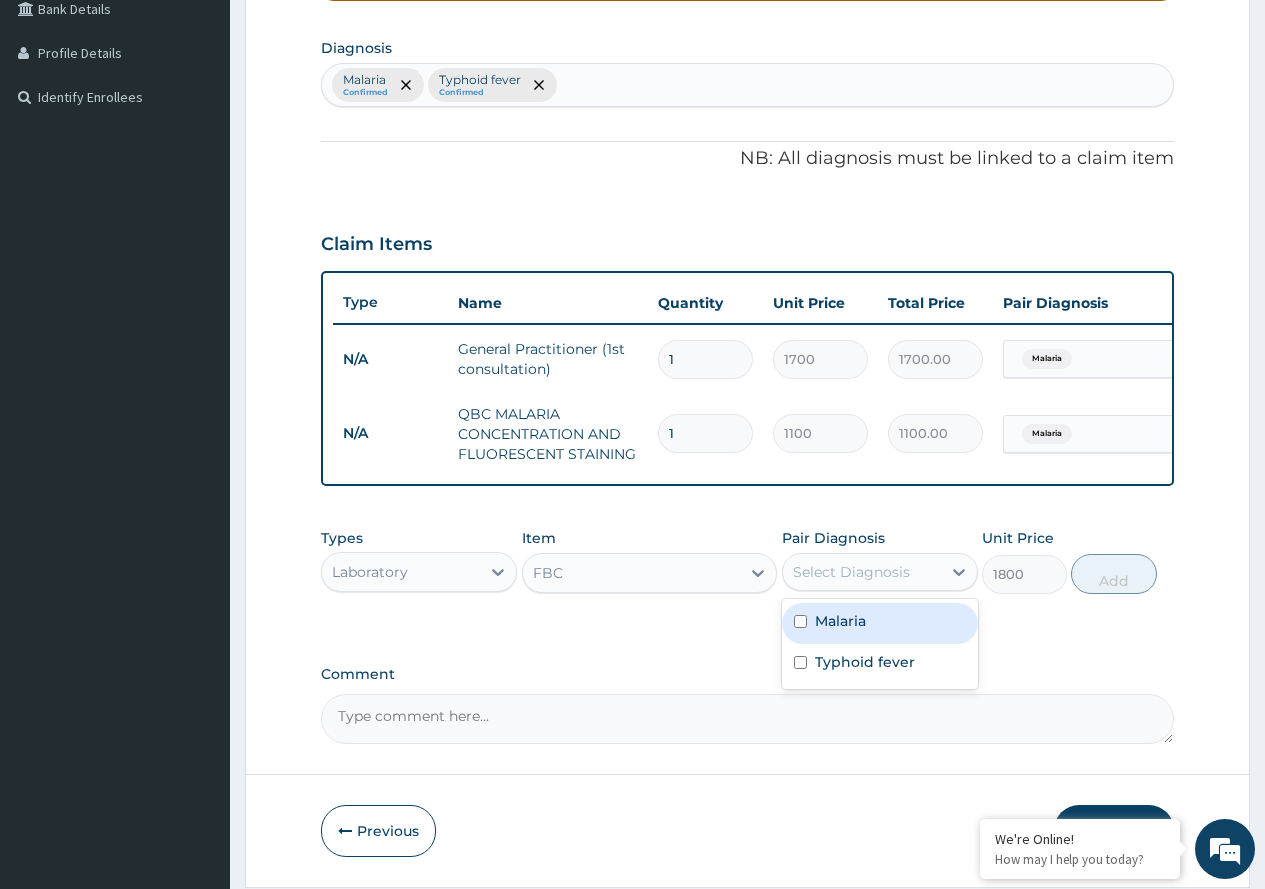 click on "Select Diagnosis" at bounding box center (851, 572) 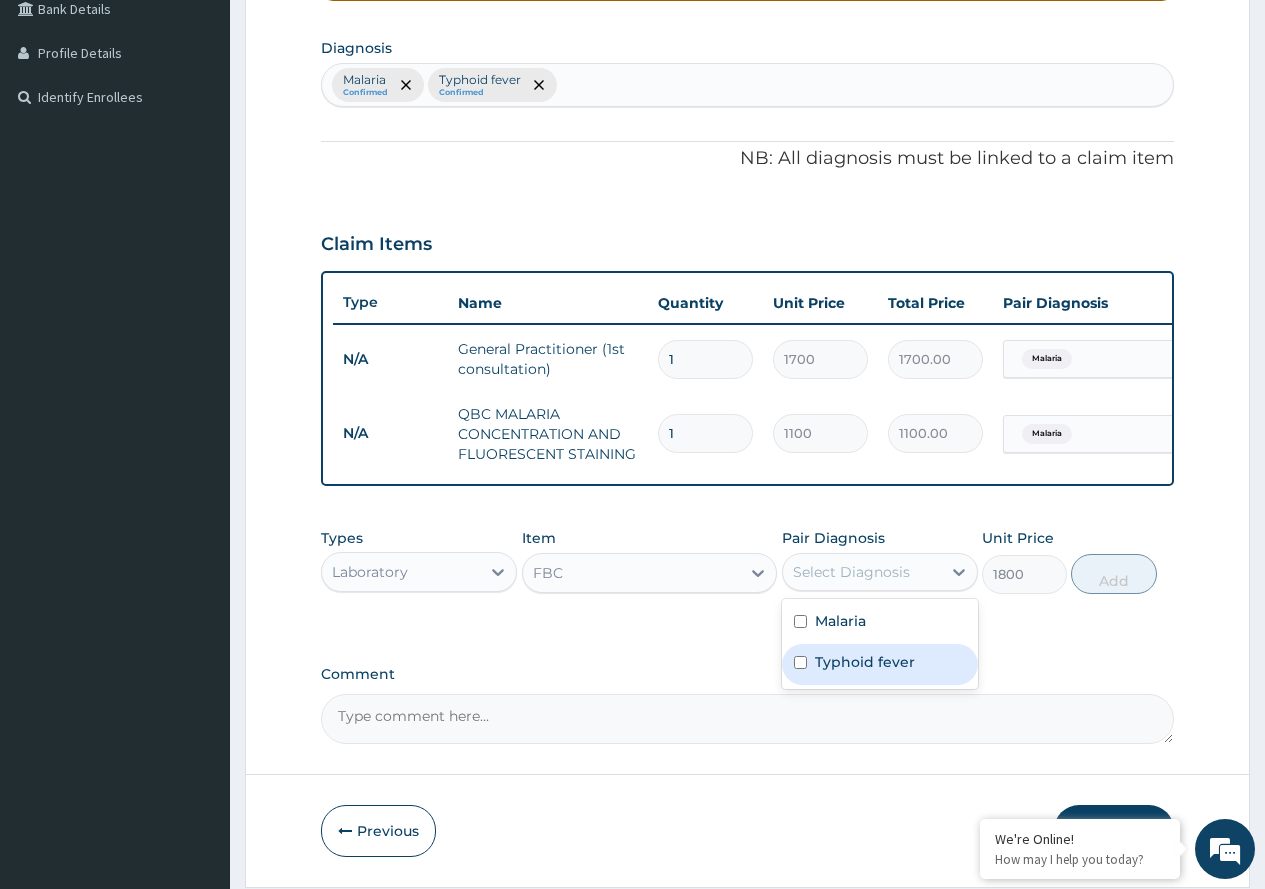 click on "Typhoid fever" at bounding box center (865, 662) 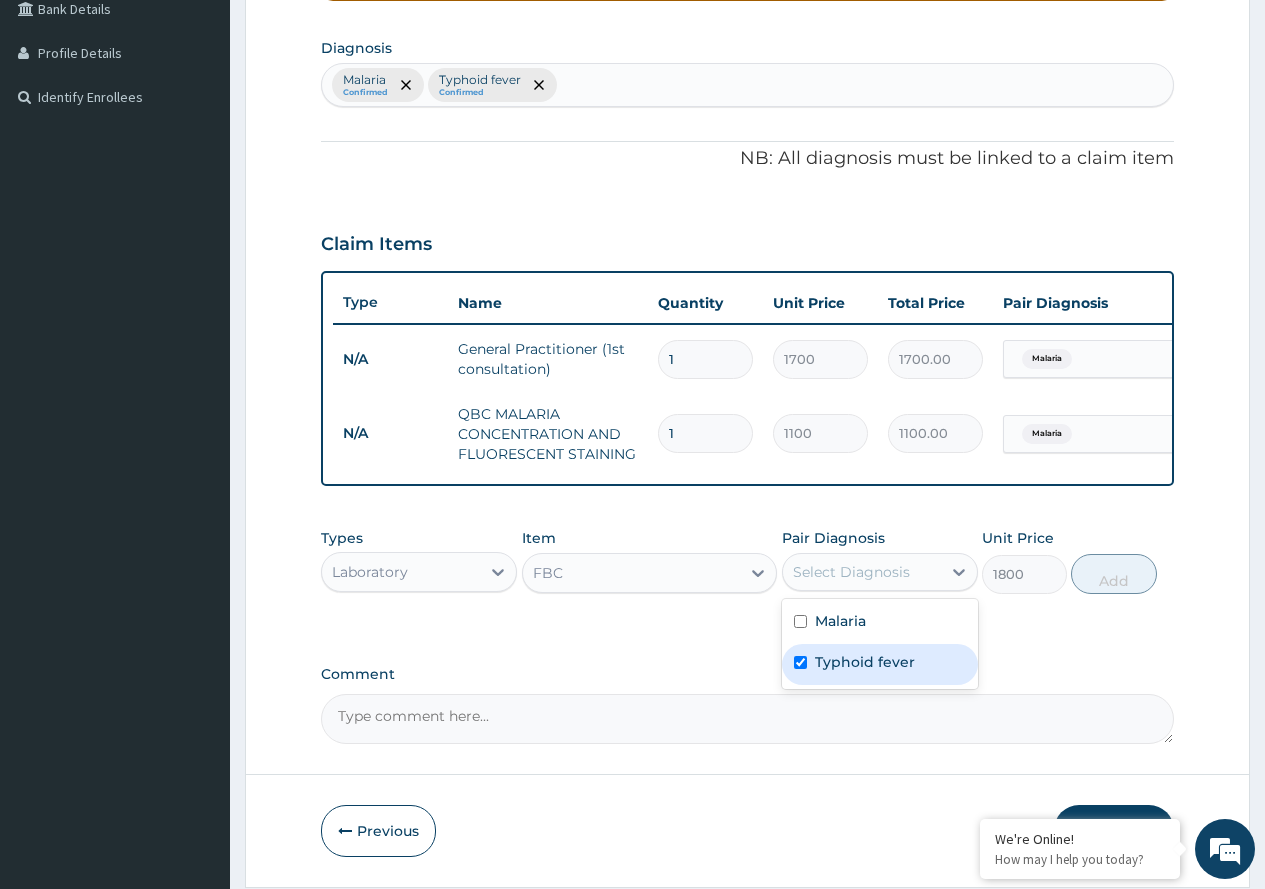 checkbox on "true" 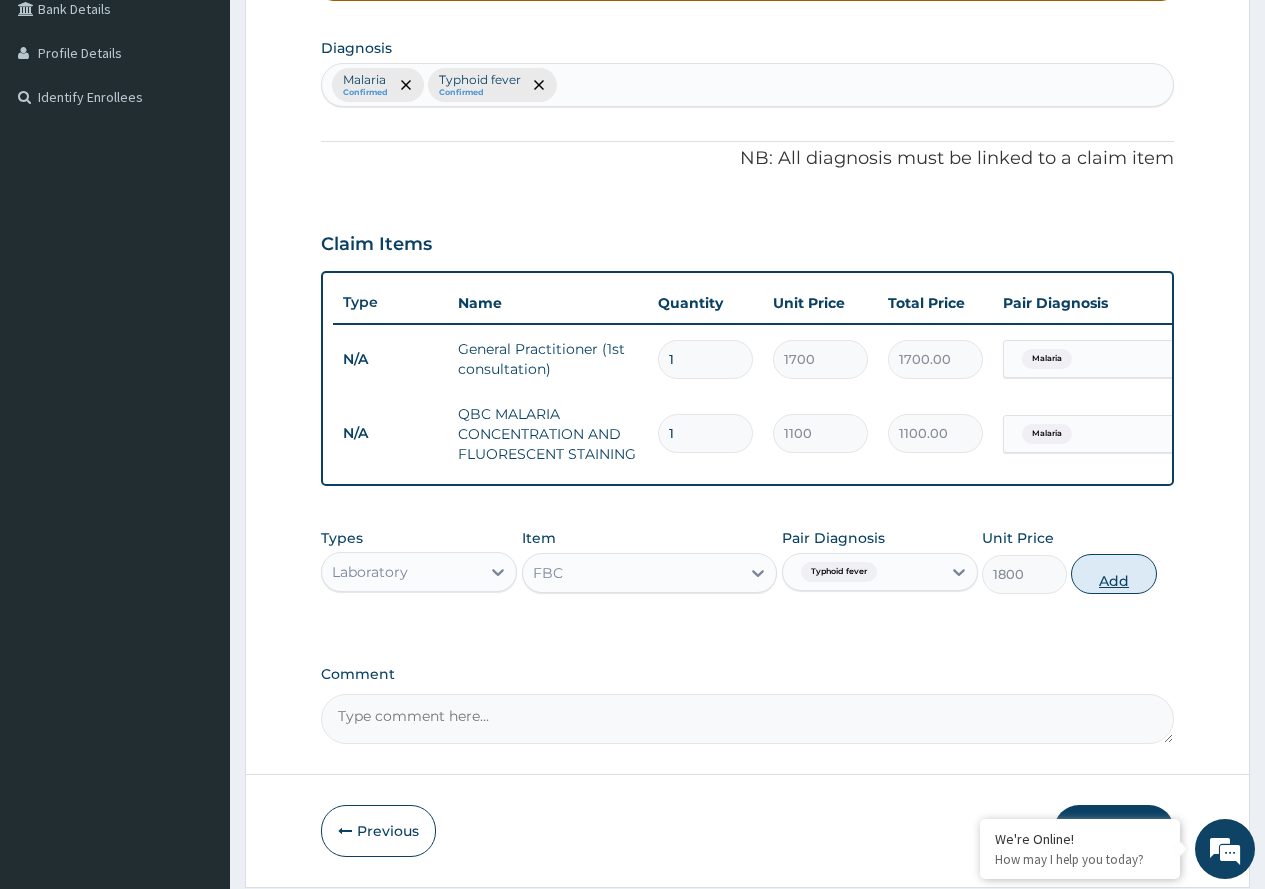 click on "Add" at bounding box center (1113, 574) 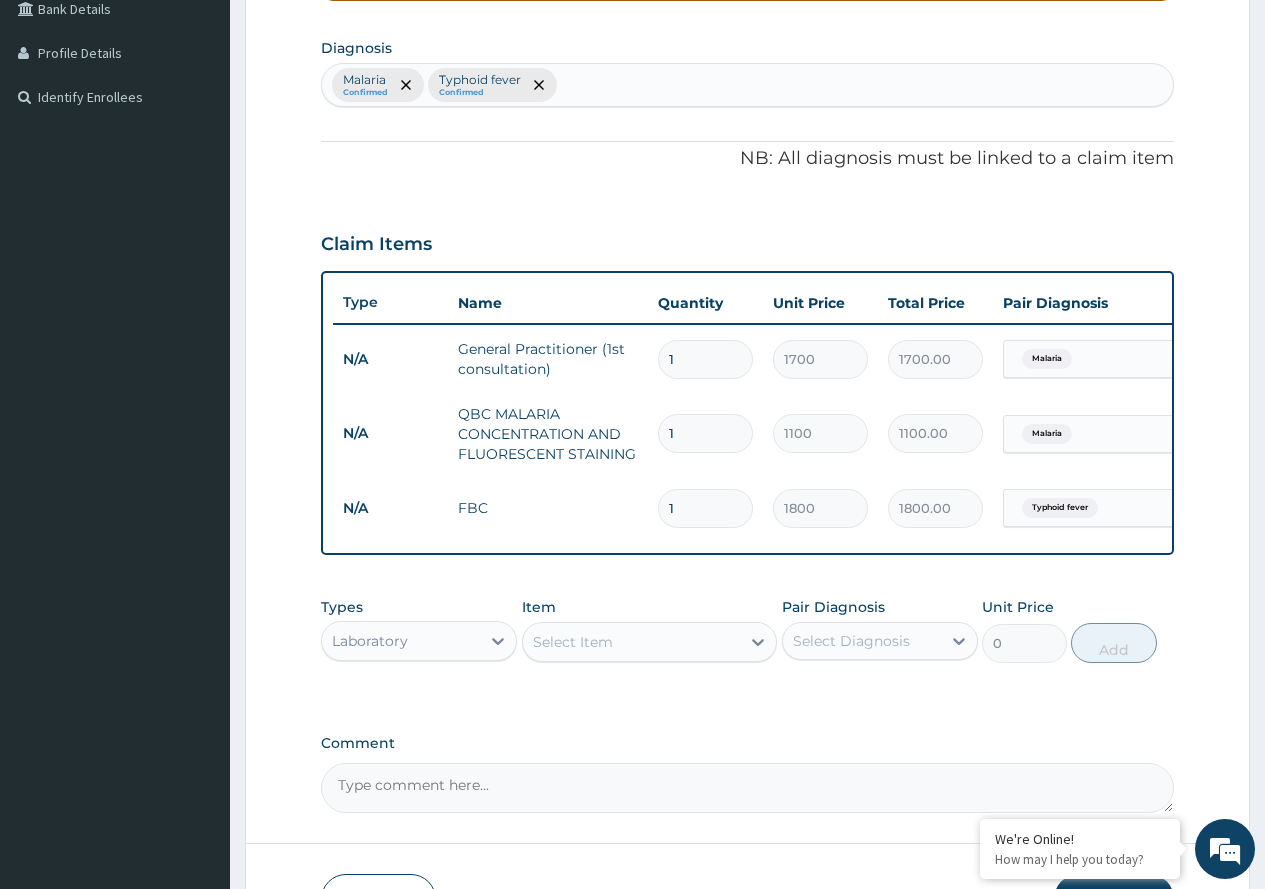 type on "0" 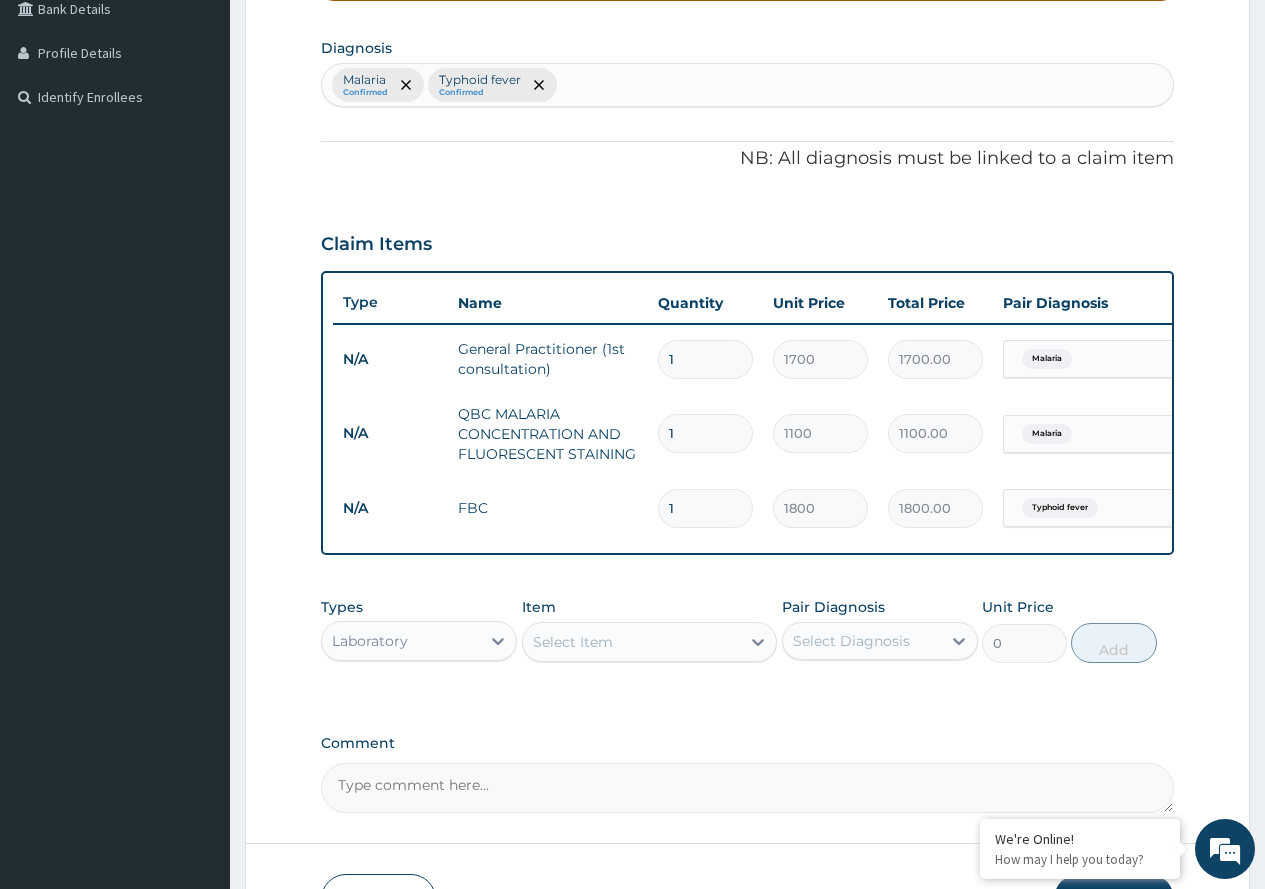 type on "0.00" 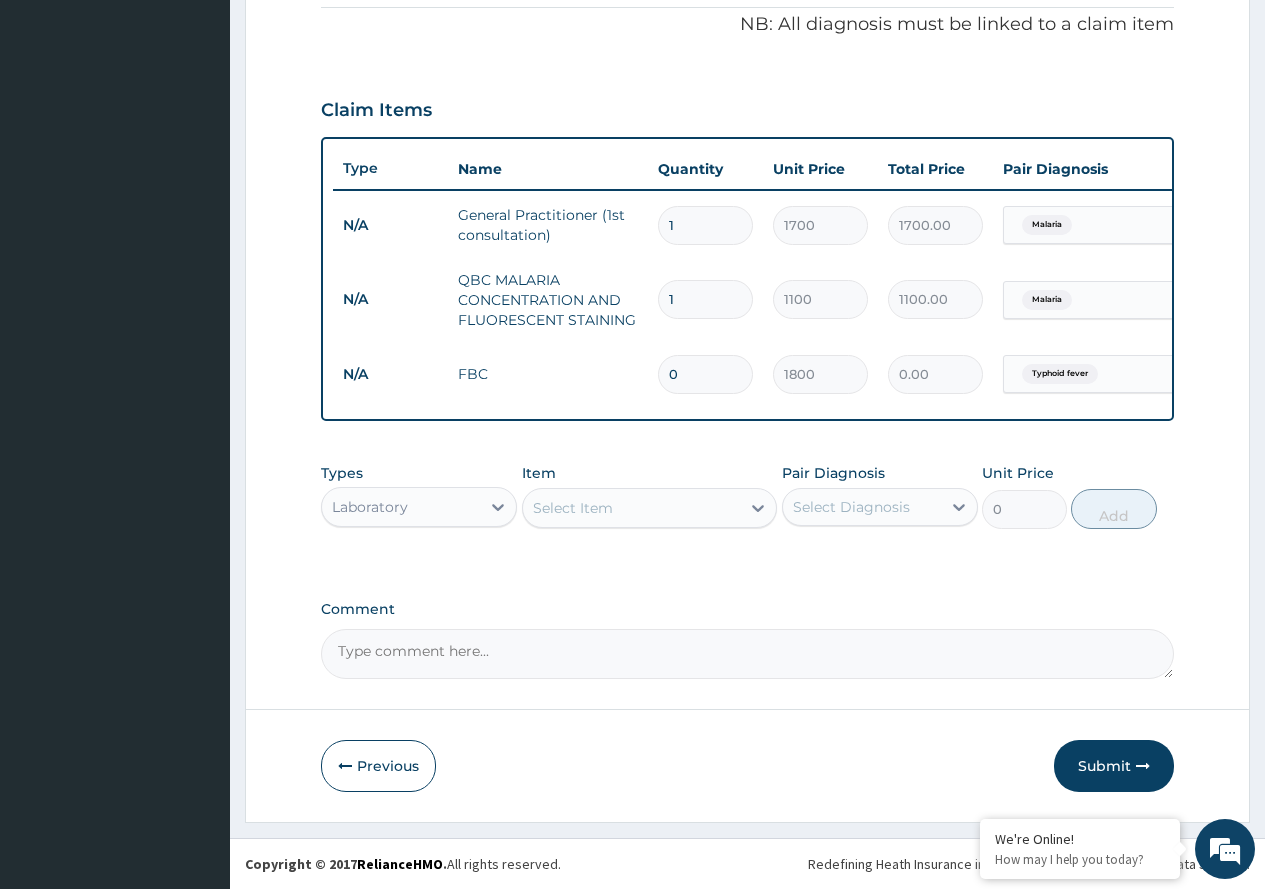 scroll, scrollTop: 622, scrollLeft: 0, axis: vertical 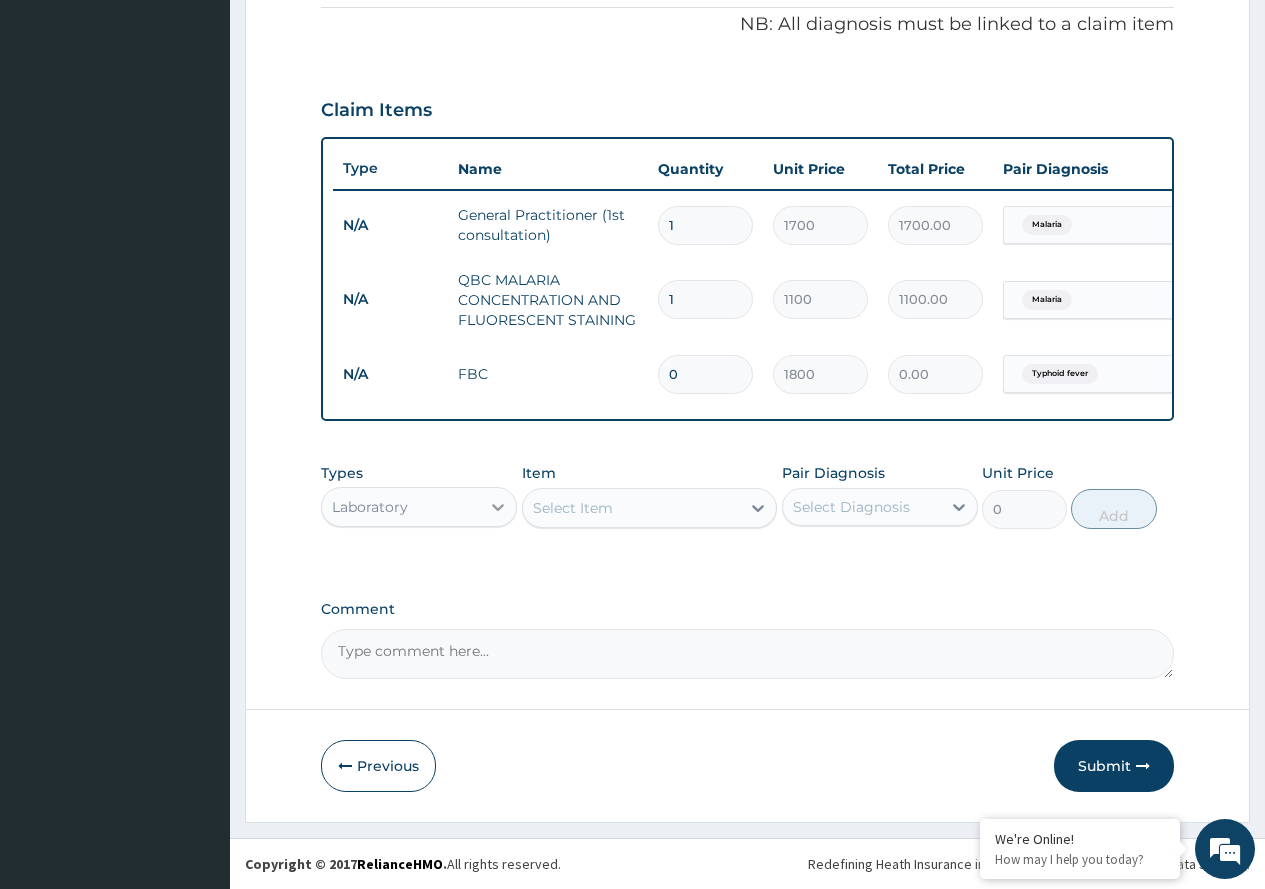 type on "0" 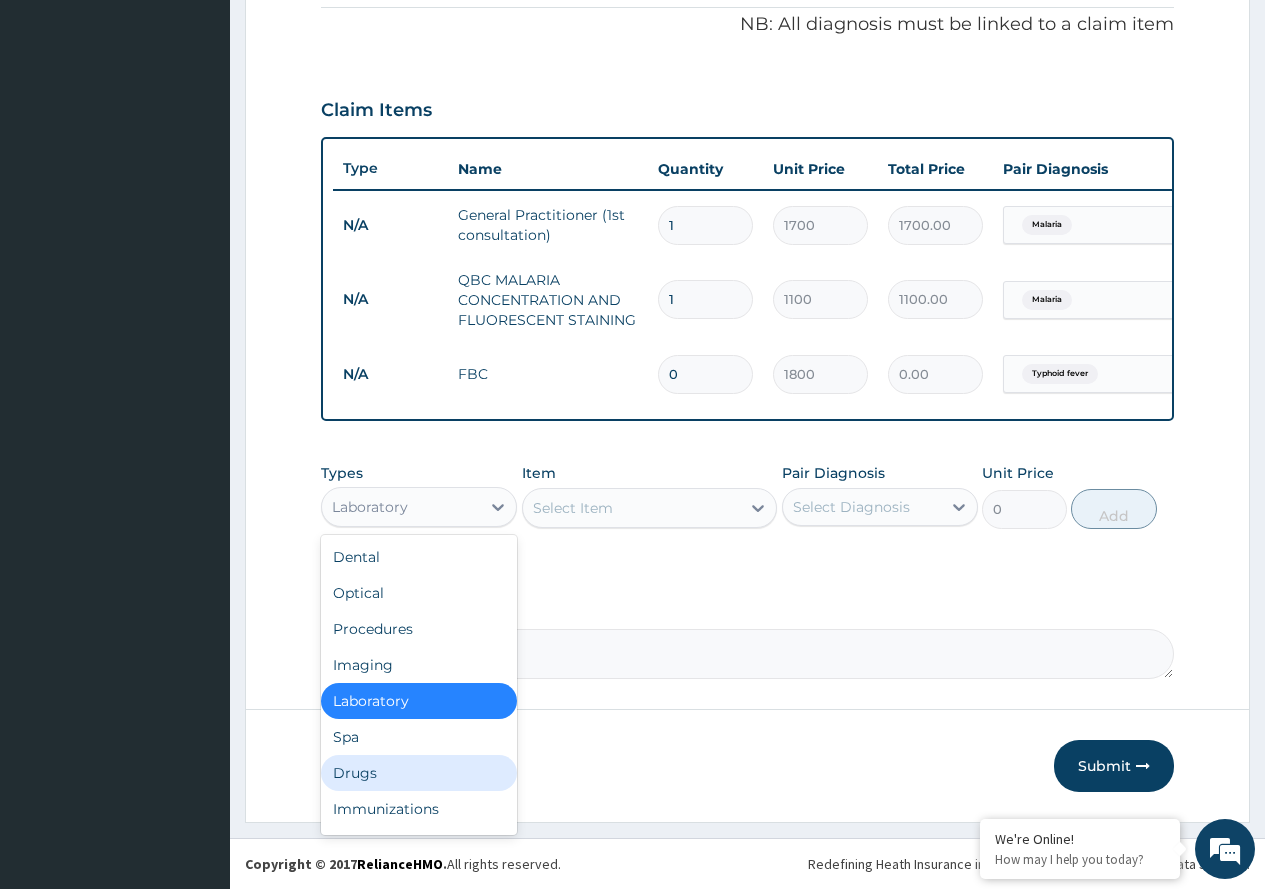 click on "Drugs" at bounding box center (419, 773) 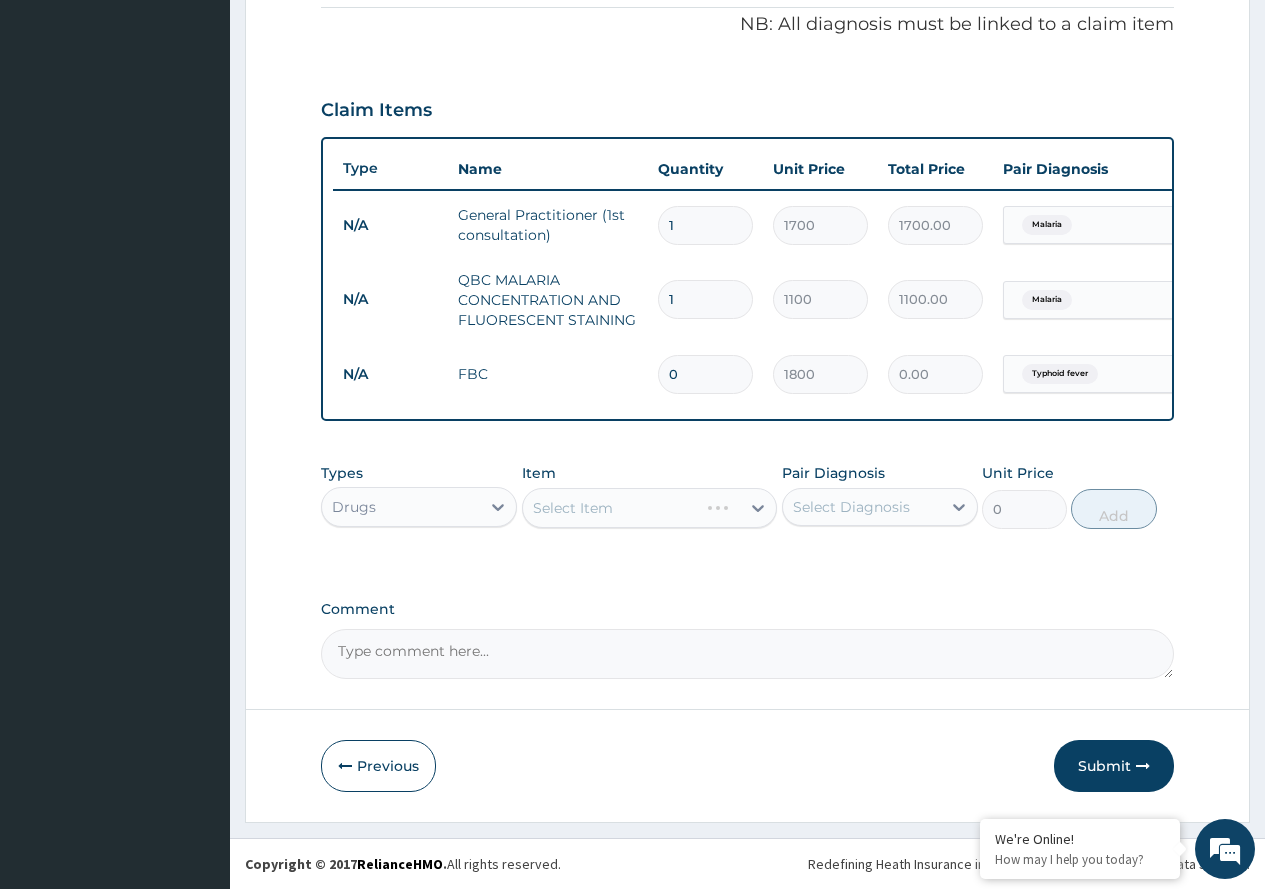 click on "Select Item" at bounding box center [650, 508] 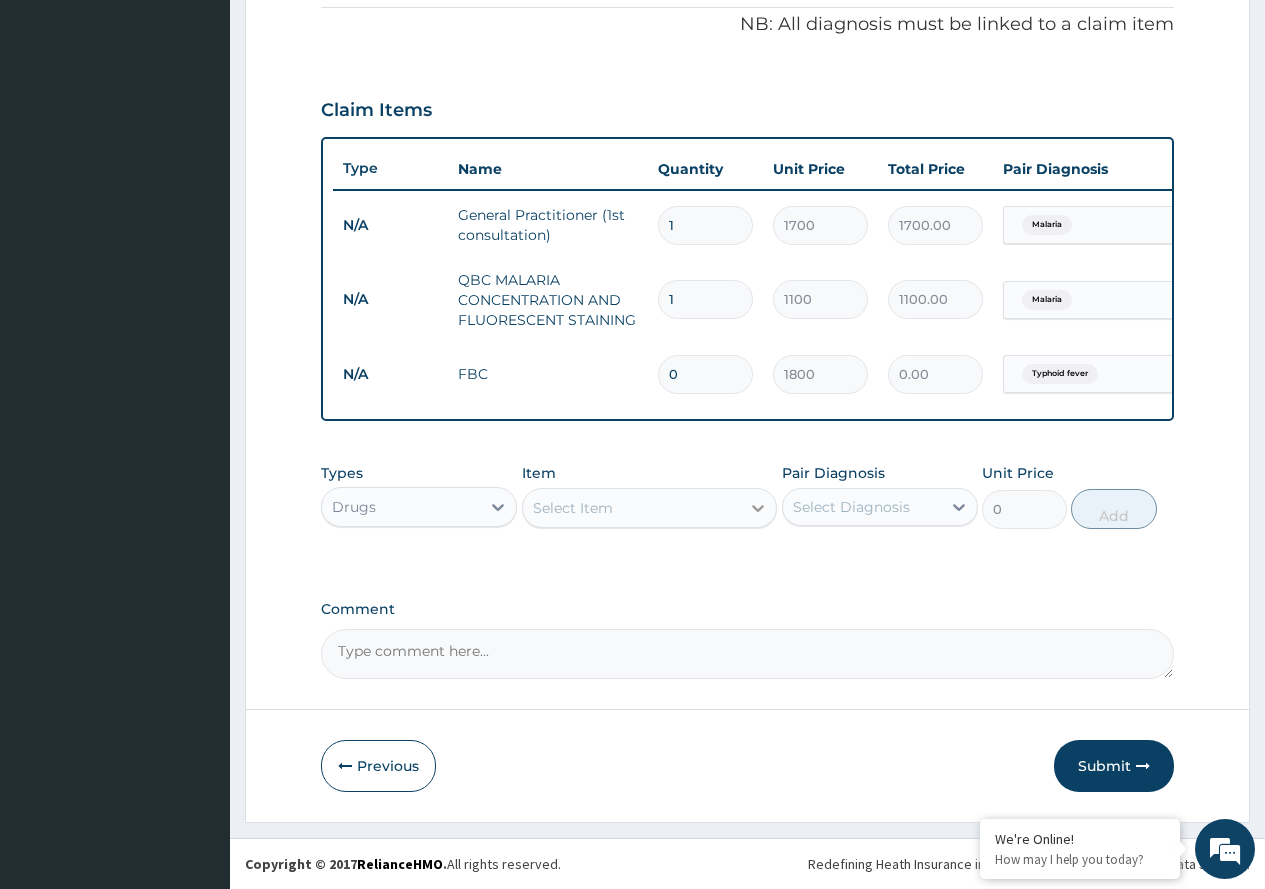click 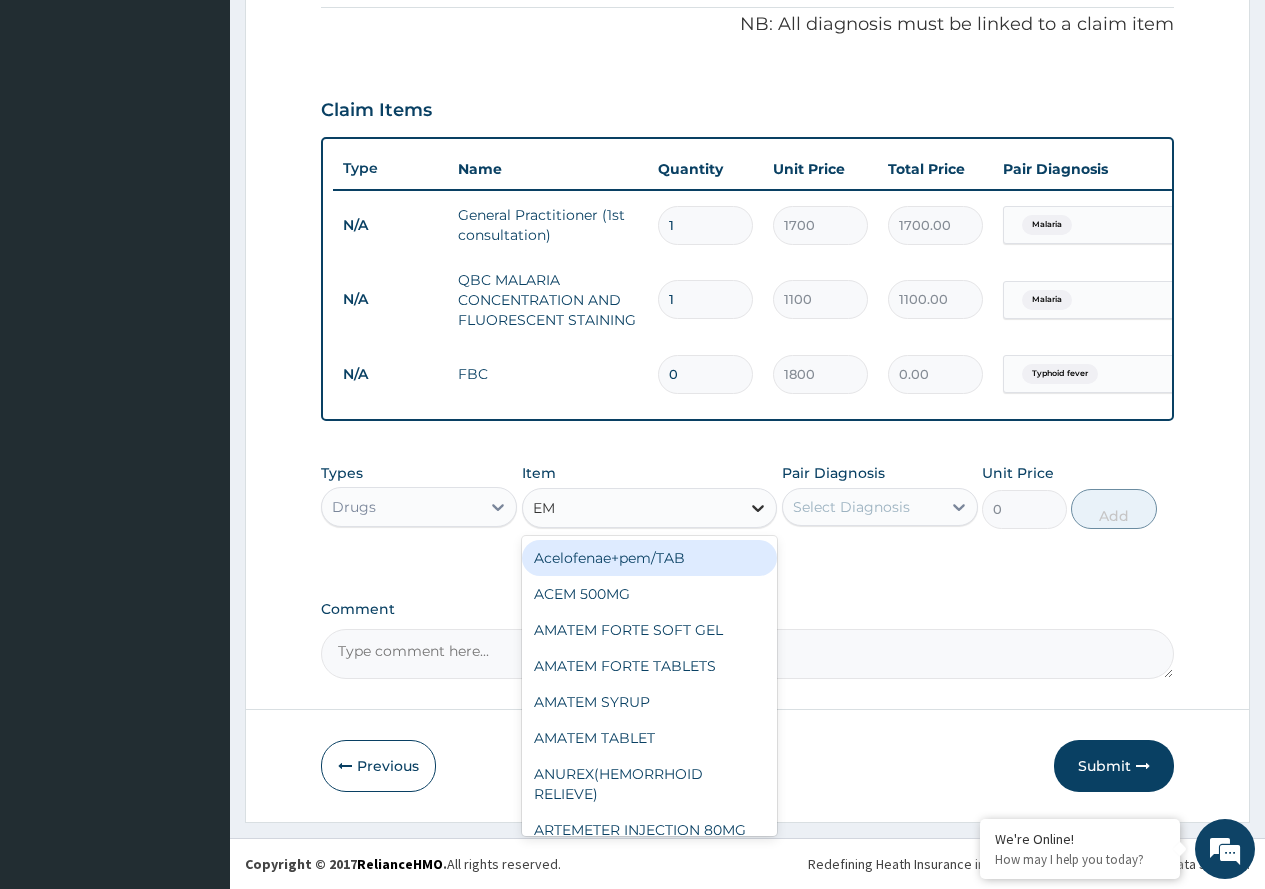 type on "EMA" 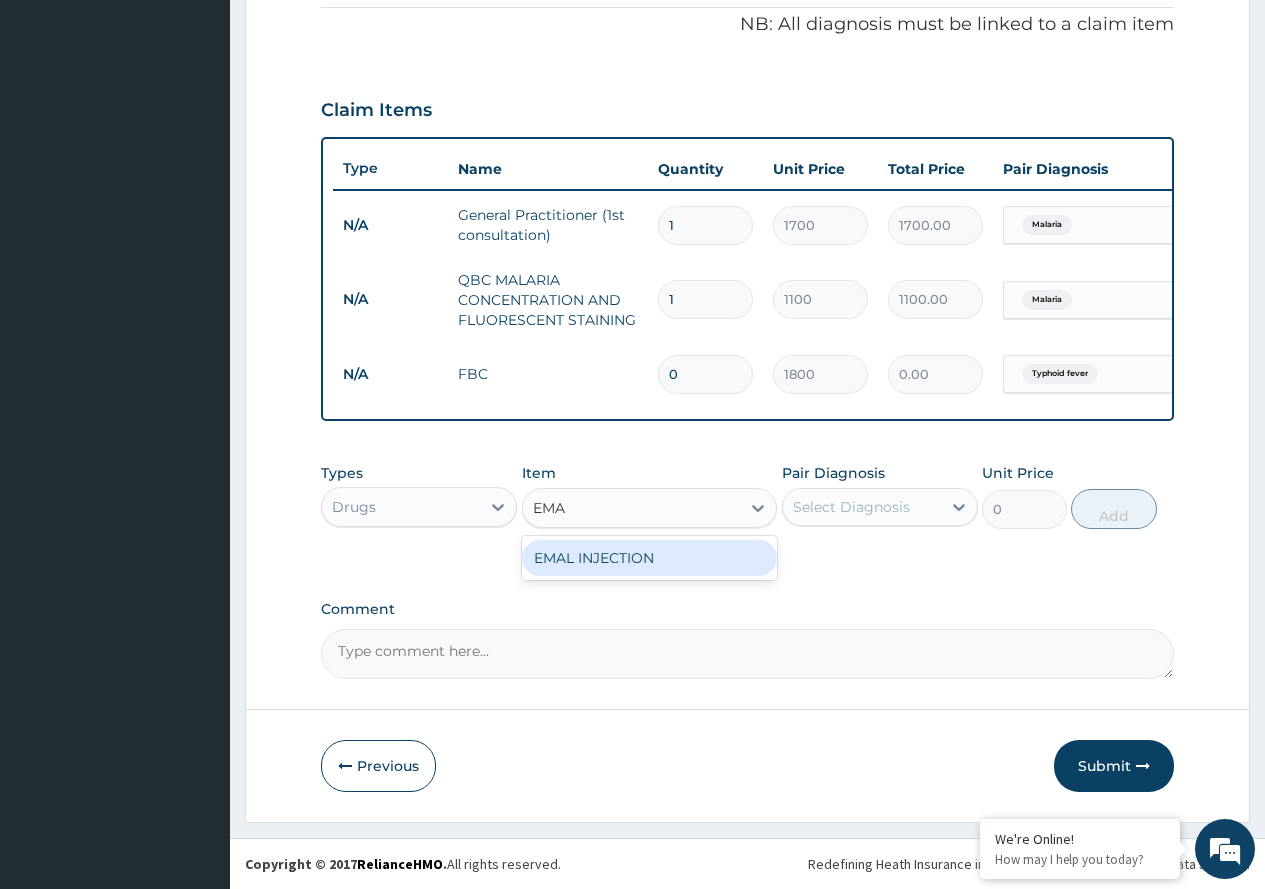 click on "EMAL INJECTION" at bounding box center [650, 558] 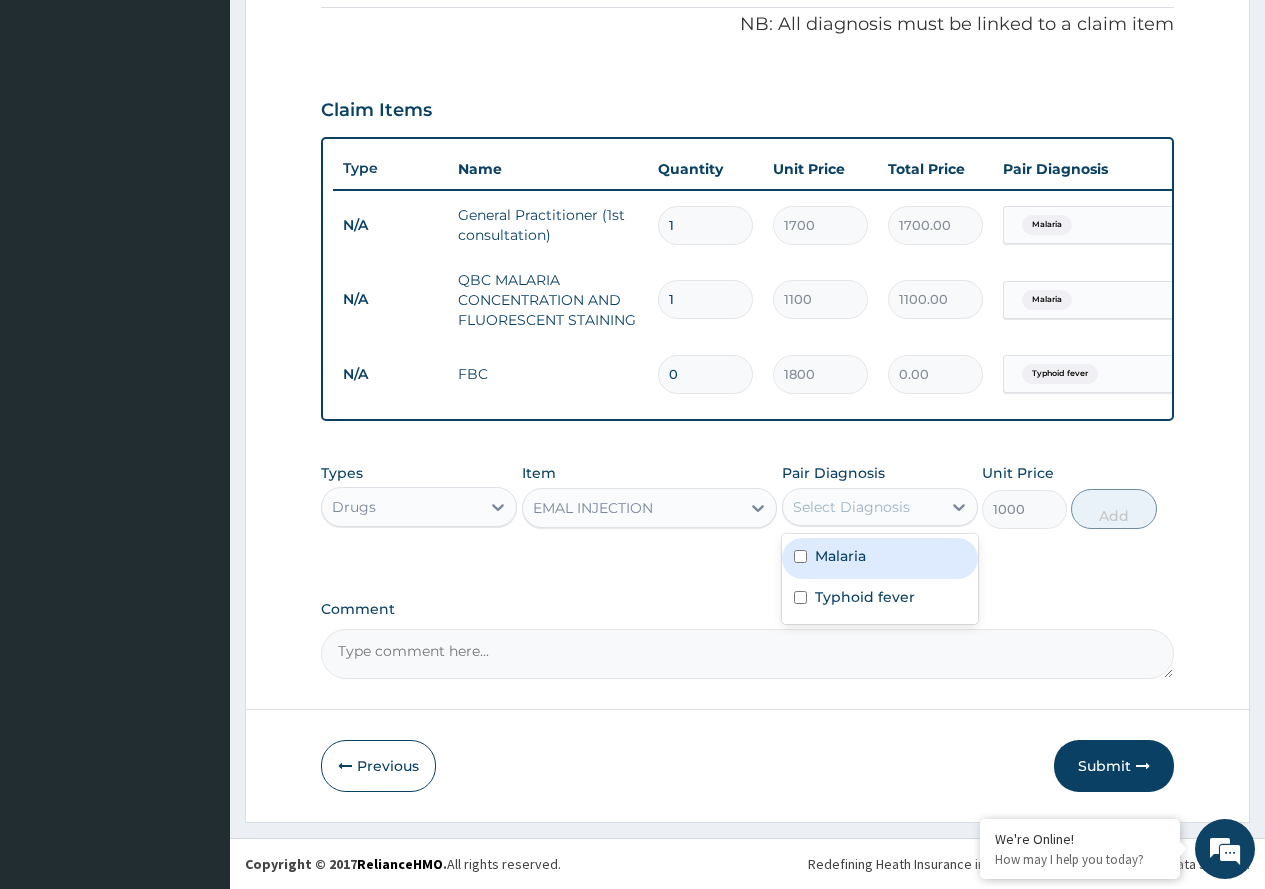 click on "Select Diagnosis" at bounding box center (862, 507) 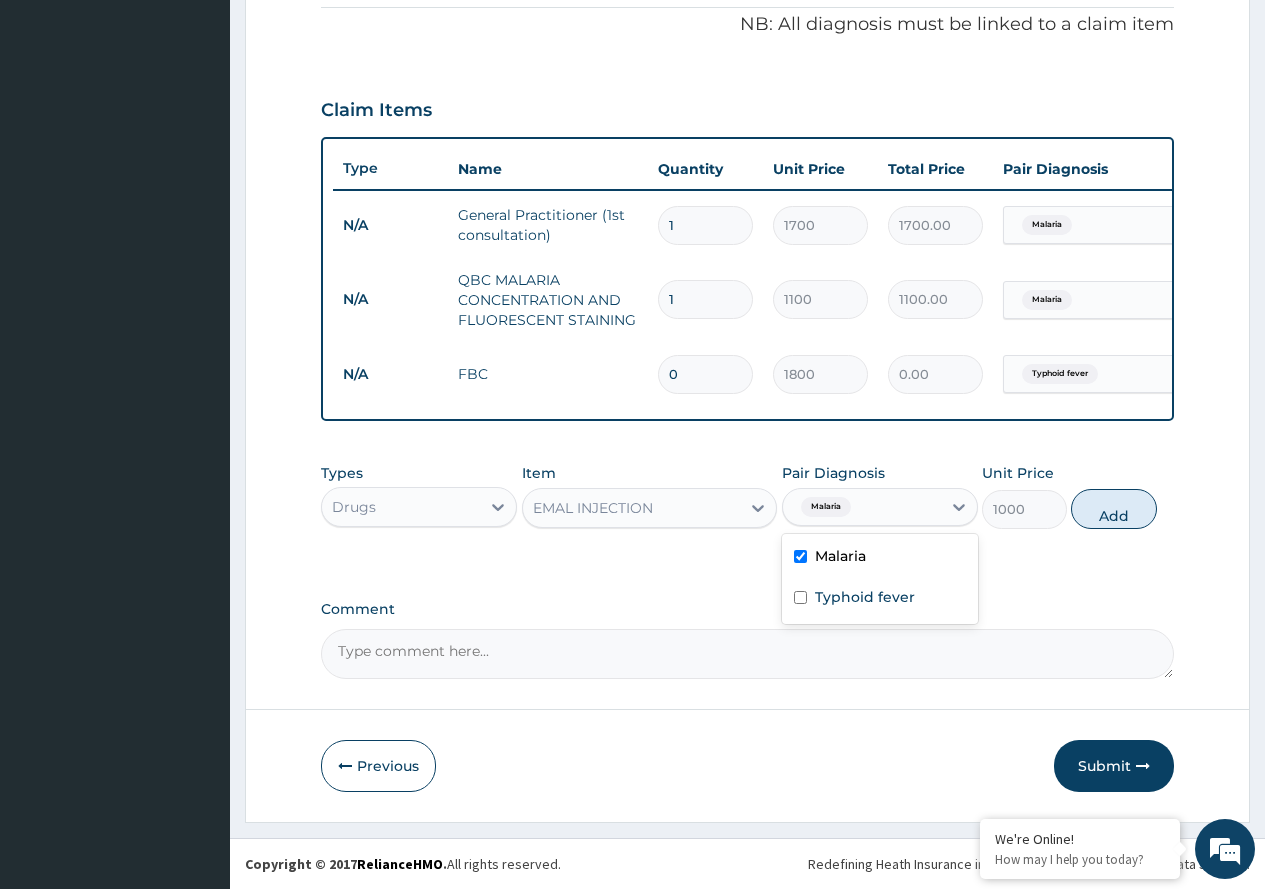 checkbox on "true" 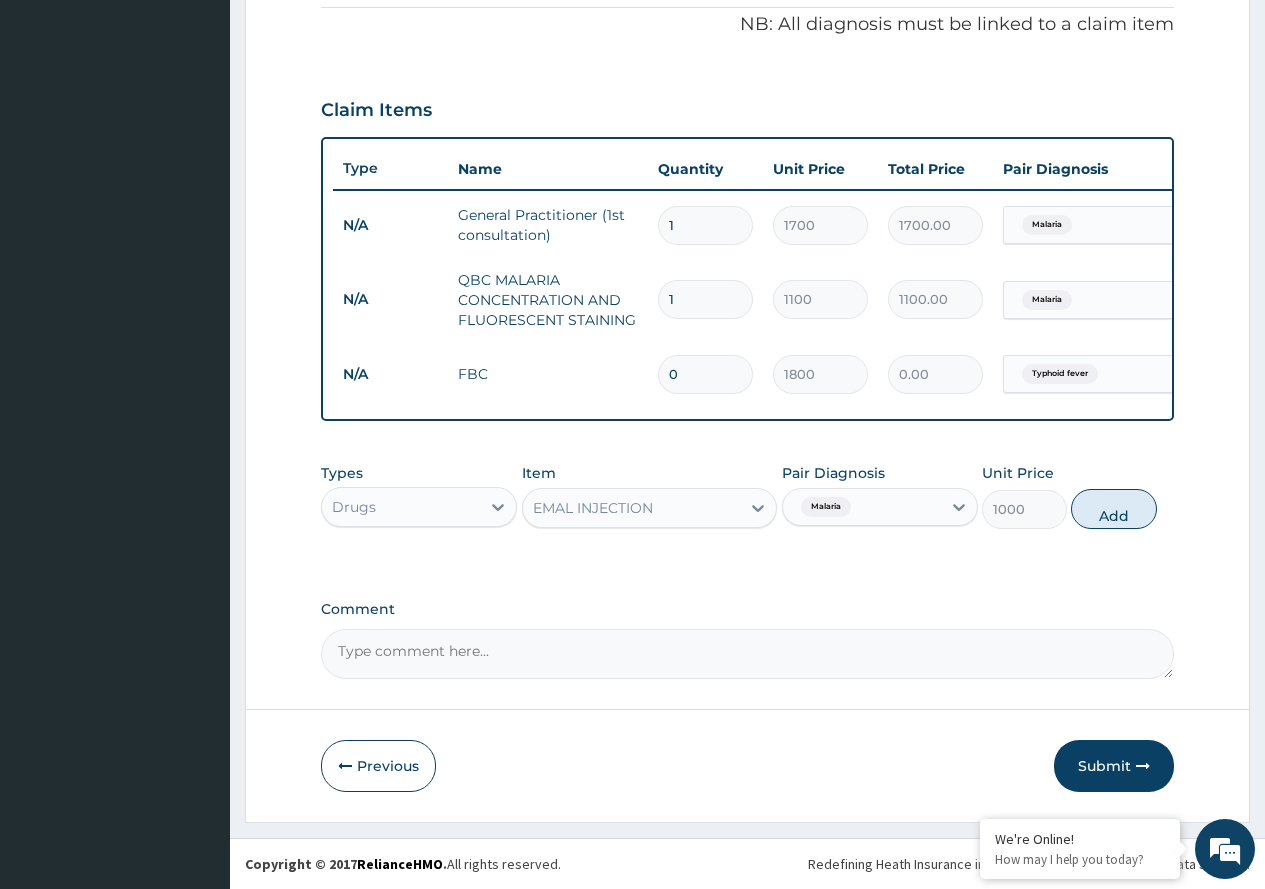click on "Add" at bounding box center (1113, 509) 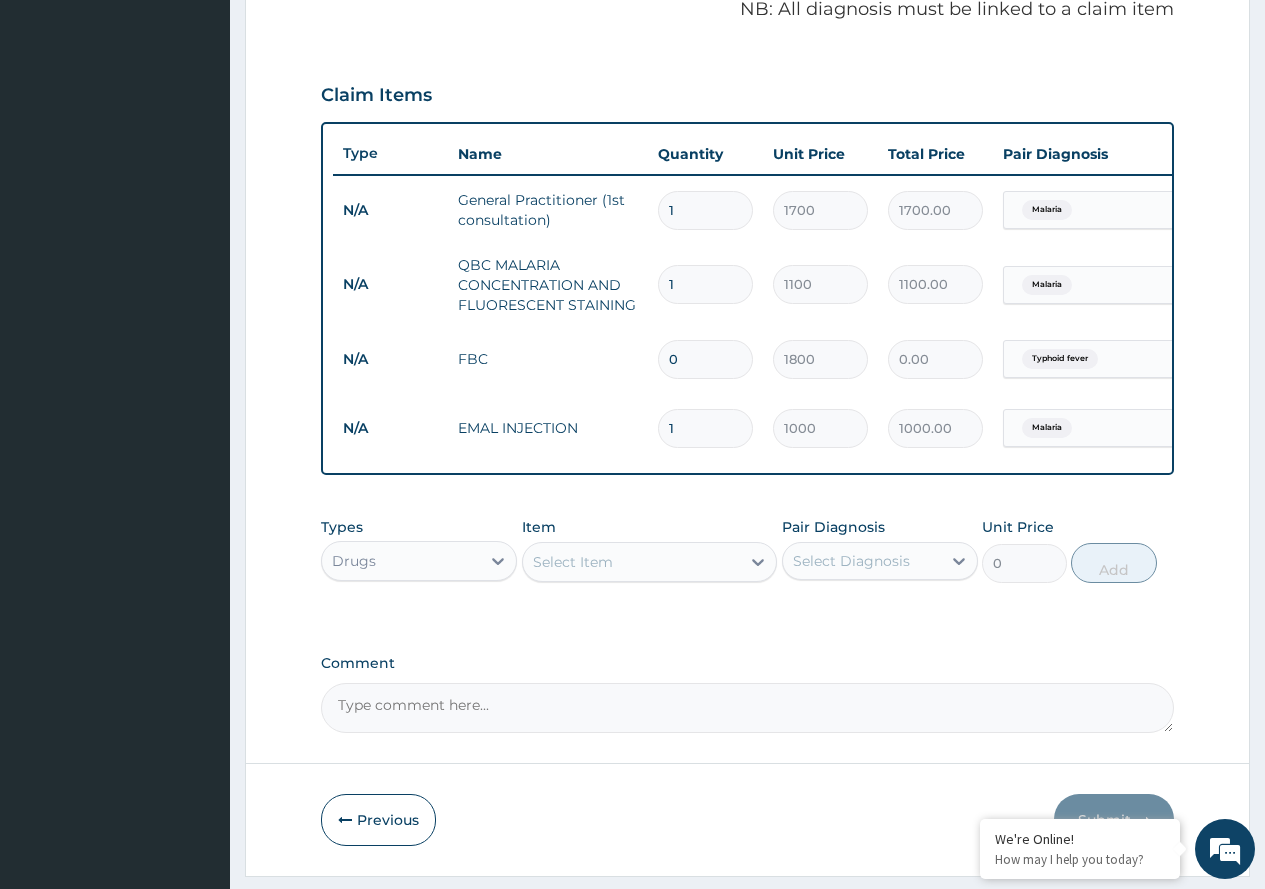 type 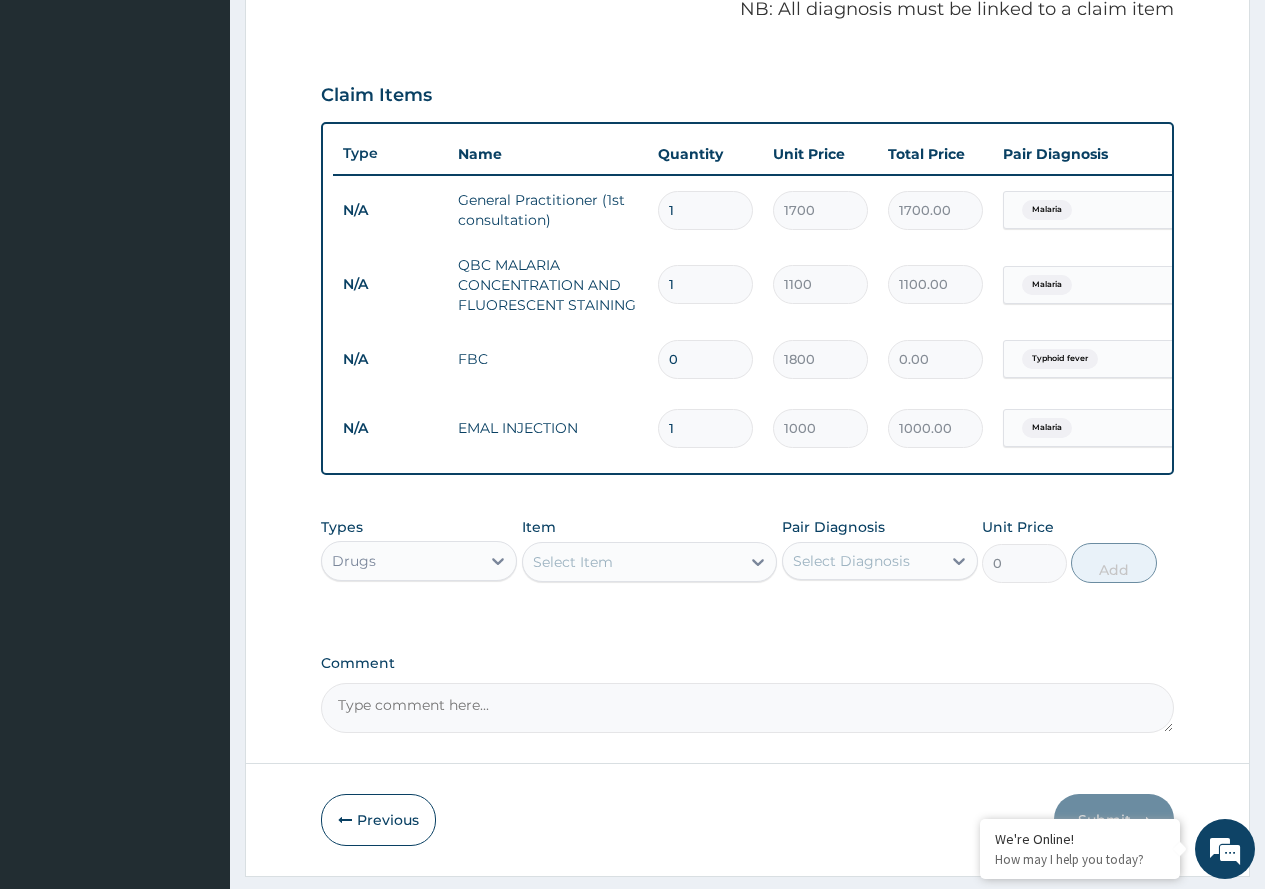 type on "0.00" 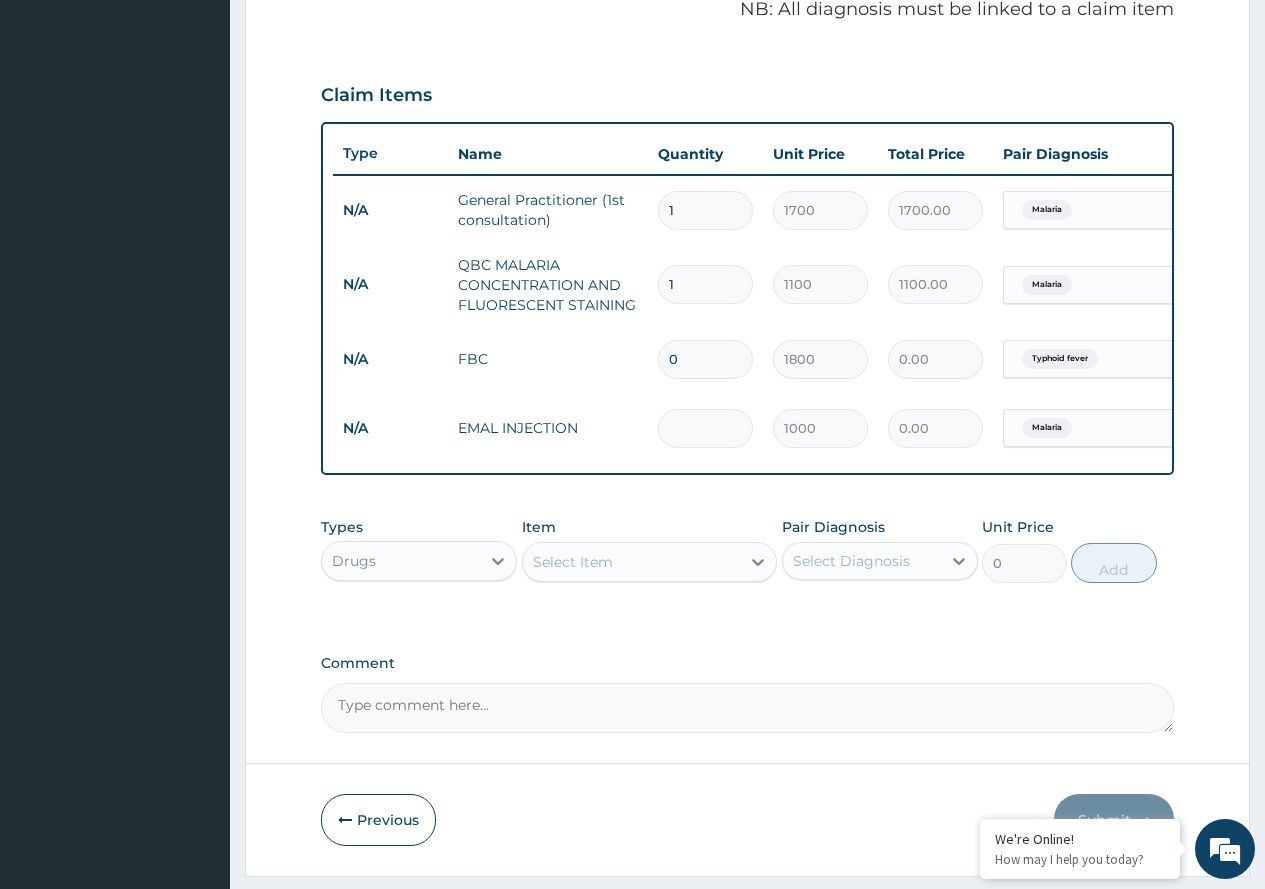 type on "3" 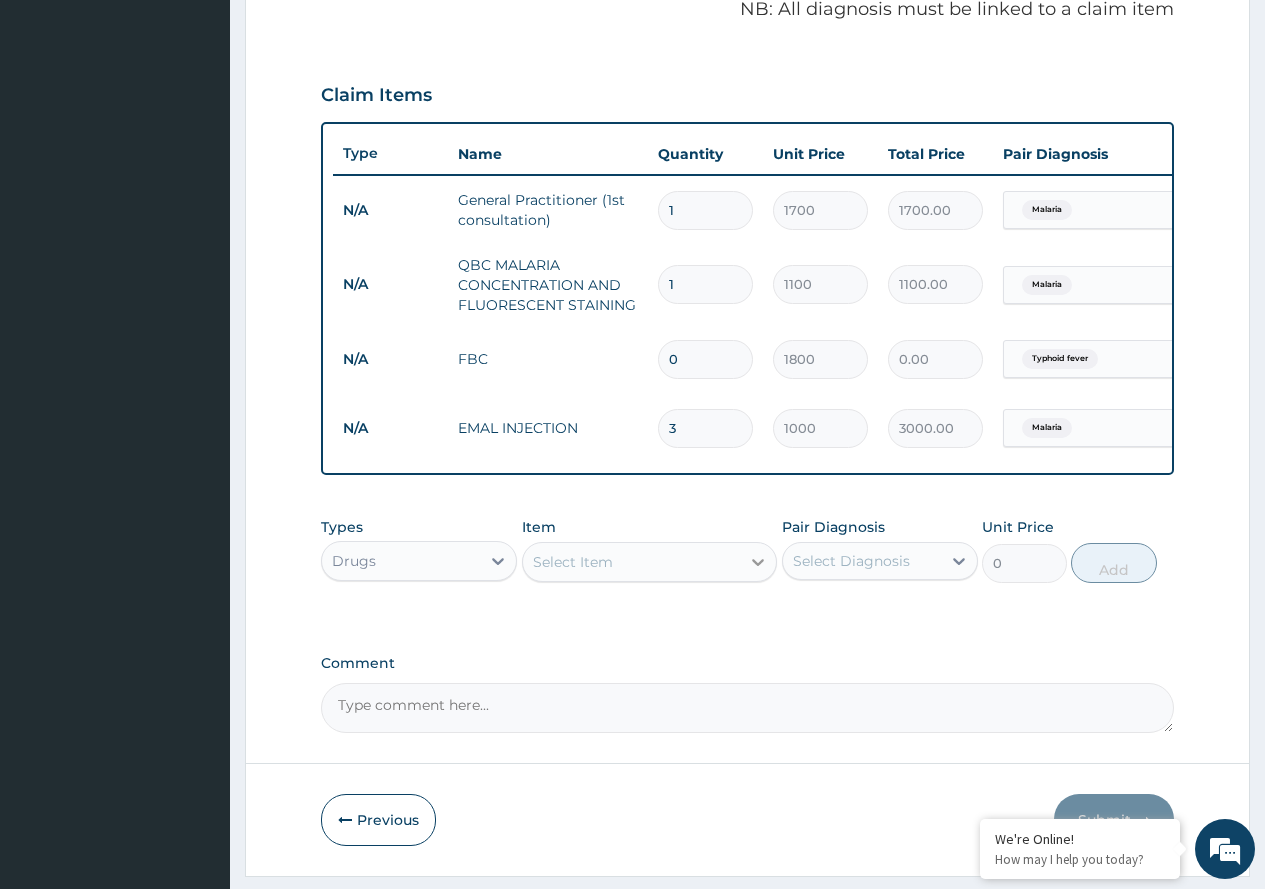 type on "3" 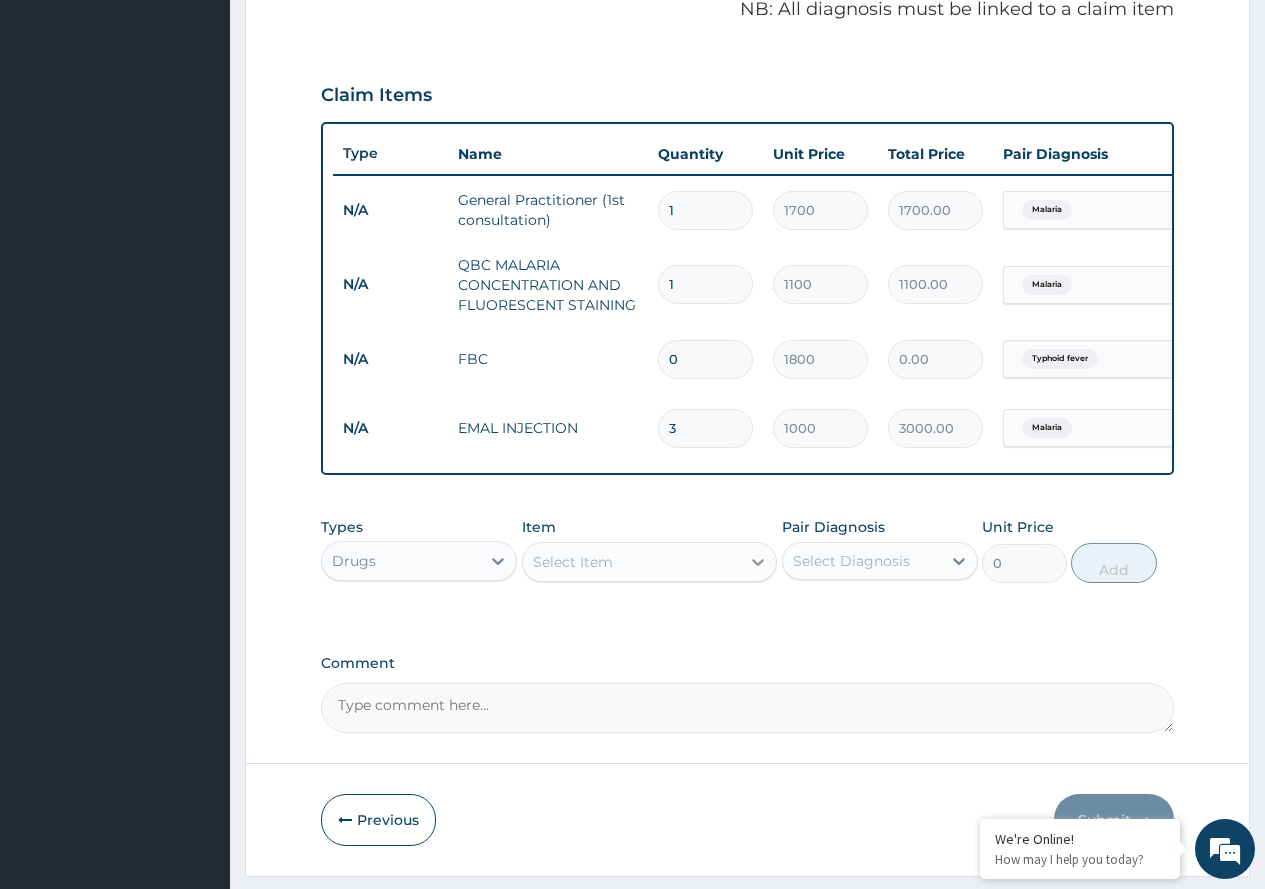 click 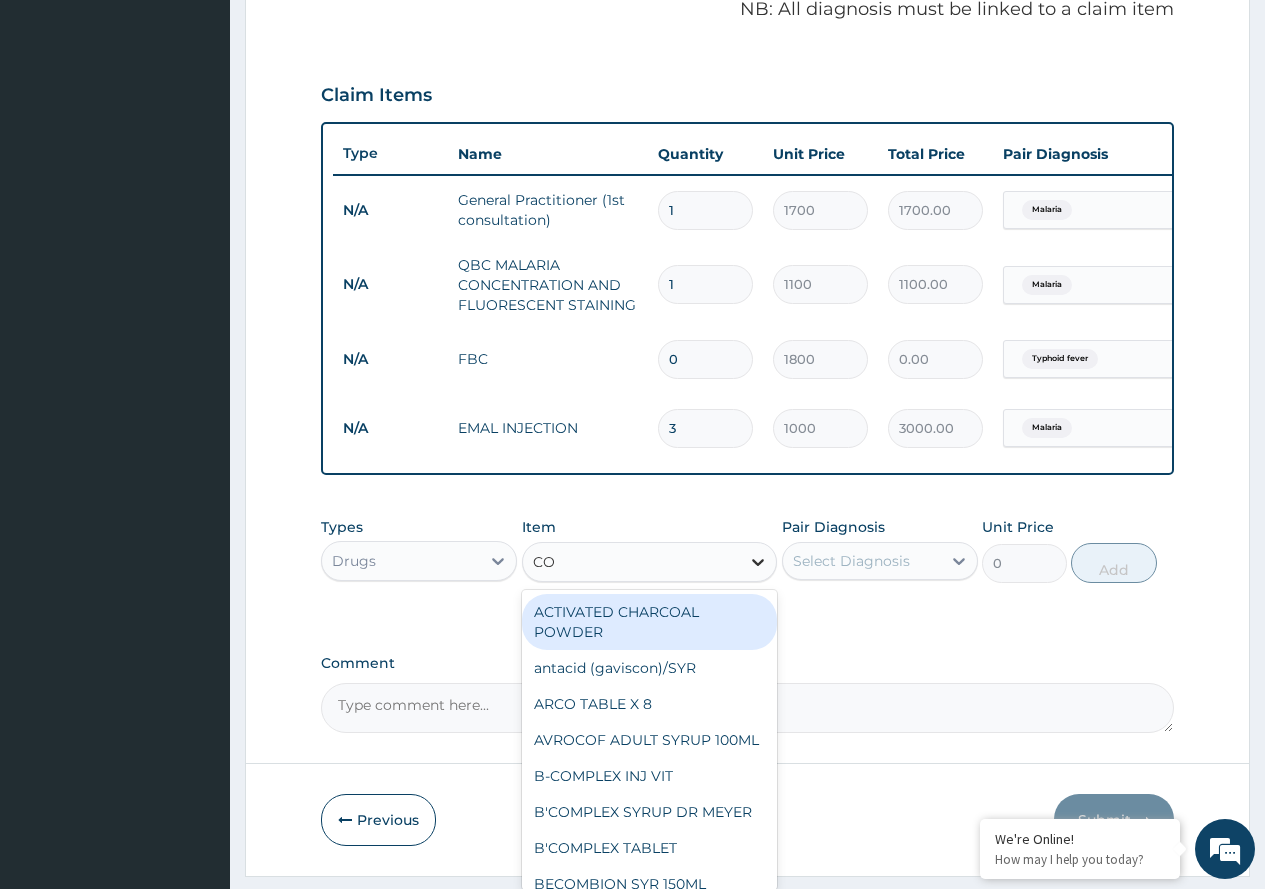 type on "COA" 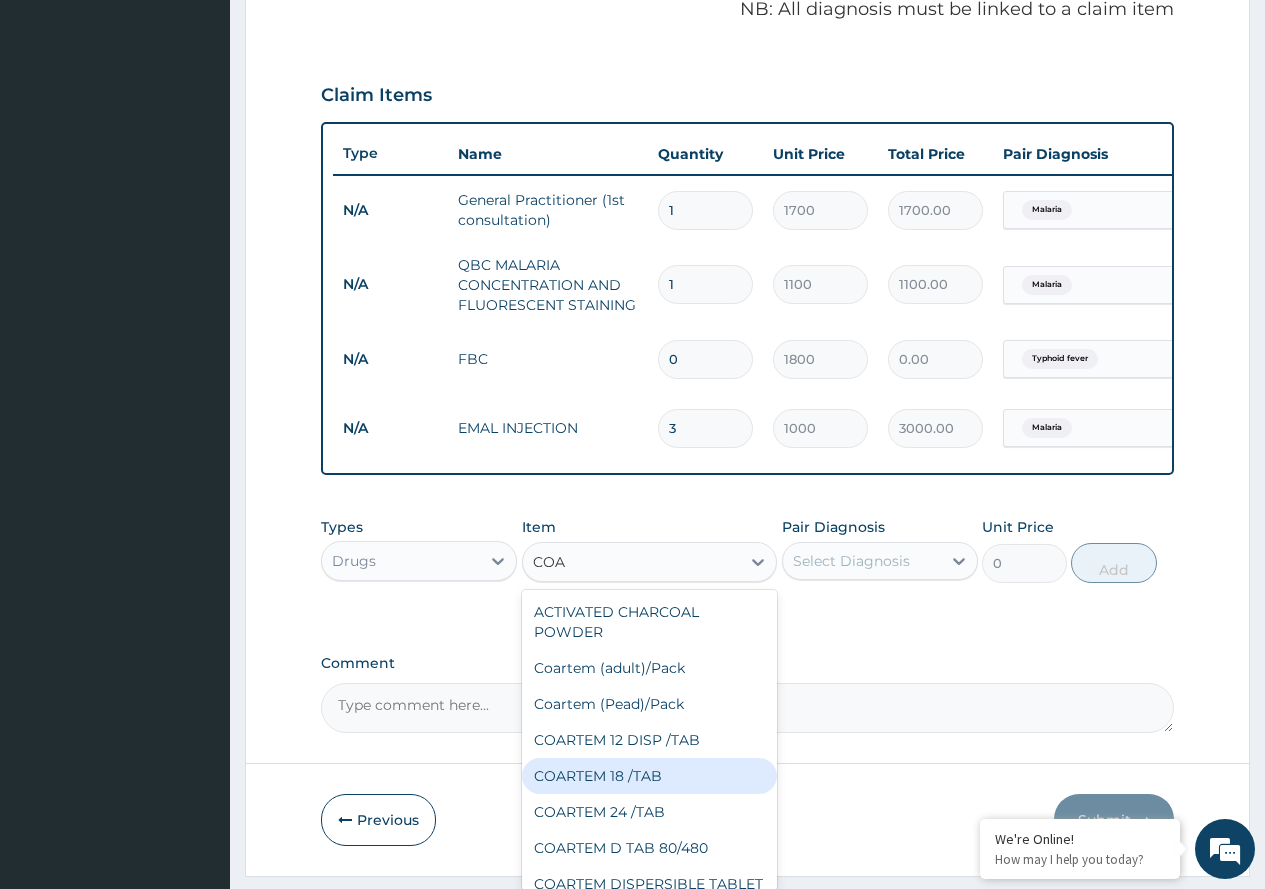 click on "COARTEM 18 /TAB" at bounding box center [650, 776] 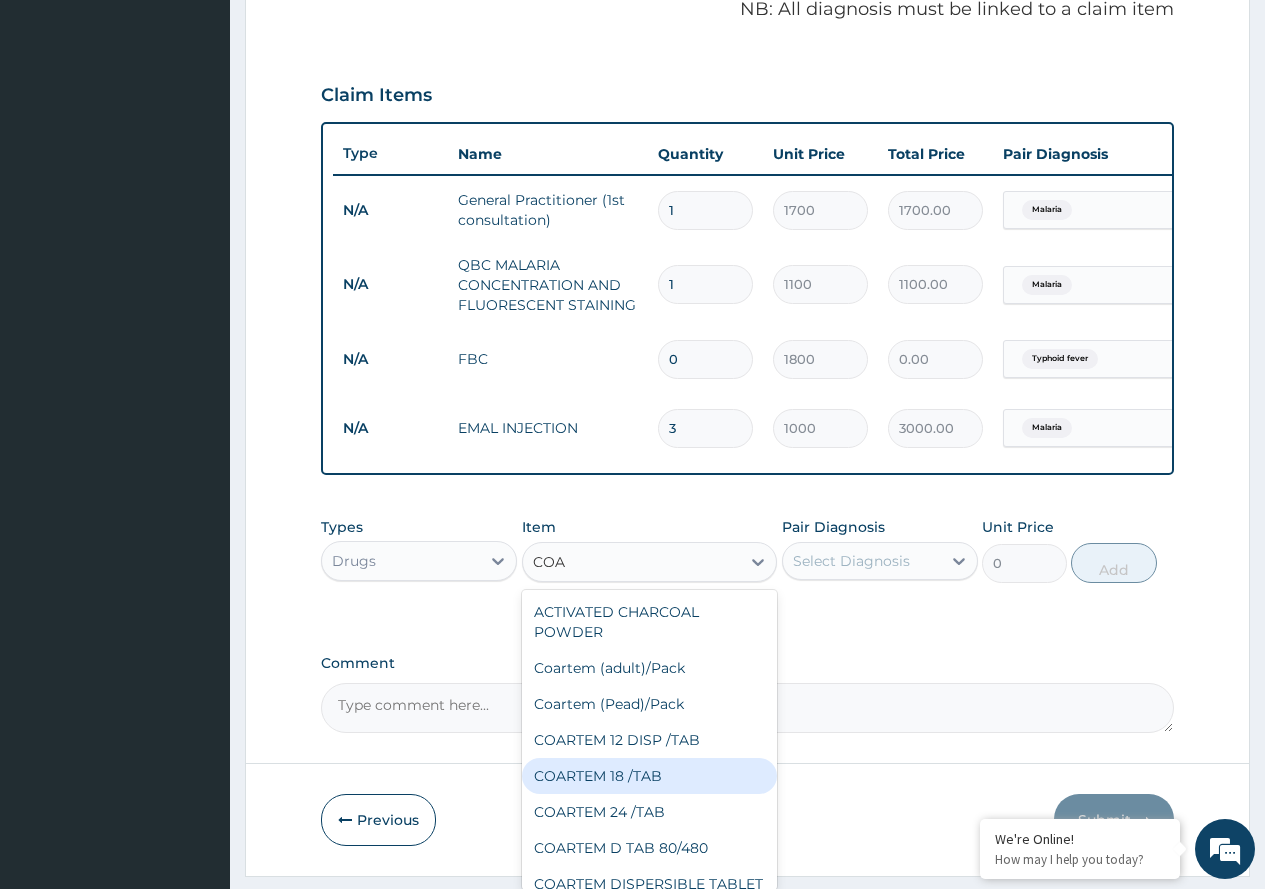 type 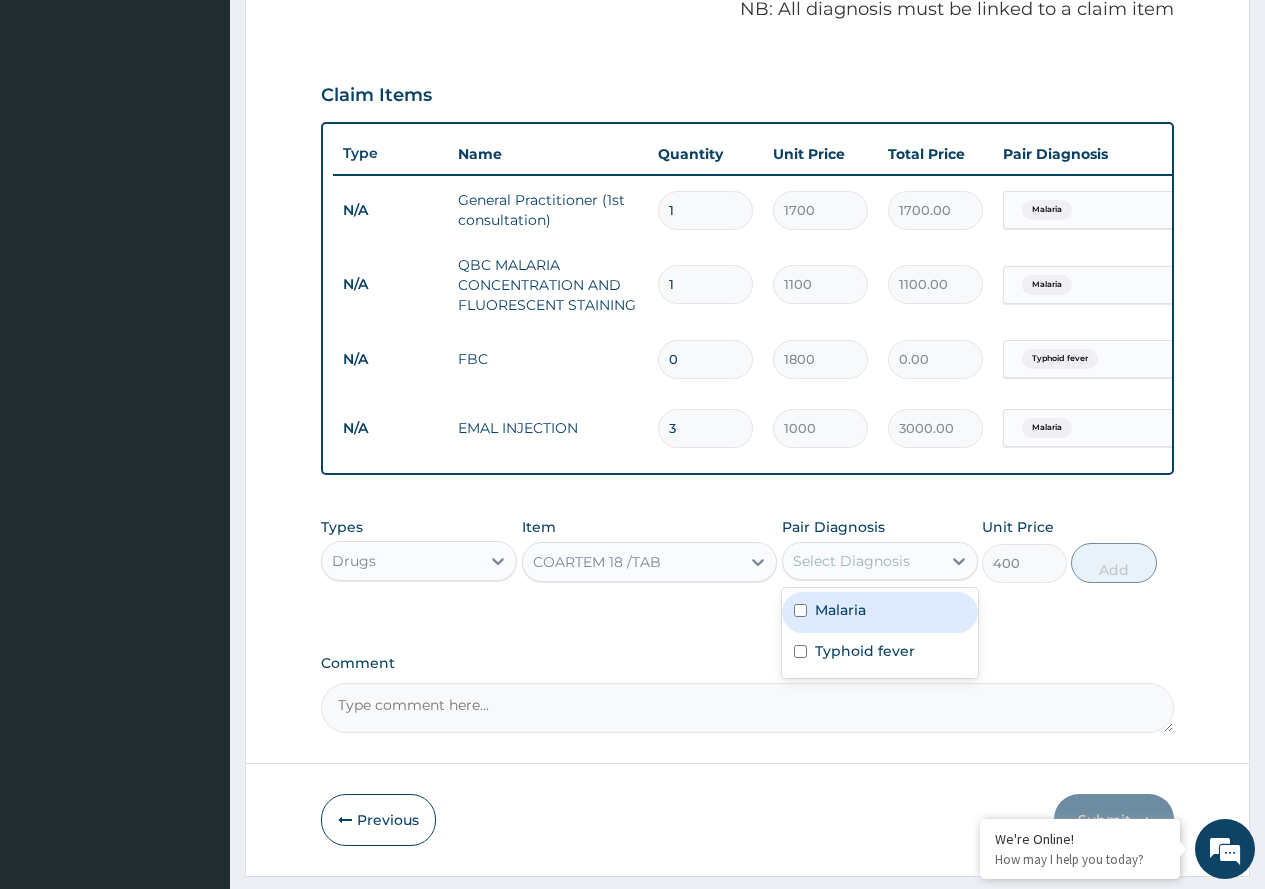click on "Select Diagnosis" at bounding box center (862, 561) 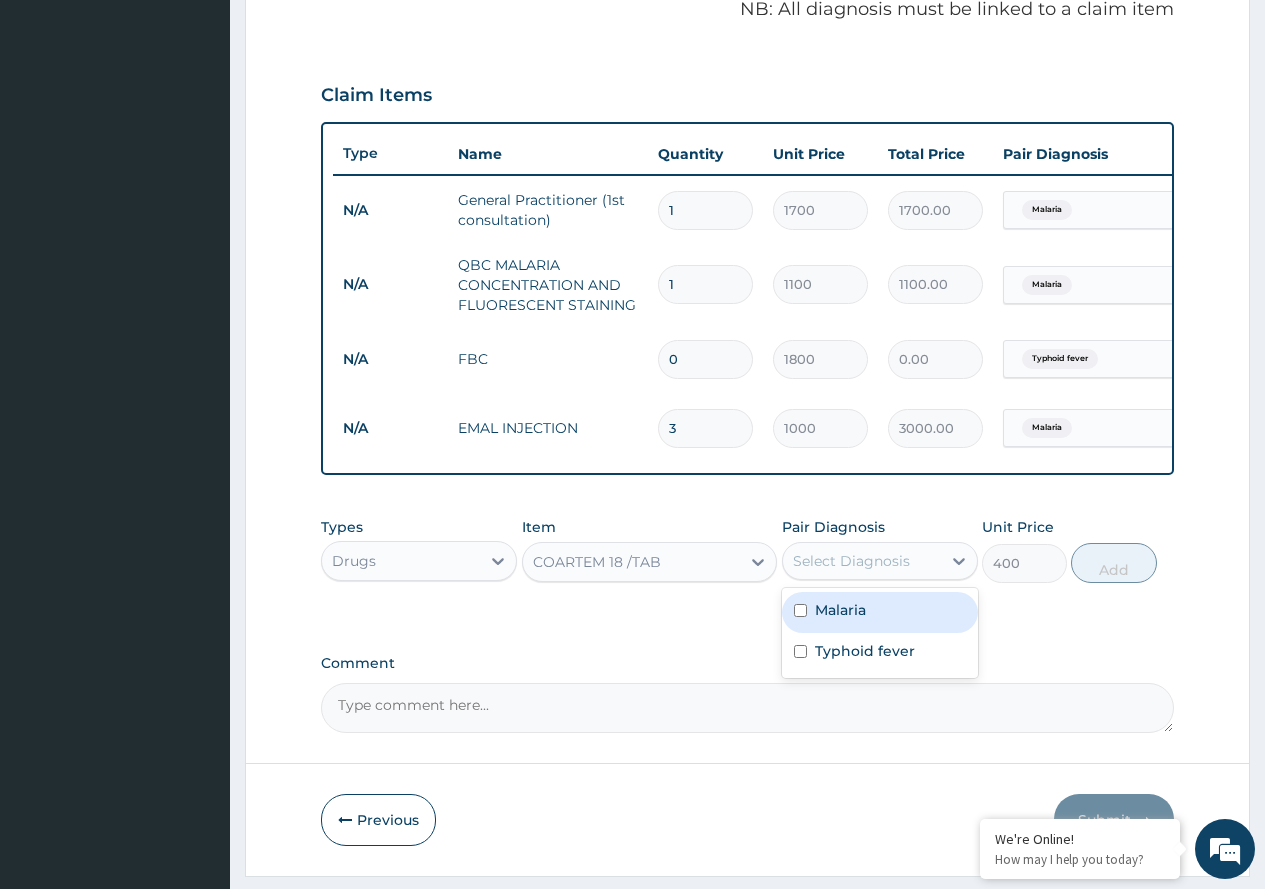 click on "Malaria" at bounding box center [880, 612] 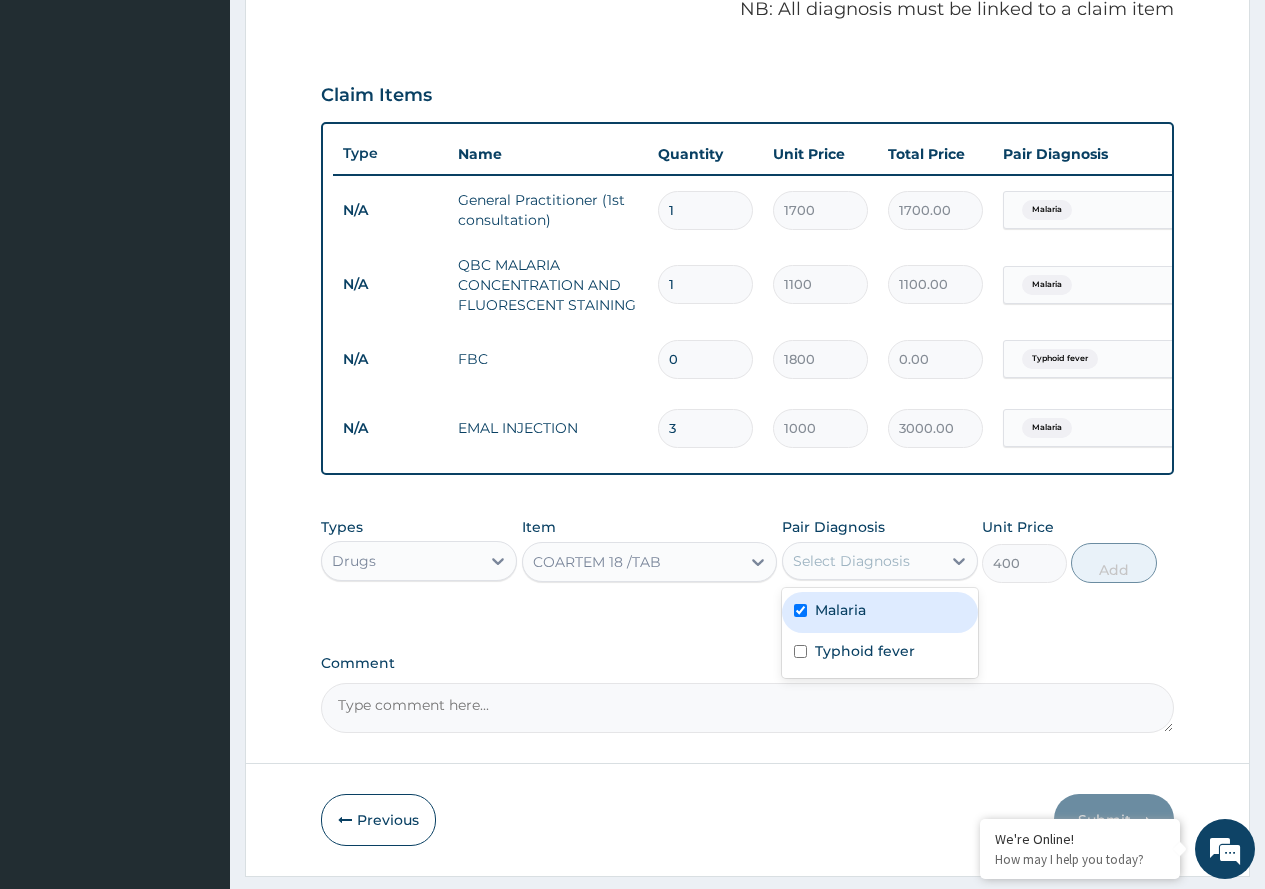 checkbox on "true" 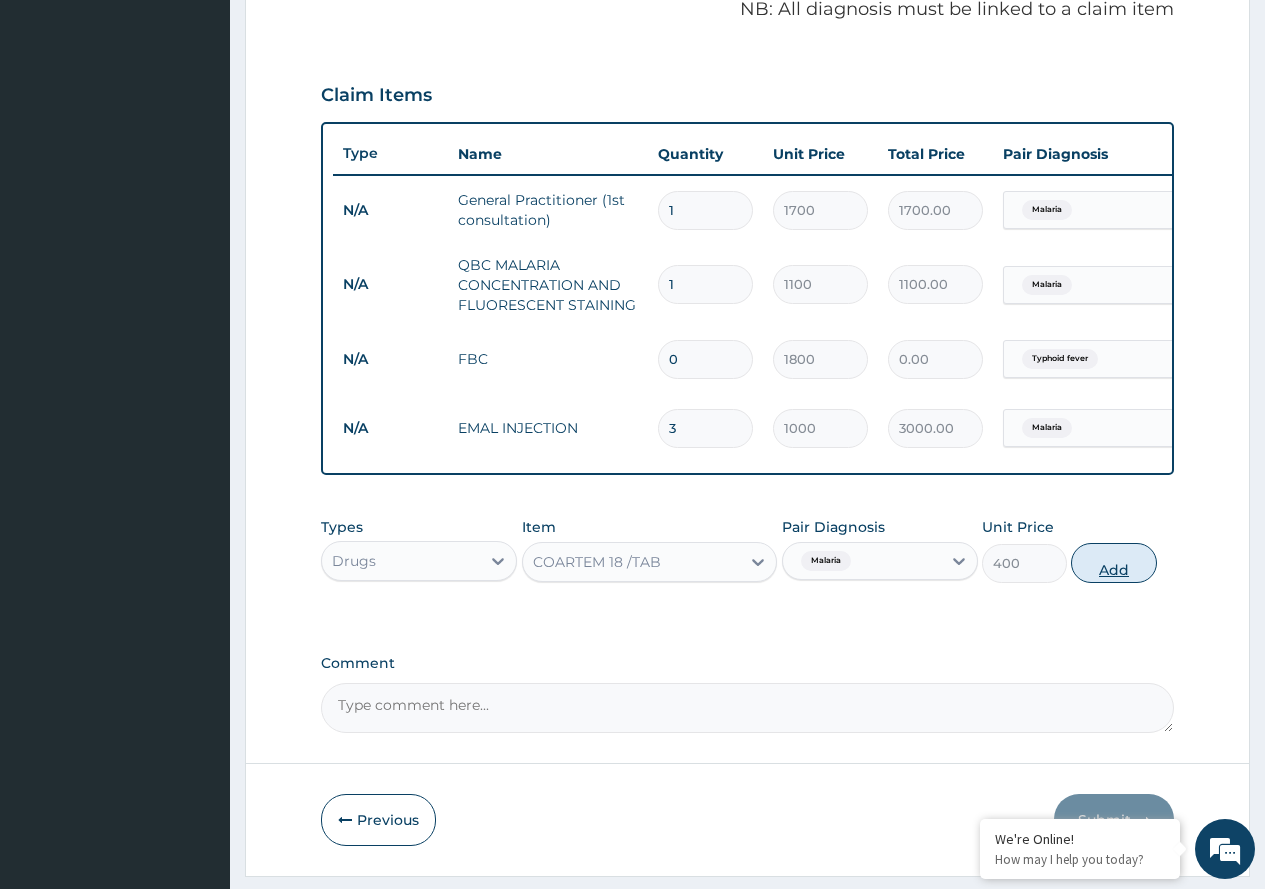 click on "Add" at bounding box center [1113, 563] 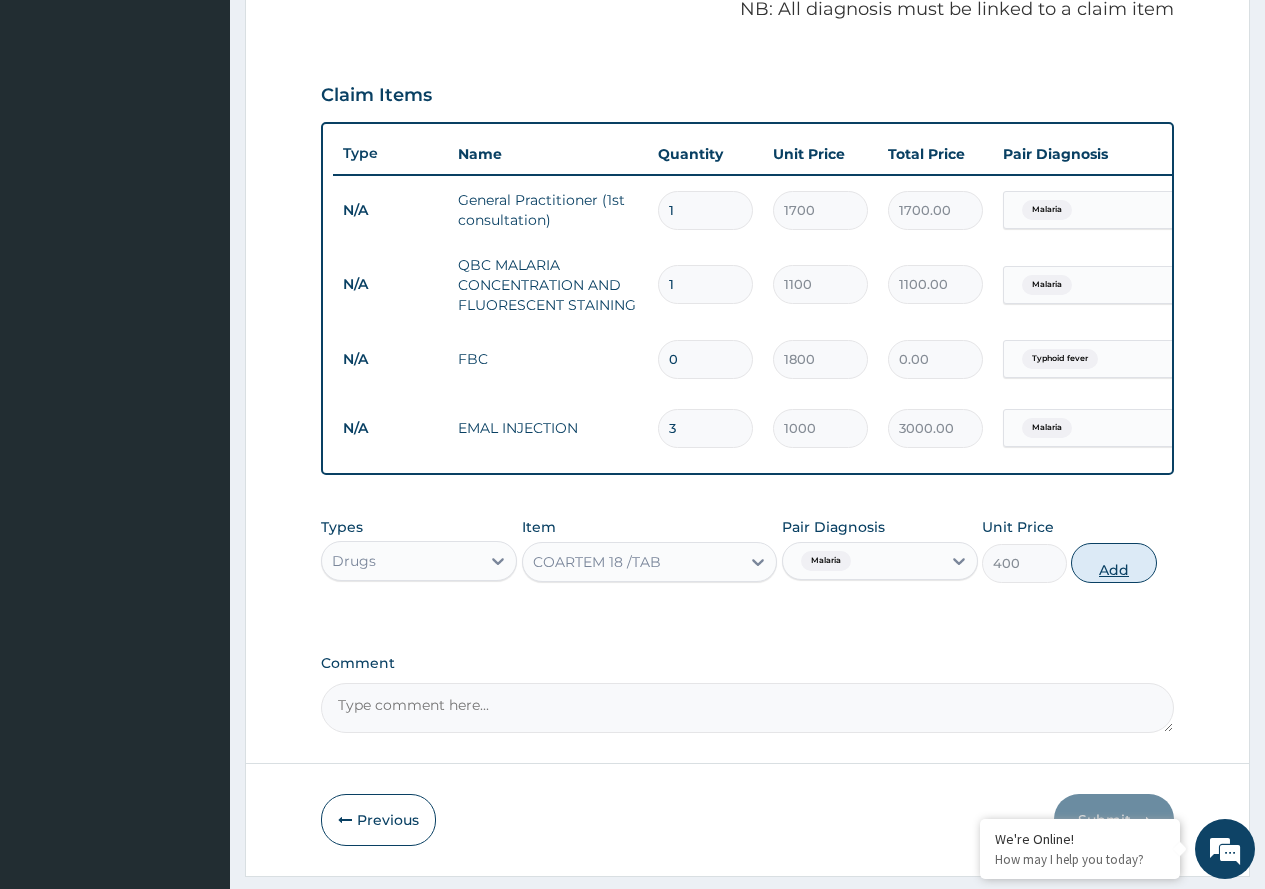 type on "0" 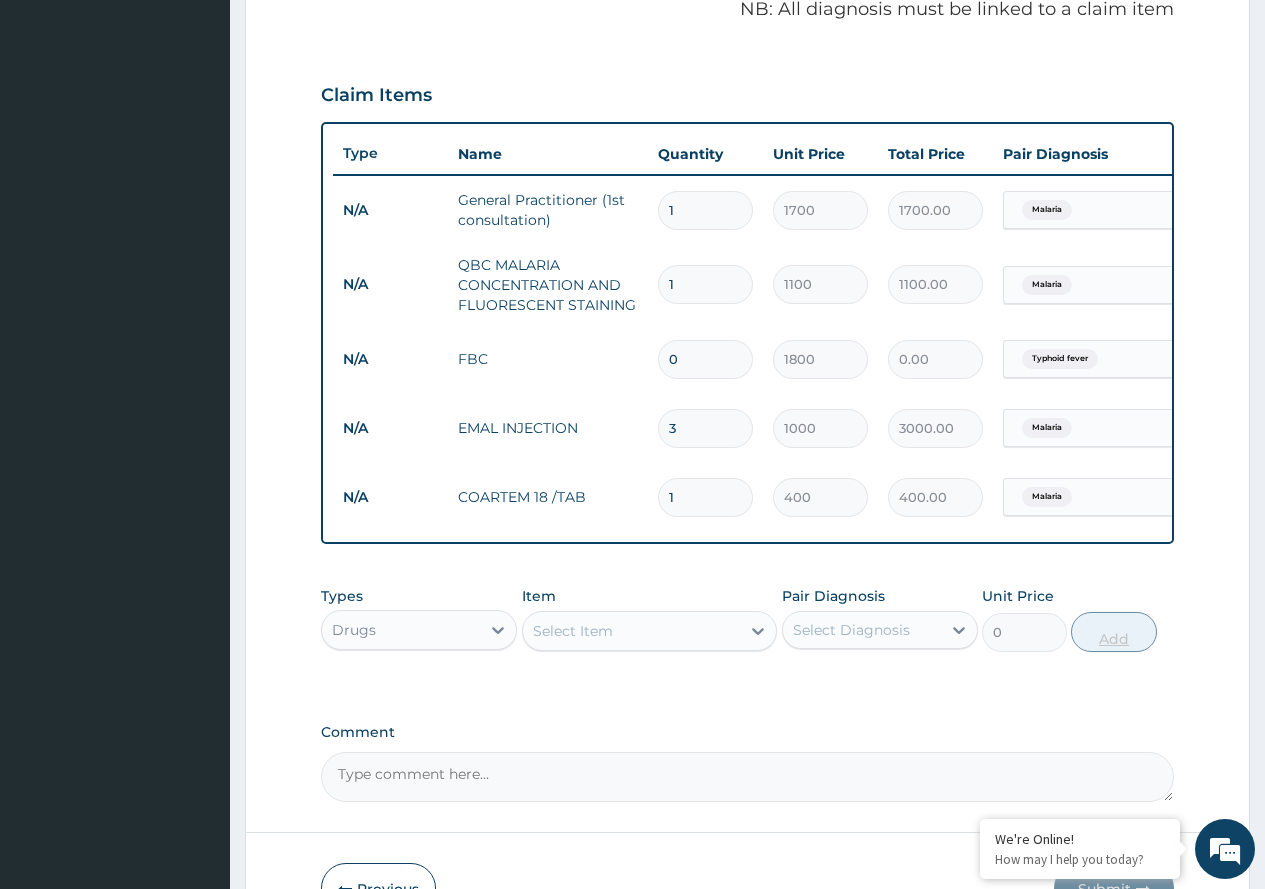 type on "18" 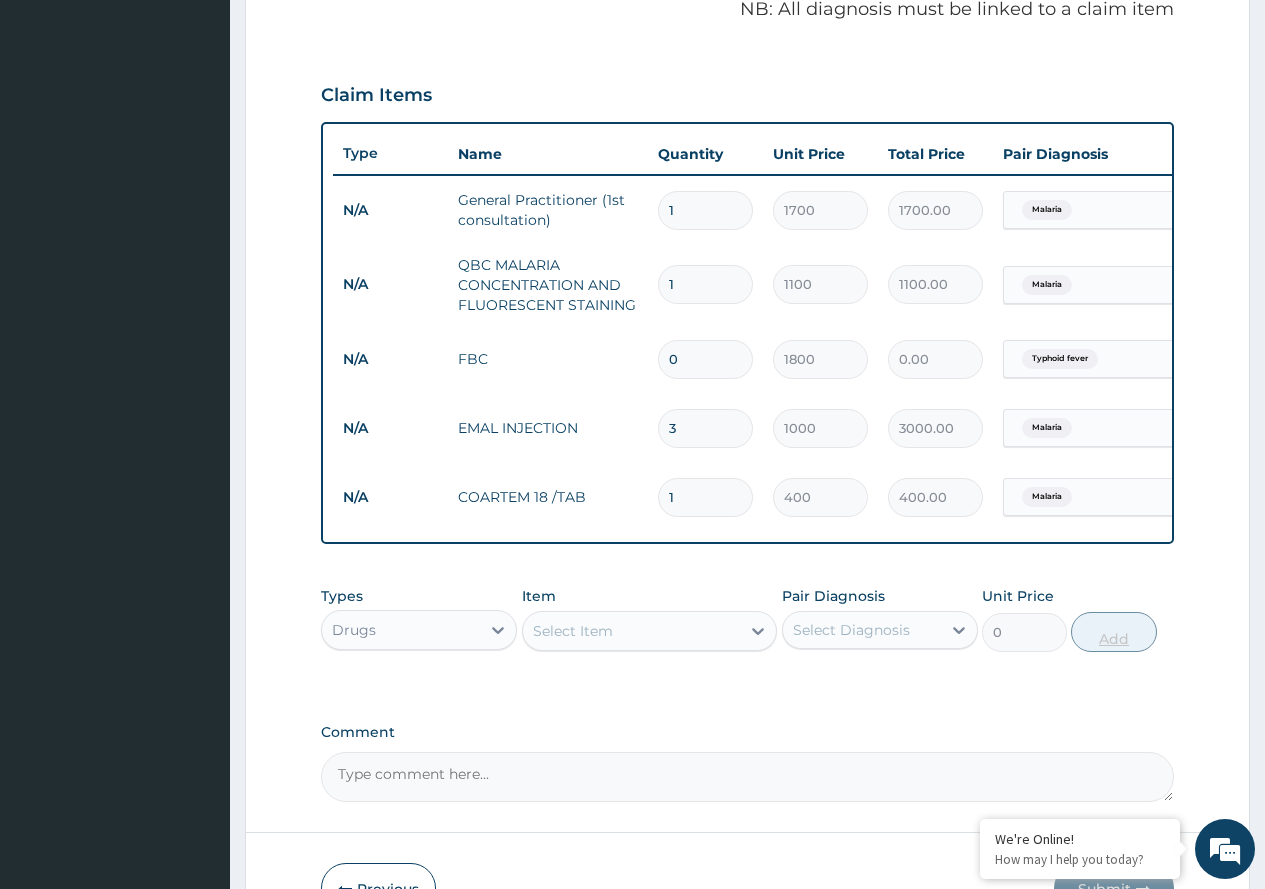type on "7200.00" 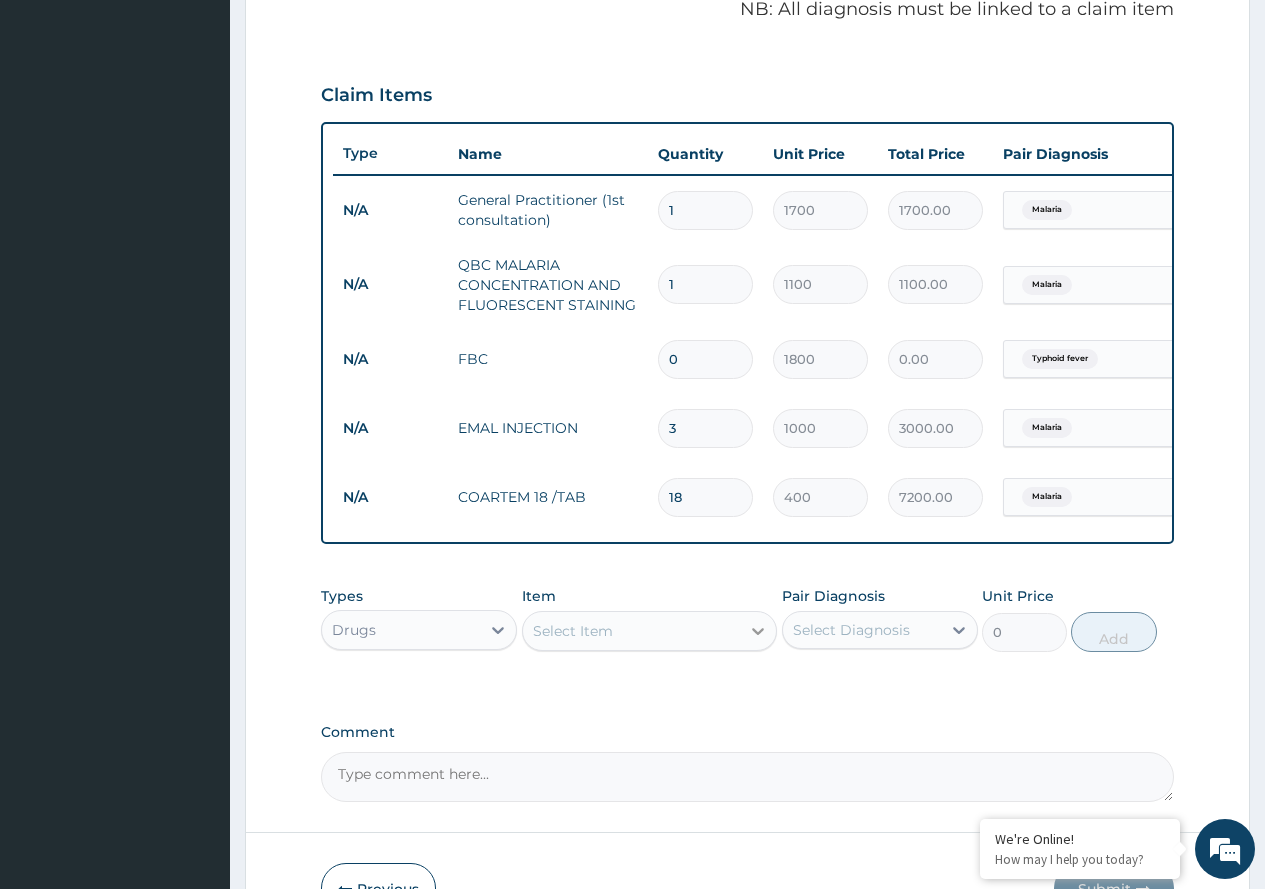 type on "18" 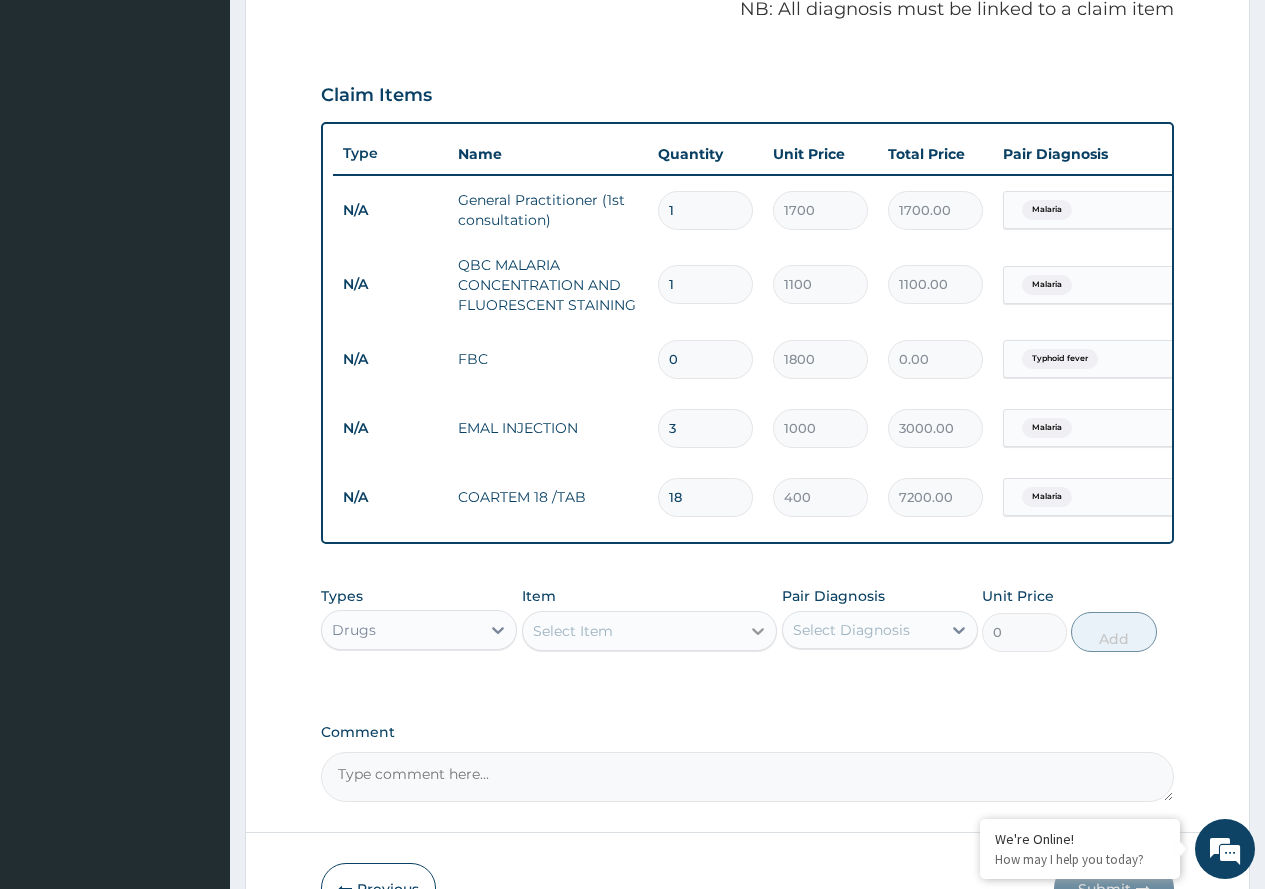 click 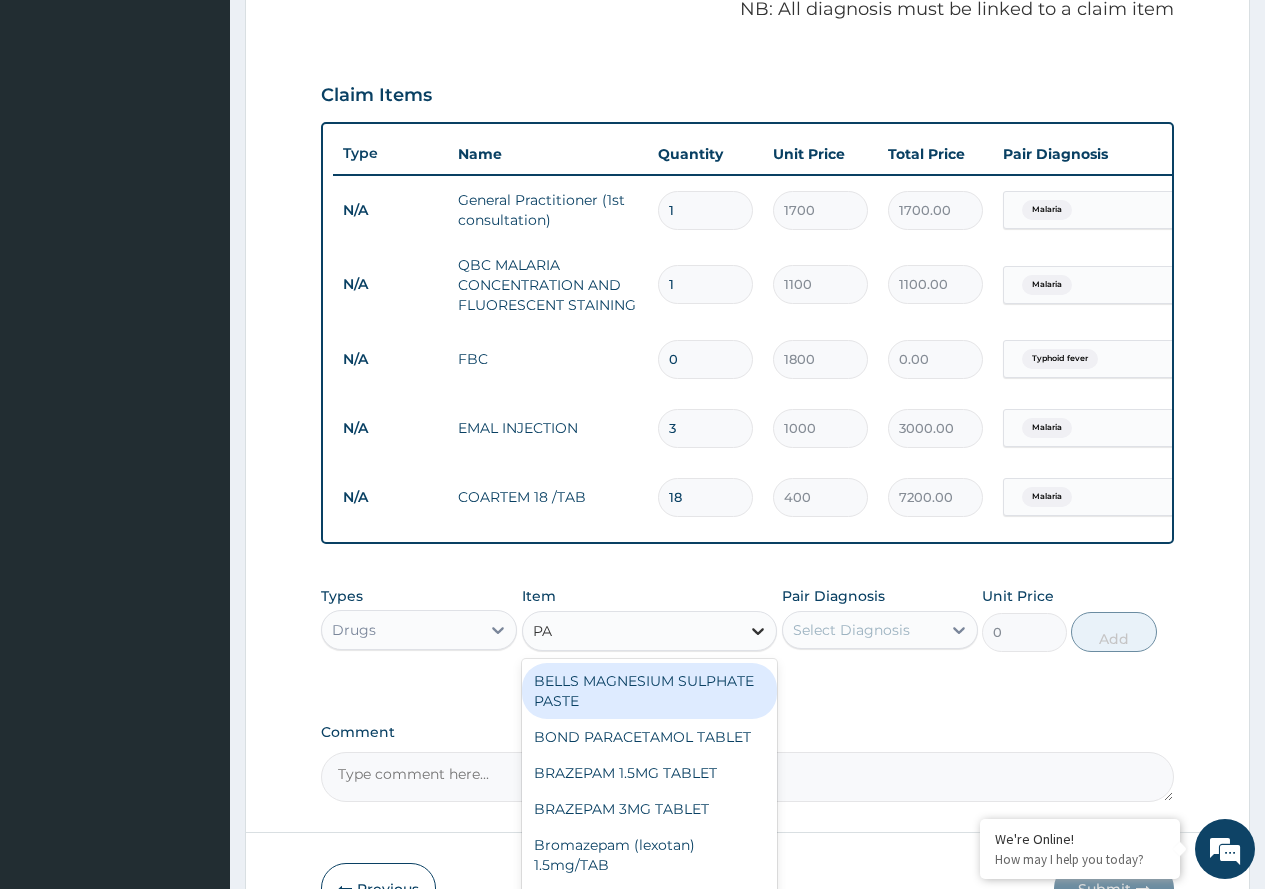 type on "PAR" 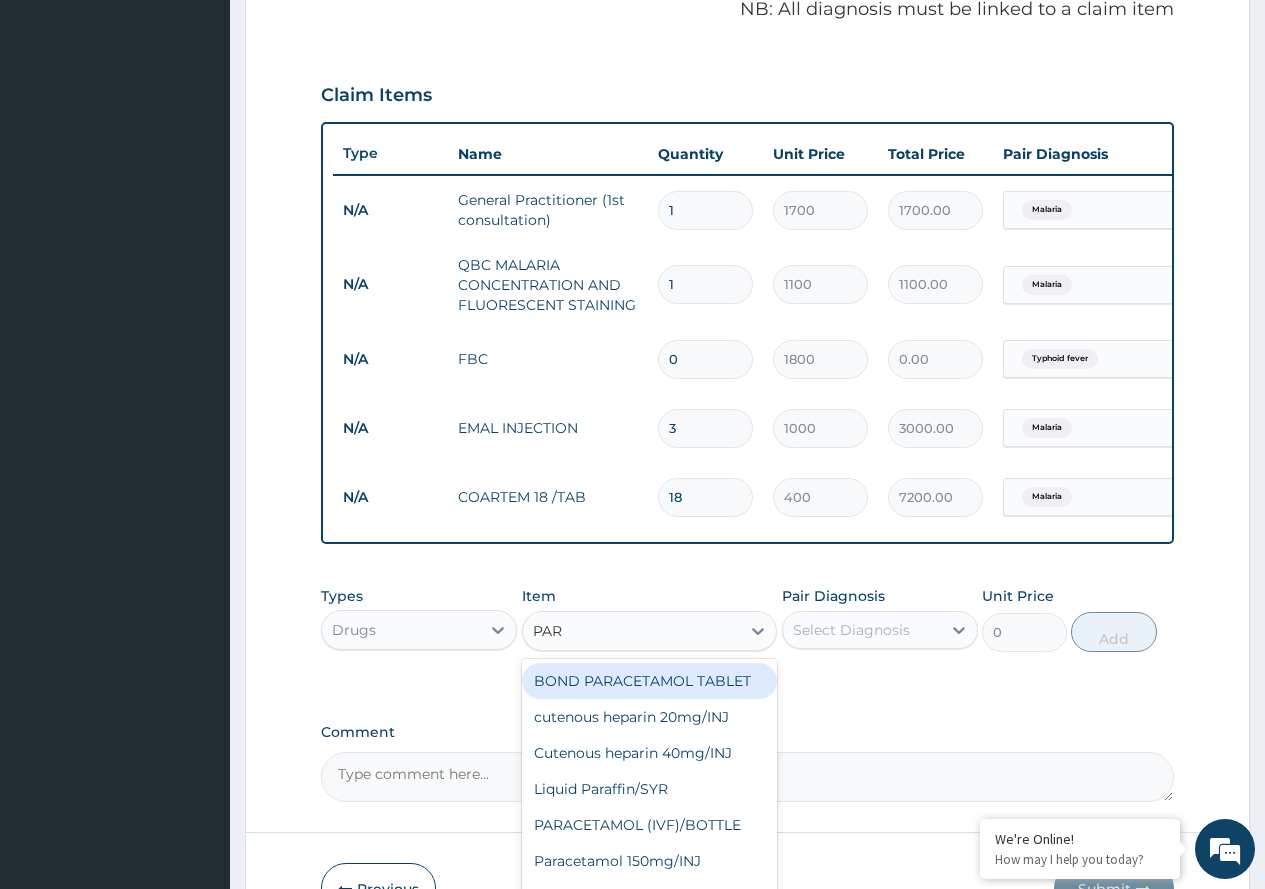 click on "BOND PARACETAMOL TABLET" at bounding box center [650, 681] 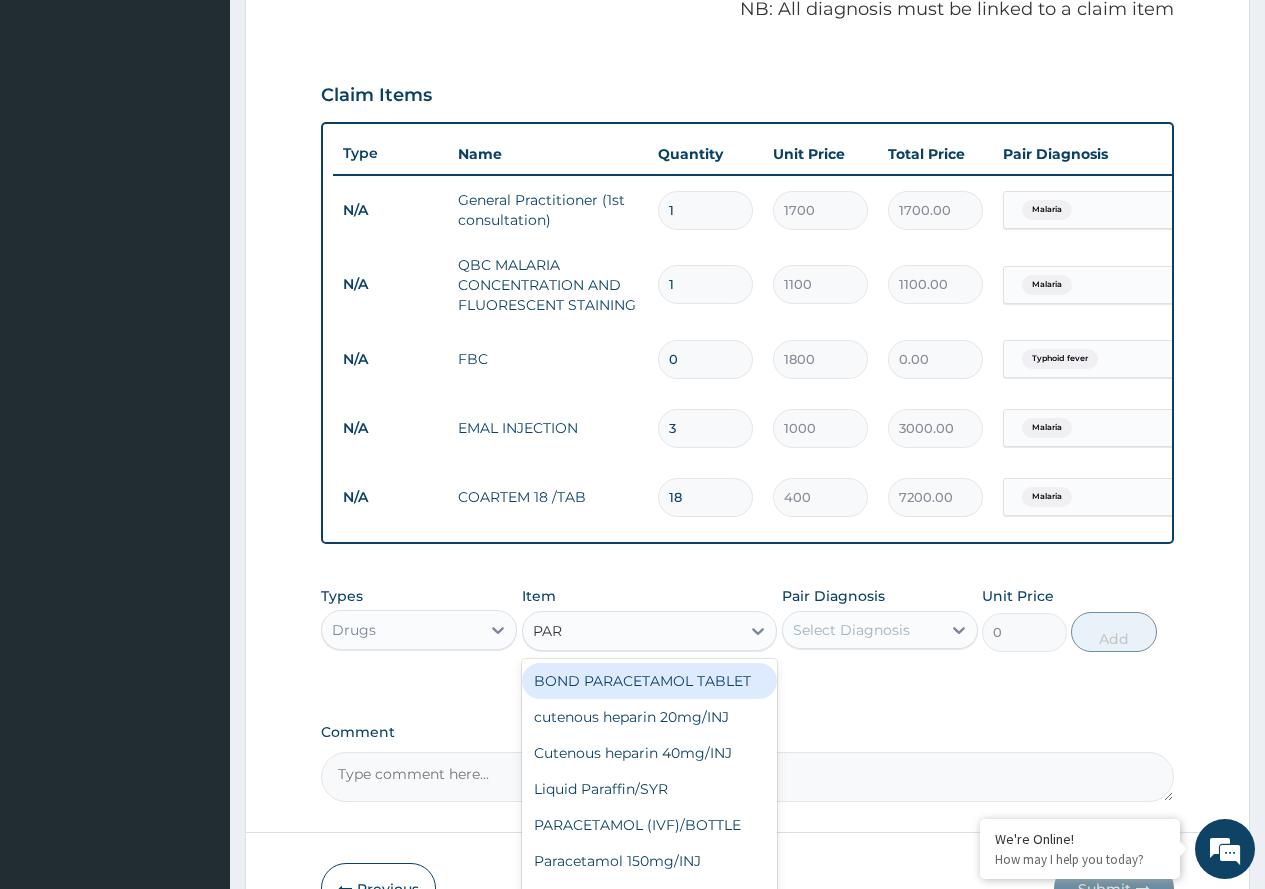 type 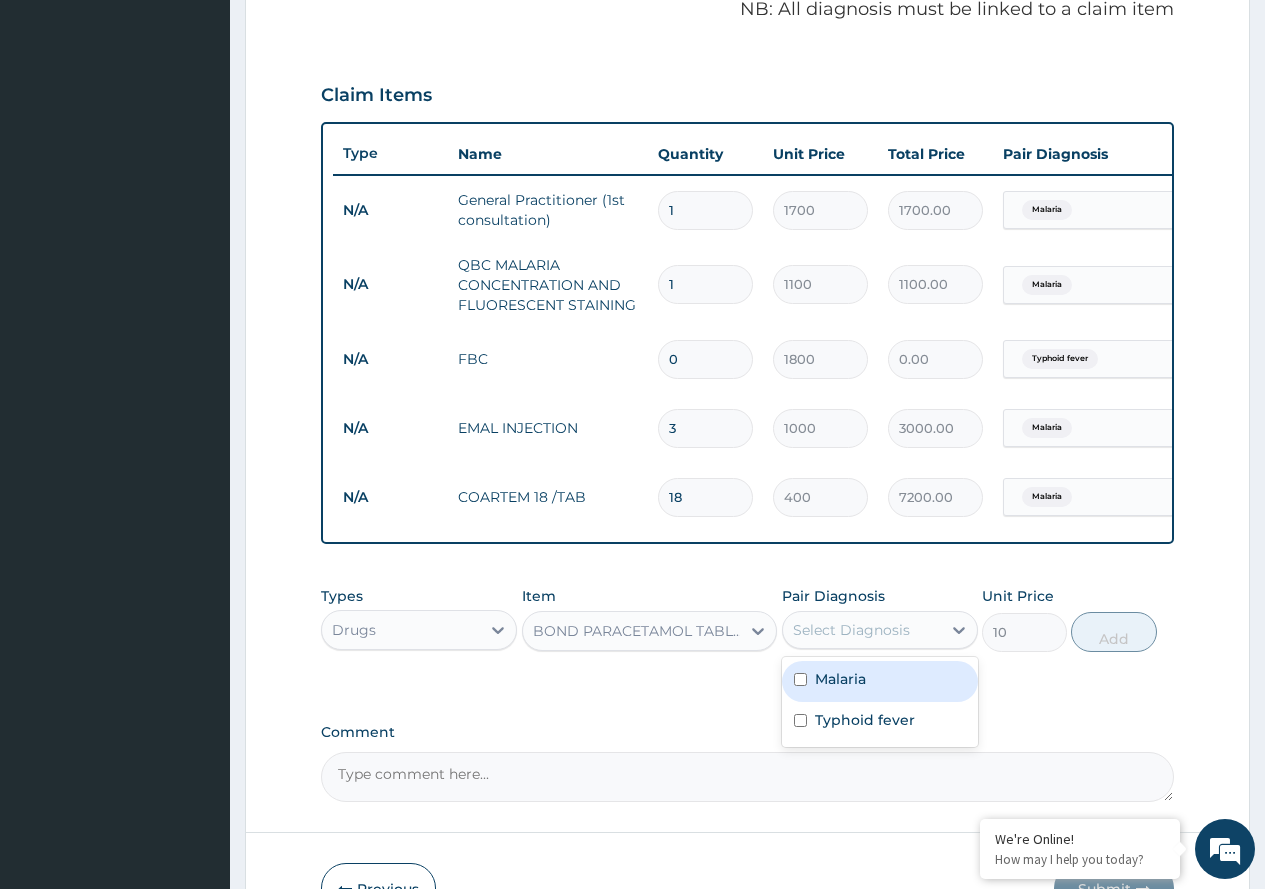 click on "Select Diagnosis" at bounding box center [851, 630] 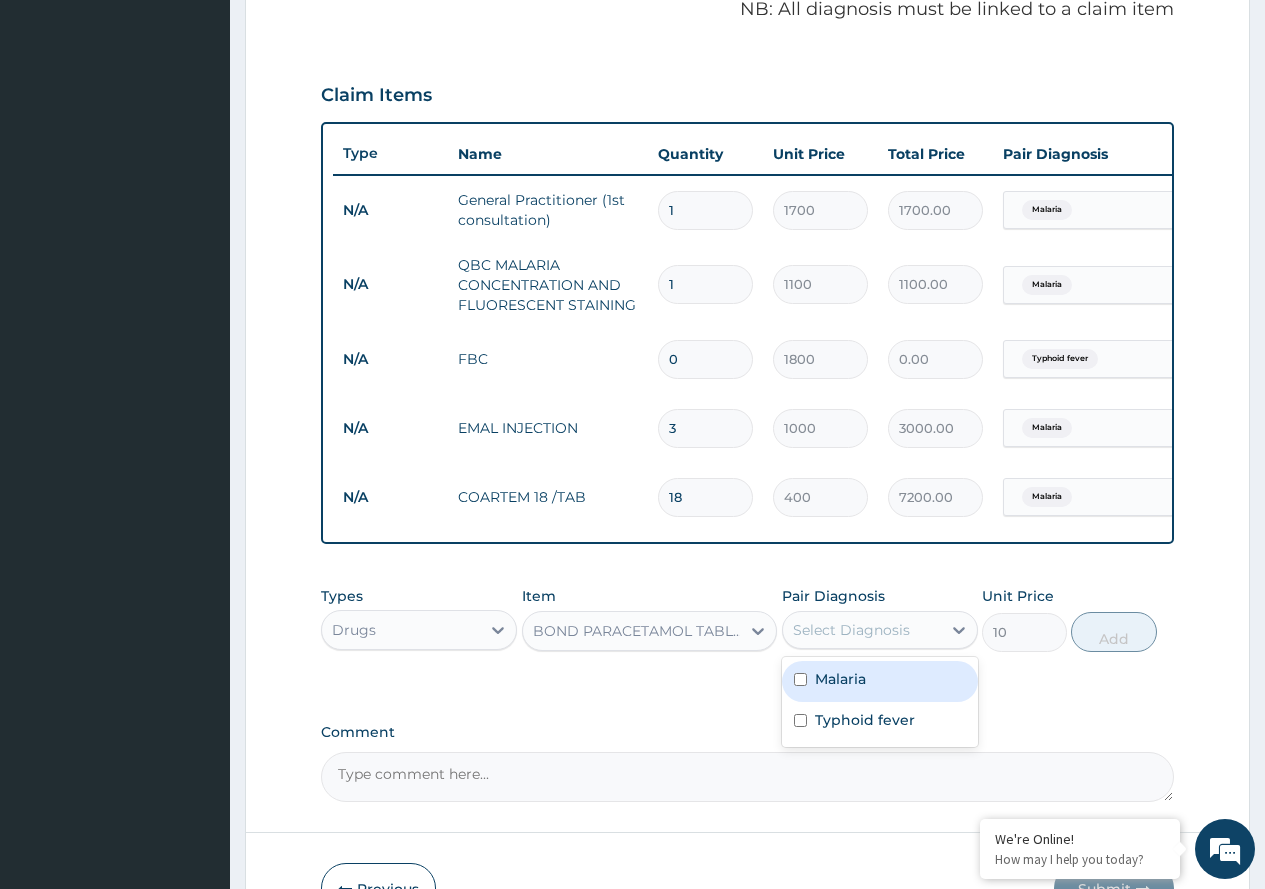 click on "Malaria" at bounding box center (840, 679) 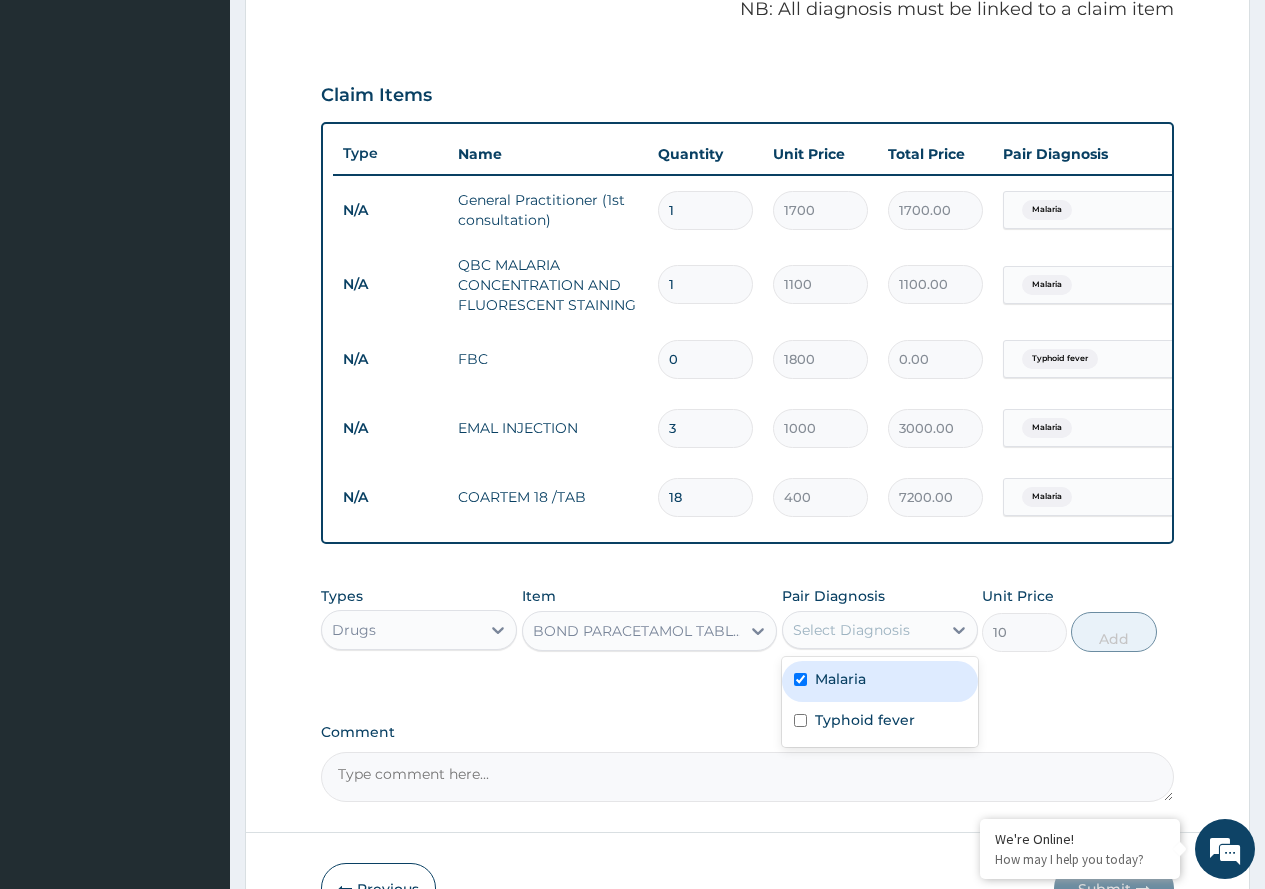 checkbox on "true" 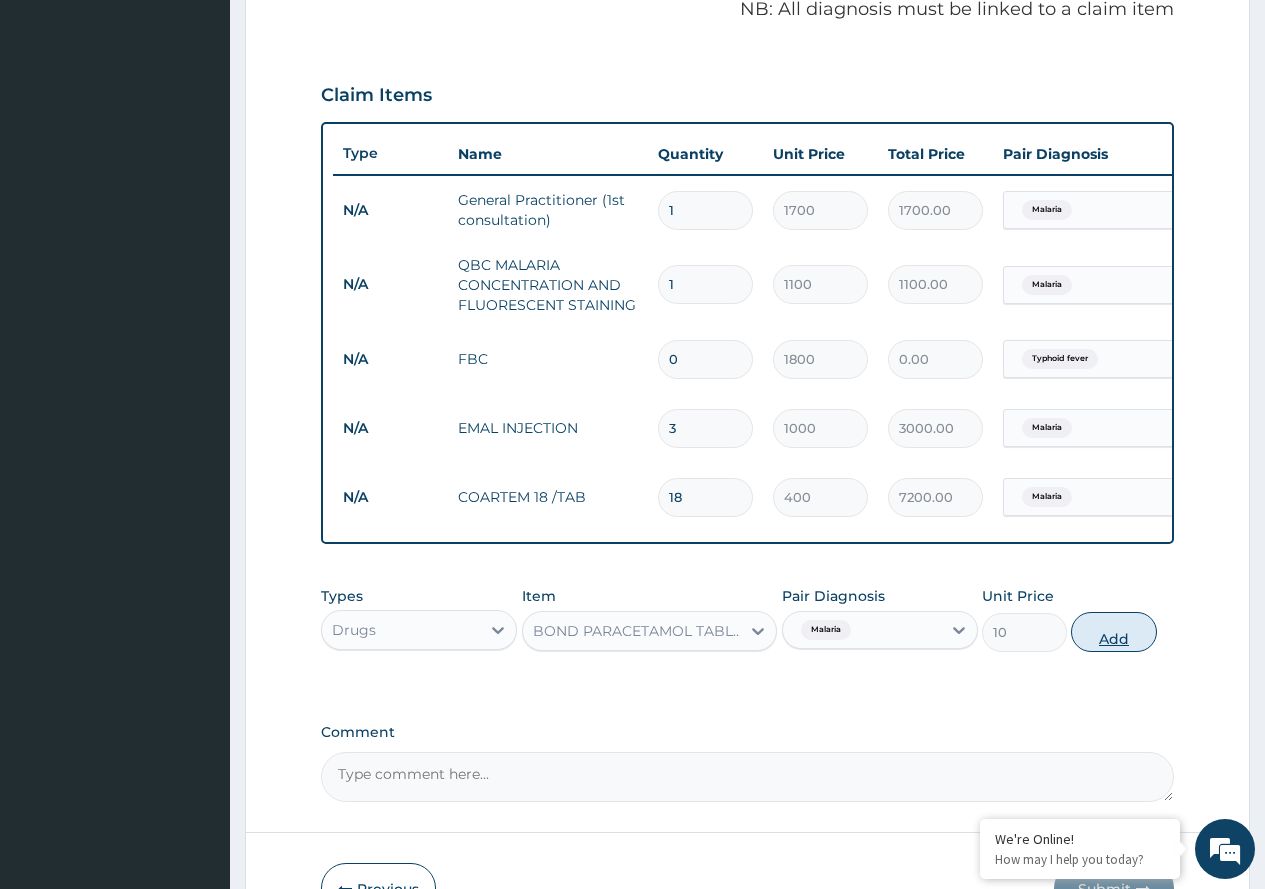 click on "Add" at bounding box center (1113, 632) 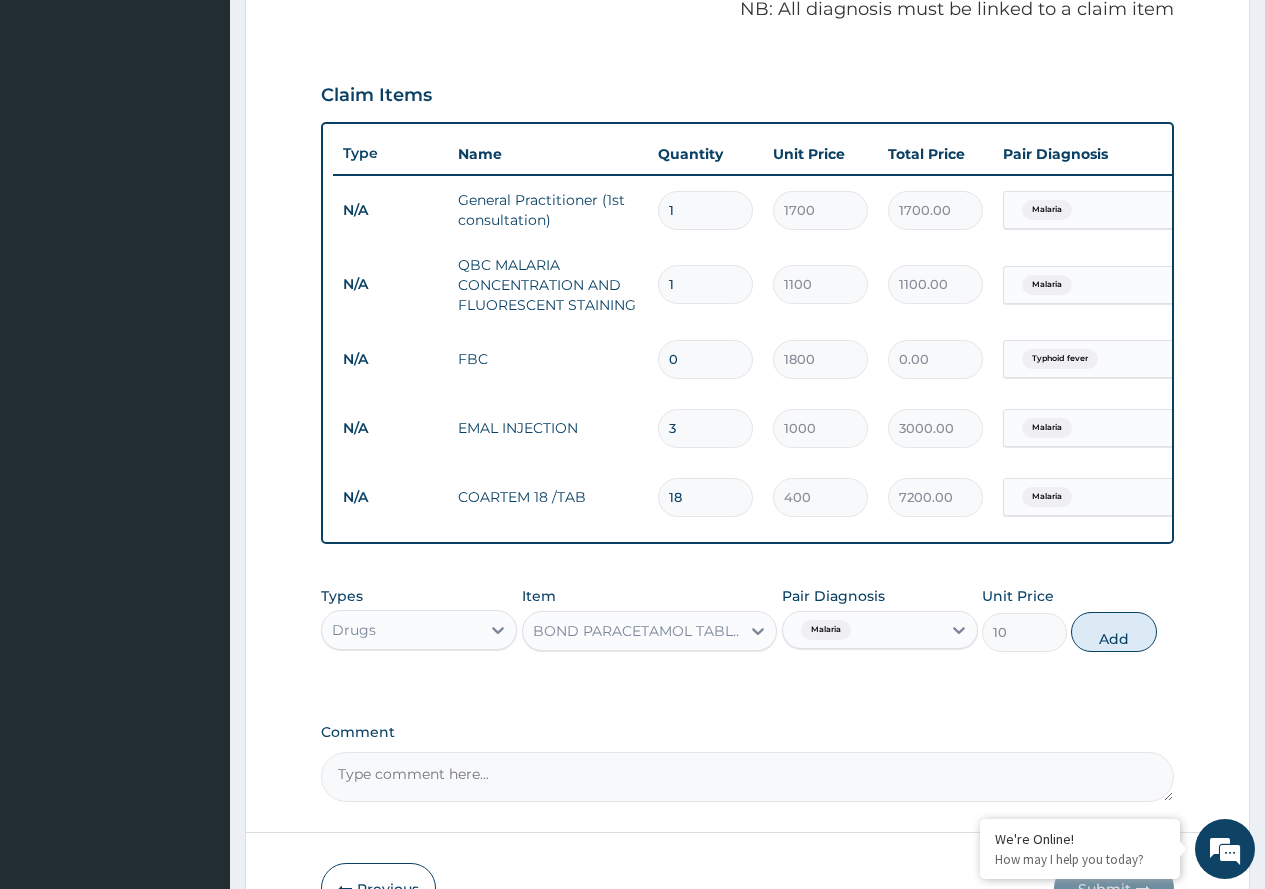 type on "0" 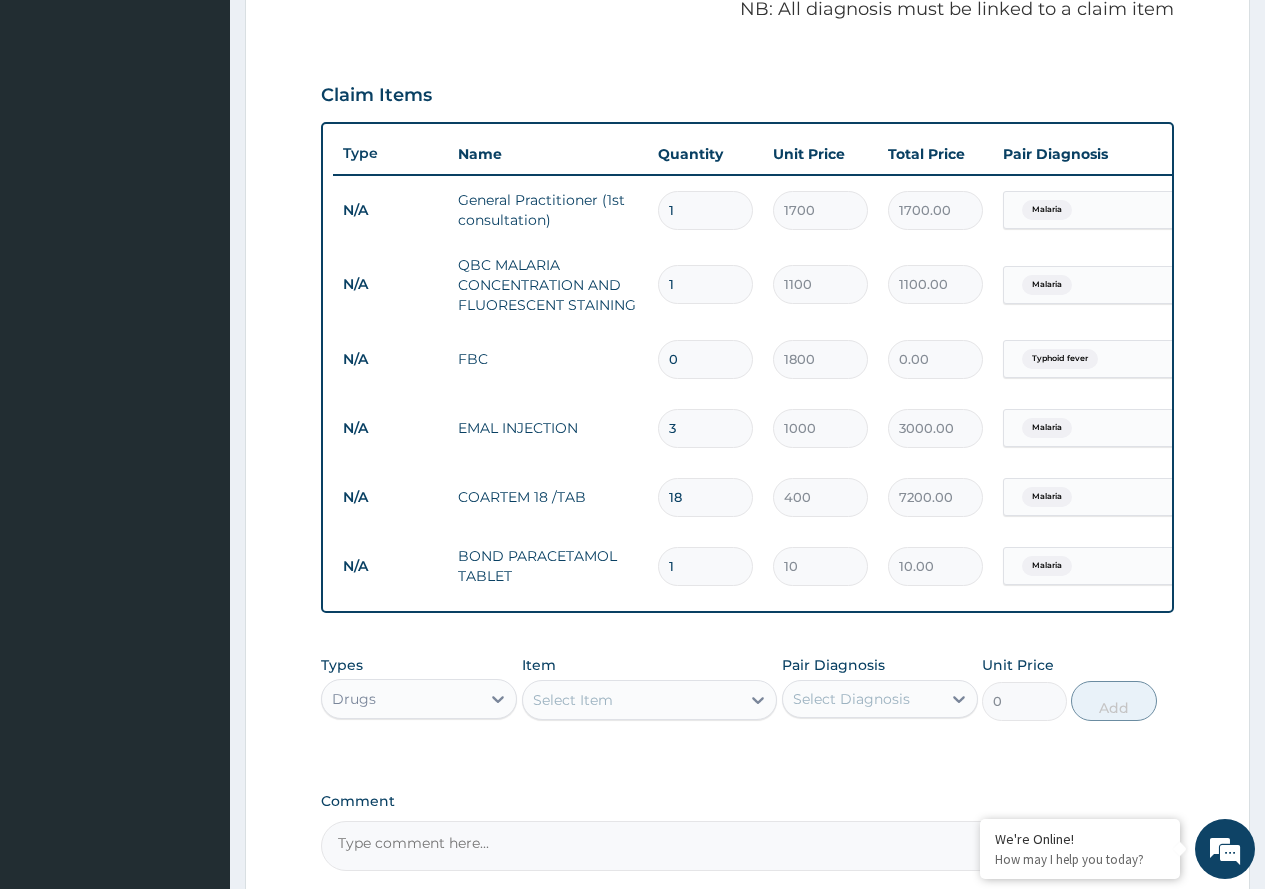 click on "1" at bounding box center (705, 566) 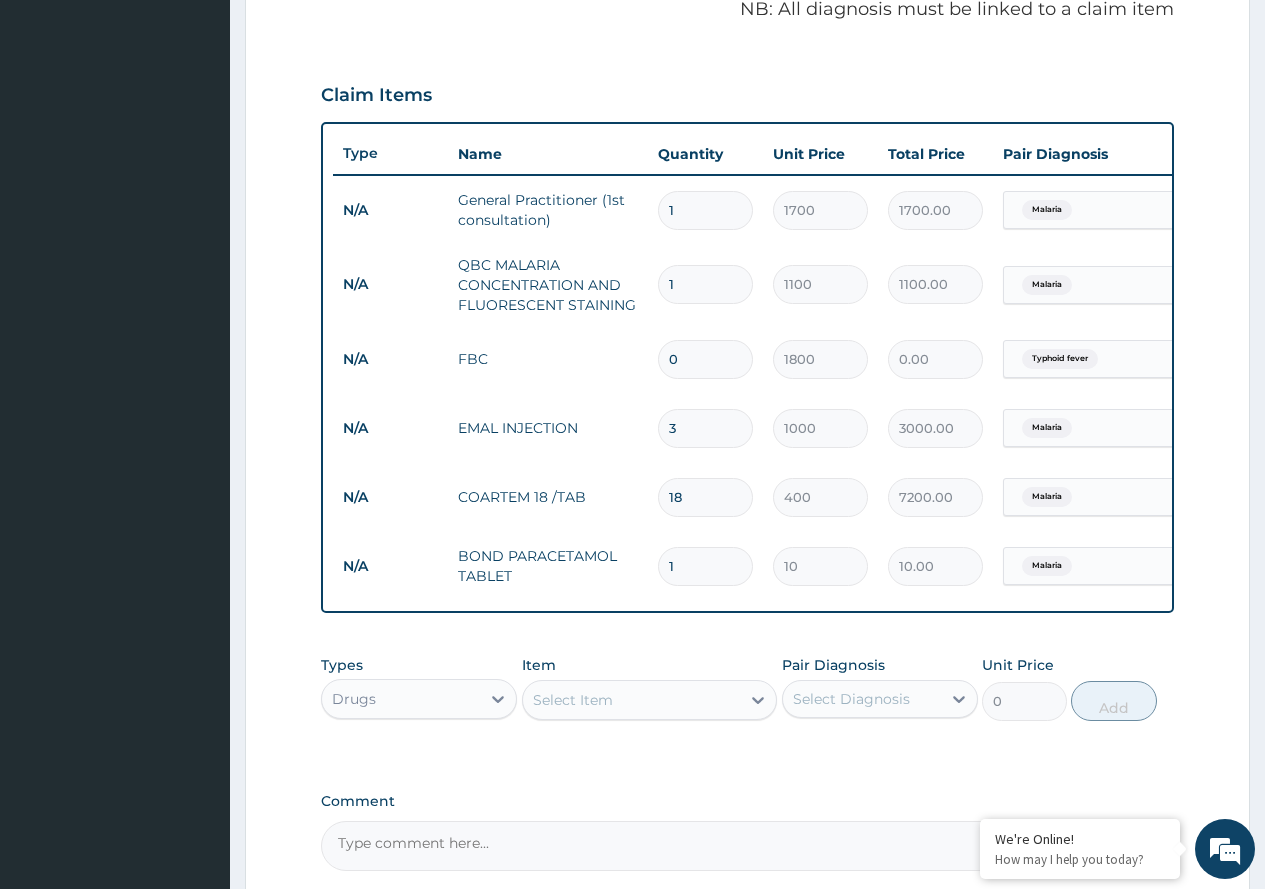 type on "21" 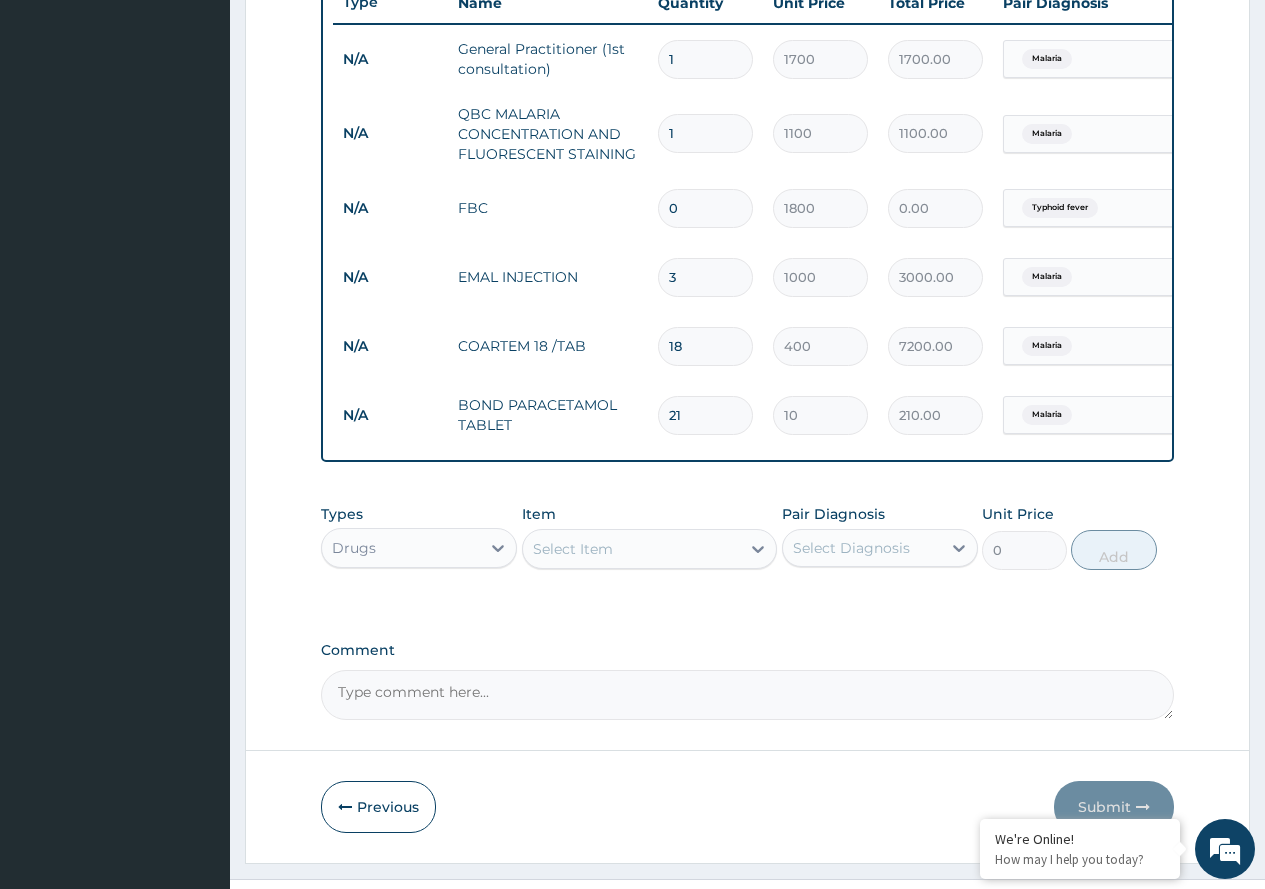 scroll, scrollTop: 822, scrollLeft: 0, axis: vertical 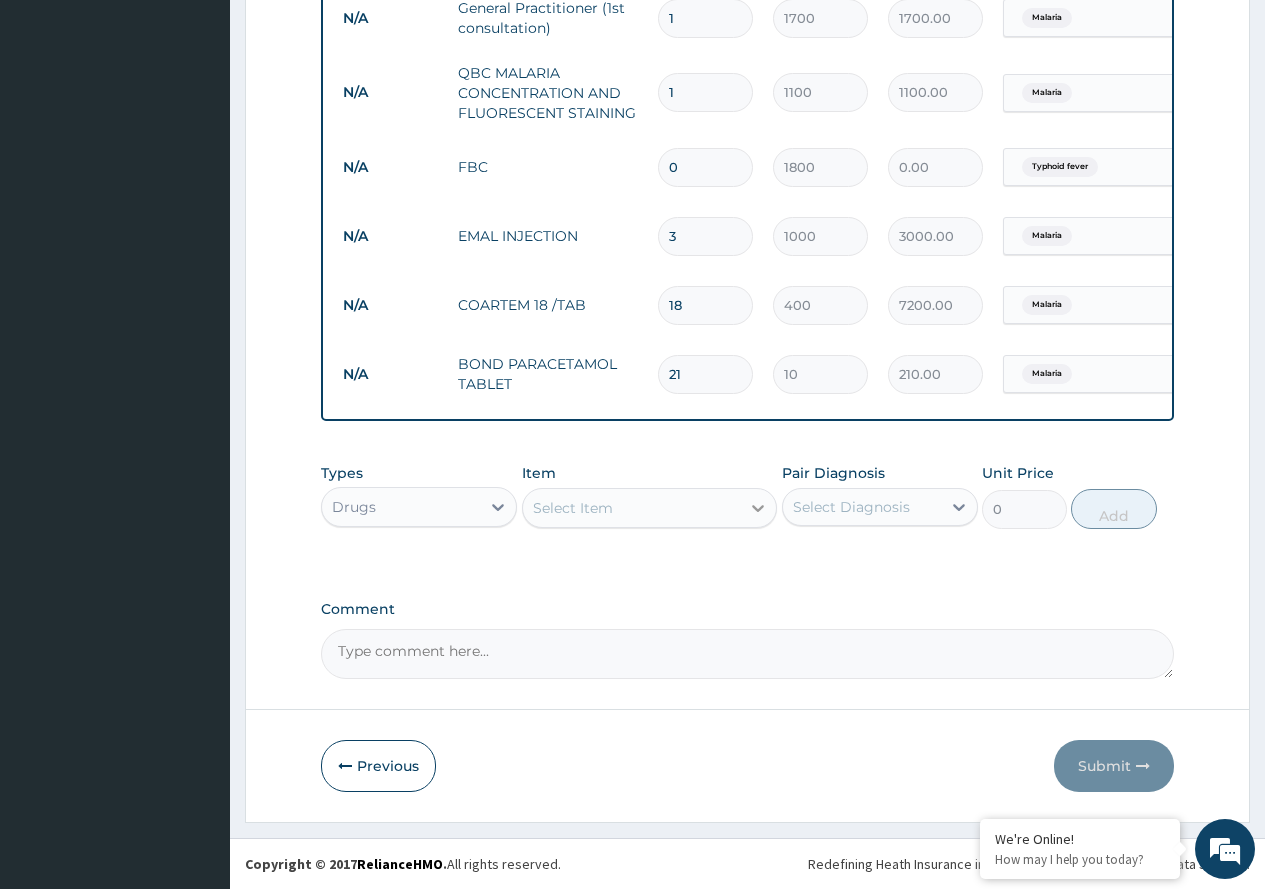 type on "21" 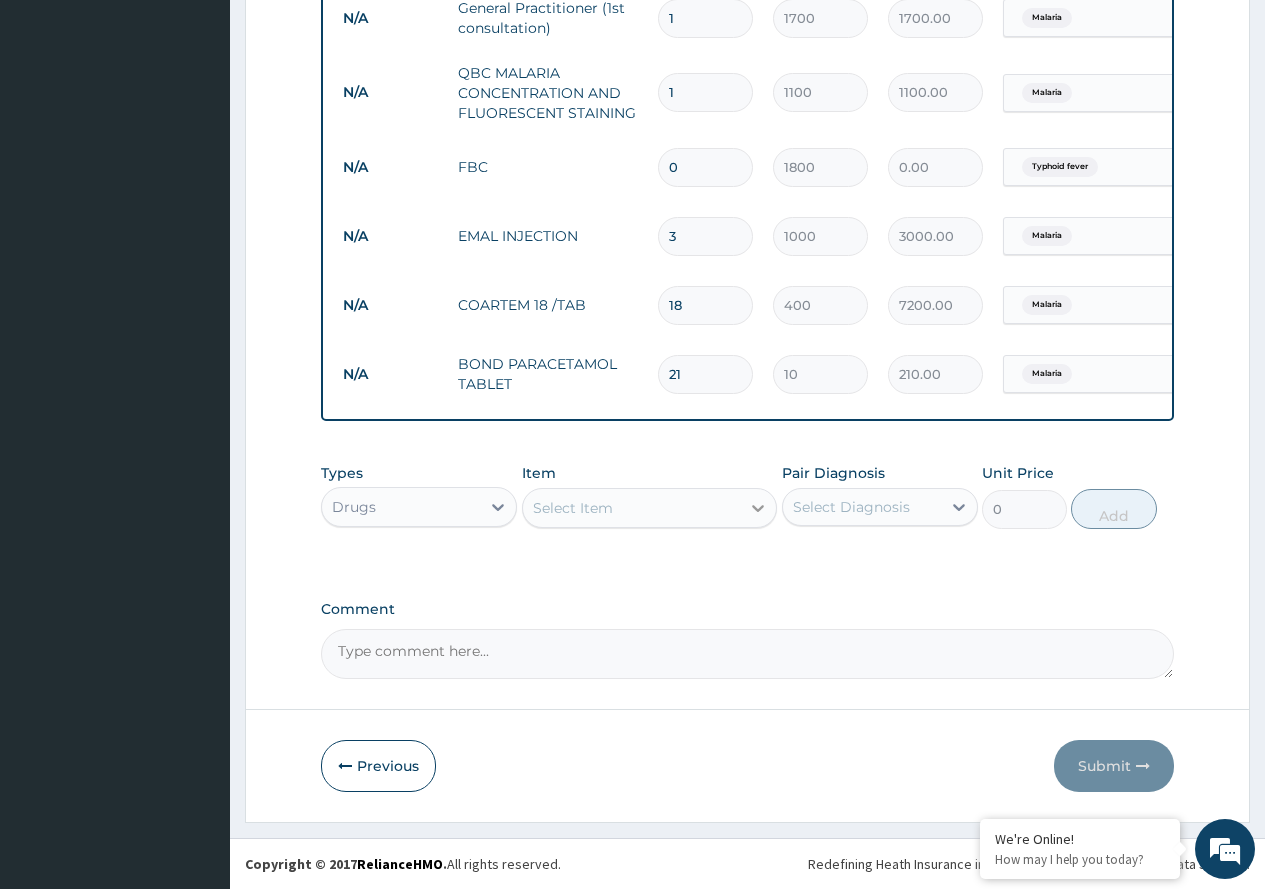 click 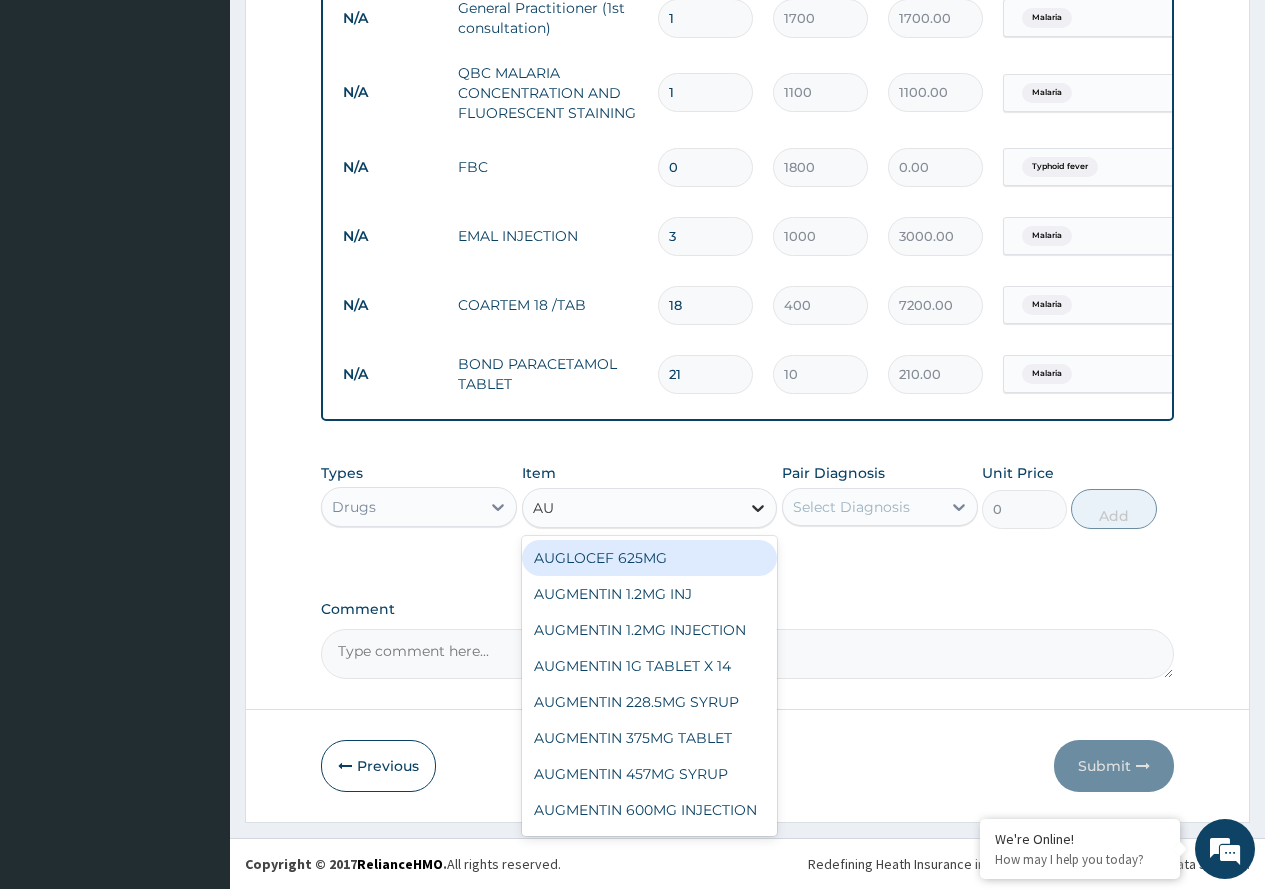 type on "AUG" 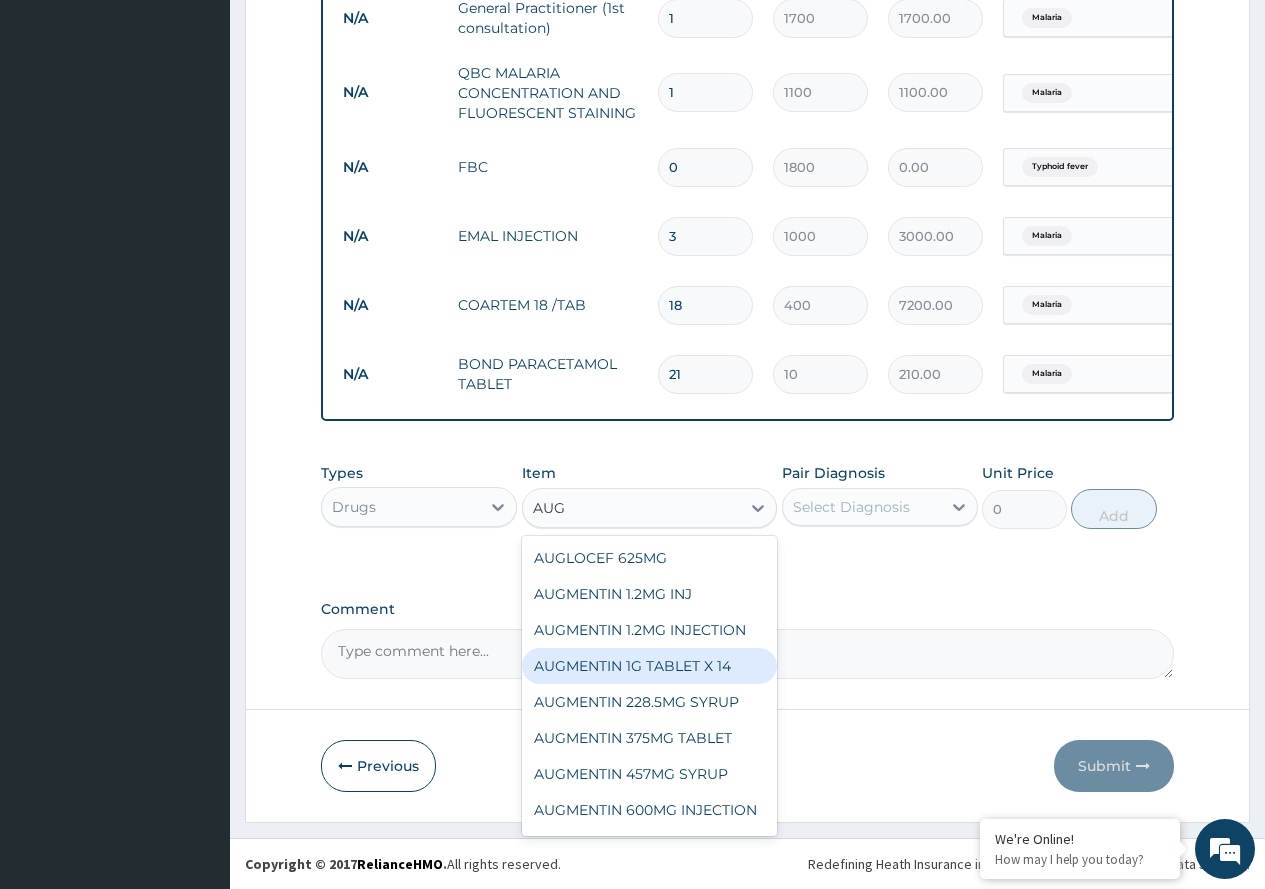click on "AUGMENTIN 1G TABLET X 14" at bounding box center [650, 666] 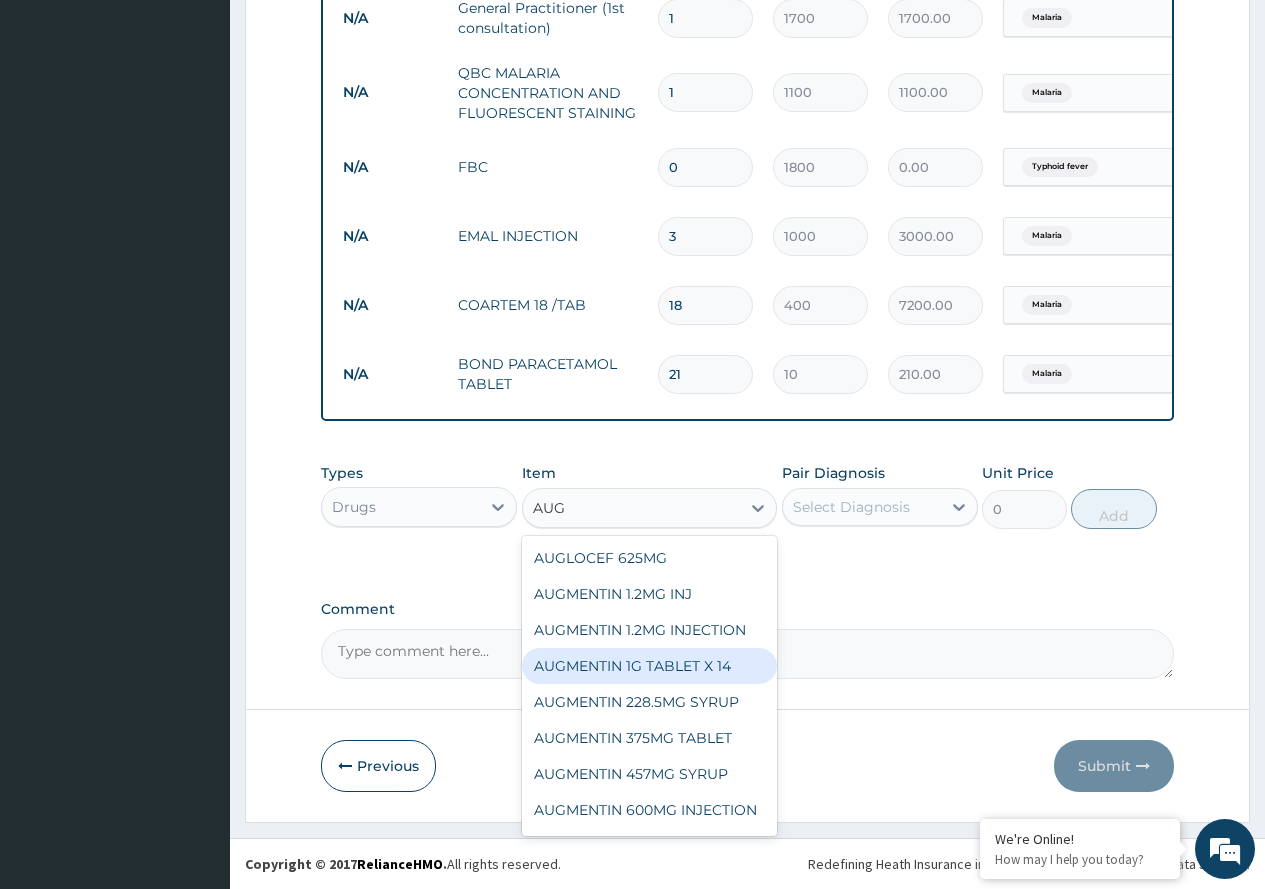 type 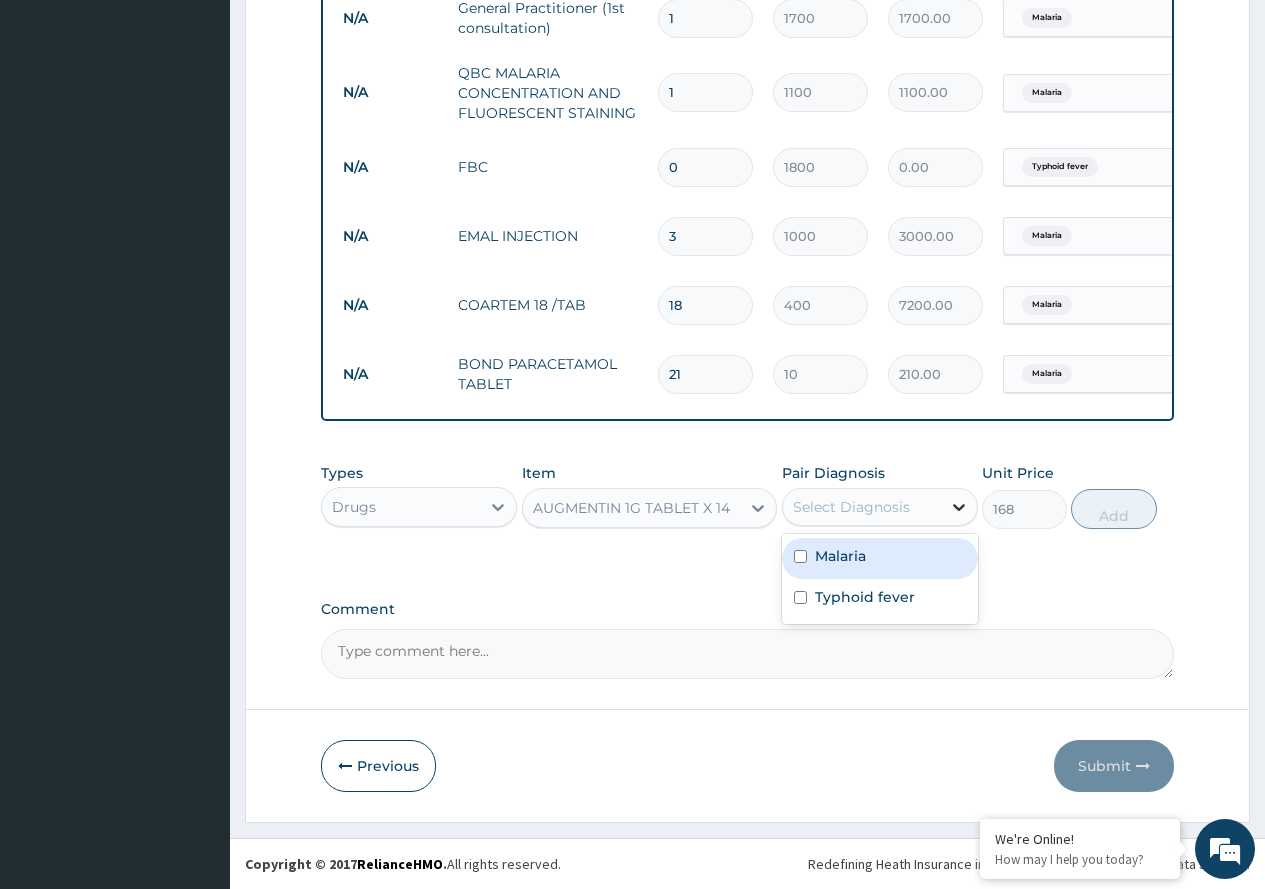 click at bounding box center [959, 507] 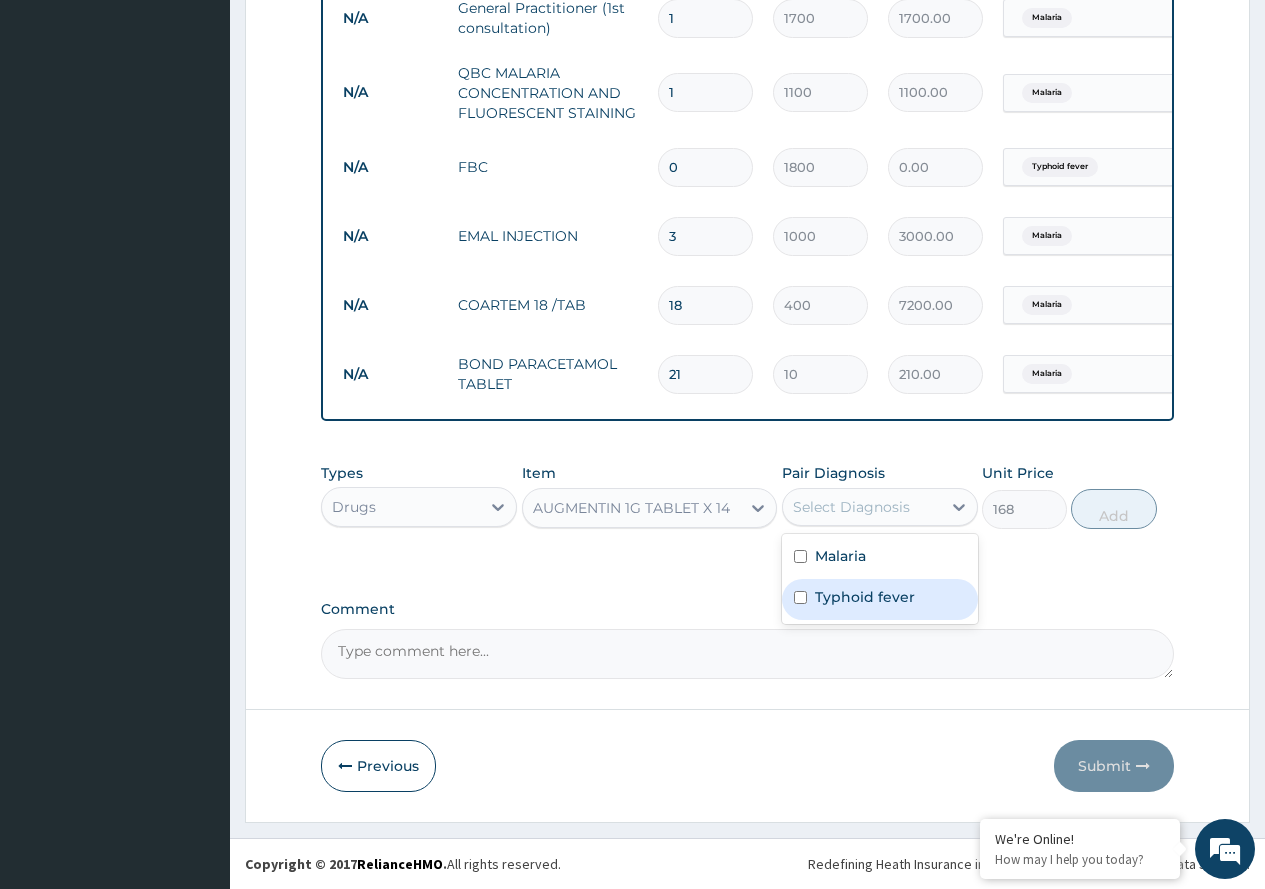 click on "Typhoid fever" at bounding box center [865, 597] 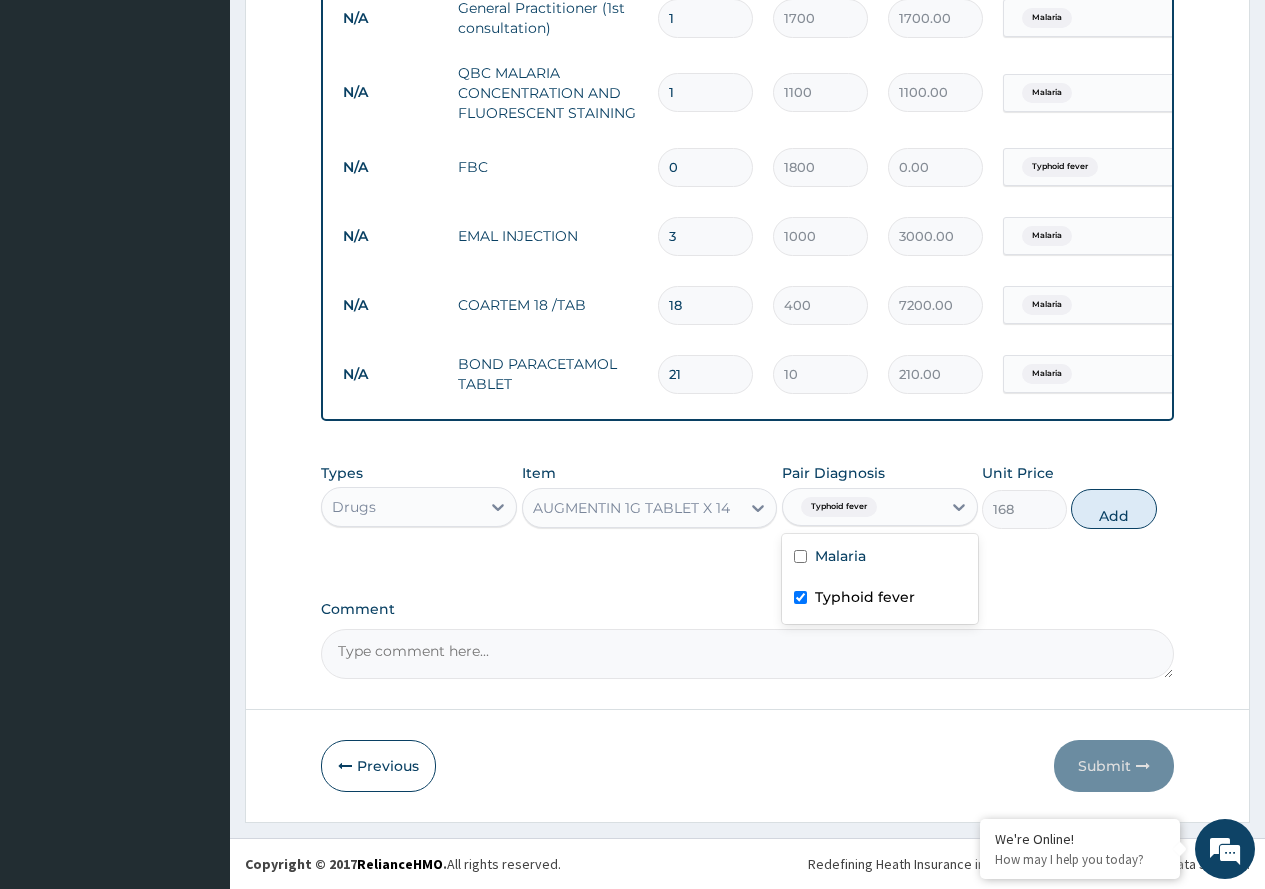 click on "Typhoid fever" at bounding box center (880, 599) 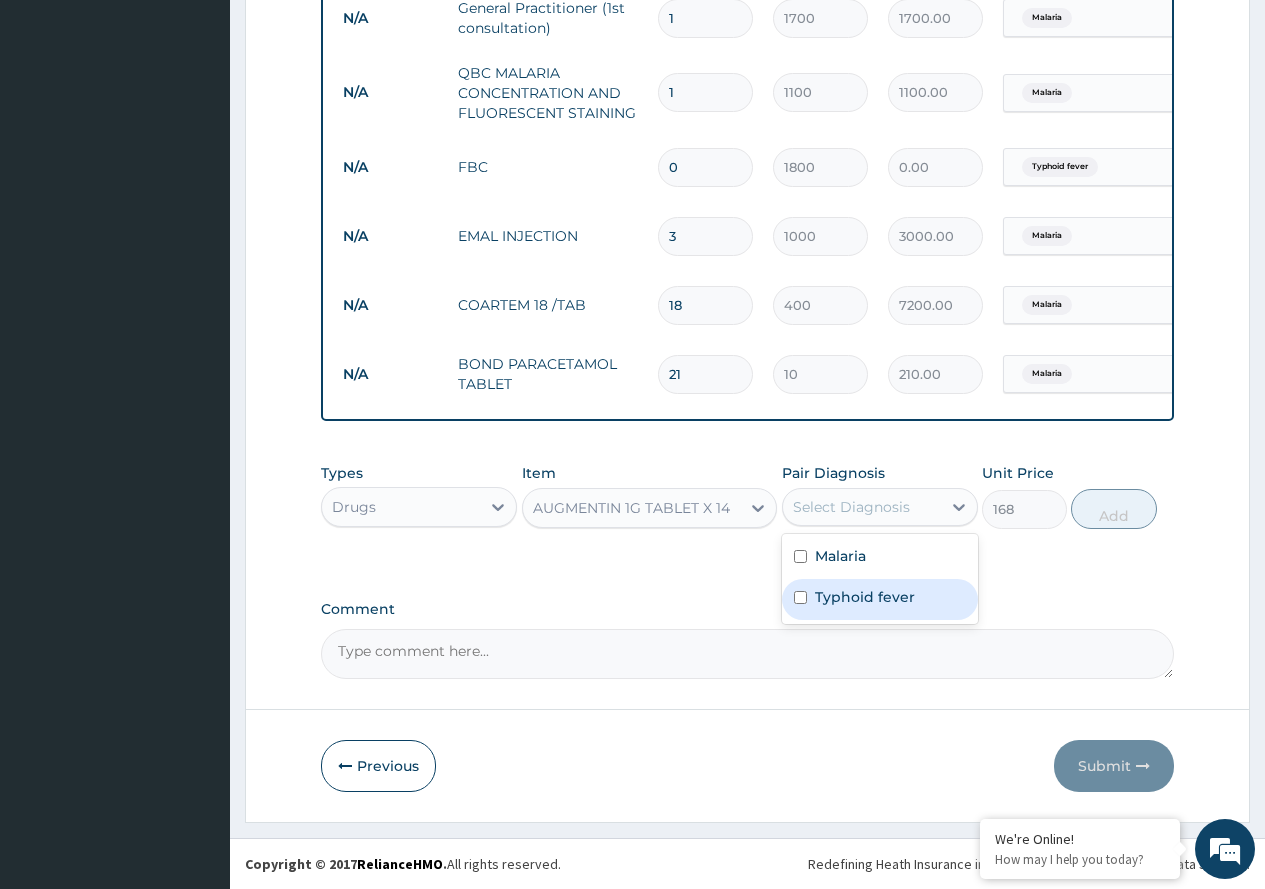 click on "Typhoid fever" at bounding box center (865, 597) 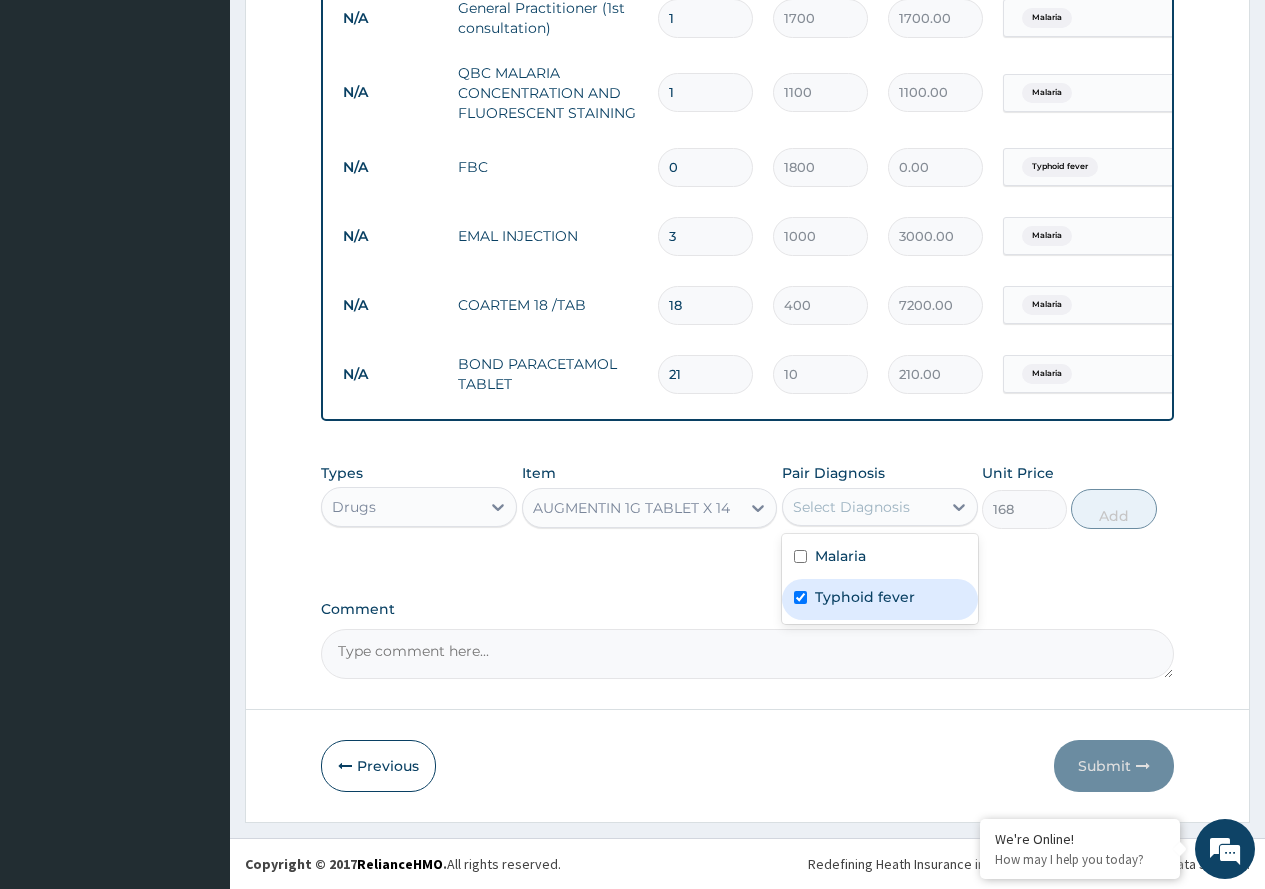 checkbox on "true" 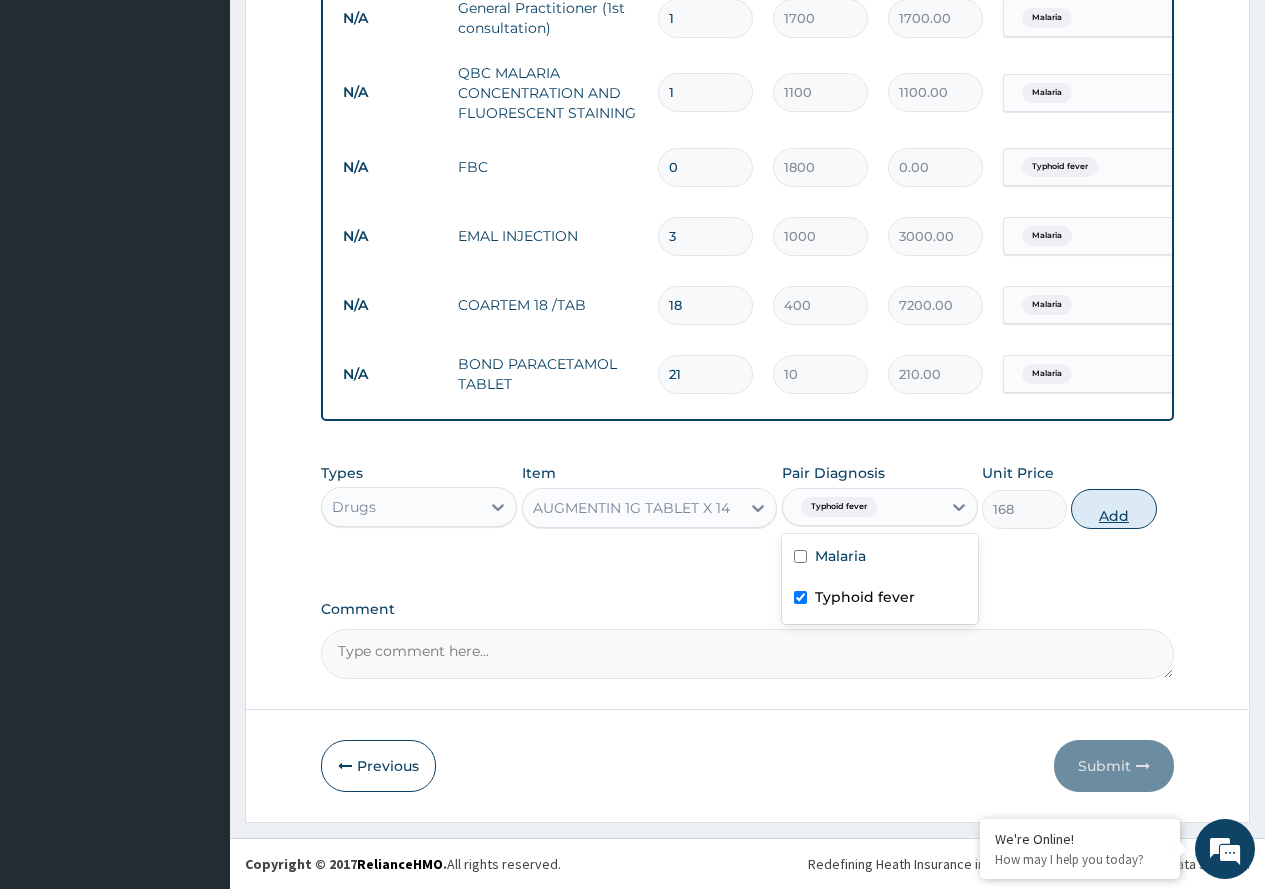 click on "Add" at bounding box center (1113, 509) 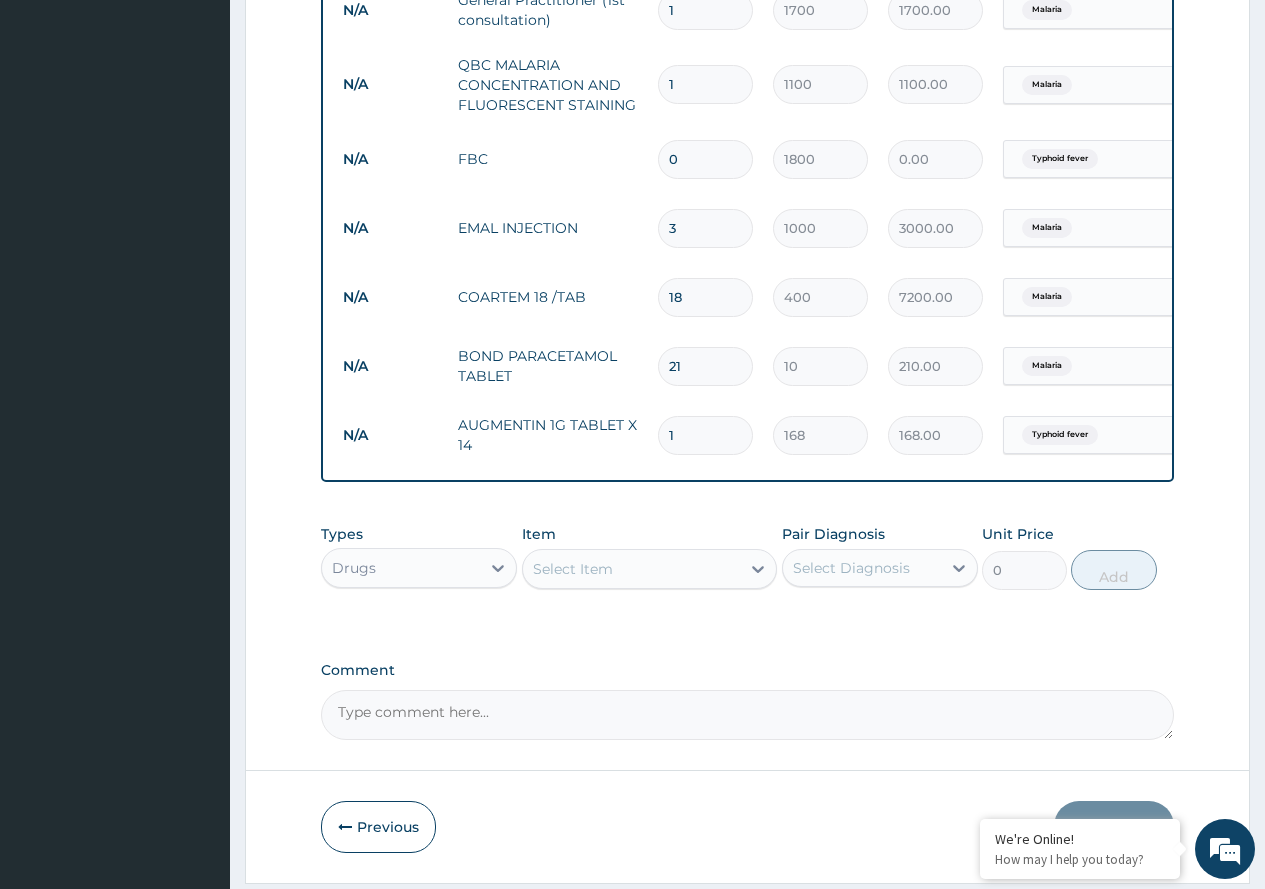 click on "1" at bounding box center [705, 435] 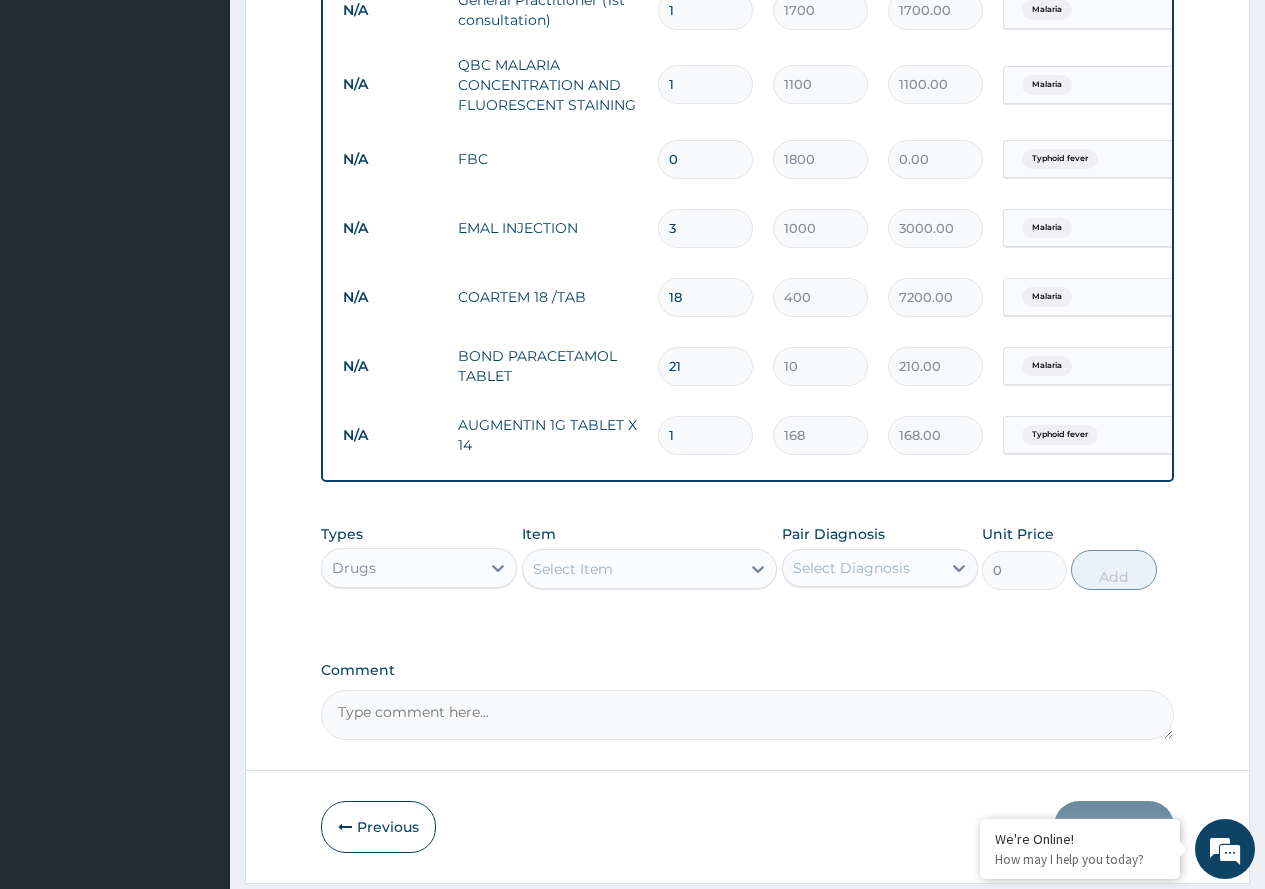type on "2352.00" 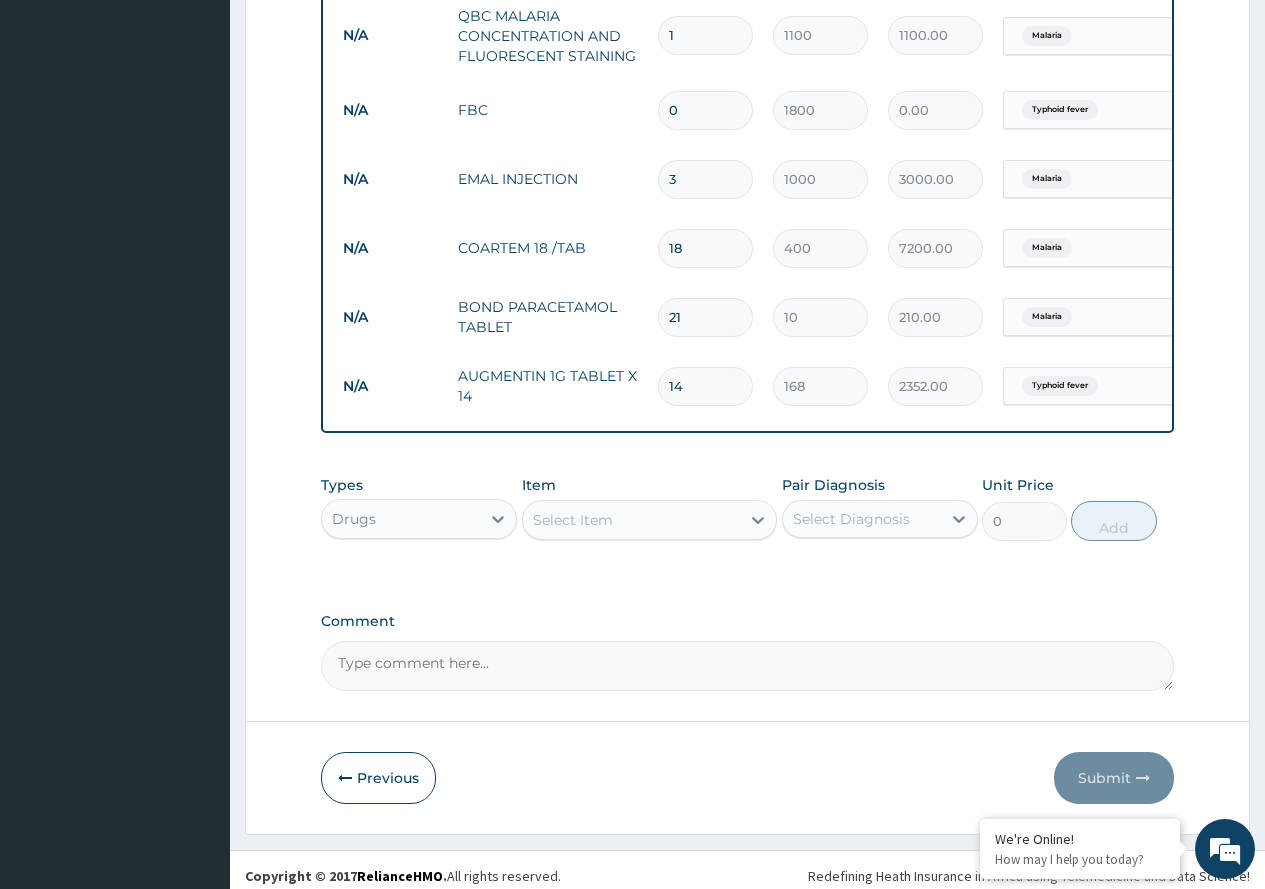 scroll, scrollTop: 898, scrollLeft: 0, axis: vertical 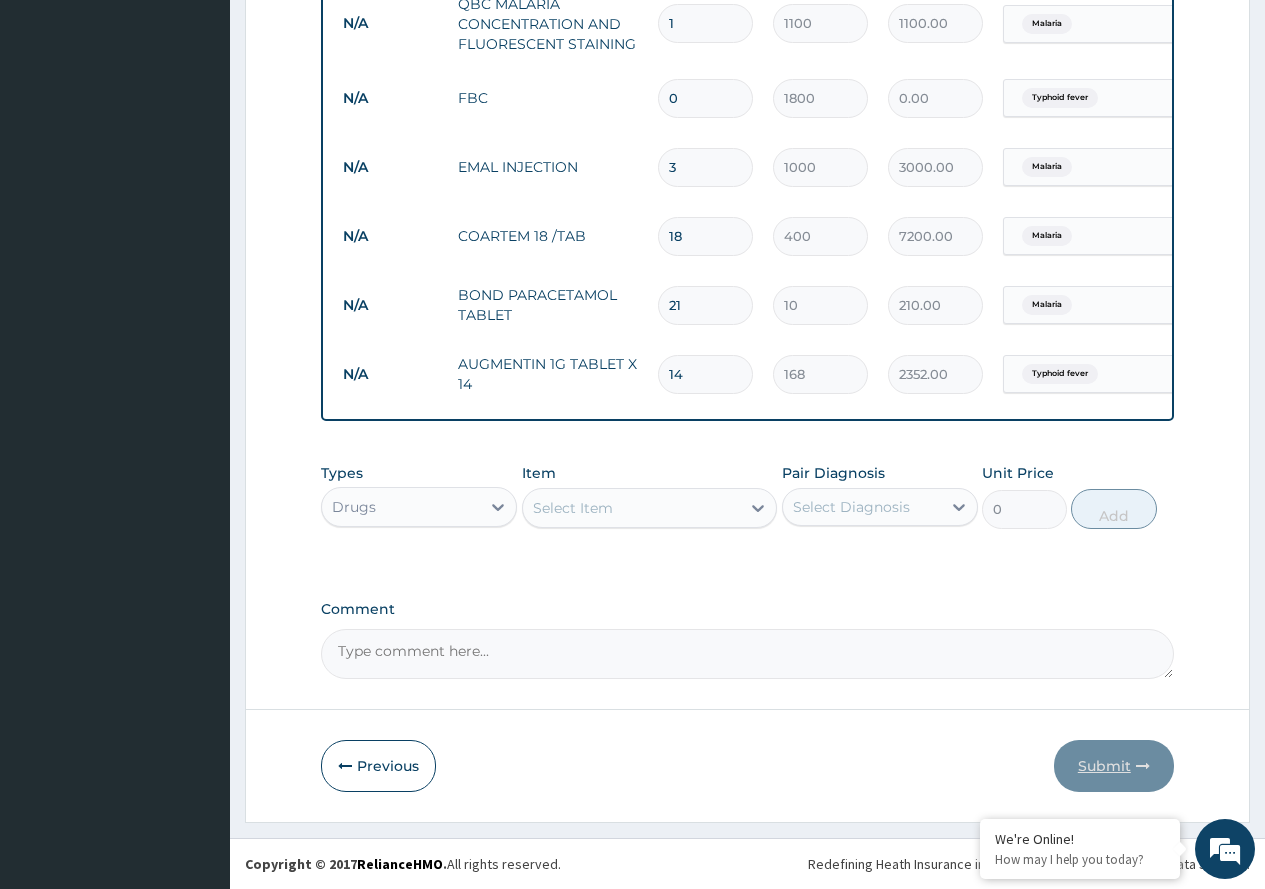 type on "14" 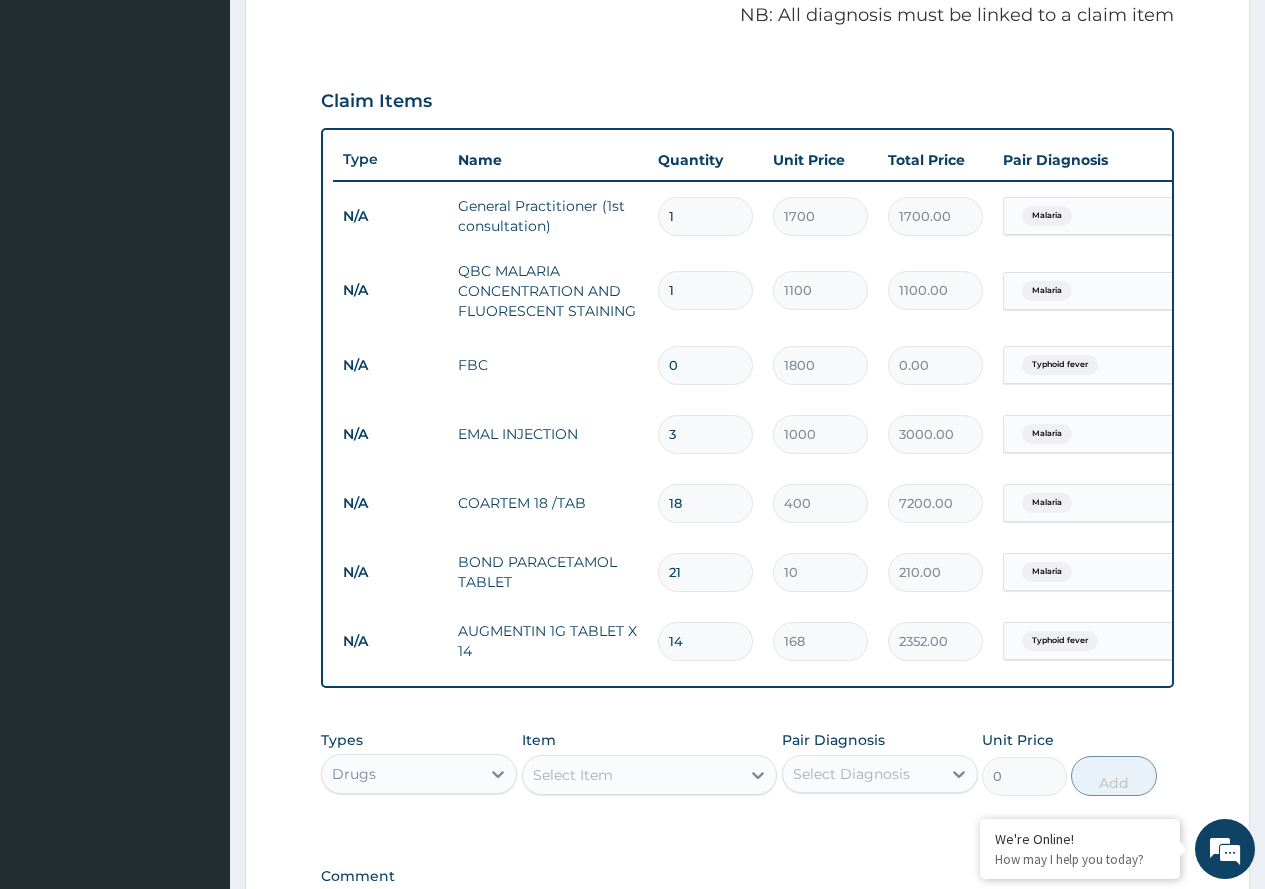 scroll, scrollTop: 898, scrollLeft: 0, axis: vertical 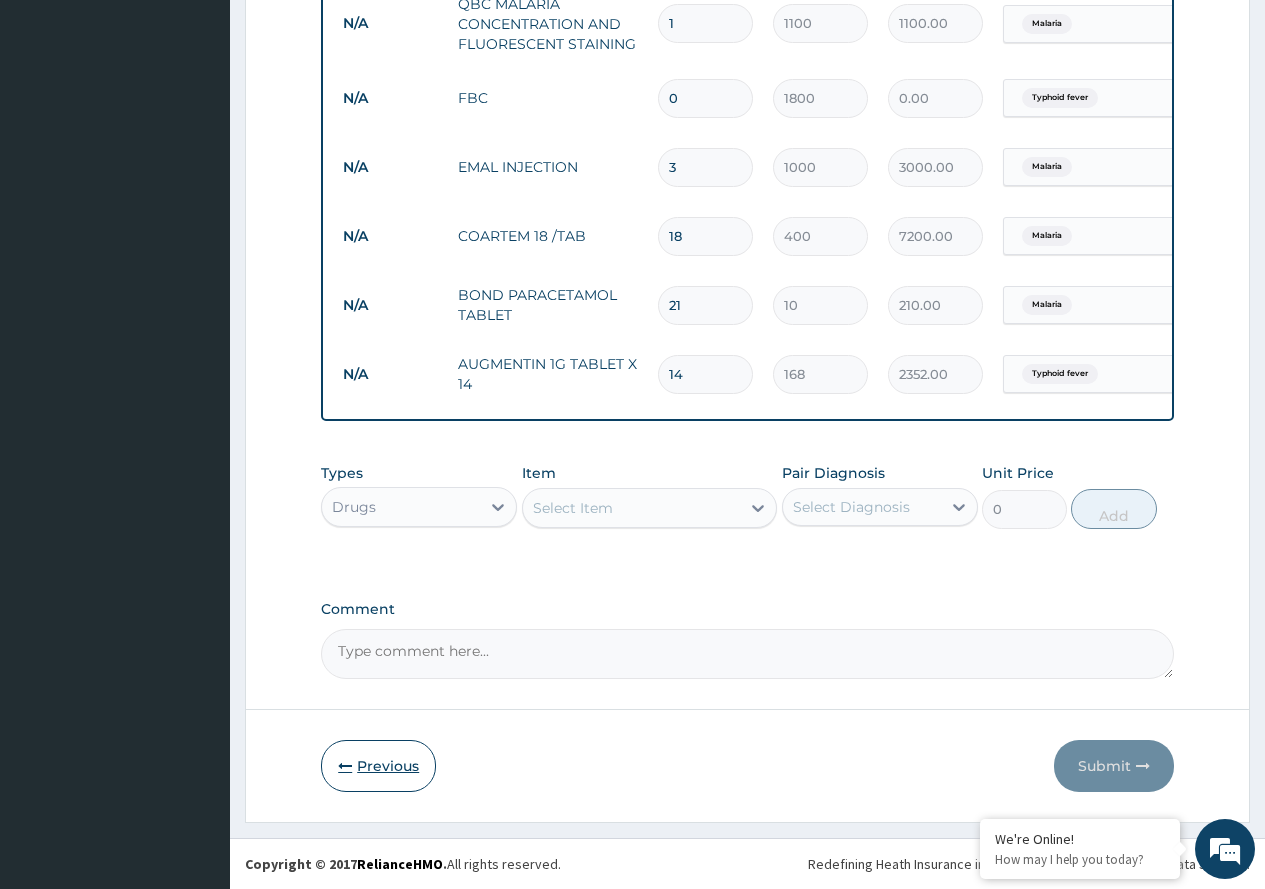 click on "Previous" at bounding box center [378, 766] 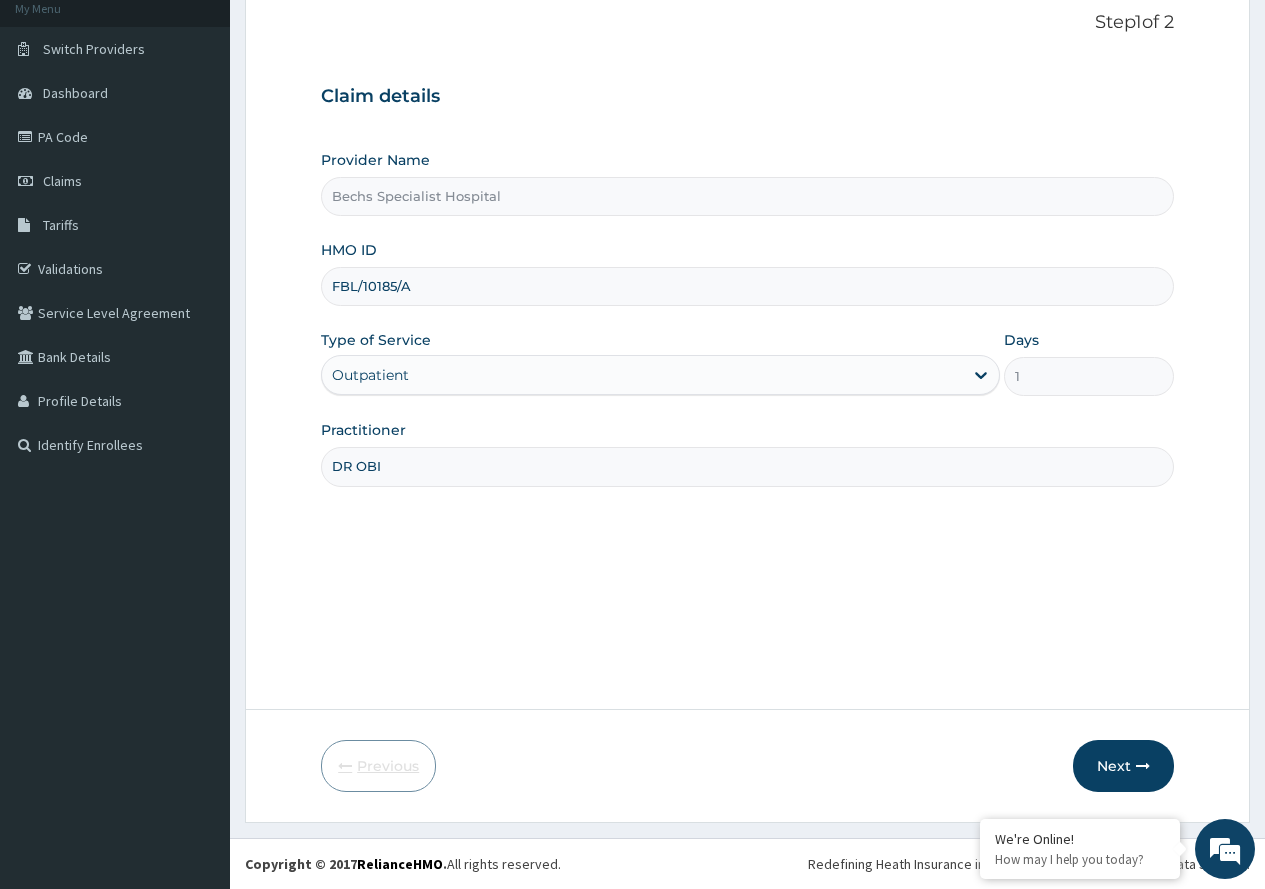 scroll, scrollTop: 125, scrollLeft: 0, axis: vertical 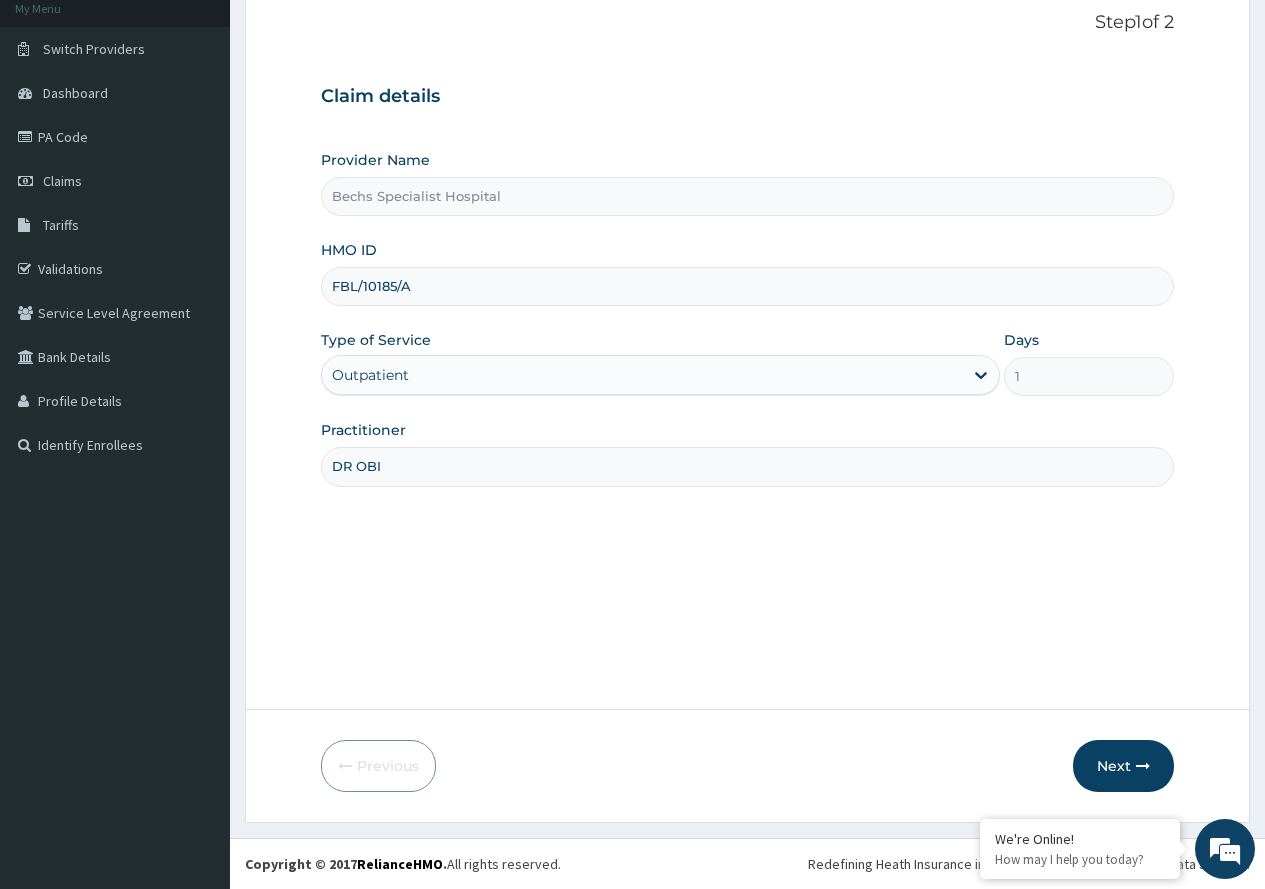 click on "FBL/10185/A" at bounding box center [747, 286] 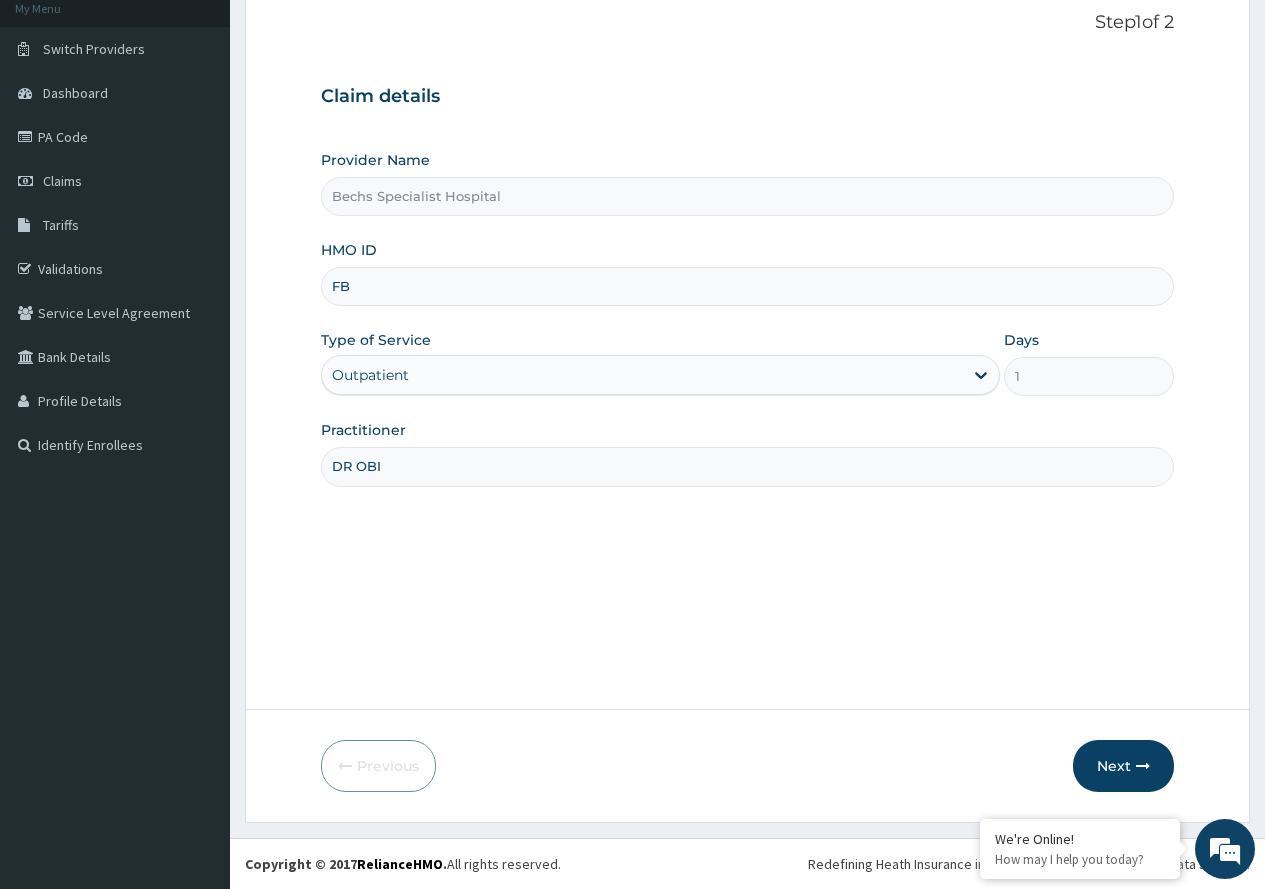 type on "F" 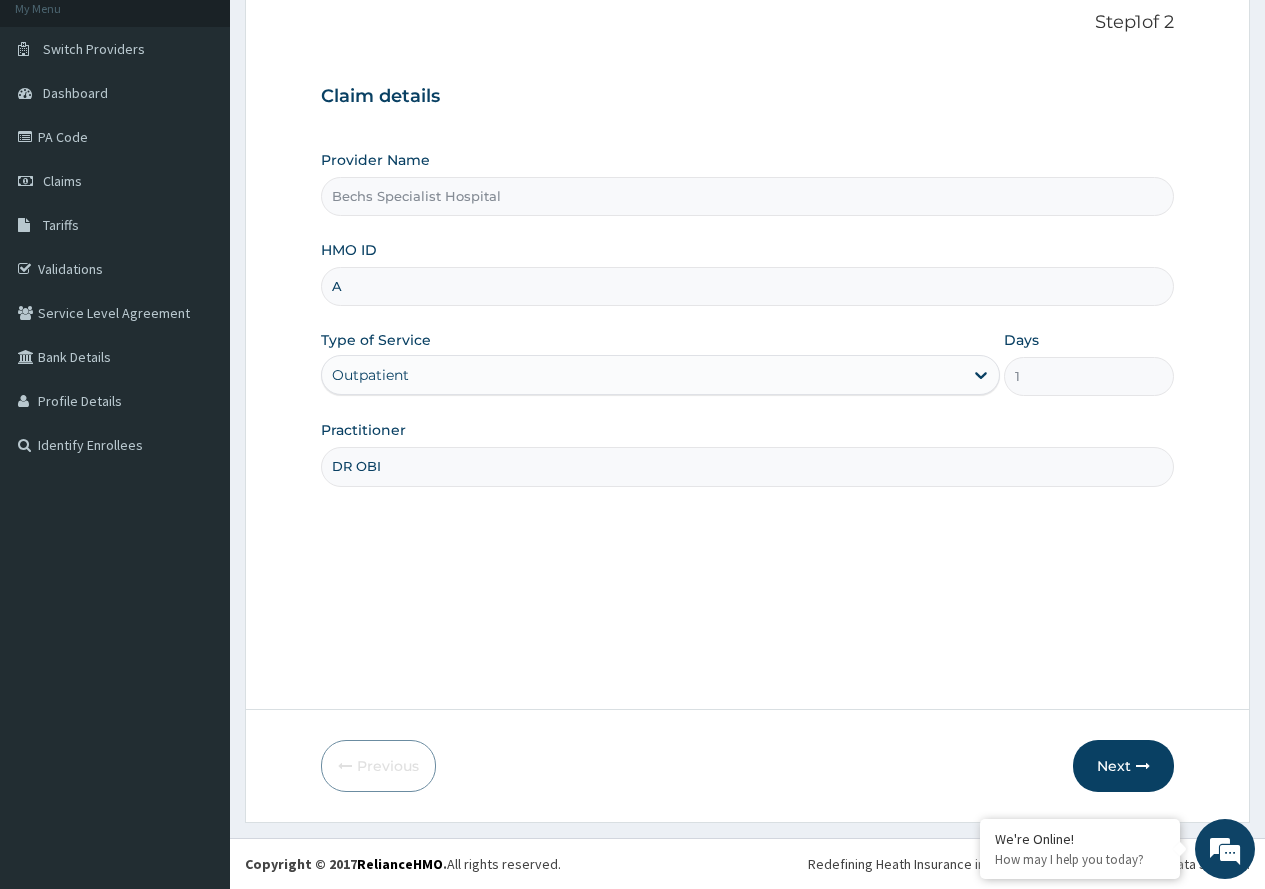 type on "AVO/10136/A" 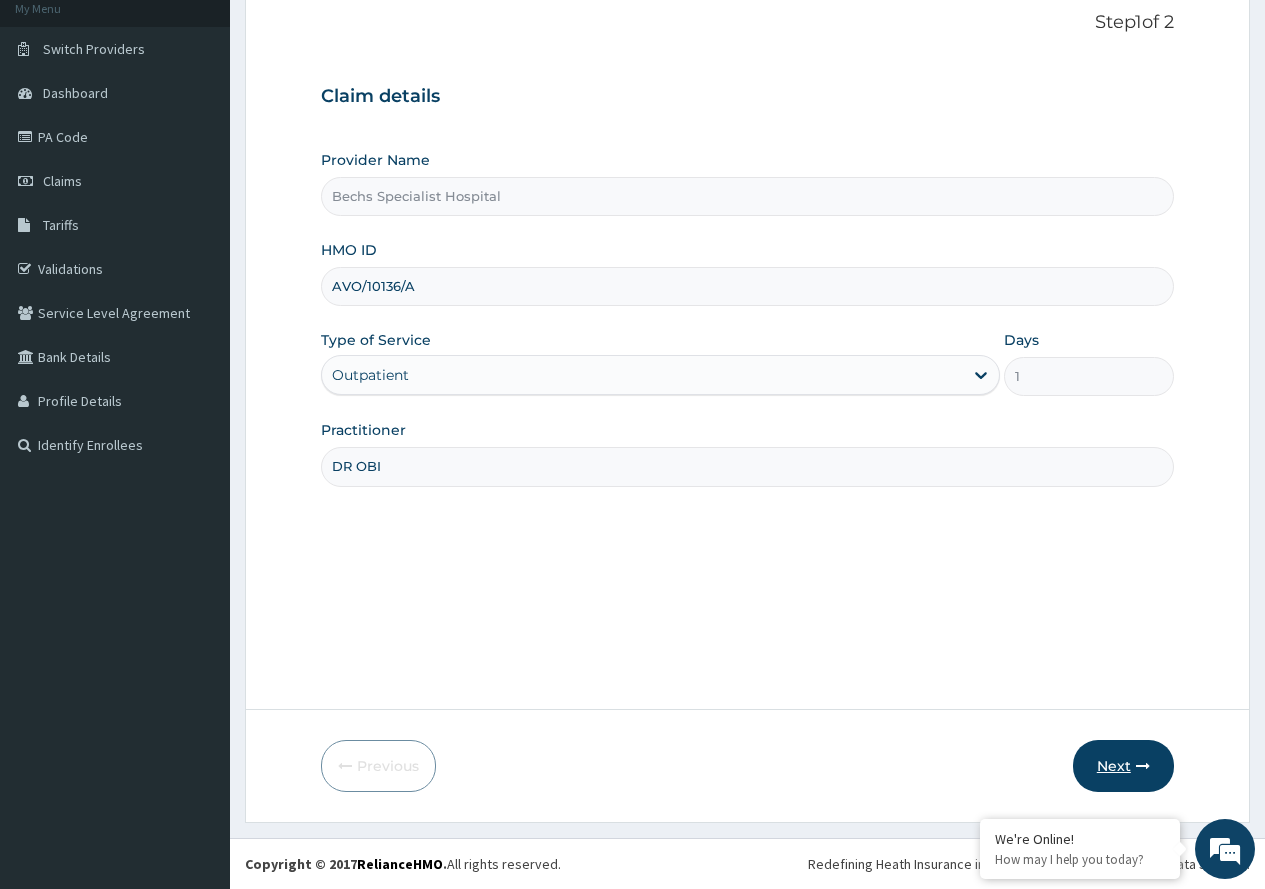 click on "Next" at bounding box center [1123, 766] 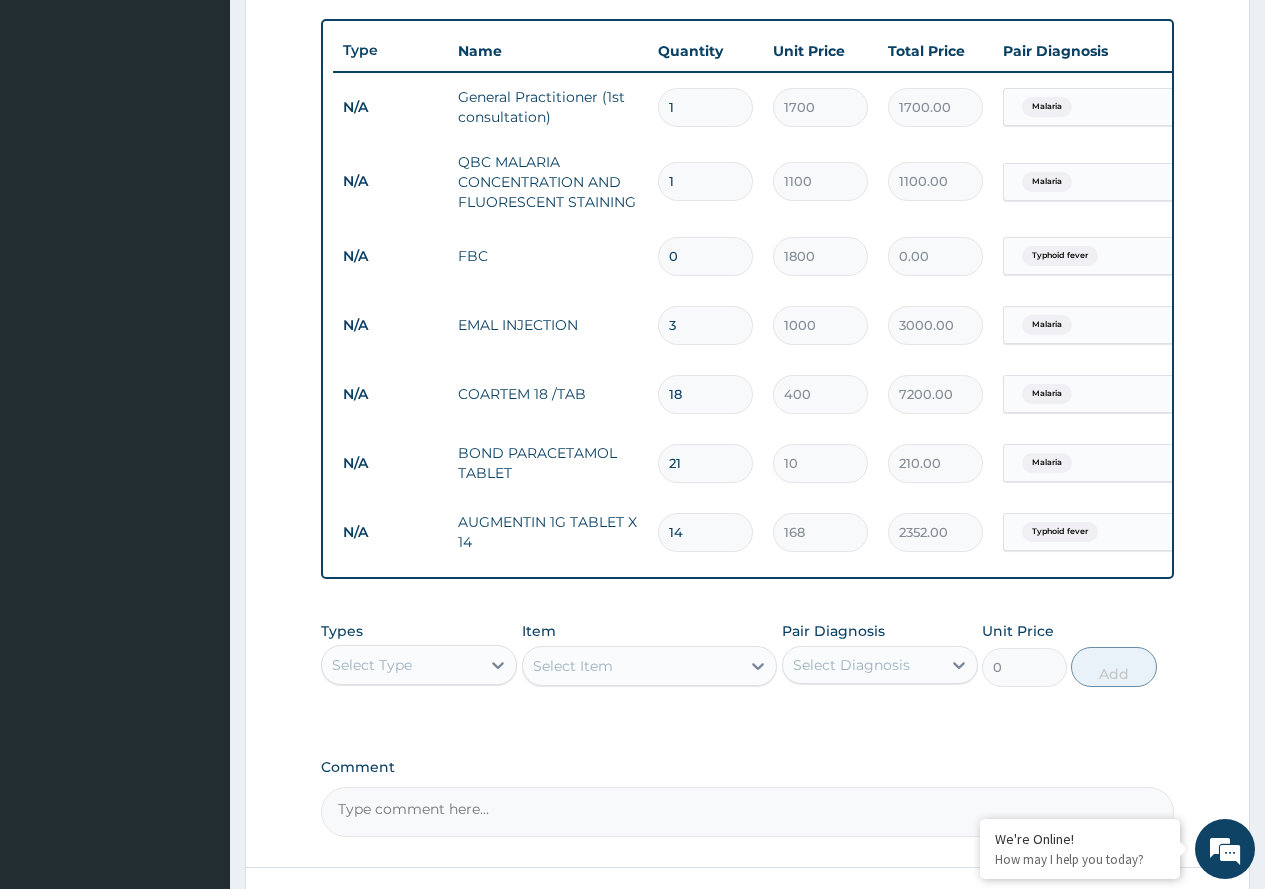 scroll, scrollTop: 898, scrollLeft: 0, axis: vertical 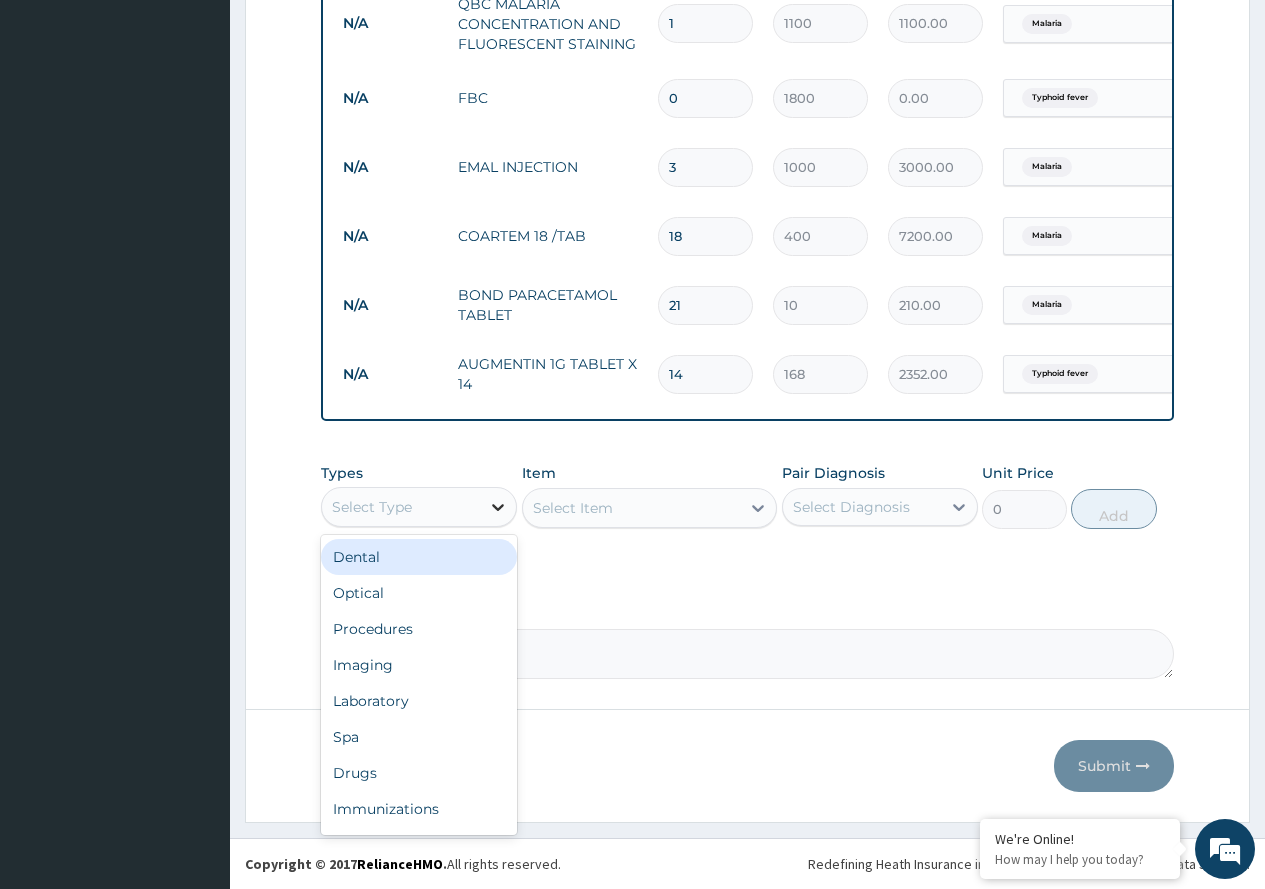 click 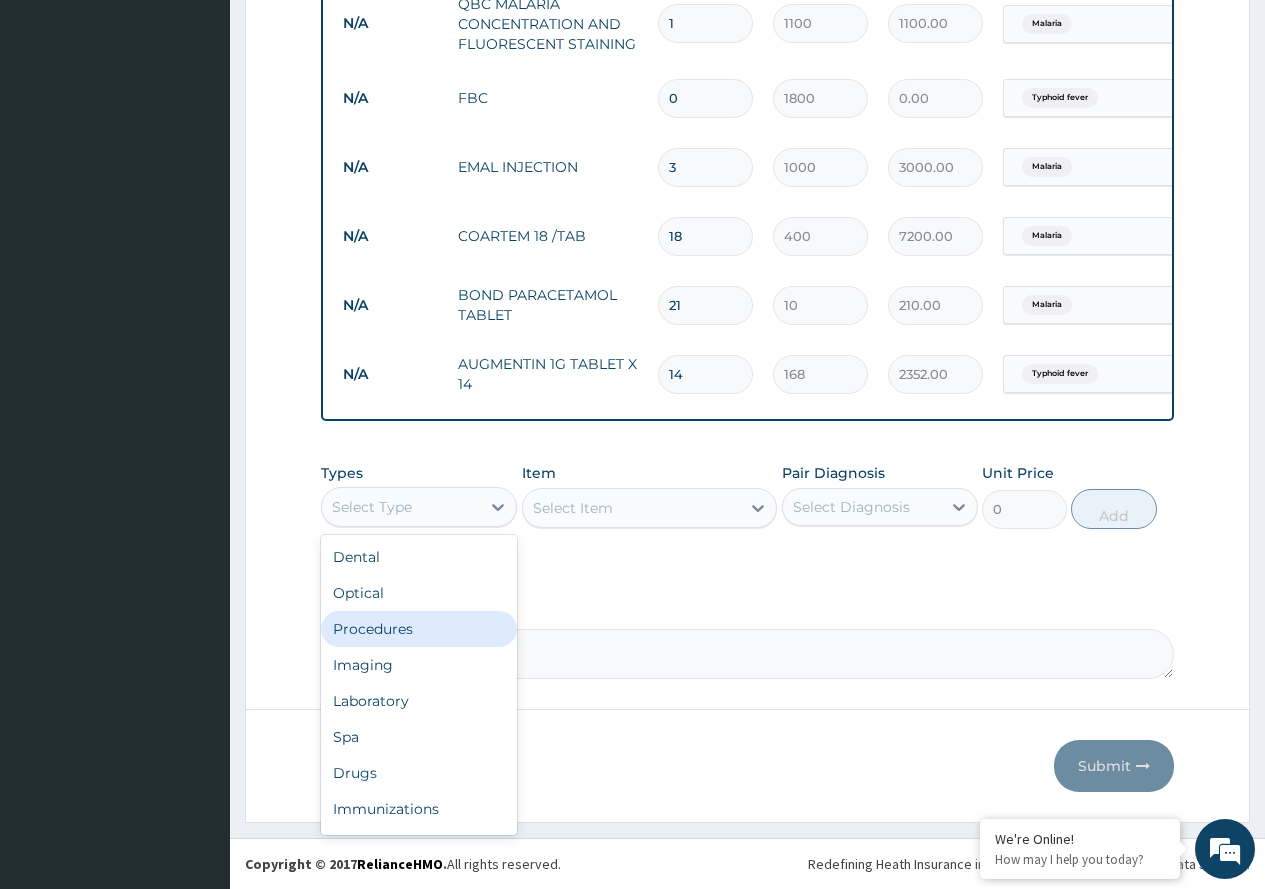 click on "Procedures" at bounding box center (419, 629) 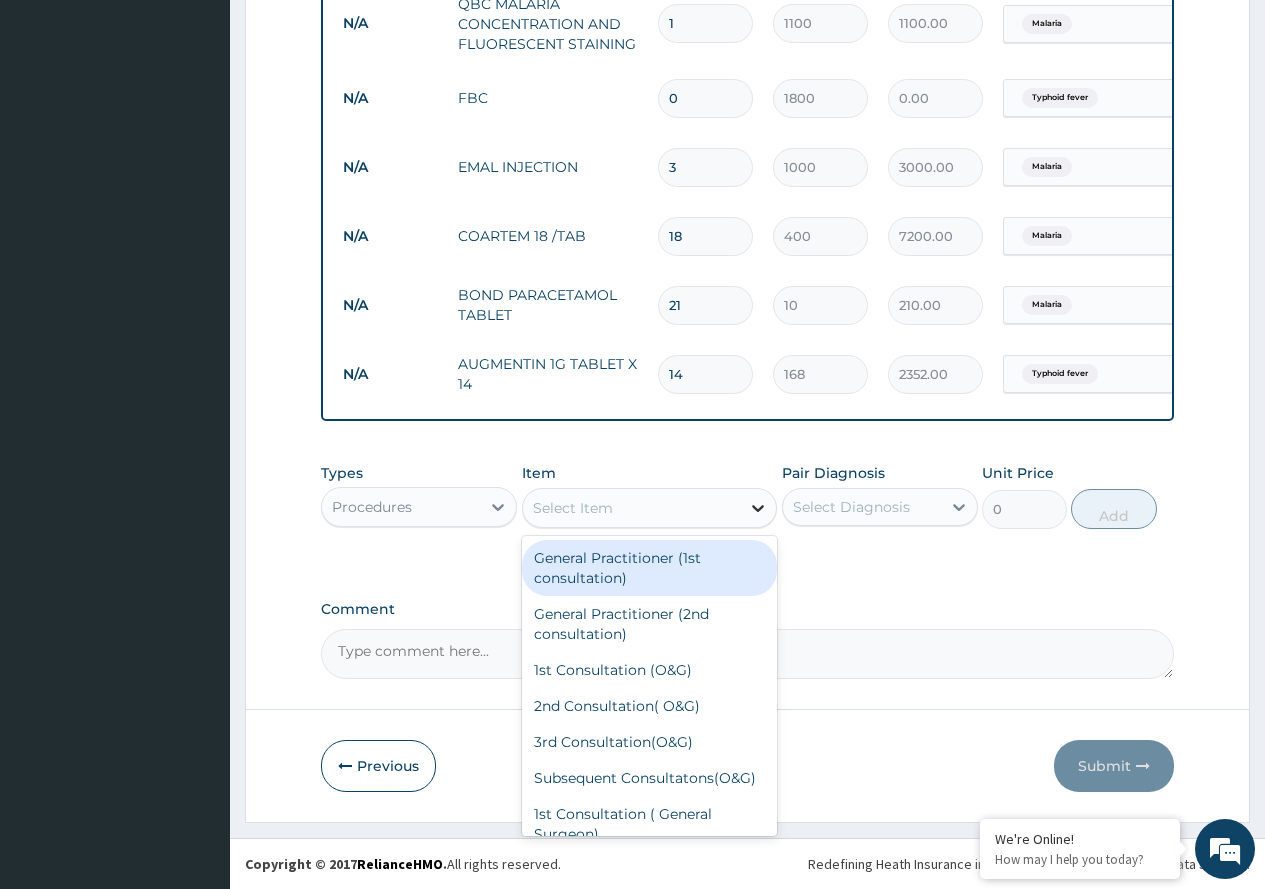 click 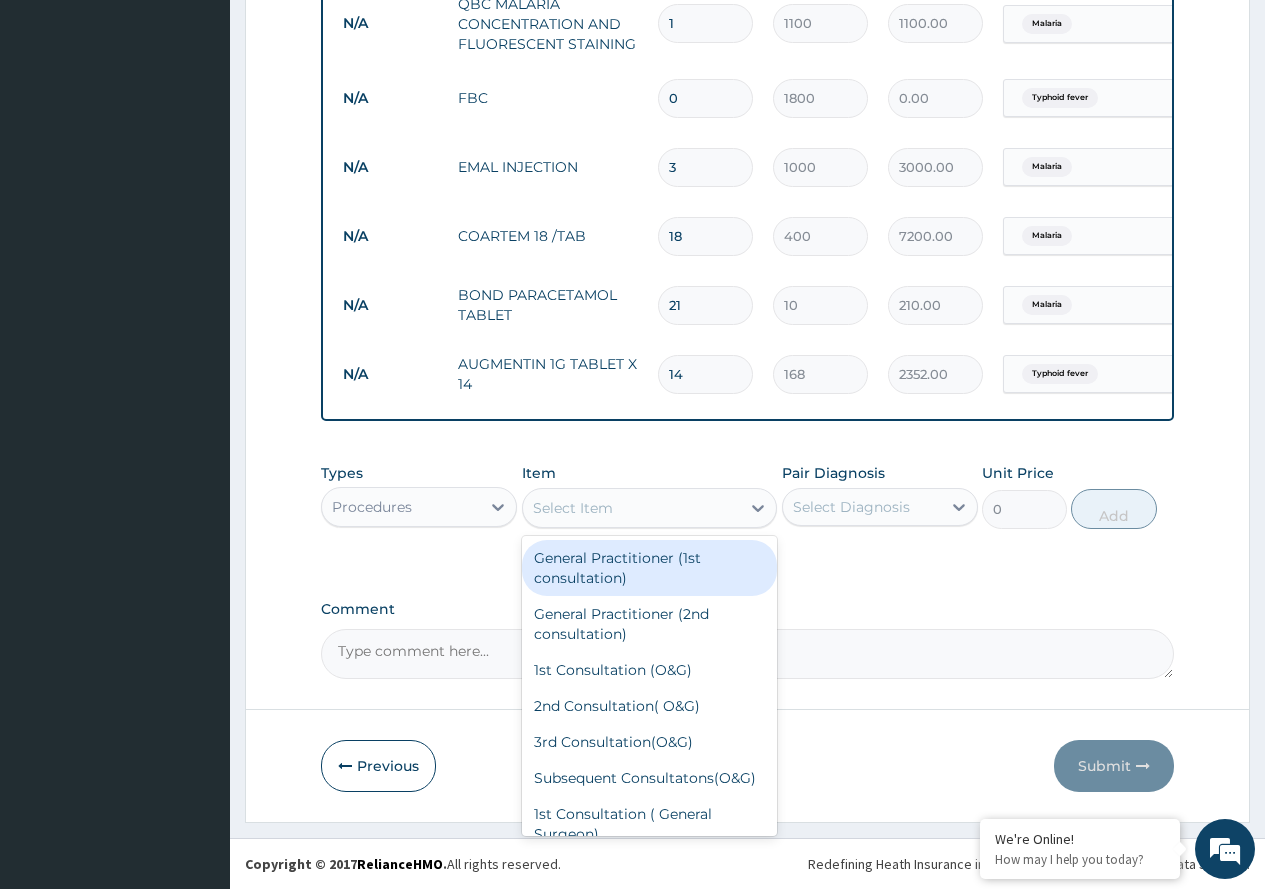 click on "General Practitioner (1st consultation)" at bounding box center (650, 568) 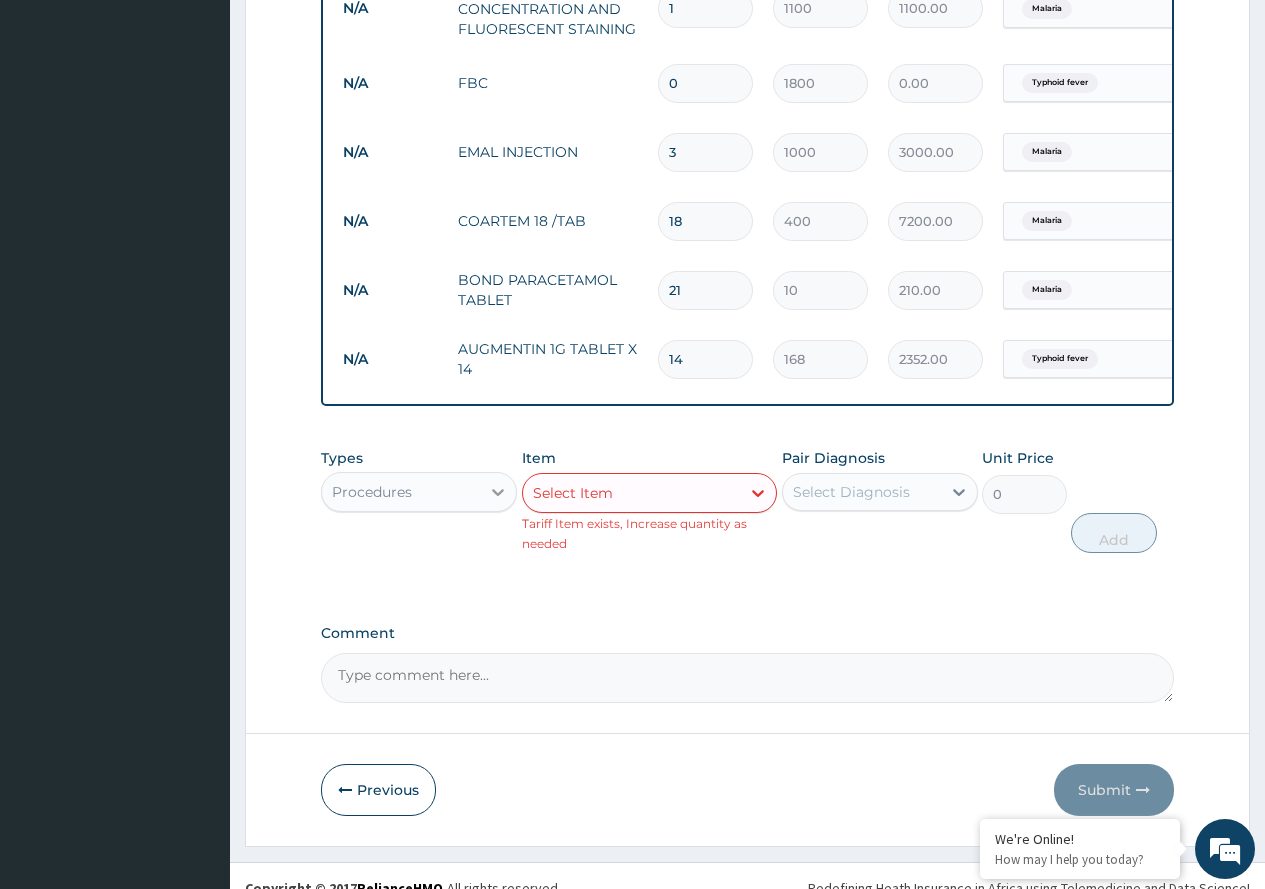 click 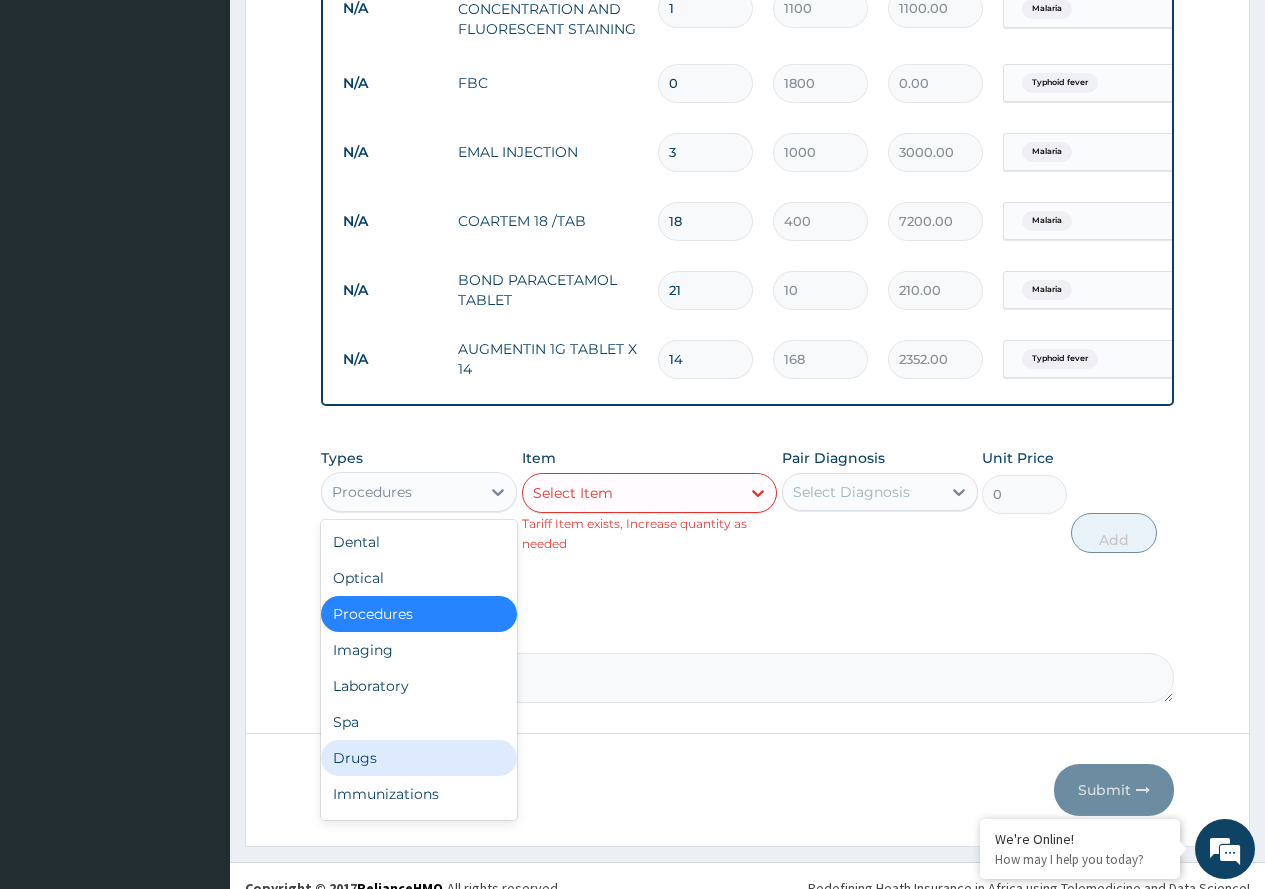 click on "Drugs" at bounding box center [419, 758] 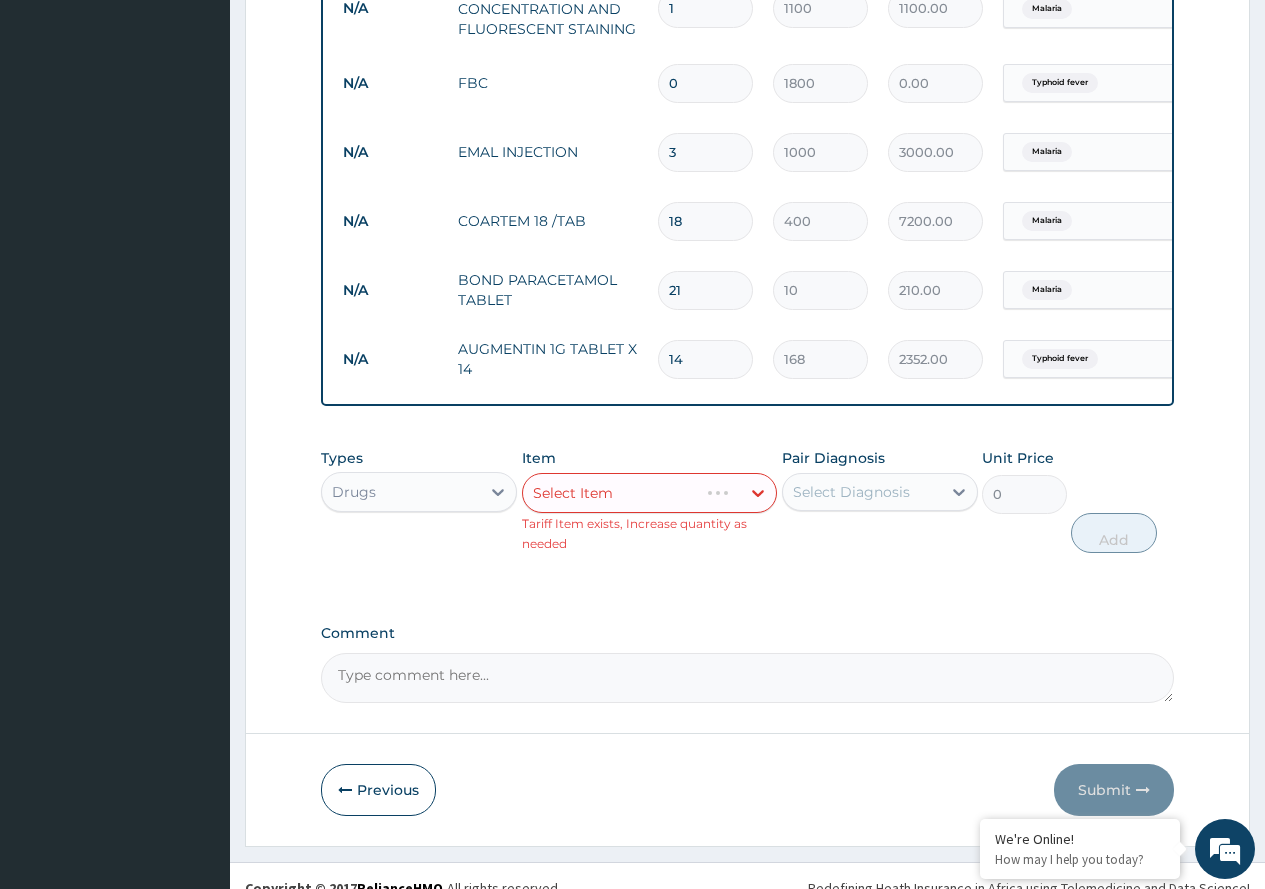 click on "Select Item" at bounding box center (650, 493) 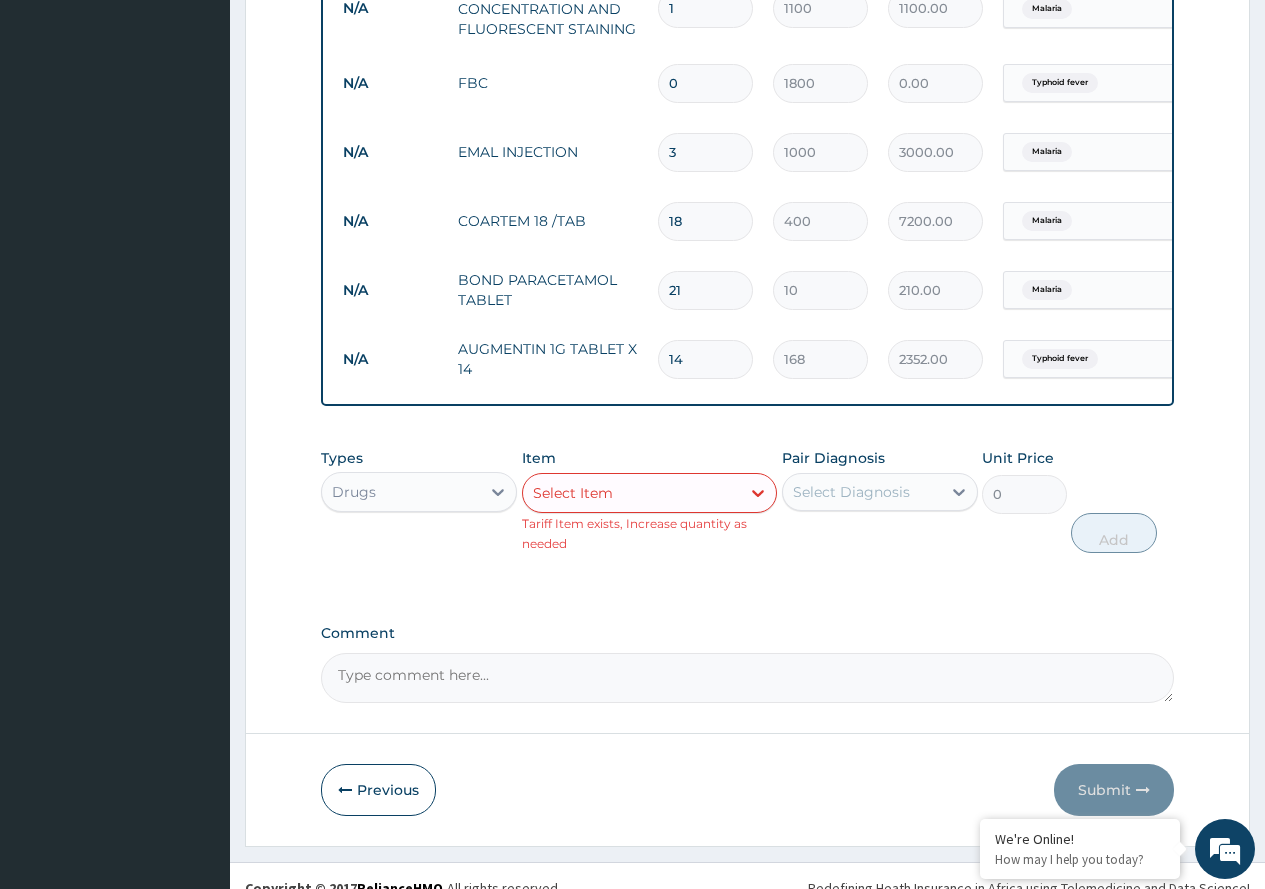 click 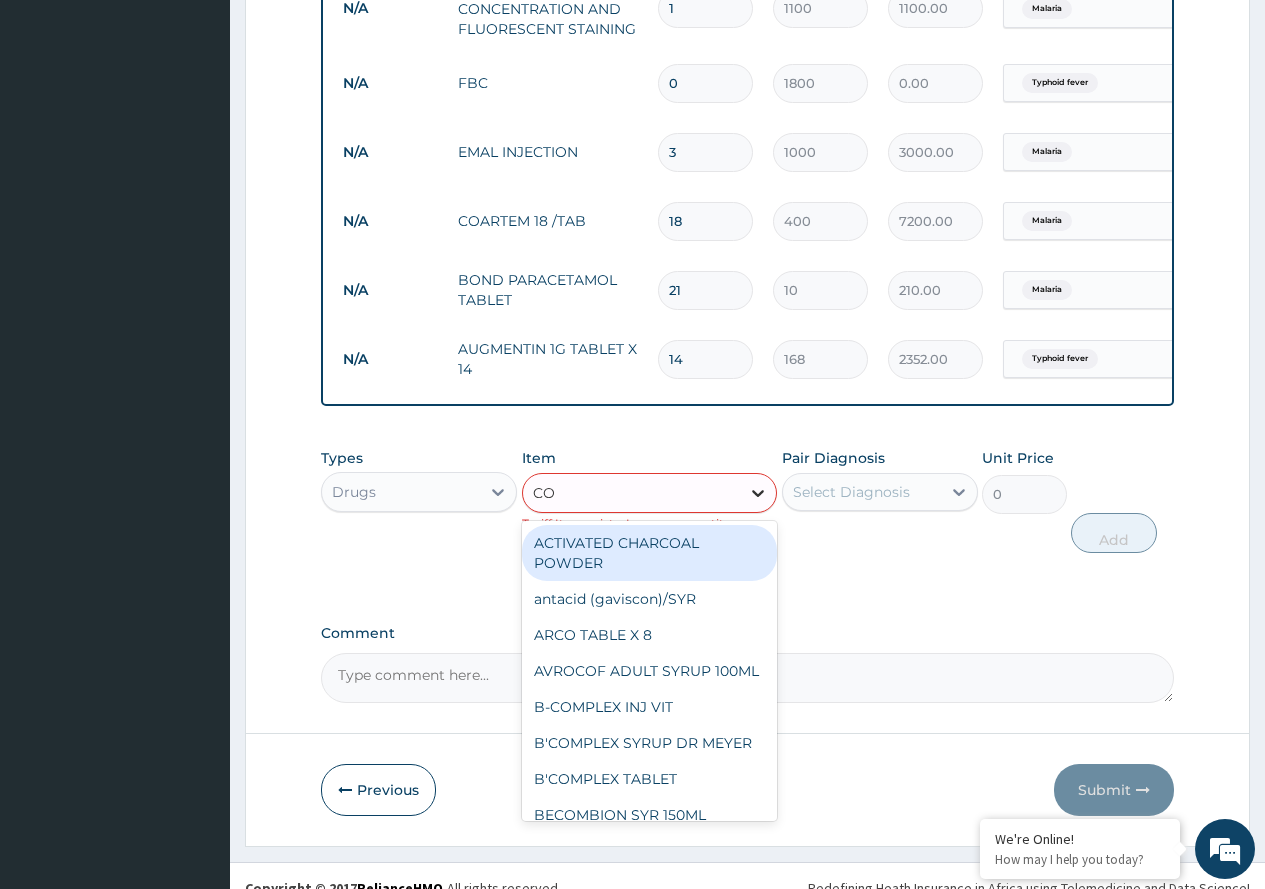type on "COU" 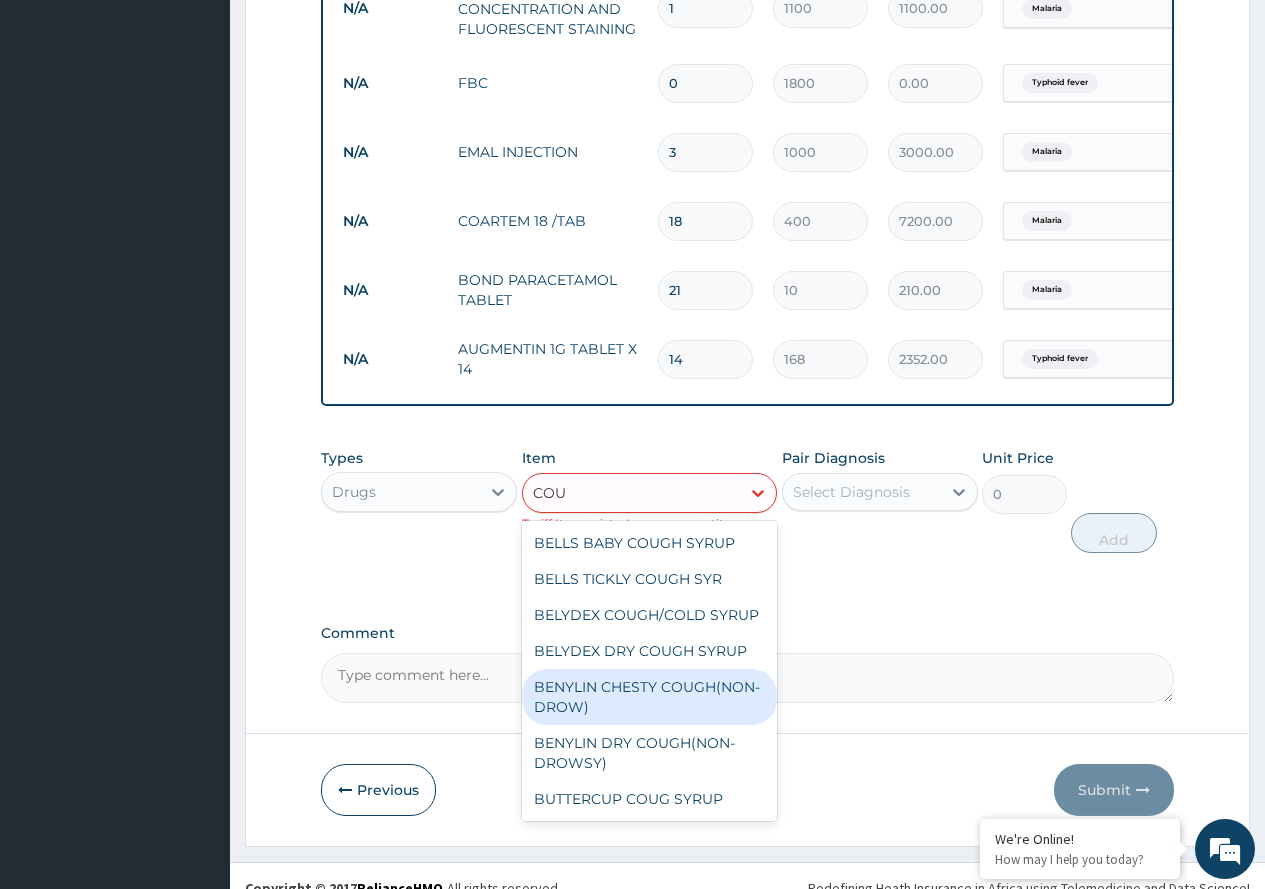 click on "BENYLIN CHESTY COUGH(NON-DROW)" at bounding box center (650, 697) 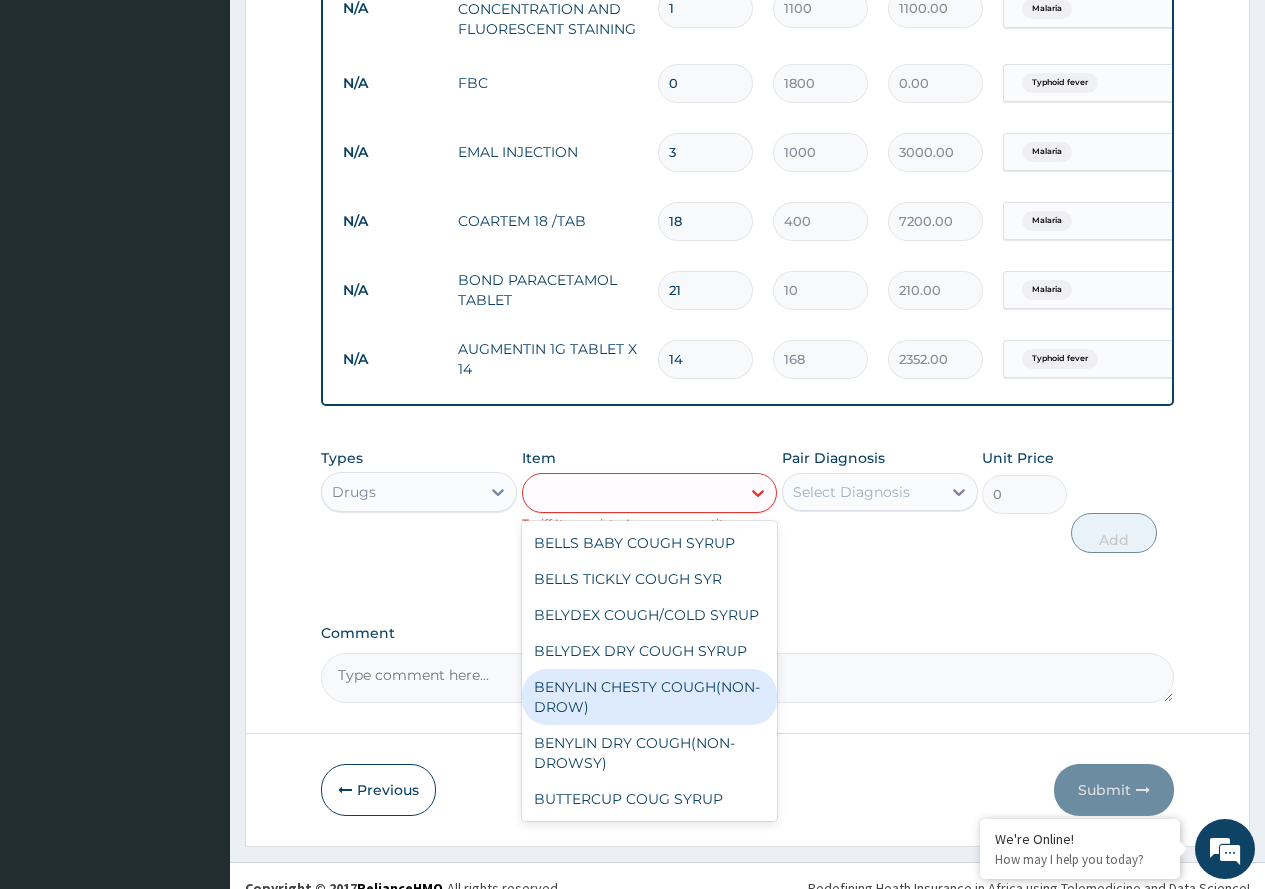 type on "735" 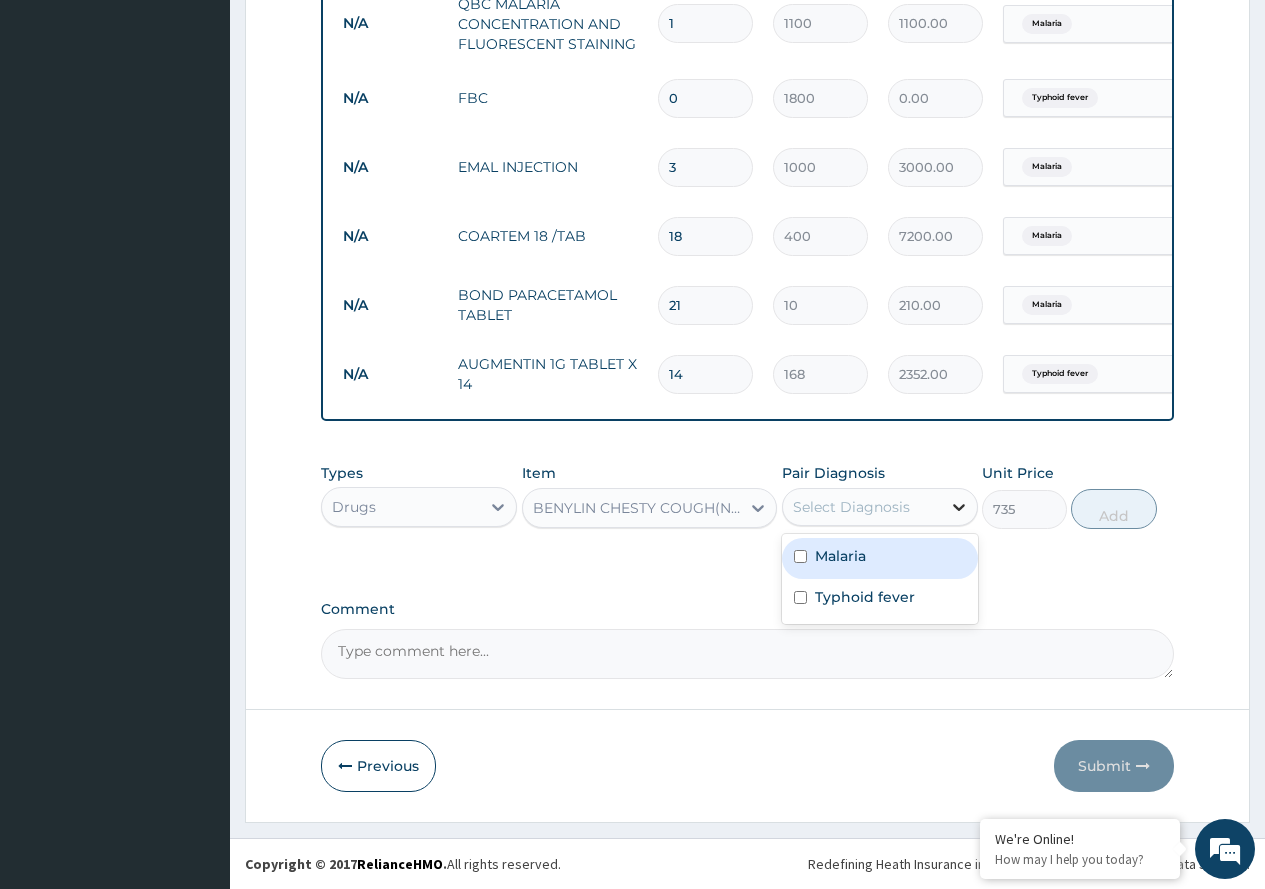 click 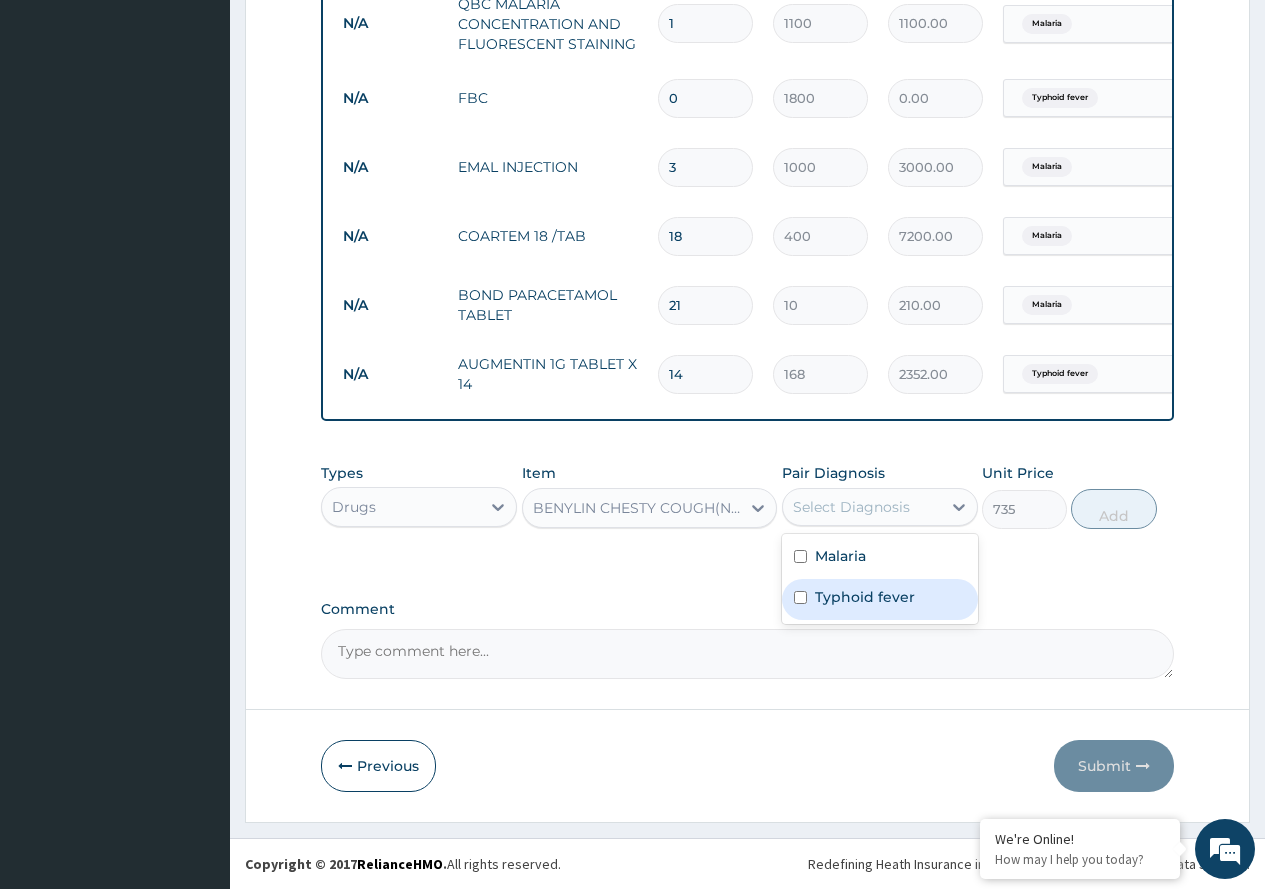 click on "Typhoid fever" at bounding box center [865, 597] 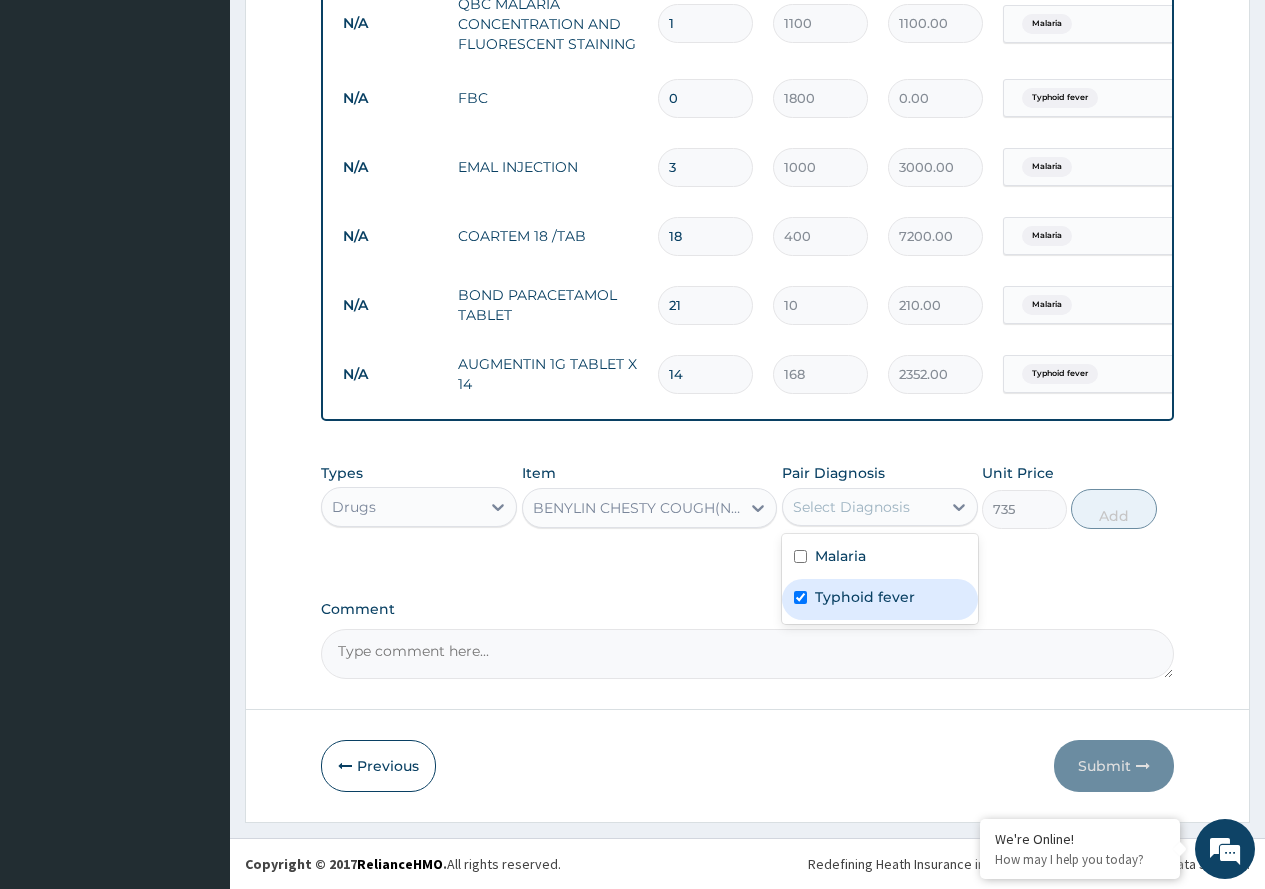 checkbox on "true" 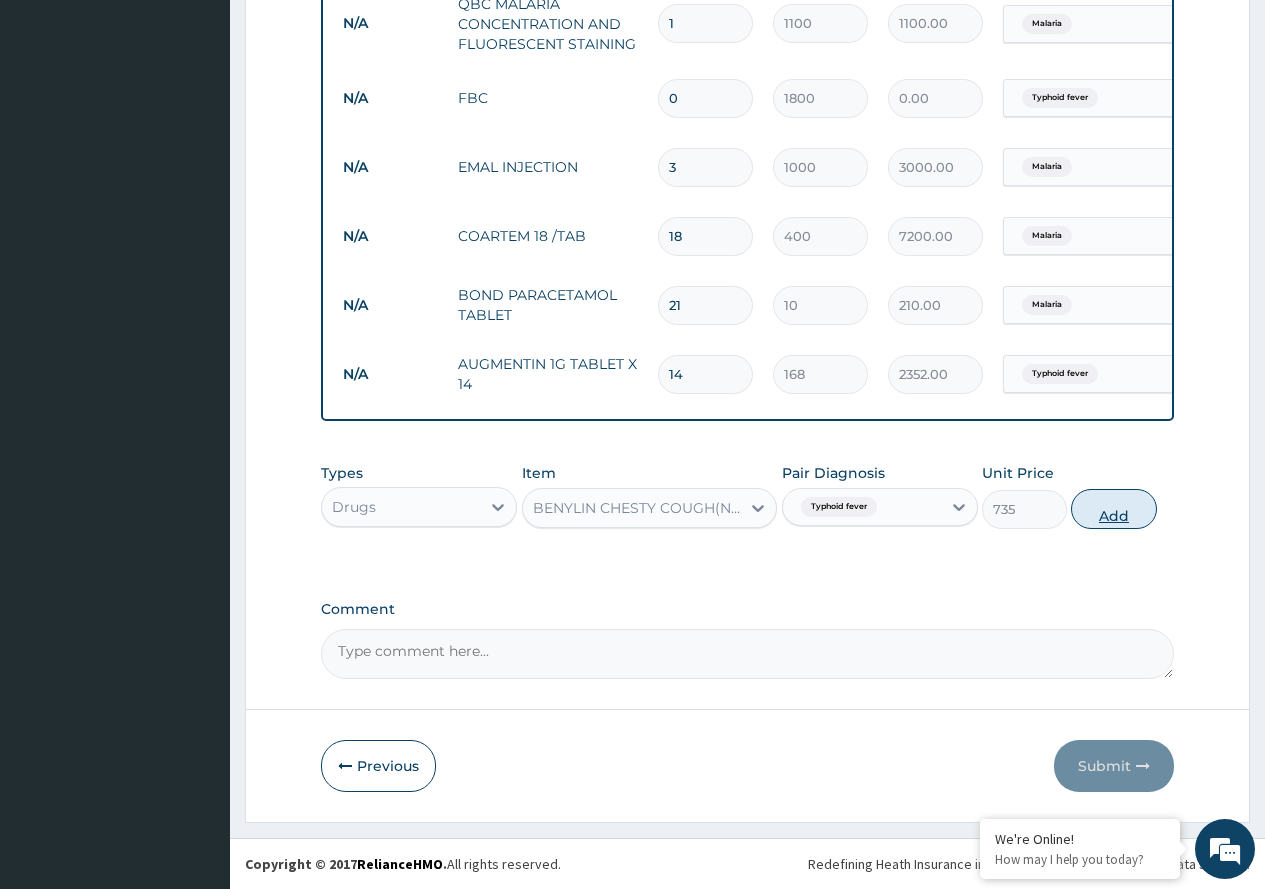 click on "Add" at bounding box center (1113, 509) 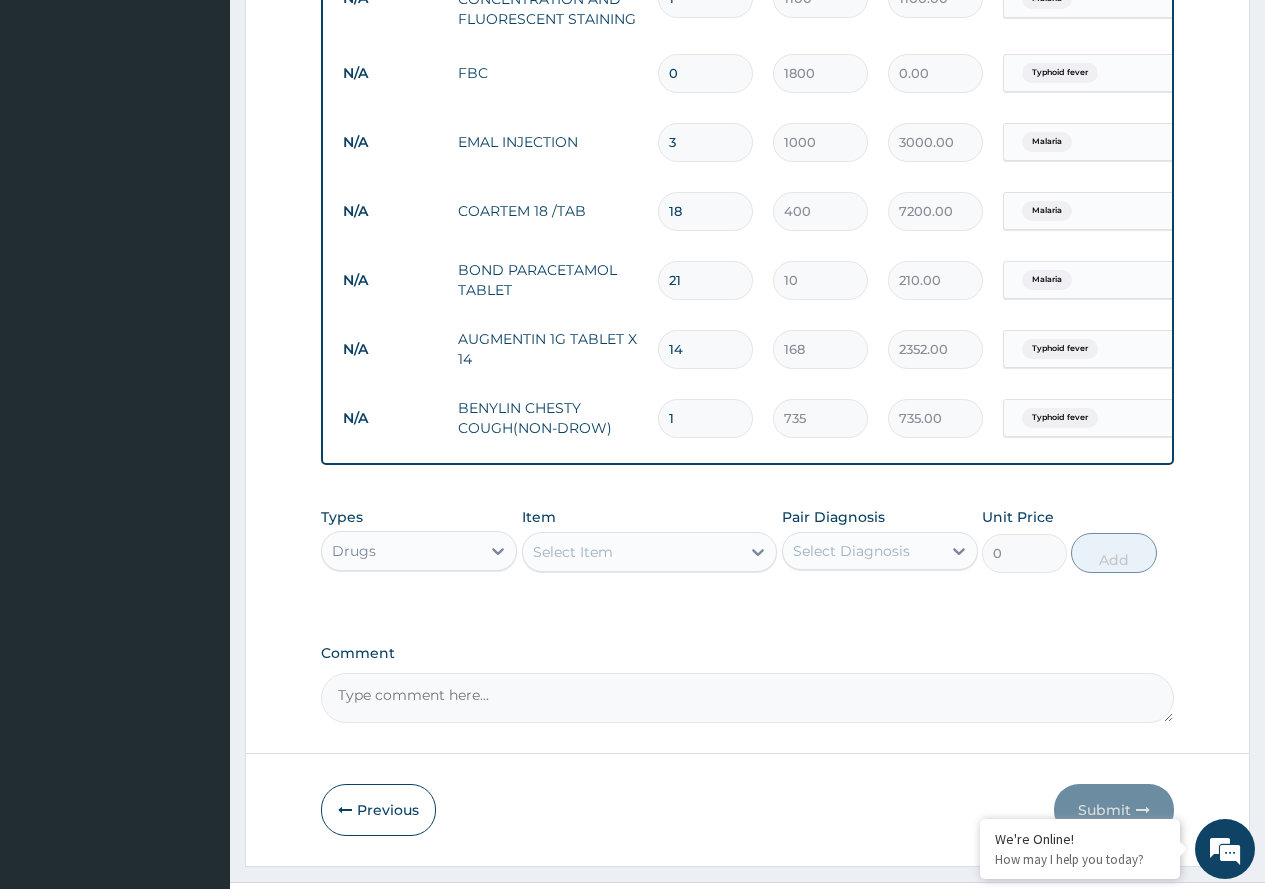 scroll, scrollTop: 967, scrollLeft: 0, axis: vertical 